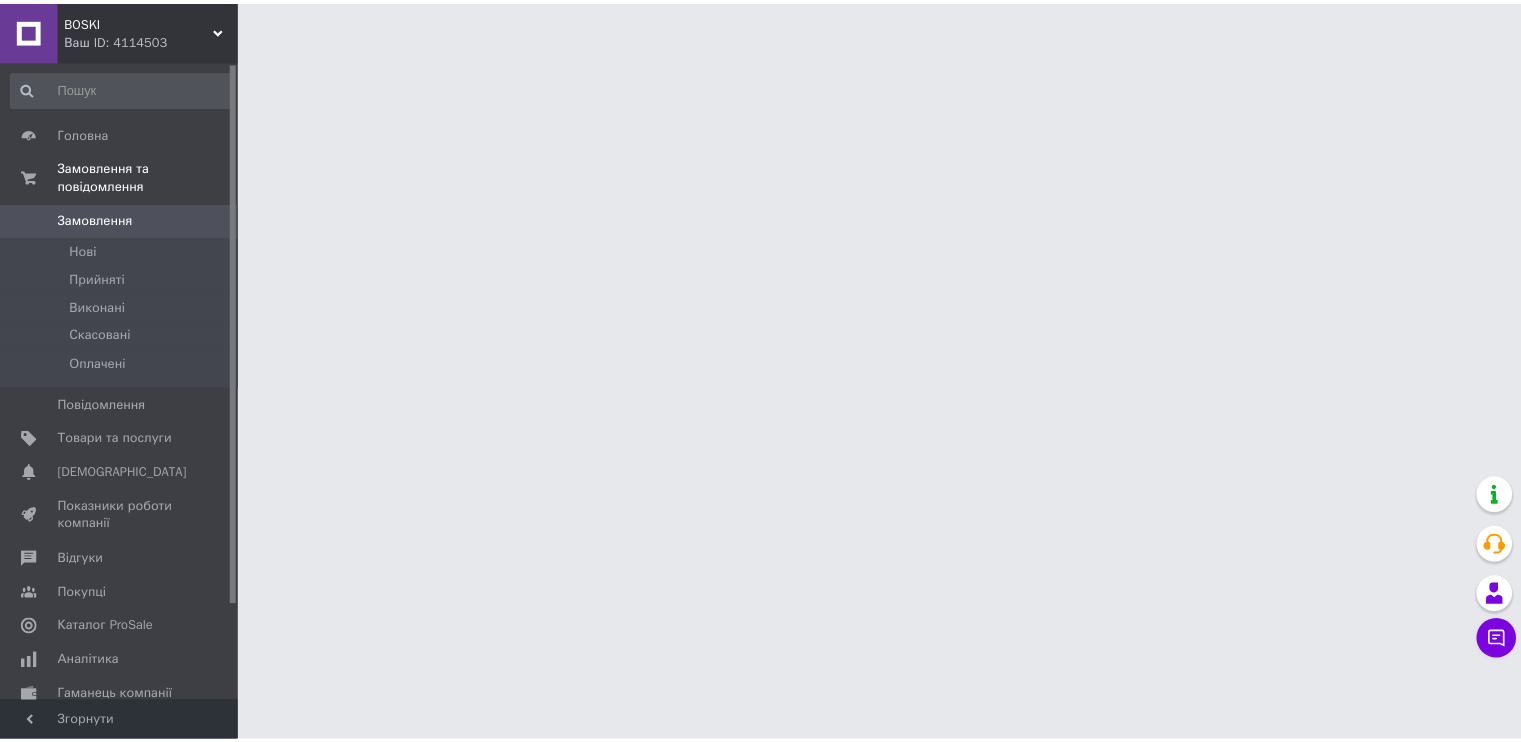 scroll, scrollTop: 0, scrollLeft: 0, axis: both 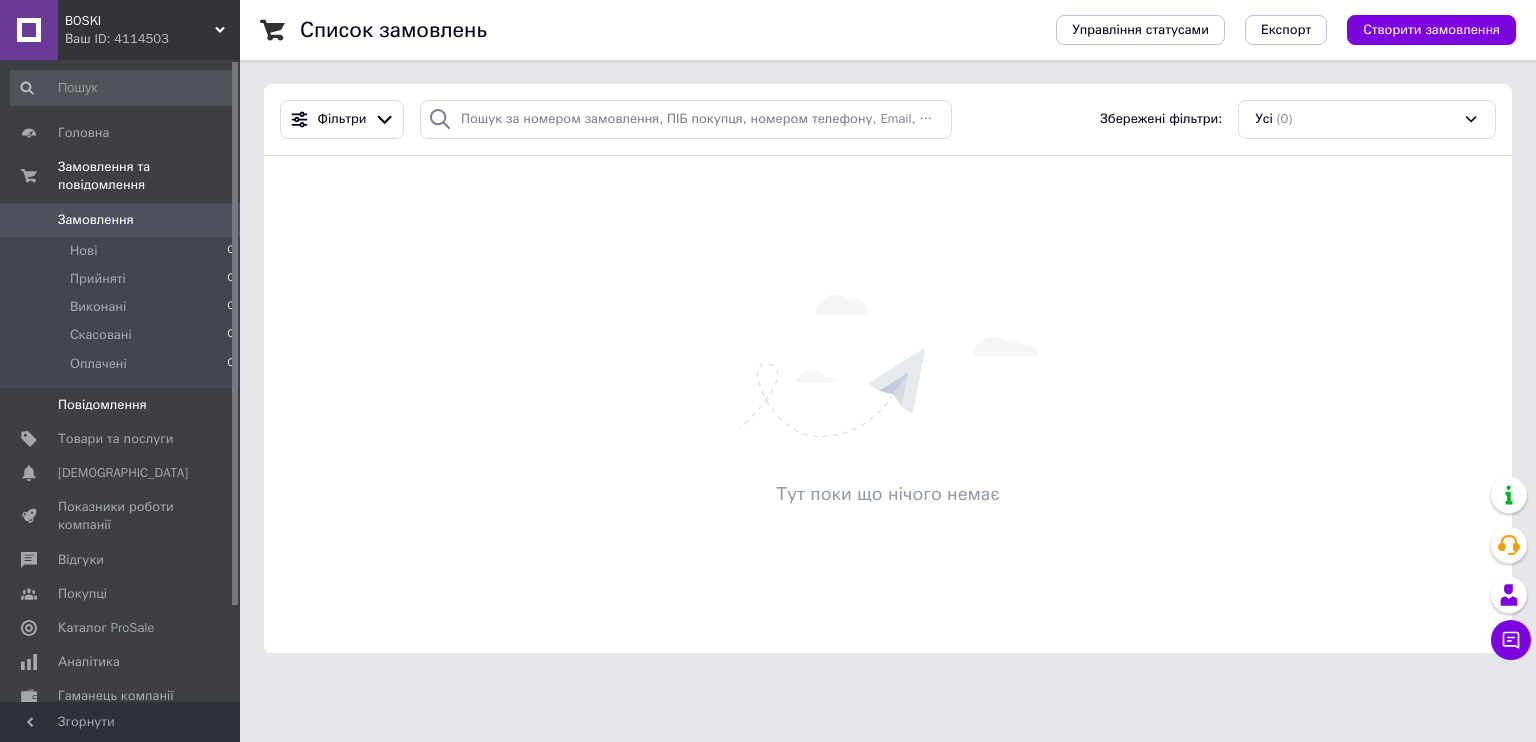 click on "Повідомлення" at bounding box center [121, 405] 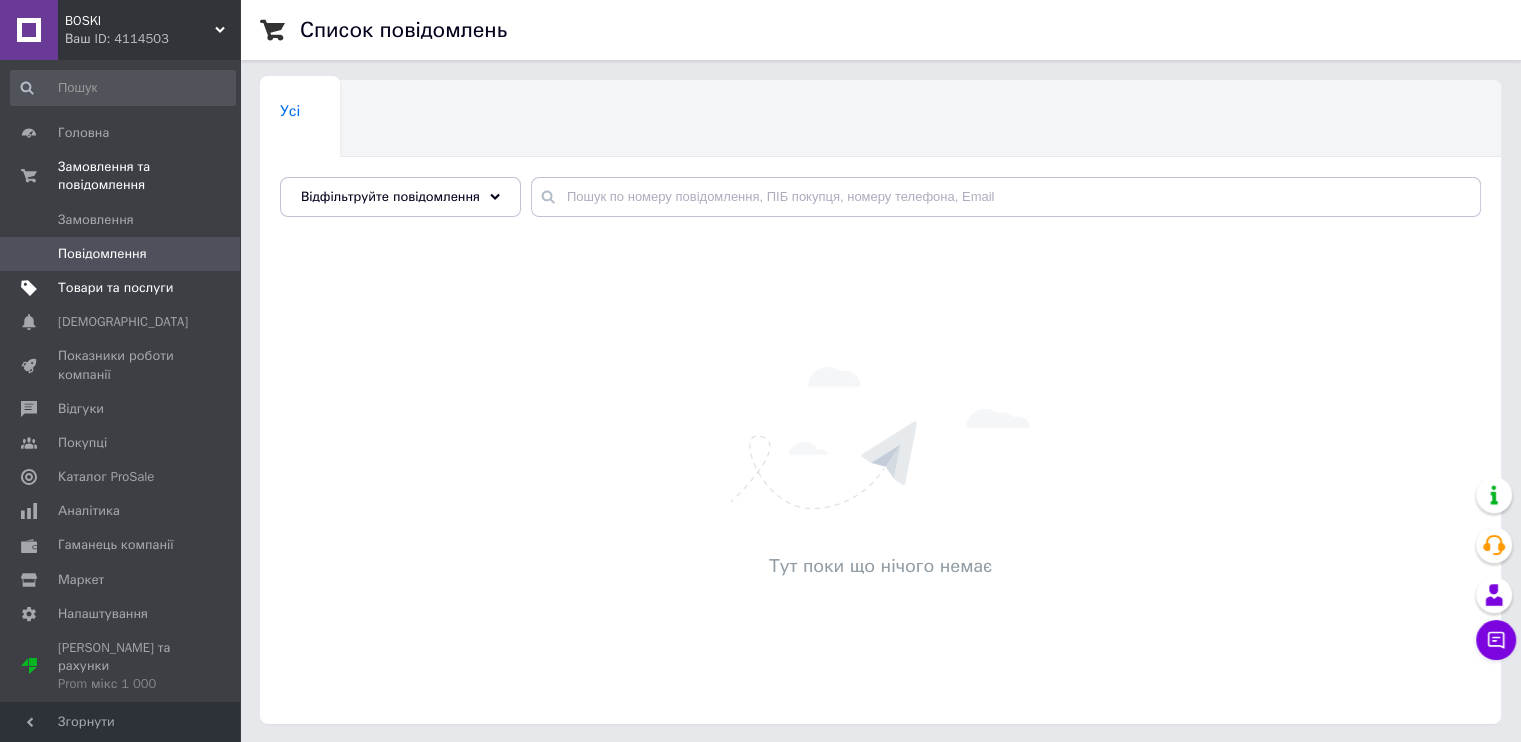 click on "Товари та послуги" at bounding box center (115, 288) 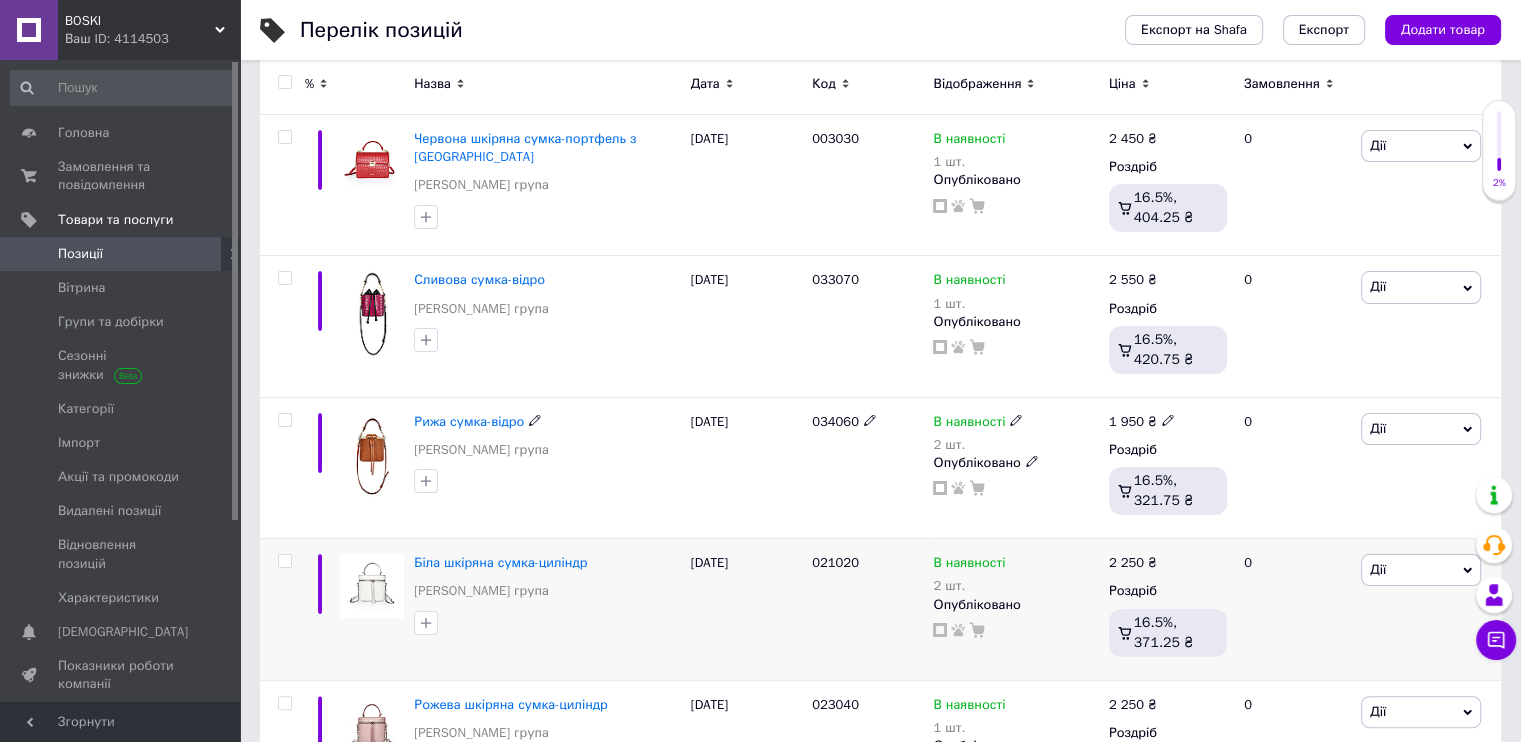 scroll, scrollTop: 300, scrollLeft: 0, axis: vertical 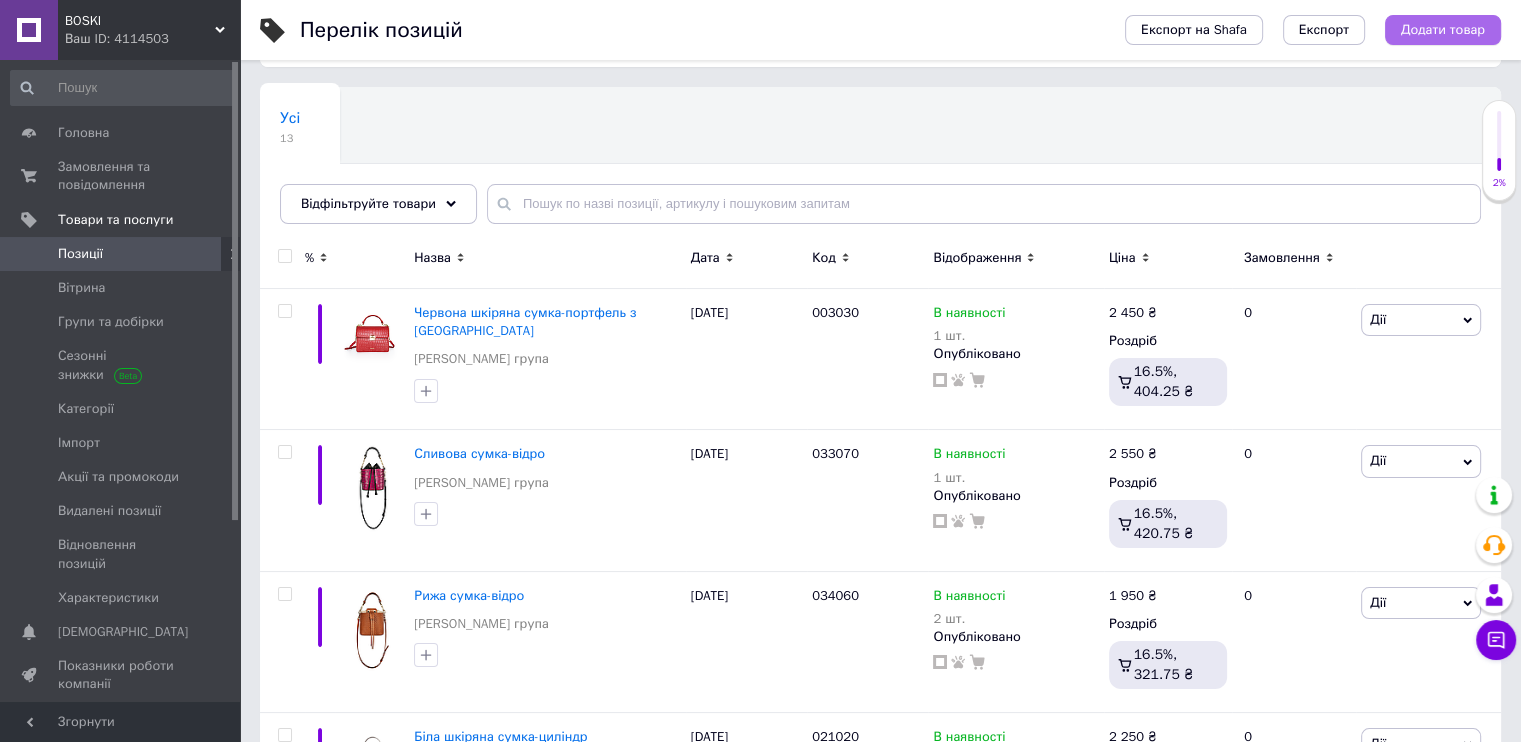 click on "Додати товар" at bounding box center [1443, 30] 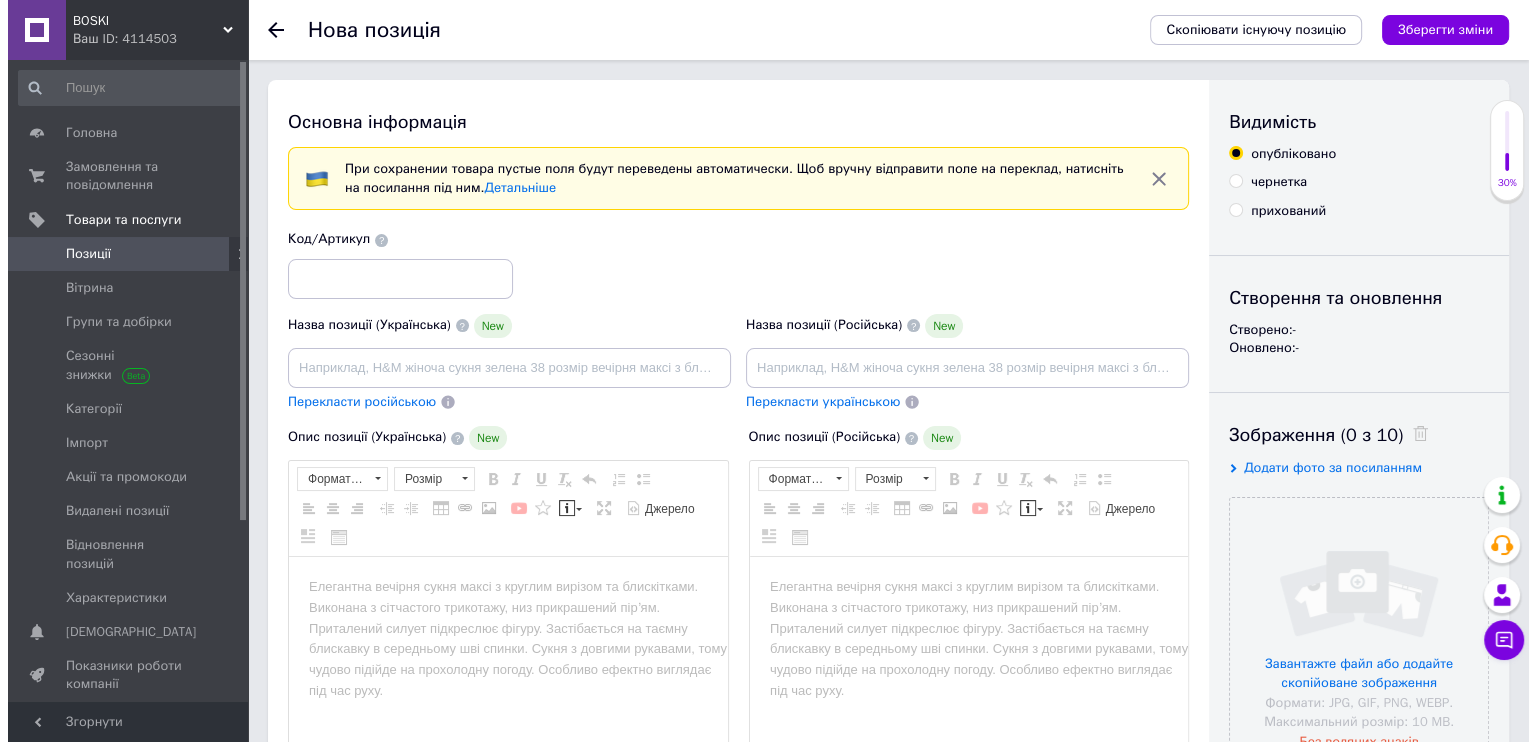scroll, scrollTop: 0, scrollLeft: 0, axis: both 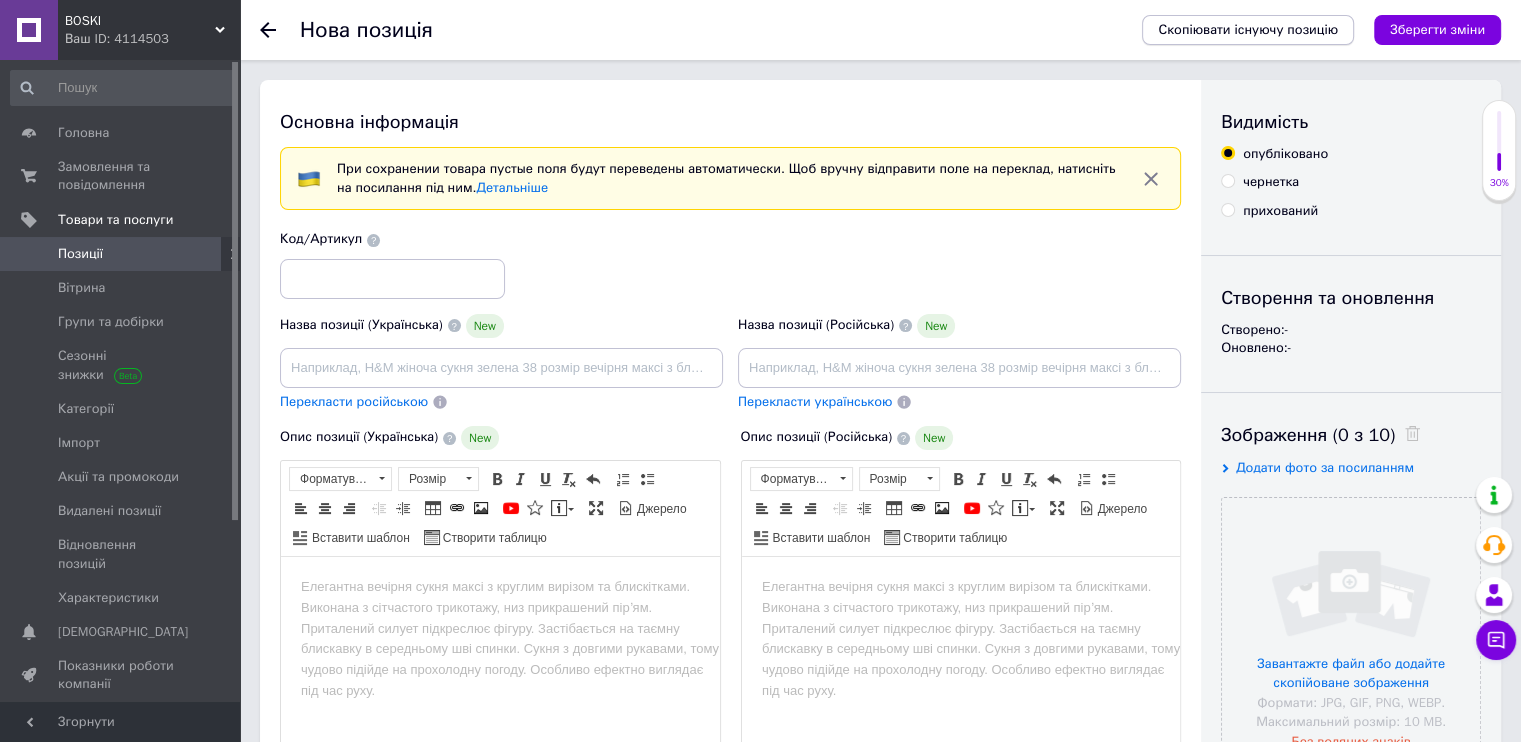 click on "Скопіювати існуючу позицію" at bounding box center (1248, 30) 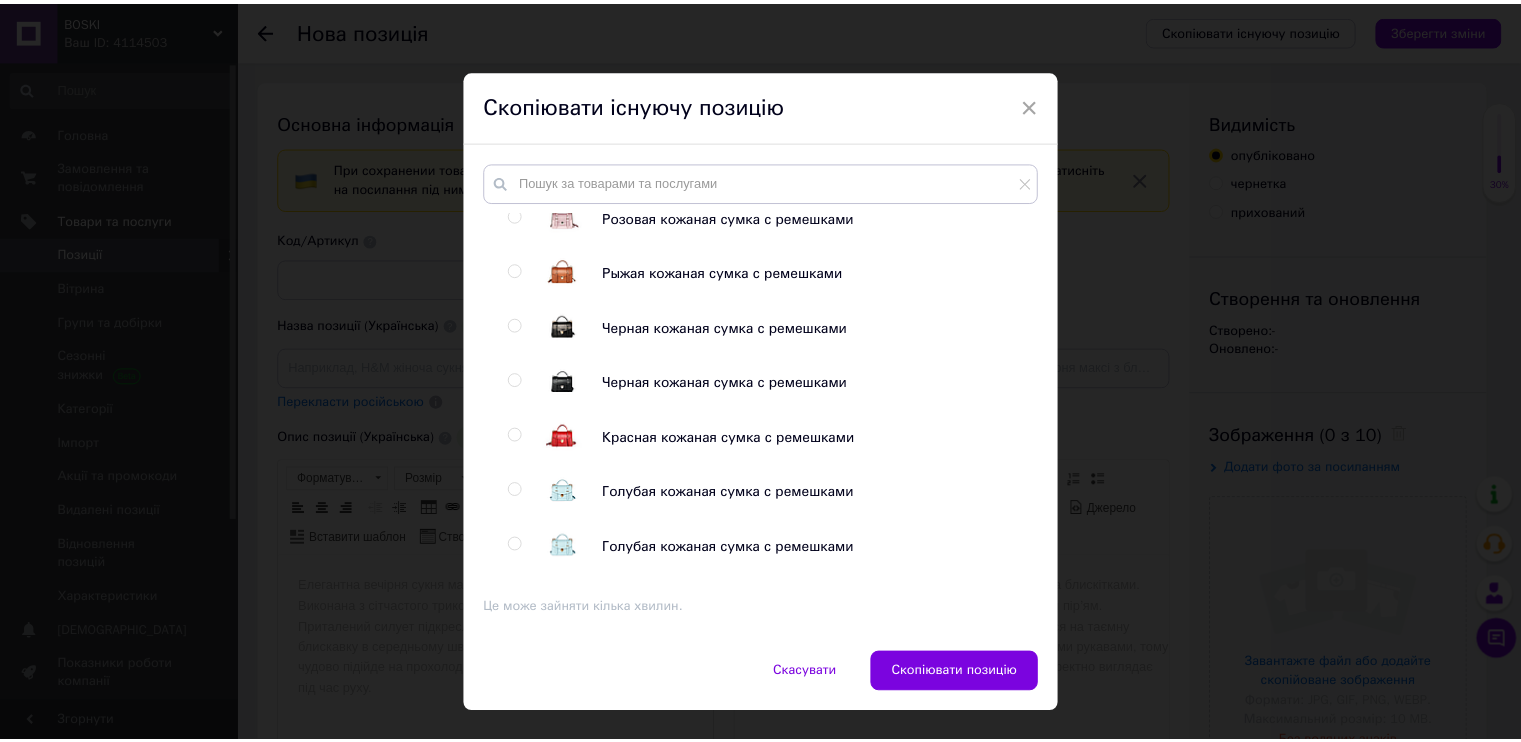 scroll, scrollTop: 400, scrollLeft: 0, axis: vertical 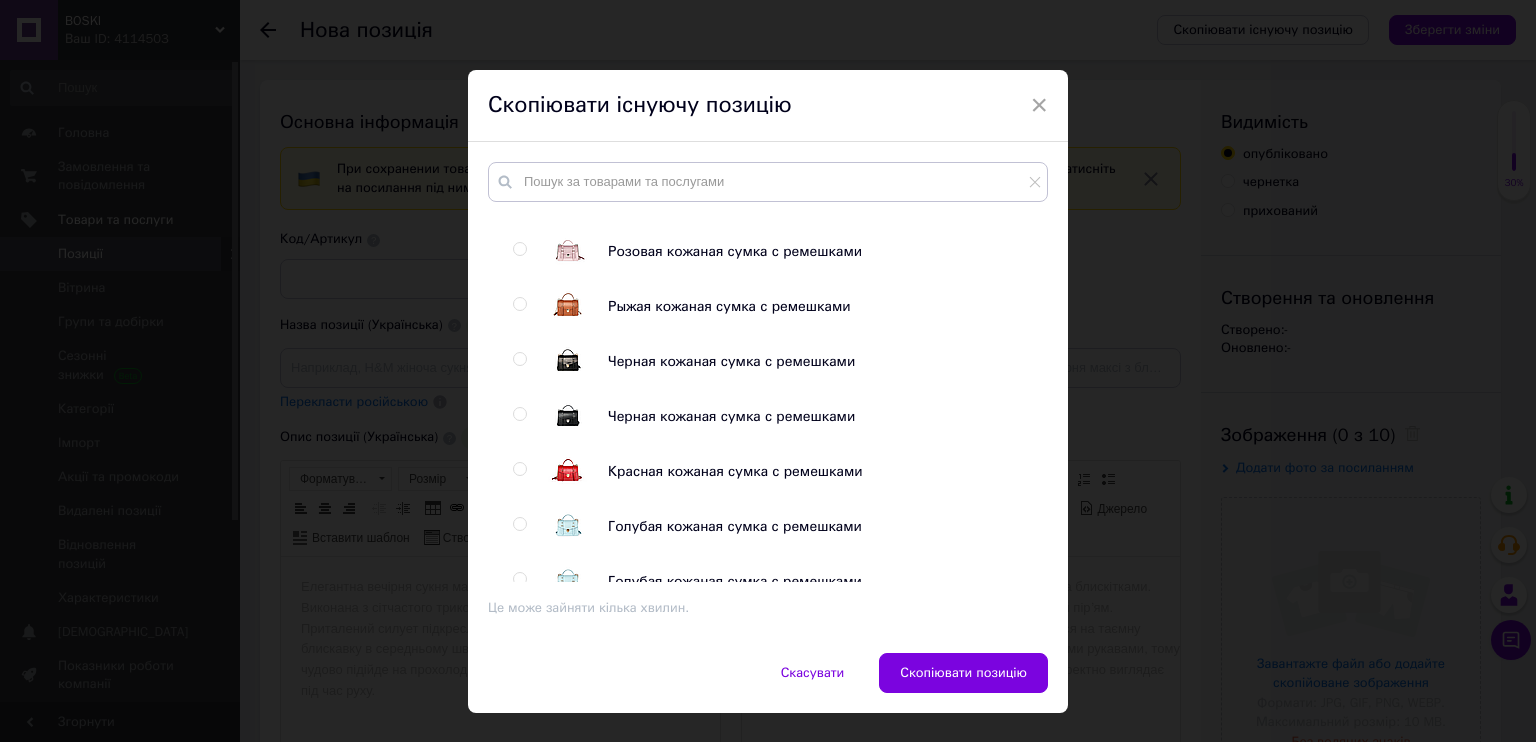 click at bounding box center (519, 249) 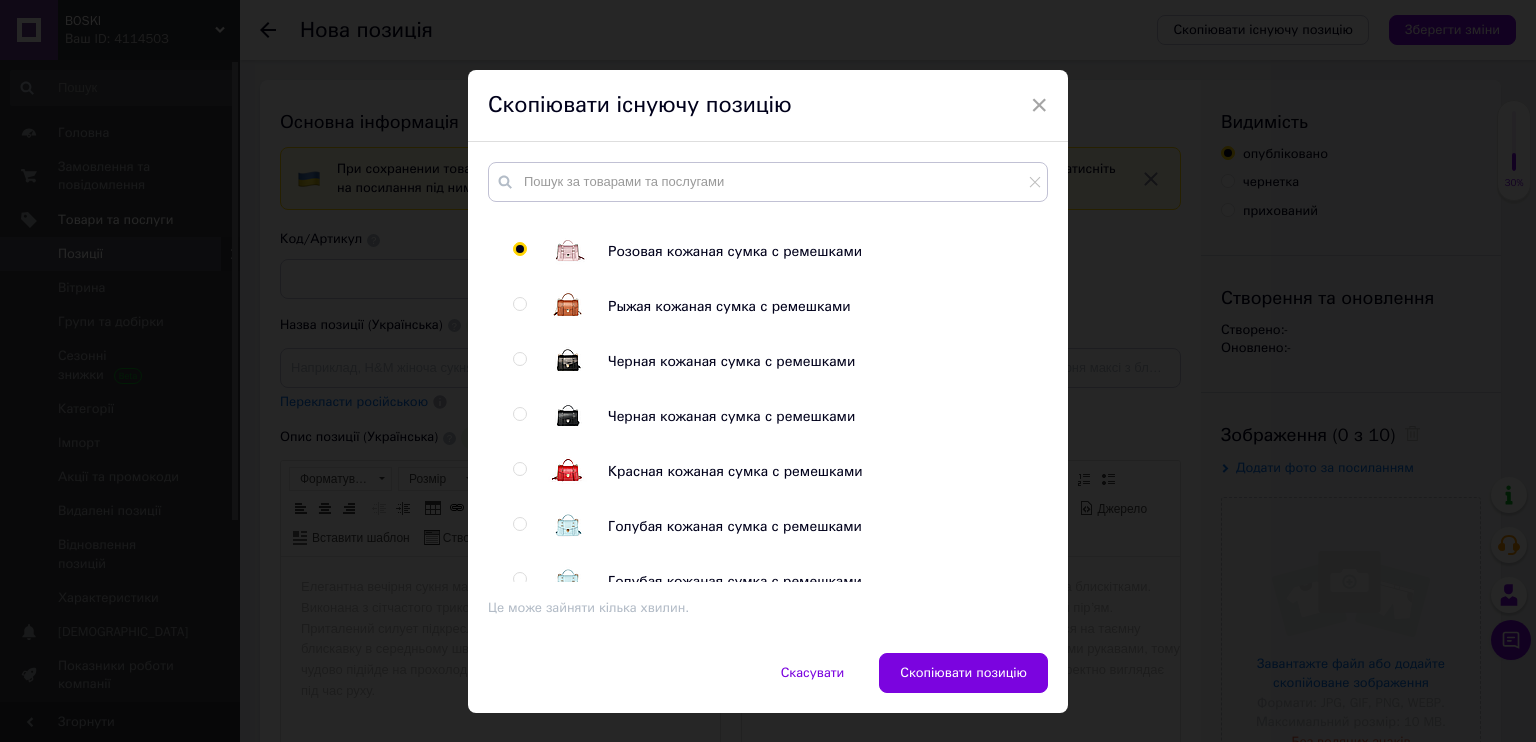 radio on "true" 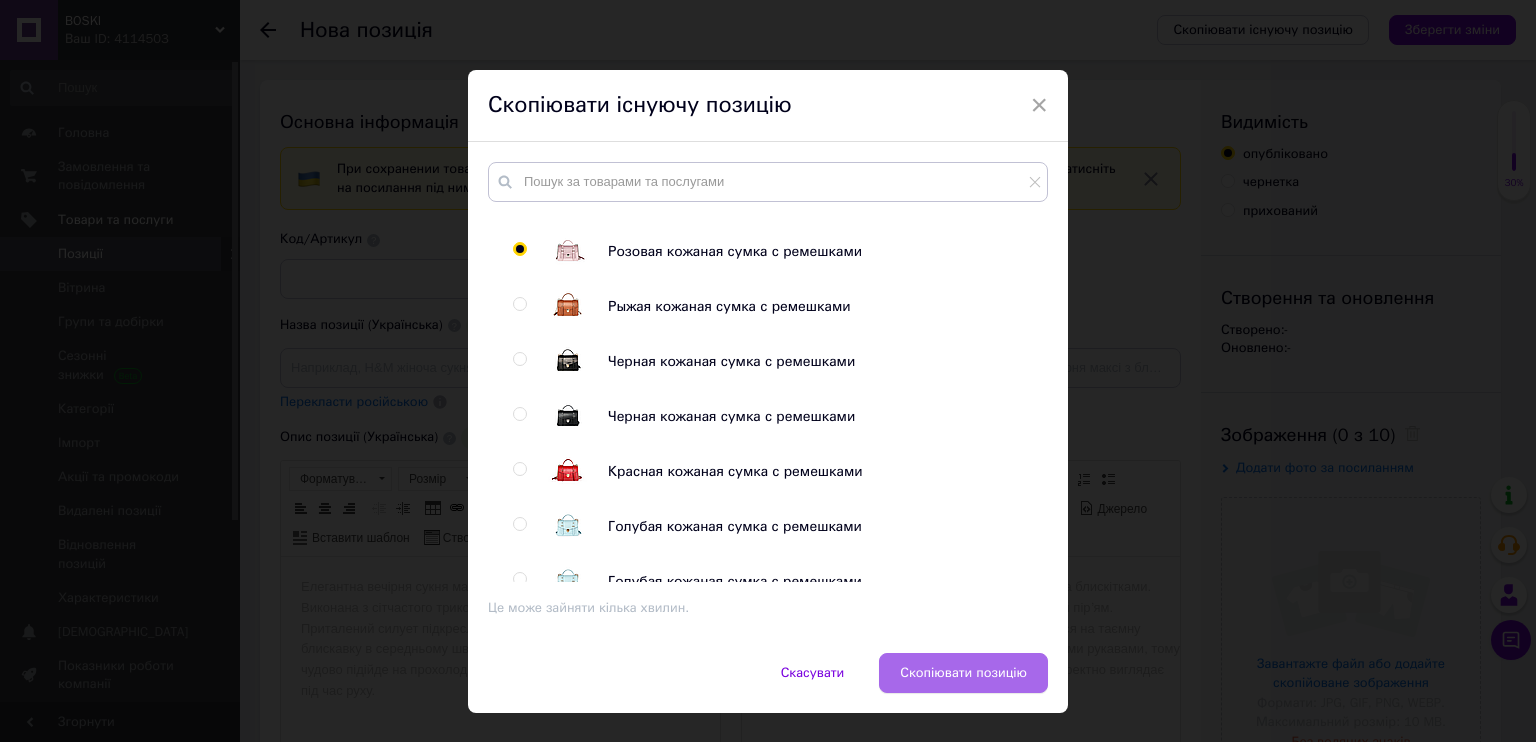 click on "Скопіювати позицію" at bounding box center [963, 673] 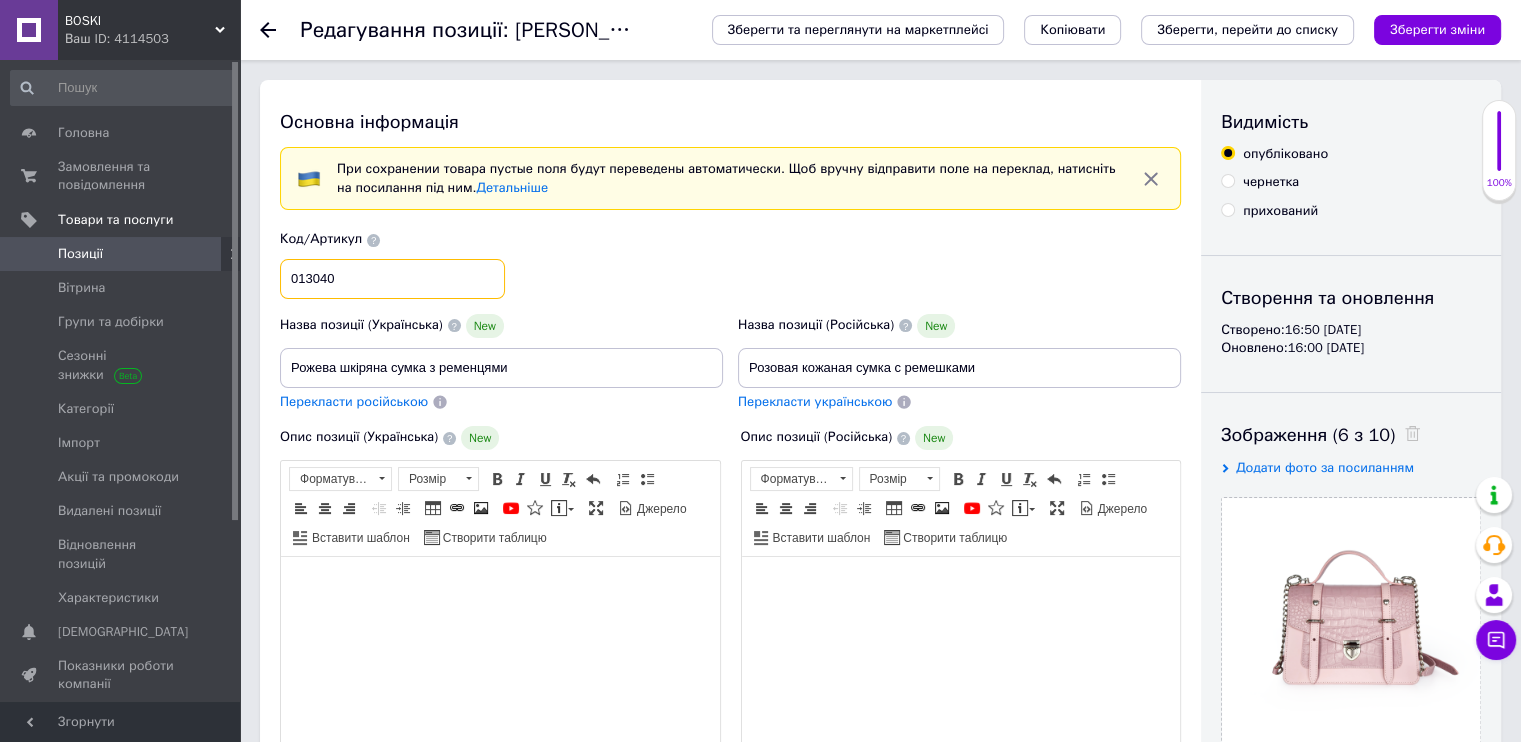 drag, startPoint x: 344, startPoint y: 267, endPoint x: 257, endPoint y: 279, distance: 87.823685 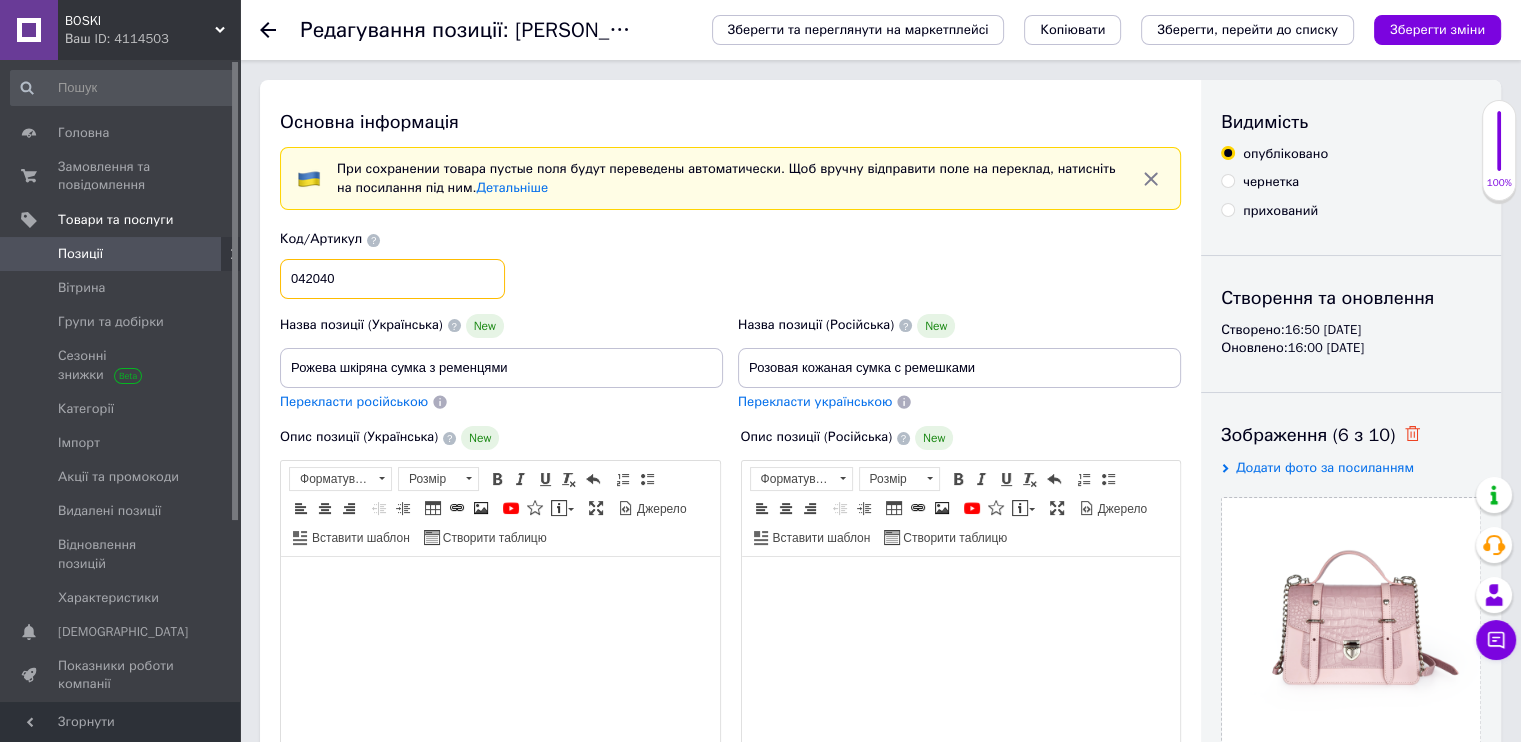 type on "042040" 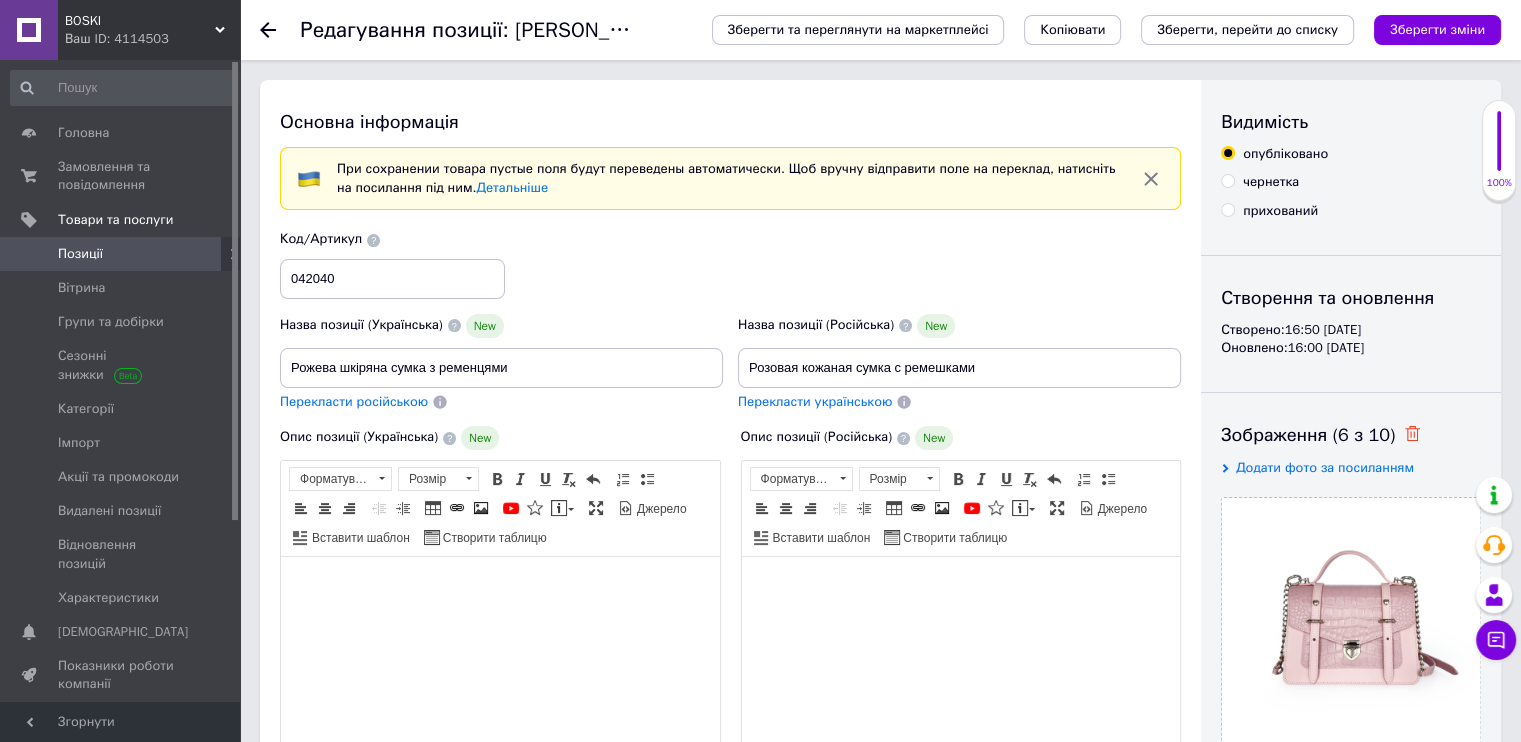 click 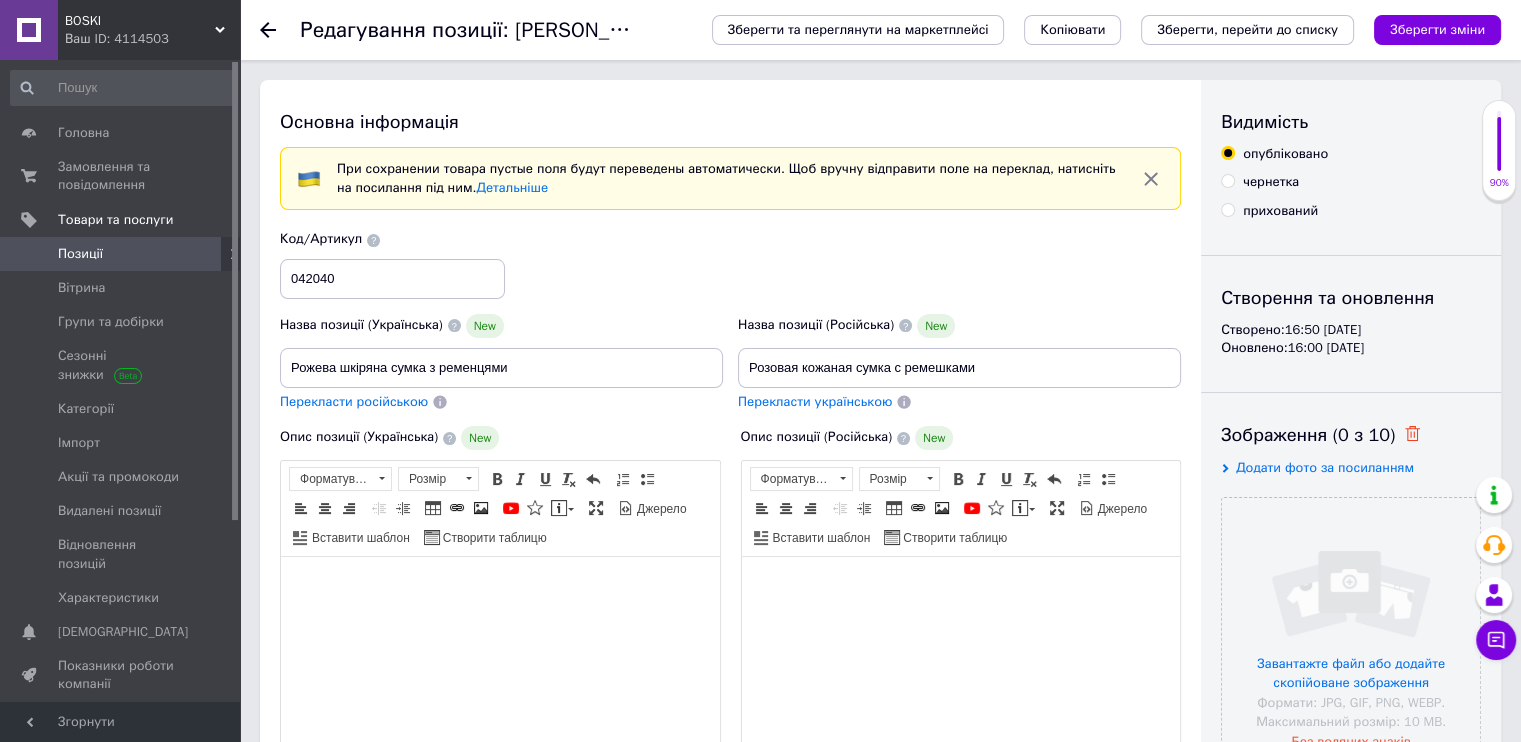 scroll, scrollTop: 100, scrollLeft: 0, axis: vertical 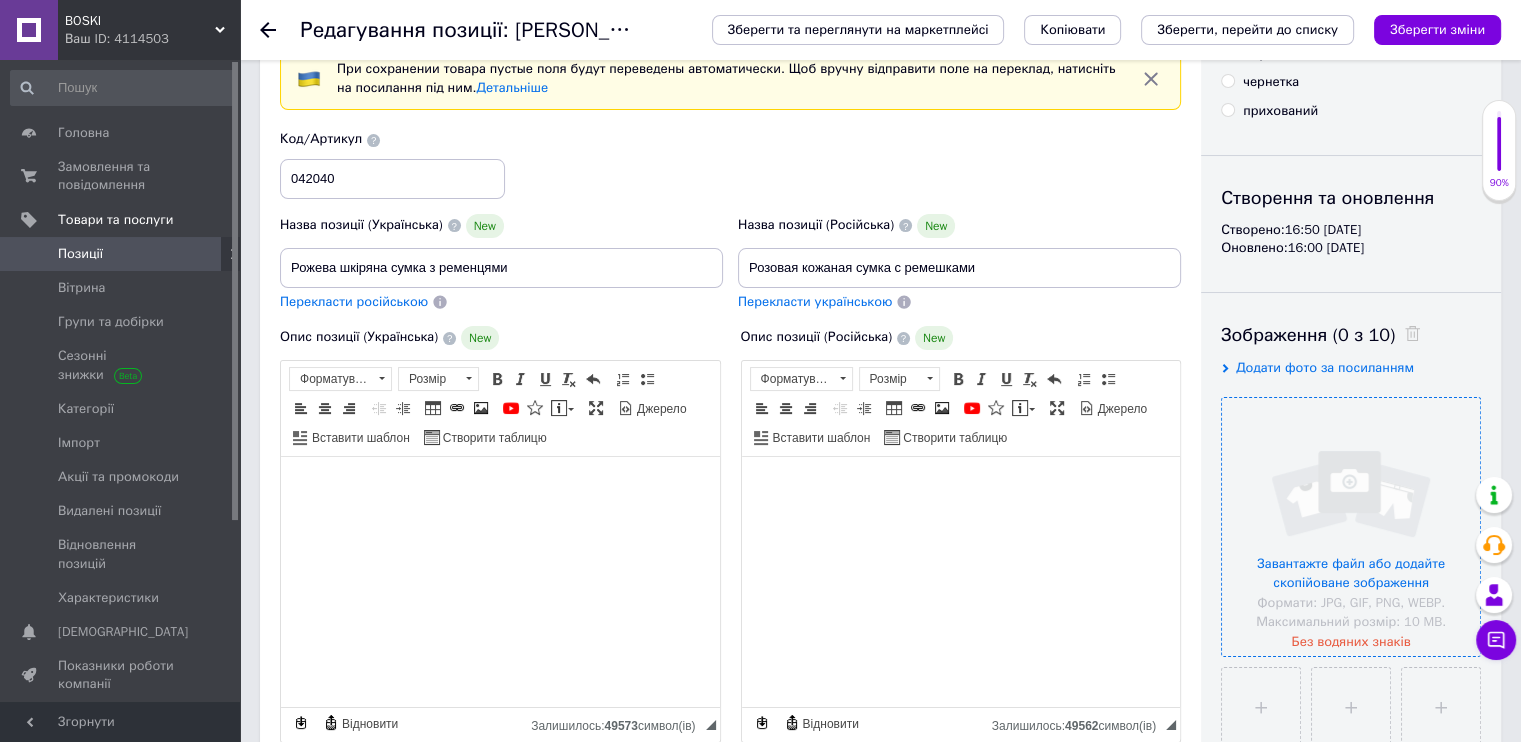 click at bounding box center (1351, 527) 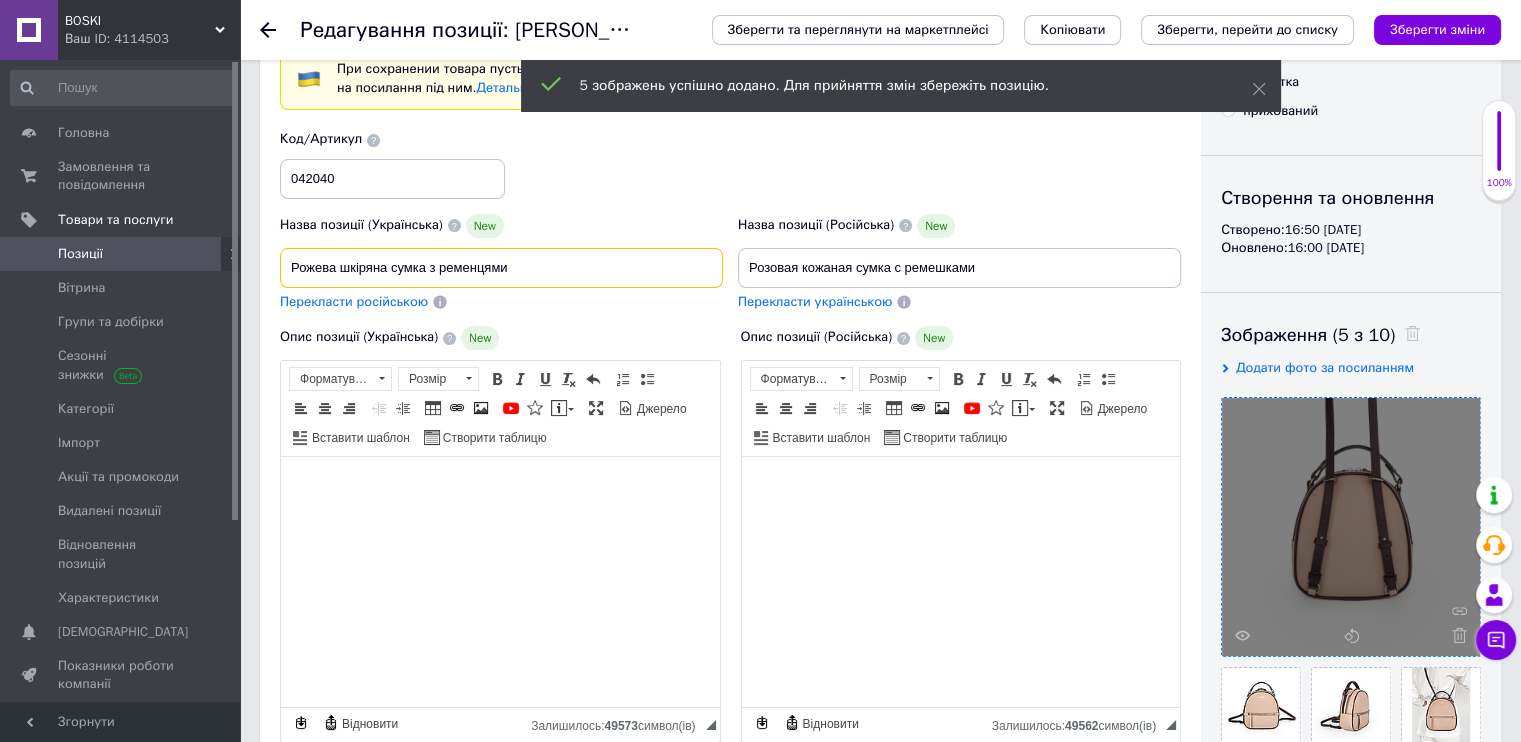 drag, startPoint x: 466, startPoint y: 262, endPoint x: 389, endPoint y: 266, distance: 77.10383 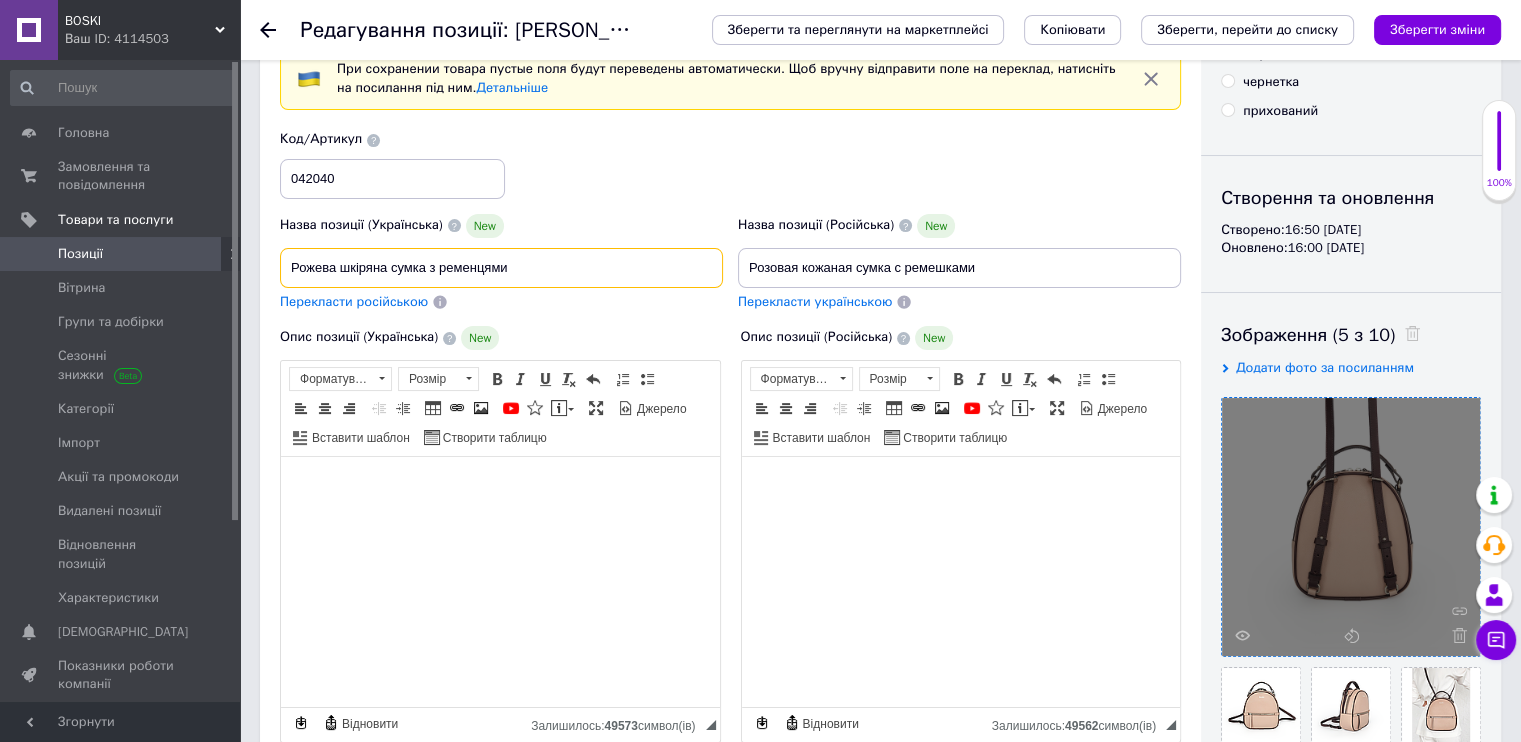 paste on "Рюкзак-трансформер" 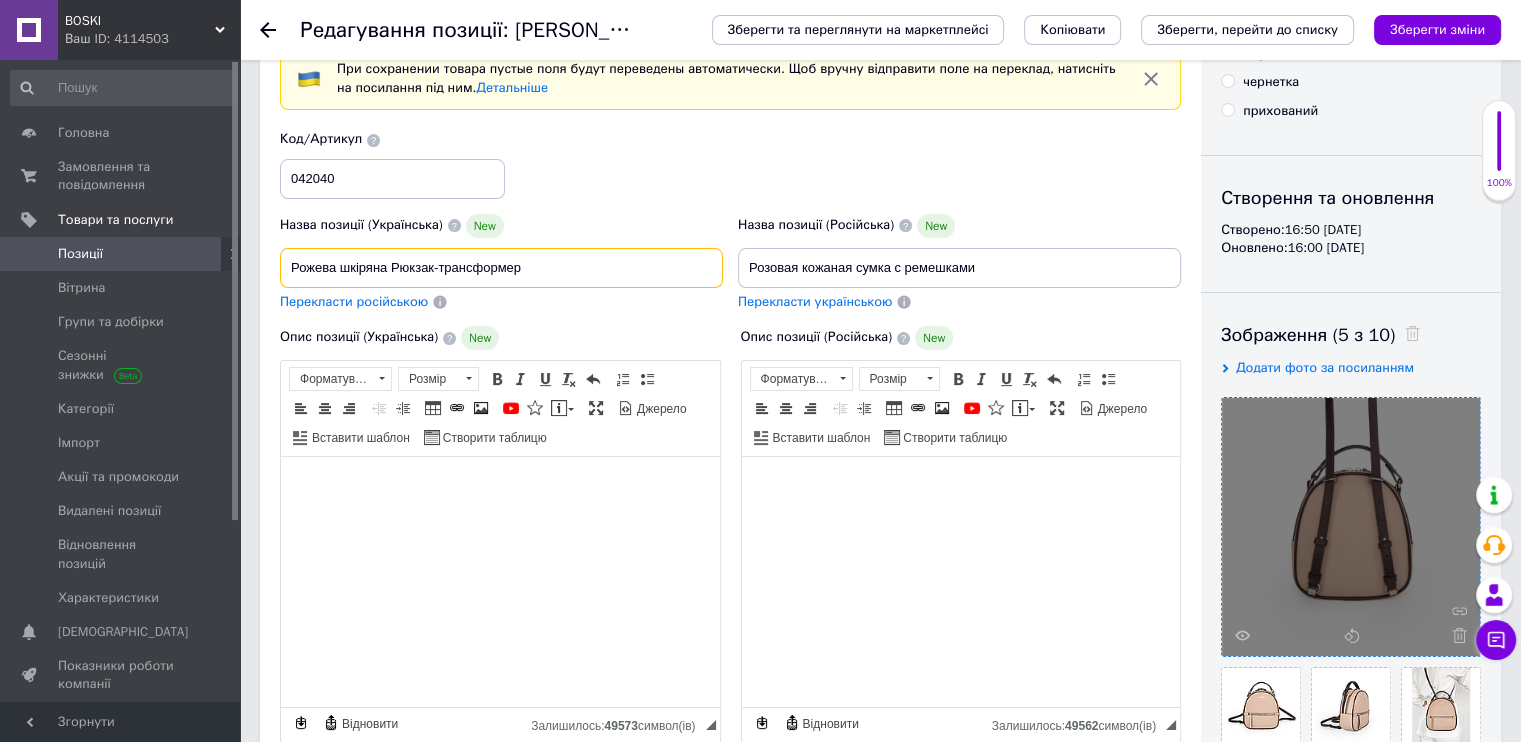click on "Рожева шкіряна Рюкзак-трансформер" at bounding box center [501, 268] 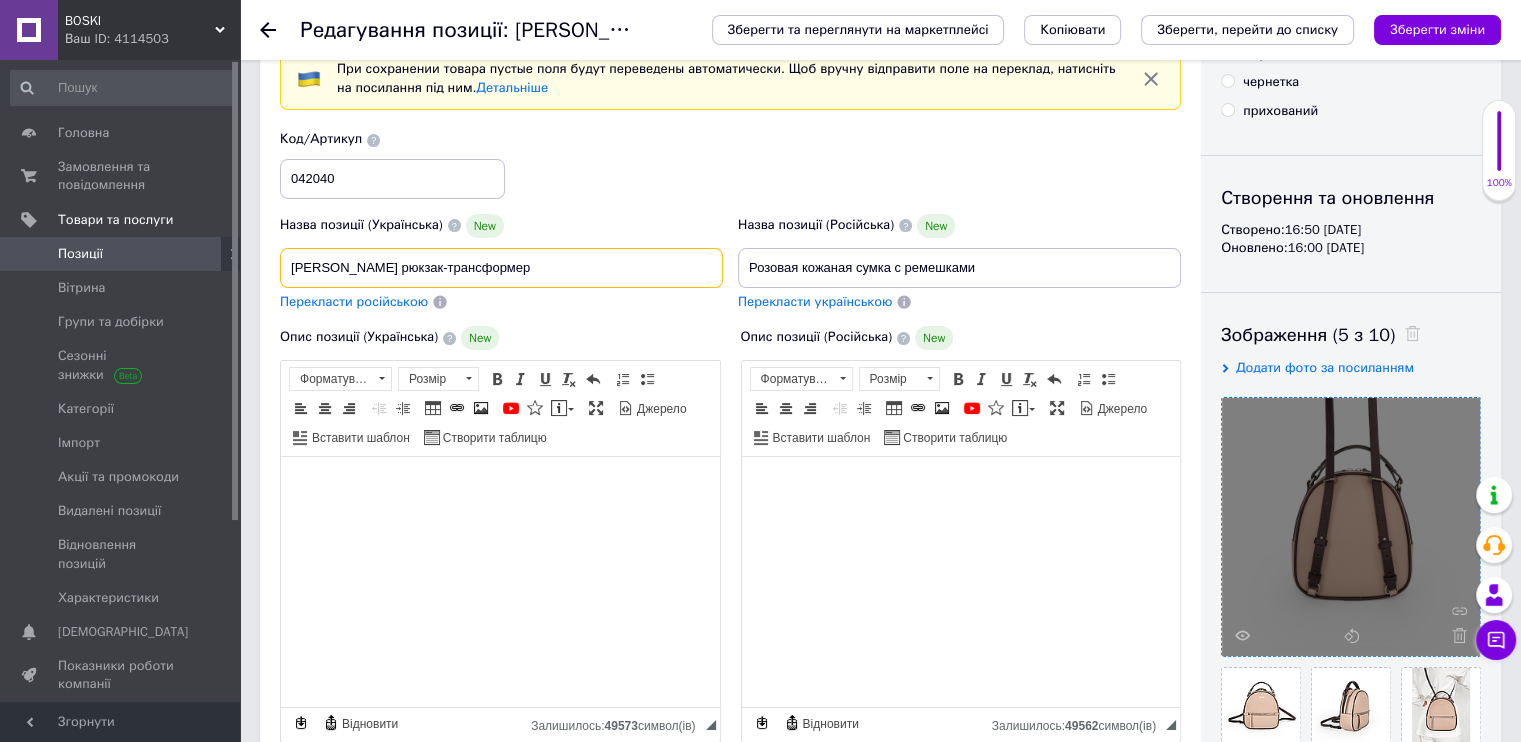 click on "[PERSON_NAME] рюкзак-трансформер" at bounding box center [501, 268] 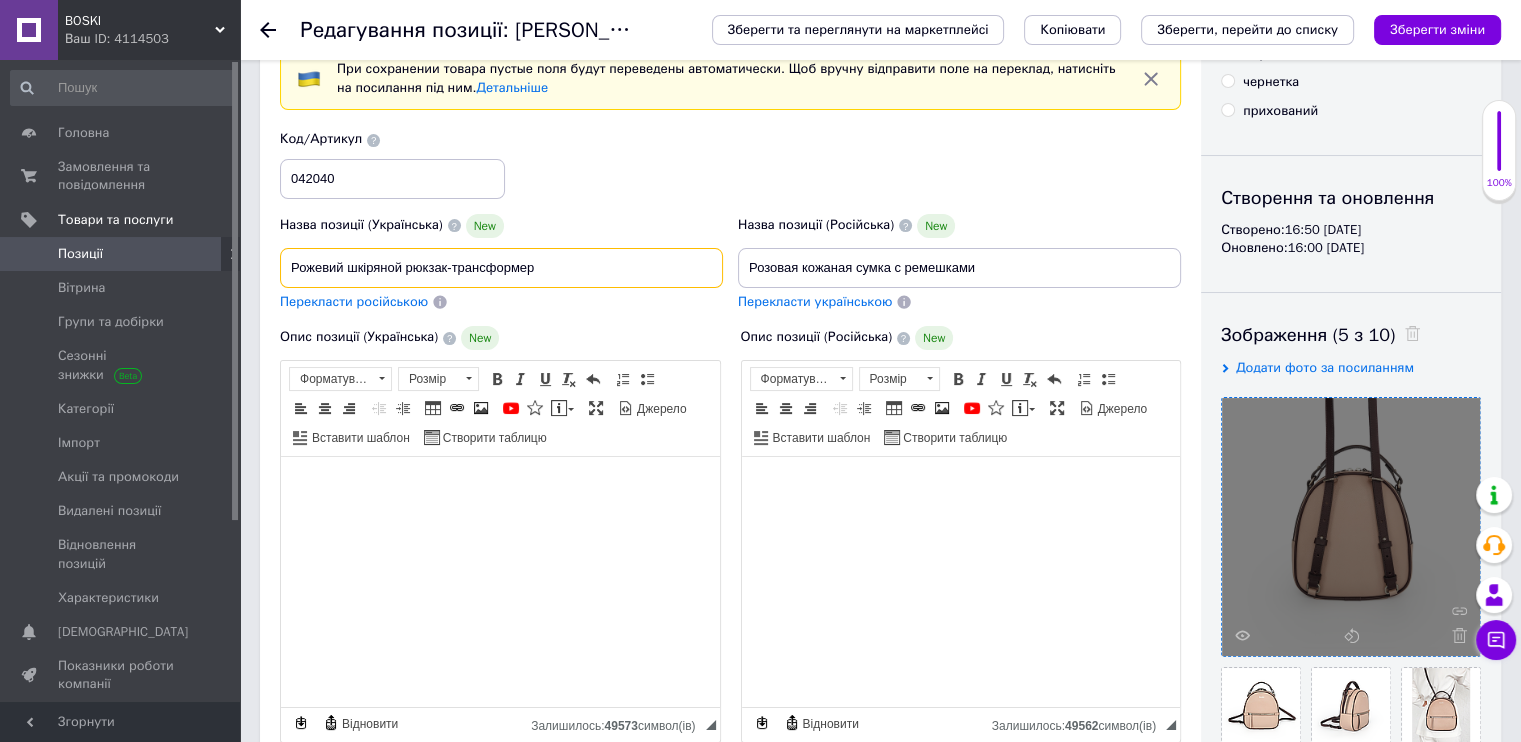 click on "Рожевий шкіряной рюкзак-трансформер" at bounding box center (501, 268) 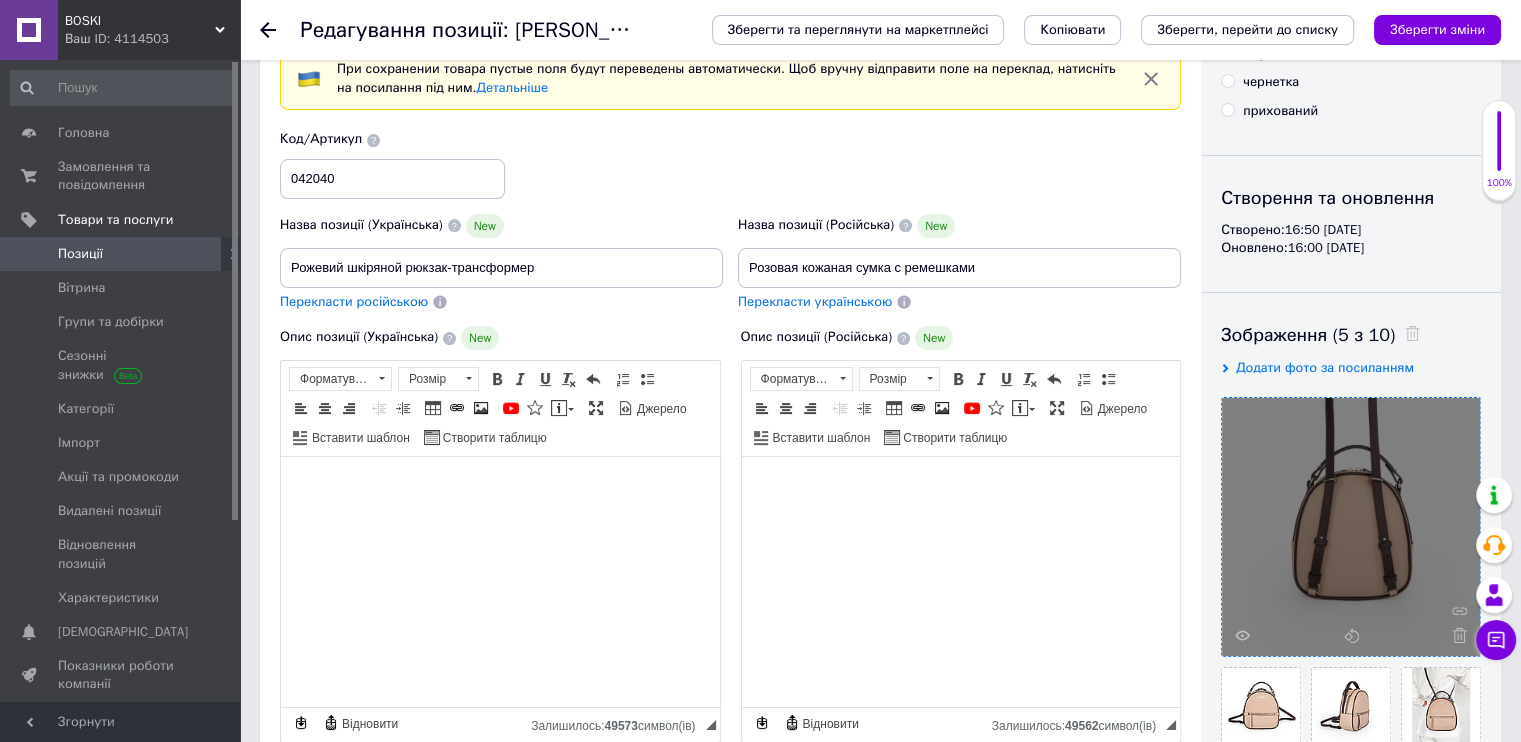 click on "Перекласти російською" at bounding box center [354, 301] 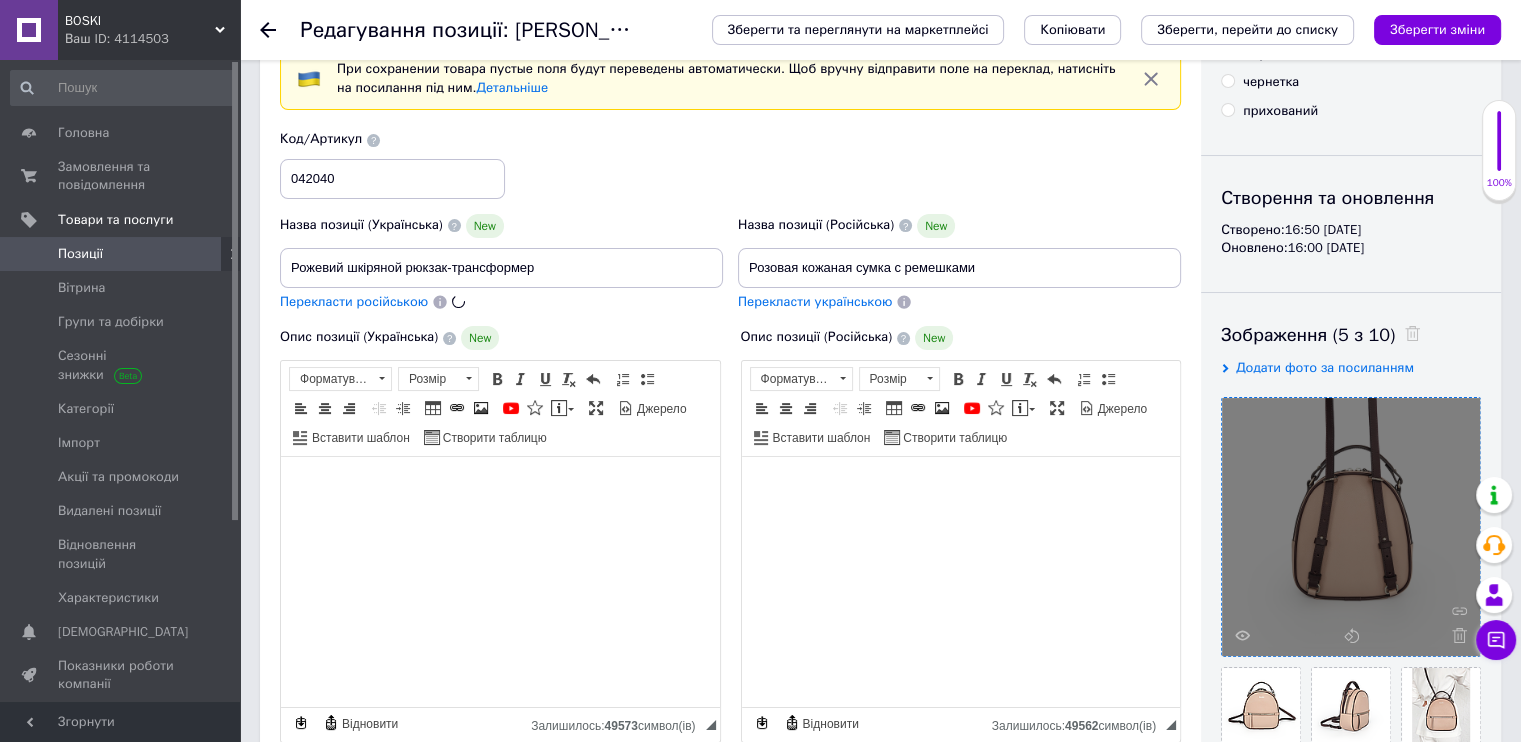 type on "Розовый кожаный рюкзак-трансформер" 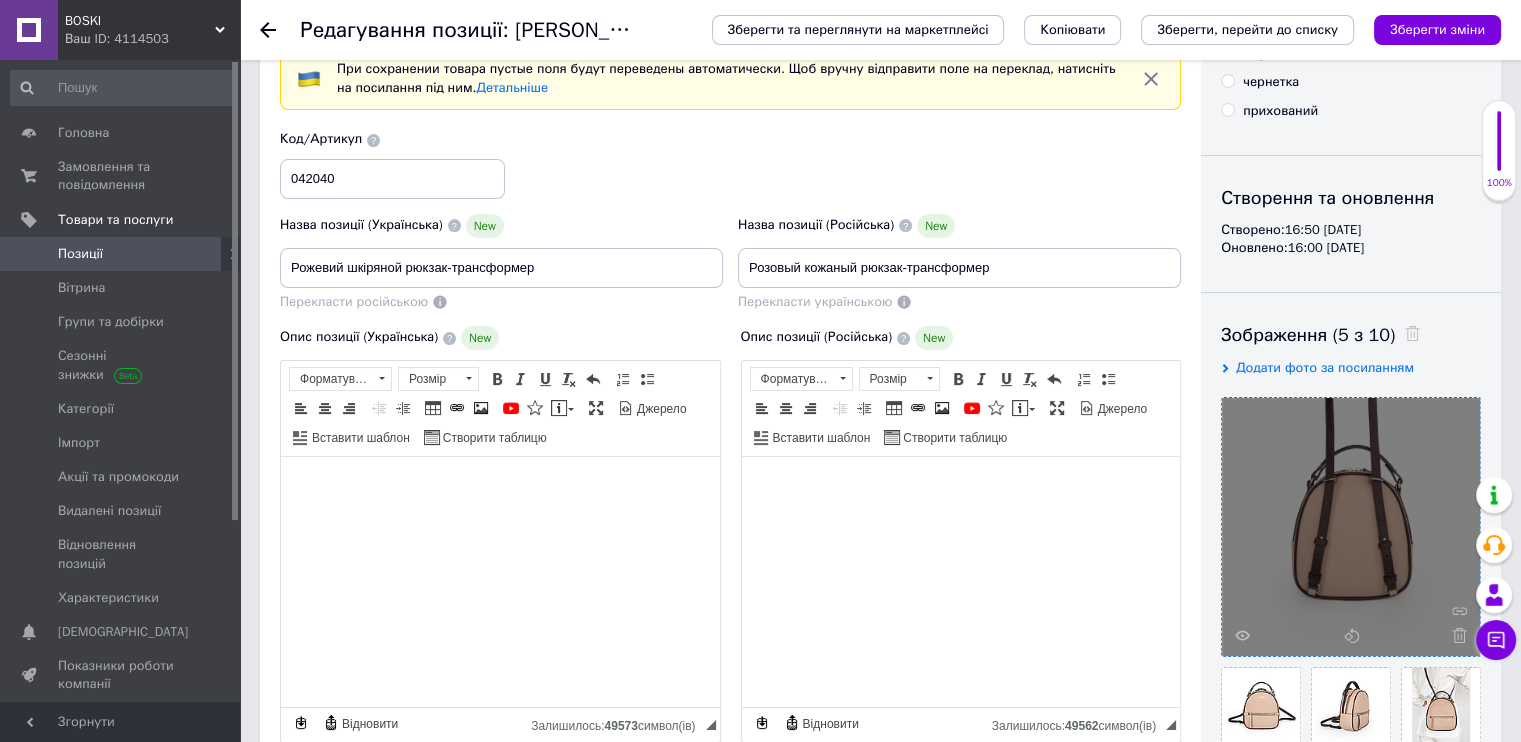 scroll, scrollTop: 300, scrollLeft: 0, axis: vertical 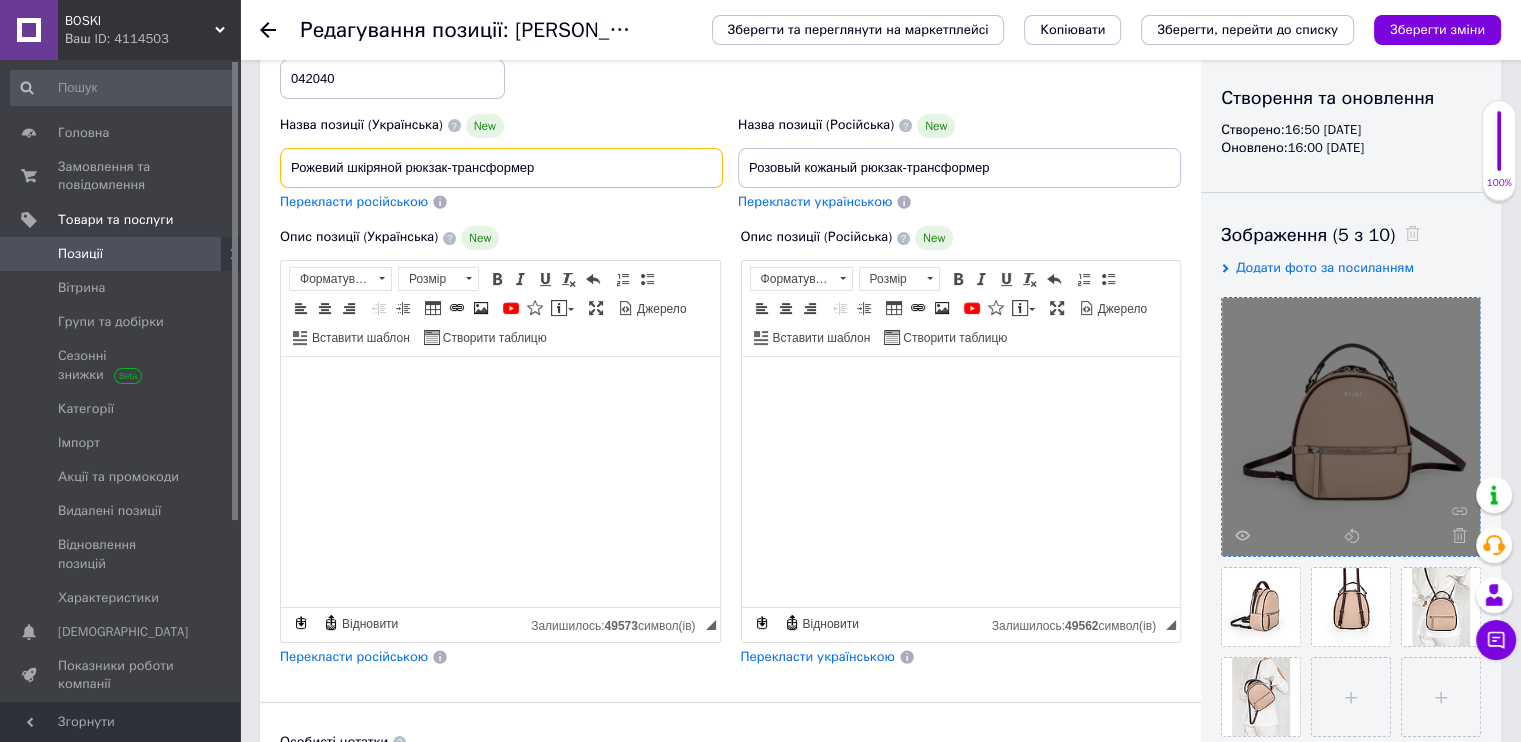 drag, startPoint x: 340, startPoint y: 163, endPoint x: 292, endPoint y: 169, distance: 48.373547 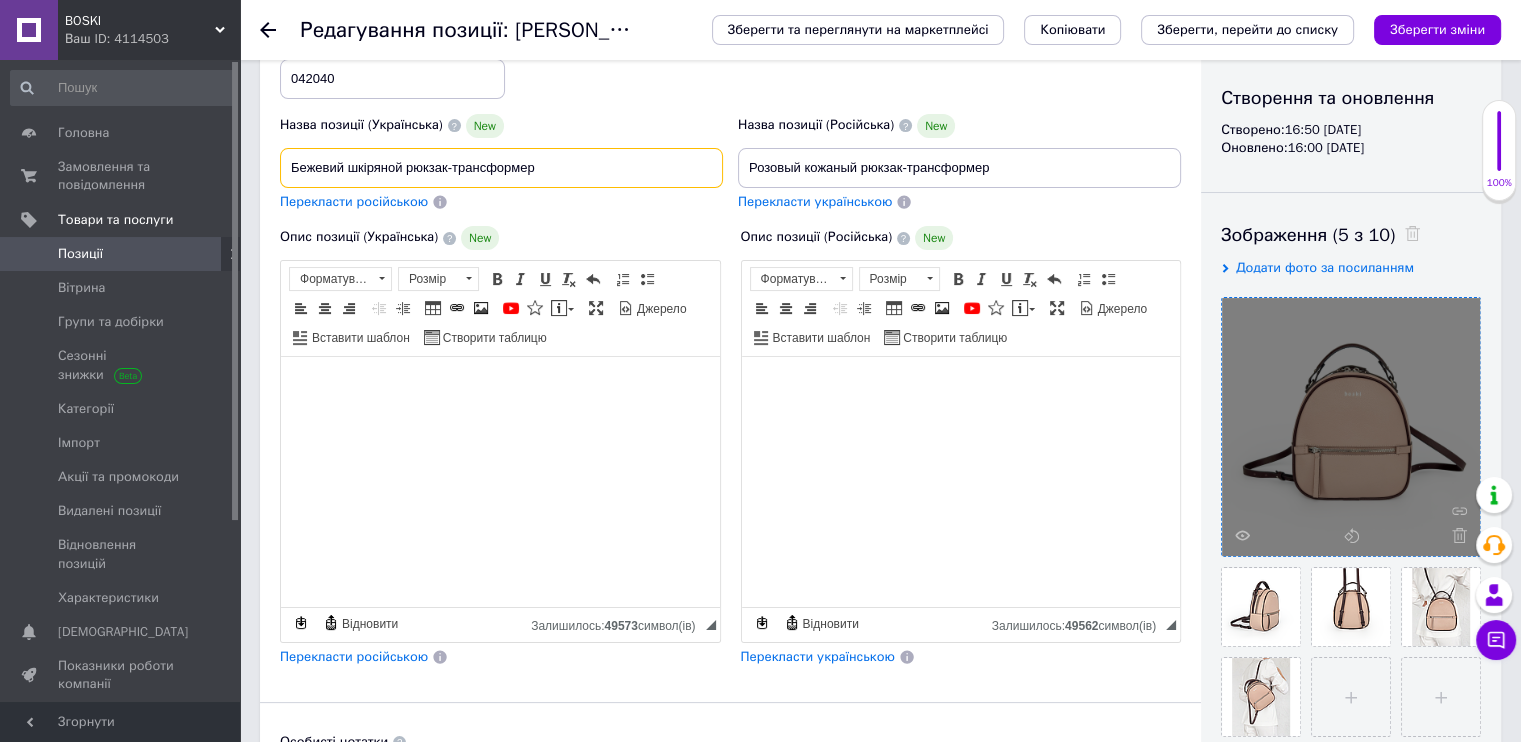 click on "Бежевий шкіряной рюкзак-трансформер" at bounding box center (501, 168) 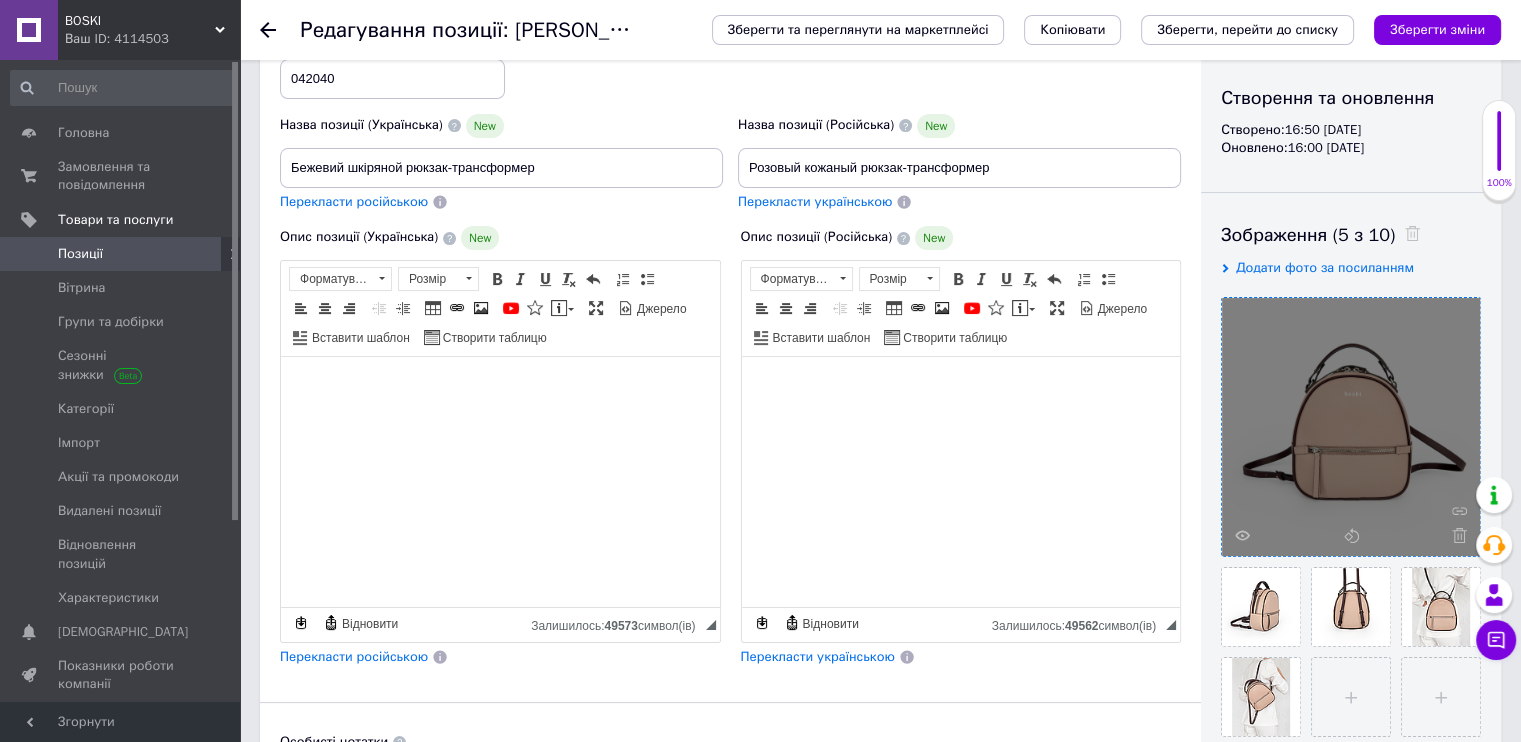 click on "Перекласти російською" at bounding box center [354, 201] 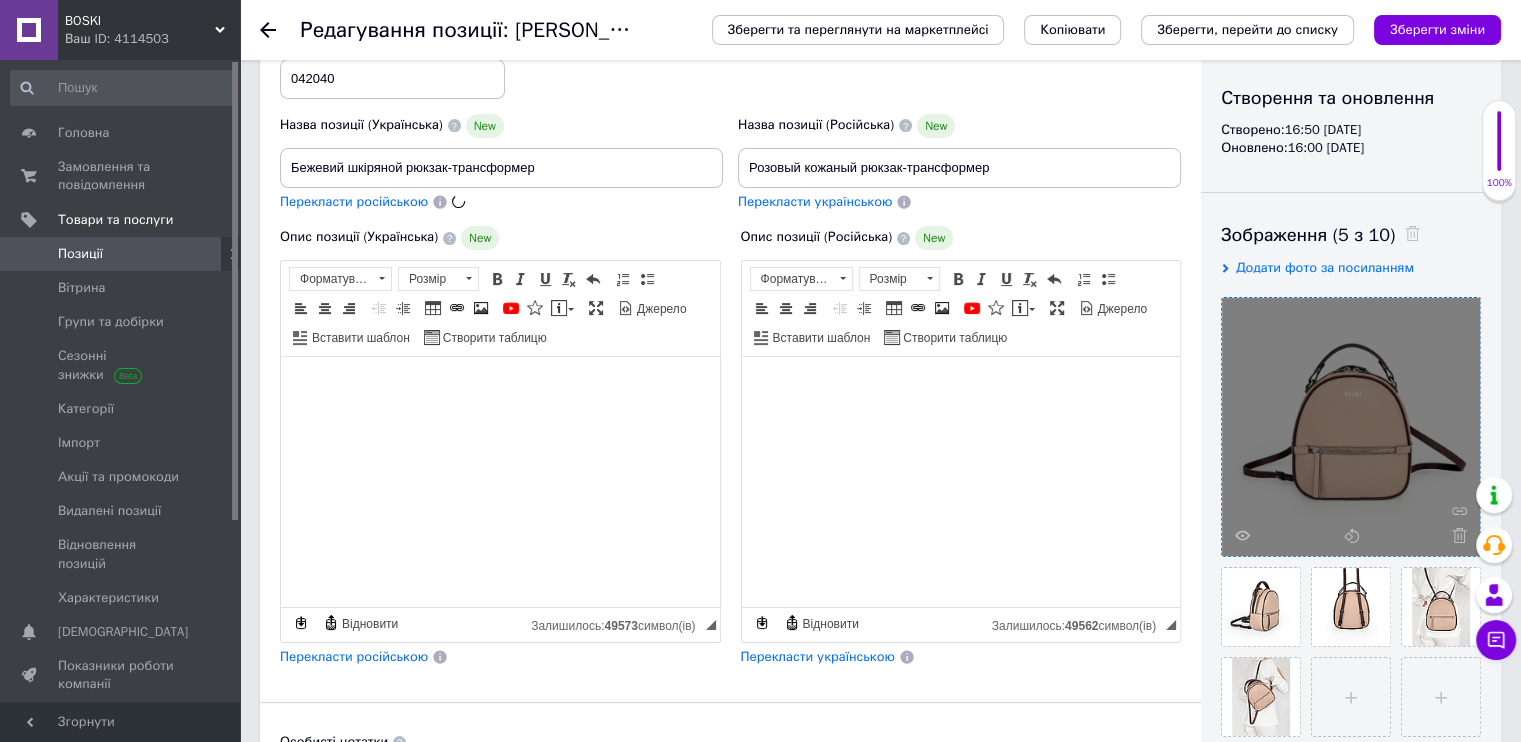 type on "Бежевый кожаный рюкзак-трансформер" 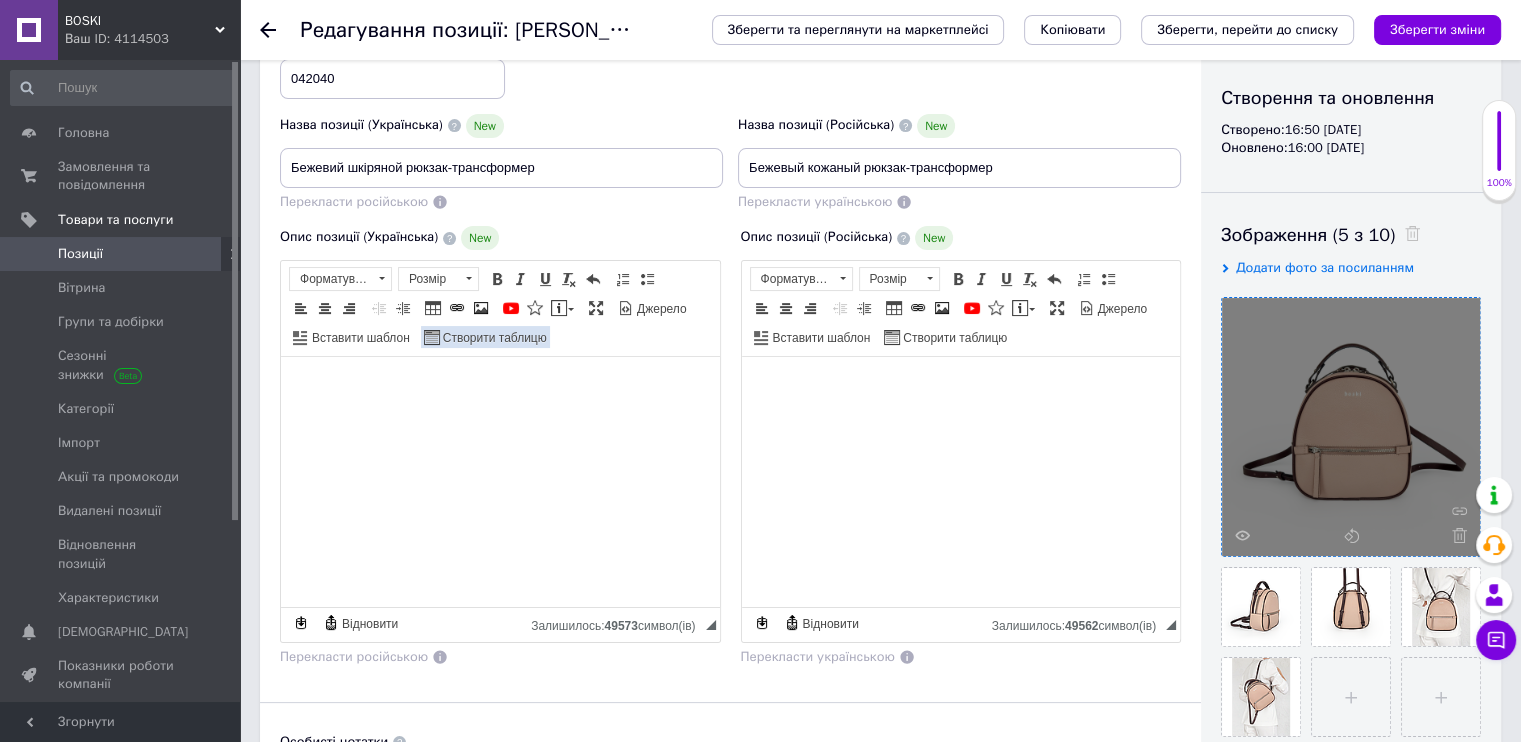 scroll, scrollTop: 300, scrollLeft: 0, axis: vertical 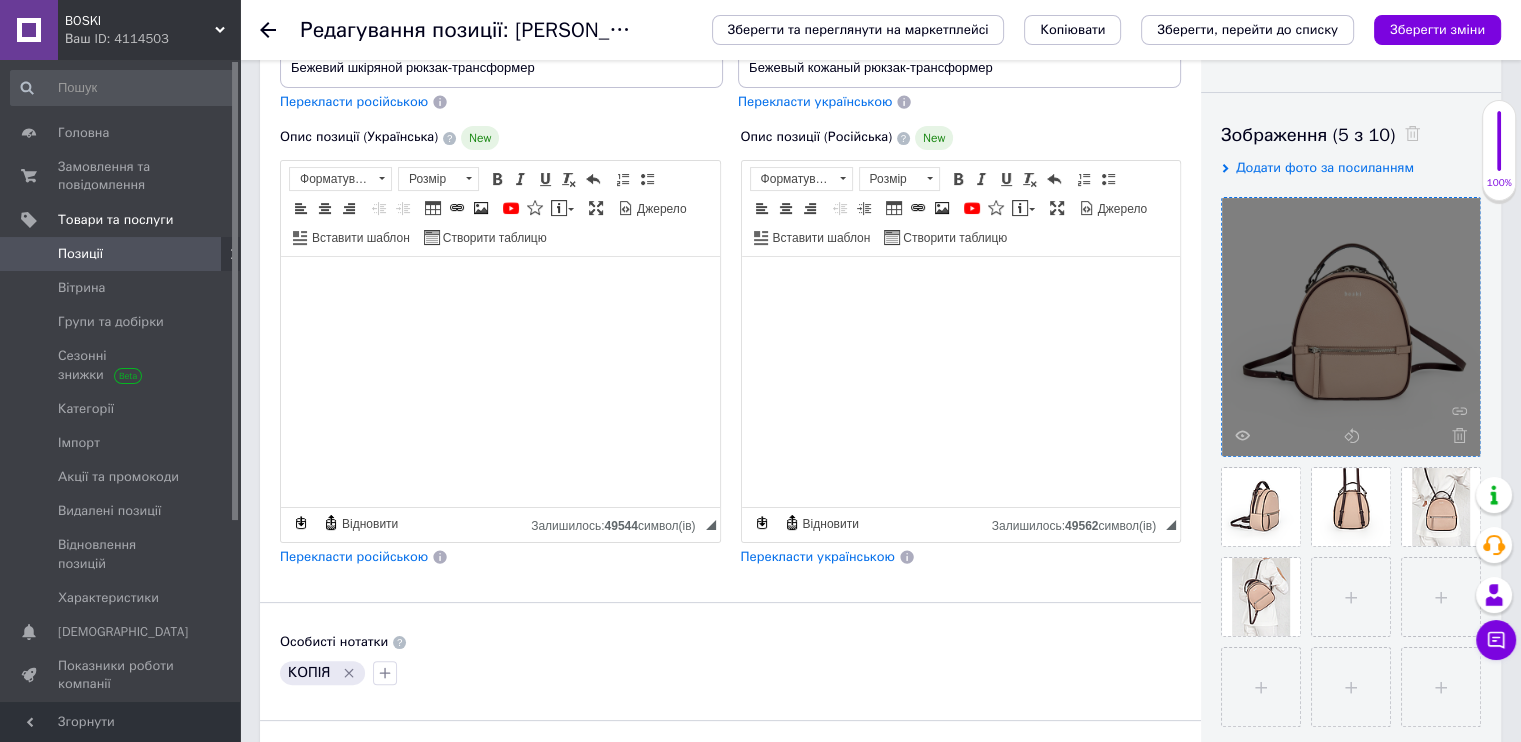 click 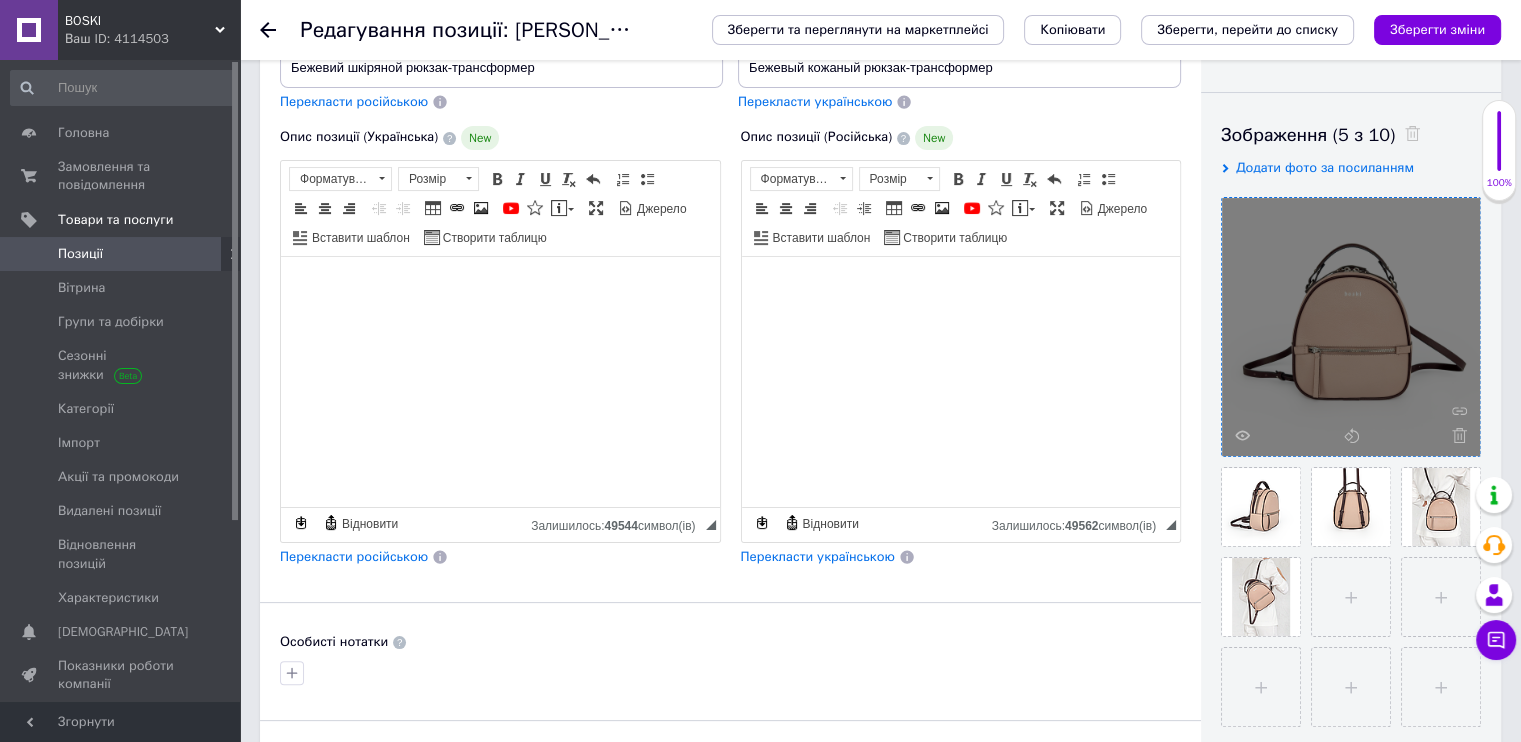 click on "Перекласти російською" at bounding box center (354, 556) 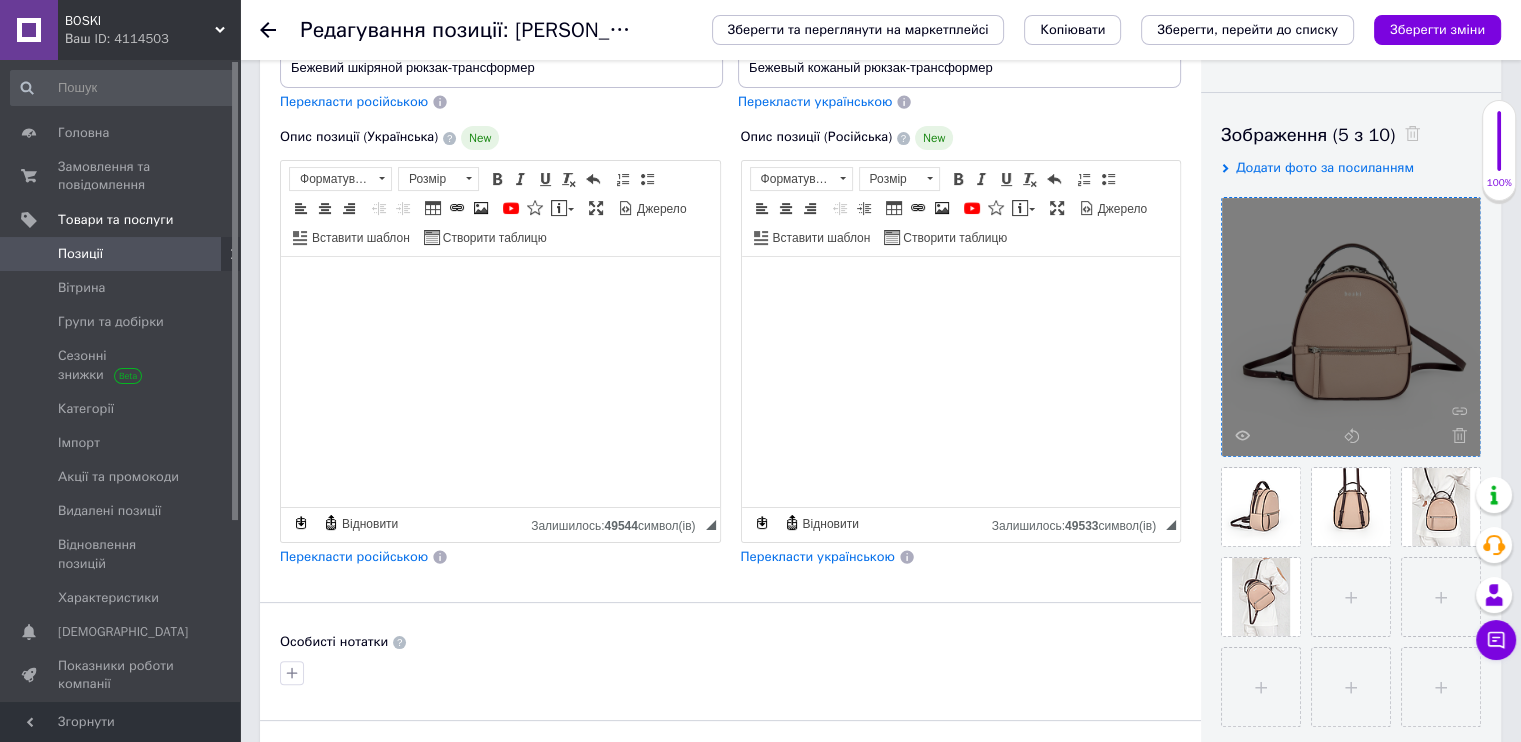 scroll, scrollTop: 0, scrollLeft: 0, axis: both 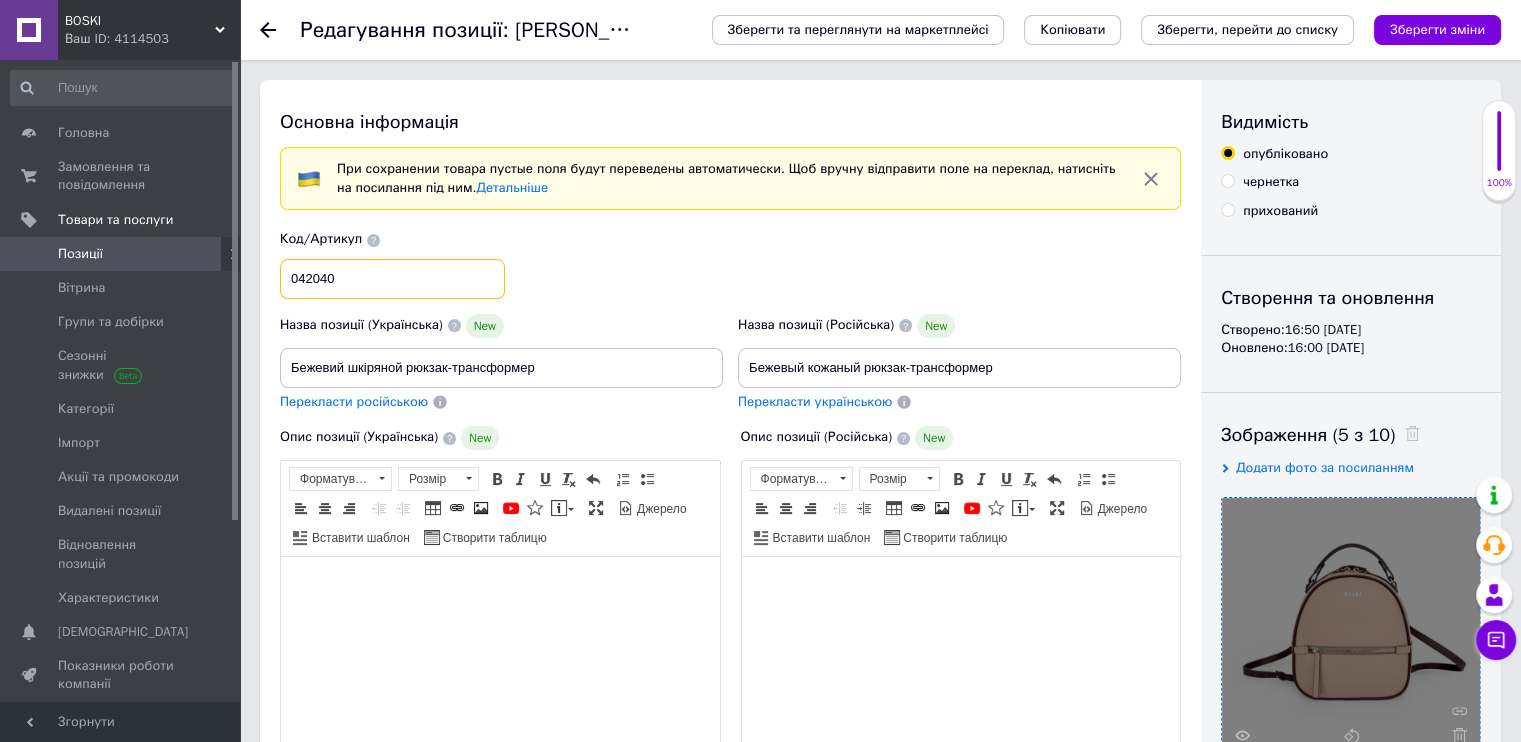 click on "042040" at bounding box center [392, 279] 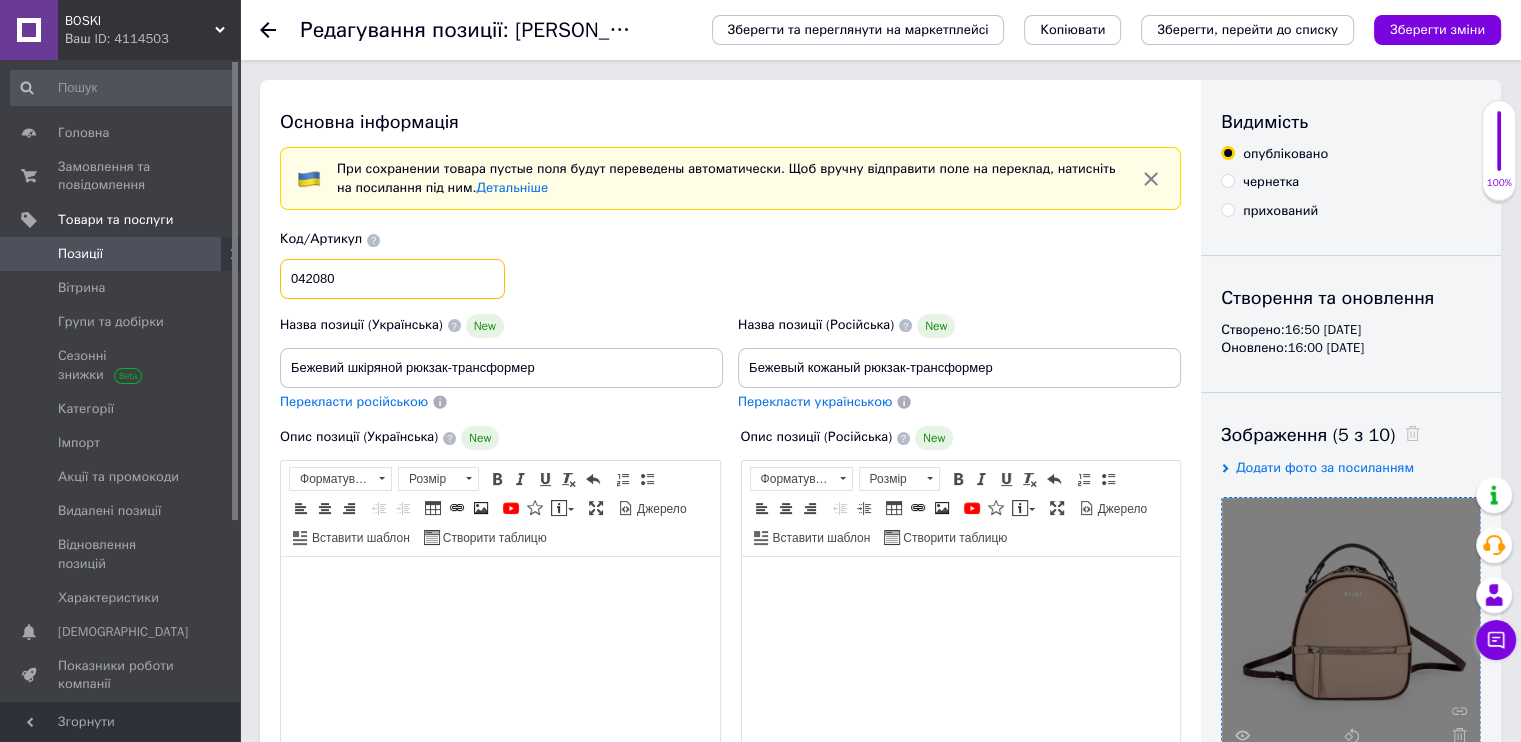 click on "042080" at bounding box center [392, 279] 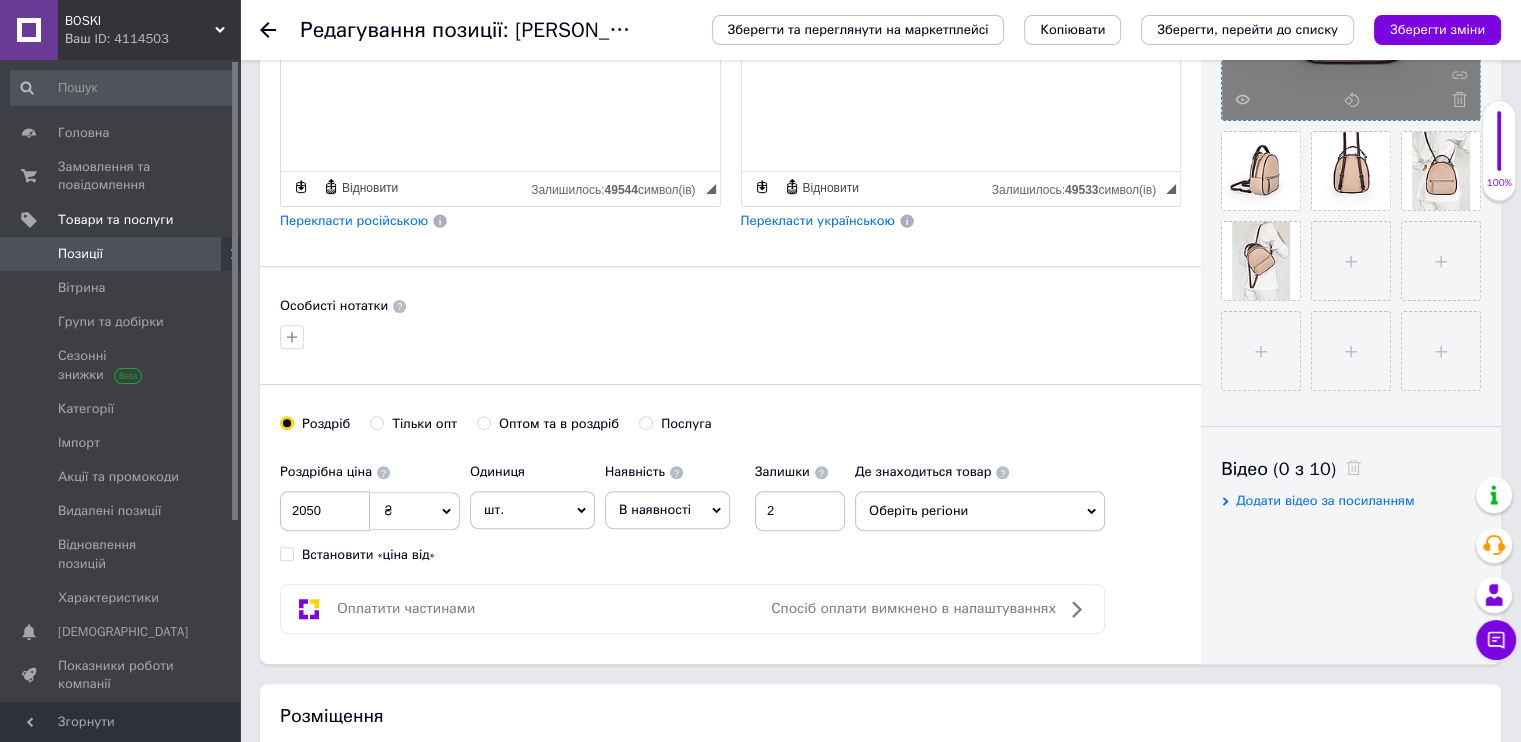 scroll, scrollTop: 700, scrollLeft: 0, axis: vertical 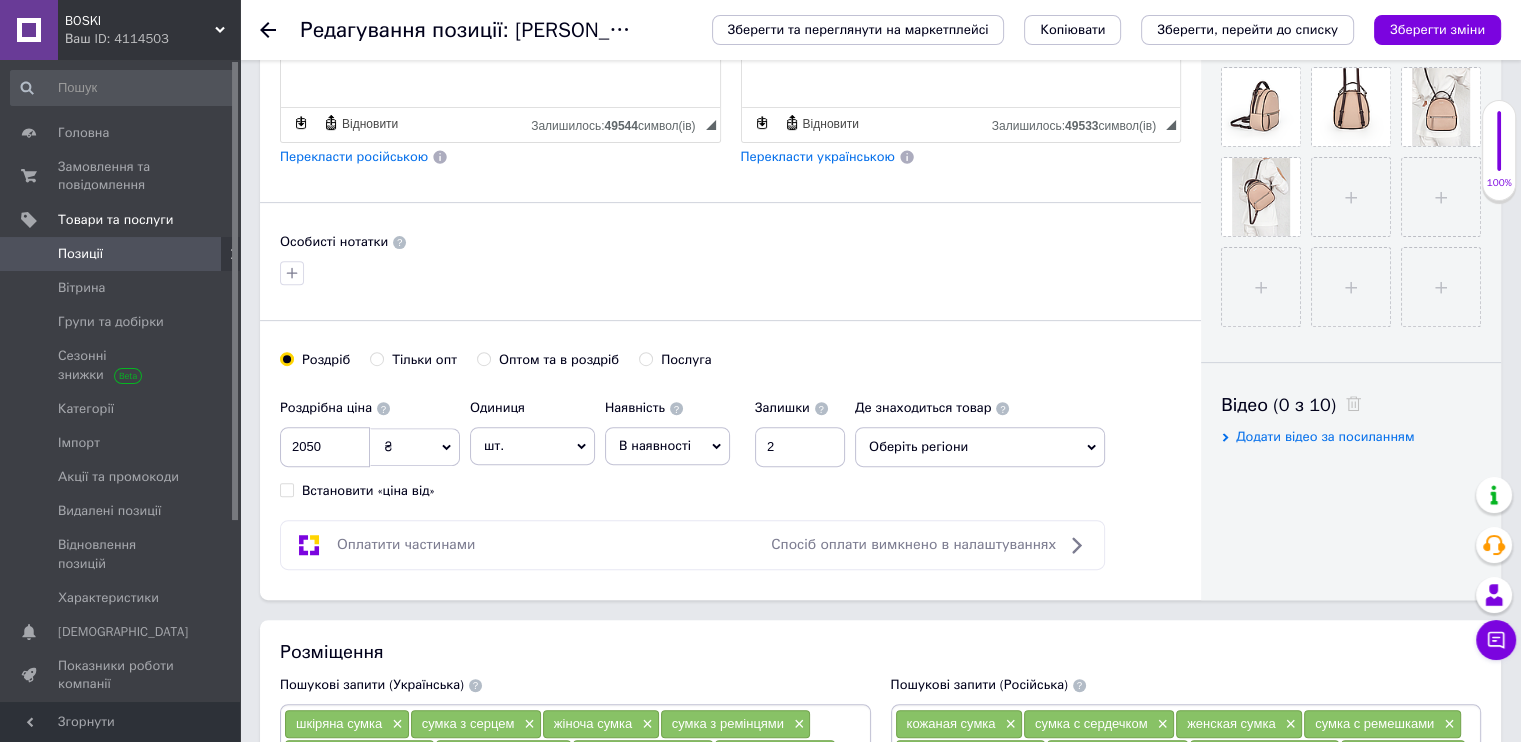 type on "042080" 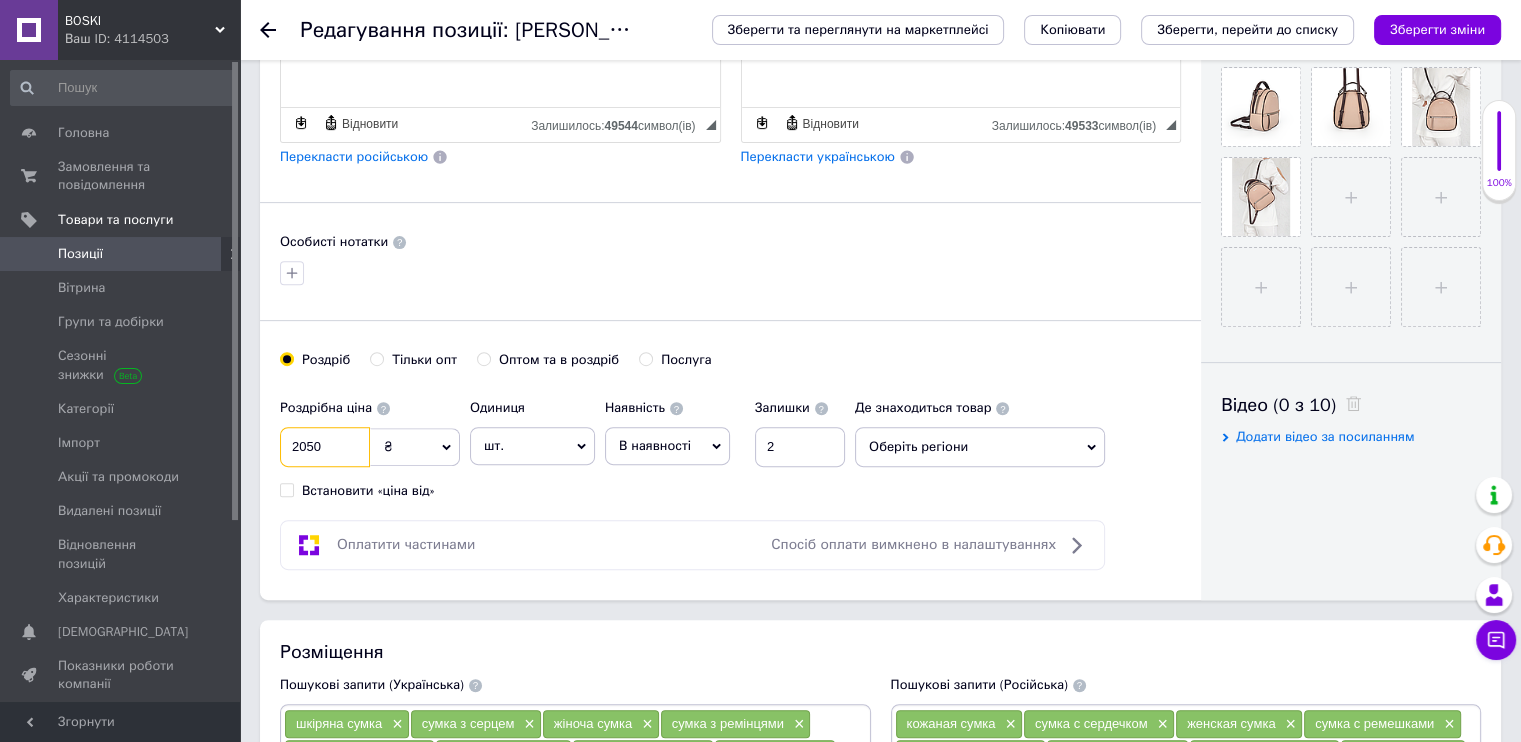 drag, startPoint x: 300, startPoint y: 434, endPoint x: 280, endPoint y: 434, distance: 20 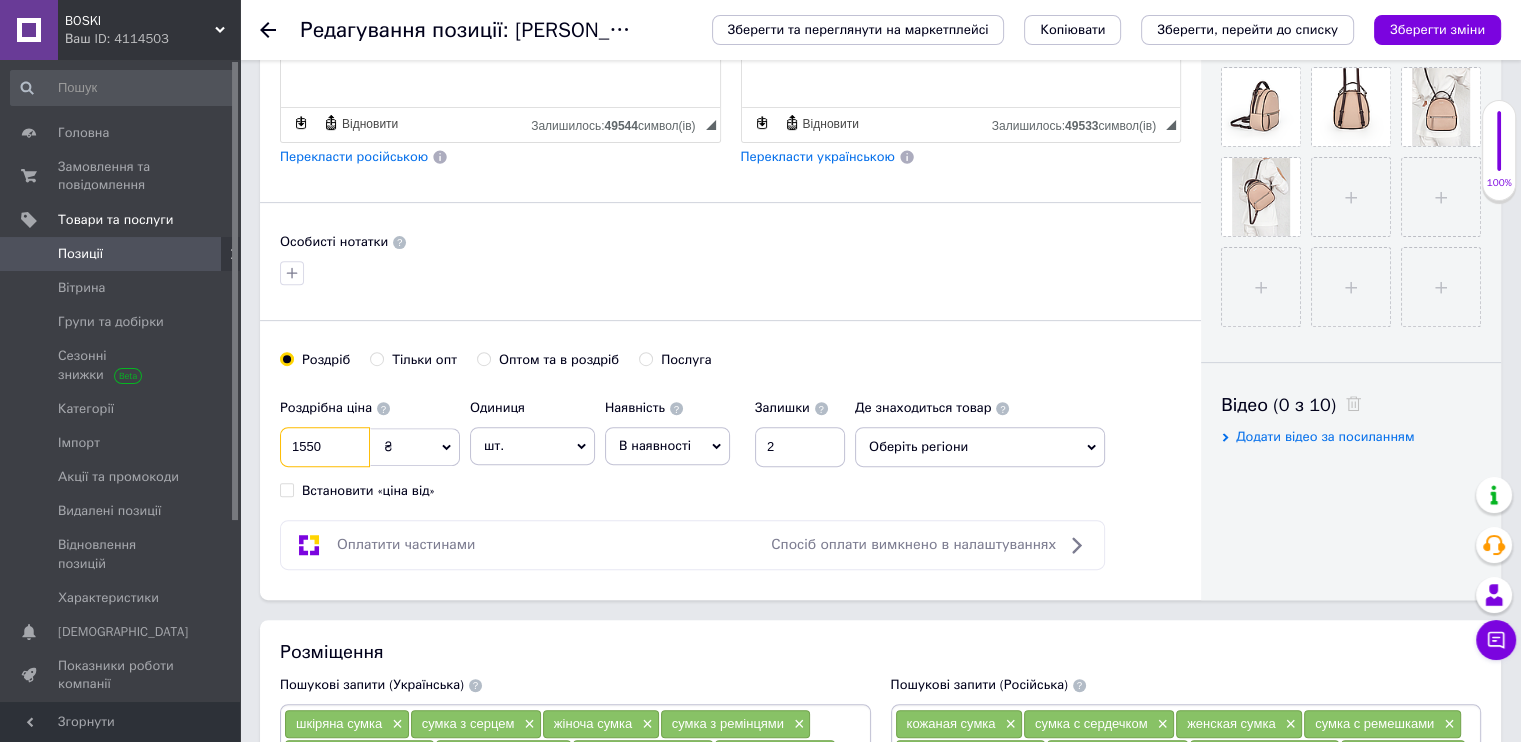 type on "1550" 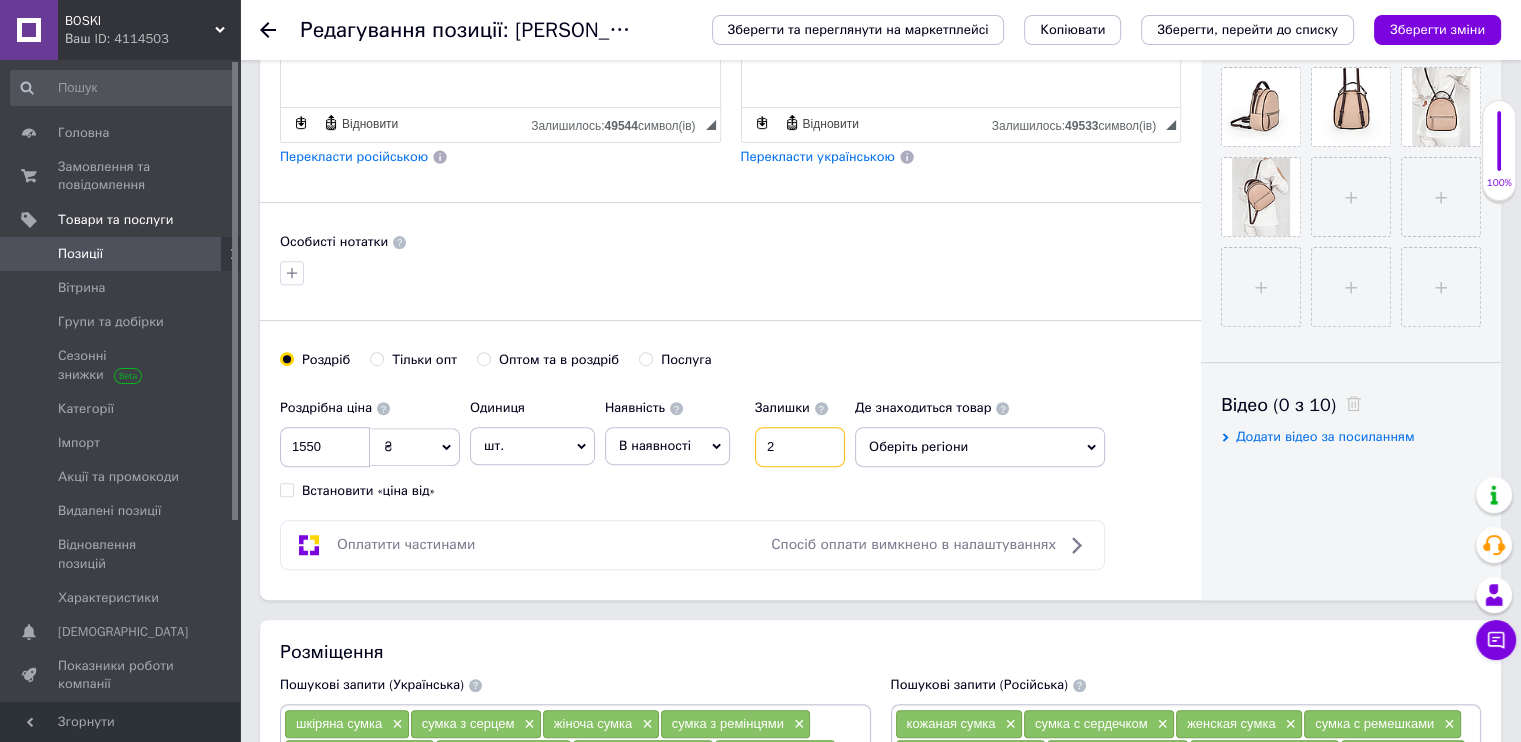drag, startPoint x: 789, startPoint y: 439, endPoint x: 768, endPoint y: 436, distance: 21.213203 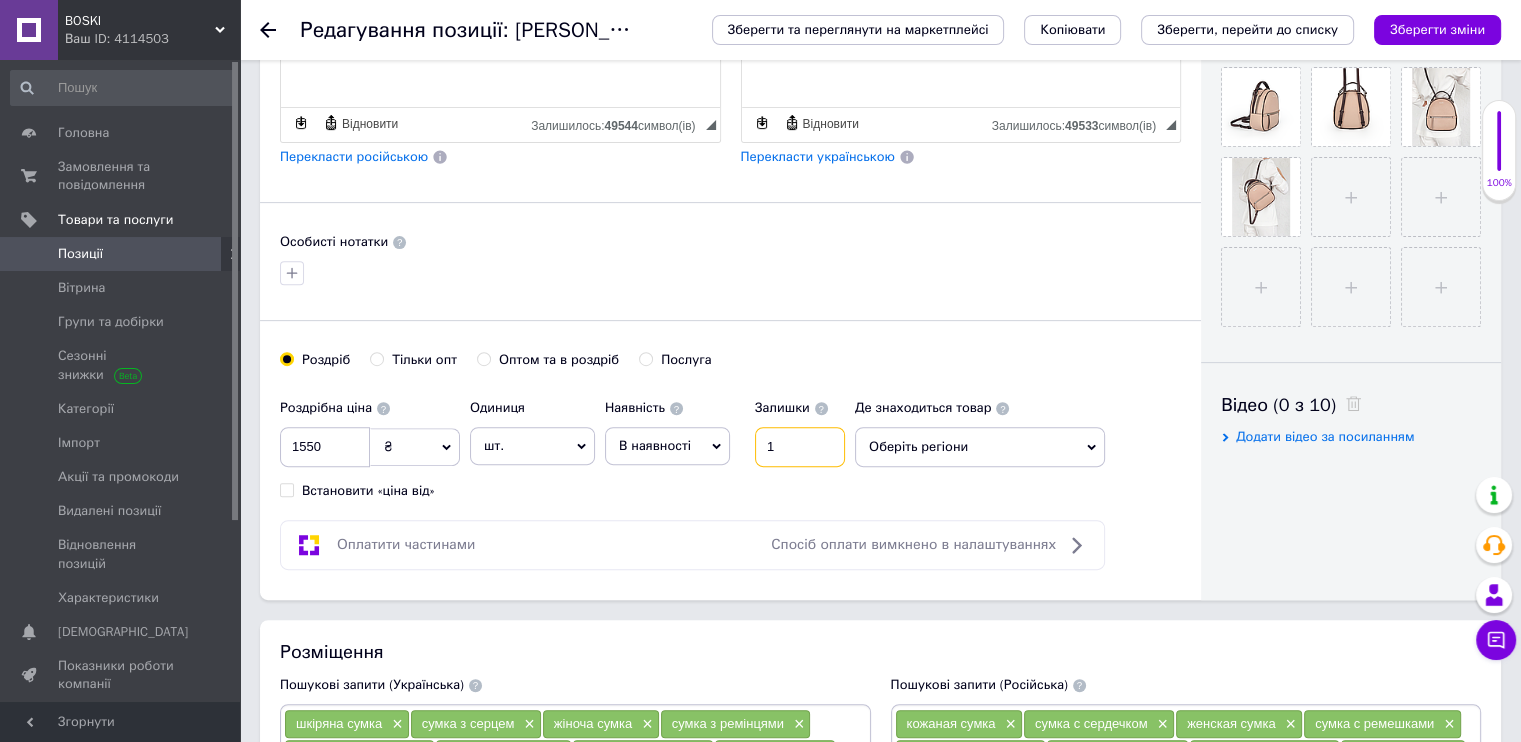 type on "1" 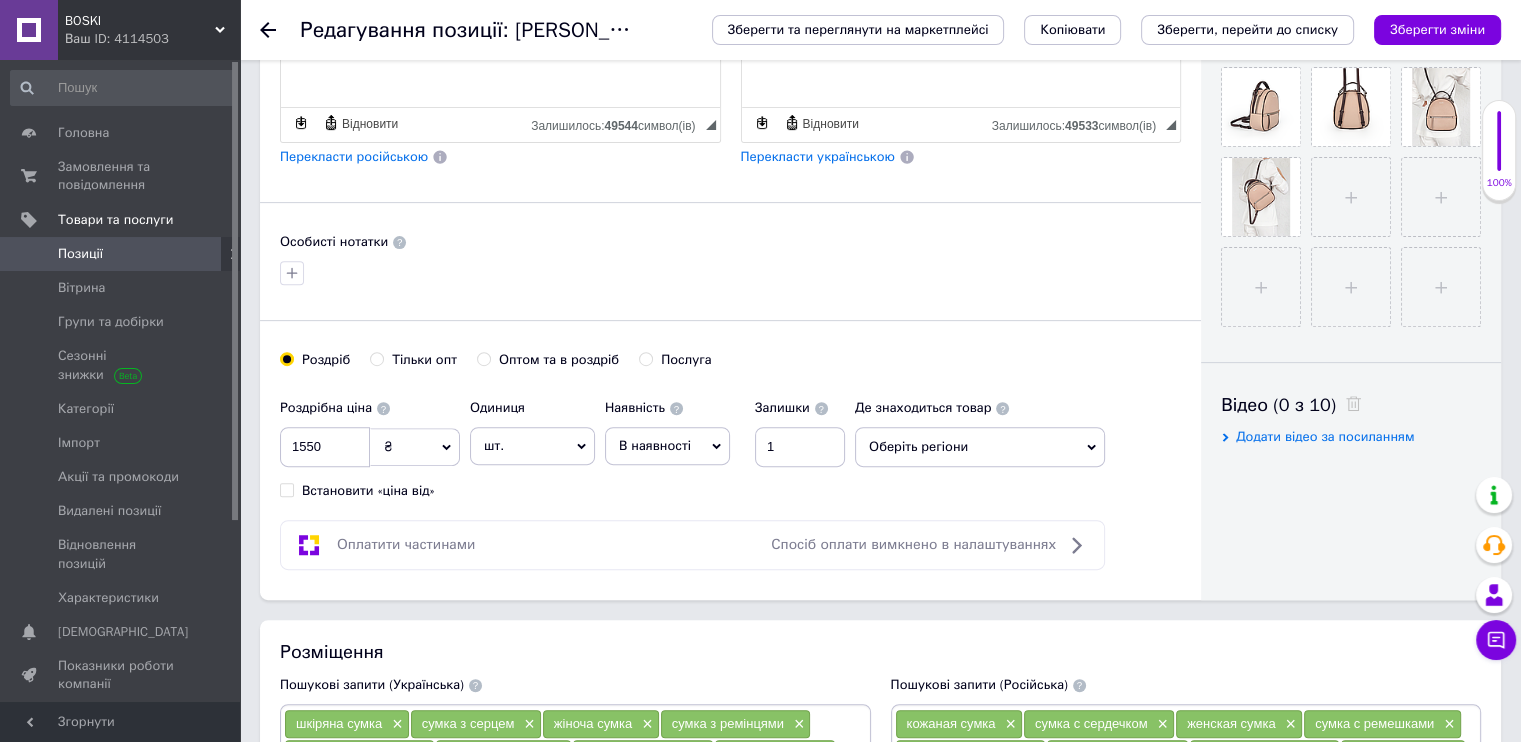 click on "Оберіть регіони" at bounding box center [980, 447] 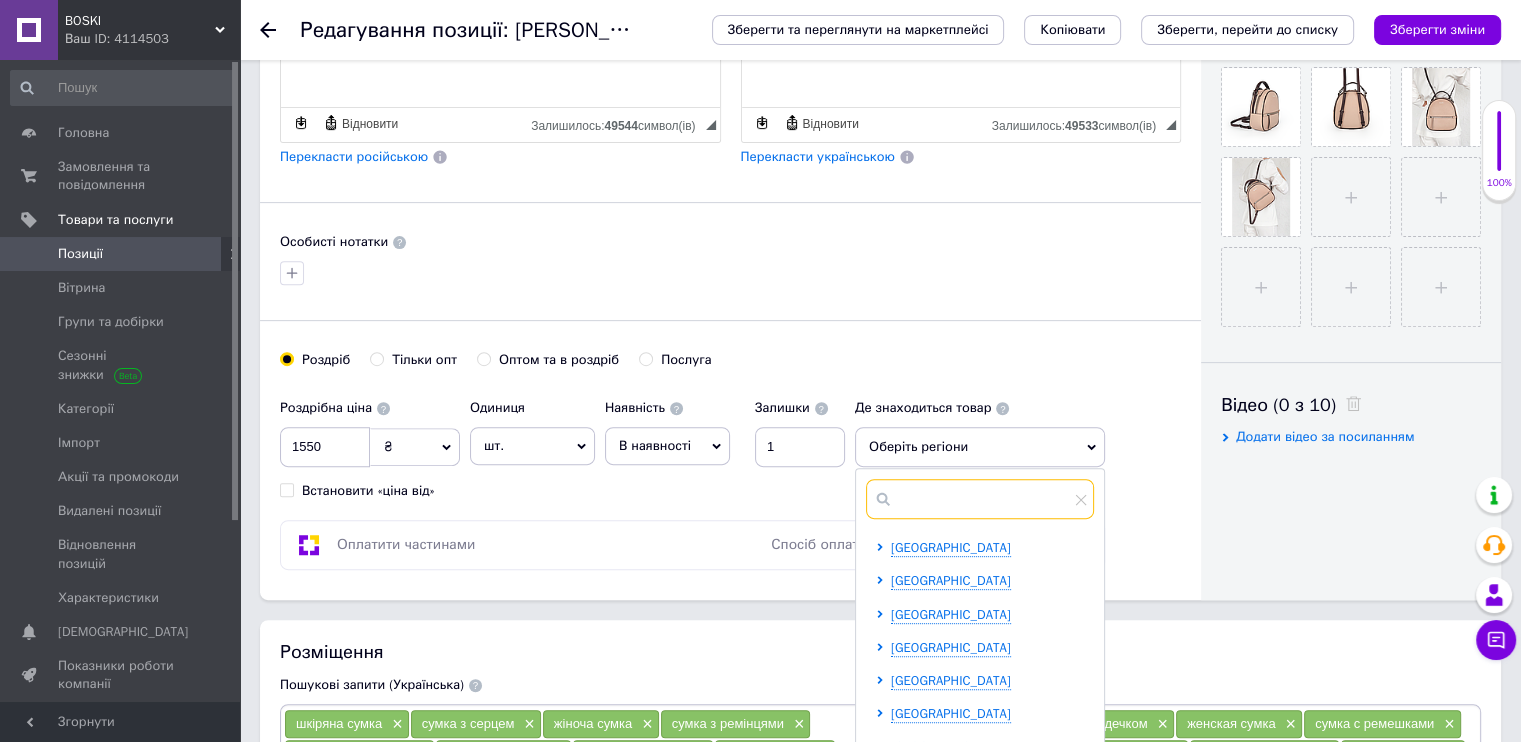 click at bounding box center [980, 499] 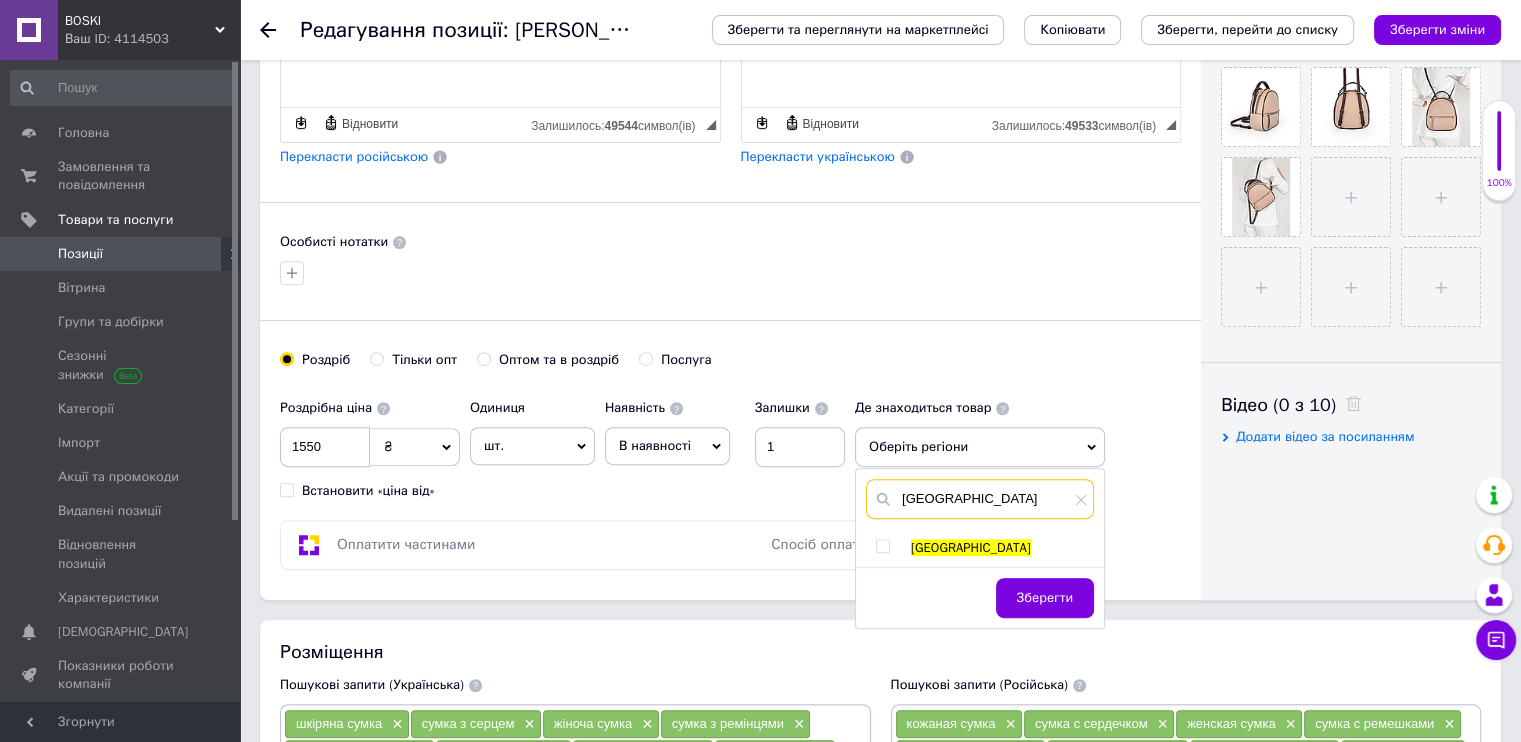 type on "[GEOGRAPHIC_DATA]" 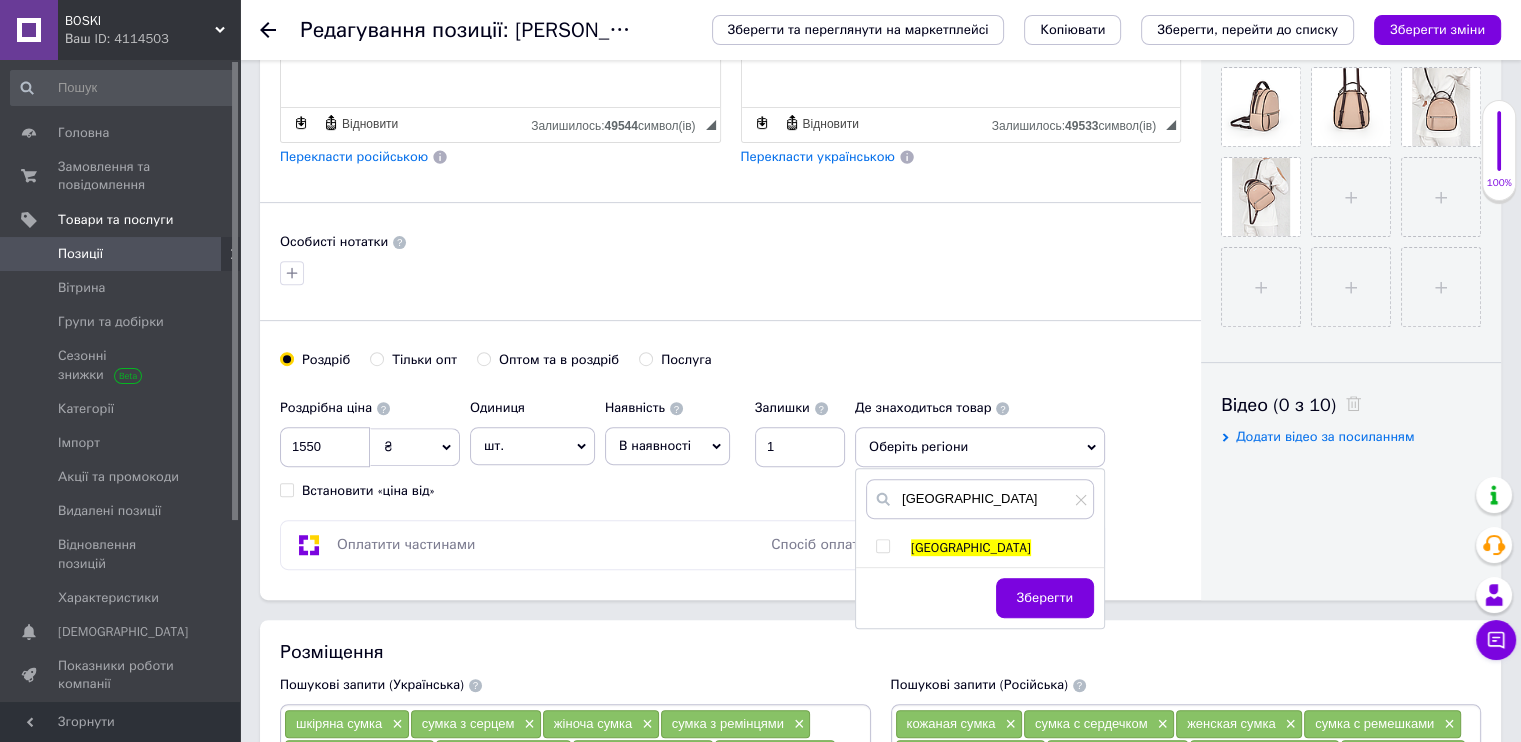 click at bounding box center (882, 546) 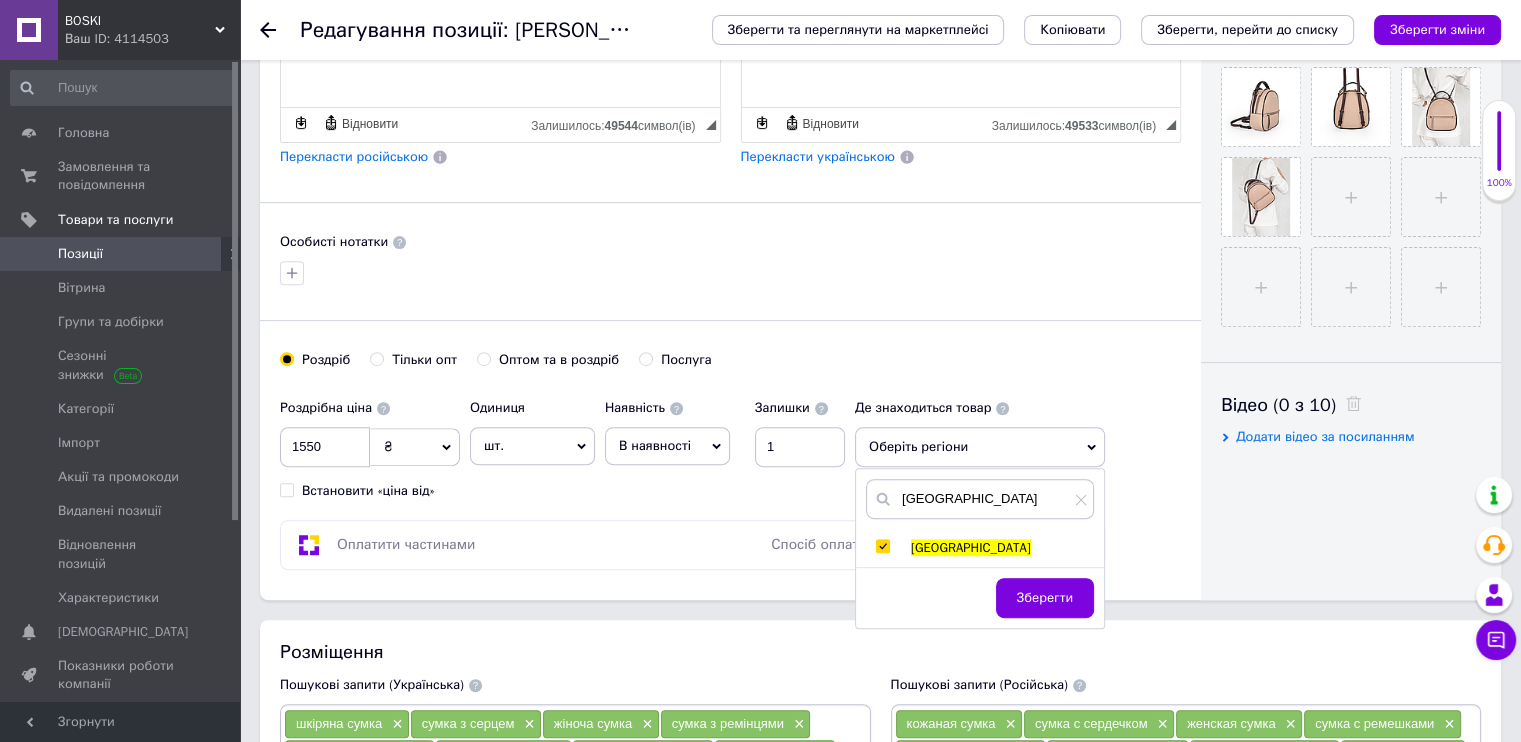 checkbox on "true" 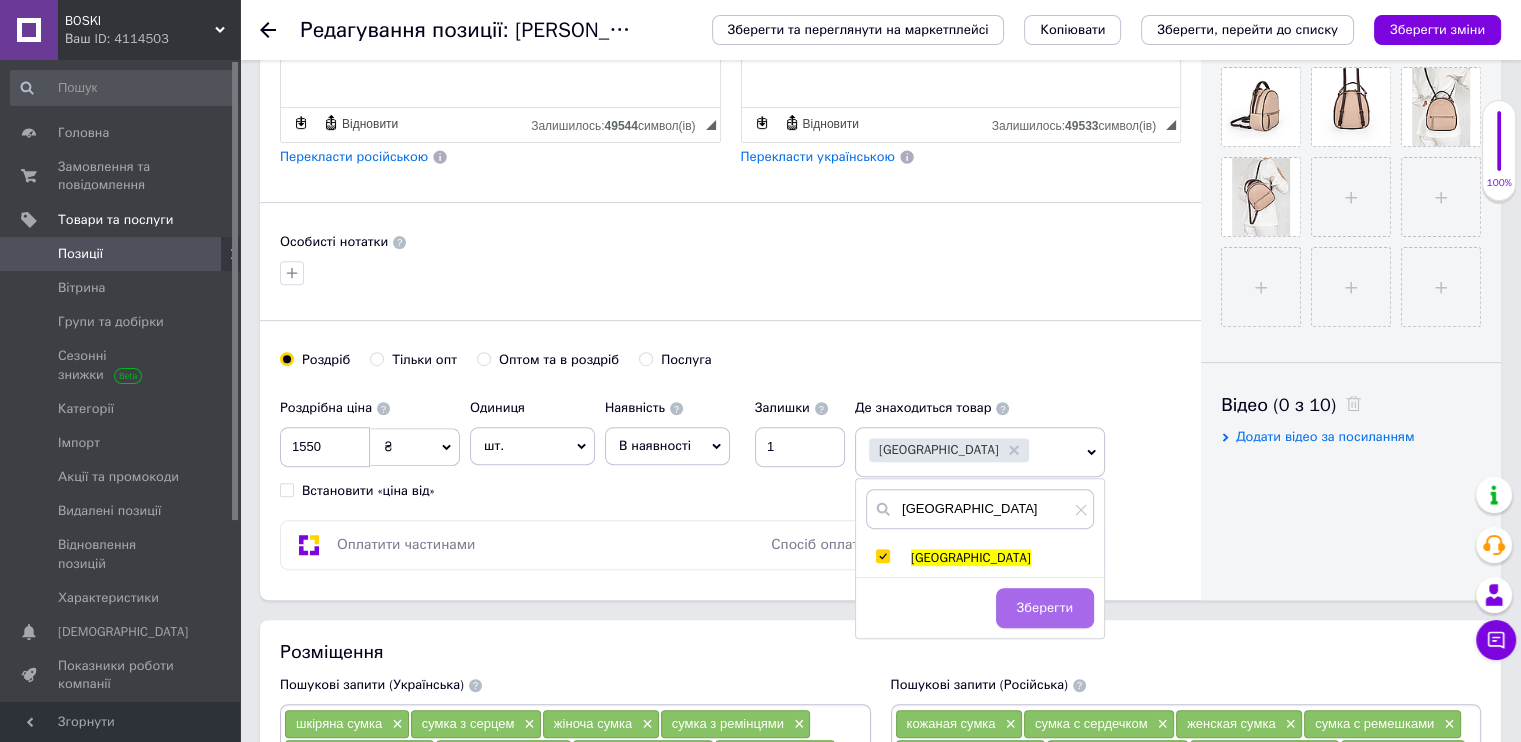 click on "Зберегти" at bounding box center (1045, 608) 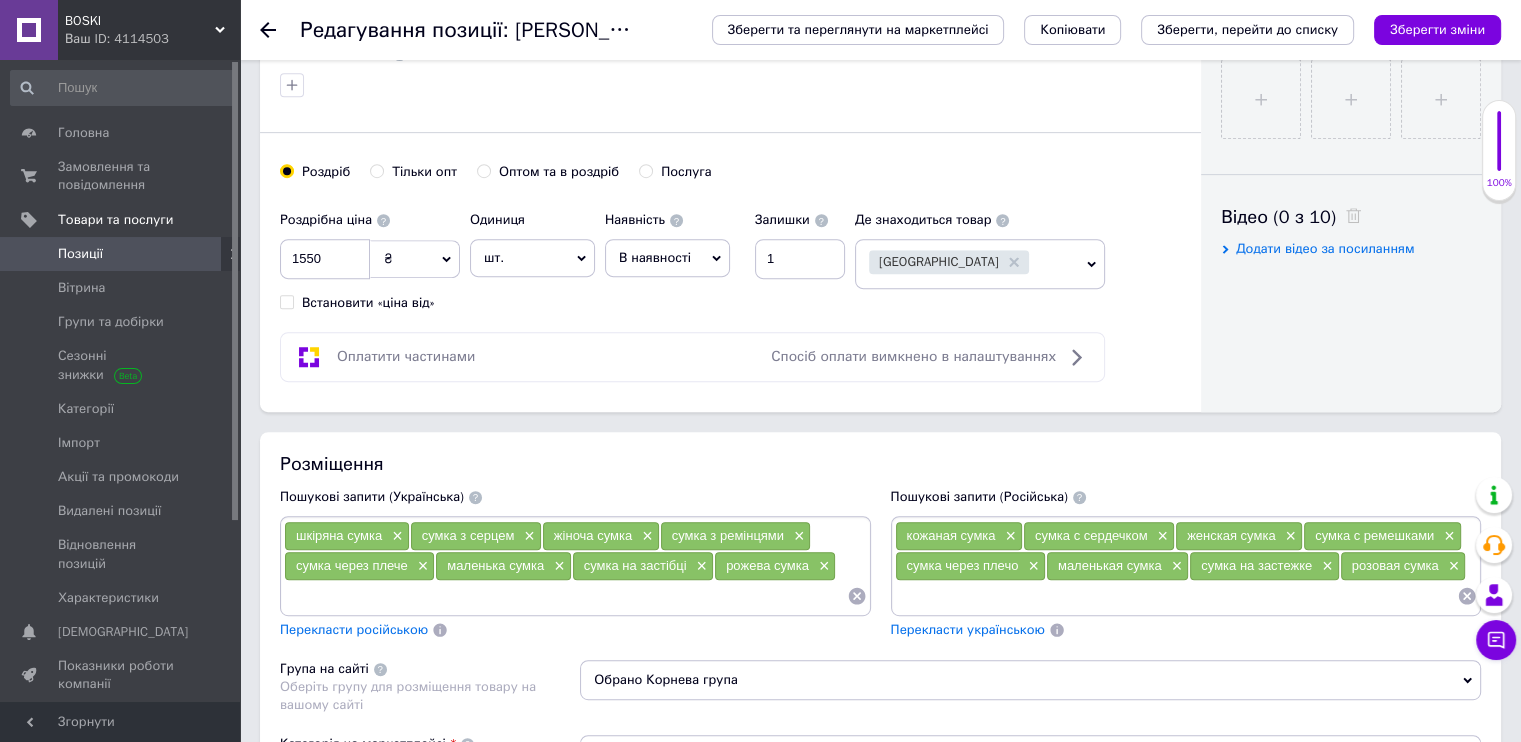 scroll, scrollTop: 900, scrollLeft: 0, axis: vertical 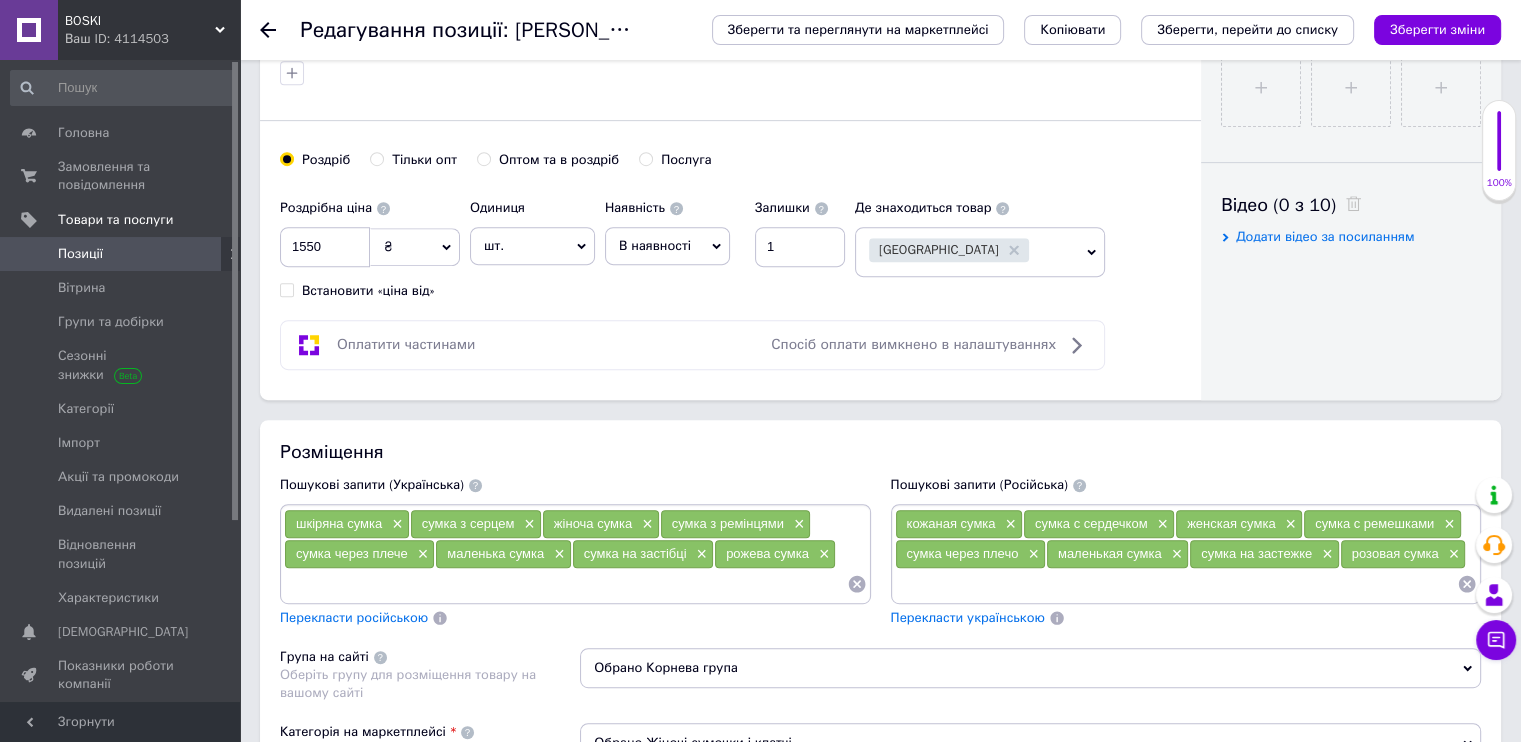 click 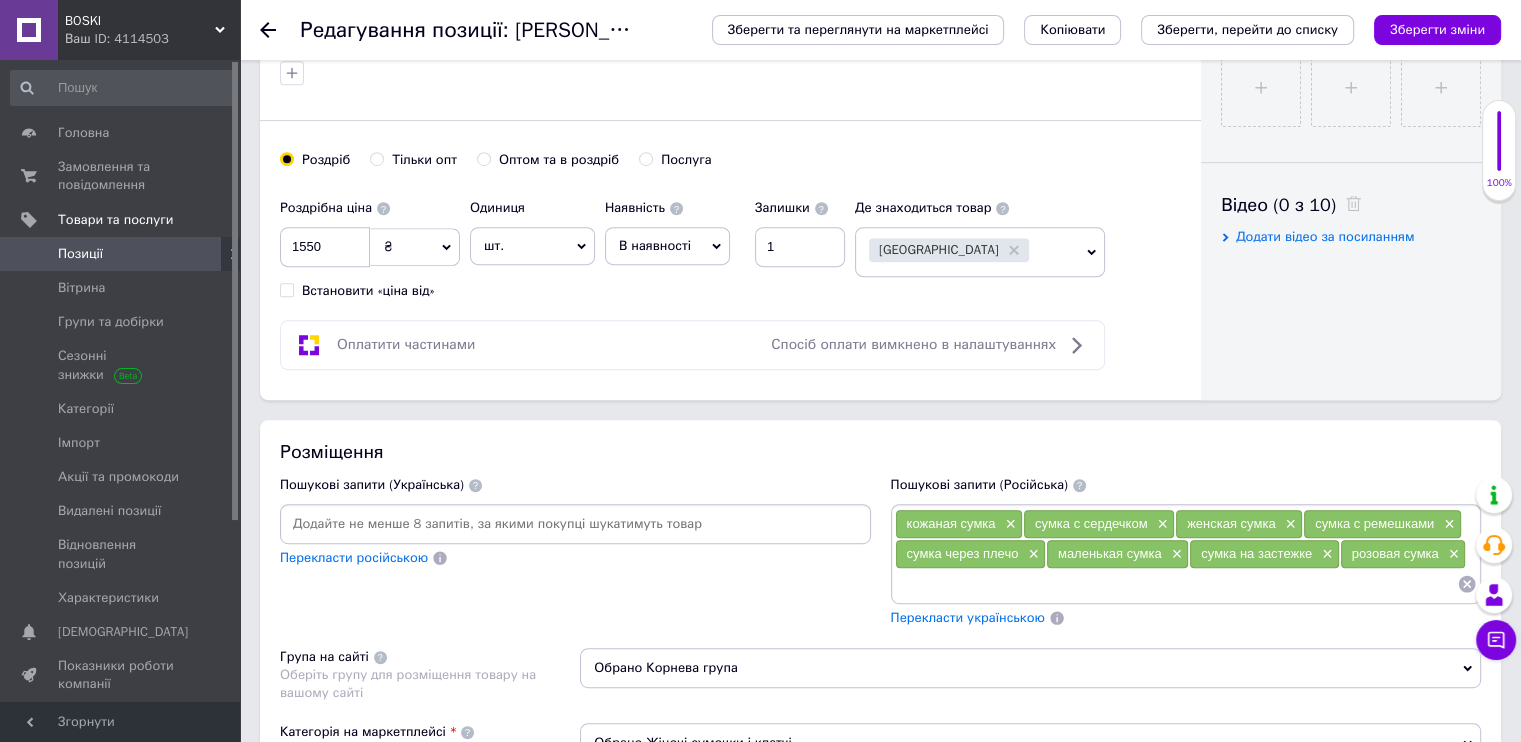 click 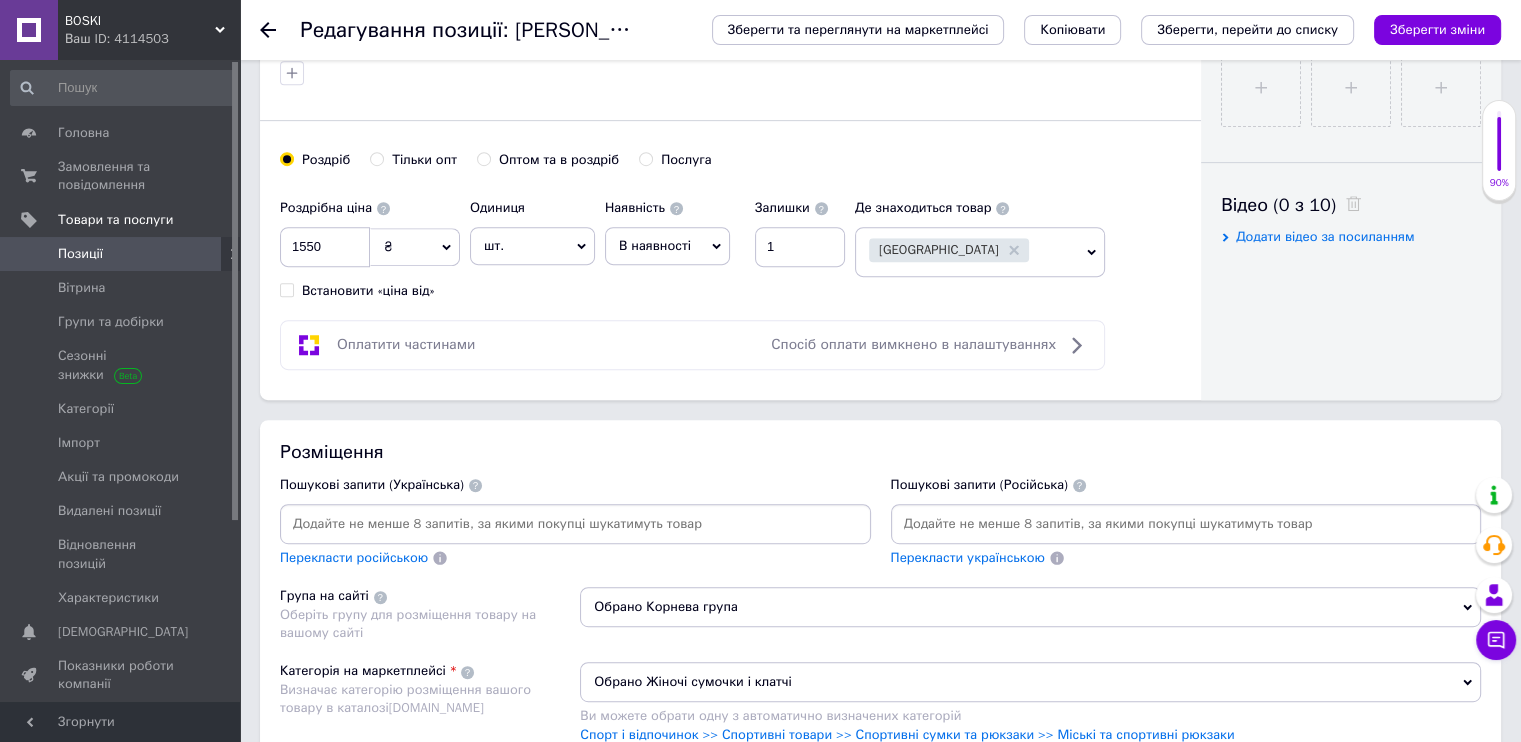 click at bounding box center (575, 524) 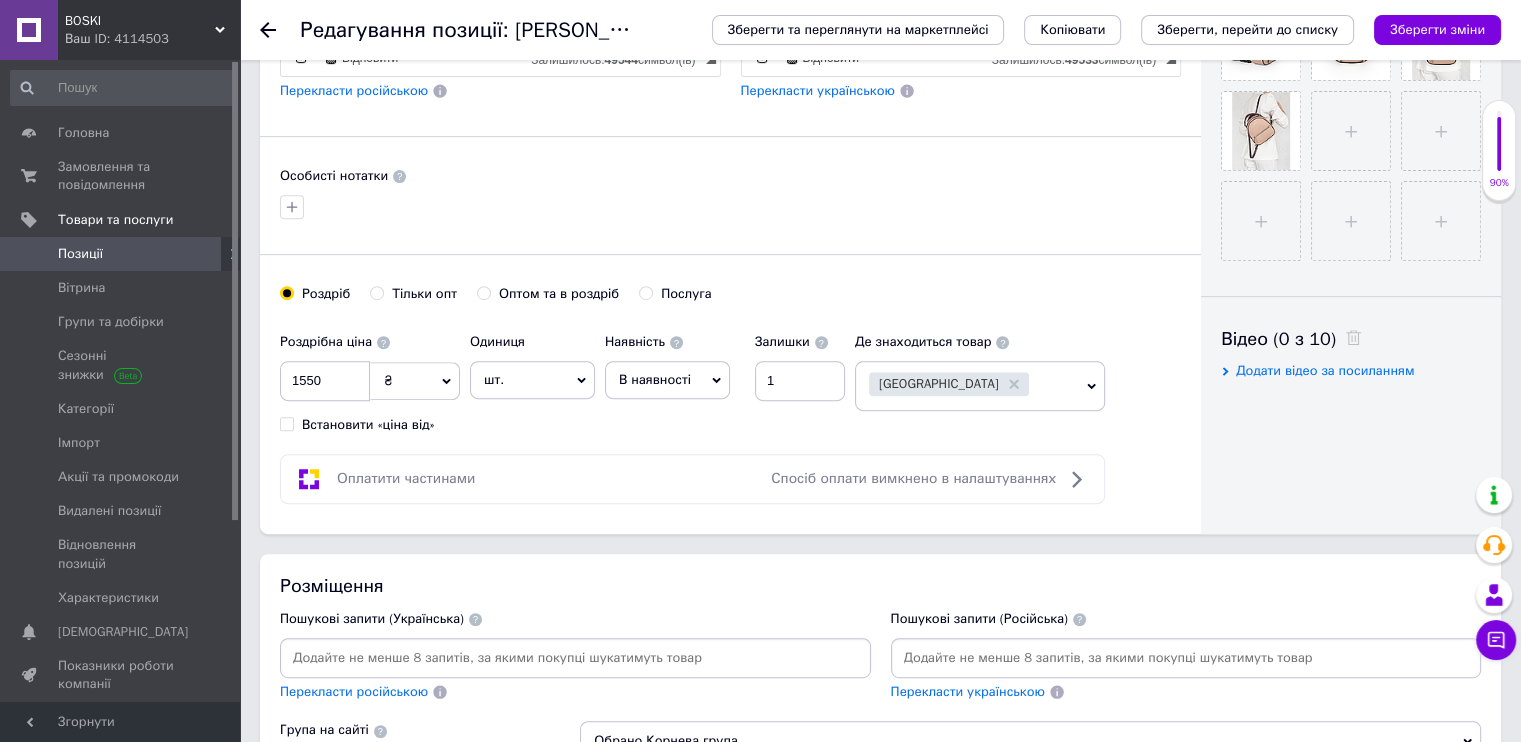 scroll, scrollTop: 1000, scrollLeft: 0, axis: vertical 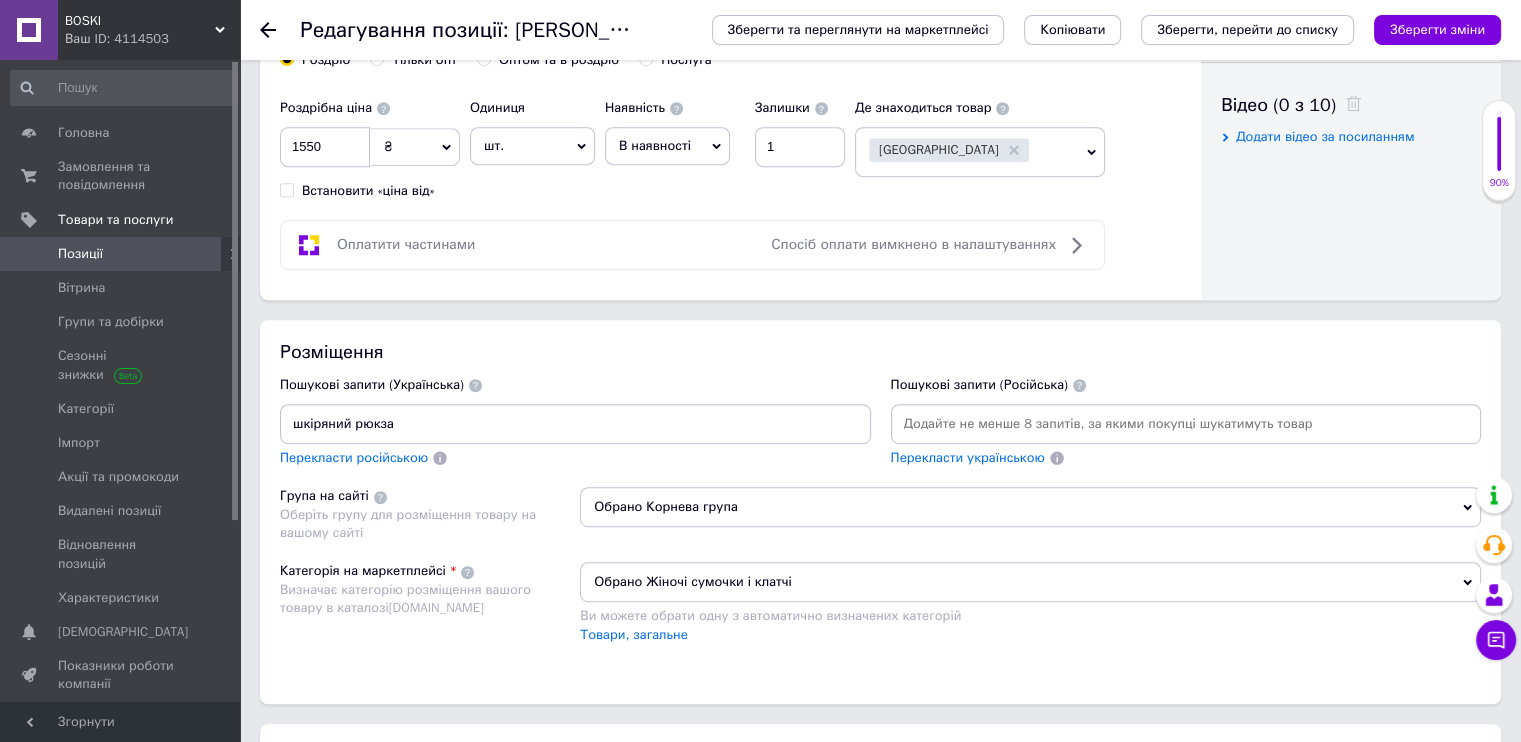 type on "шкіряний рюкзак" 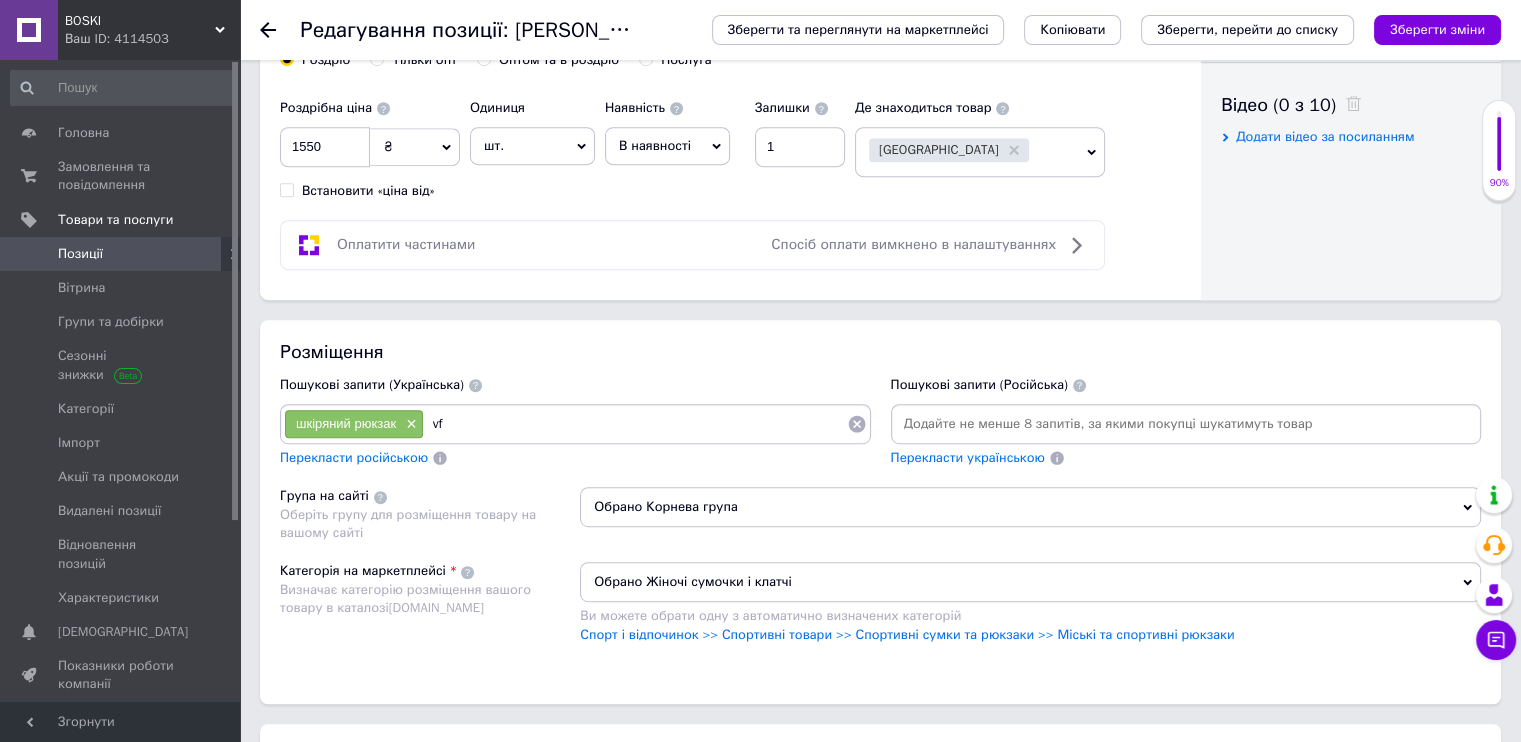 type on "v" 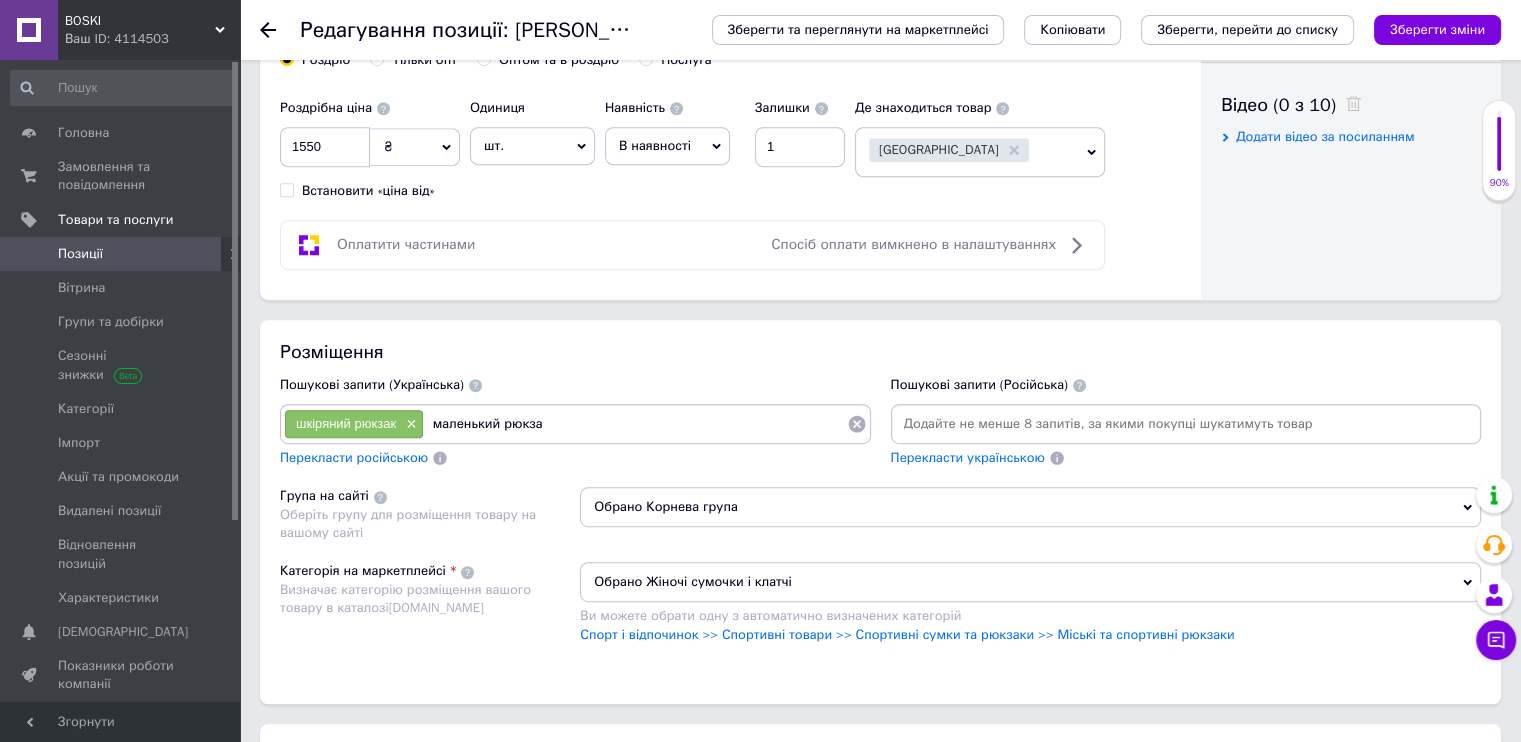 type on "маленький рюкзак" 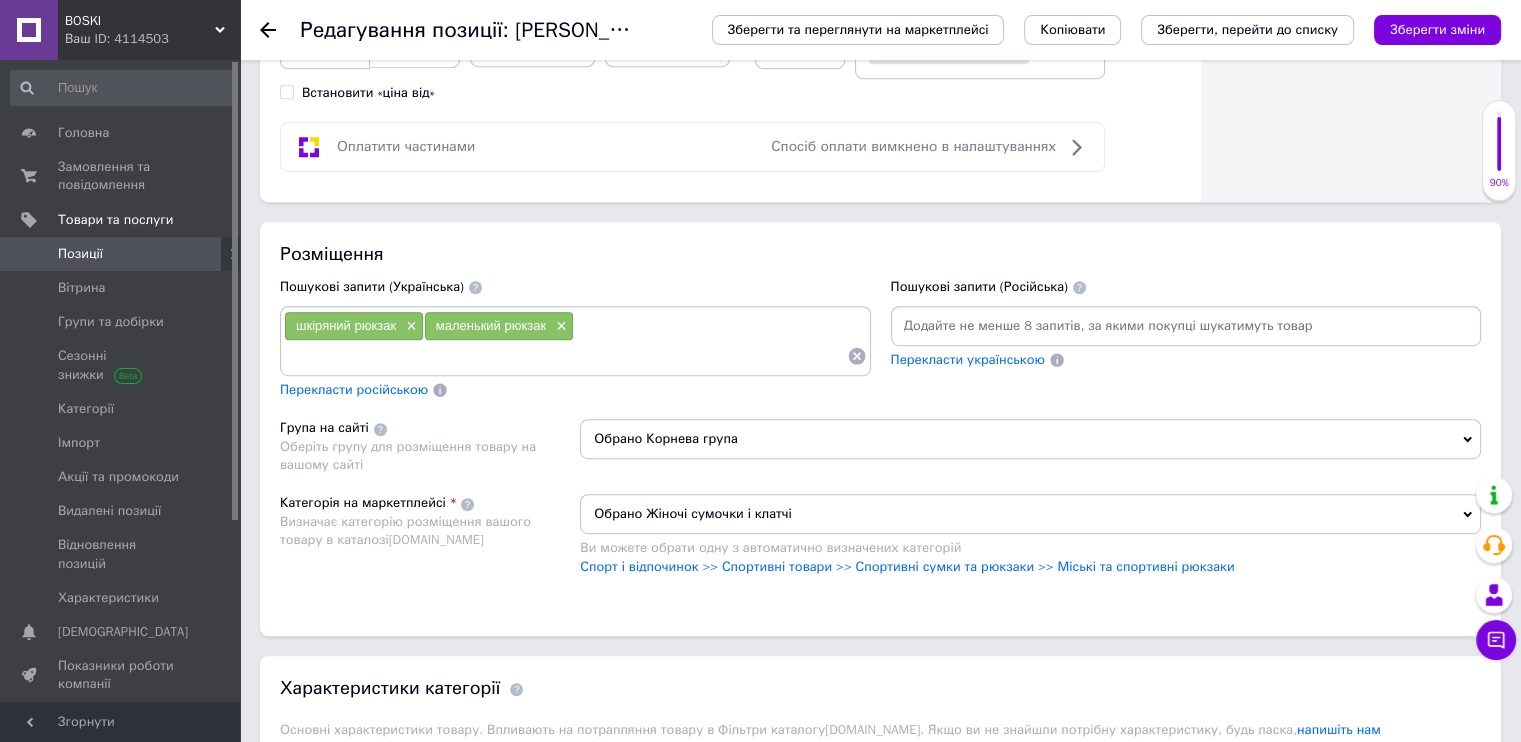 scroll, scrollTop: 1100, scrollLeft: 0, axis: vertical 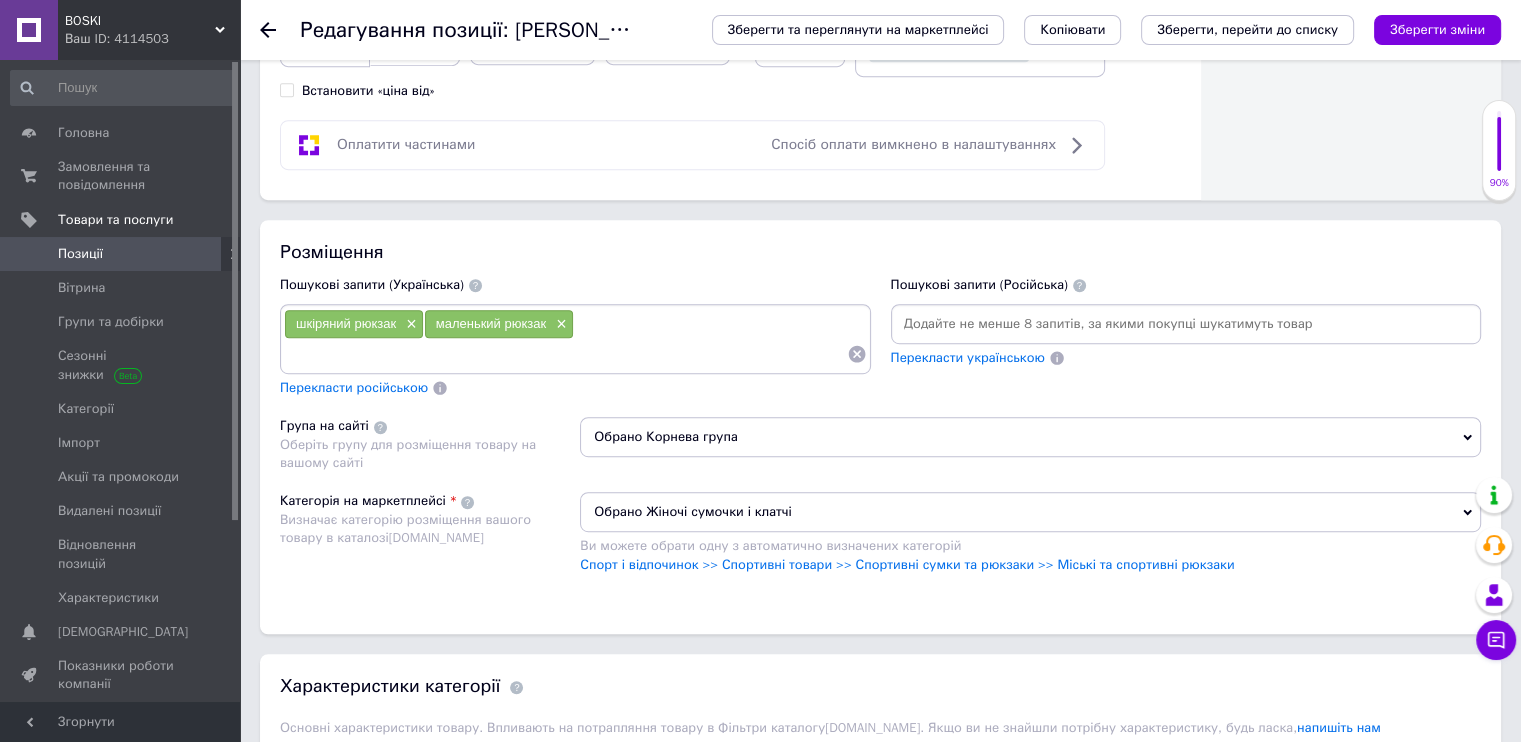 type on "маленький рюкзак" 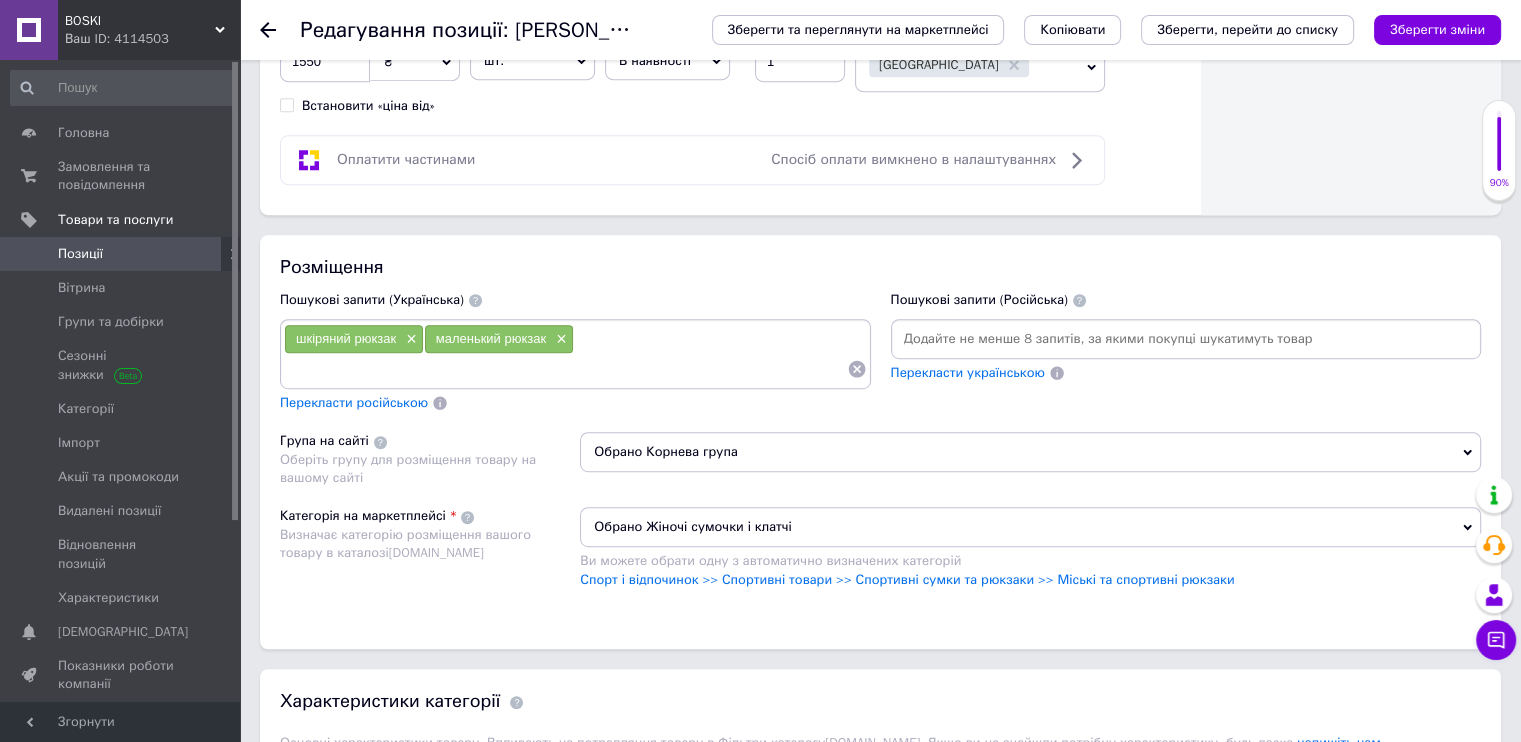scroll, scrollTop: 1100, scrollLeft: 0, axis: vertical 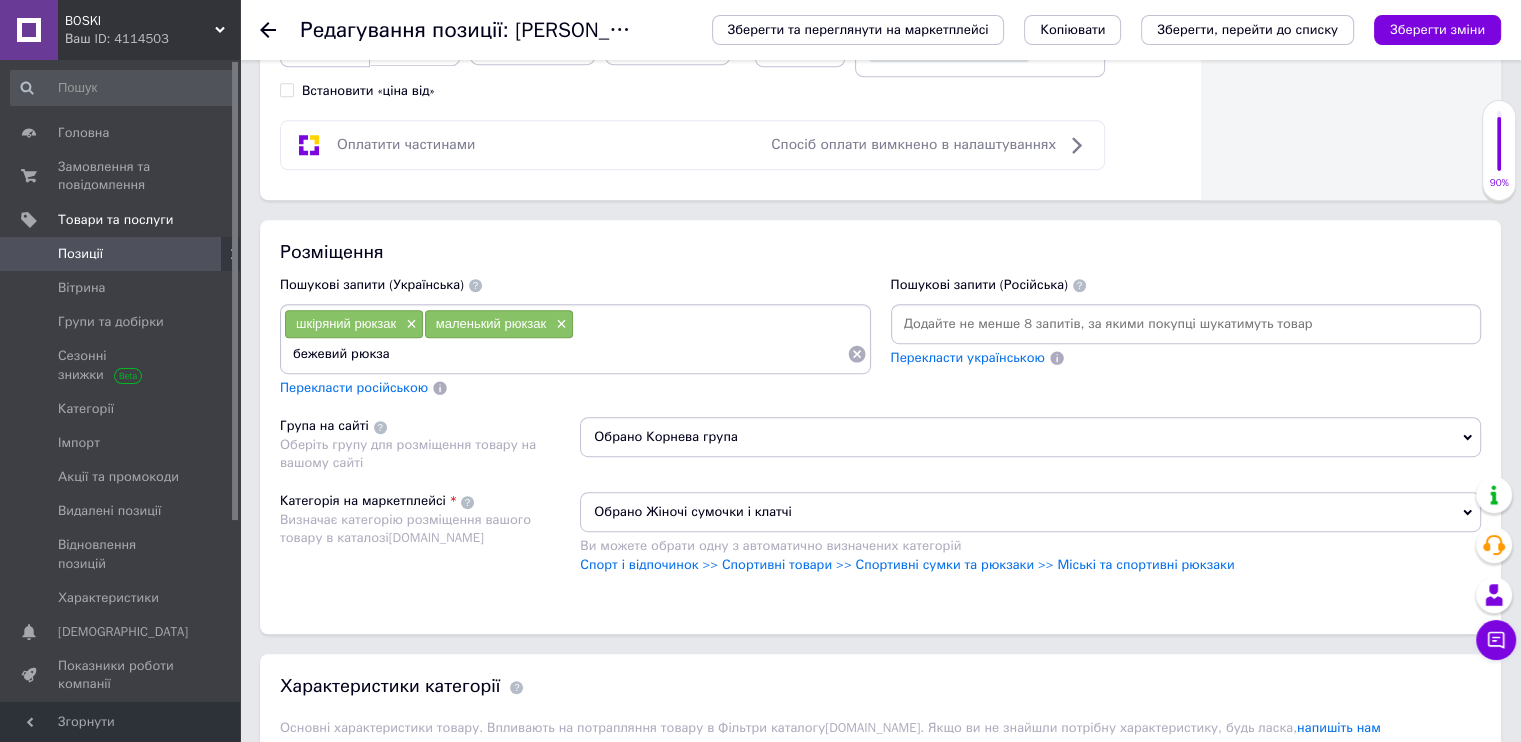 type on "[PERSON_NAME]" 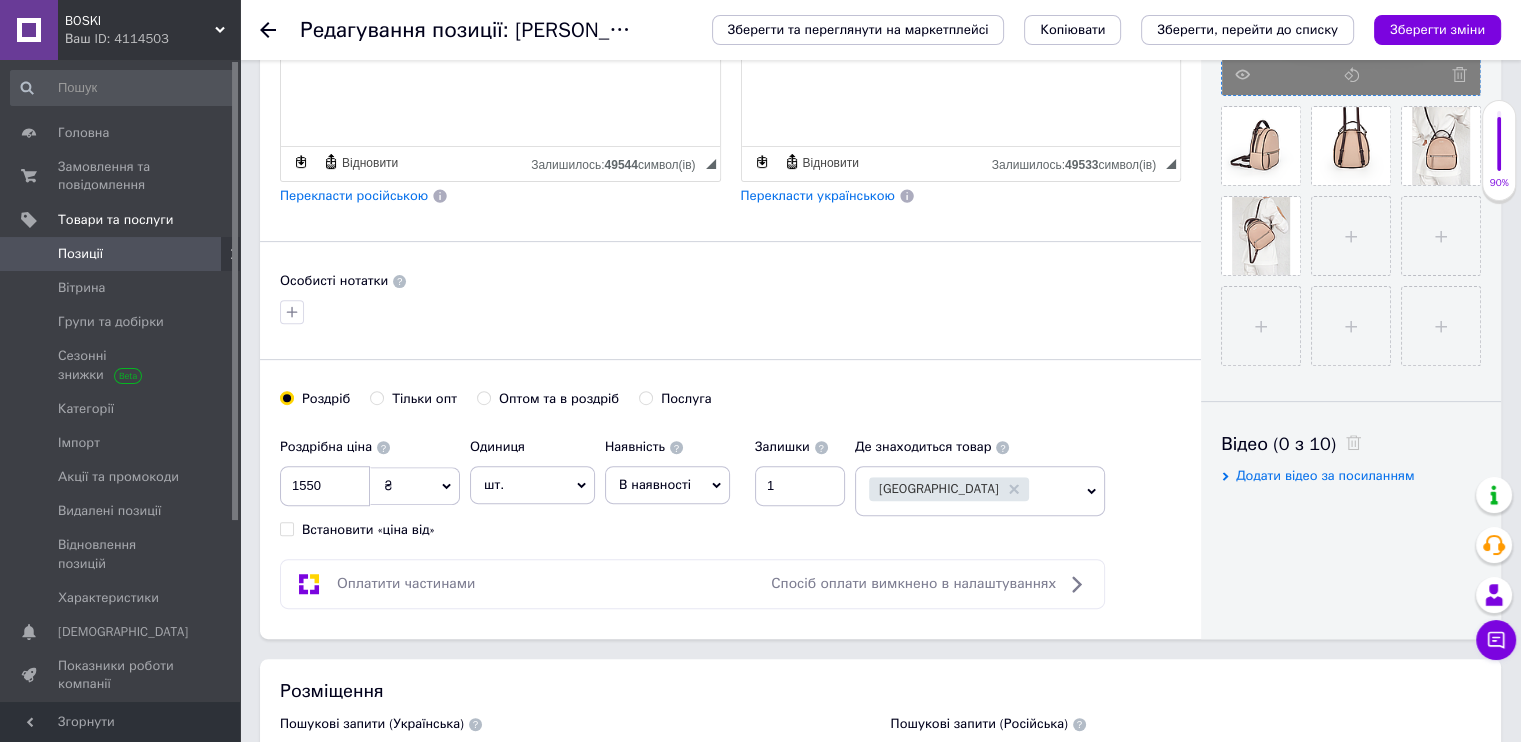 scroll, scrollTop: 1000, scrollLeft: 0, axis: vertical 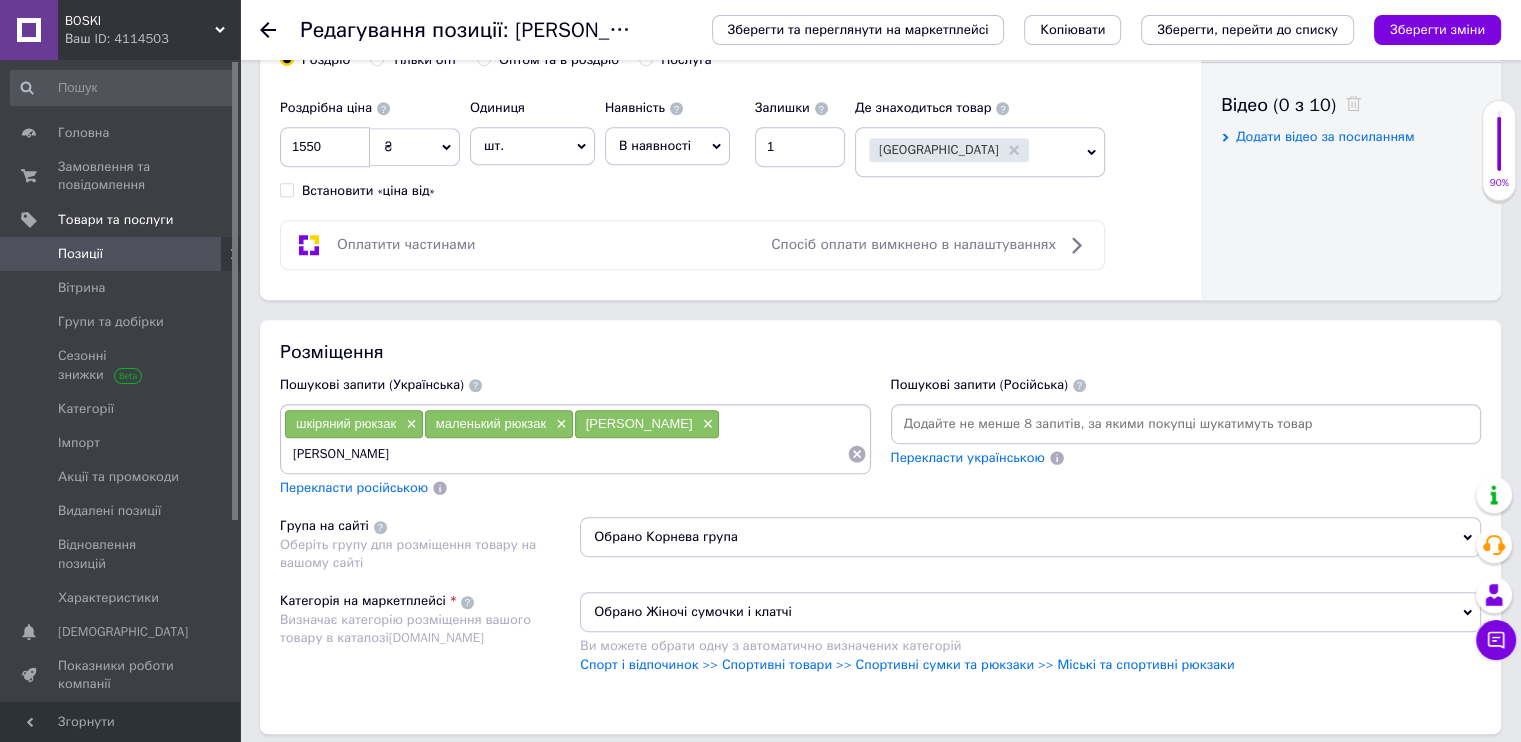 type on "[PERSON_NAME]" 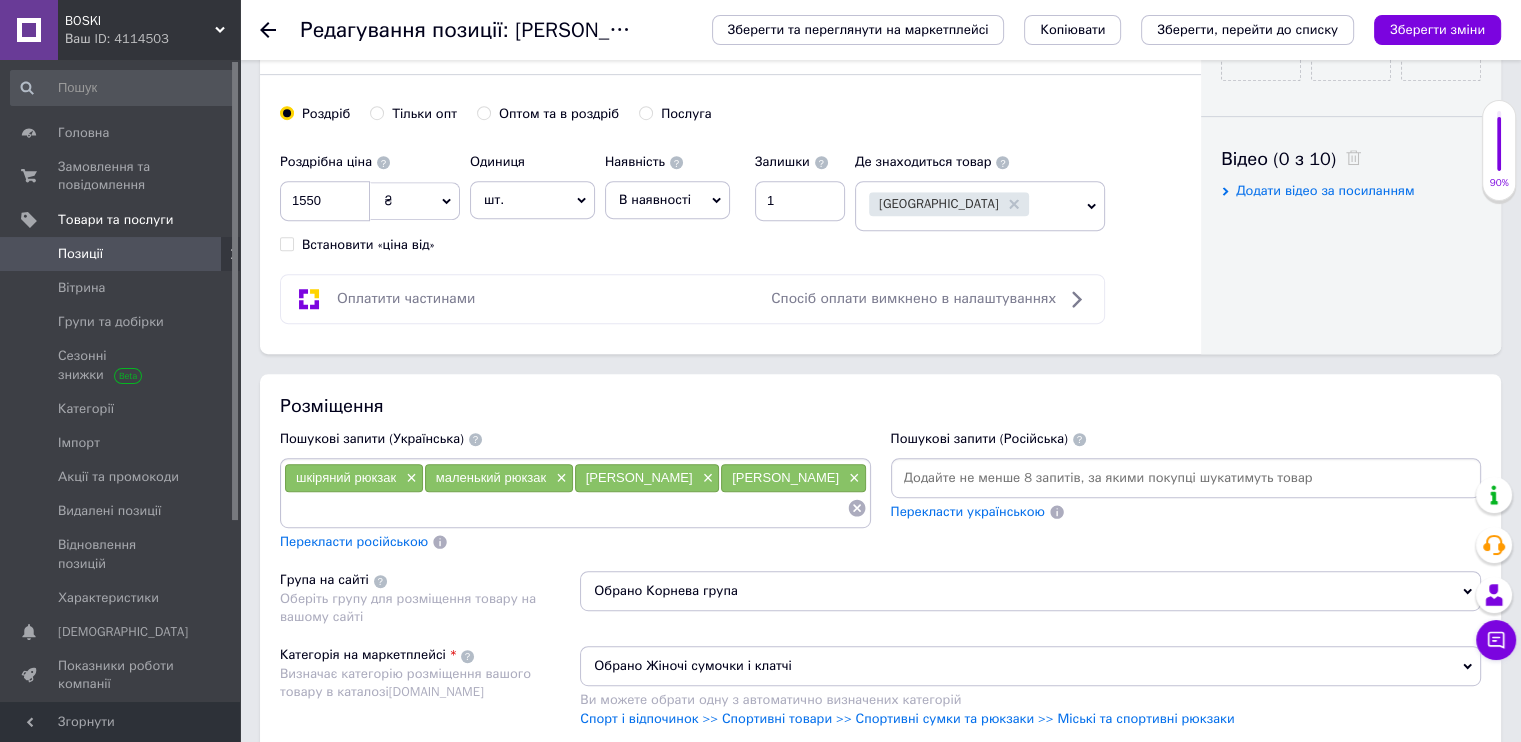 scroll, scrollTop: 1000, scrollLeft: 0, axis: vertical 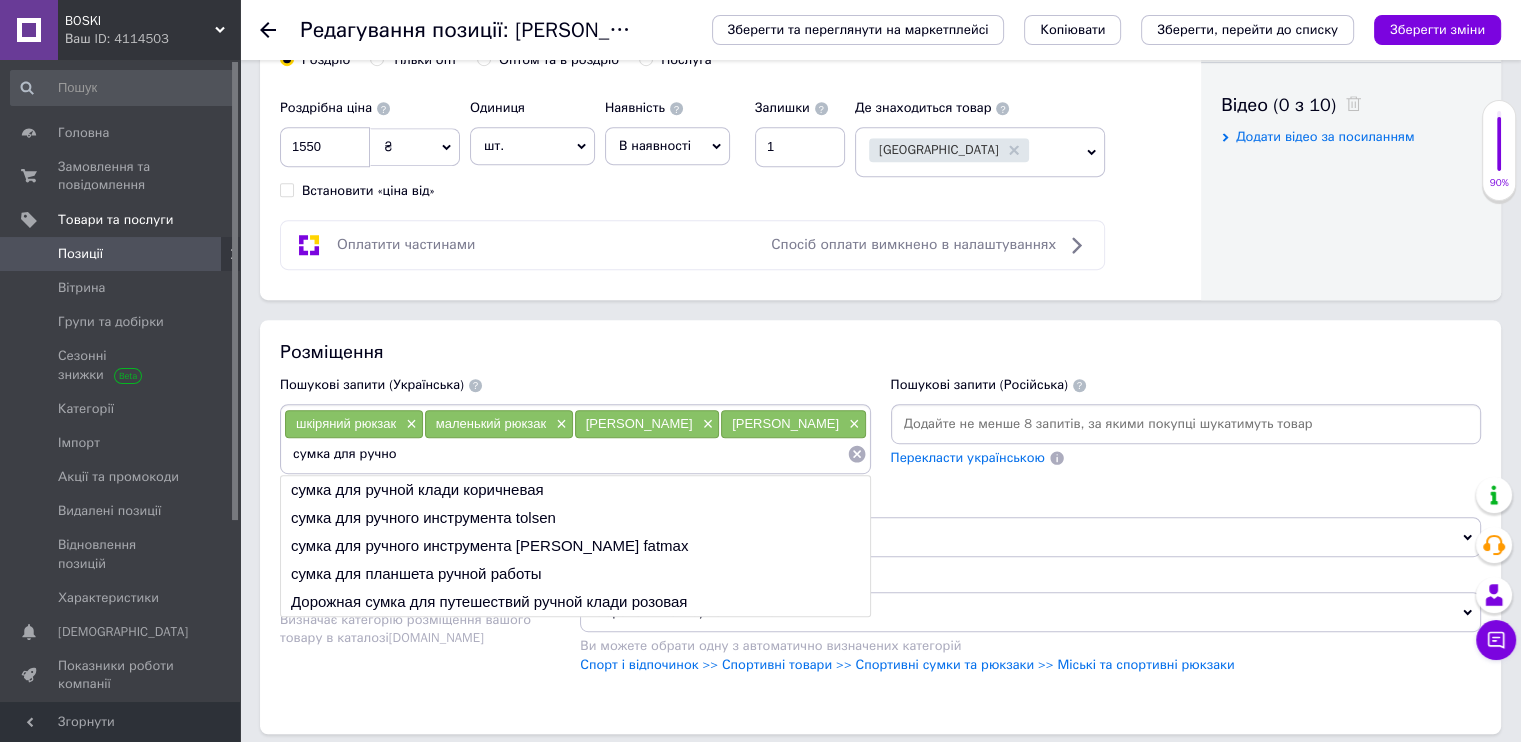 drag, startPoint x: 399, startPoint y: 449, endPoint x: 356, endPoint y: 446, distance: 43.104523 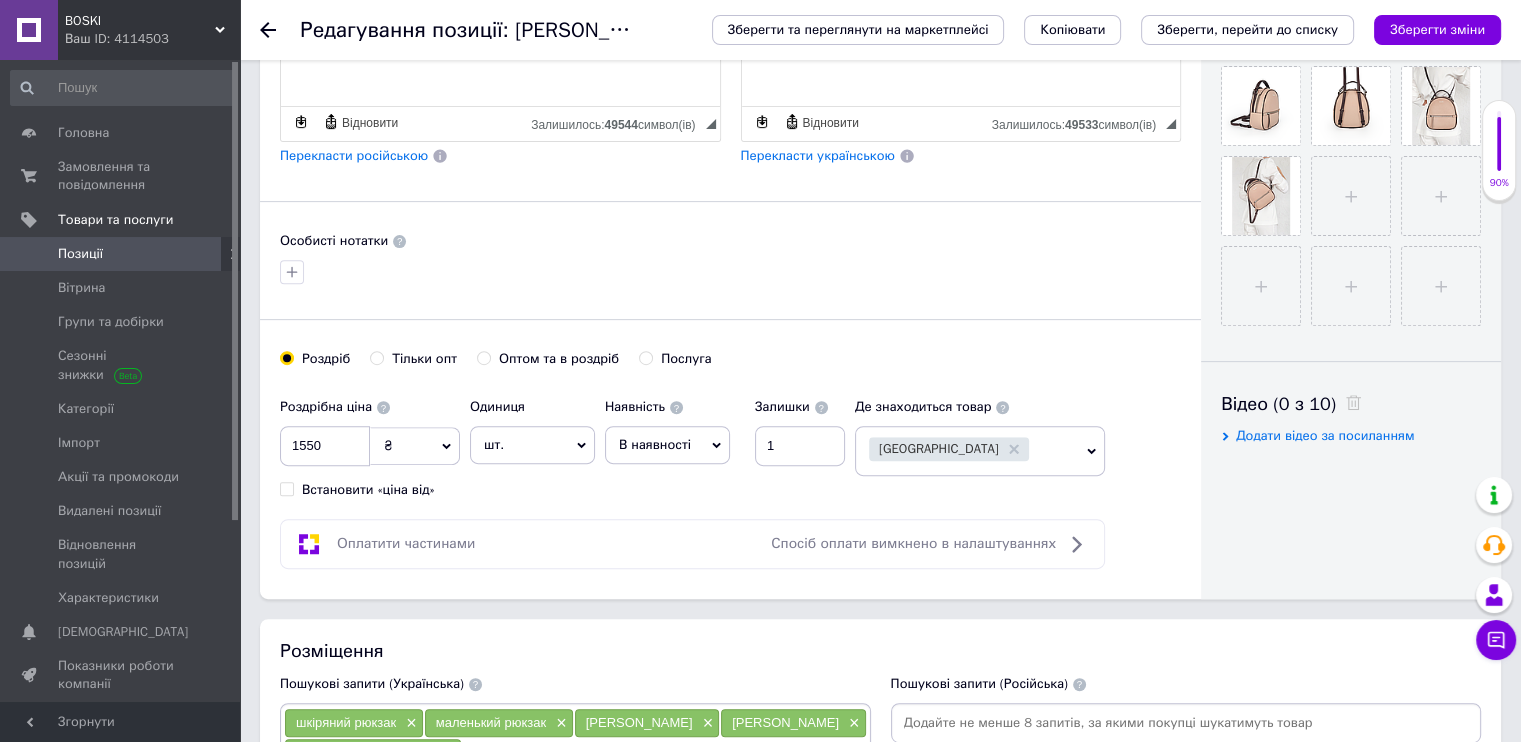 scroll, scrollTop: 900, scrollLeft: 0, axis: vertical 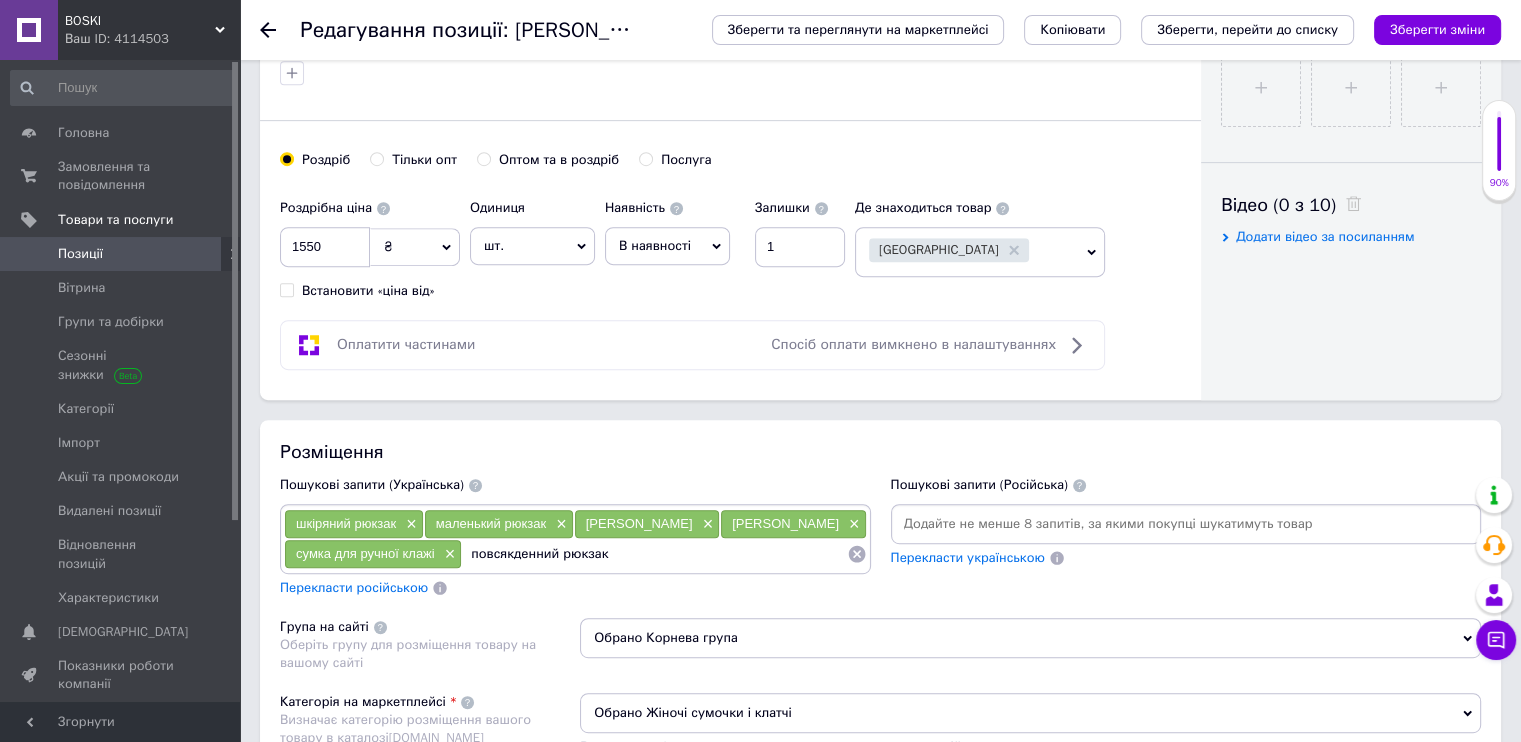 type on "повсякденний рюкзак" 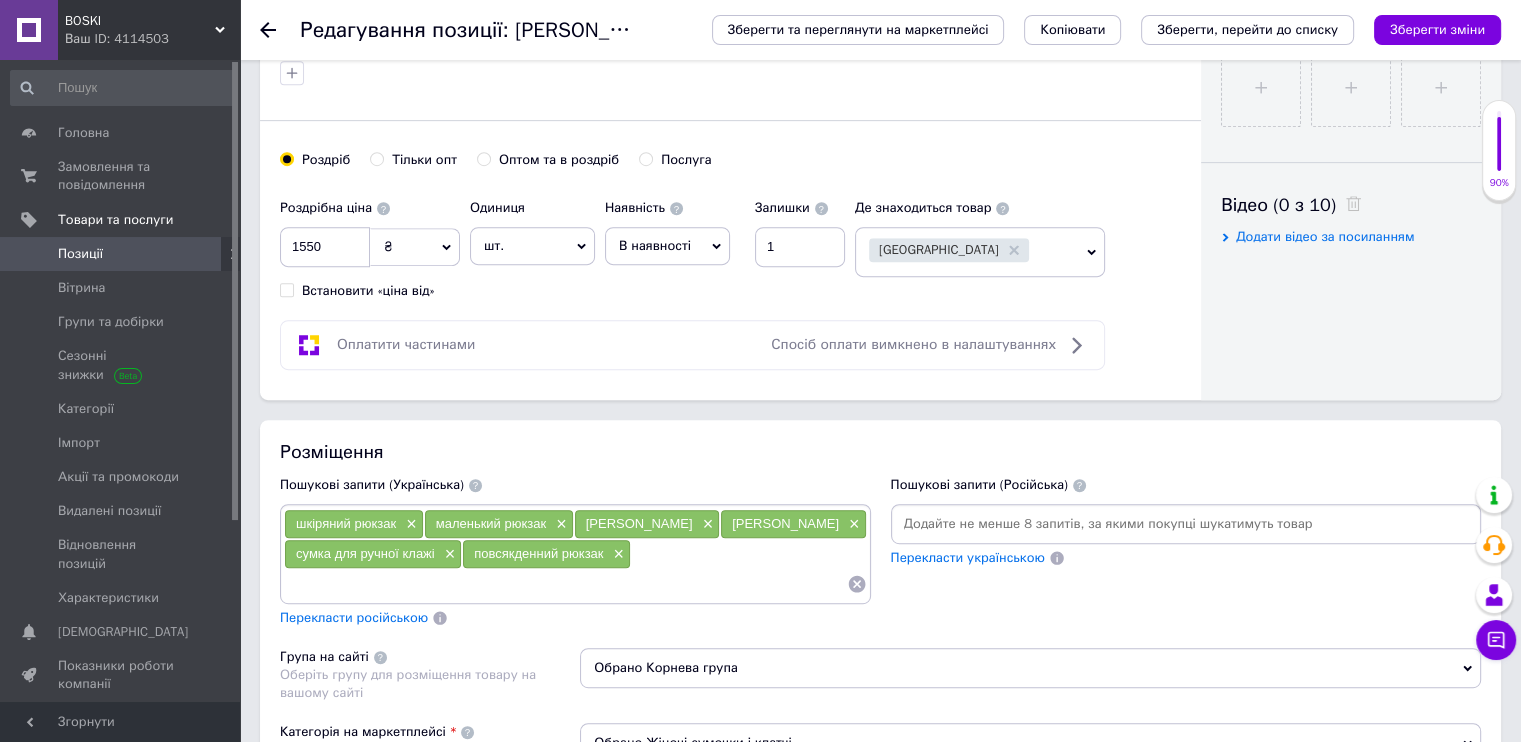 click on "повсякденний рюкзак" at bounding box center (538, 553) 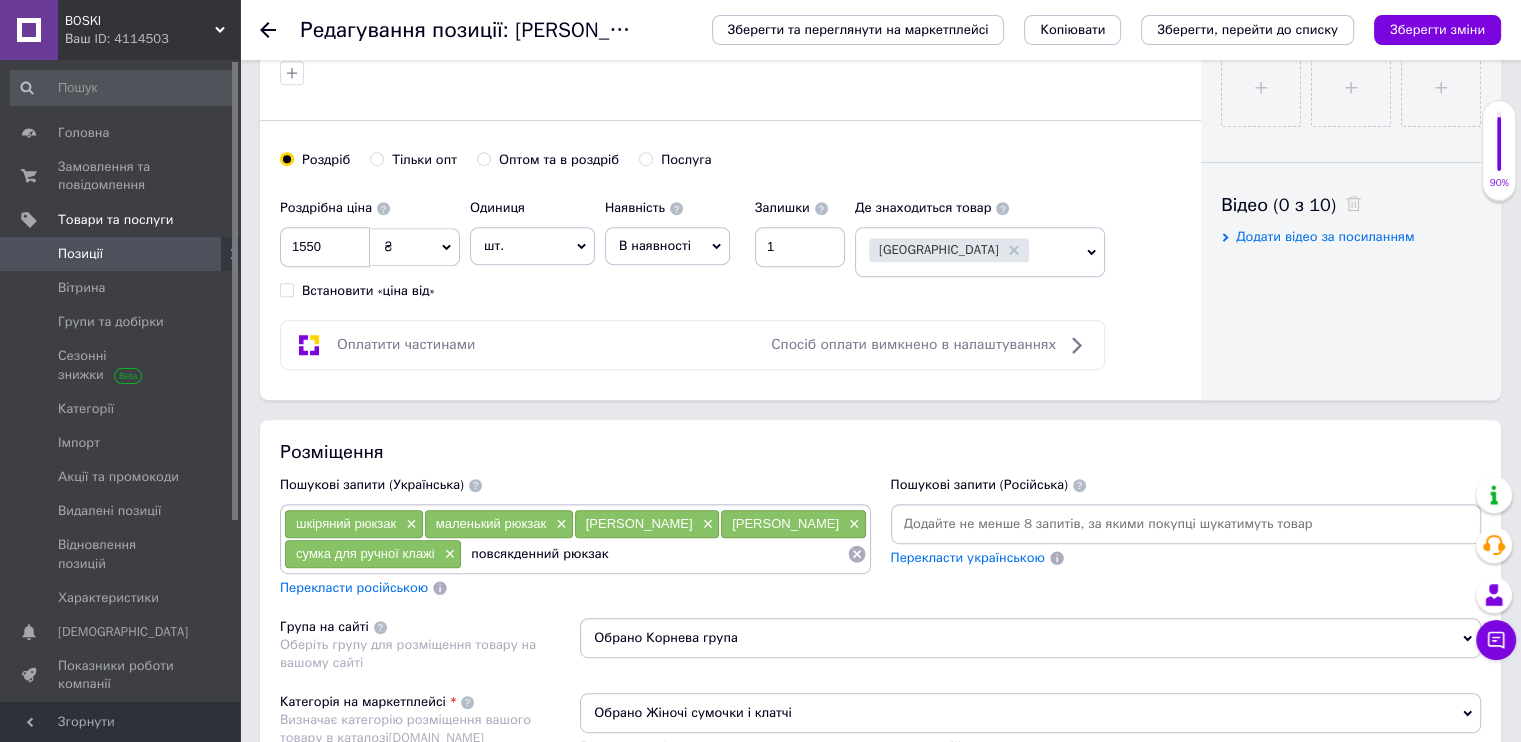 type on "повсякдений рюкзак" 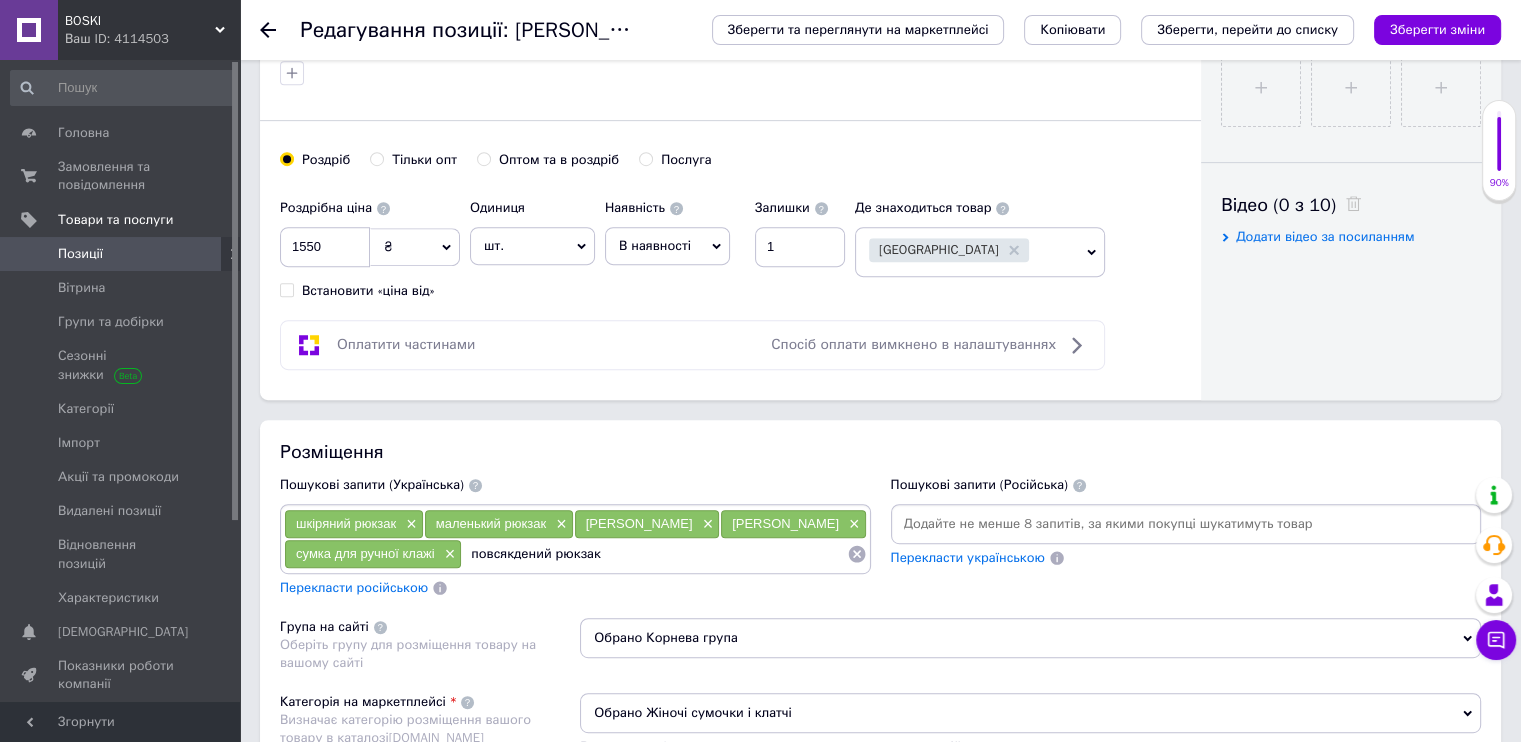 click on "повсякдений рюкзак" at bounding box center [654, 554] 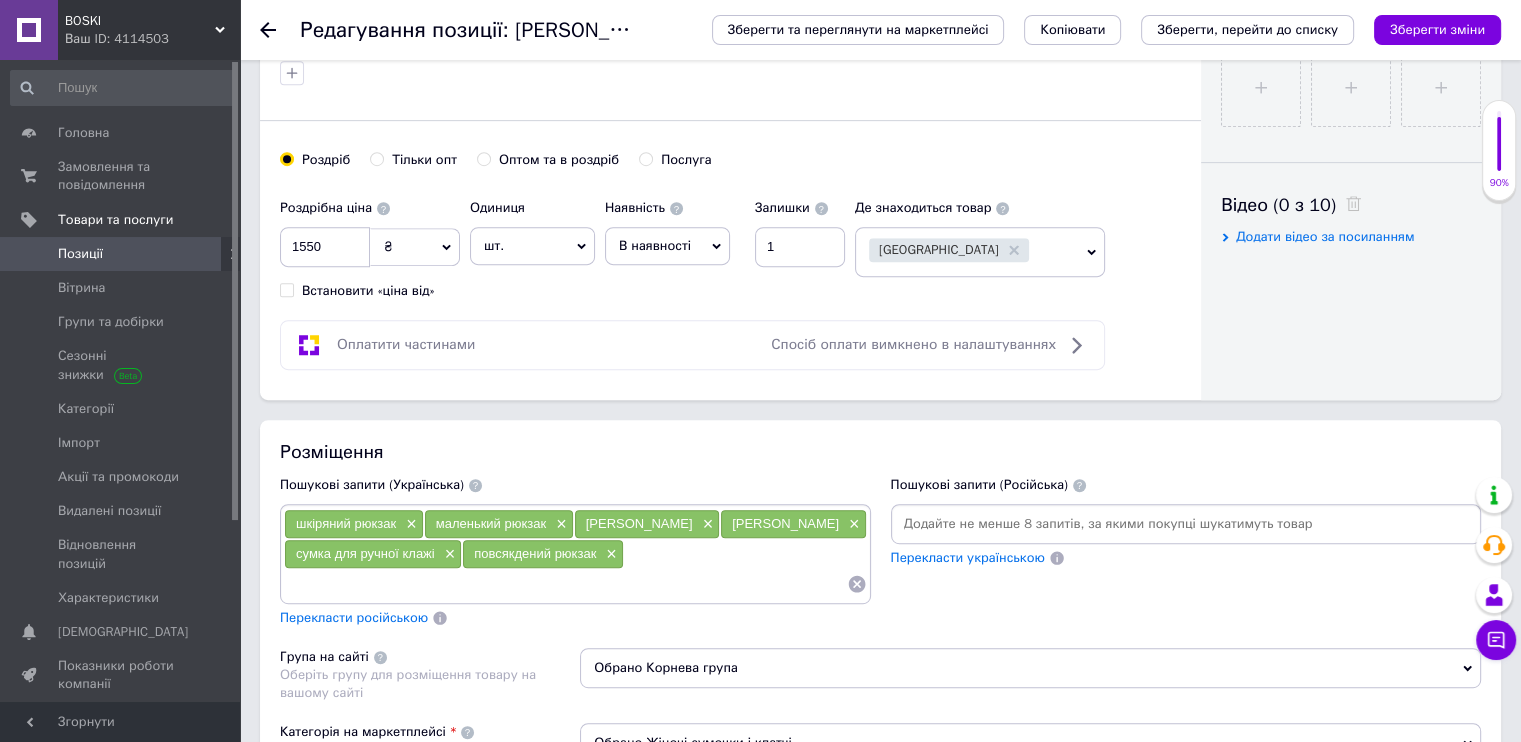 click on "шкіряний рюкзак × маленький рюкзак × бежевий рюкзак × рожевий рюкзак × сумка для ручної клажі × повсякдений рюкзак ×" at bounding box center [575, 554] 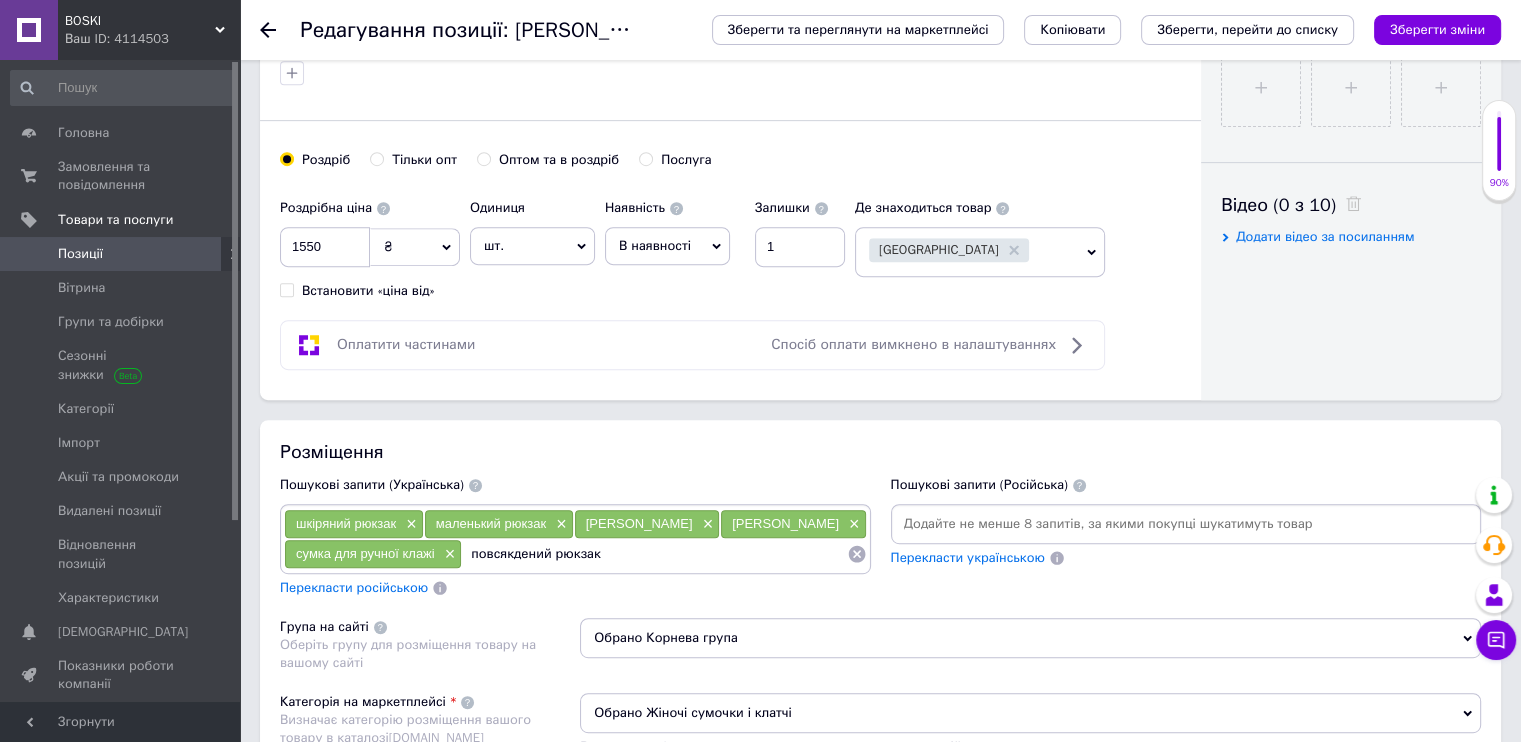 type on "повсякденний рюкзак" 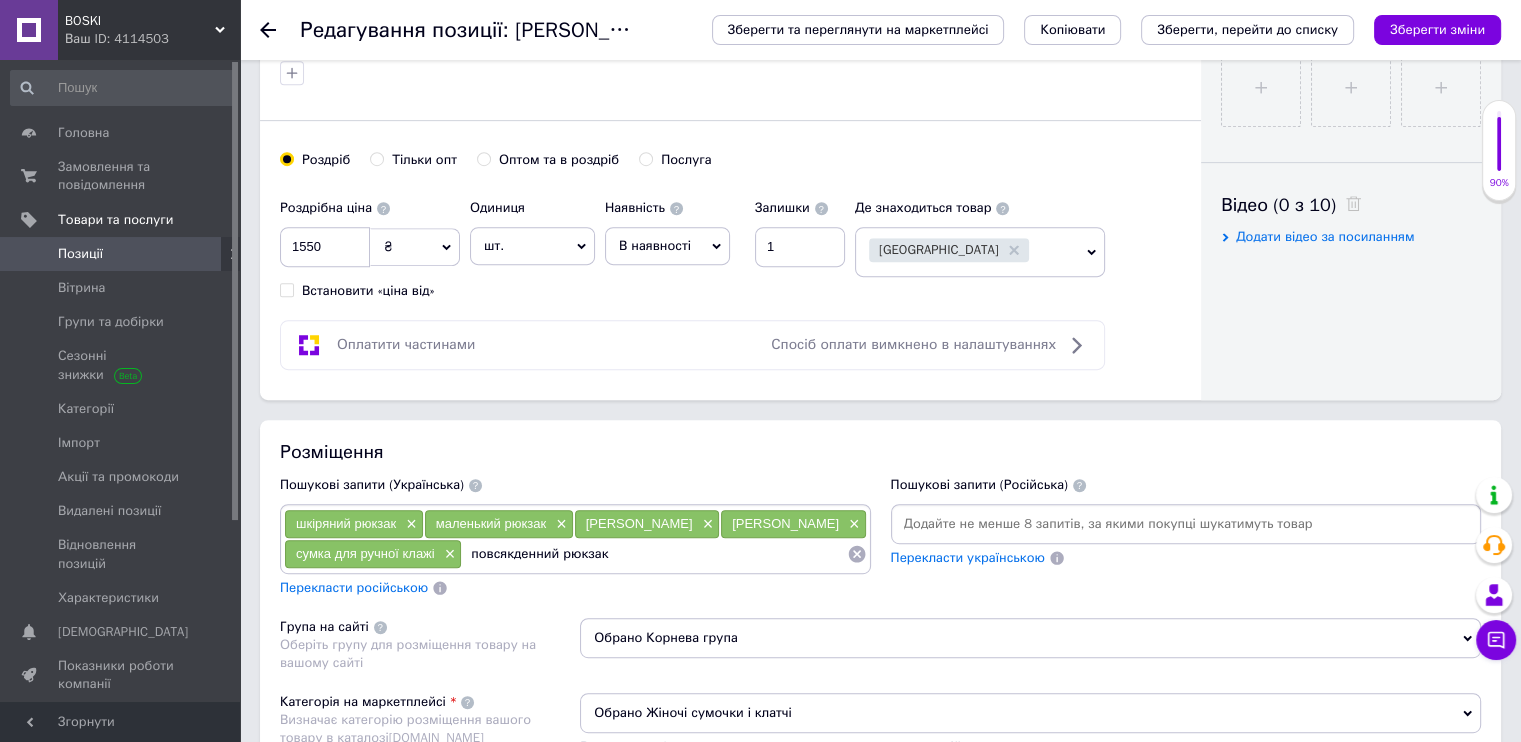 click on "повсякденний рюкзак" at bounding box center (654, 554) 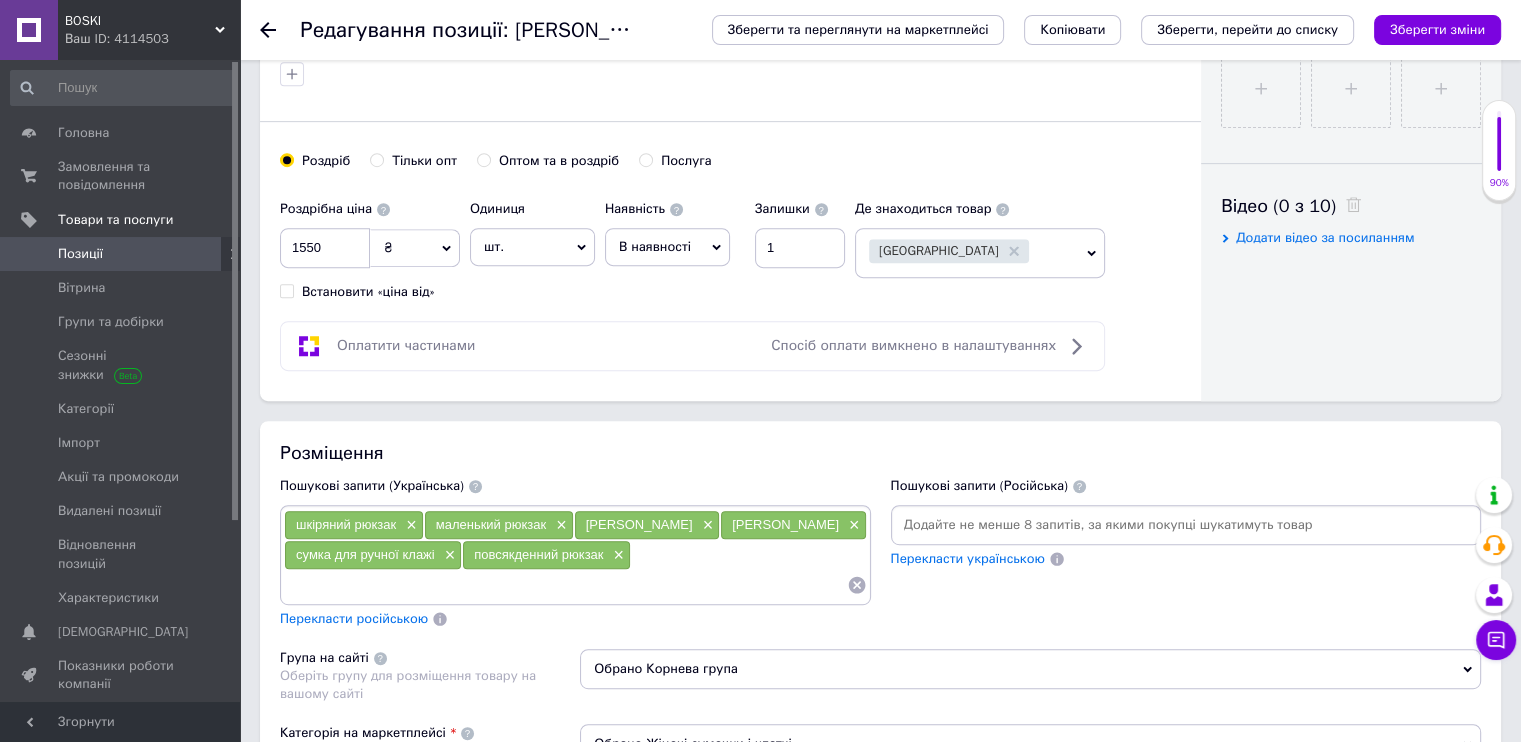 scroll, scrollTop: 900, scrollLeft: 0, axis: vertical 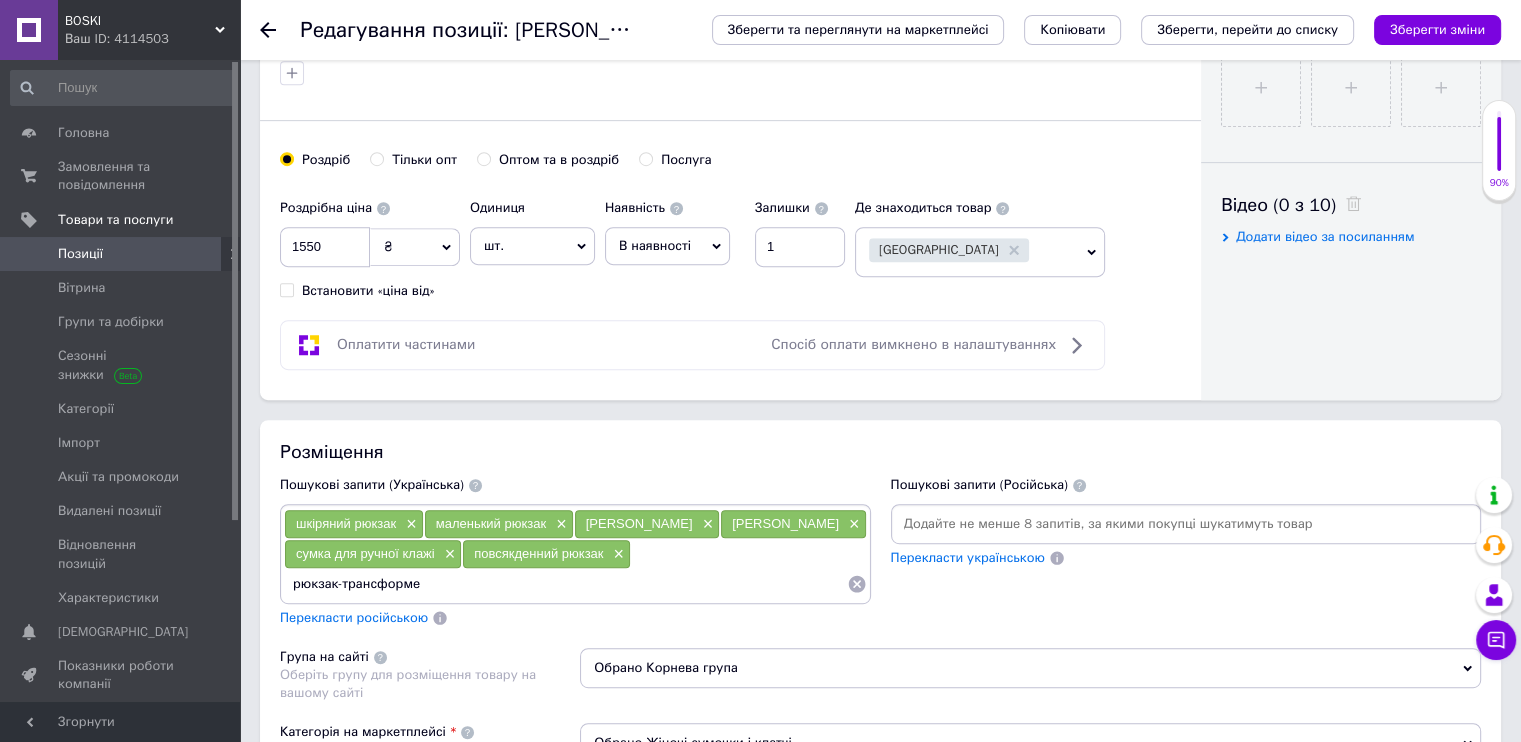 type on "рюкзак-трансформер" 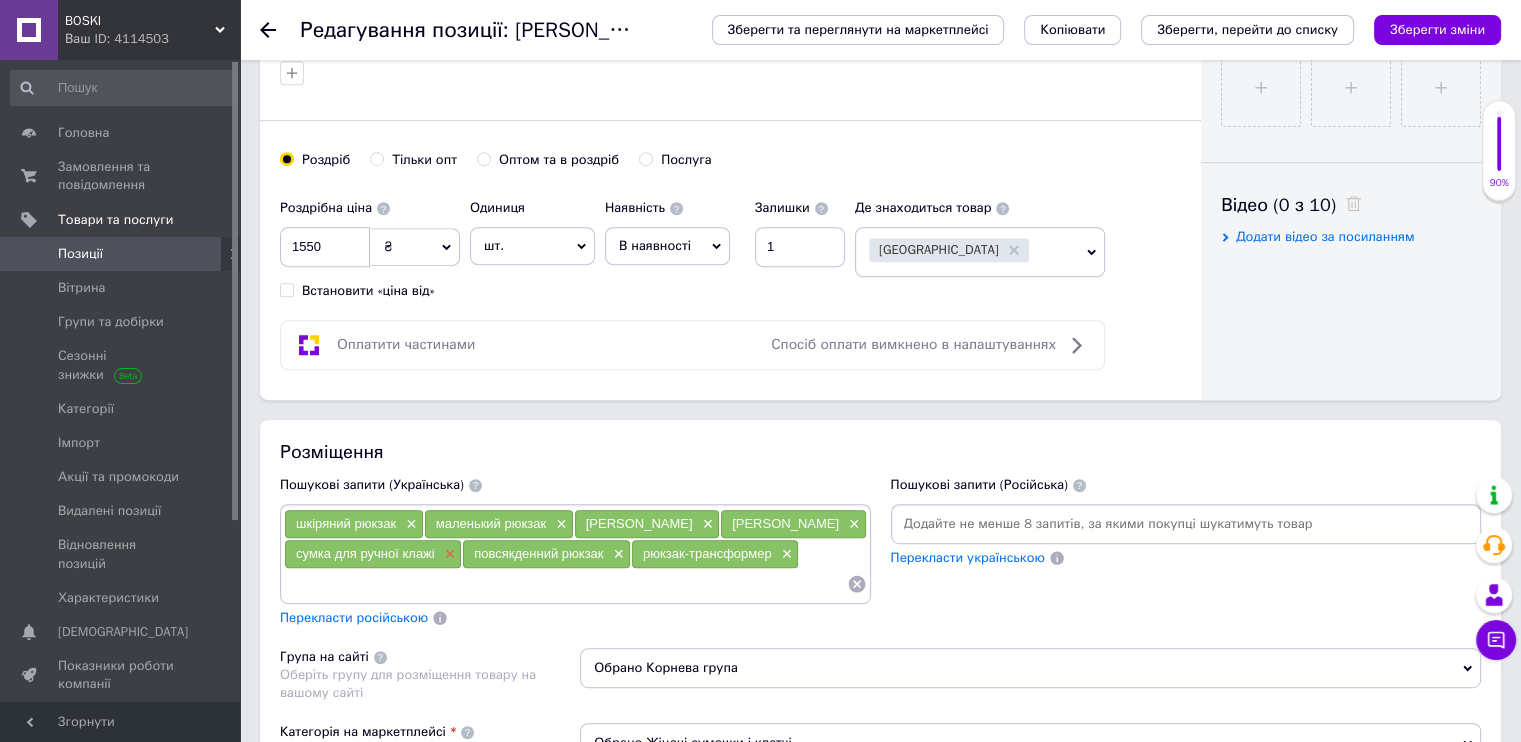 click on "×" at bounding box center (448, 554) 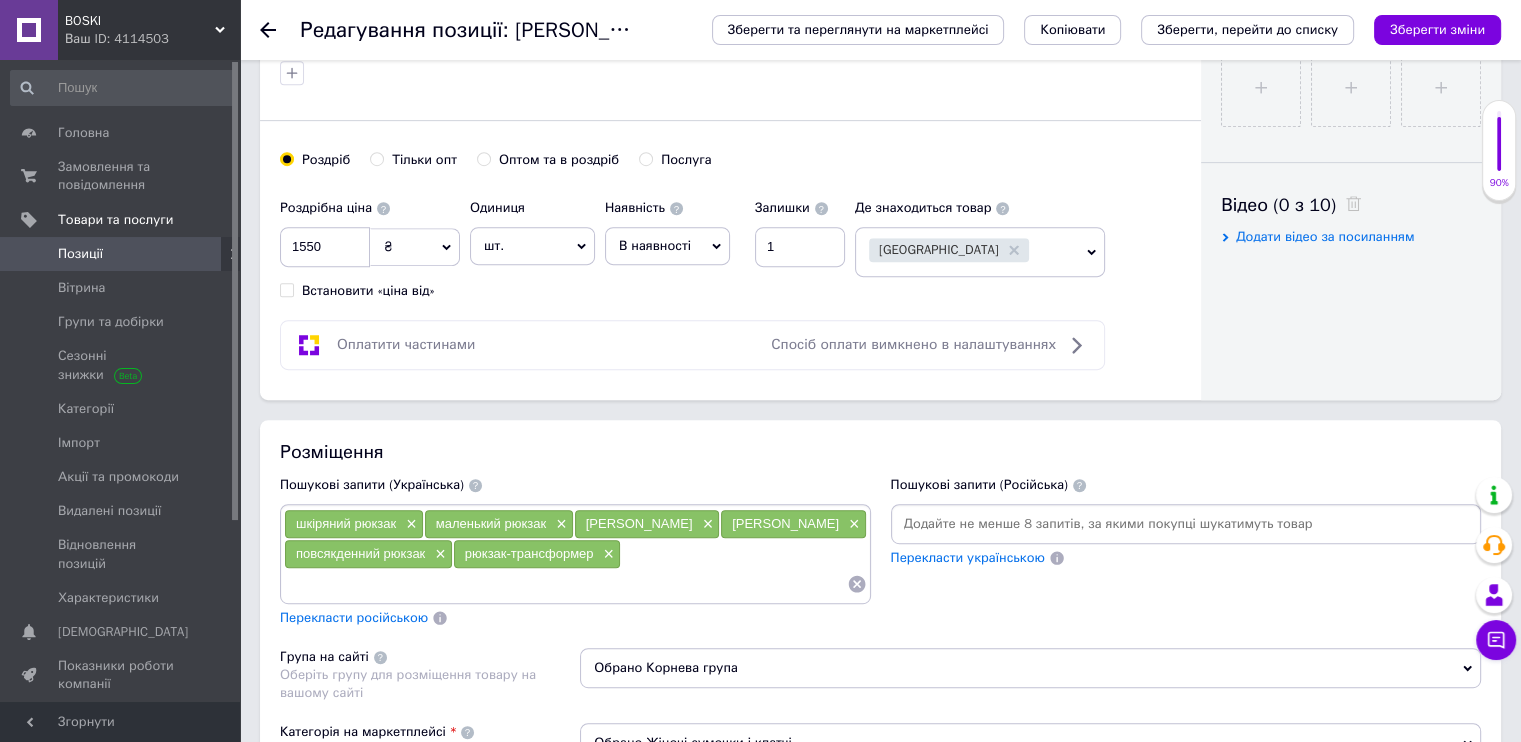 click at bounding box center [565, 584] 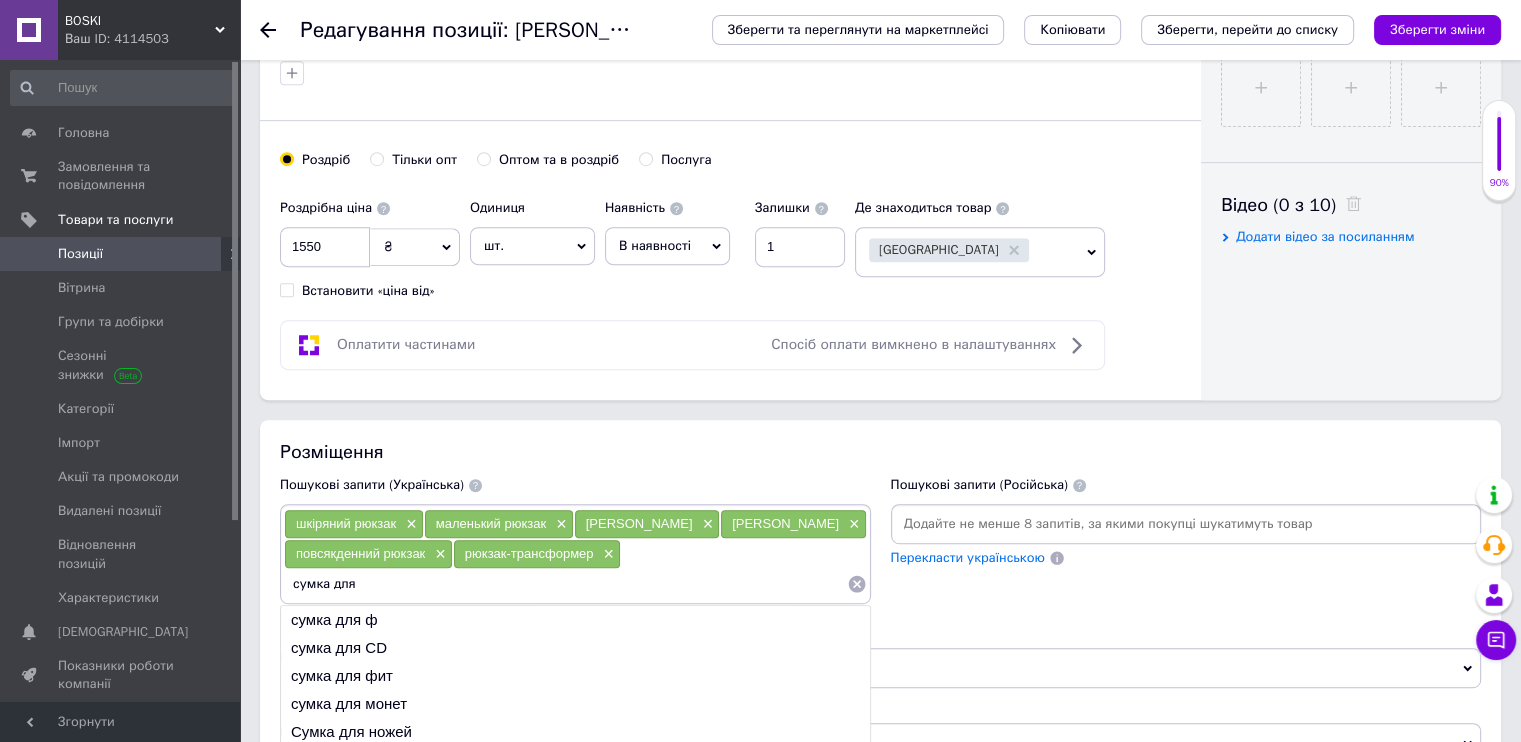 click on "сумка для" at bounding box center (565, 584) 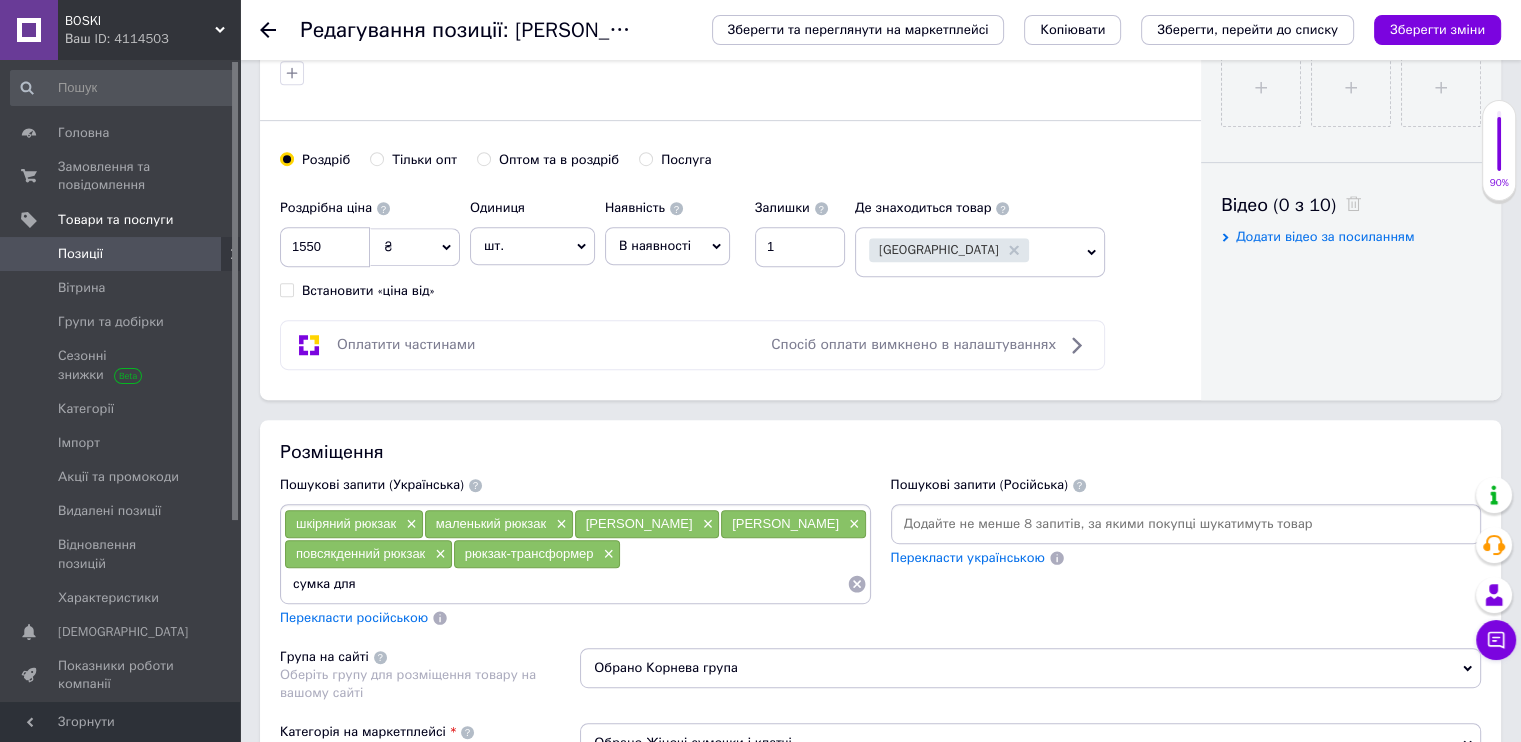 paste on "ручної" 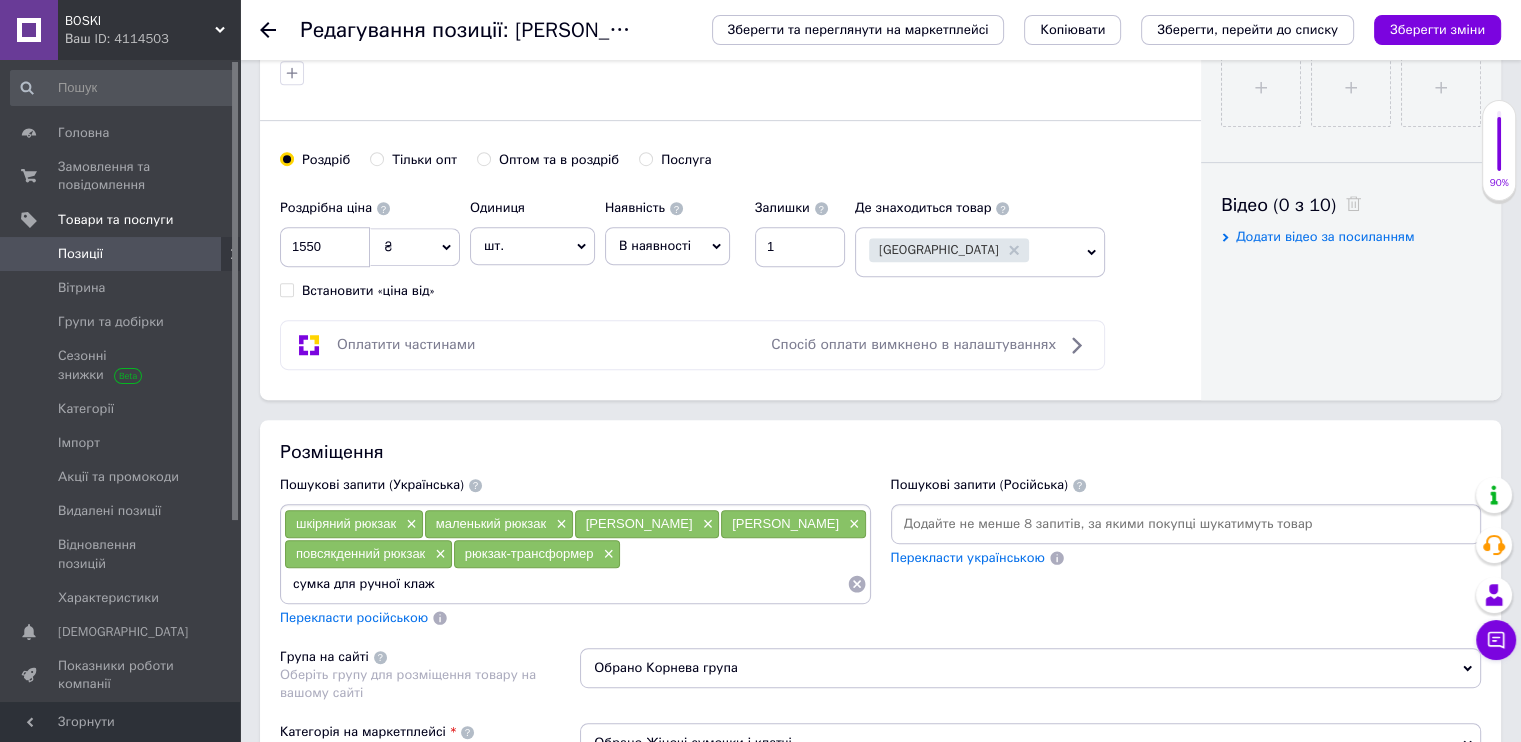 type on "сумка для ручної клажі" 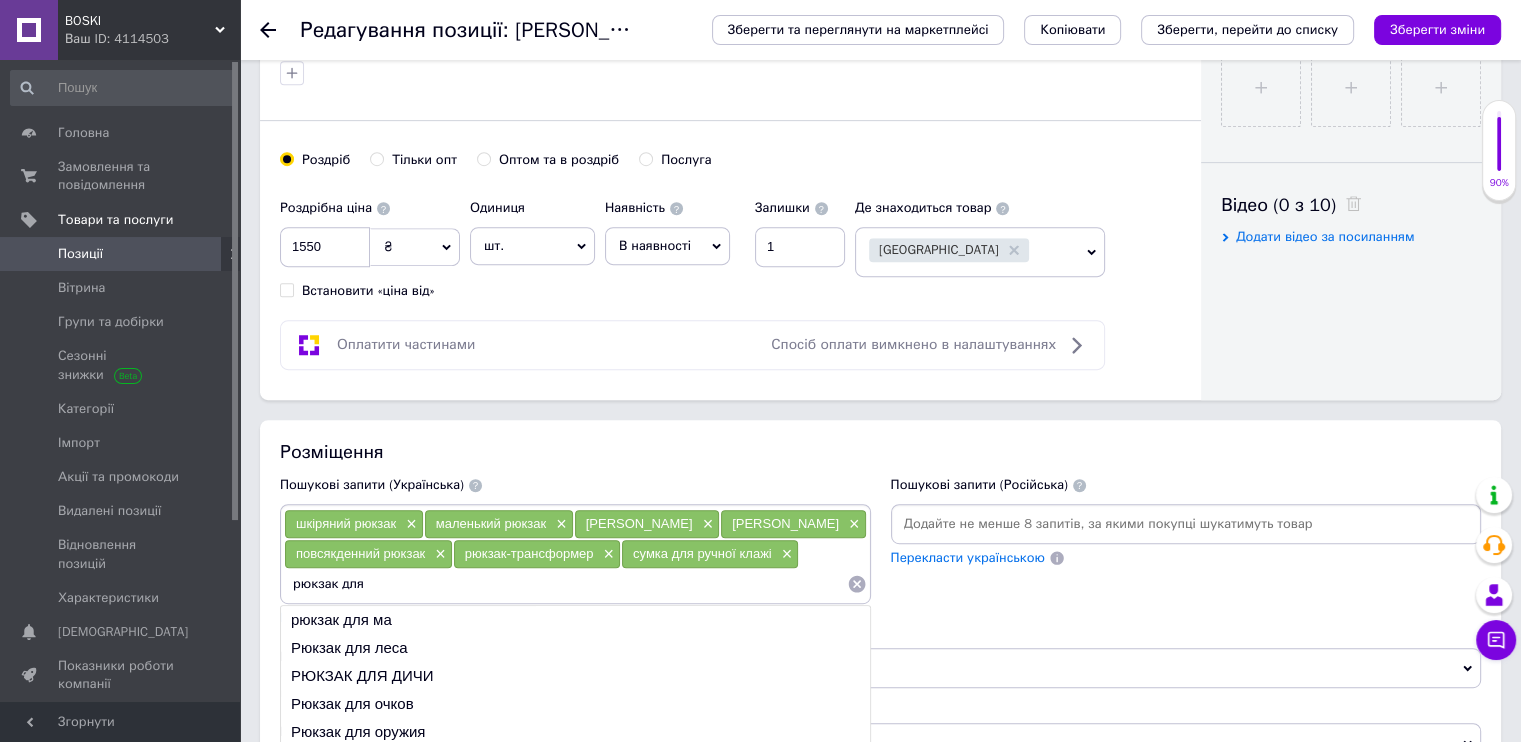 paste on "ручної" 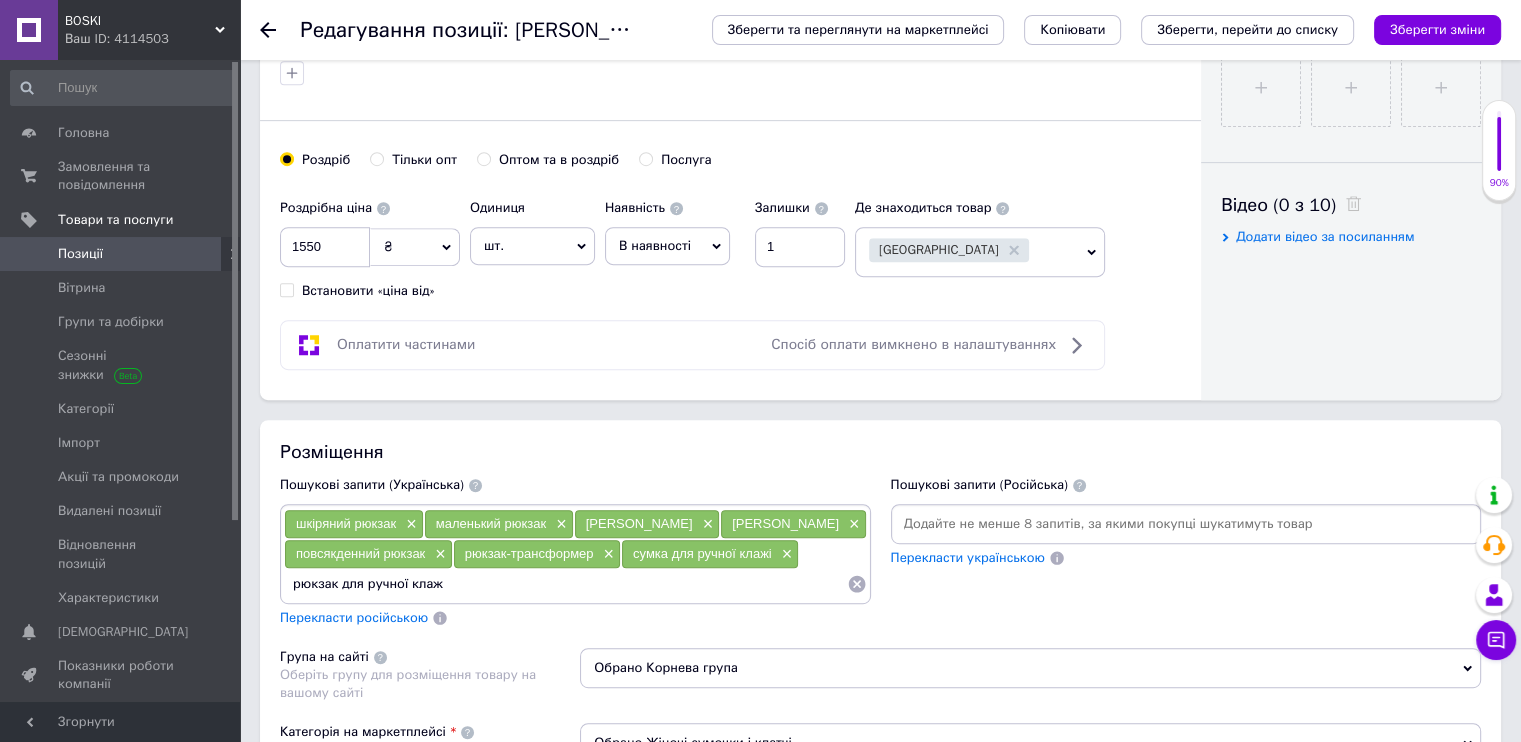 type on "рюкзак для ручної клажі" 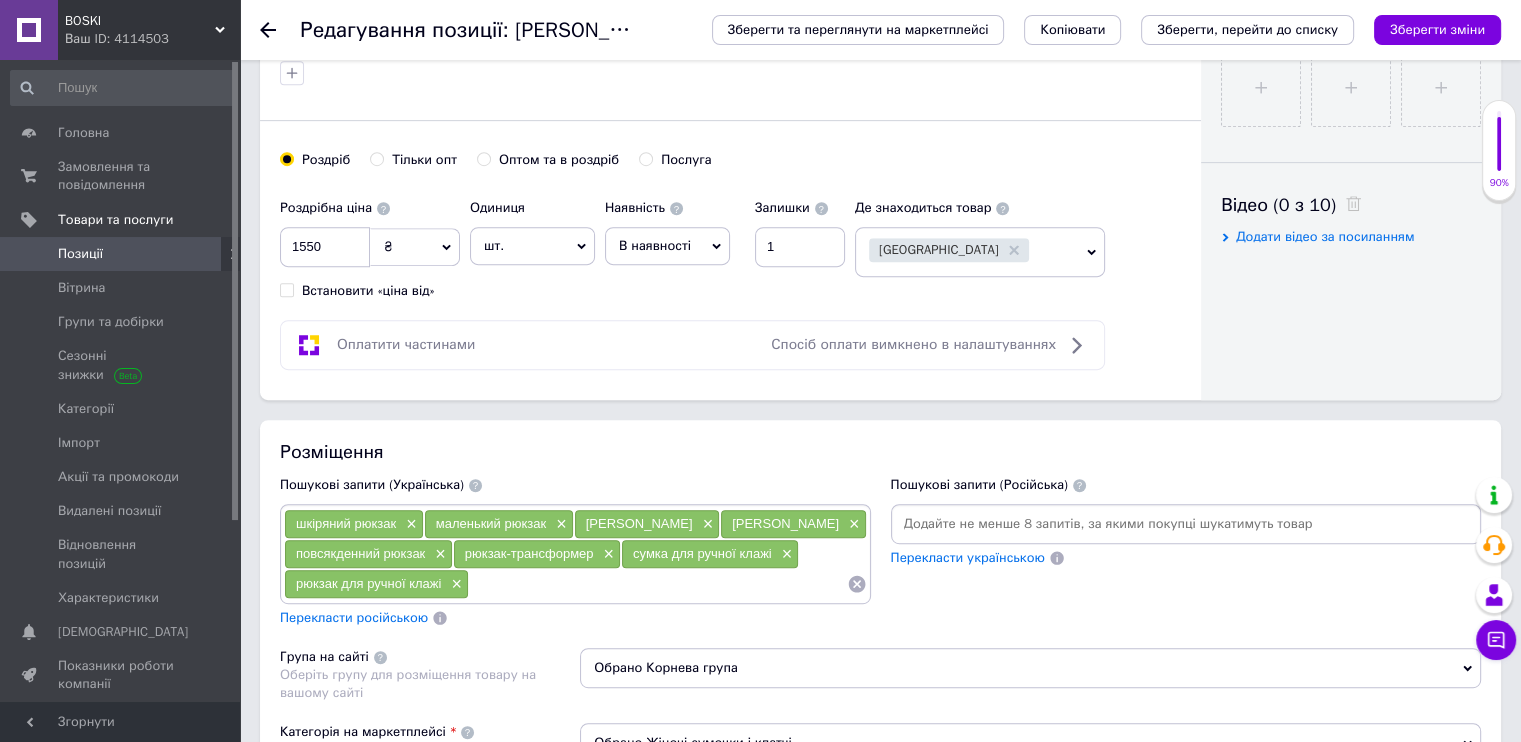 type 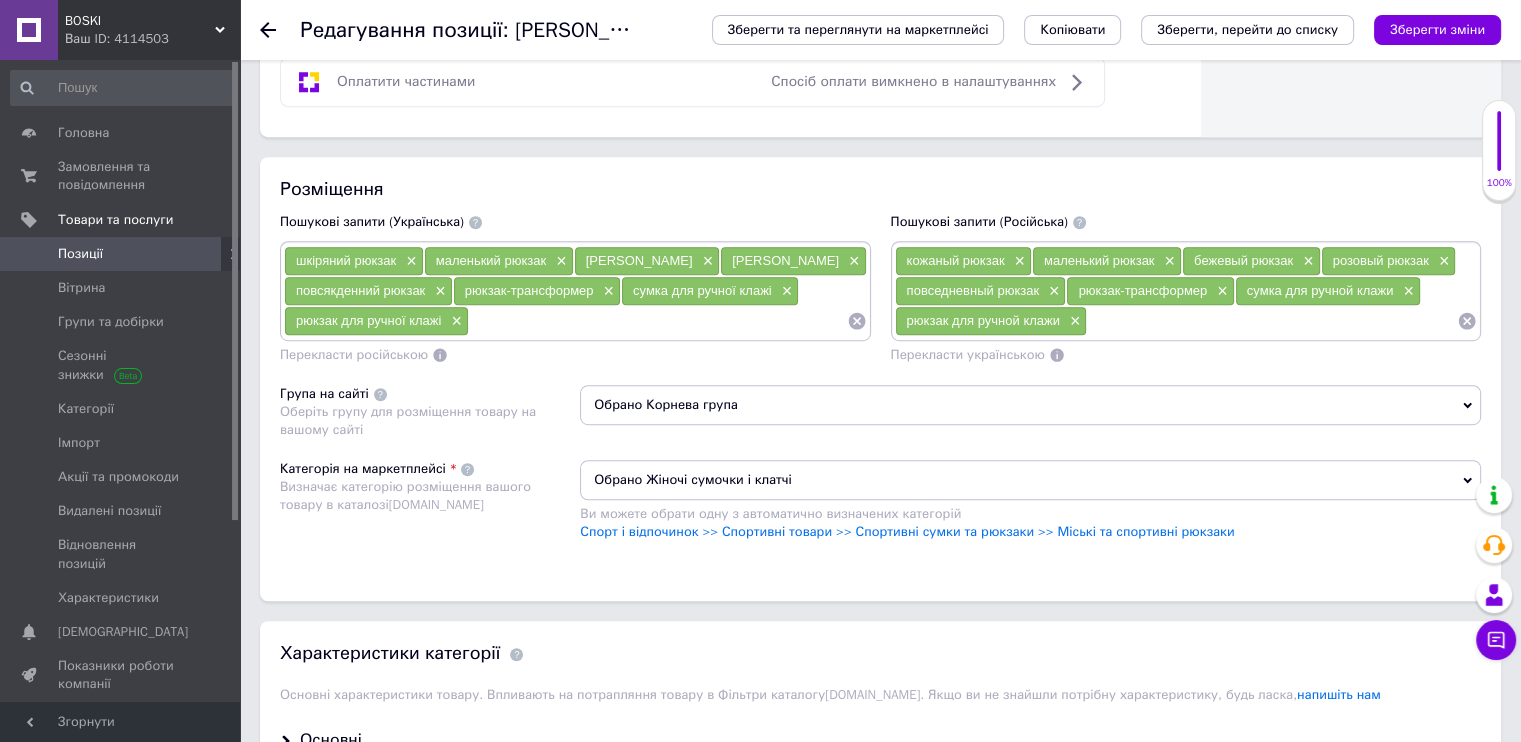 scroll, scrollTop: 1200, scrollLeft: 0, axis: vertical 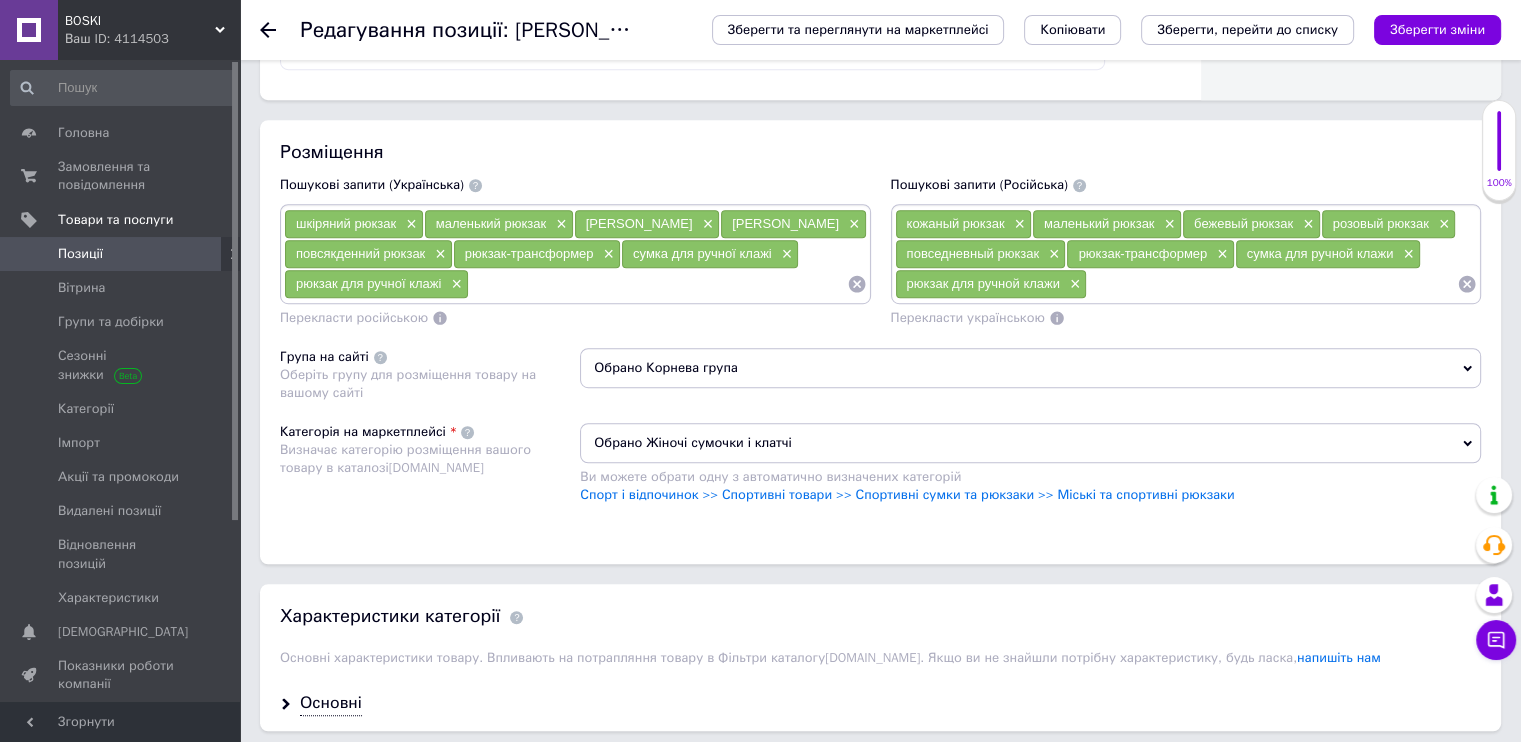 click on "Обрано Жіночі сумочки і клатчі" at bounding box center (1030, 443) 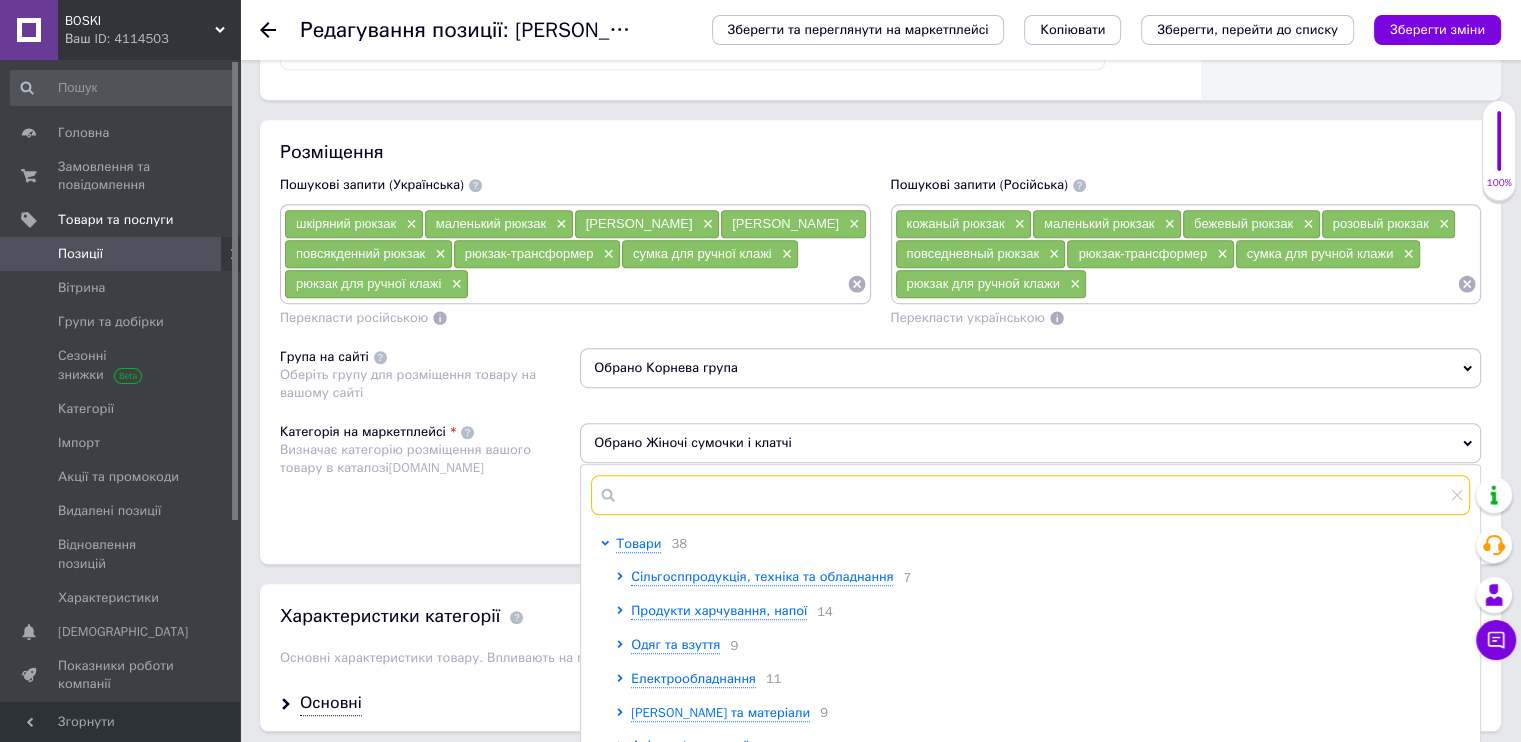 click at bounding box center [1030, 495] 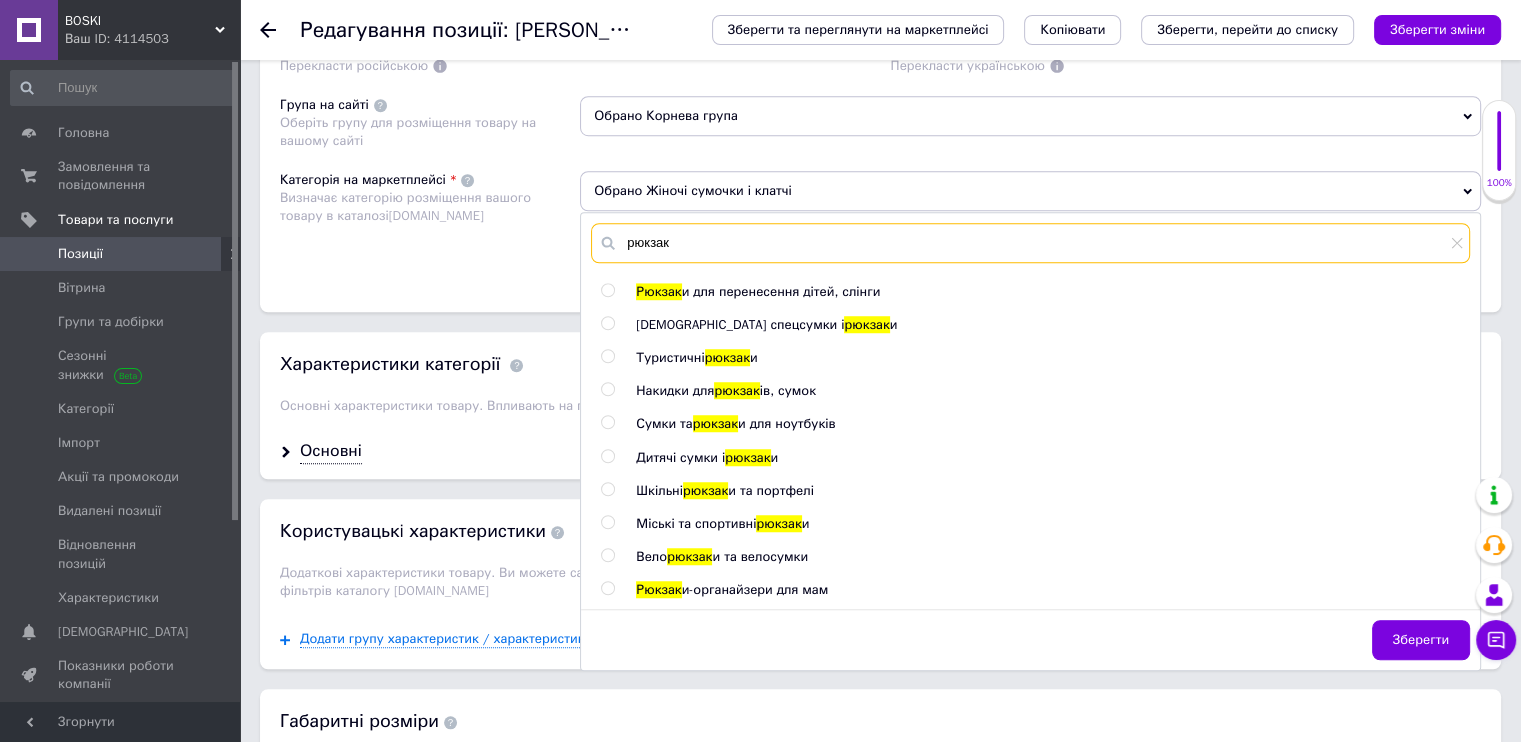 scroll, scrollTop: 1500, scrollLeft: 0, axis: vertical 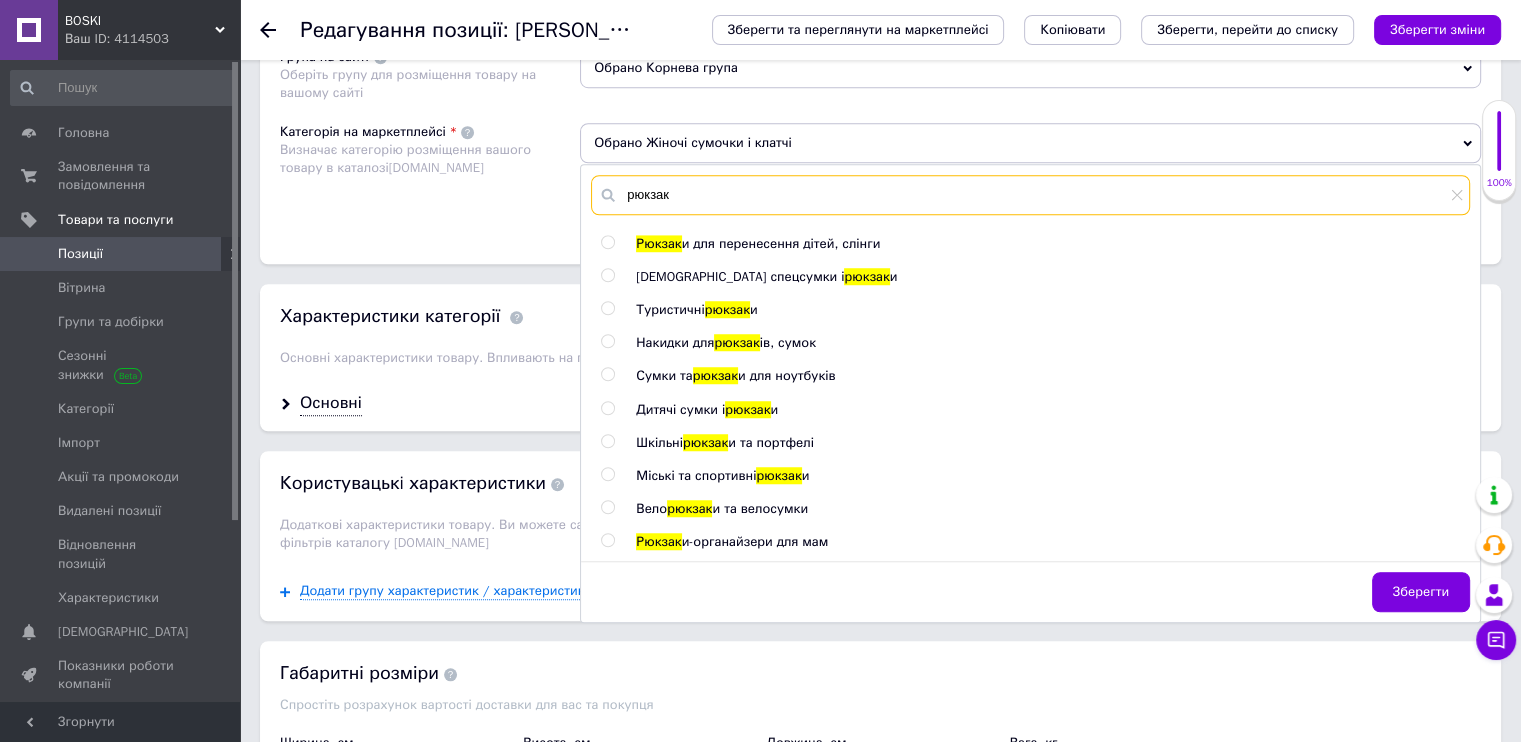 type on "рюкзак" 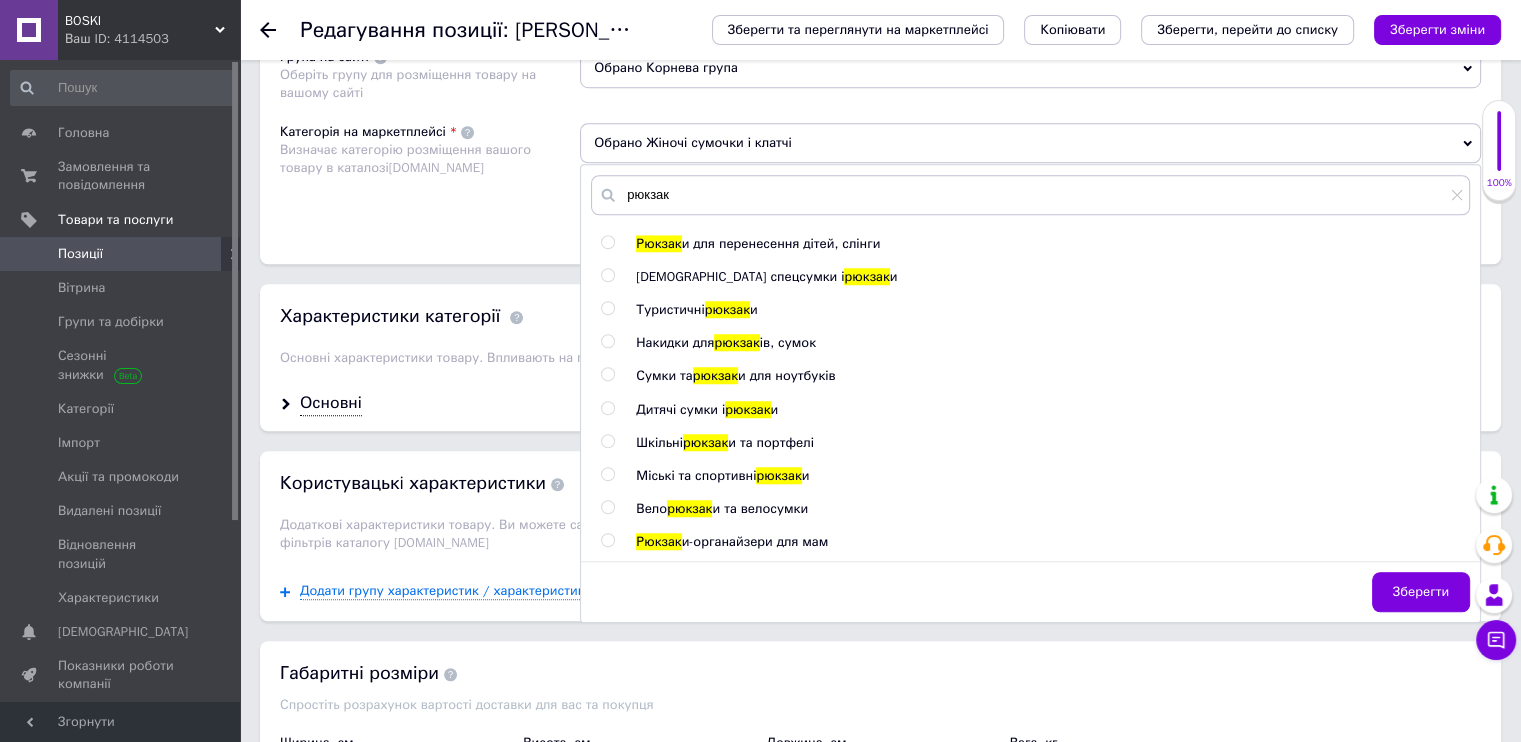 click at bounding box center [607, 474] 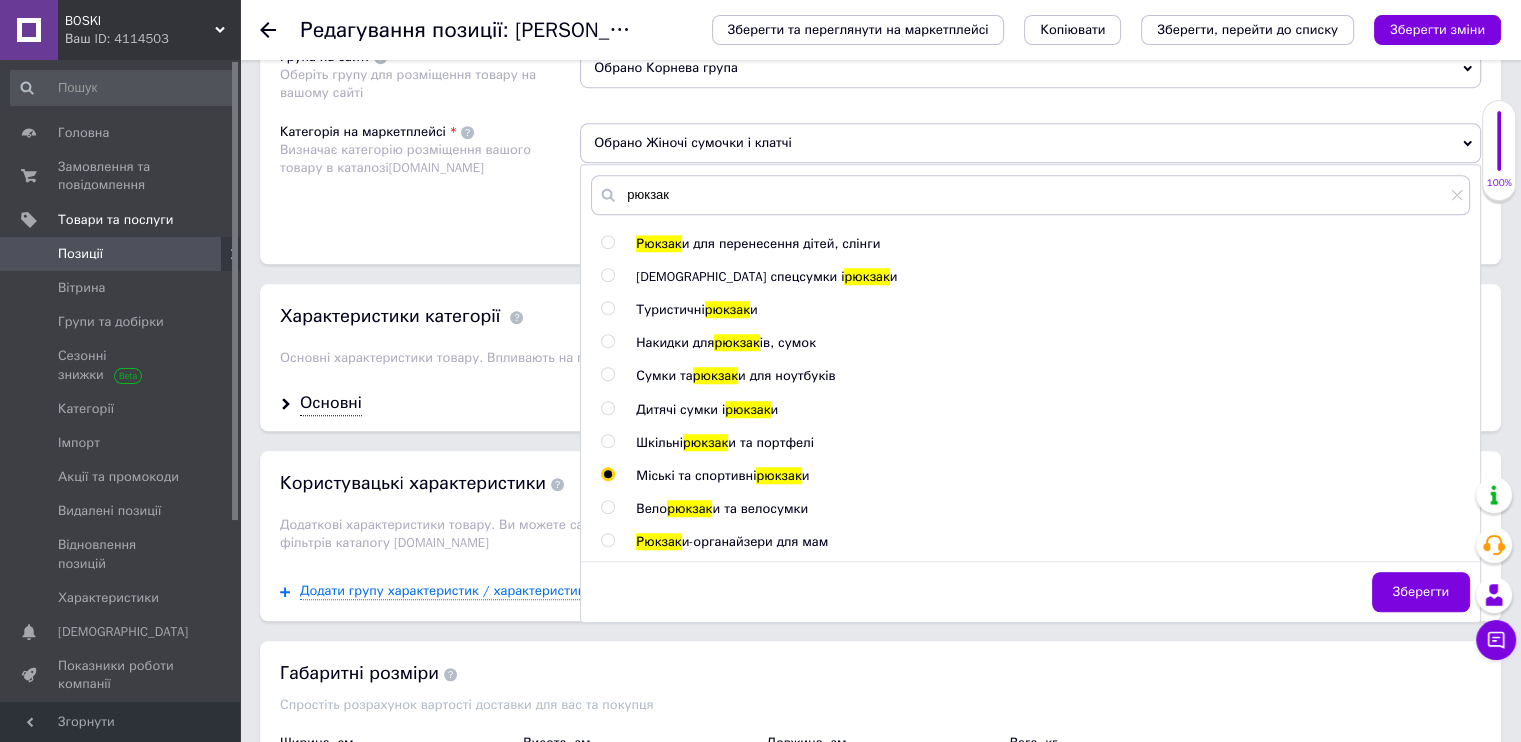 radio on "true" 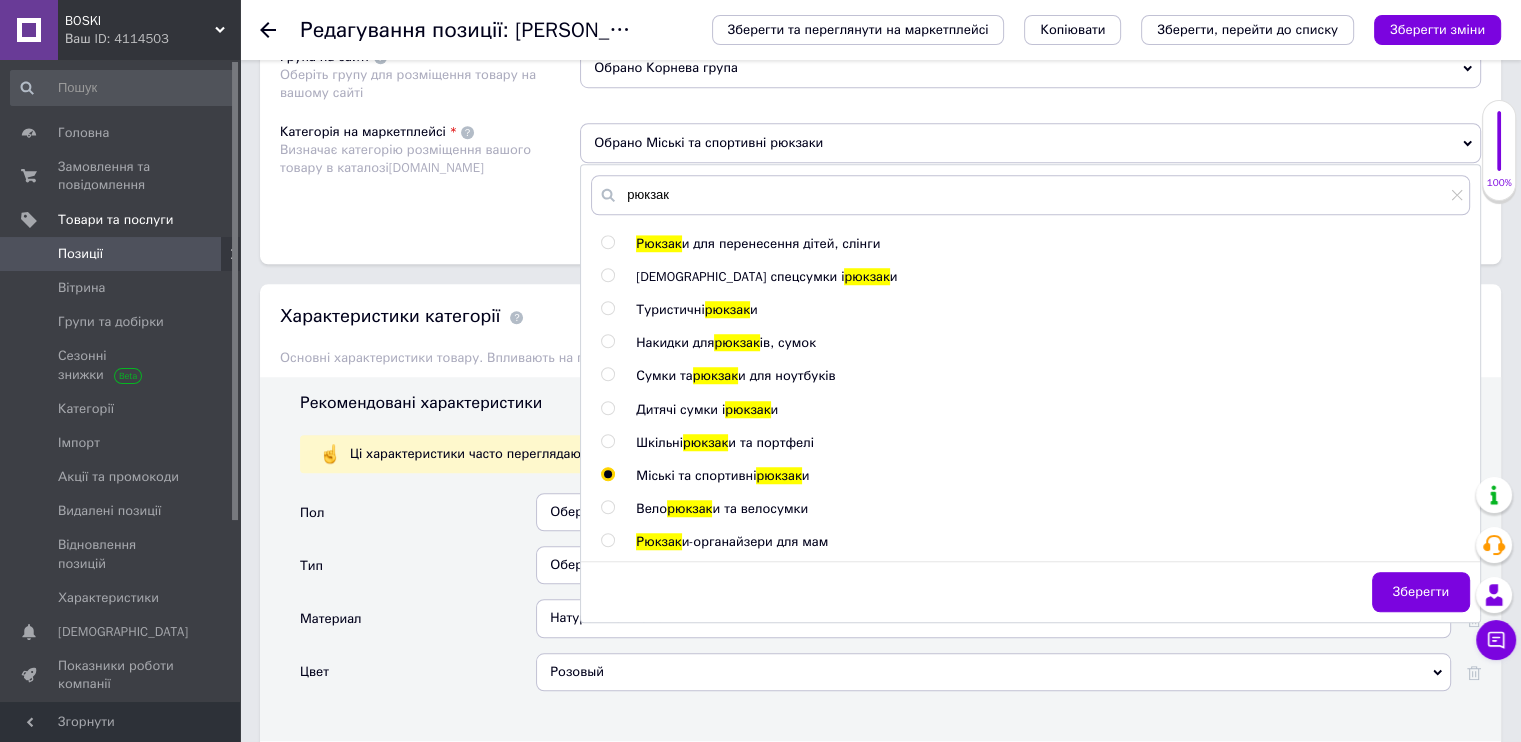 click on "Категорія на маркетплейсі Визначає категорію розміщення вашого товару в каталозі  [DOMAIN_NAME]" at bounding box center (430, 173) 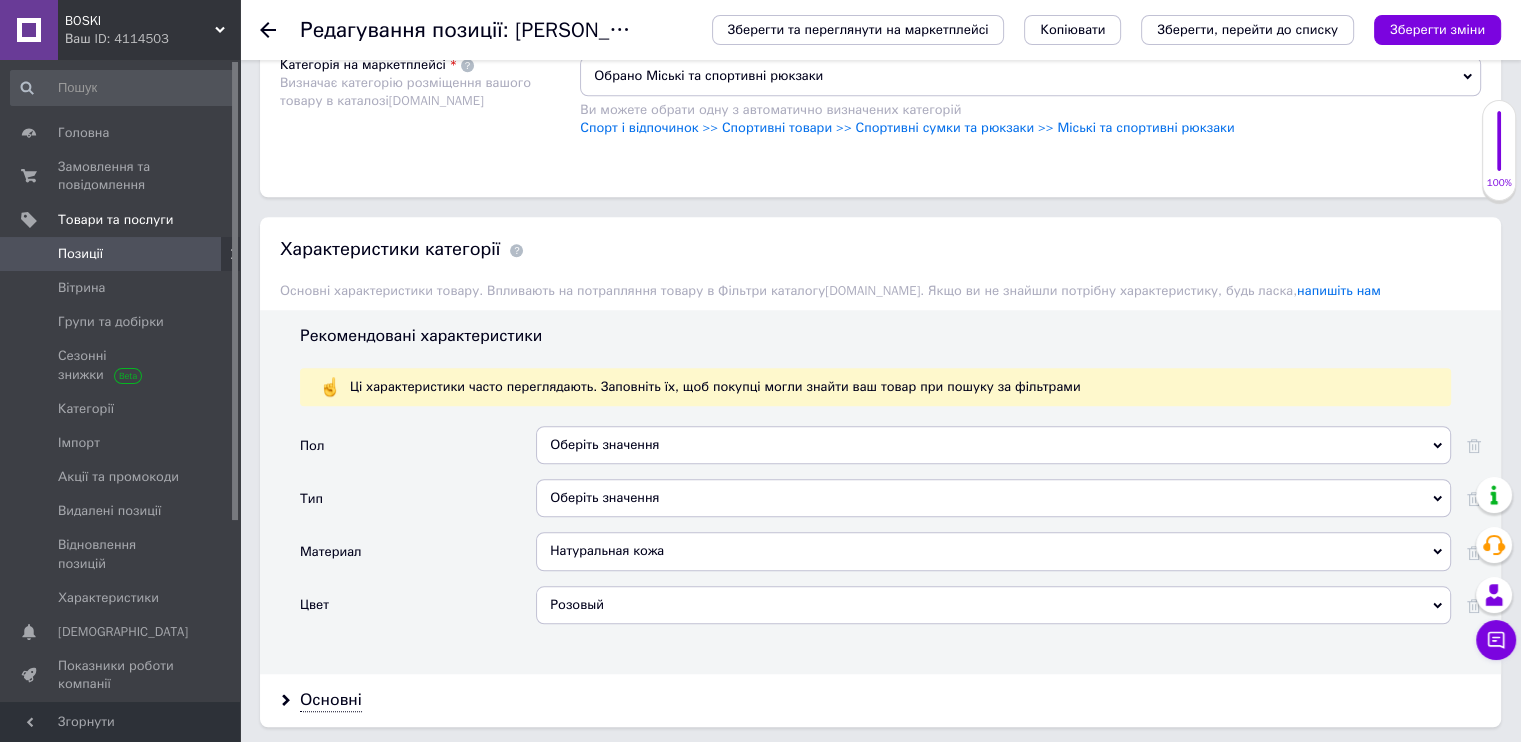 scroll, scrollTop: 1700, scrollLeft: 0, axis: vertical 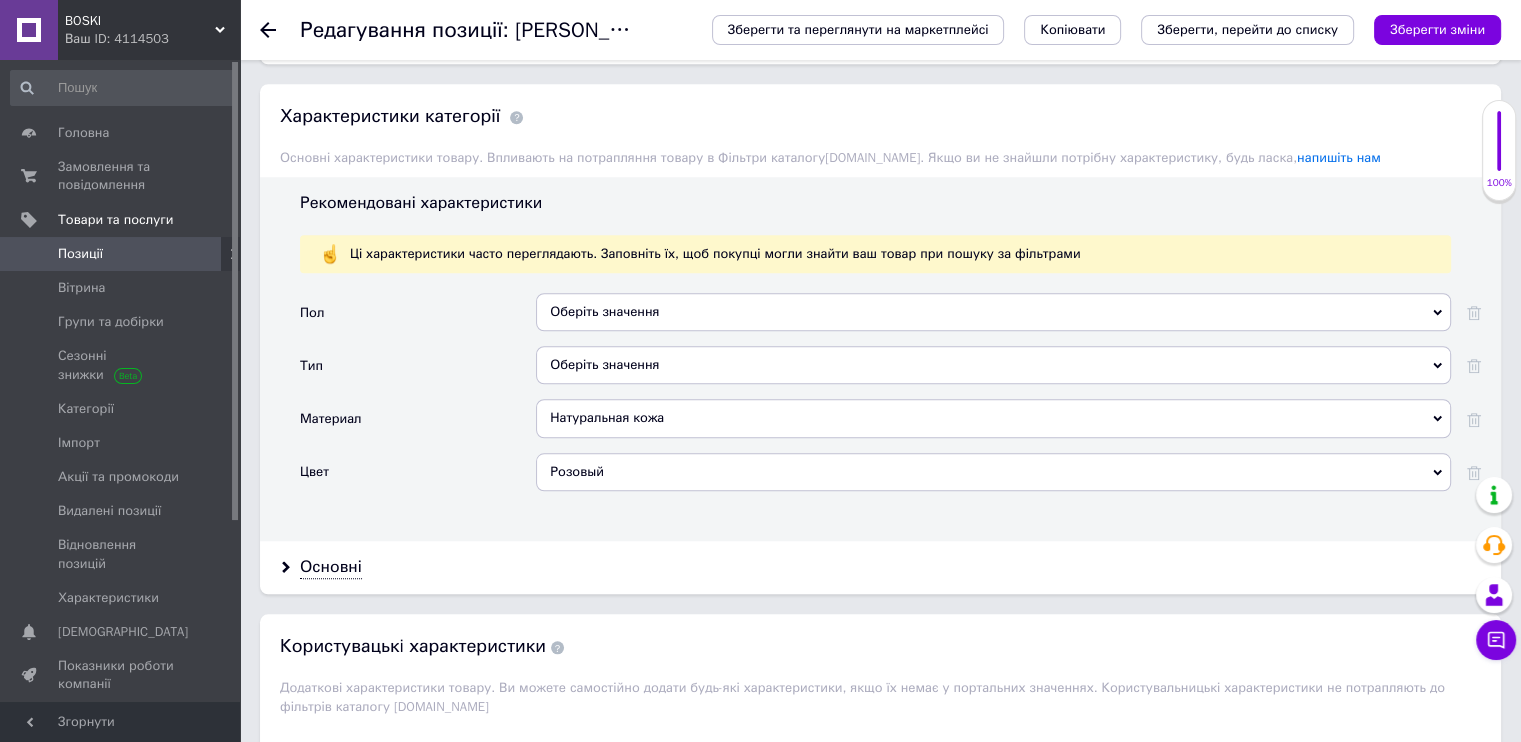 click on "Оберіть значення" at bounding box center (993, 312) 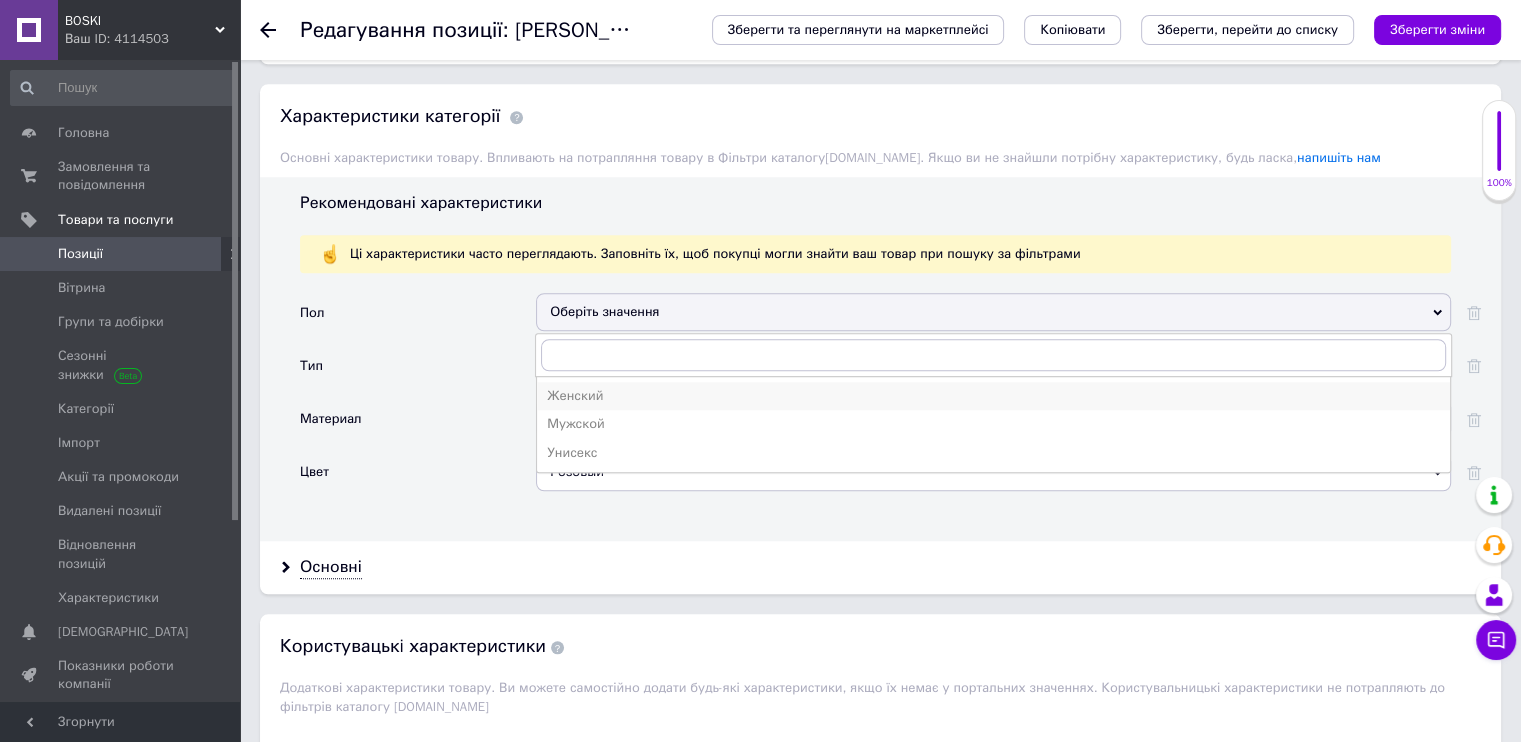 click on "Женский" at bounding box center [993, 396] 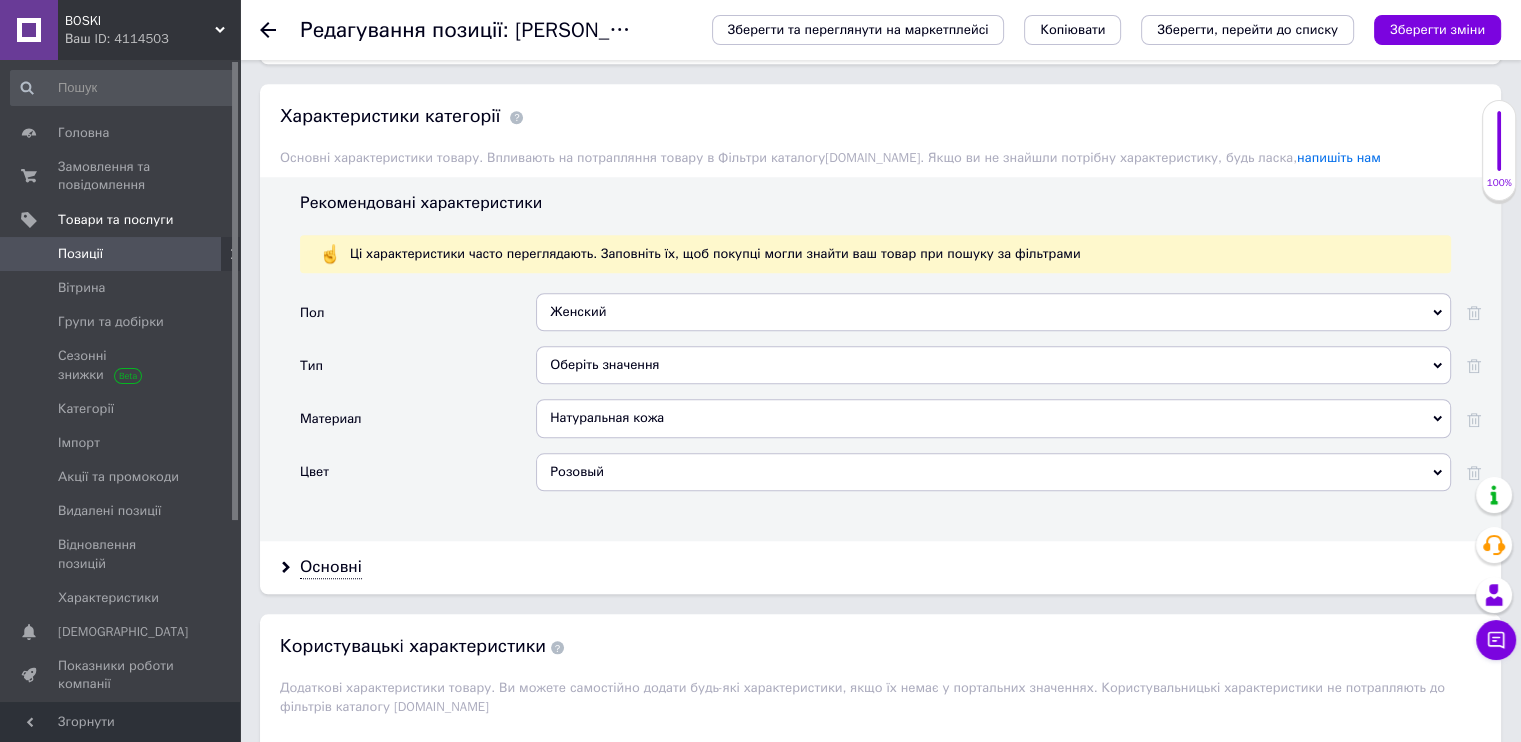 click on "Оберіть значення" at bounding box center [993, 365] 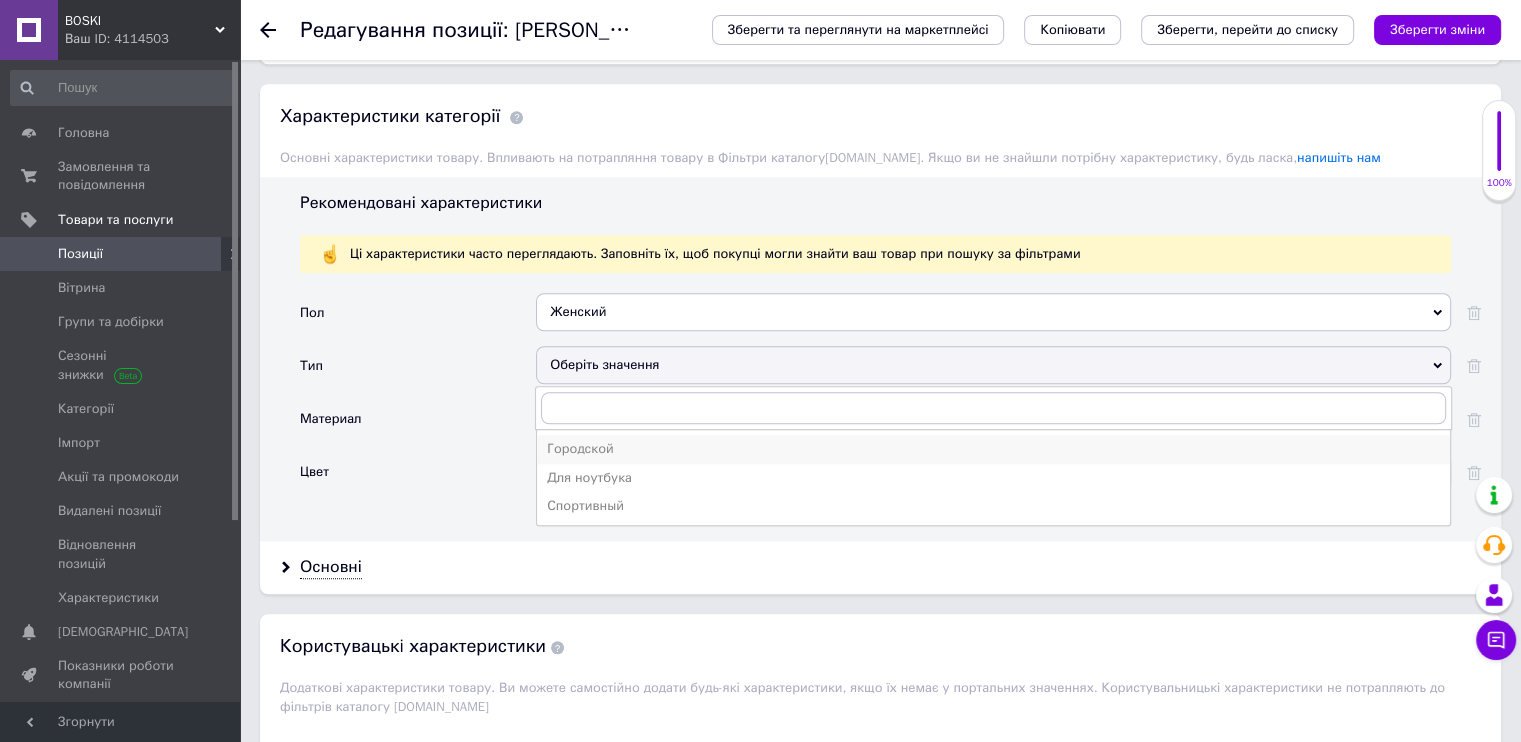 click on "Городской" at bounding box center [993, 449] 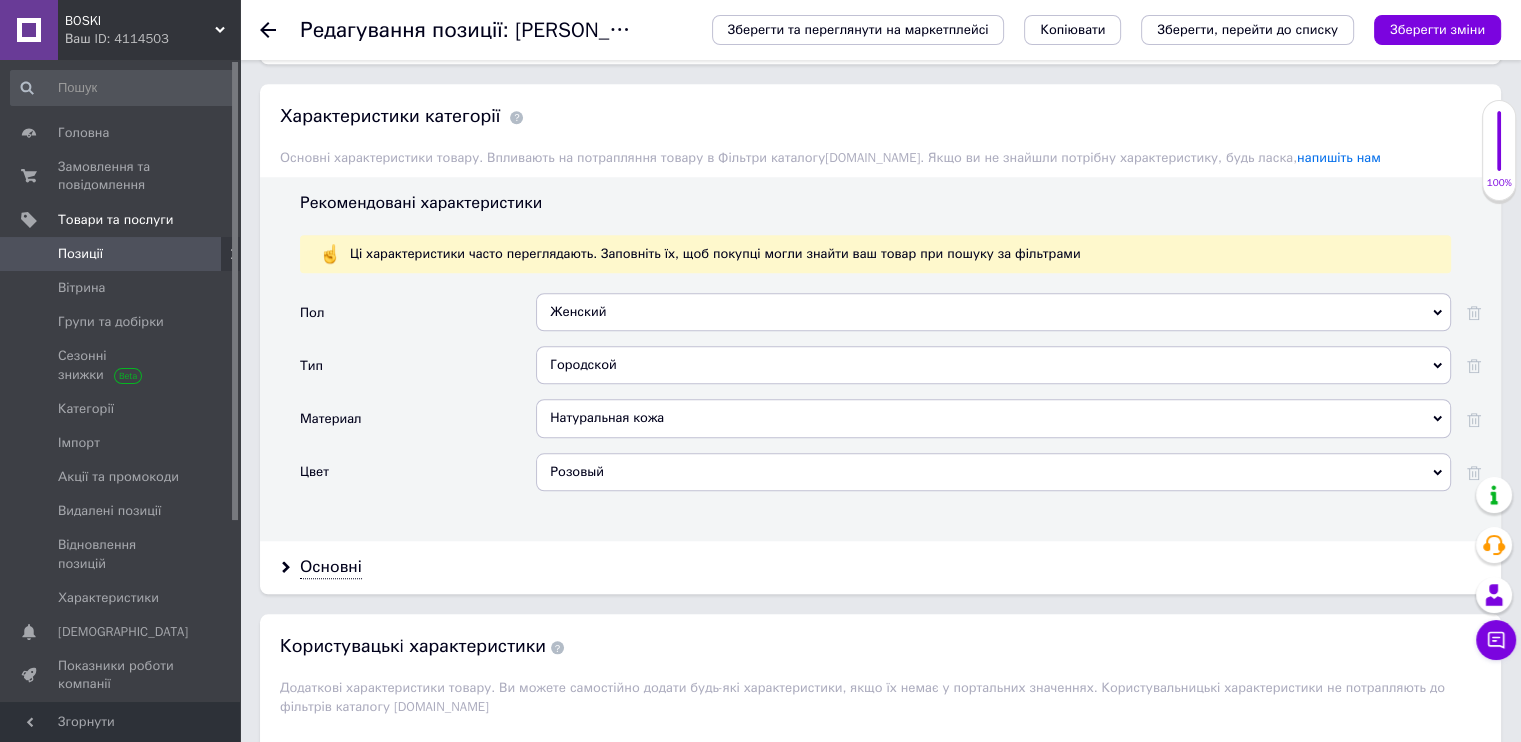 click on "Розовый" at bounding box center [993, 472] 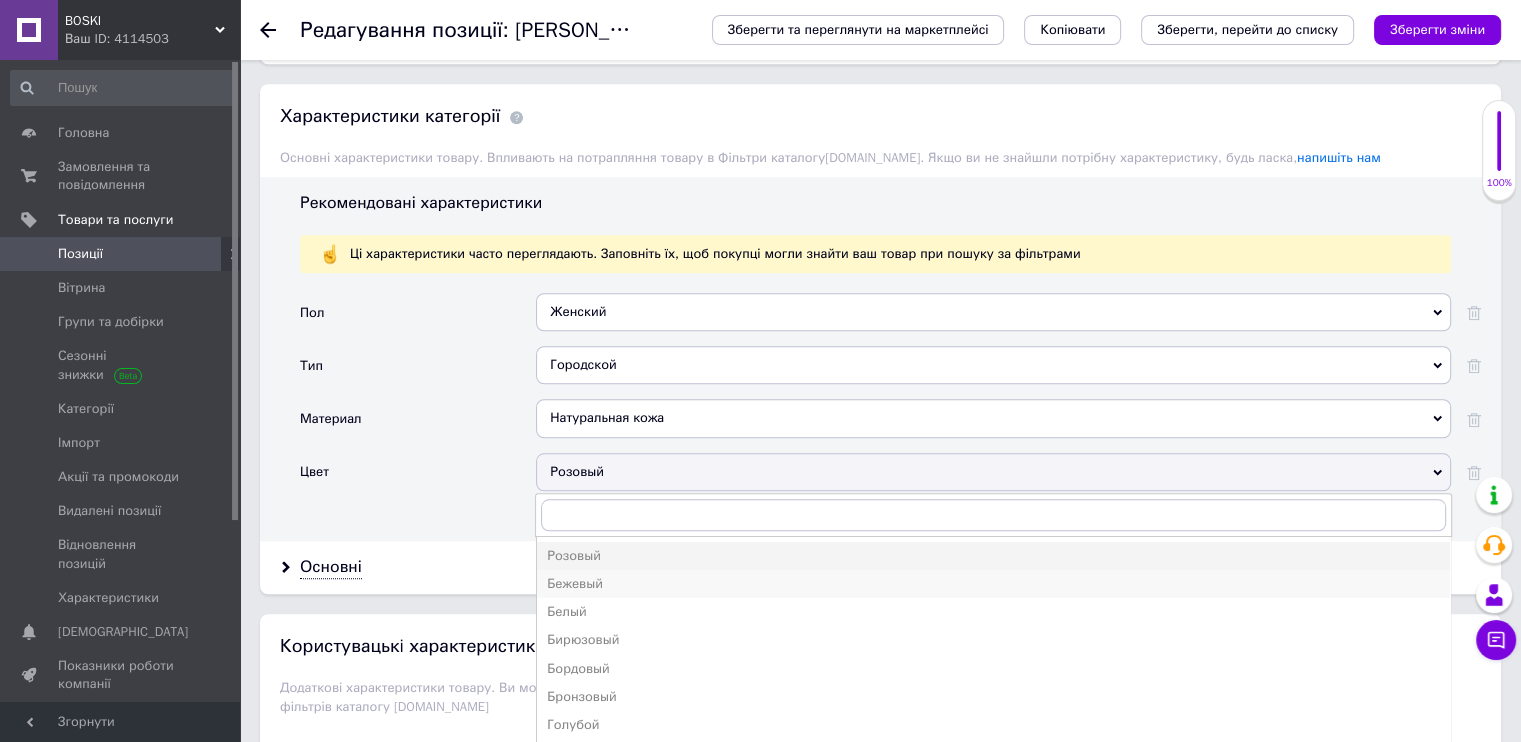 click on "Бежевый" at bounding box center [993, 584] 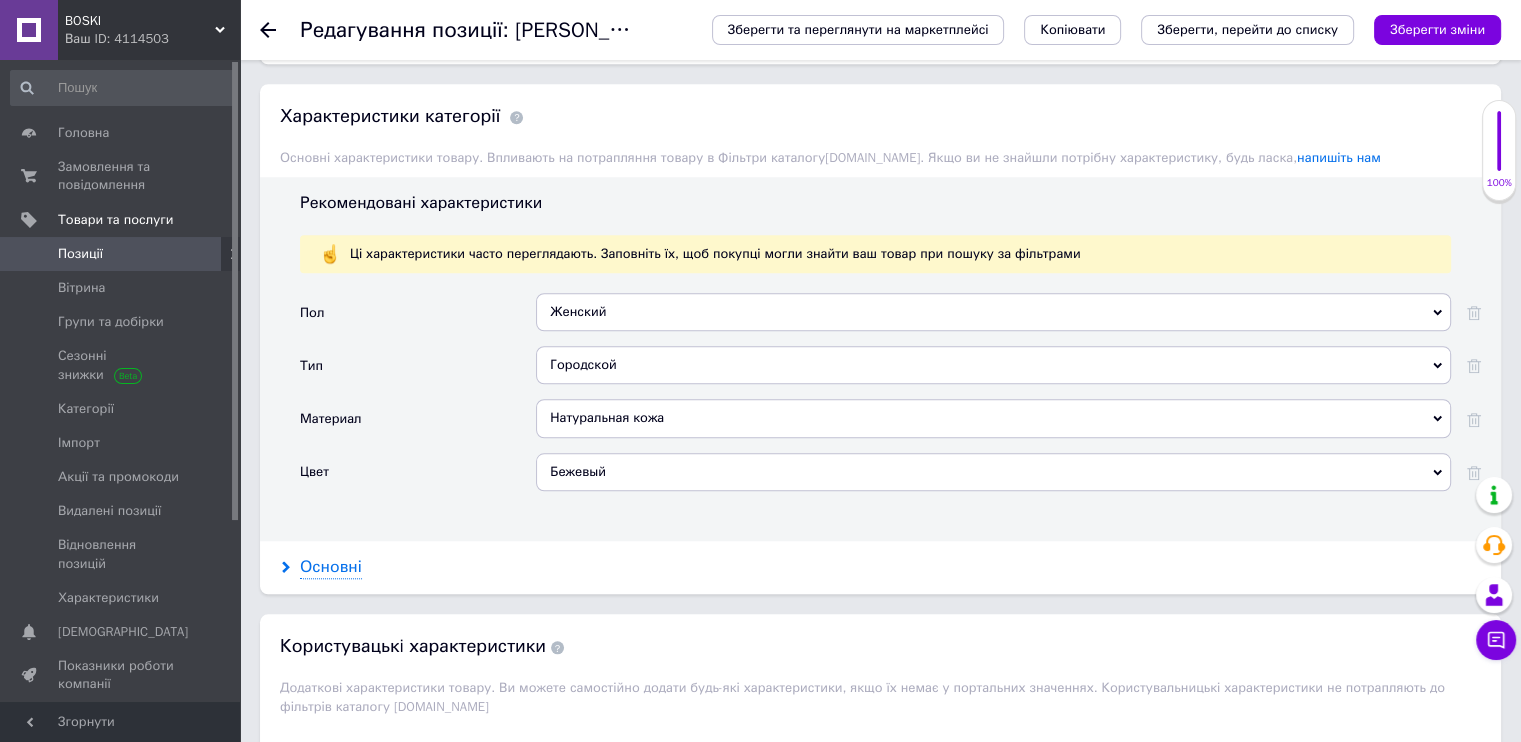 click on "Основні" at bounding box center (331, 567) 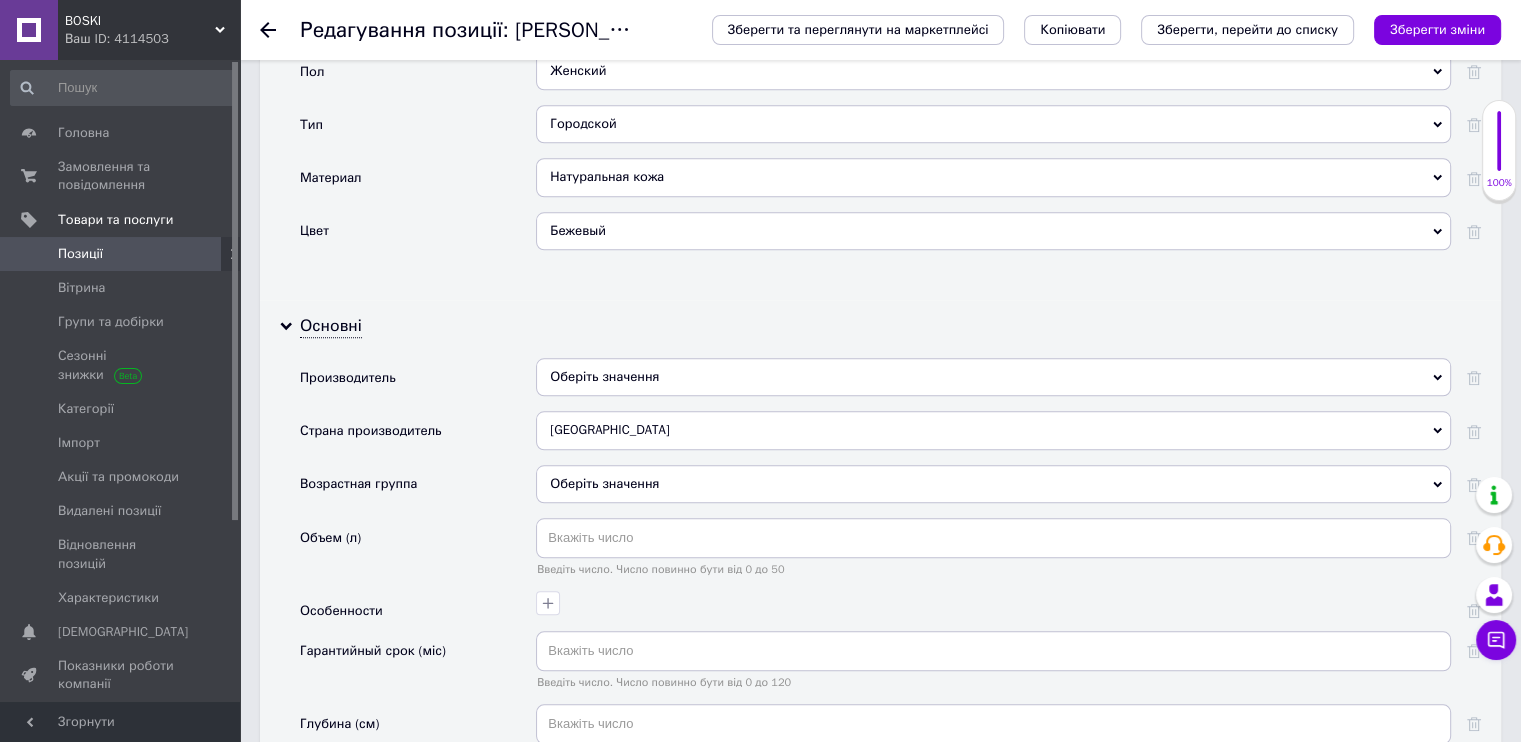 scroll, scrollTop: 2000, scrollLeft: 0, axis: vertical 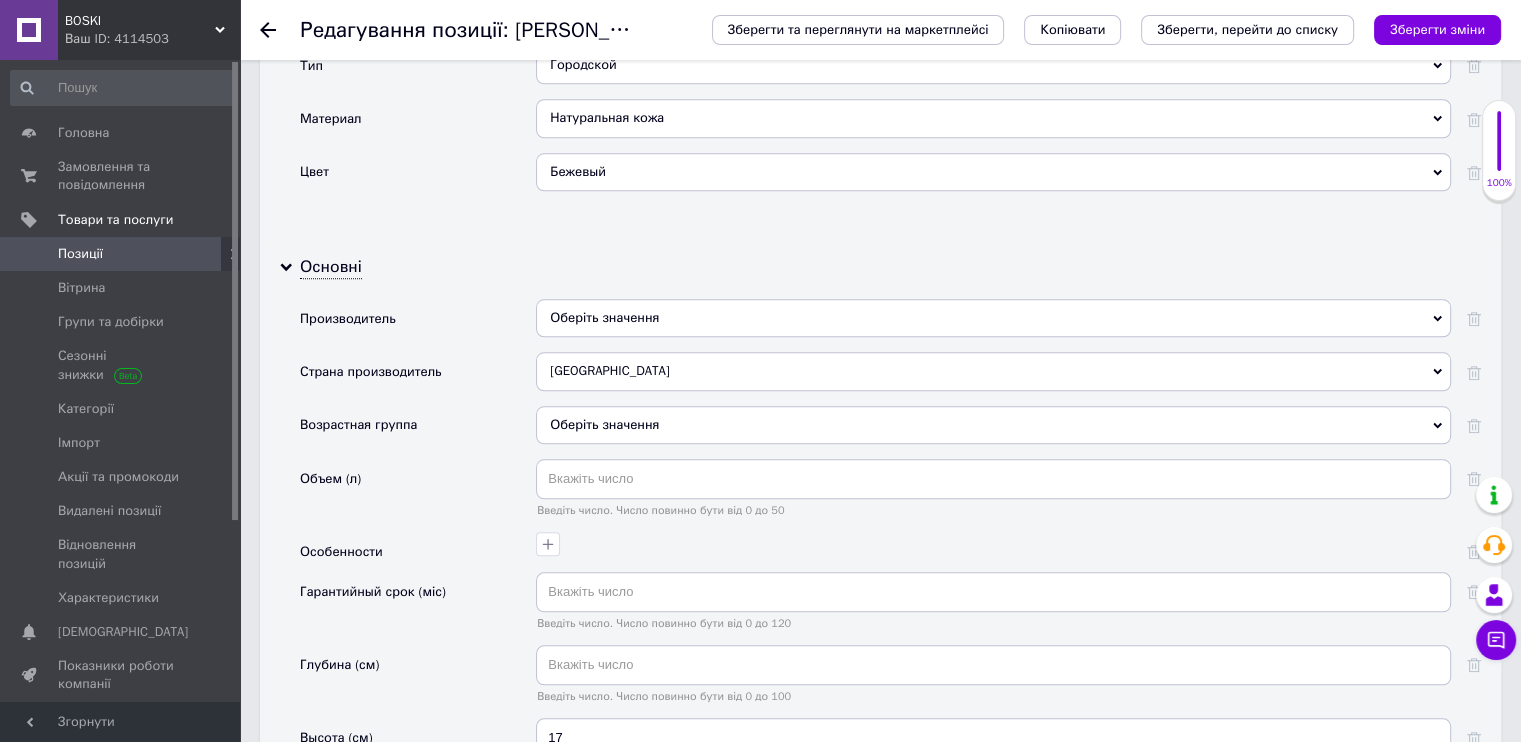 click on "Оберіть значення" at bounding box center [993, 318] 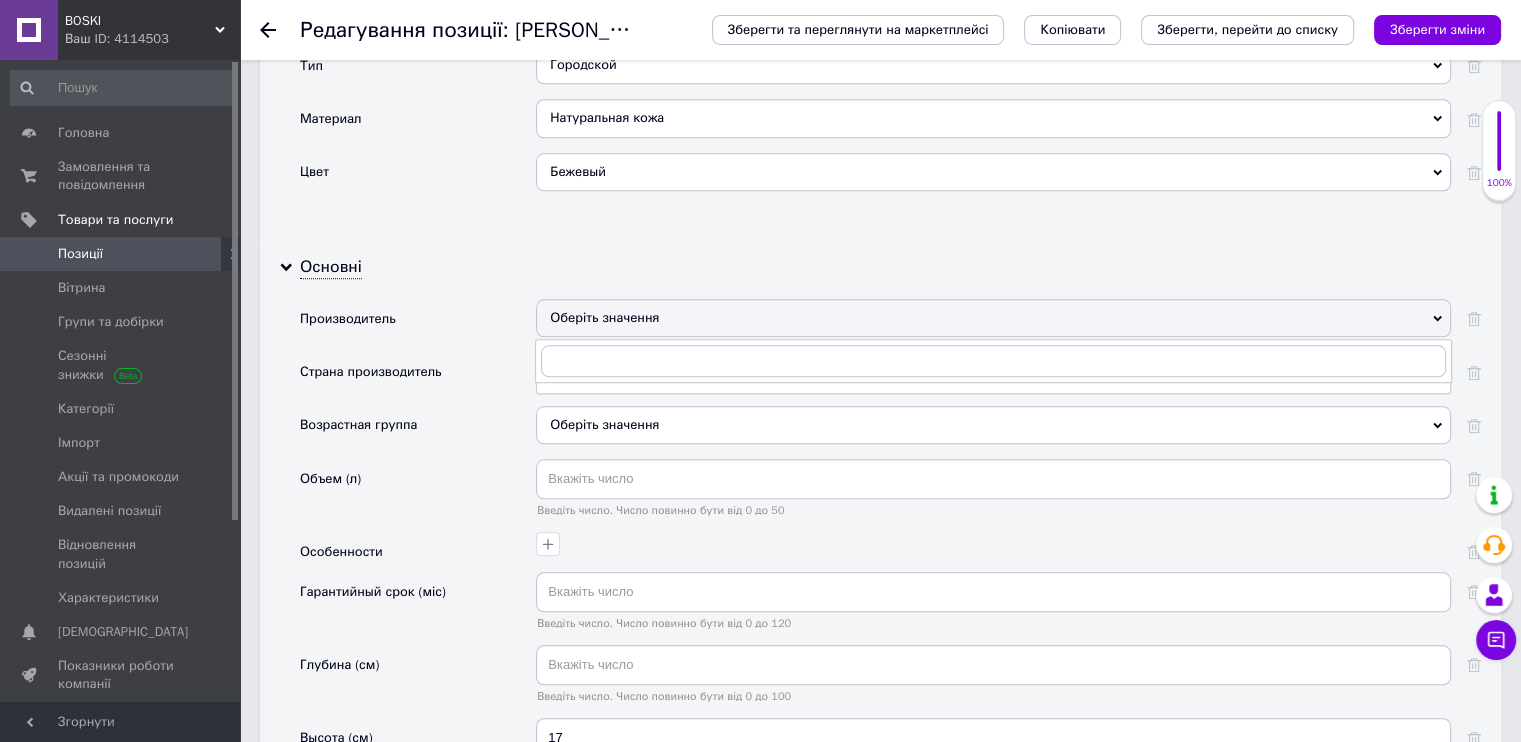 click on "Оберіть значення" at bounding box center [993, 318] 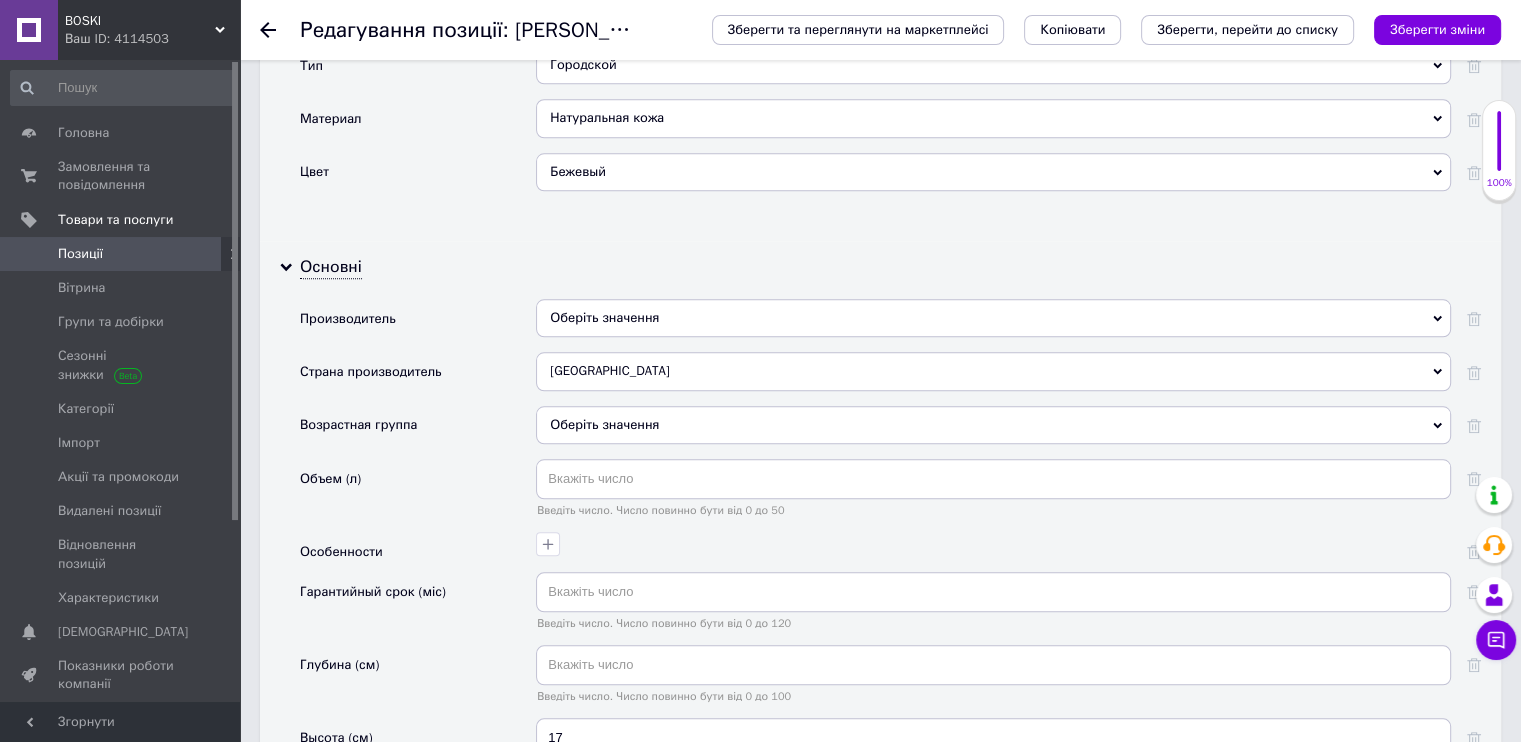 click on "Оберіть значення" at bounding box center (993, 425) 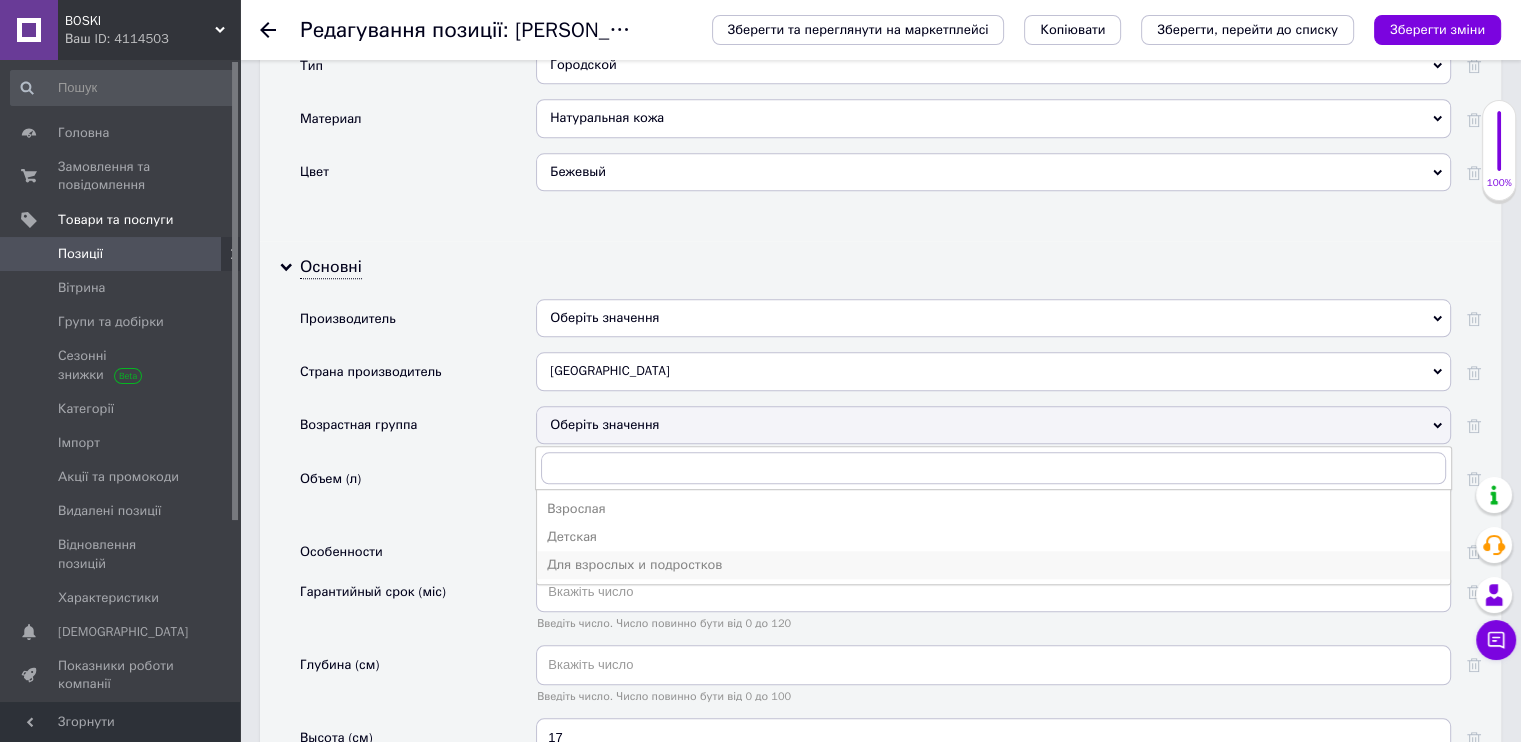 click on "Для взрослых и подростков" at bounding box center (993, 565) 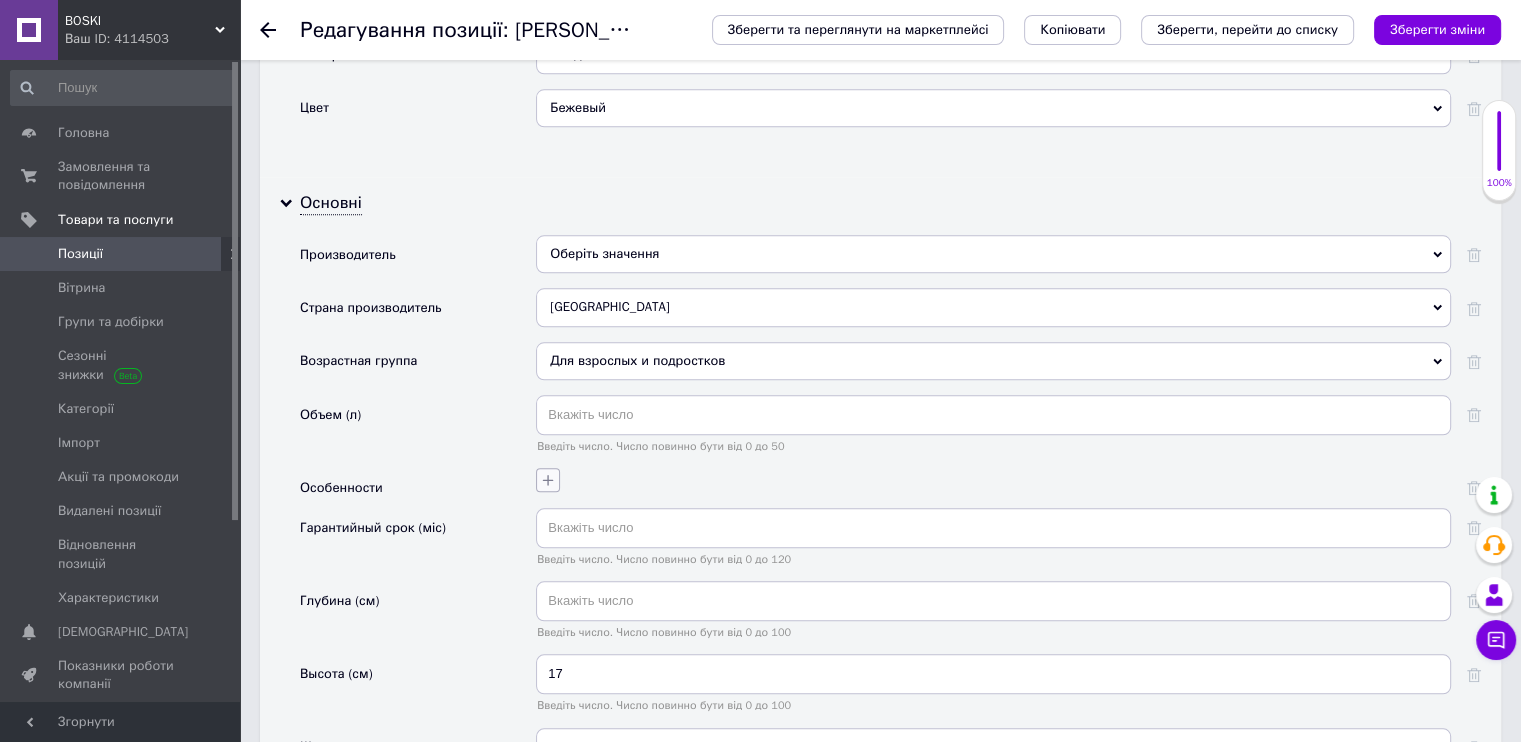 scroll, scrollTop: 2100, scrollLeft: 0, axis: vertical 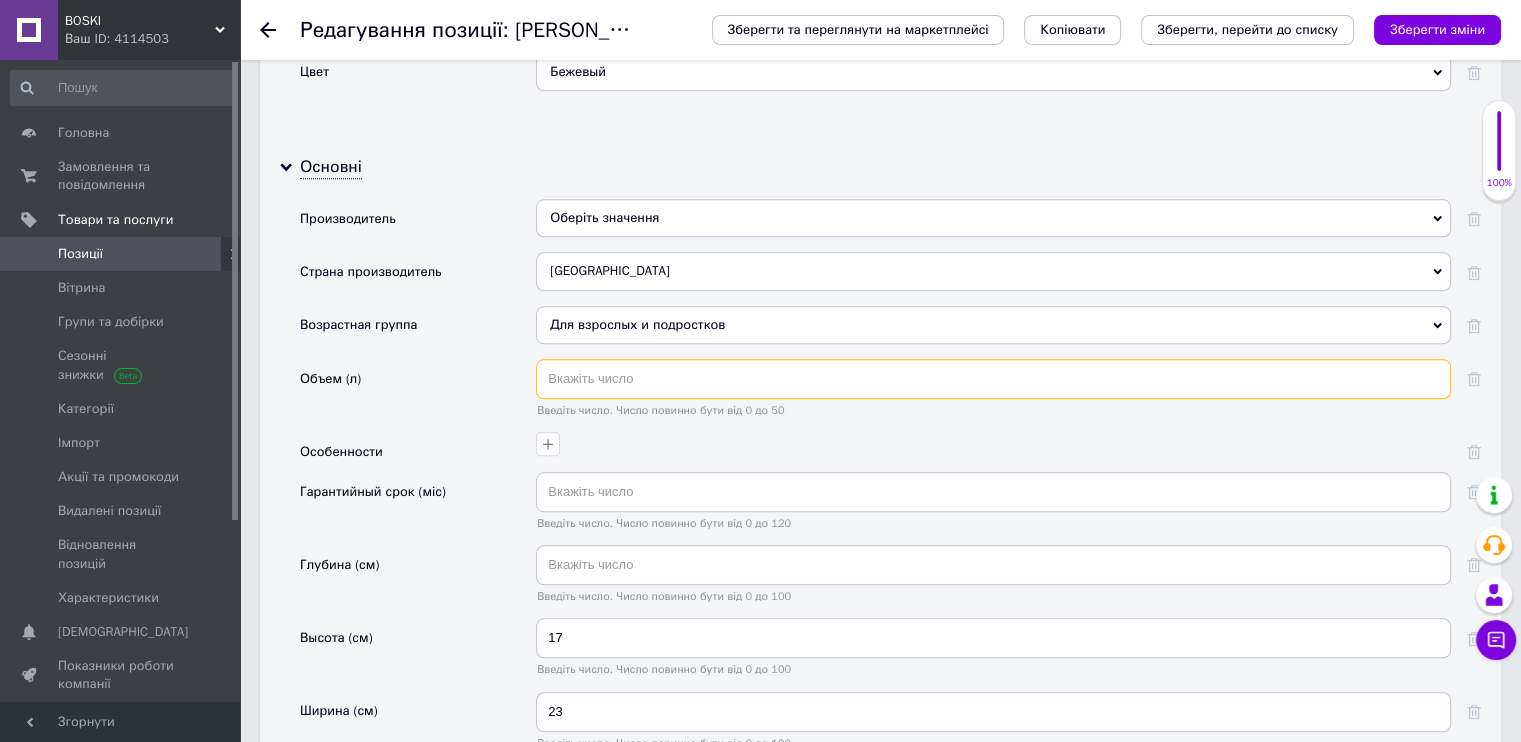 click at bounding box center [993, 379] 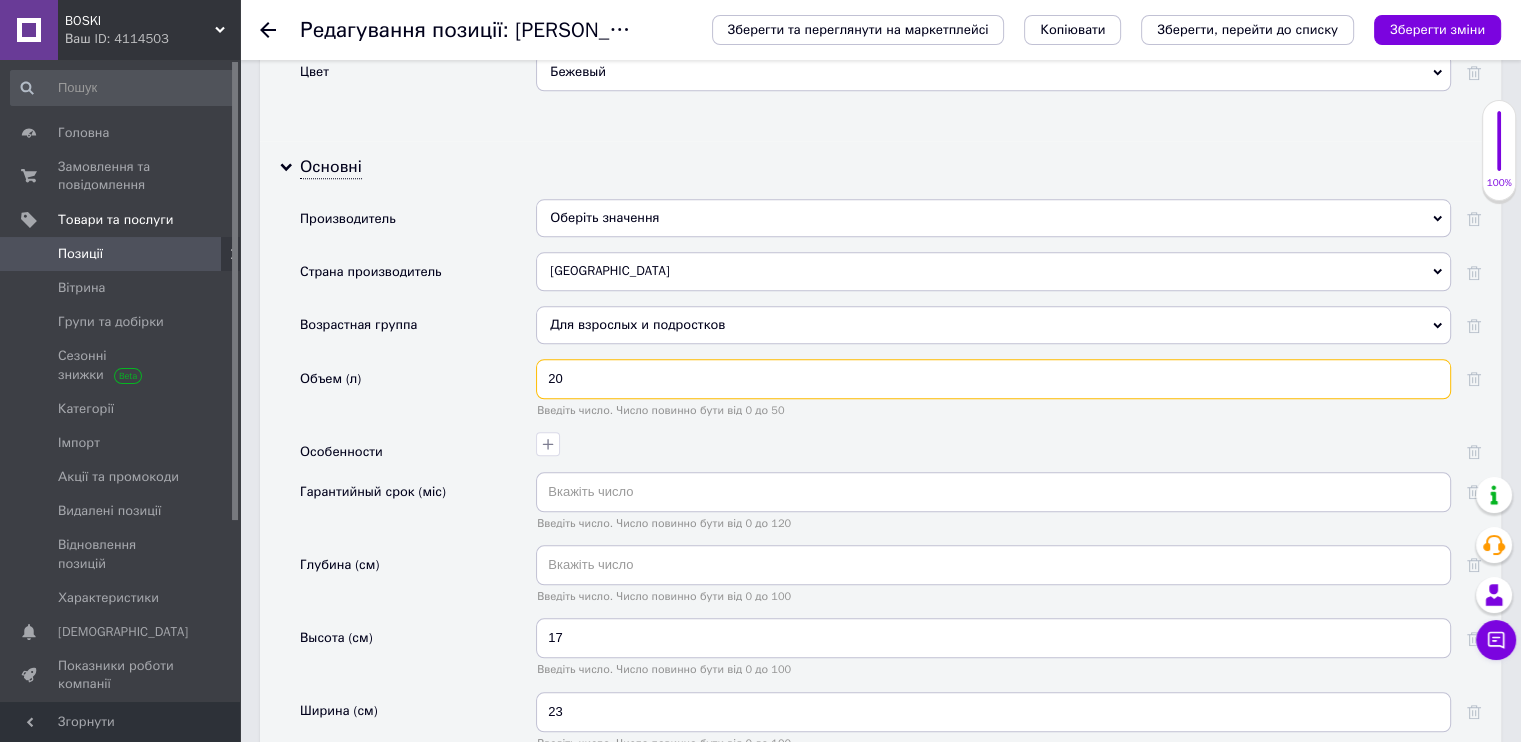 type on "20" 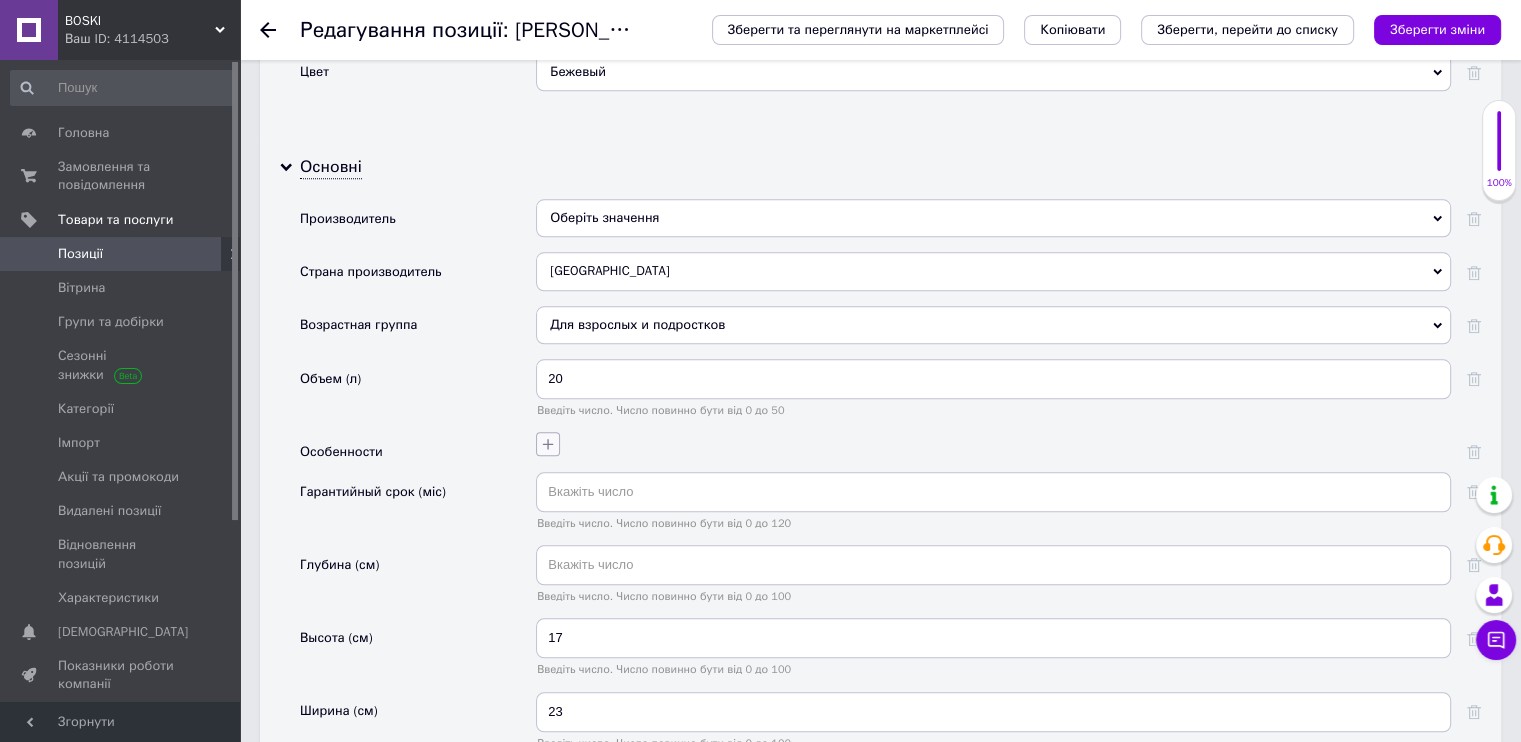 click 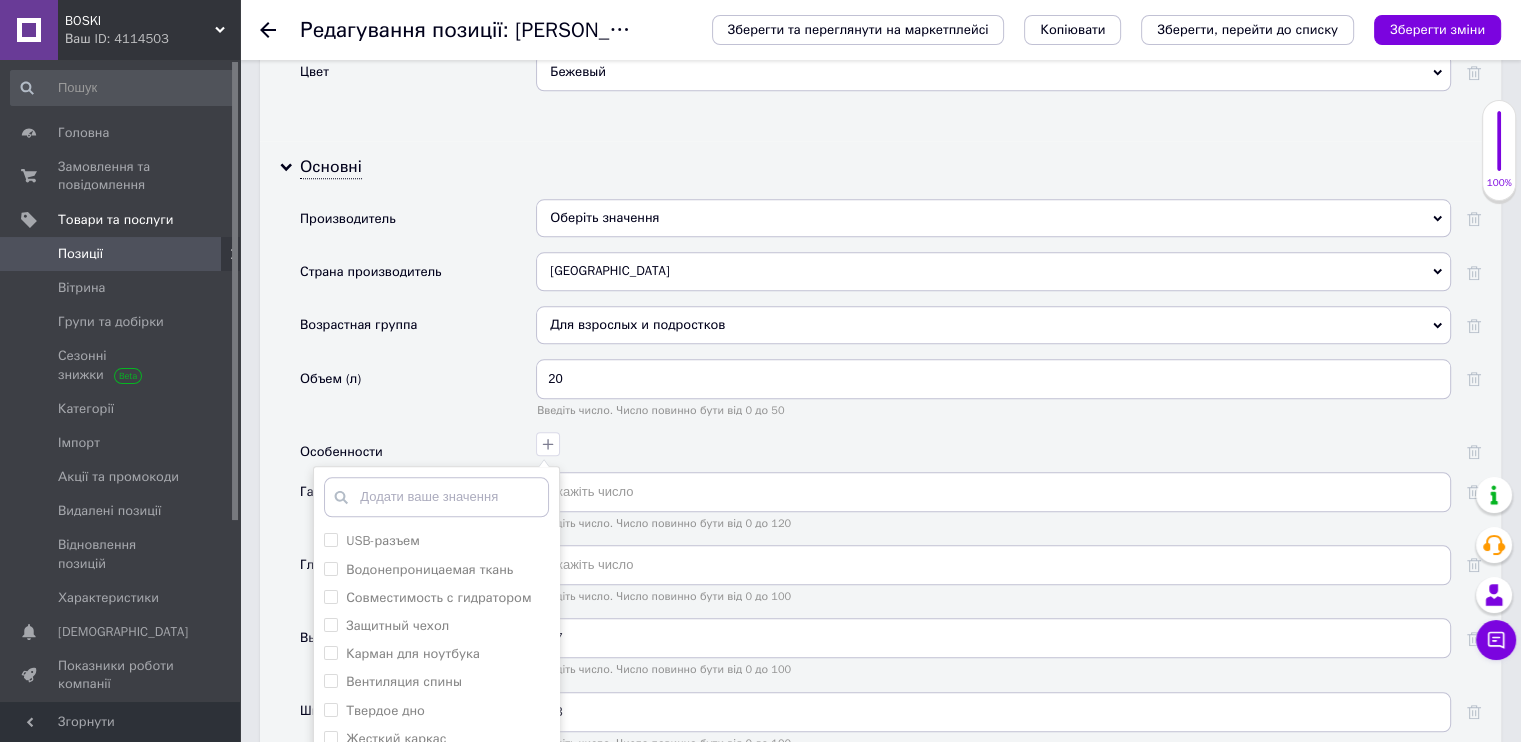 click on "Объем (л)" at bounding box center [418, 395] 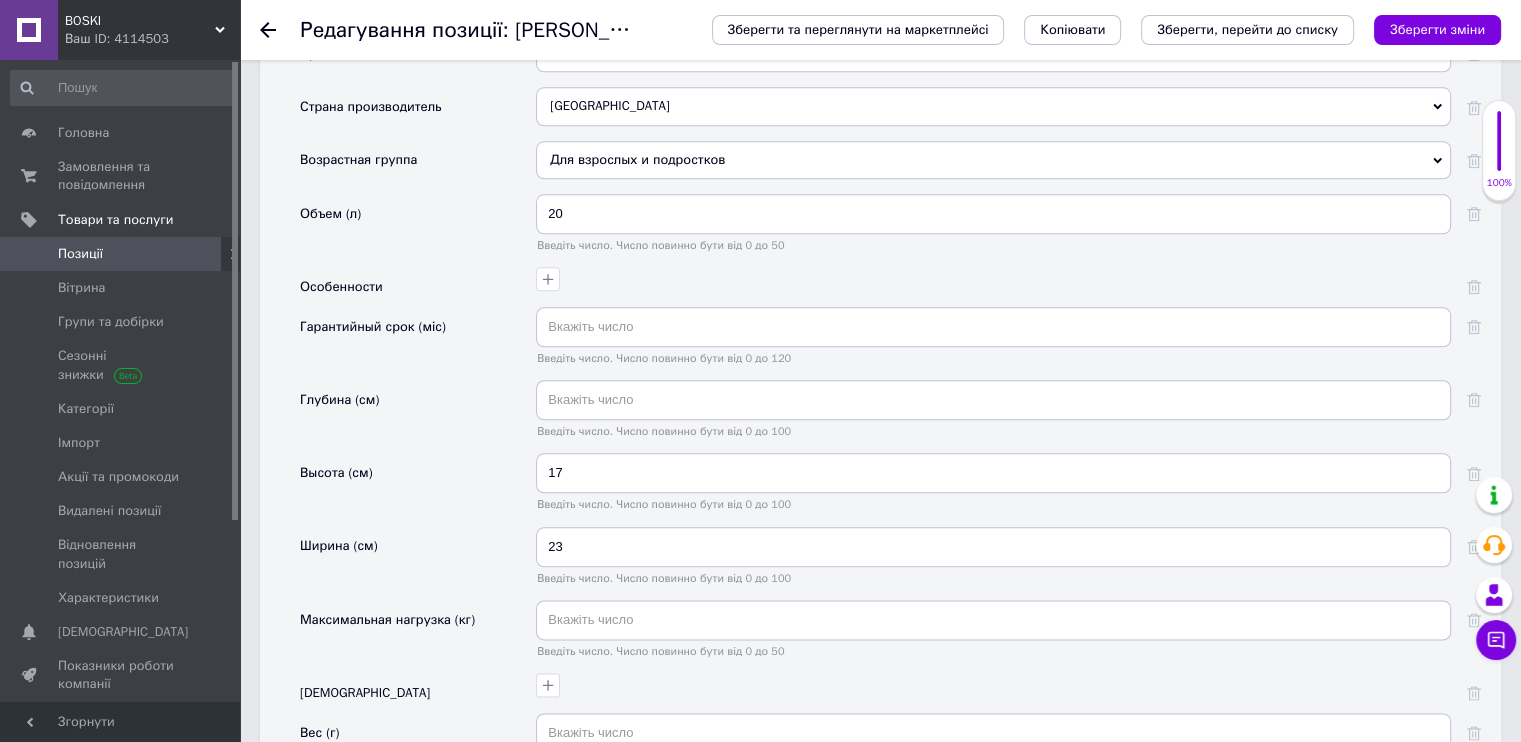 scroll, scrollTop: 2300, scrollLeft: 0, axis: vertical 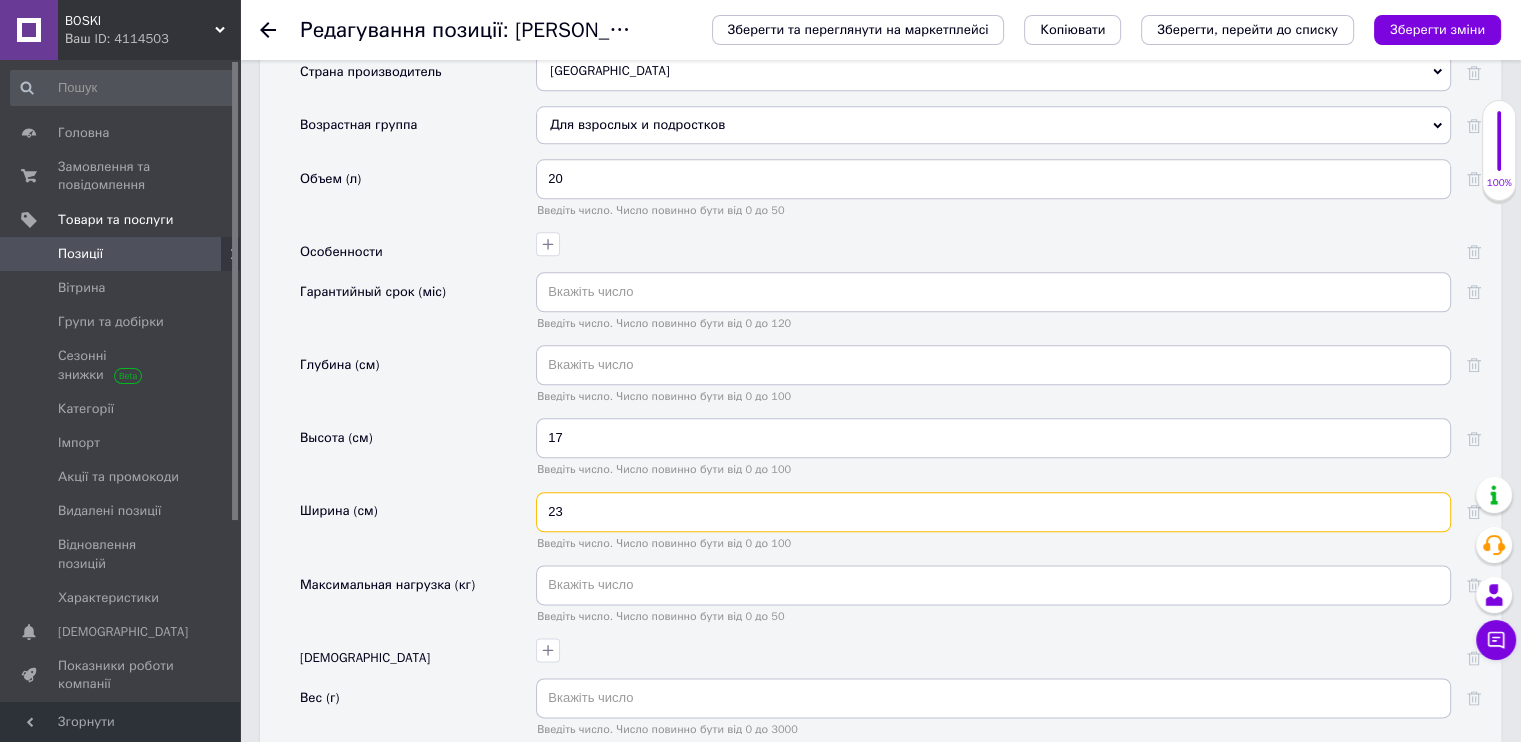 drag, startPoint x: 570, startPoint y: 495, endPoint x: 559, endPoint y: 495, distance: 11 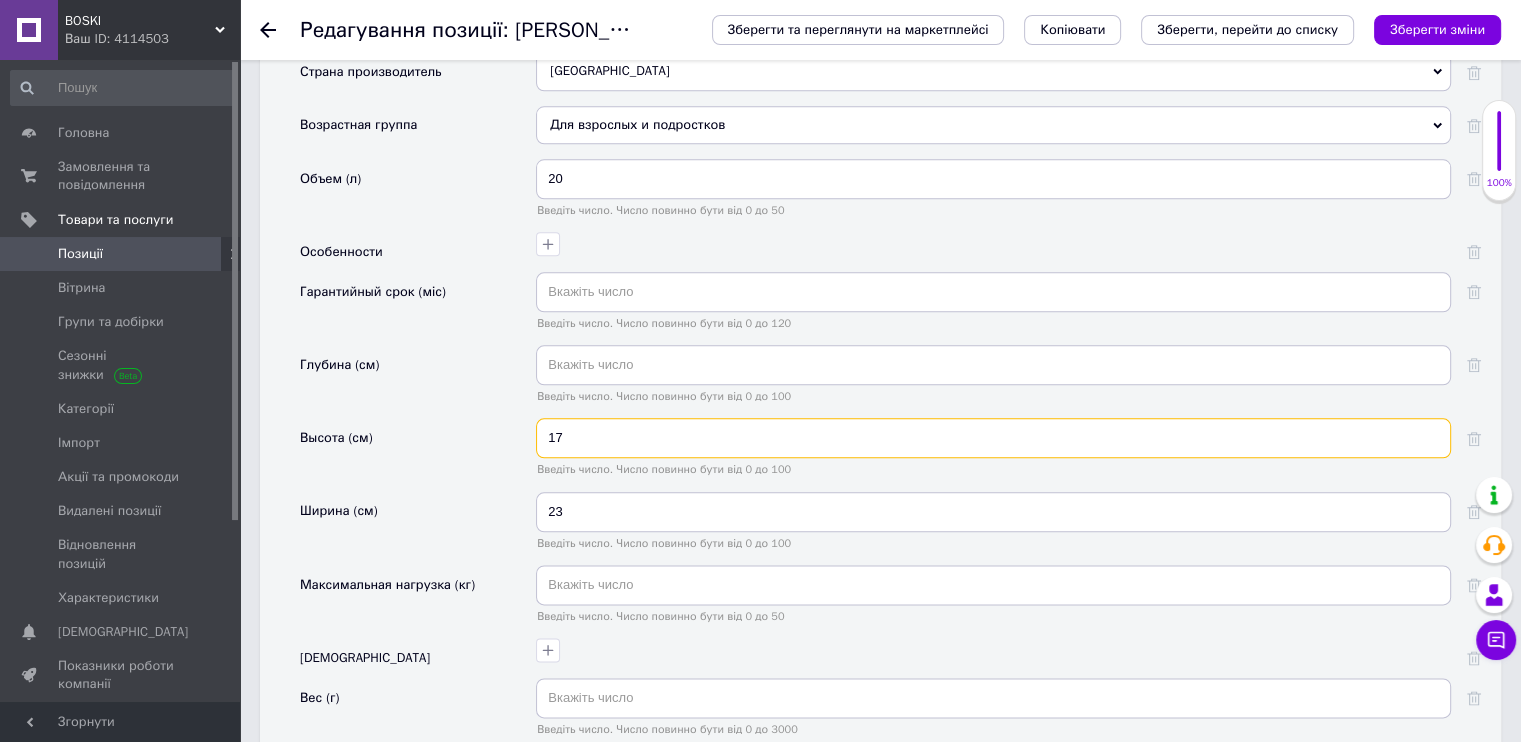drag, startPoint x: 573, startPoint y: 423, endPoint x: 546, endPoint y: 419, distance: 27.294687 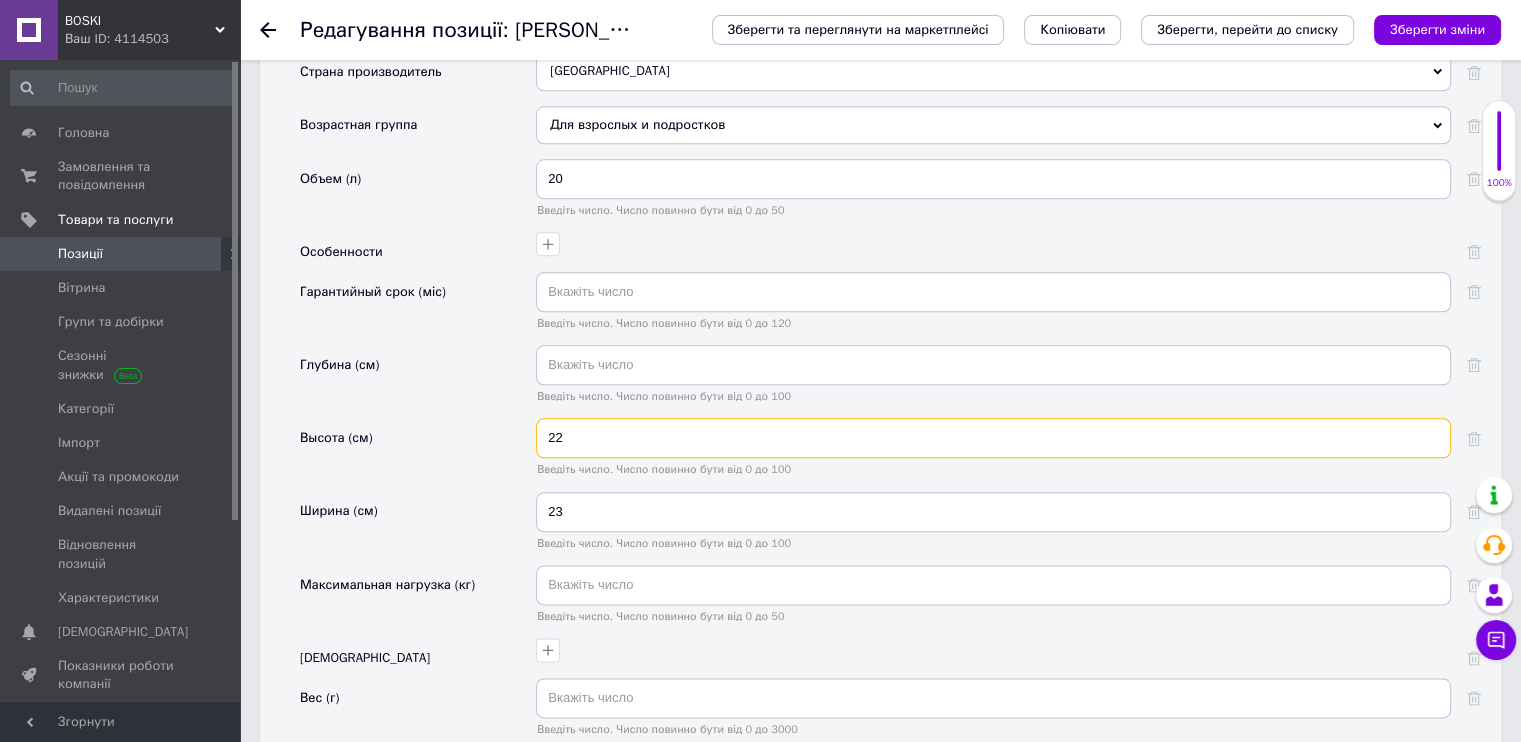 type on "22" 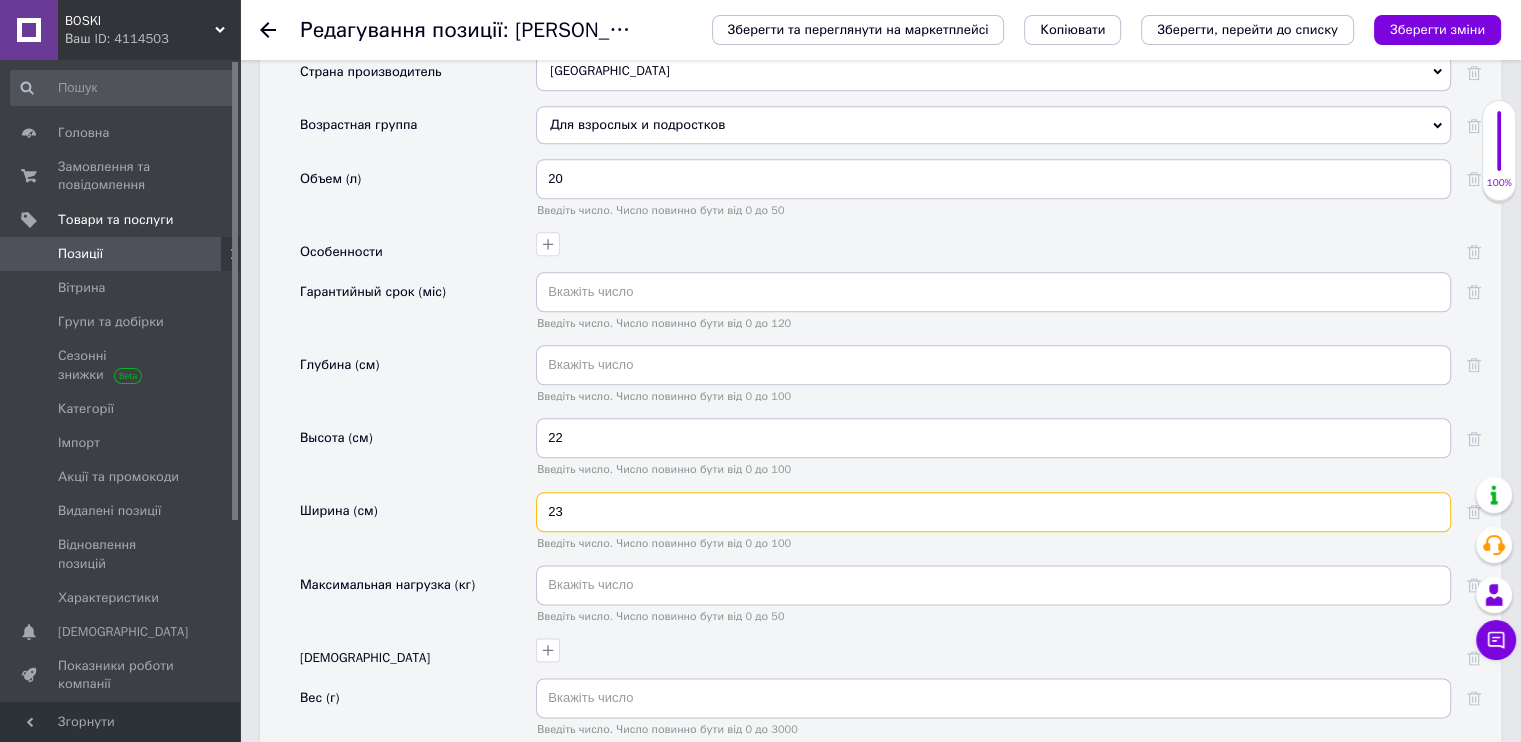 click on "23" at bounding box center (993, 512) 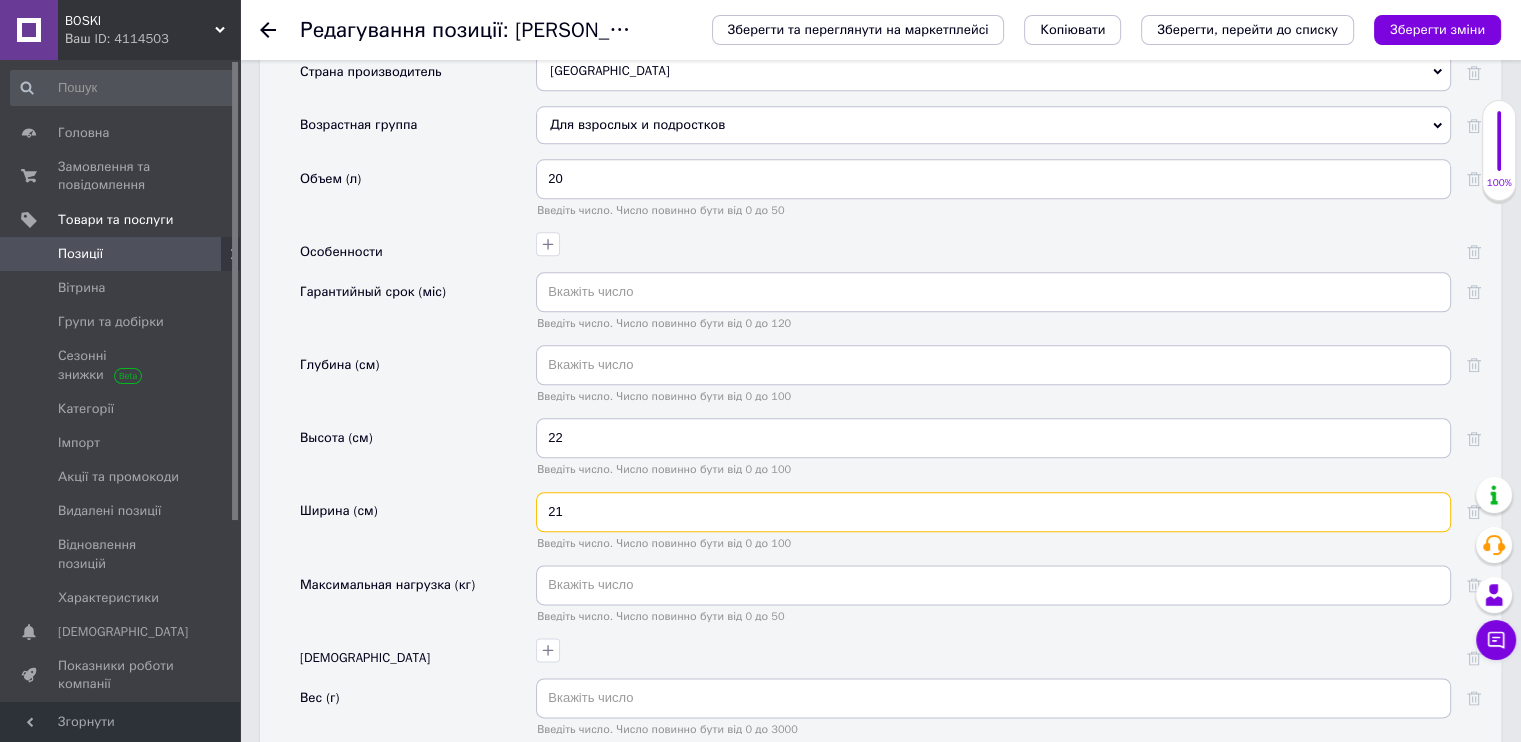 type on "21" 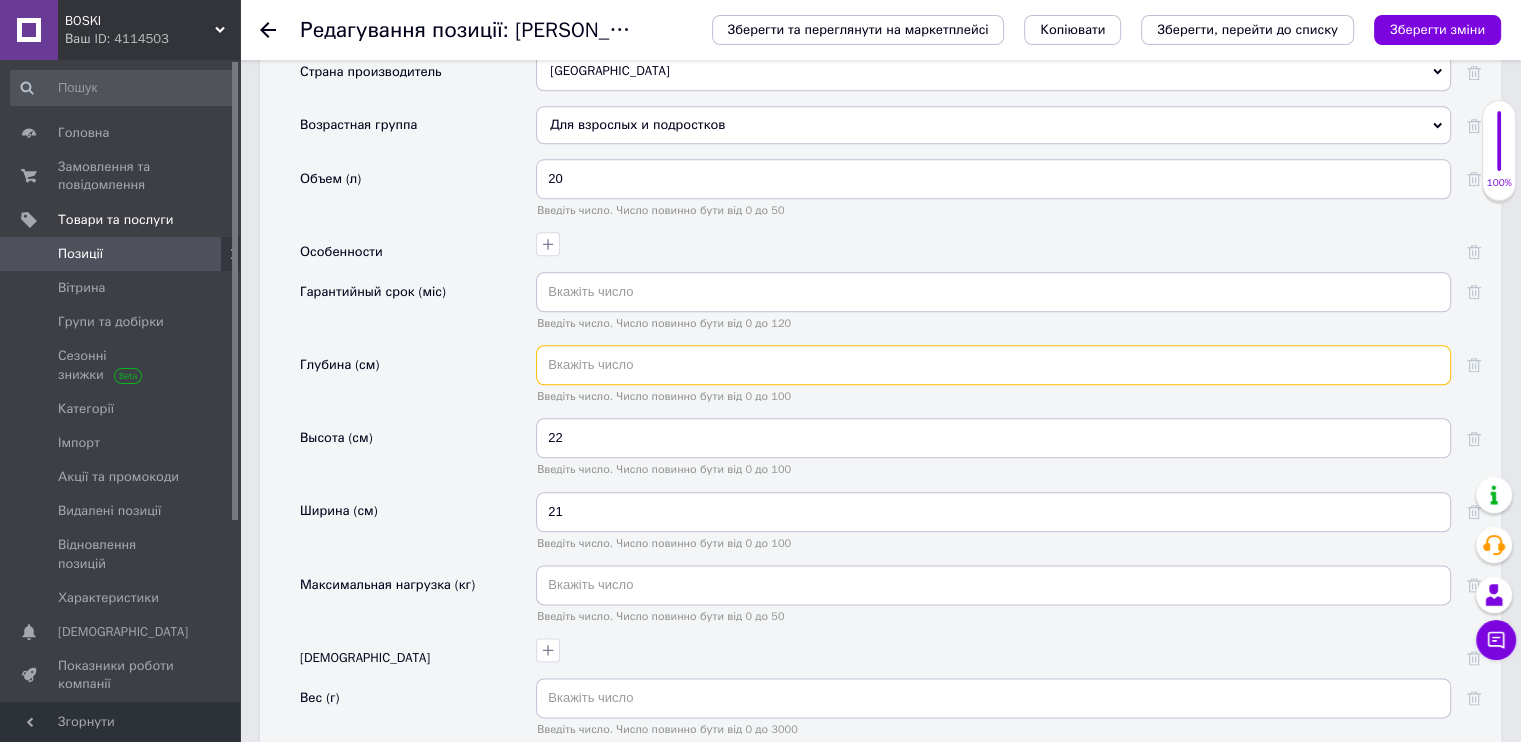 click at bounding box center (993, 365) 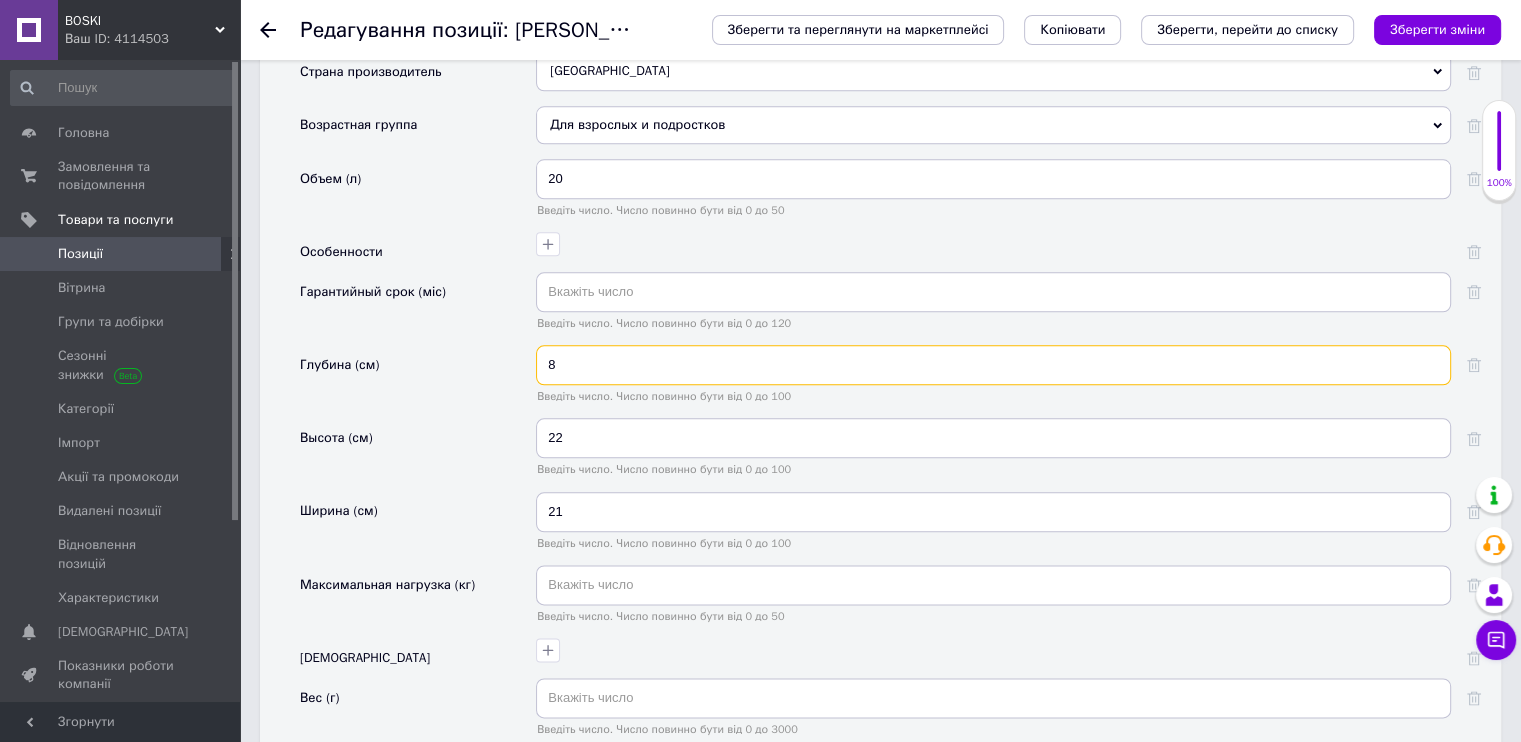 type on "8" 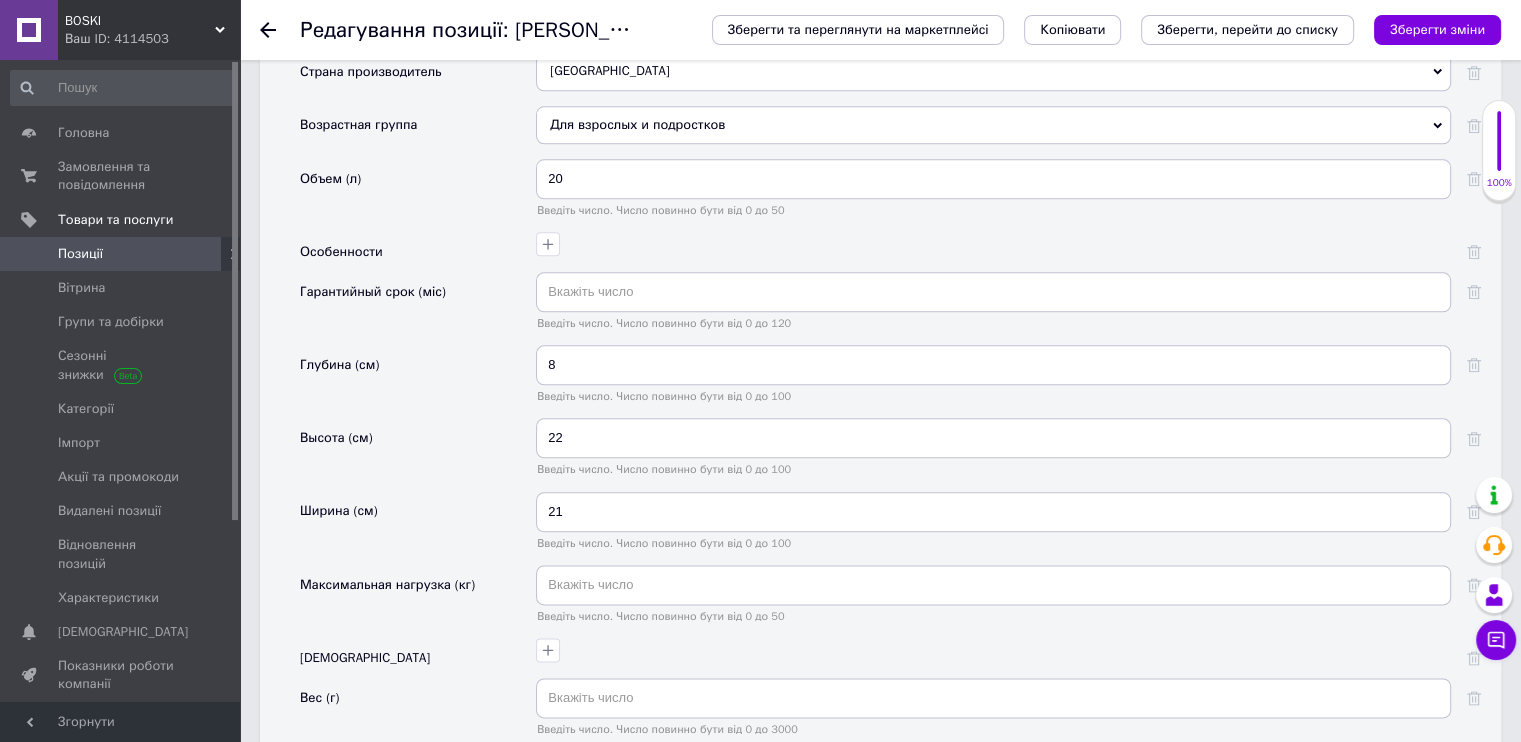 click on "Высота (см)" at bounding box center (418, 454) 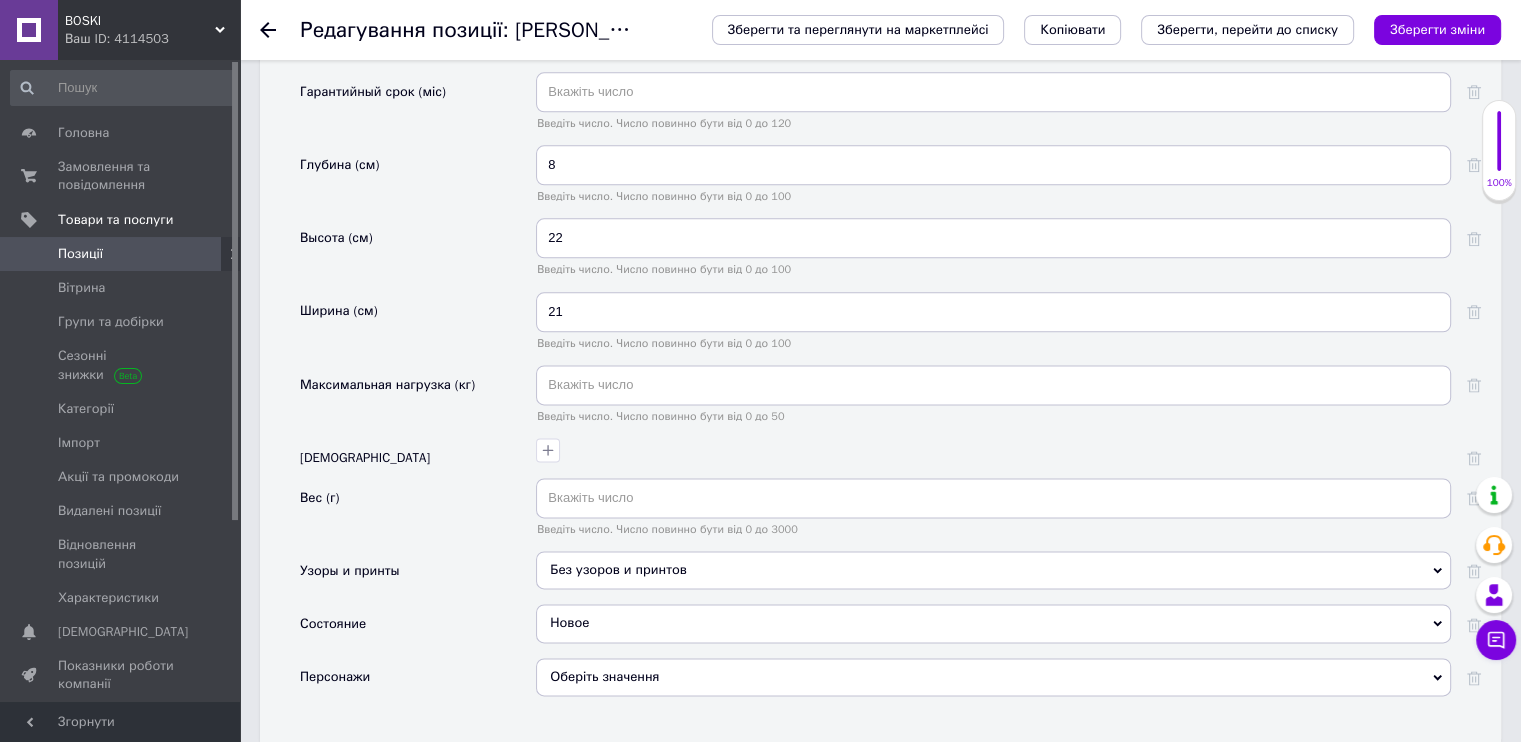 scroll, scrollTop: 2600, scrollLeft: 0, axis: vertical 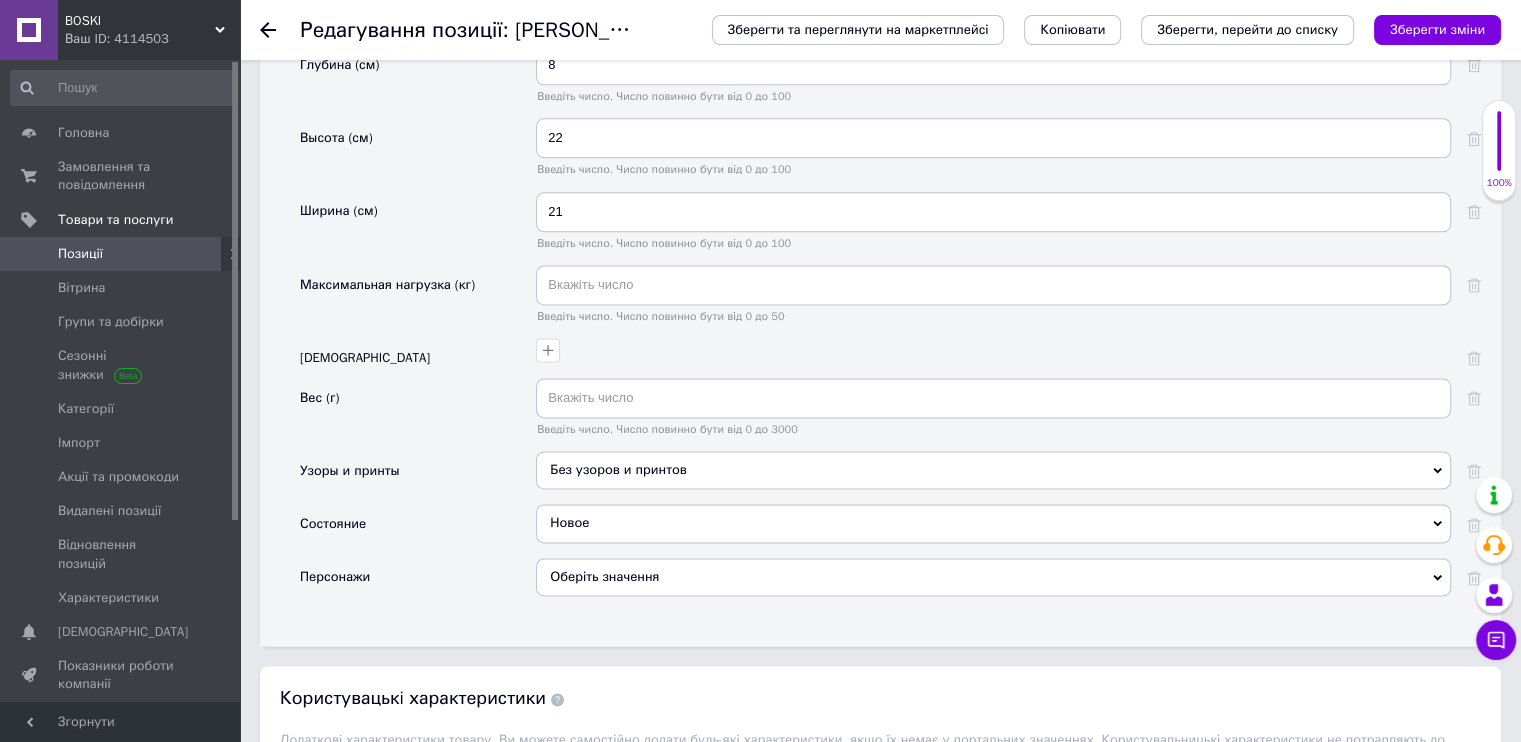 click on "Оберіть значення" at bounding box center [993, 577] 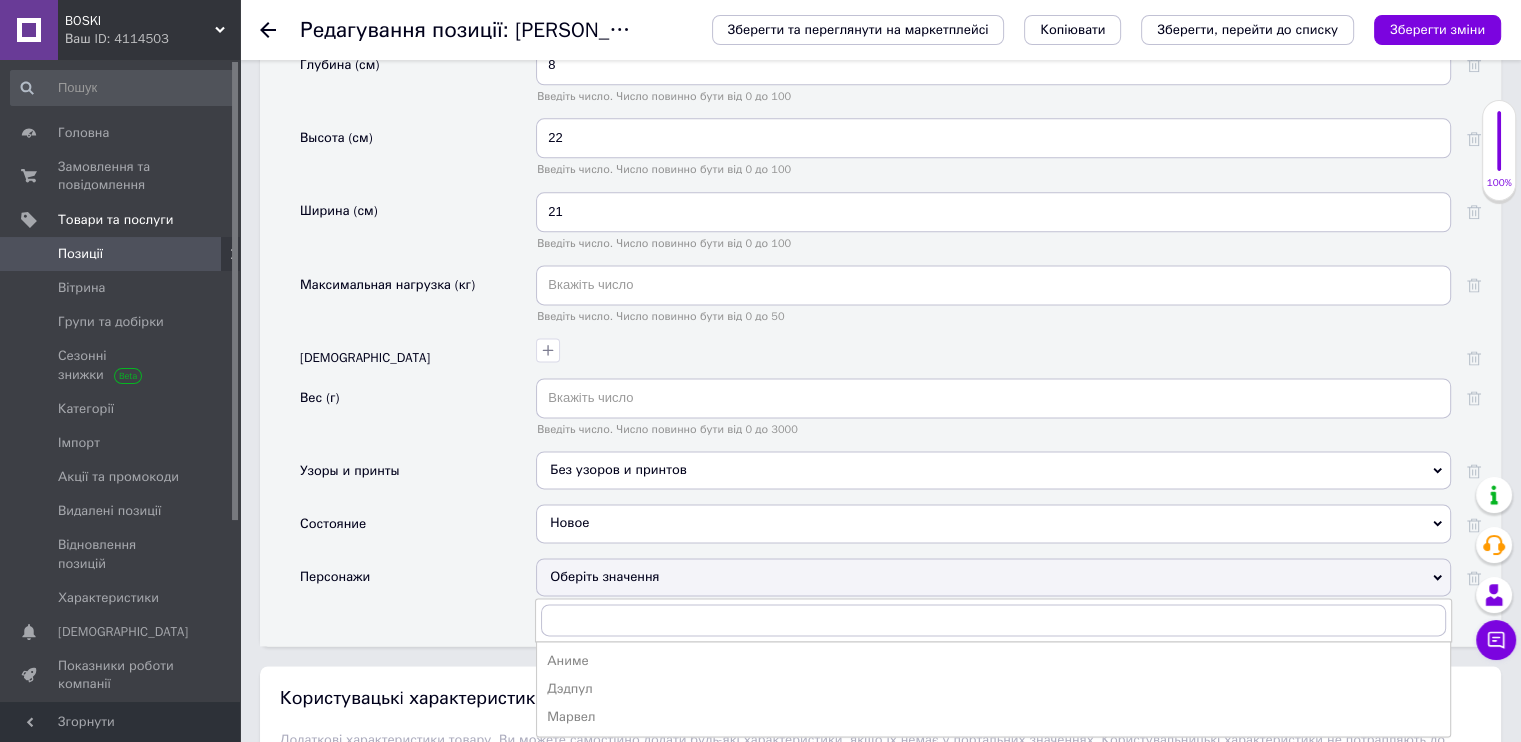 click on "Оберіть значення" at bounding box center (993, 577) 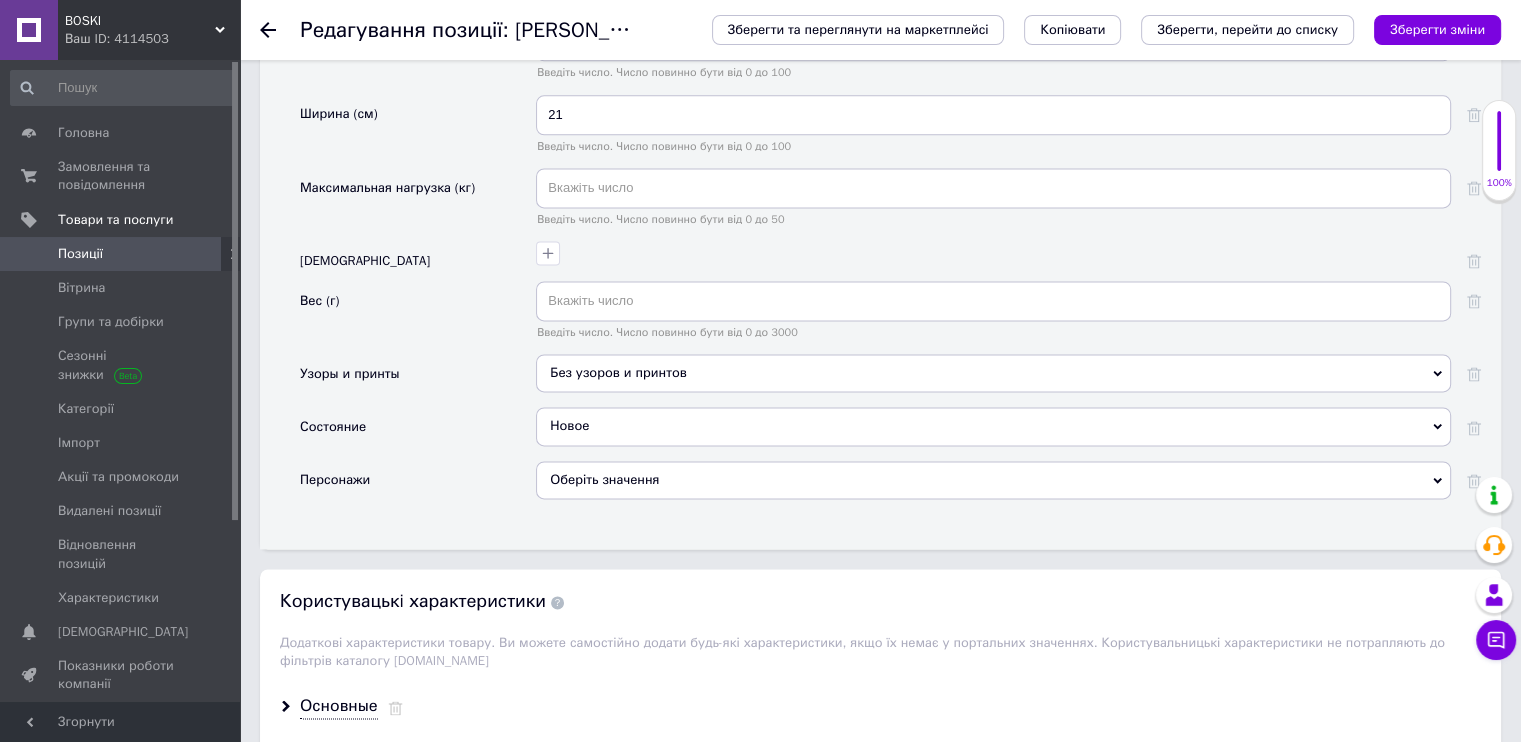 scroll, scrollTop: 2700, scrollLeft: 0, axis: vertical 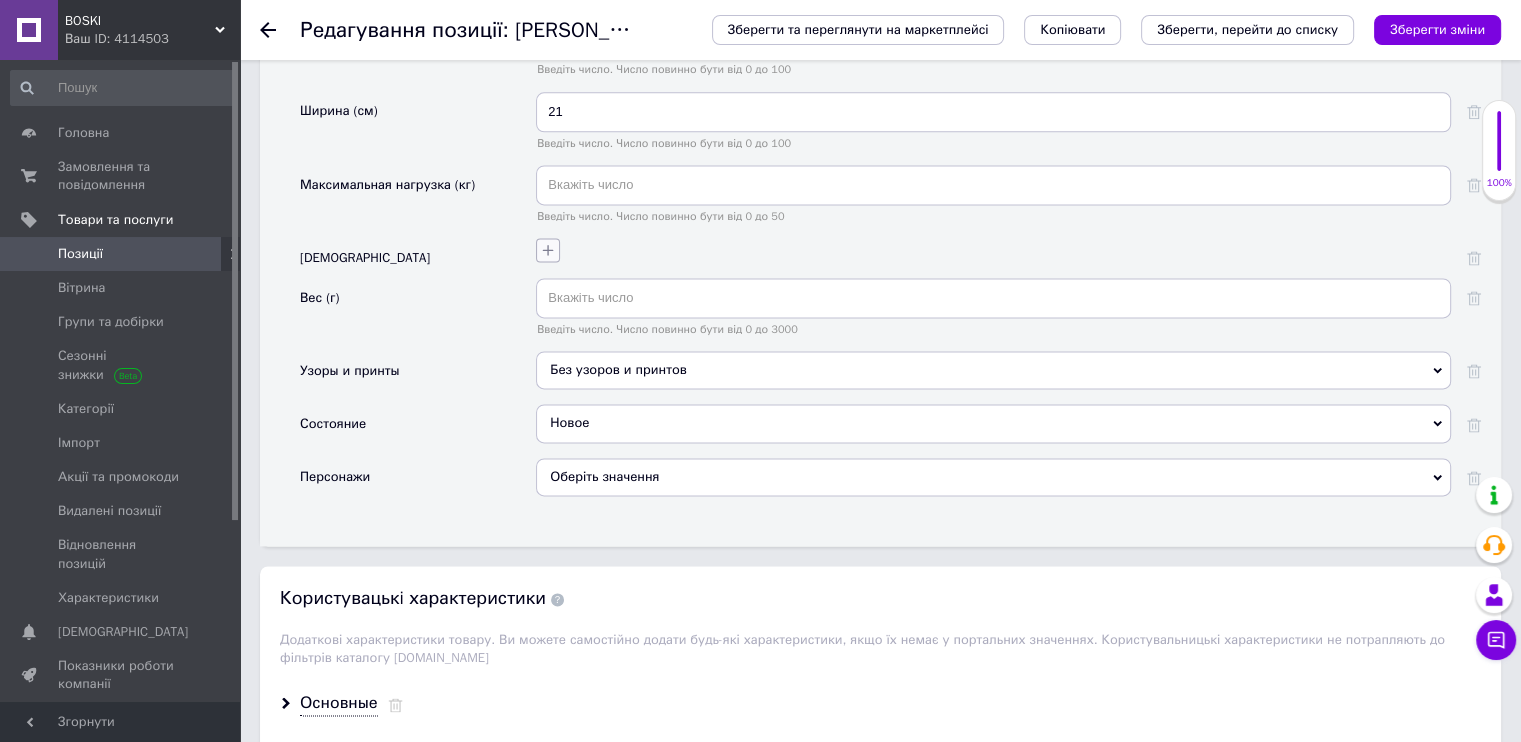 click 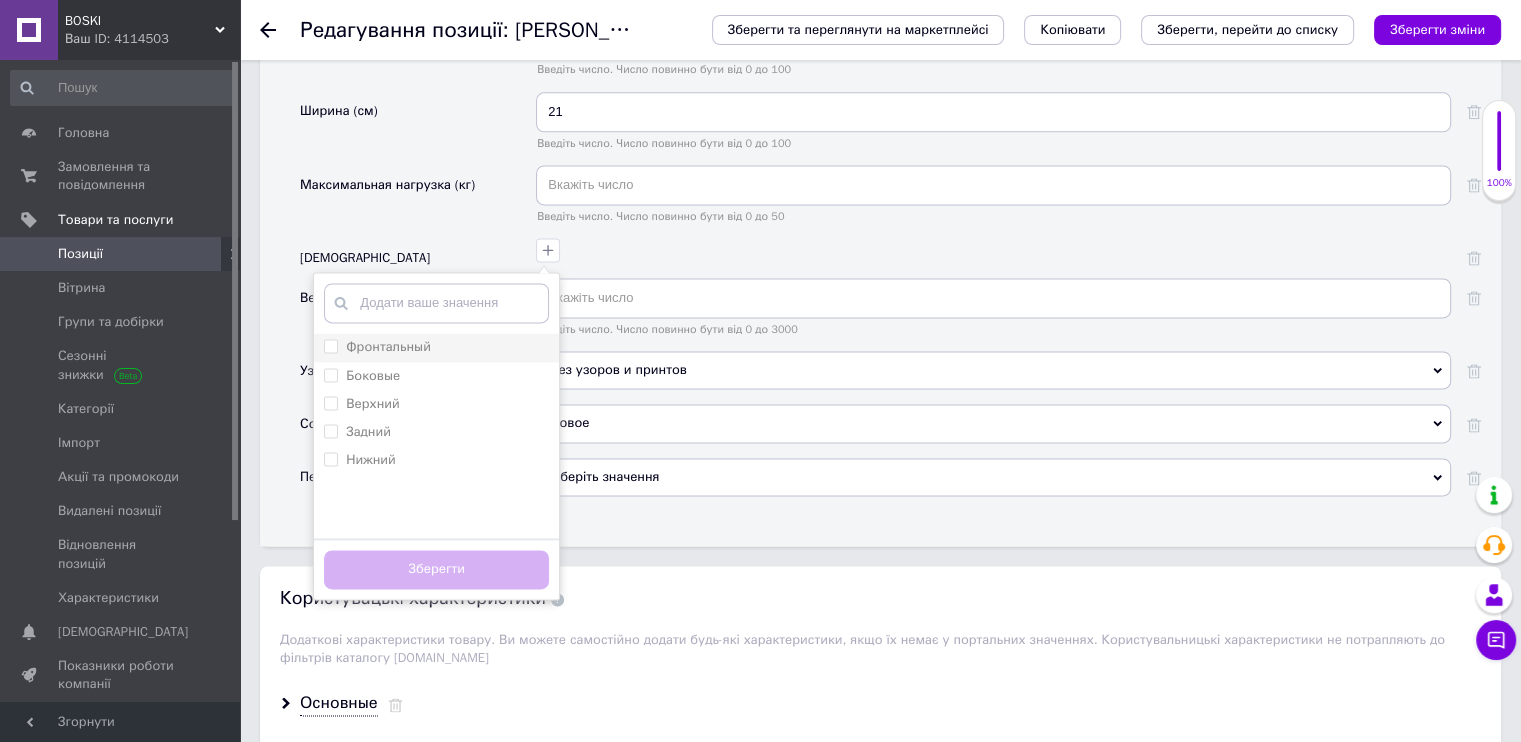 click on "Фронтальный" at bounding box center [330, 345] 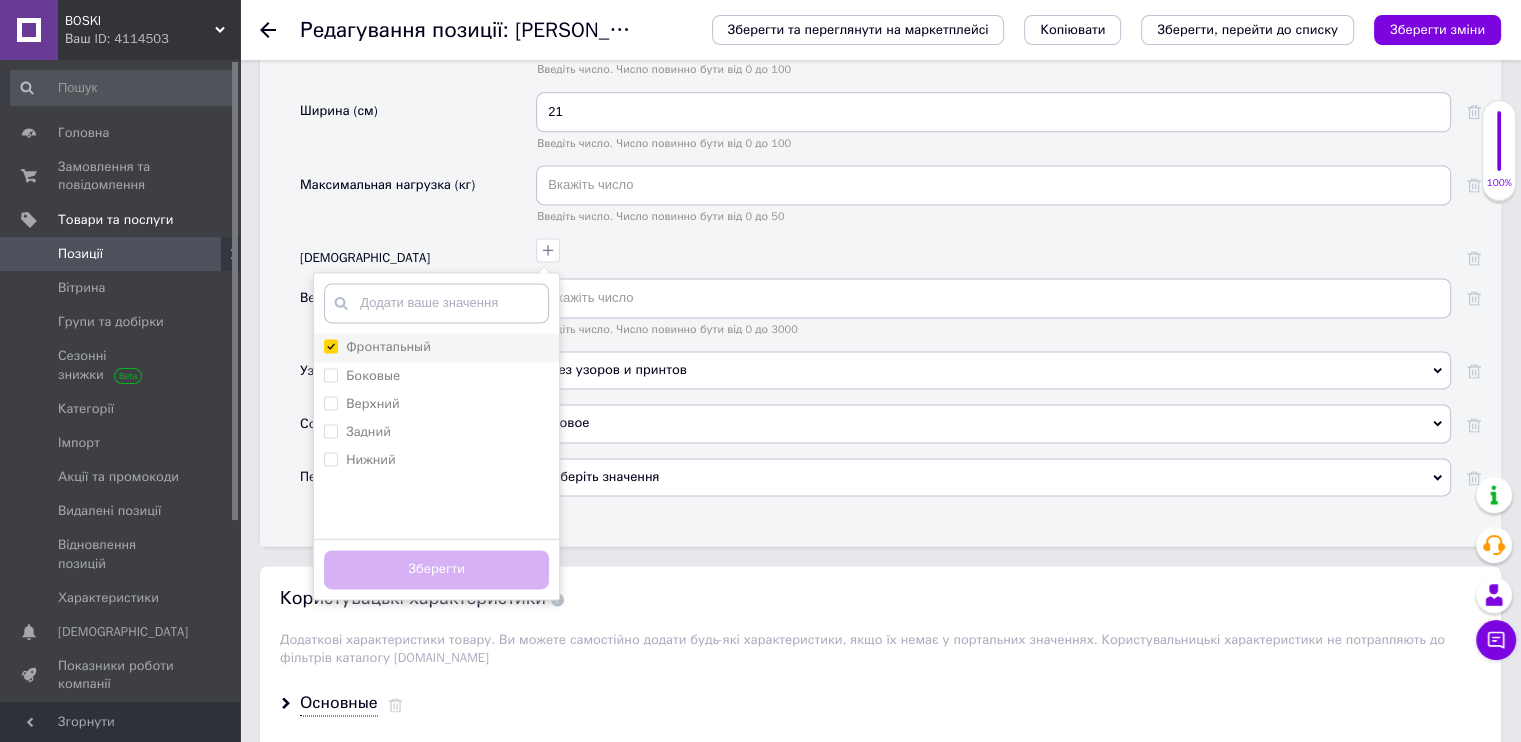 checkbox on "true" 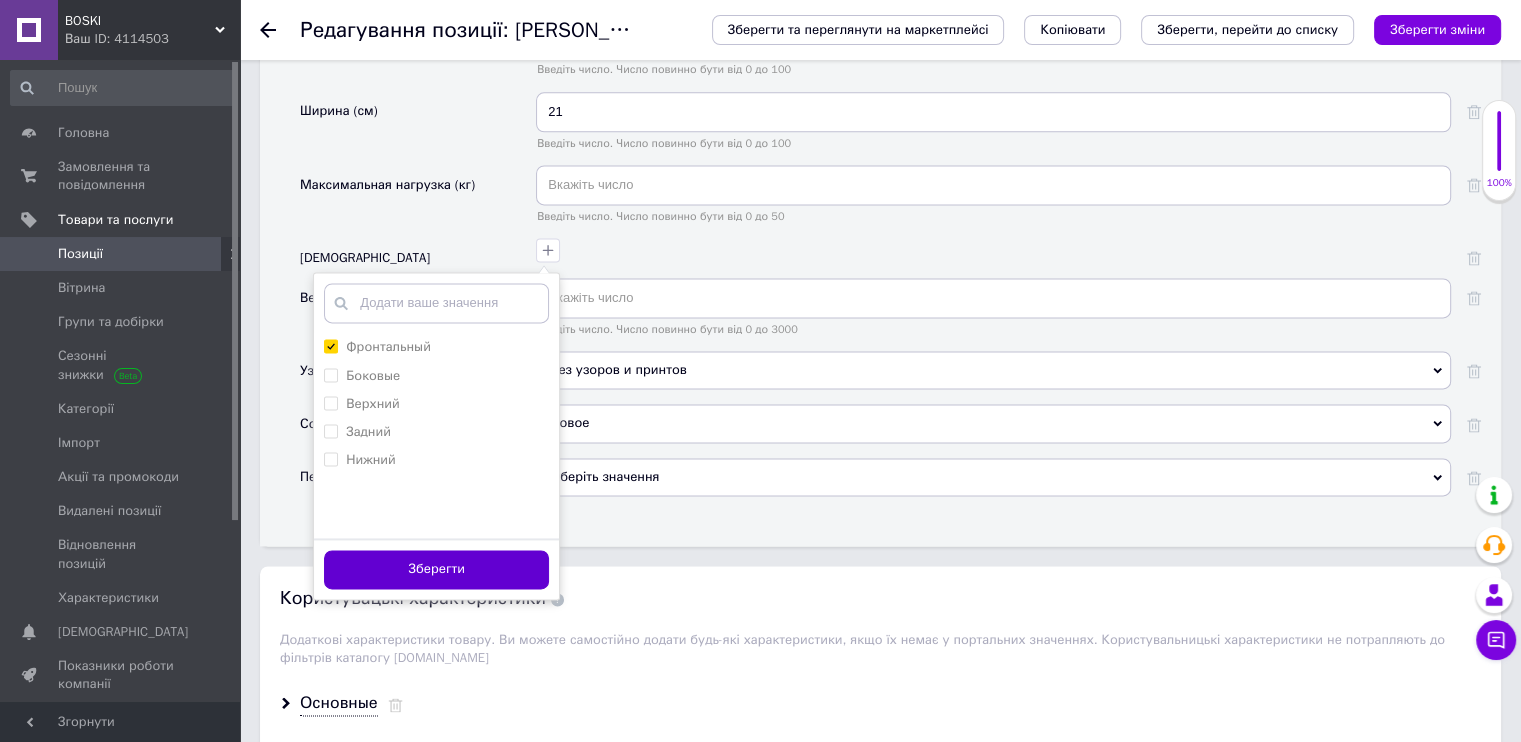 click on "Зберегти" at bounding box center (436, 569) 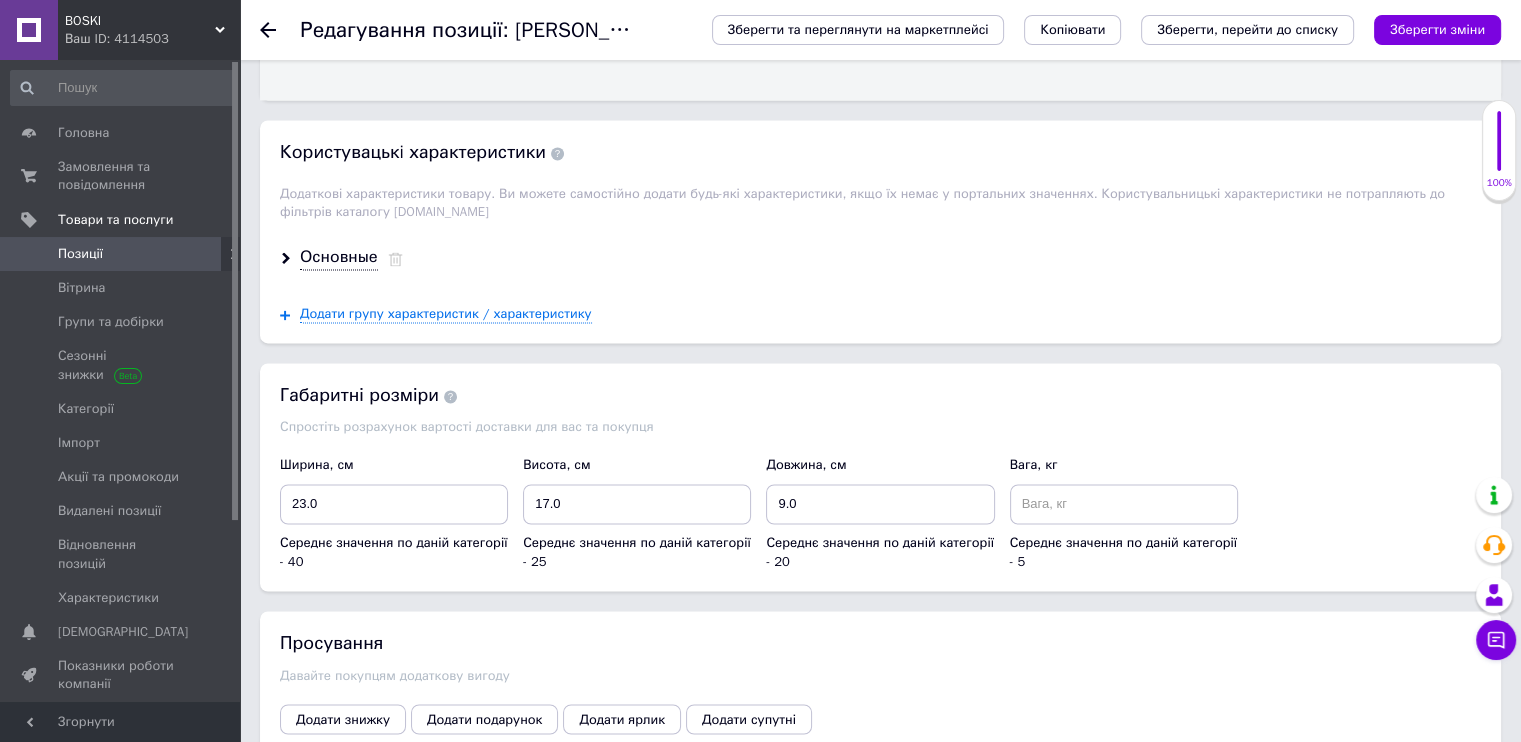 scroll, scrollTop: 3200, scrollLeft: 0, axis: vertical 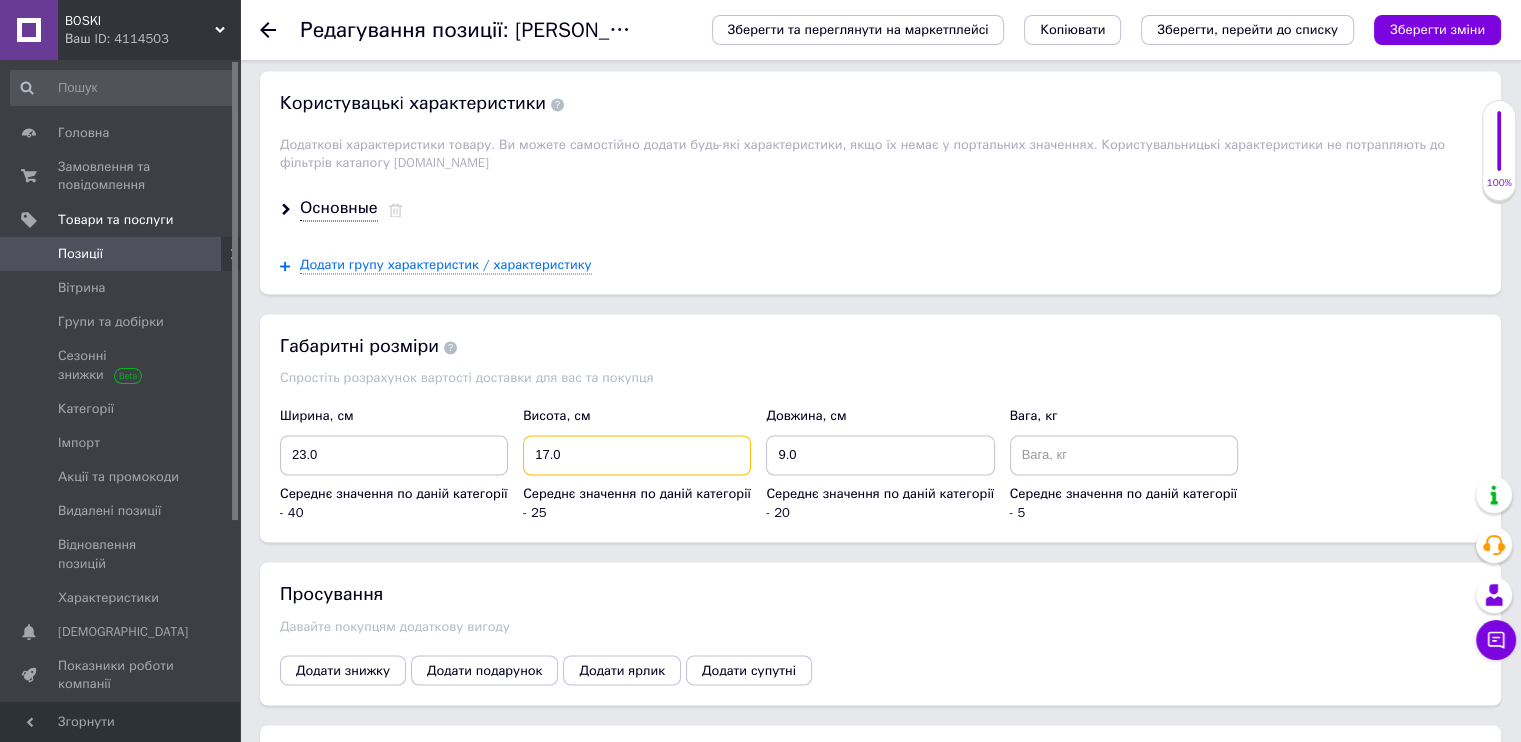 drag, startPoint x: 565, startPoint y: 439, endPoint x: 518, endPoint y: 441, distance: 47.042534 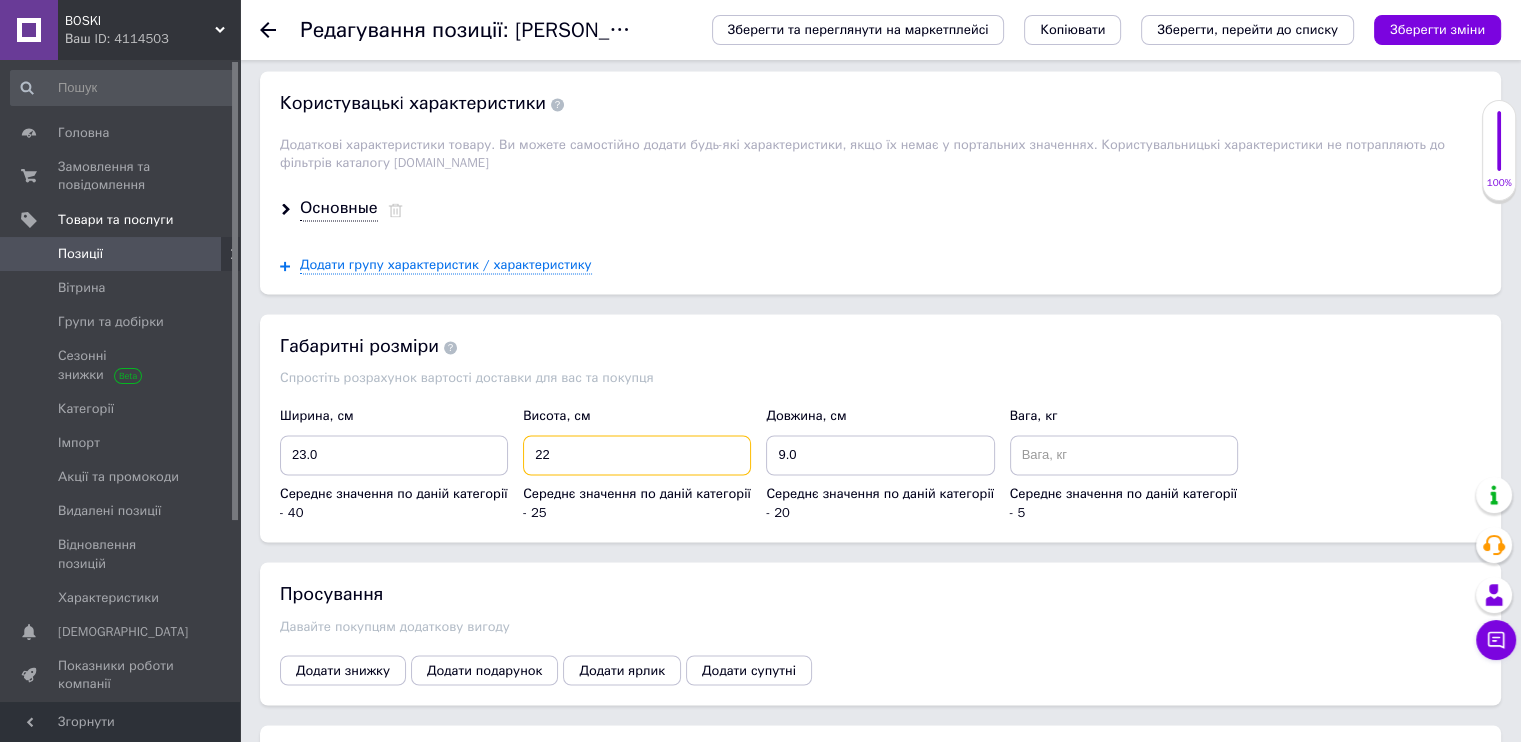 type on "22" 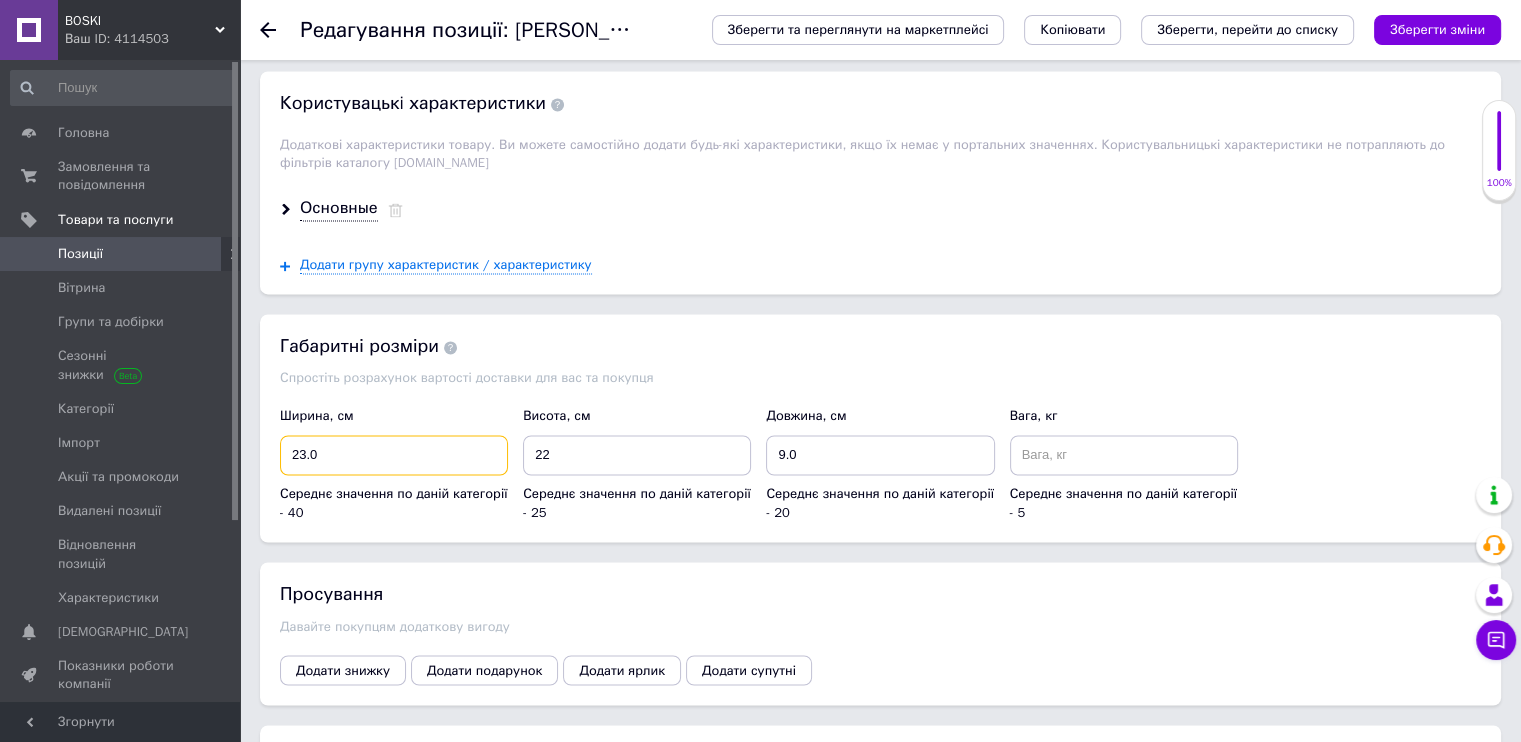 click on "23.0" at bounding box center (394, 455) 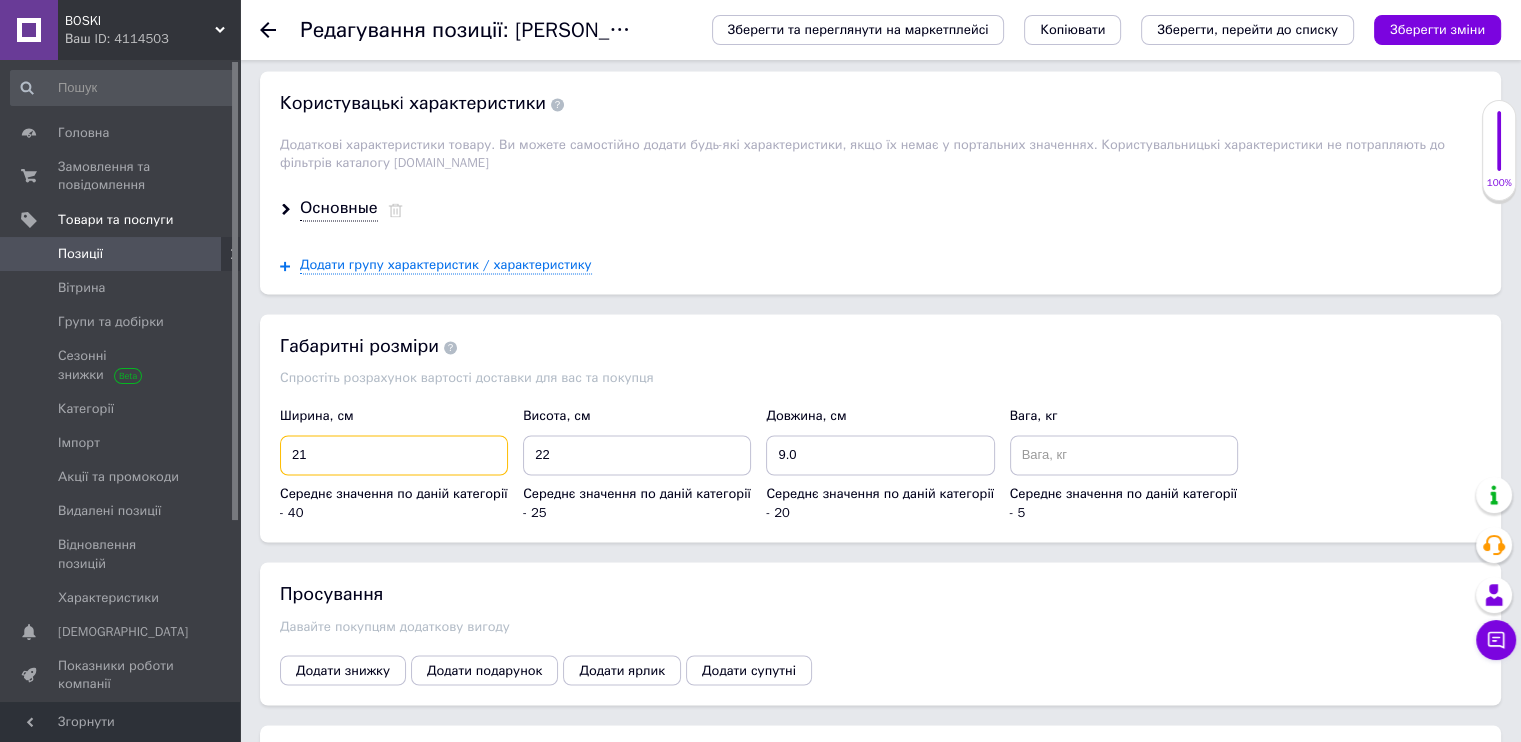 type on "21" 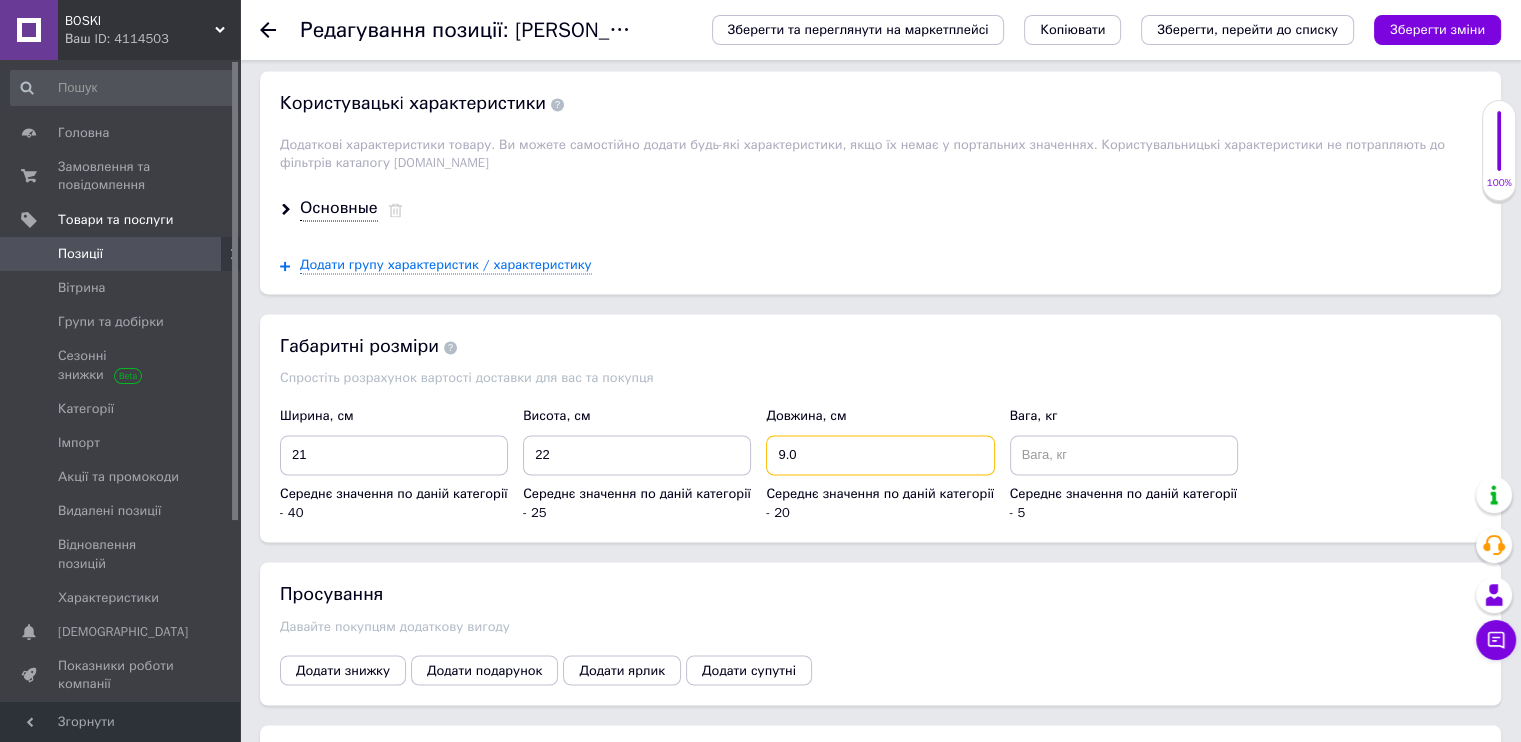 click on "9.0" at bounding box center [880, 455] 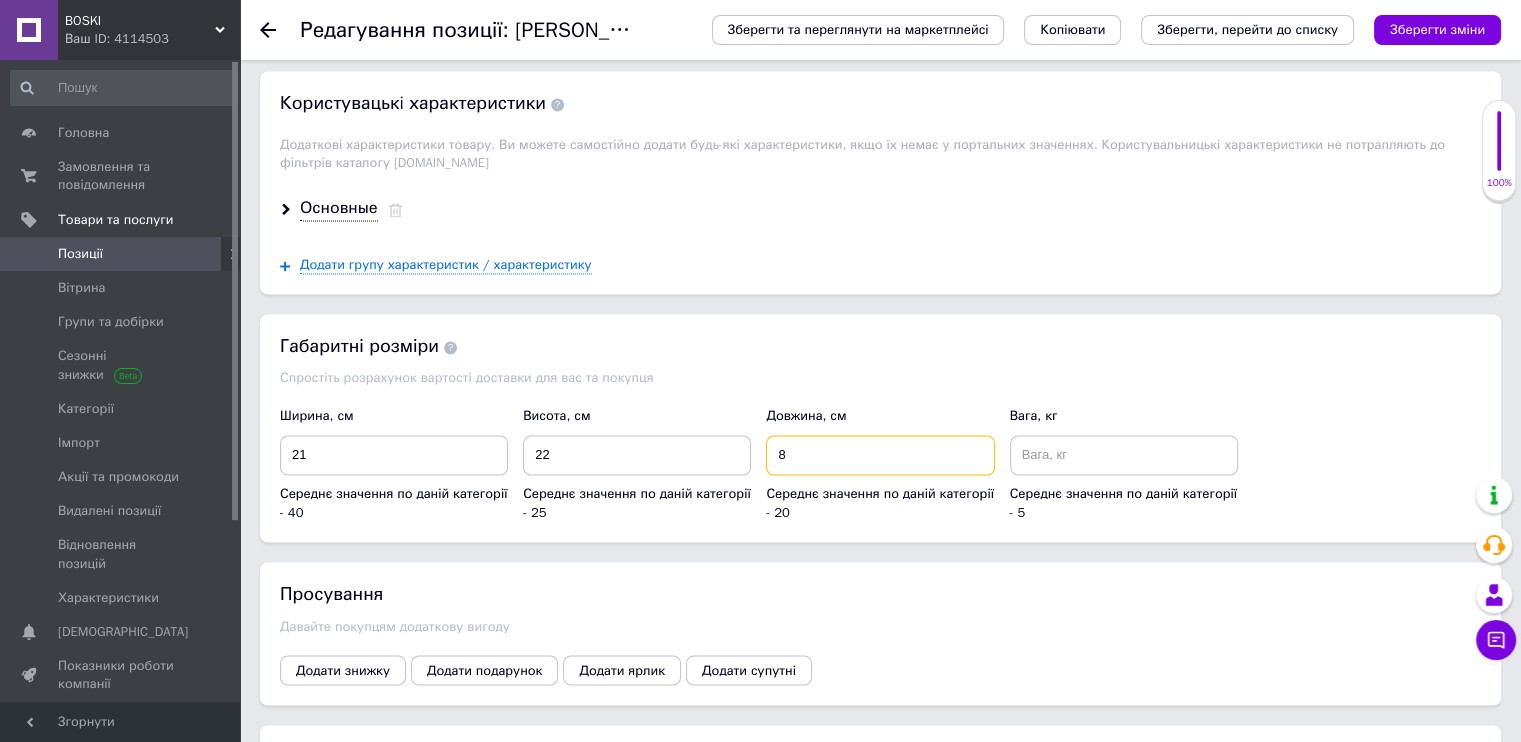type on "8" 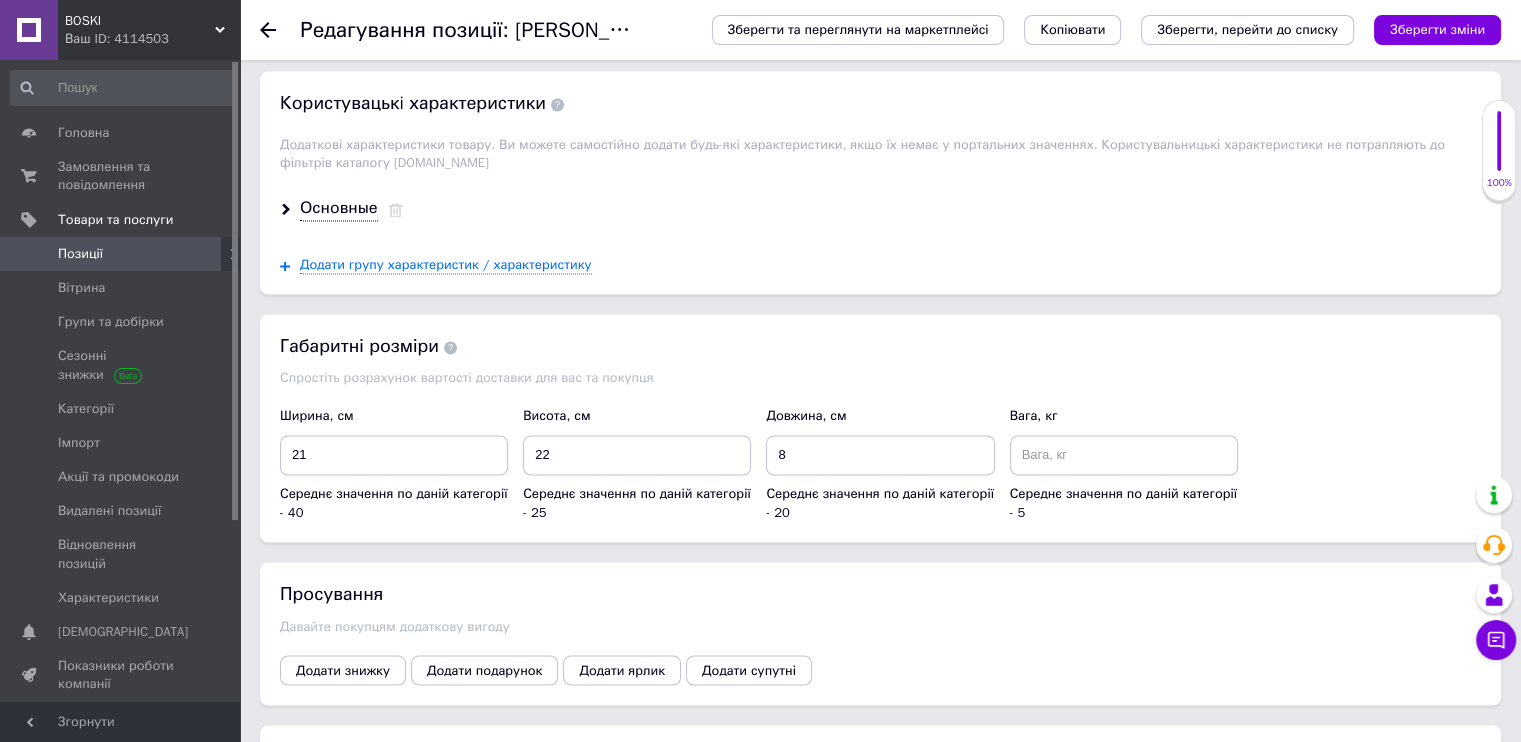 click on "Спростіть розрахунок вартості доставки для вас та покупця" at bounding box center [880, 378] 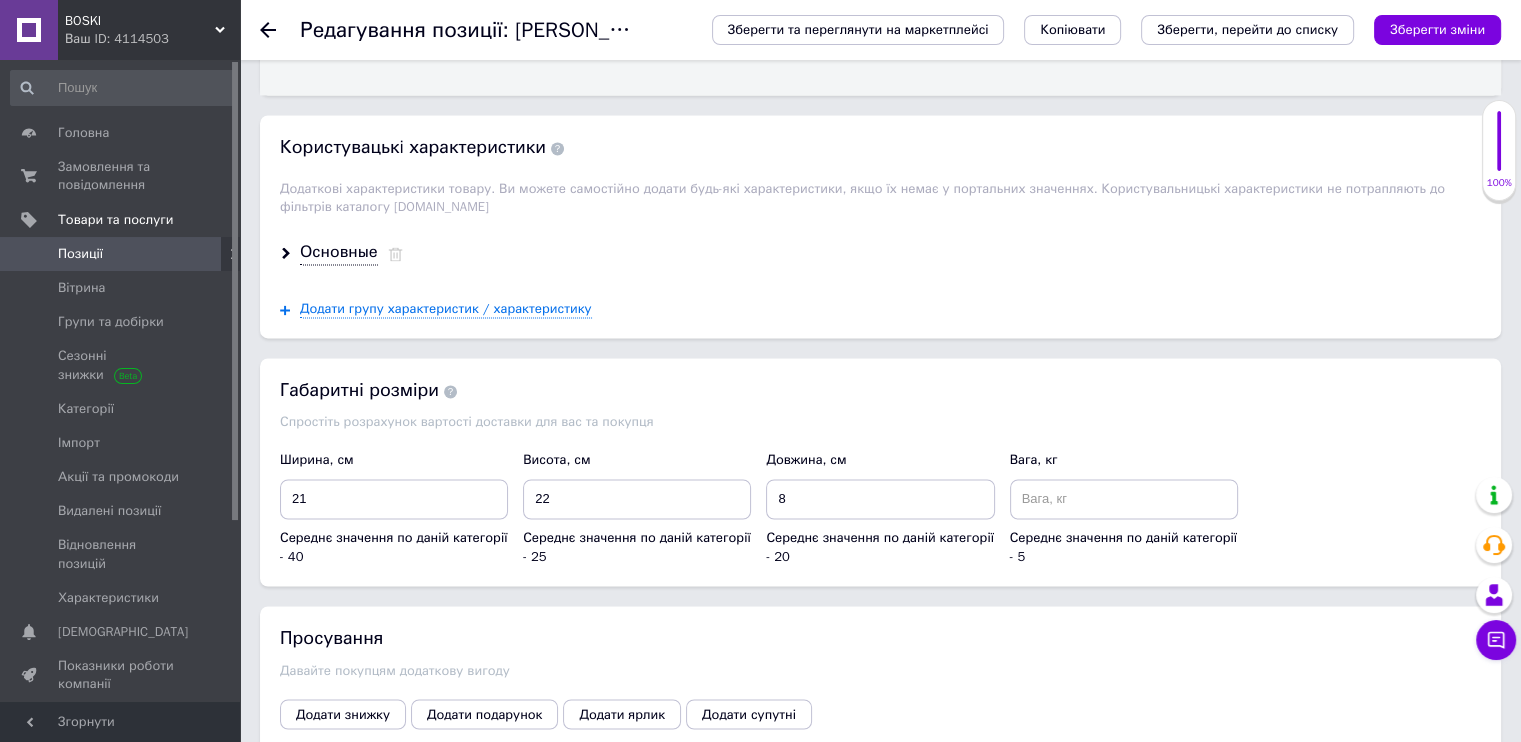 scroll, scrollTop: 2940, scrollLeft: 0, axis: vertical 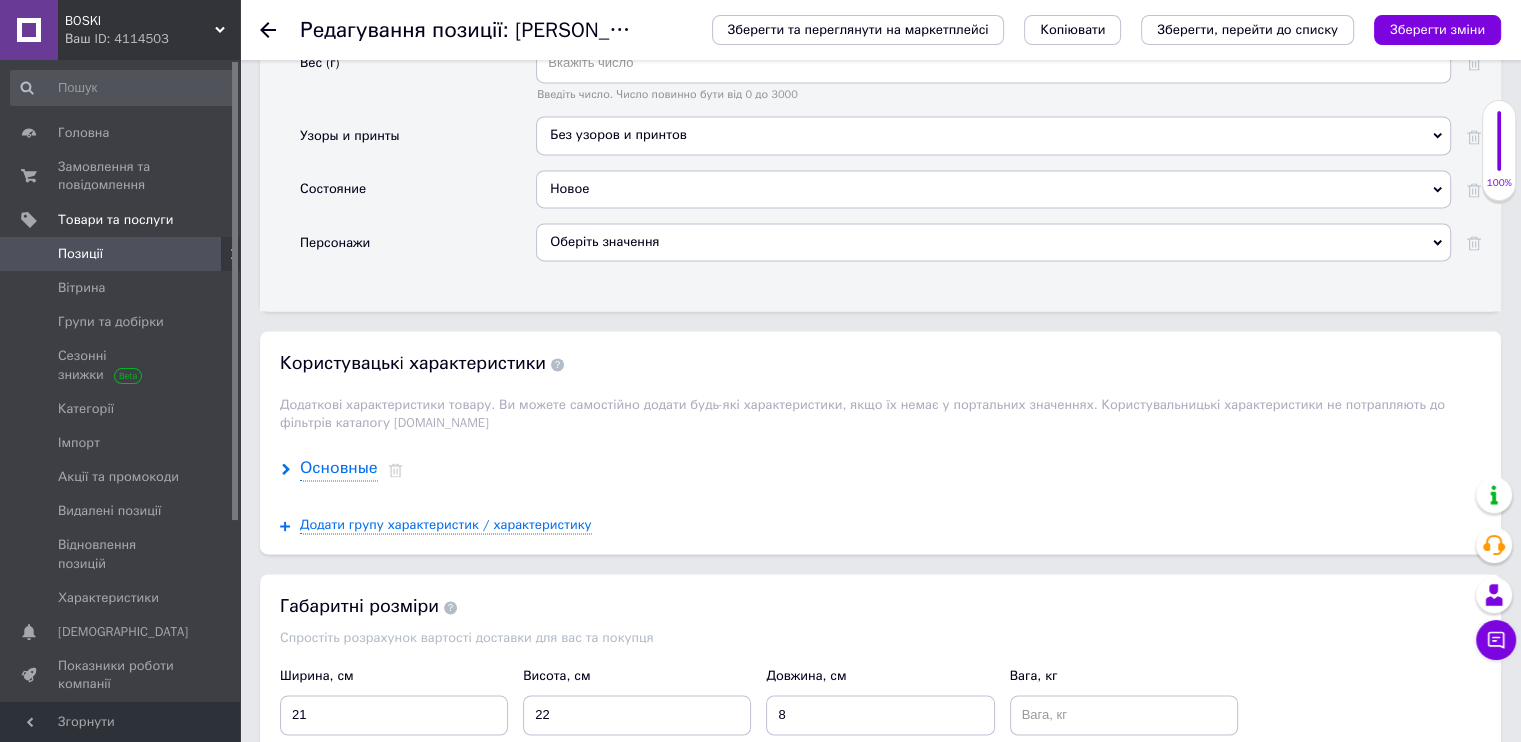 click 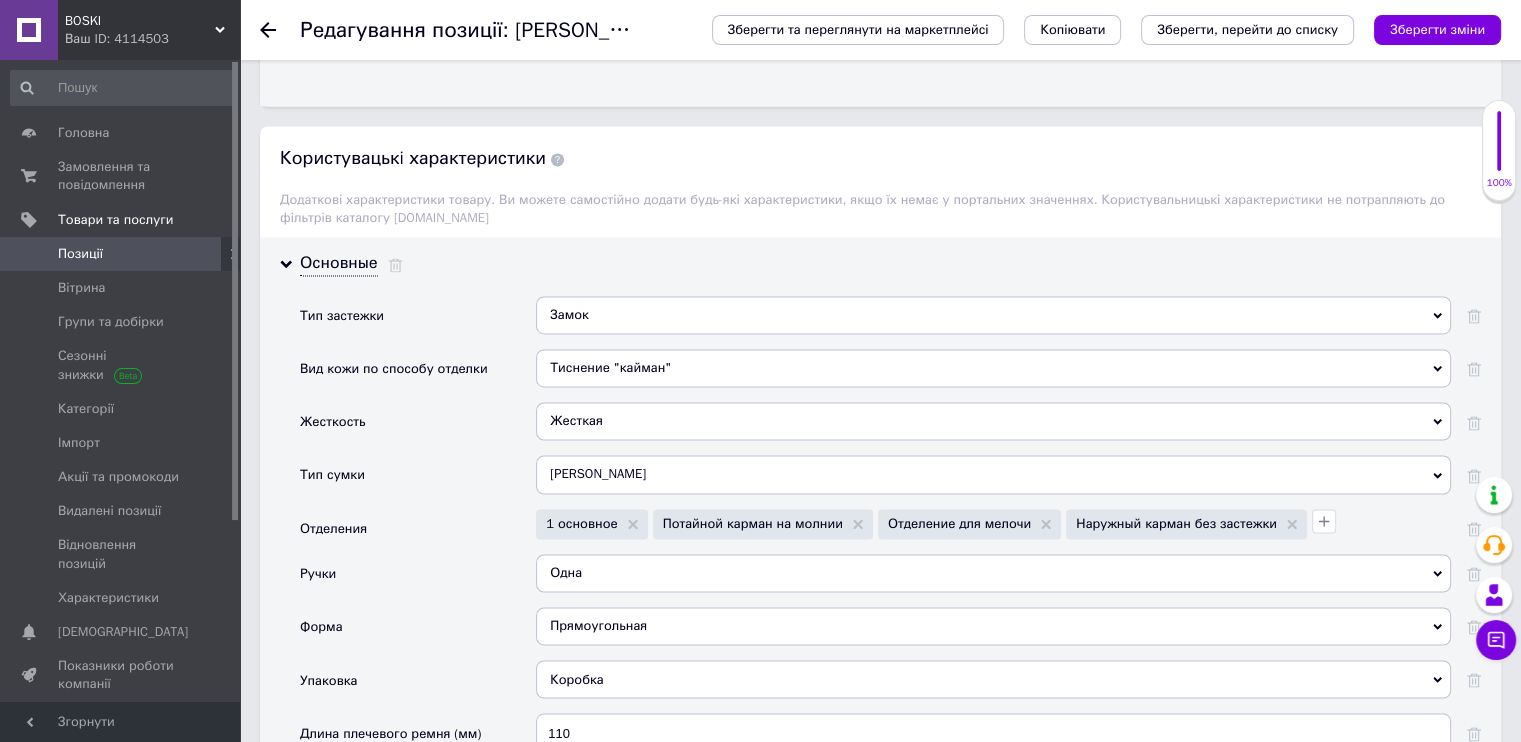 scroll, scrollTop: 3240, scrollLeft: 0, axis: vertical 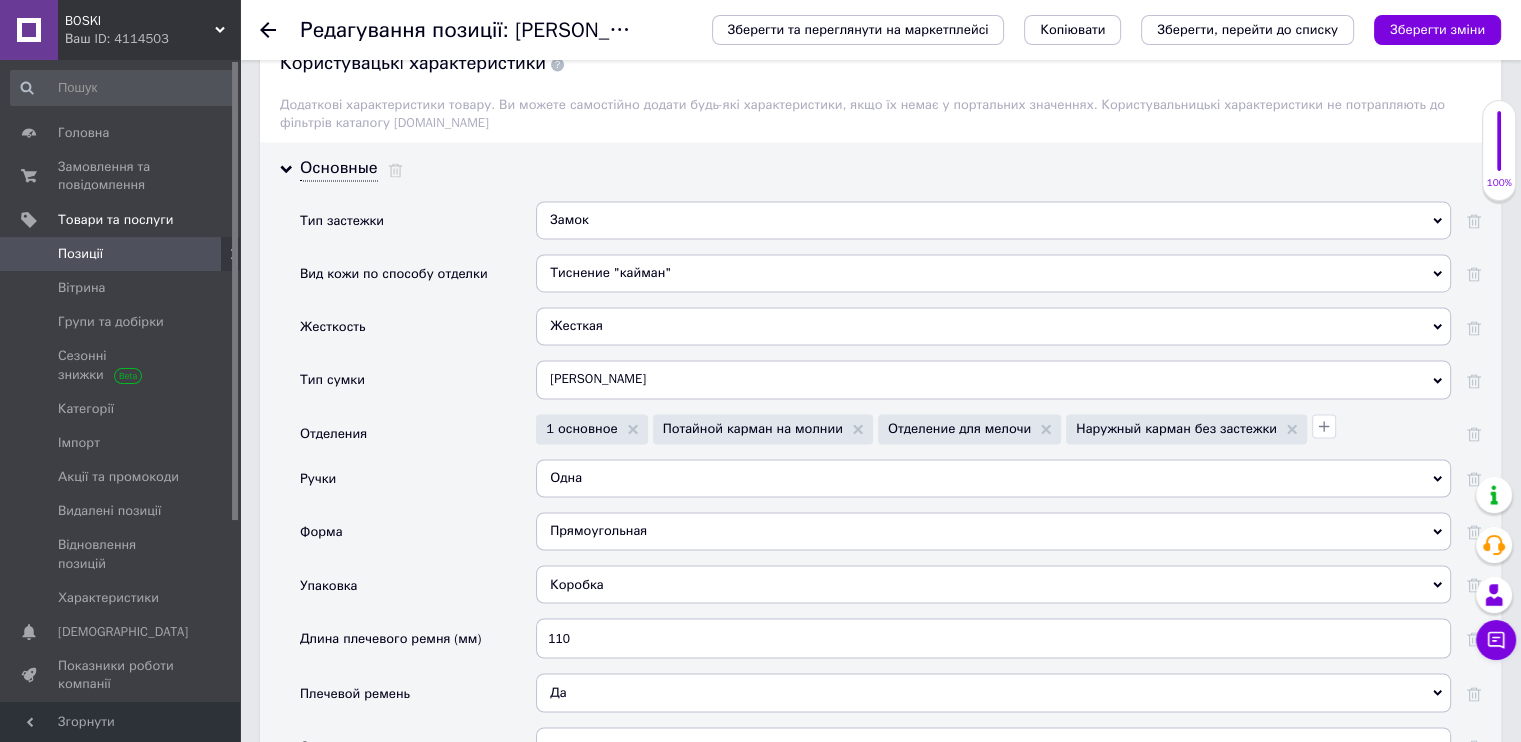 click on "Замок" at bounding box center [993, 220] 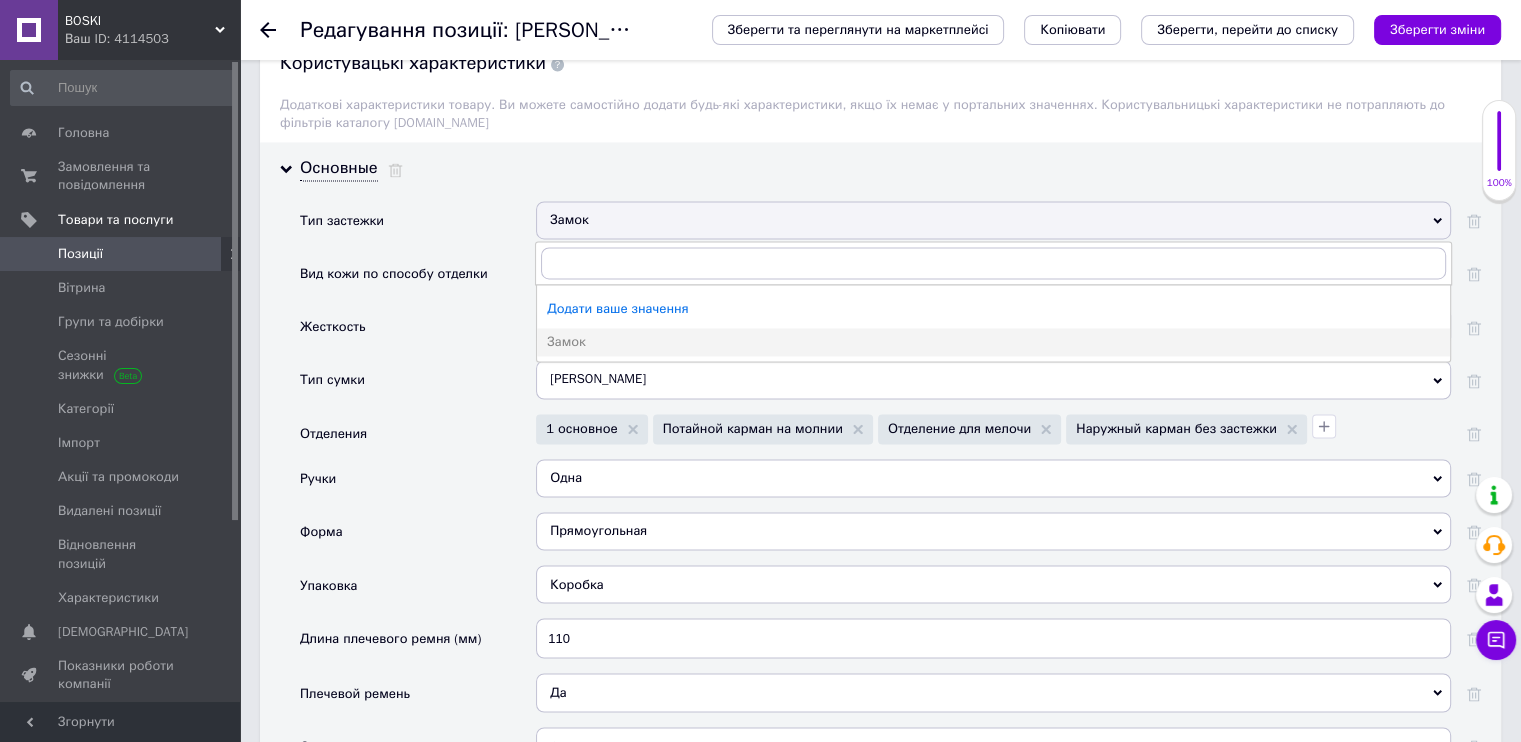 click on "Замок" at bounding box center [993, 220] 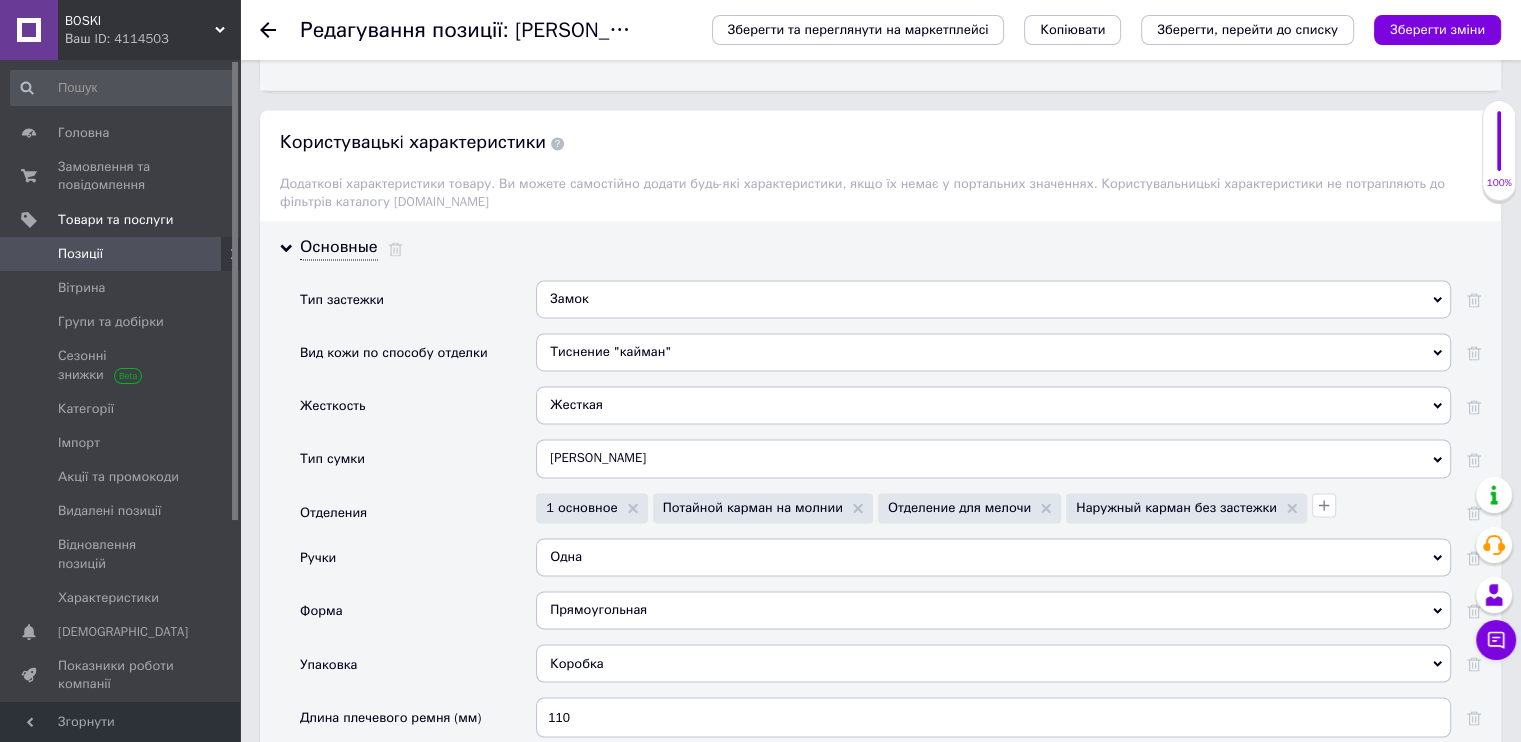 scroll, scrollTop: 3040, scrollLeft: 0, axis: vertical 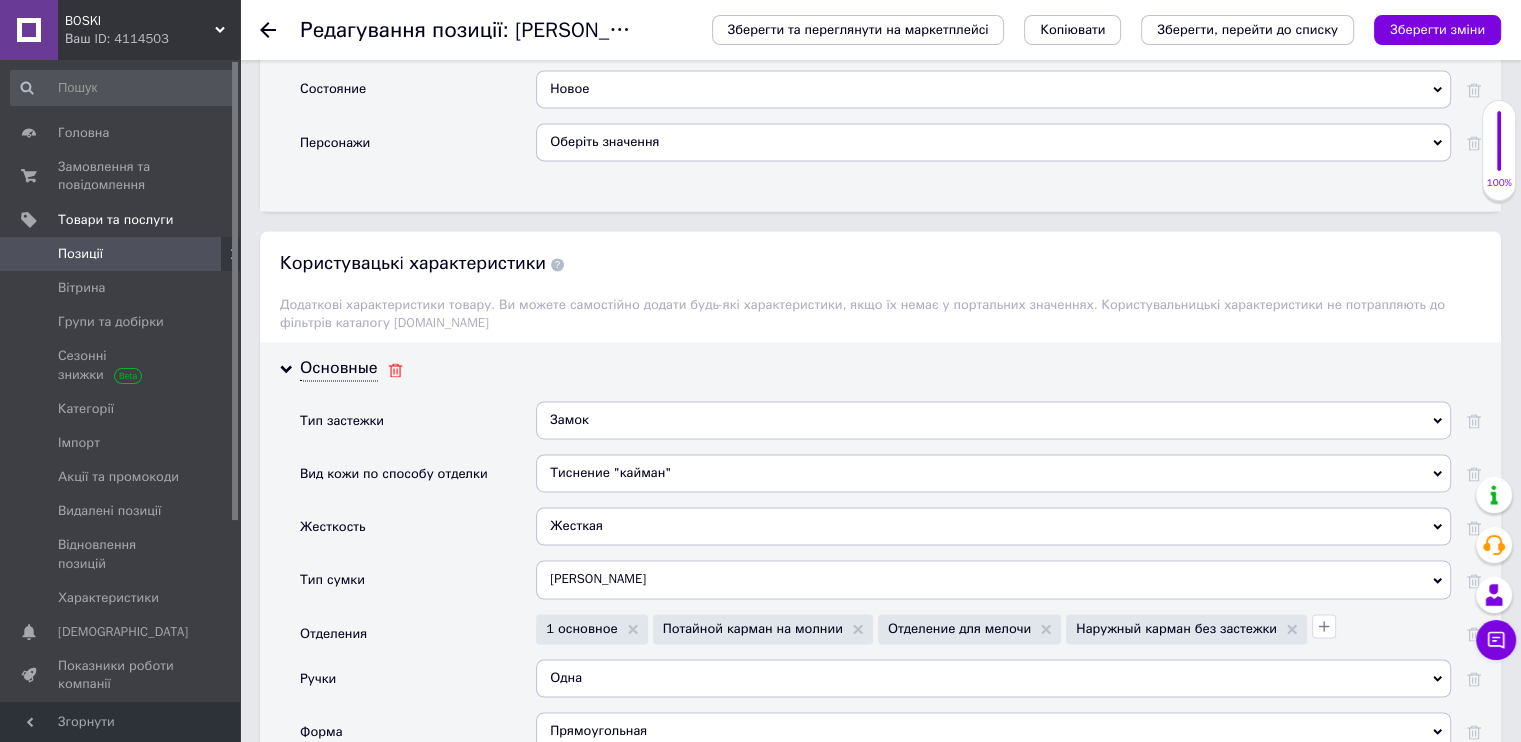 click 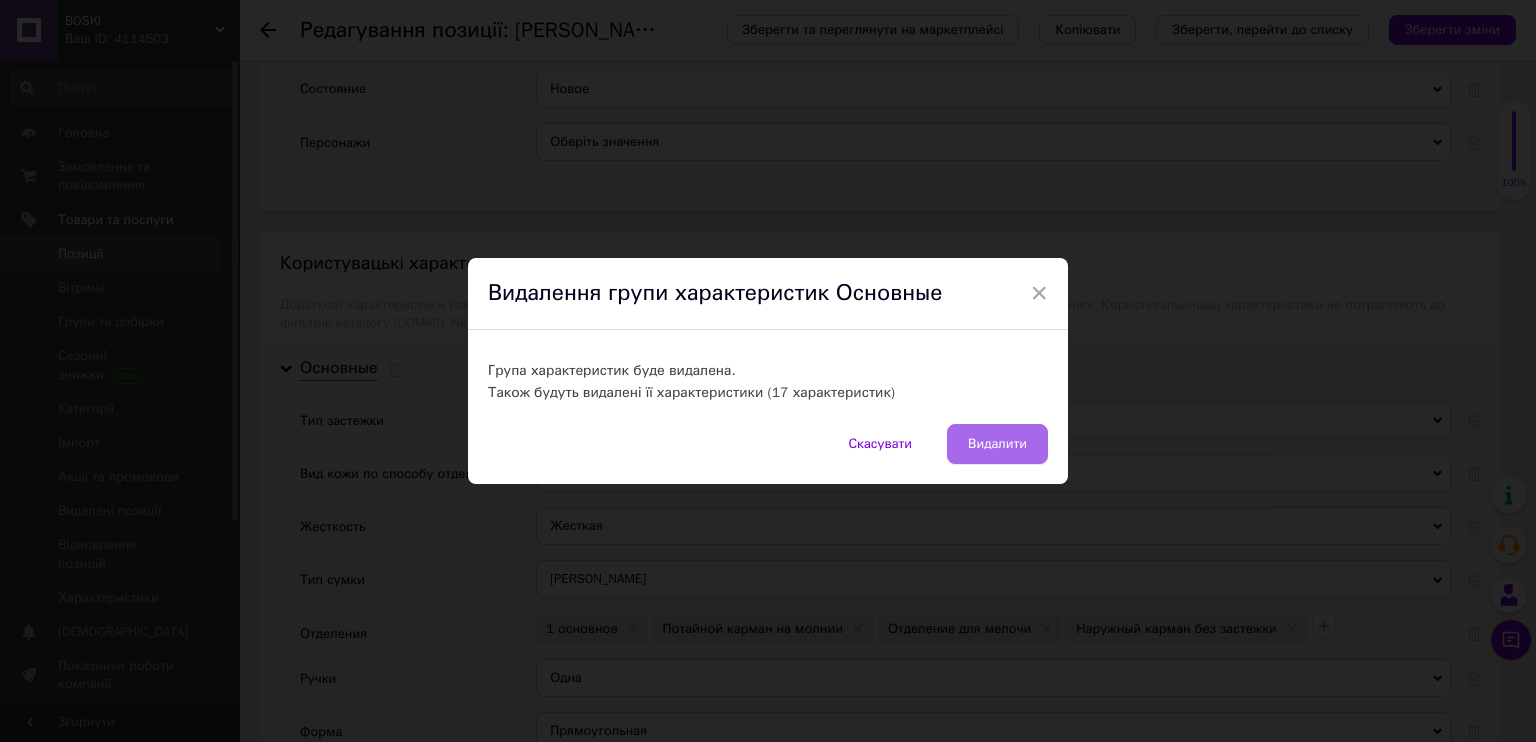 click on "Видалити" at bounding box center [997, 444] 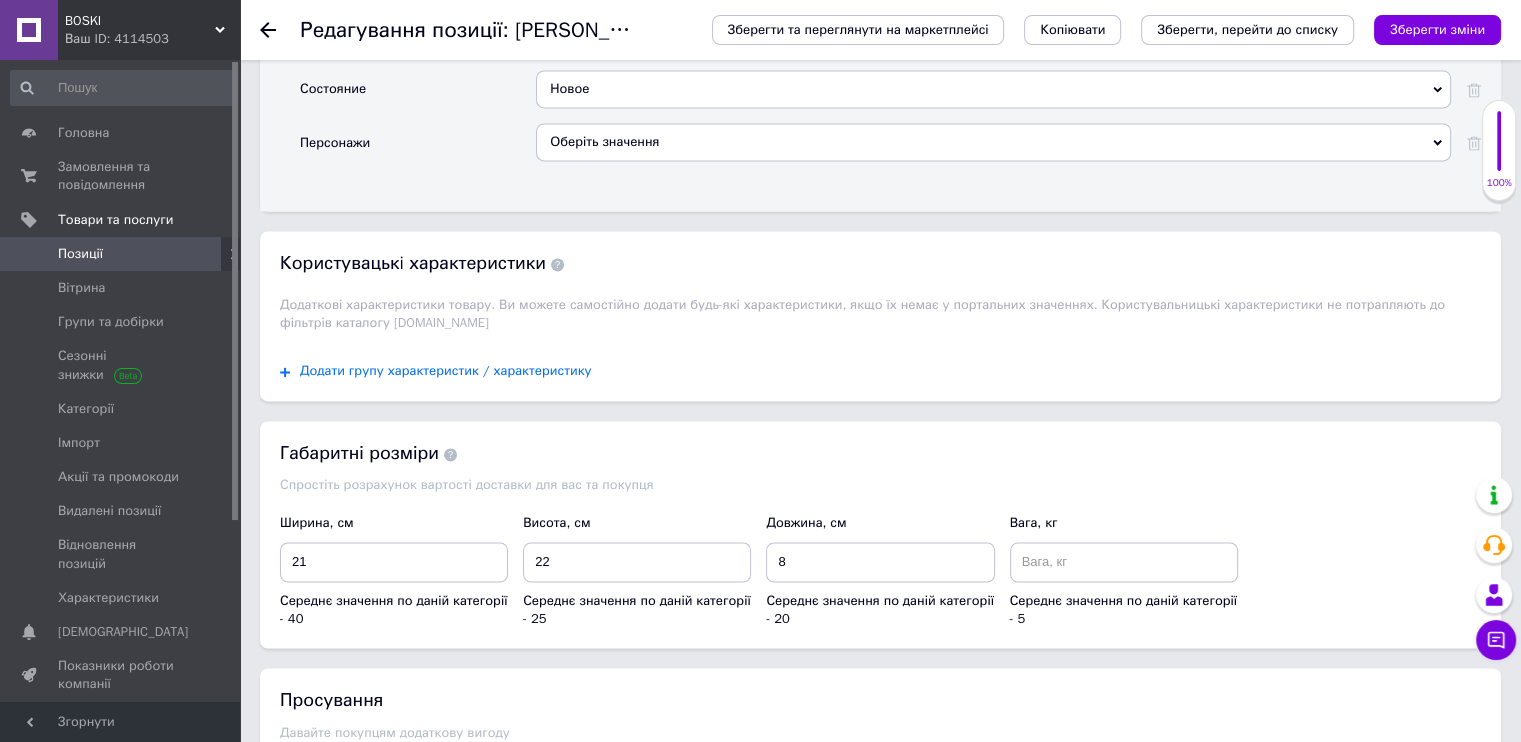click on "Додати групу характеристик / характеристику" at bounding box center (446, 371) 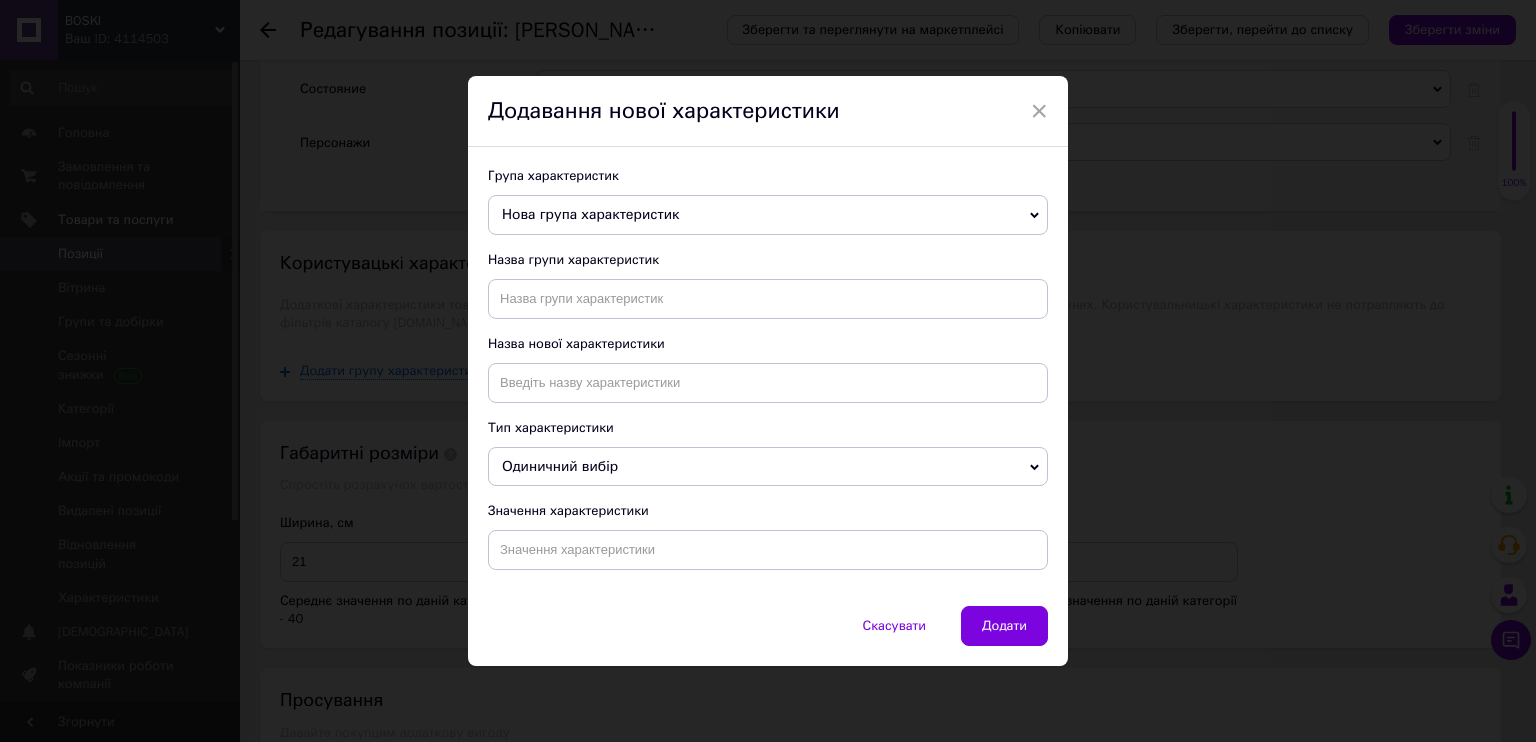 click on "Нова група характеристик" at bounding box center [590, 214] 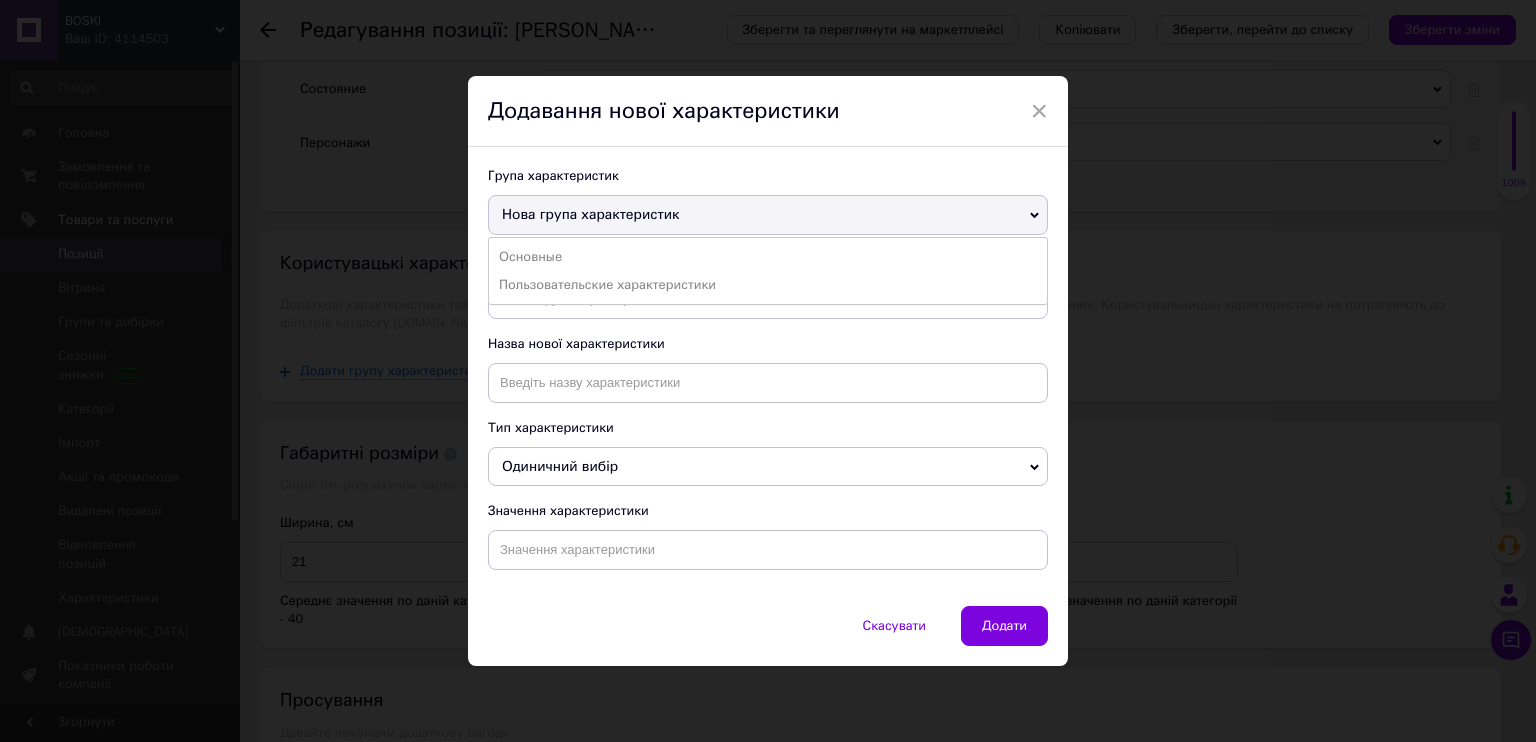 click on "Нова група характеристик" at bounding box center [590, 214] 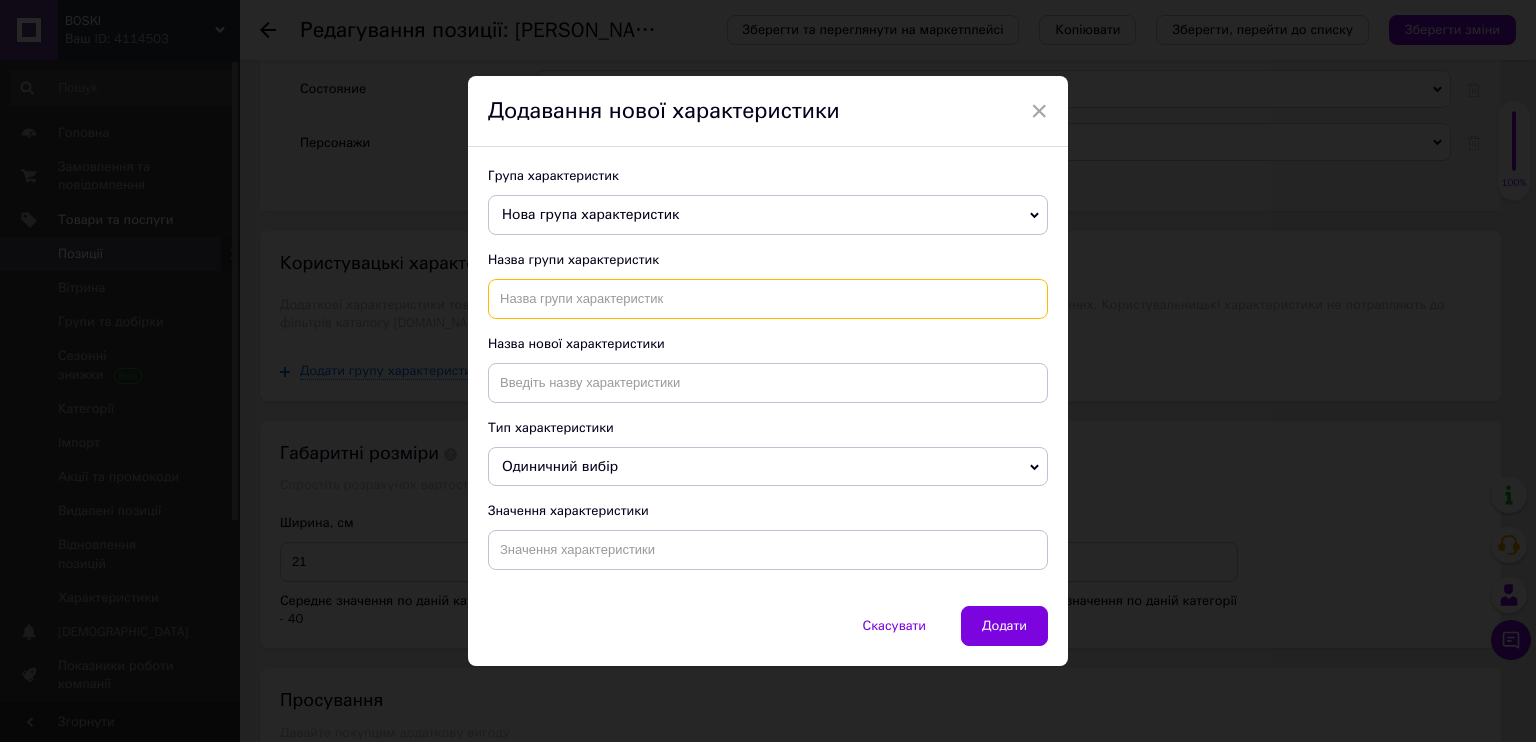 click at bounding box center [768, 299] 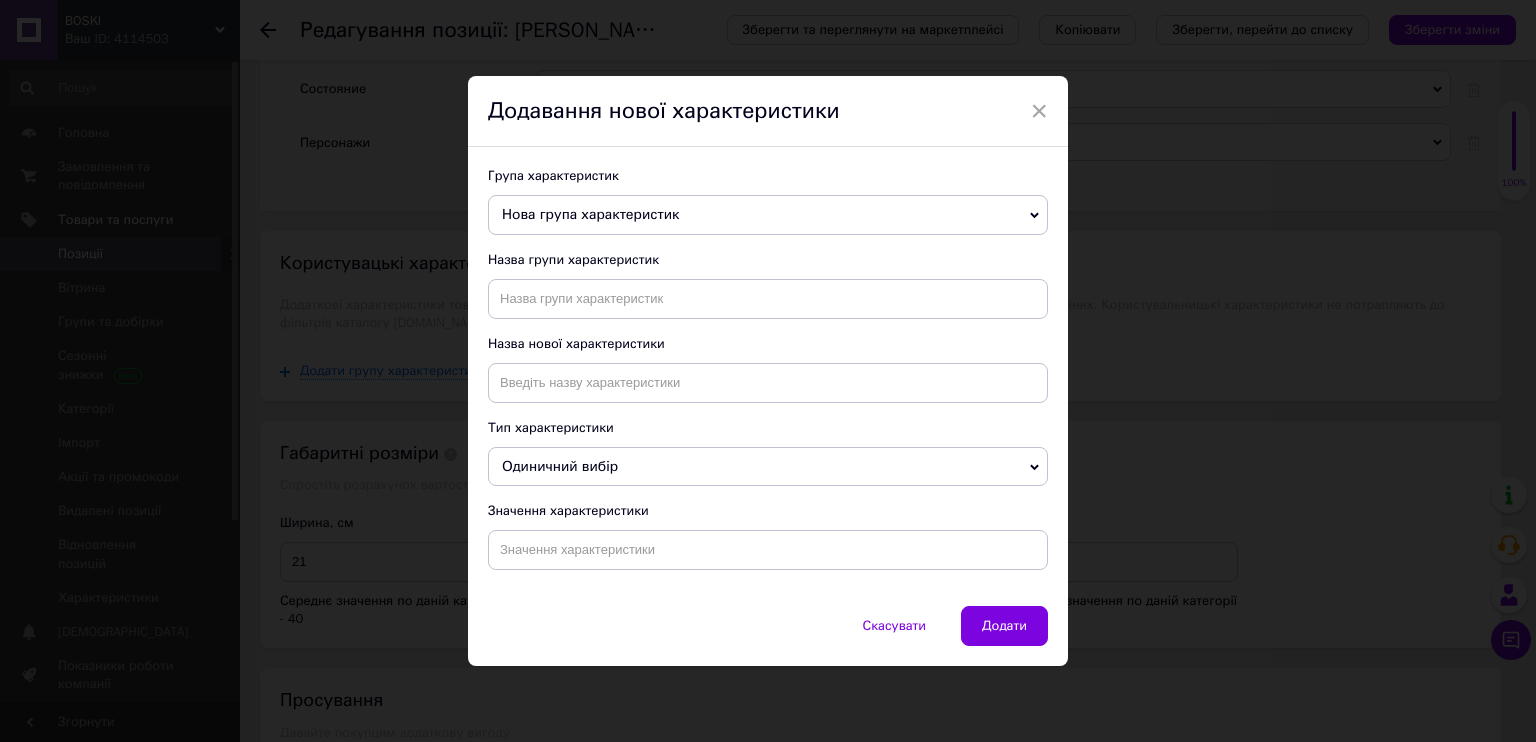 click on "× Додавання нової характеристики Група характеристик Нова група характеристик Основные Пользовательские характеристики Назва групи характеристик Назва нової характеристики Тип характеристики Одиничний вибір Множинний вибір Число Значення характеристики Скасувати   Додати" at bounding box center [768, 371] 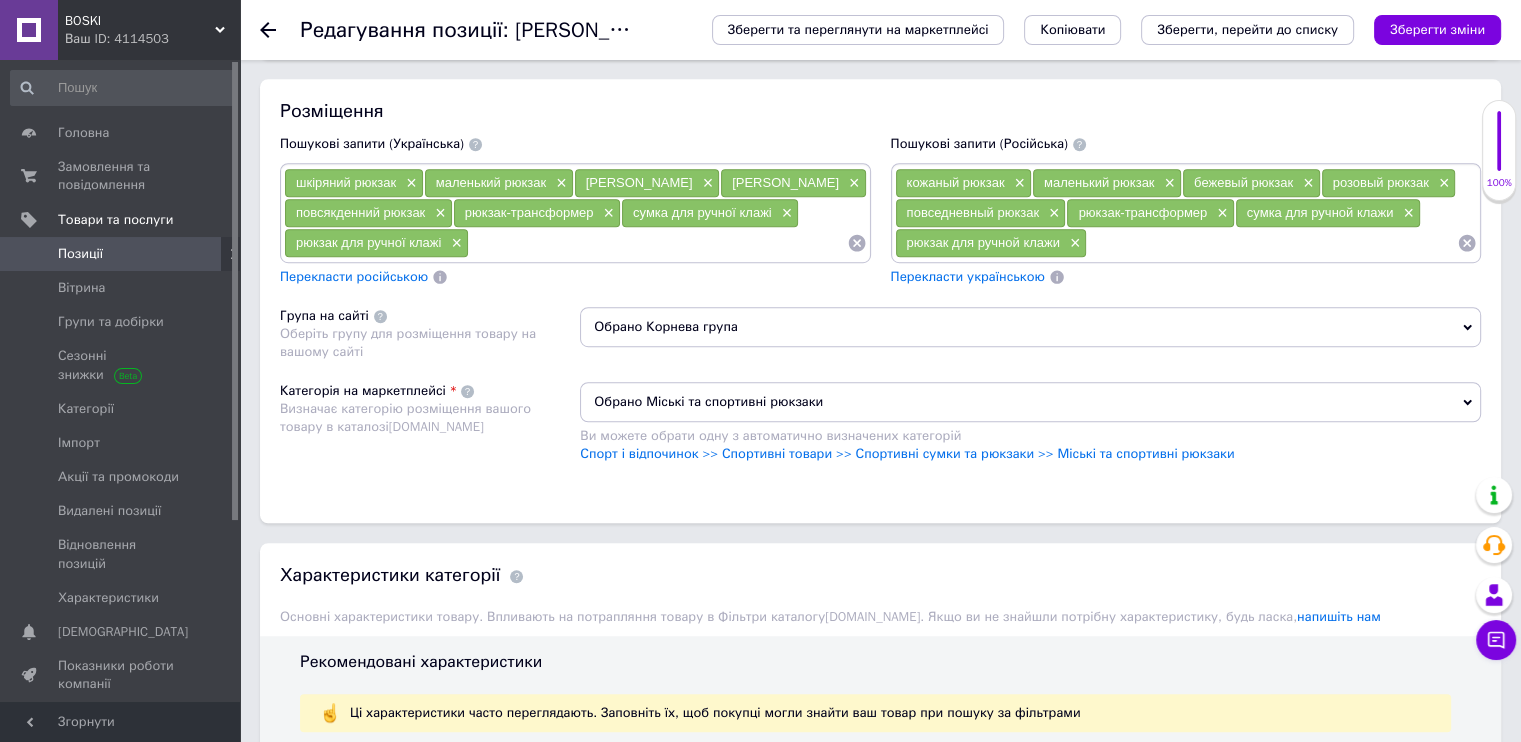 scroll, scrollTop: 1240, scrollLeft: 0, axis: vertical 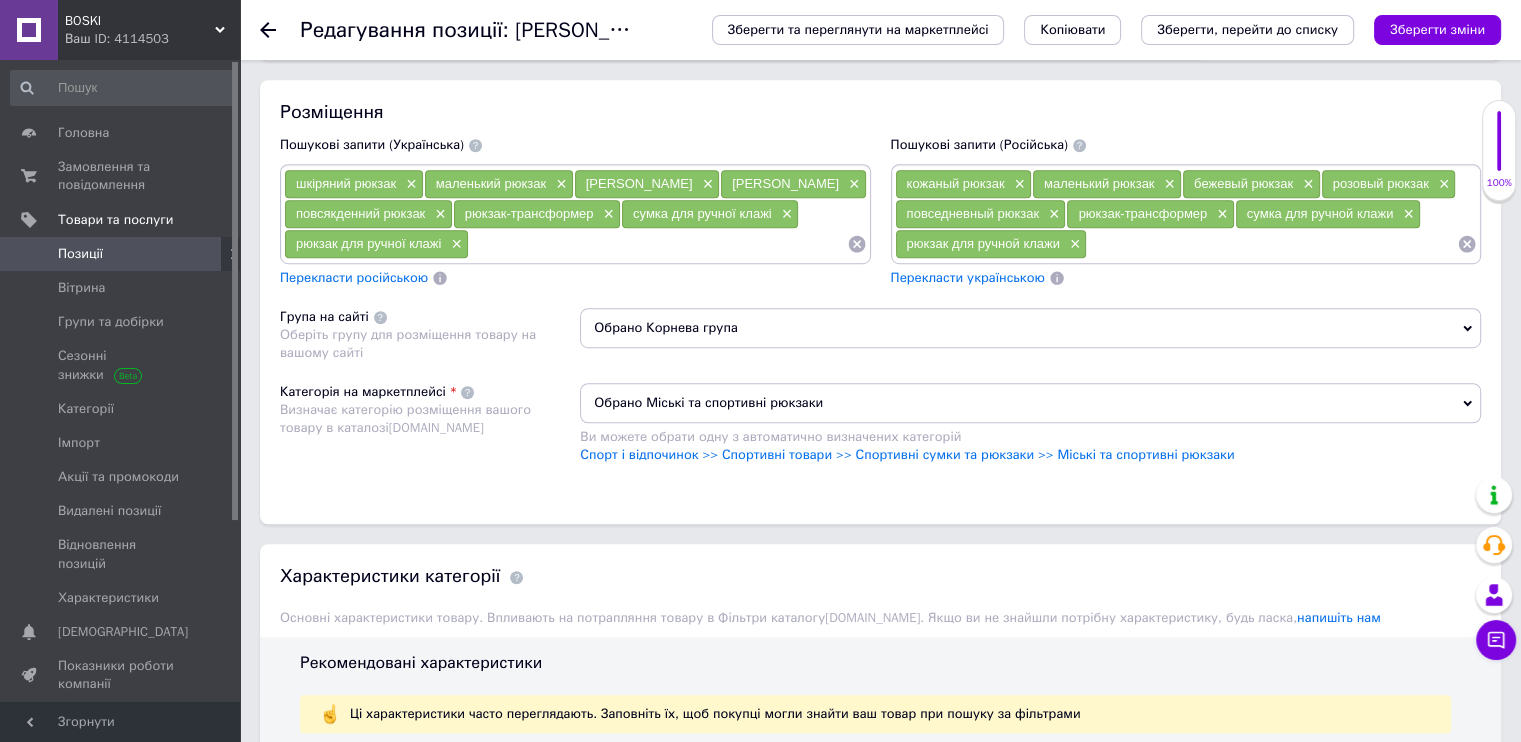 click on "Обрано Міські та спортивні рюкзаки" at bounding box center (1030, 403) 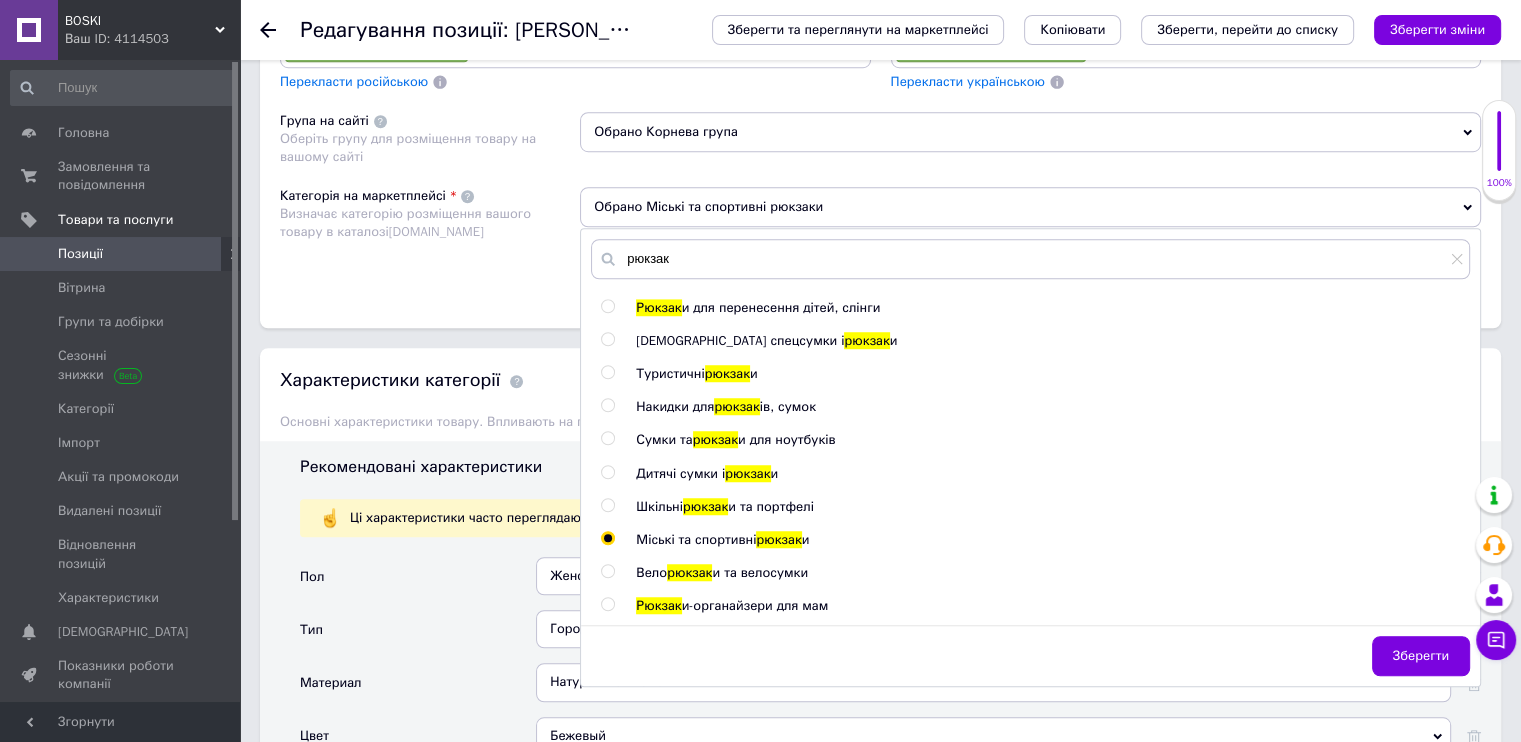 scroll, scrollTop: 1440, scrollLeft: 0, axis: vertical 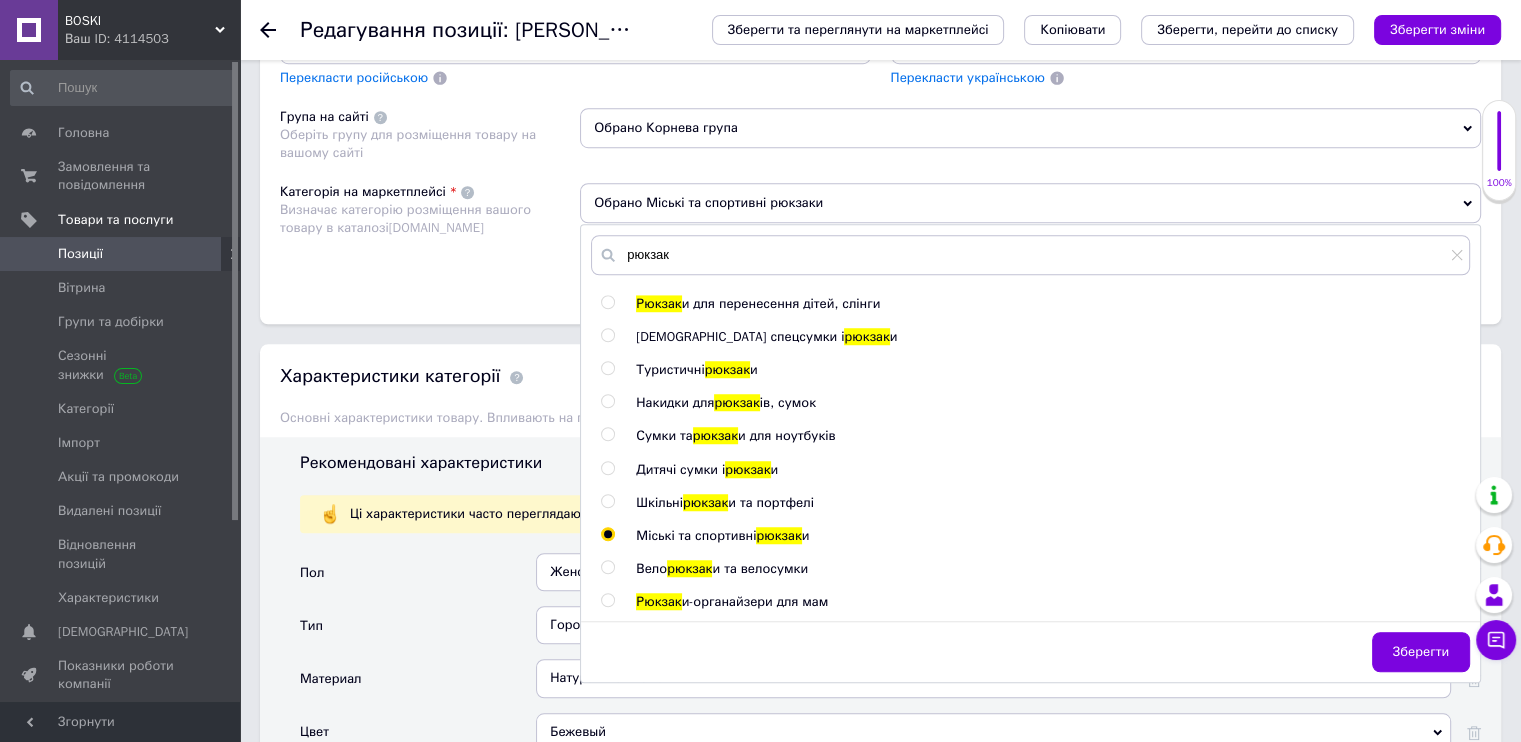 click on "Характеристики категорії" at bounding box center (401, 376) 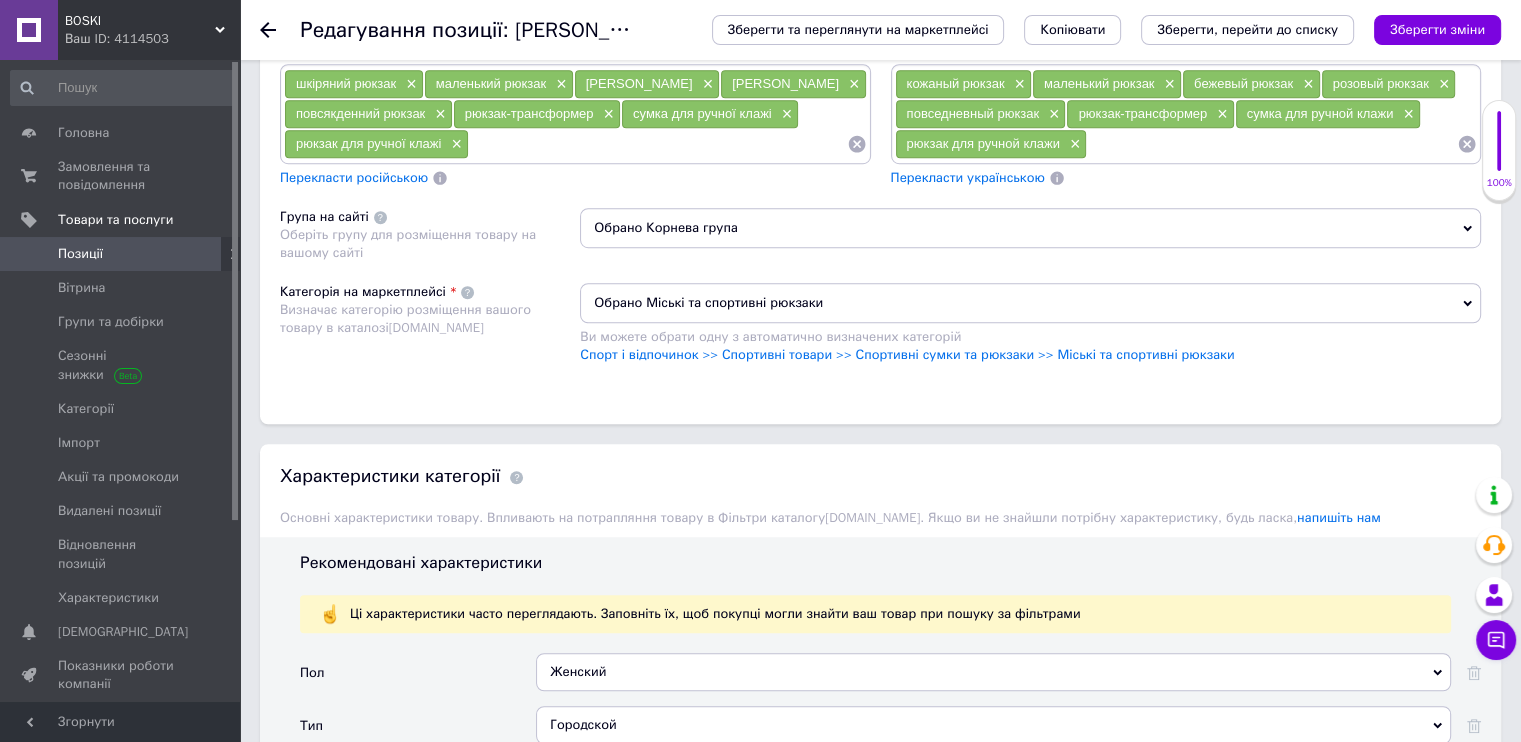 scroll, scrollTop: 1340, scrollLeft: 0, axis: vertical 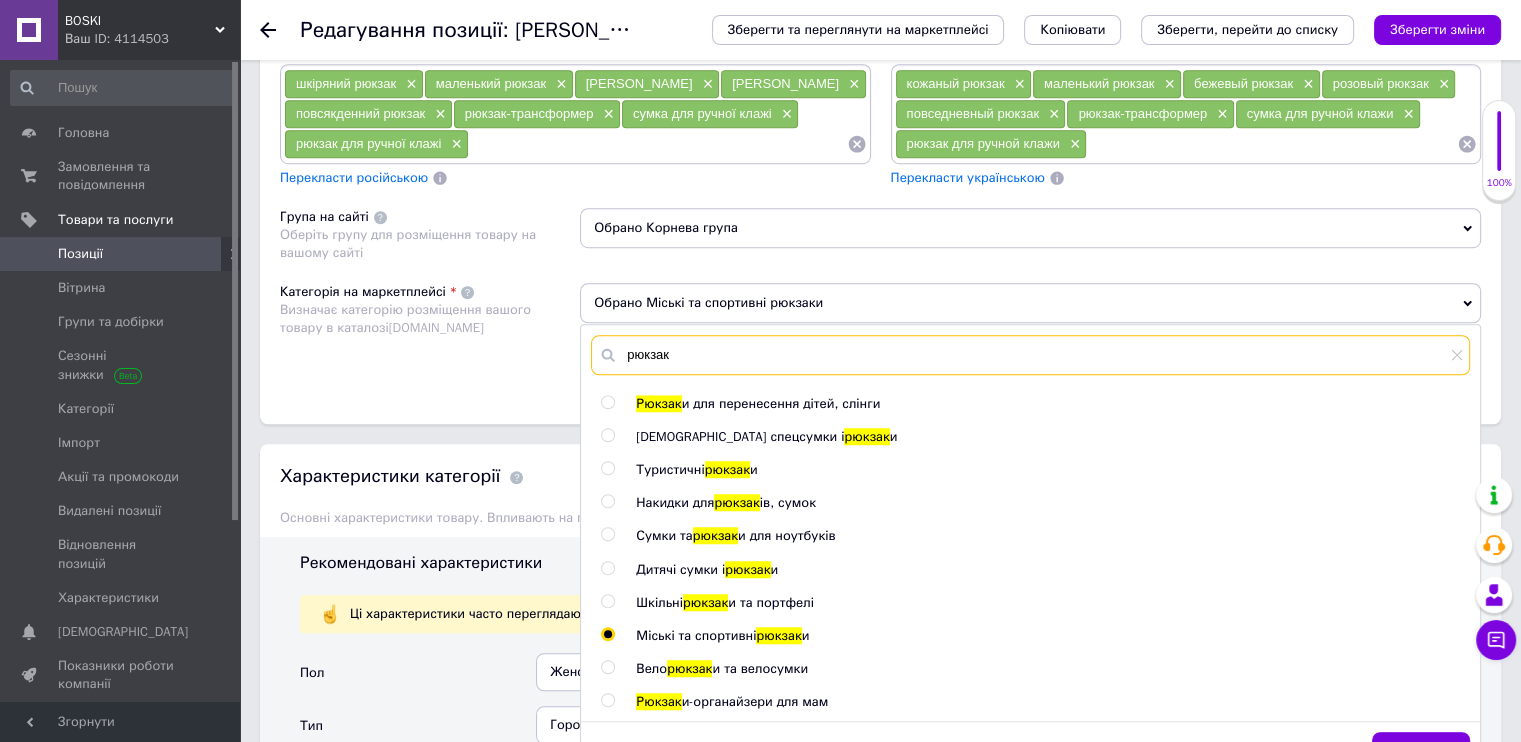 drag, startPoint x: 680, startPoint y: 349, endPoint x: 570, endPoint y: 347, distance: 110.01818 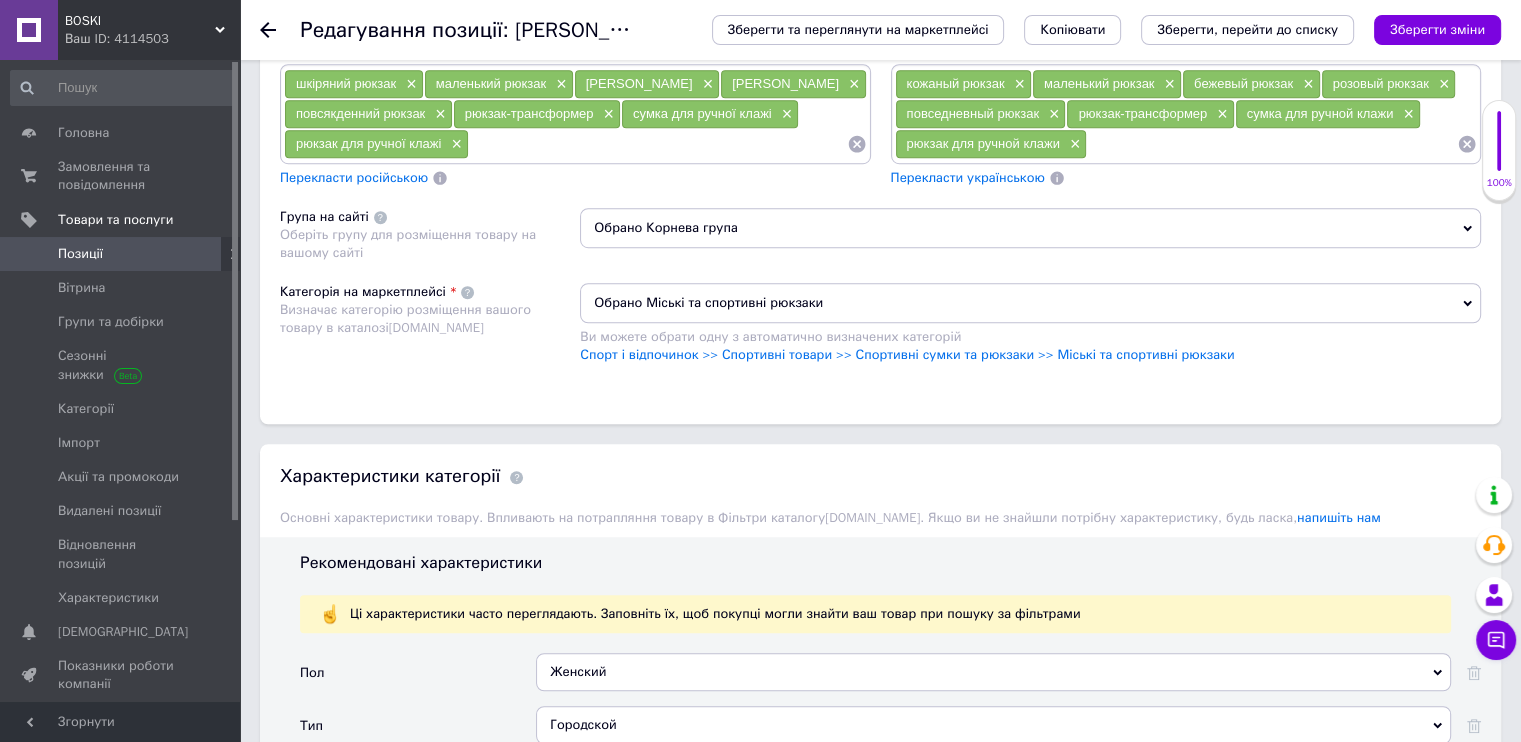 click on "Обрано Міські та спортивні рюкзаки" at bounding box center [1030, 303] 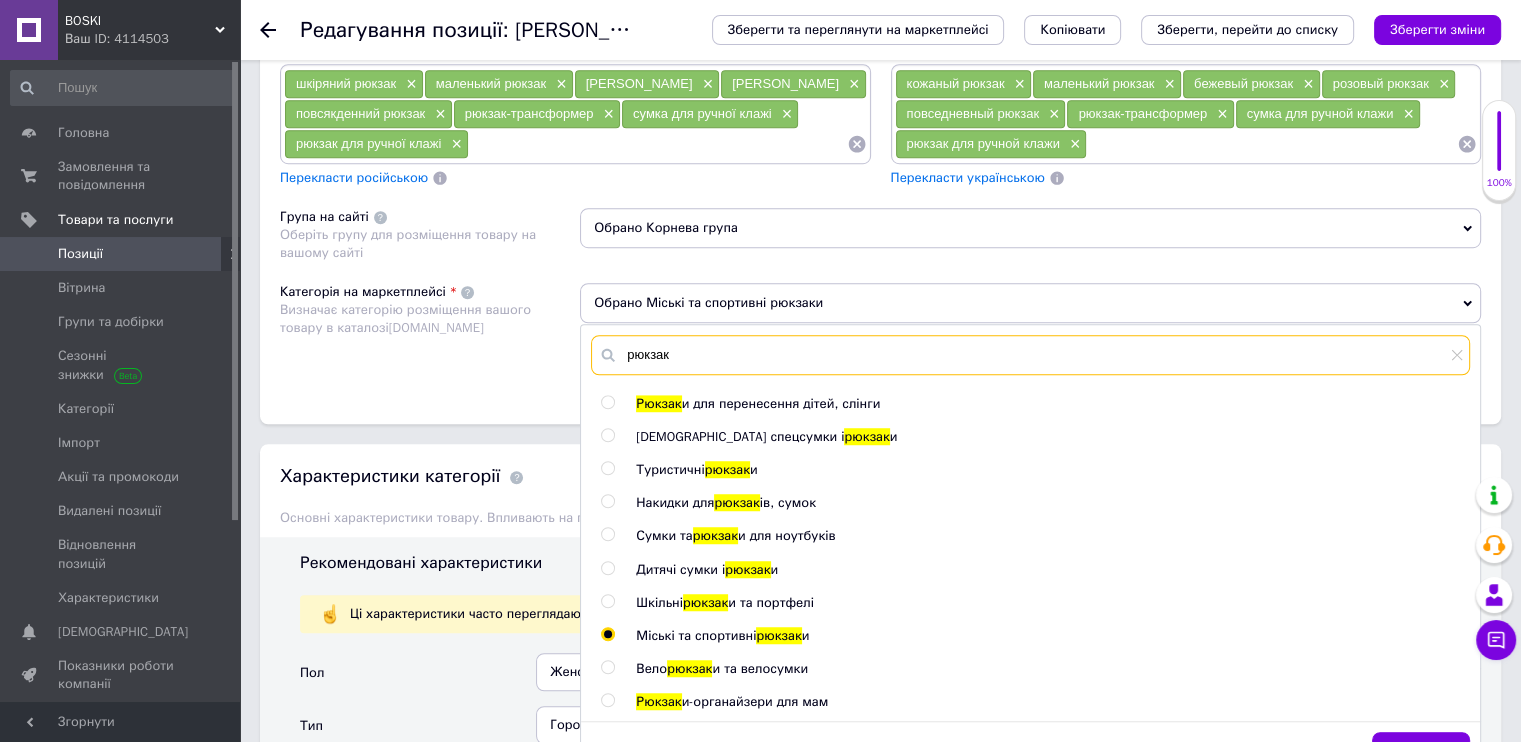 click on "рюкзак" at bounding box center [1030, 355] 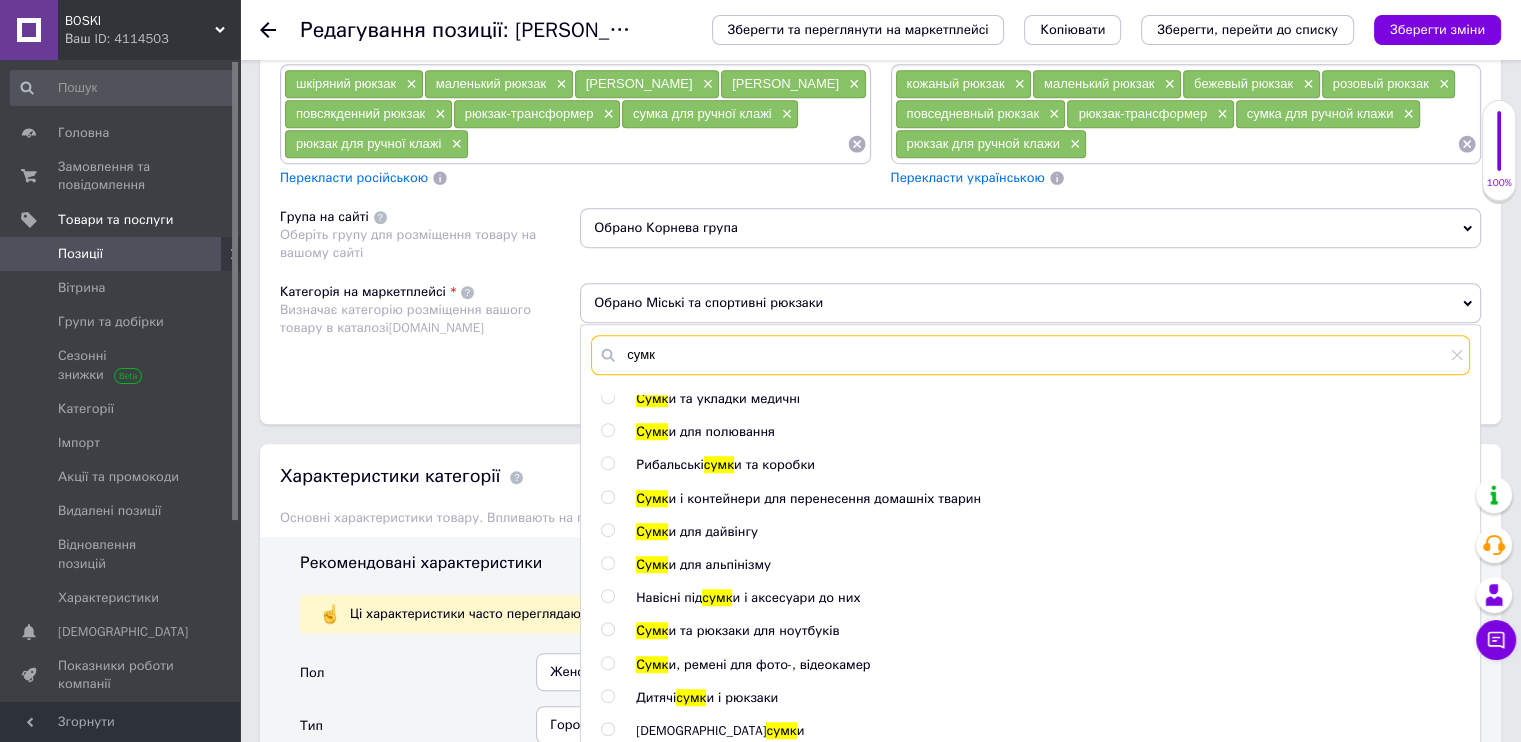 scroll, scrollTop: 300, scrollLeft: 0, axis: vertical 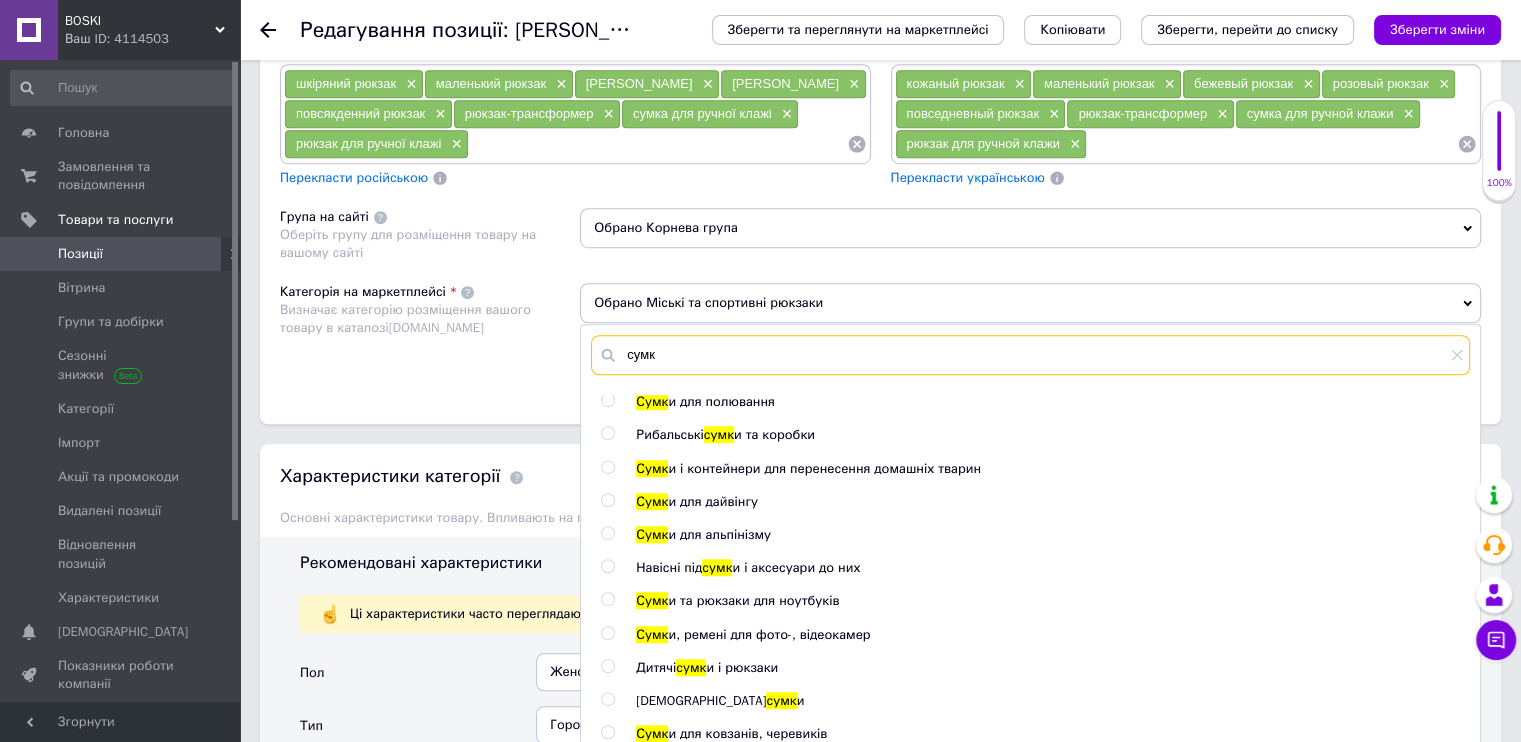 drag, startPoint x: 661, startPoint y: 347, endPoint x: 624, endPoint y: 351, distance: 37.215588 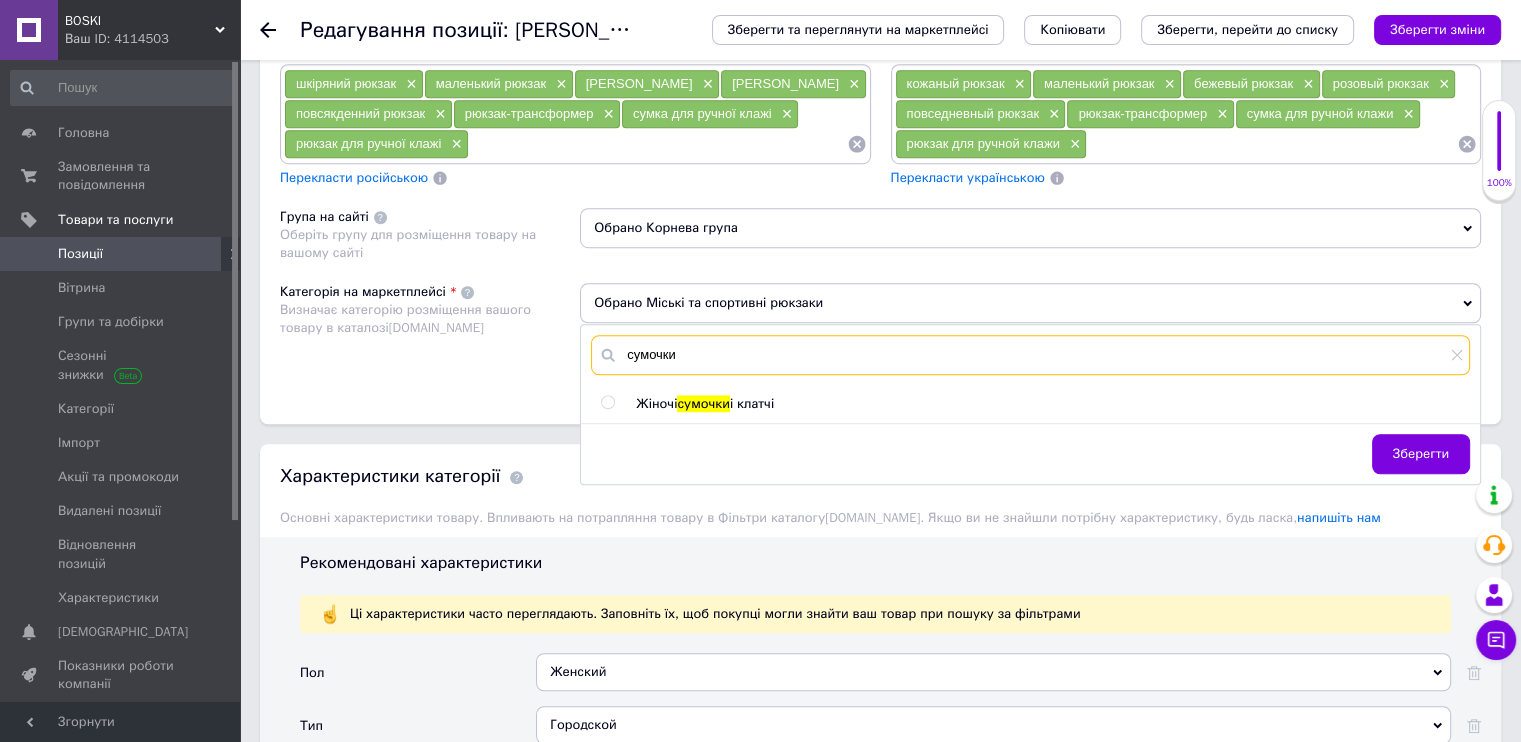 scroll, scrollTop: 0, scrollLeft: 0, axis: both 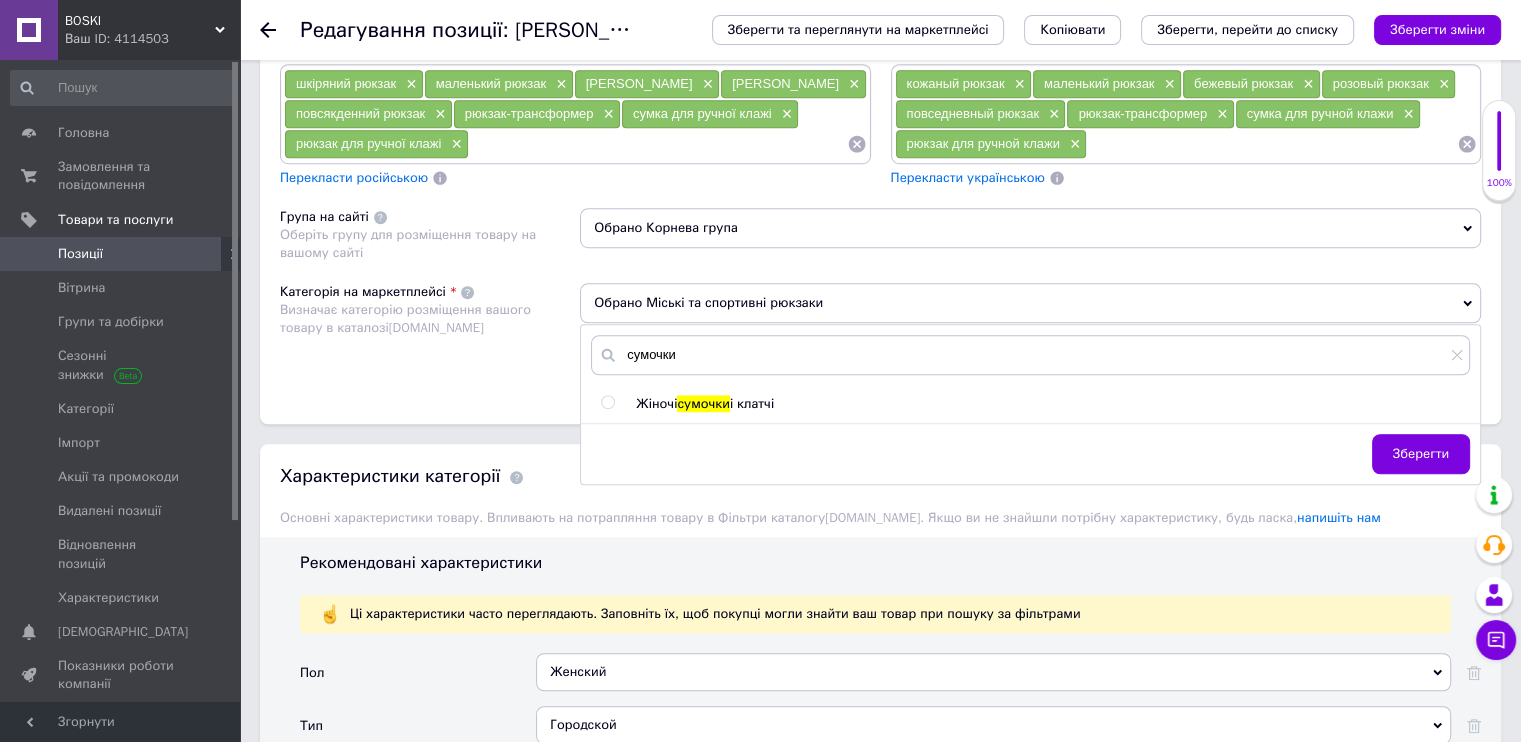 click at bounding box center [607, 402] 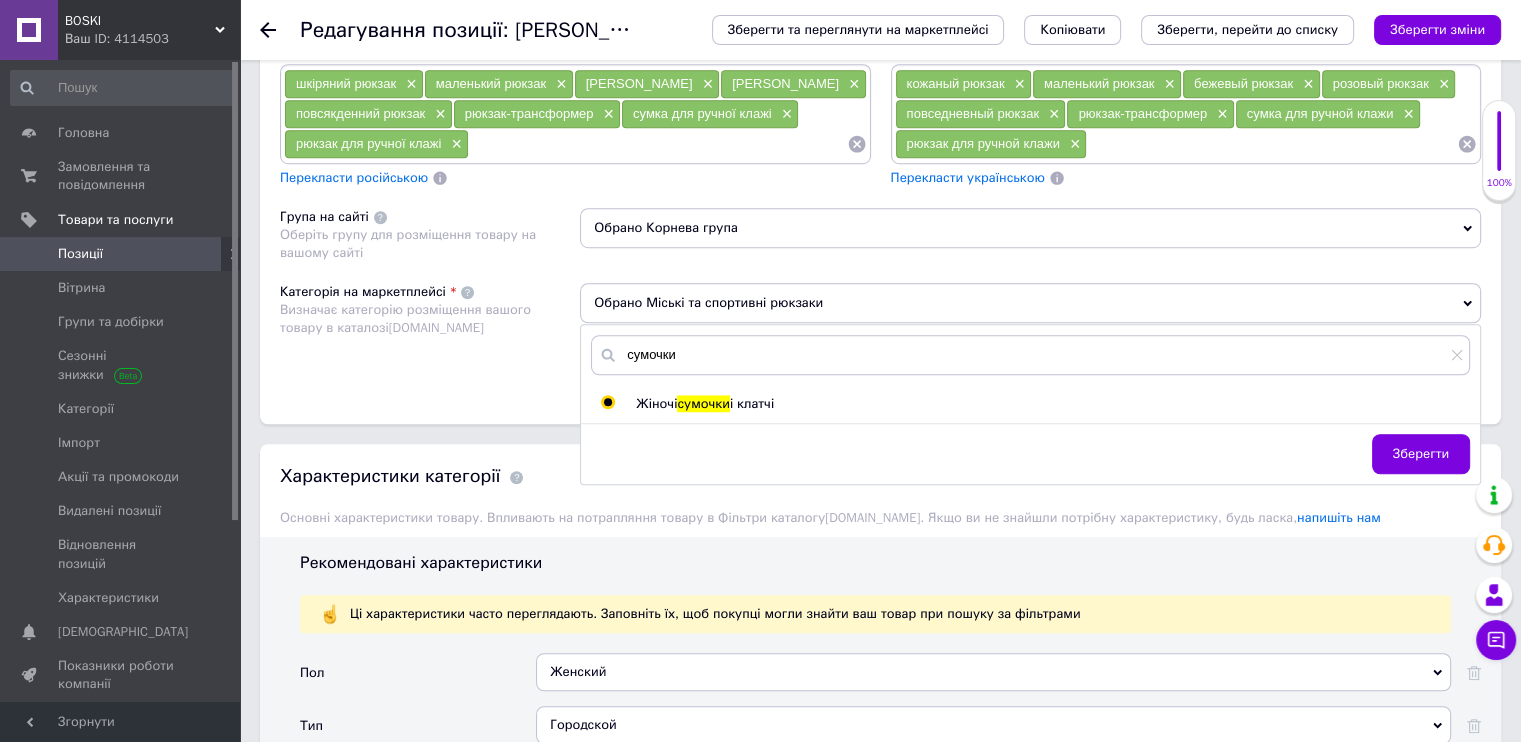 radio on "true" 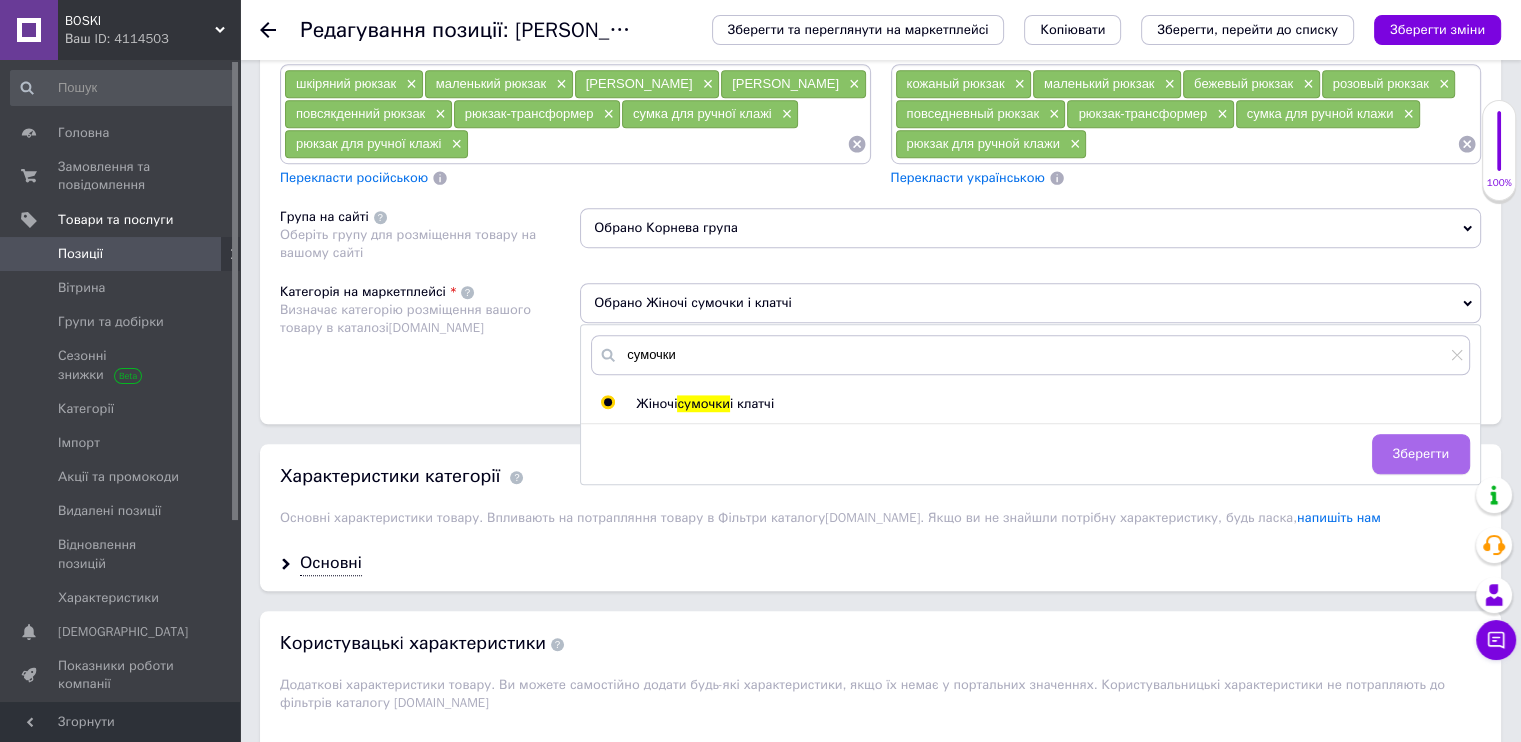 click on "Зберегти" at bounding box center (1421, 454) 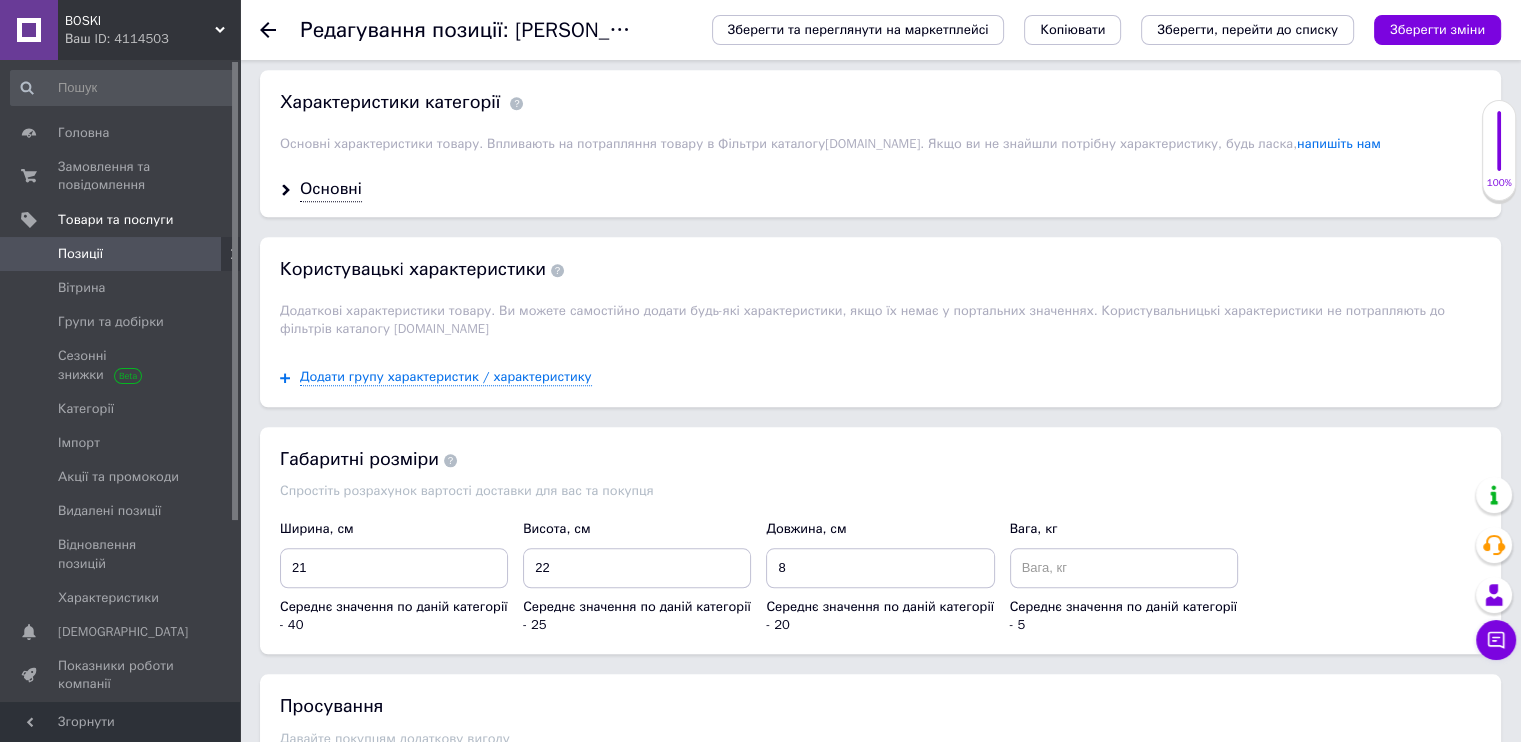 scroll, scrollTop: 1640, scrollLeft: 0, axis: vertical 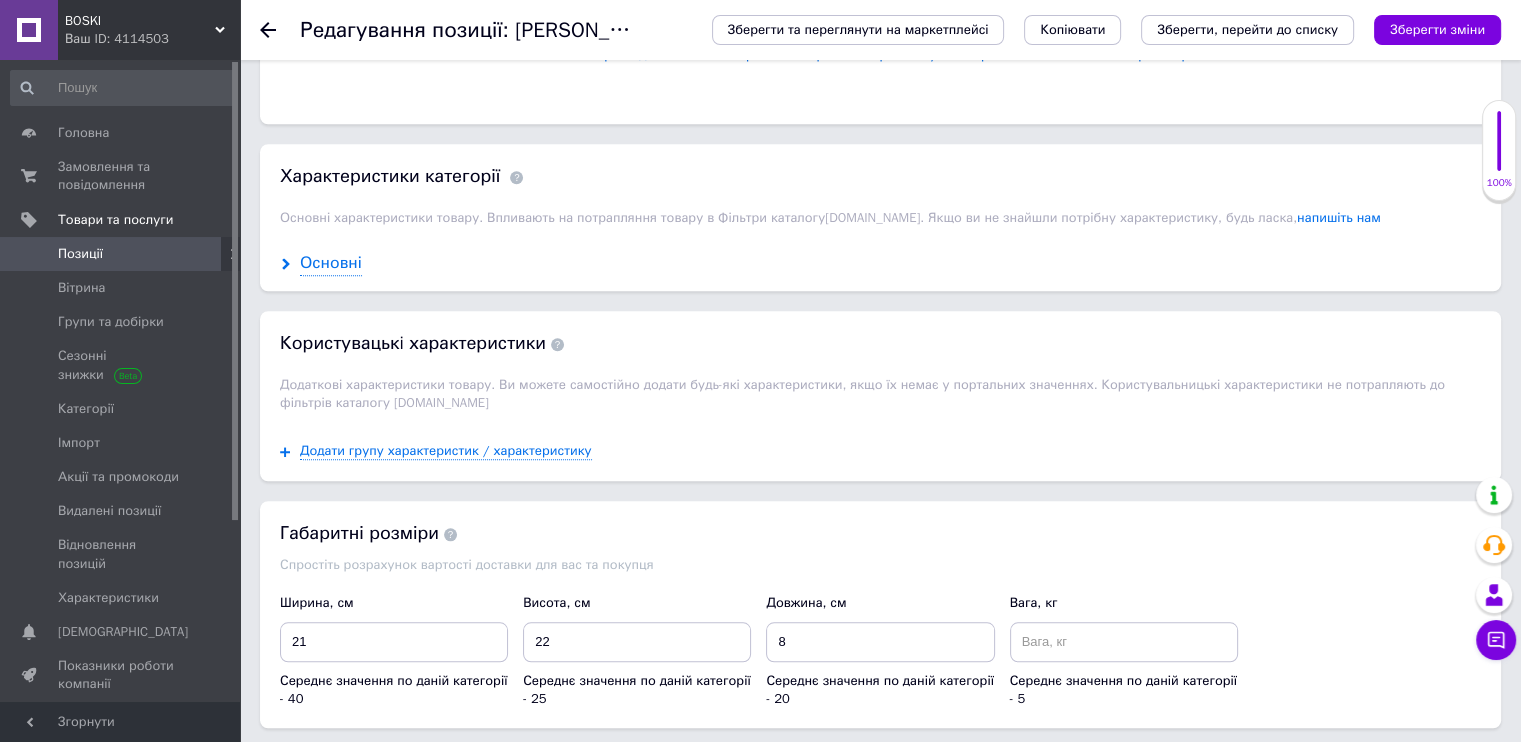 click 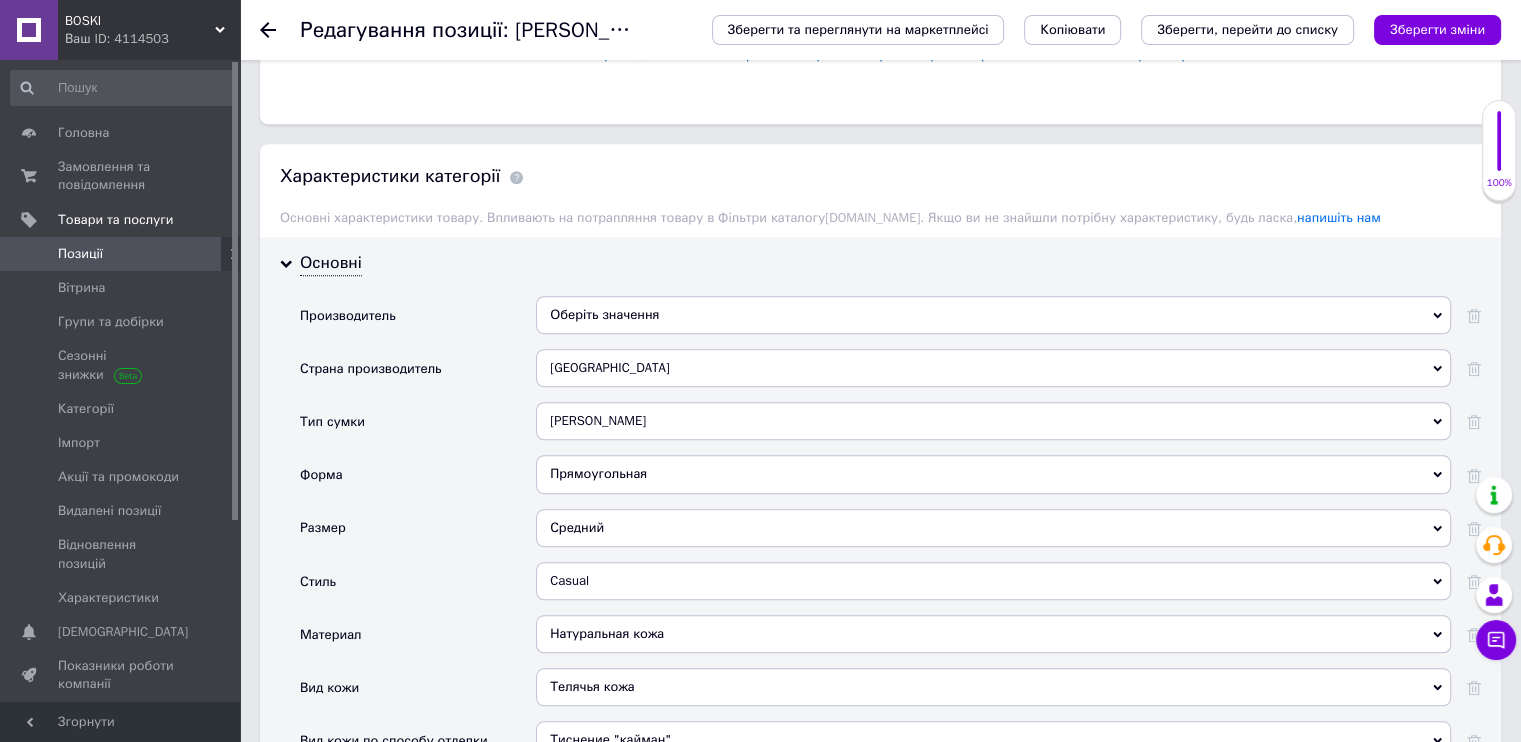 click on "[PERSON_NAME]" at bounding box center (993, 421) 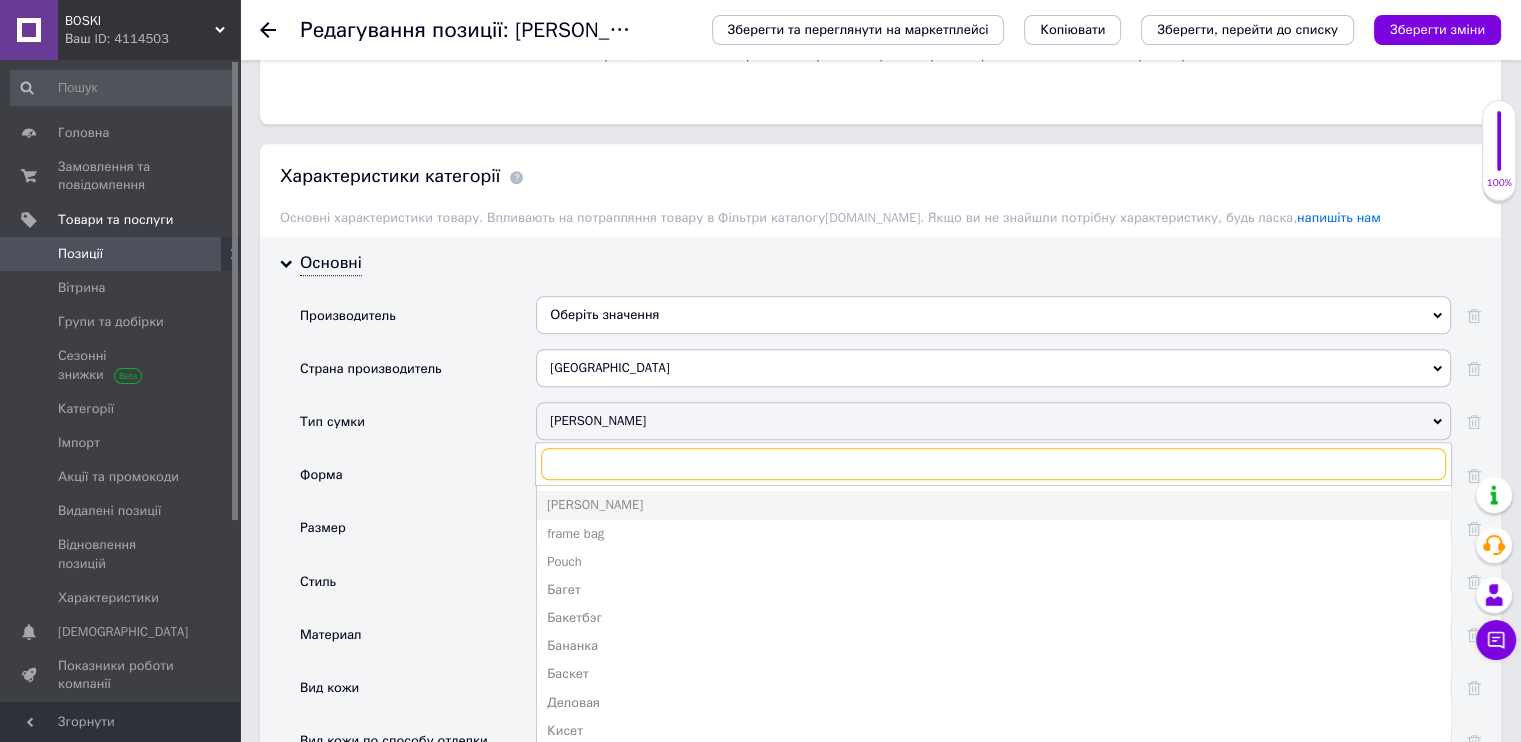 scroll, scrollTop: 1740, scrollLeft: 0, axis: vertical 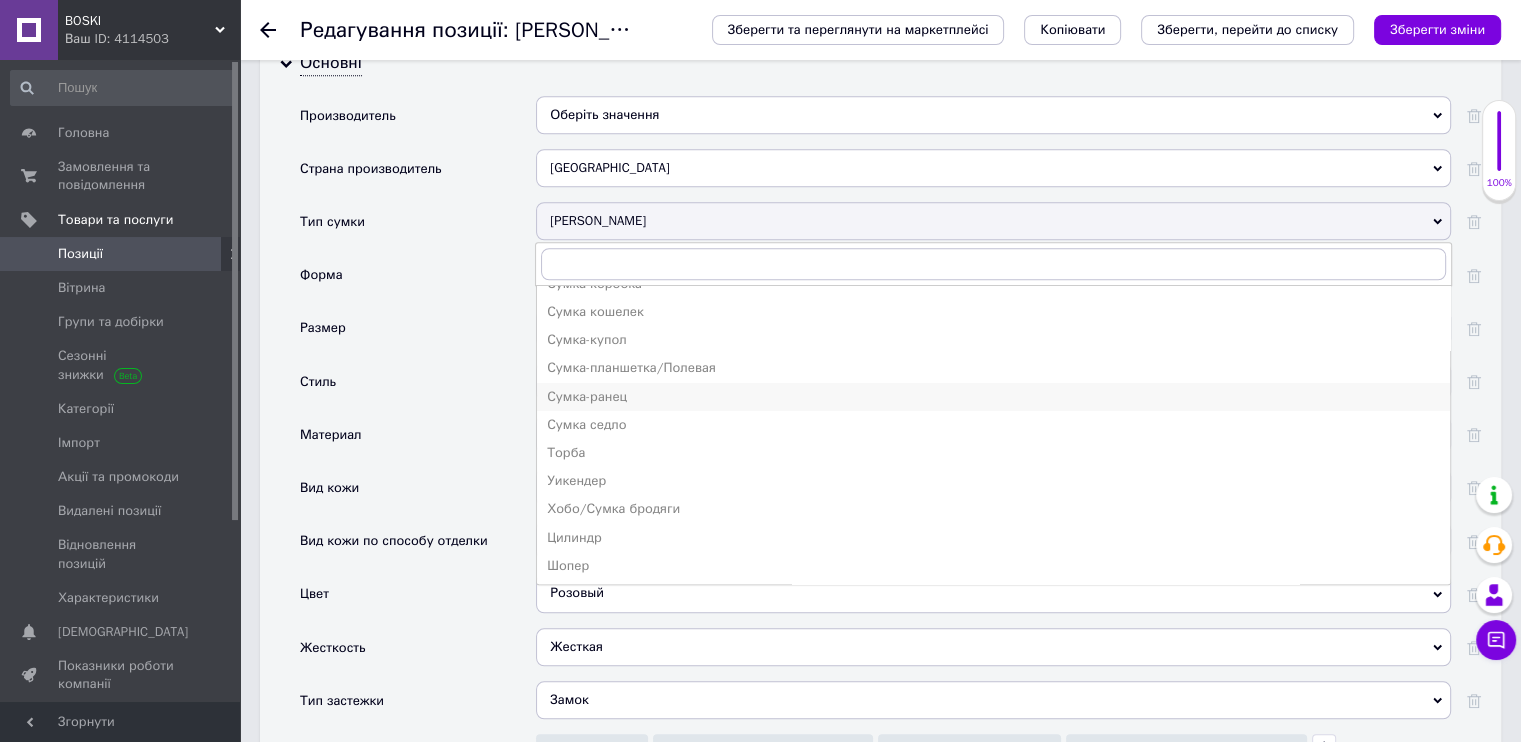 click on "Сумка-ранец" at bounding box center [993, 397] 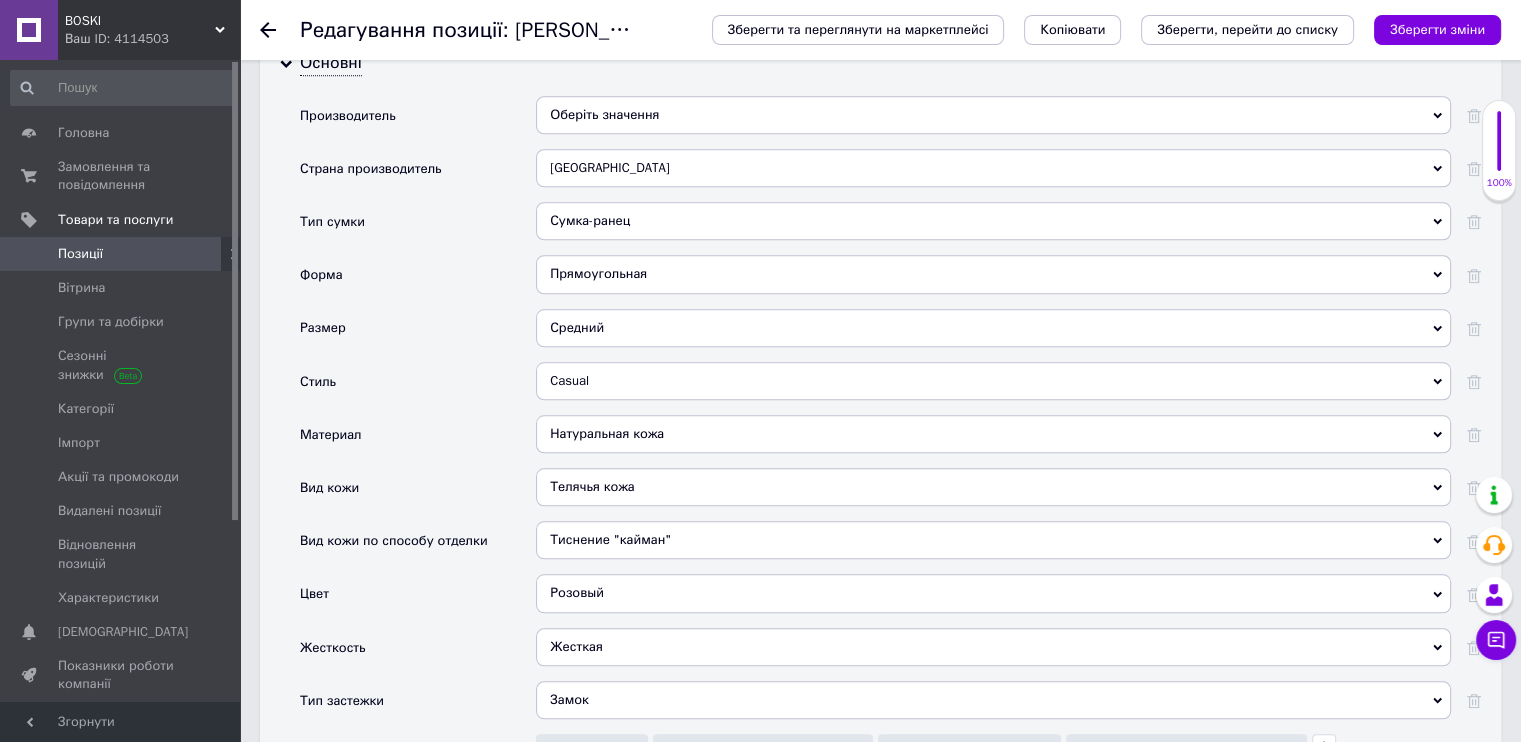 click on "Сумка-ранец" at bounding box center (993, 221) 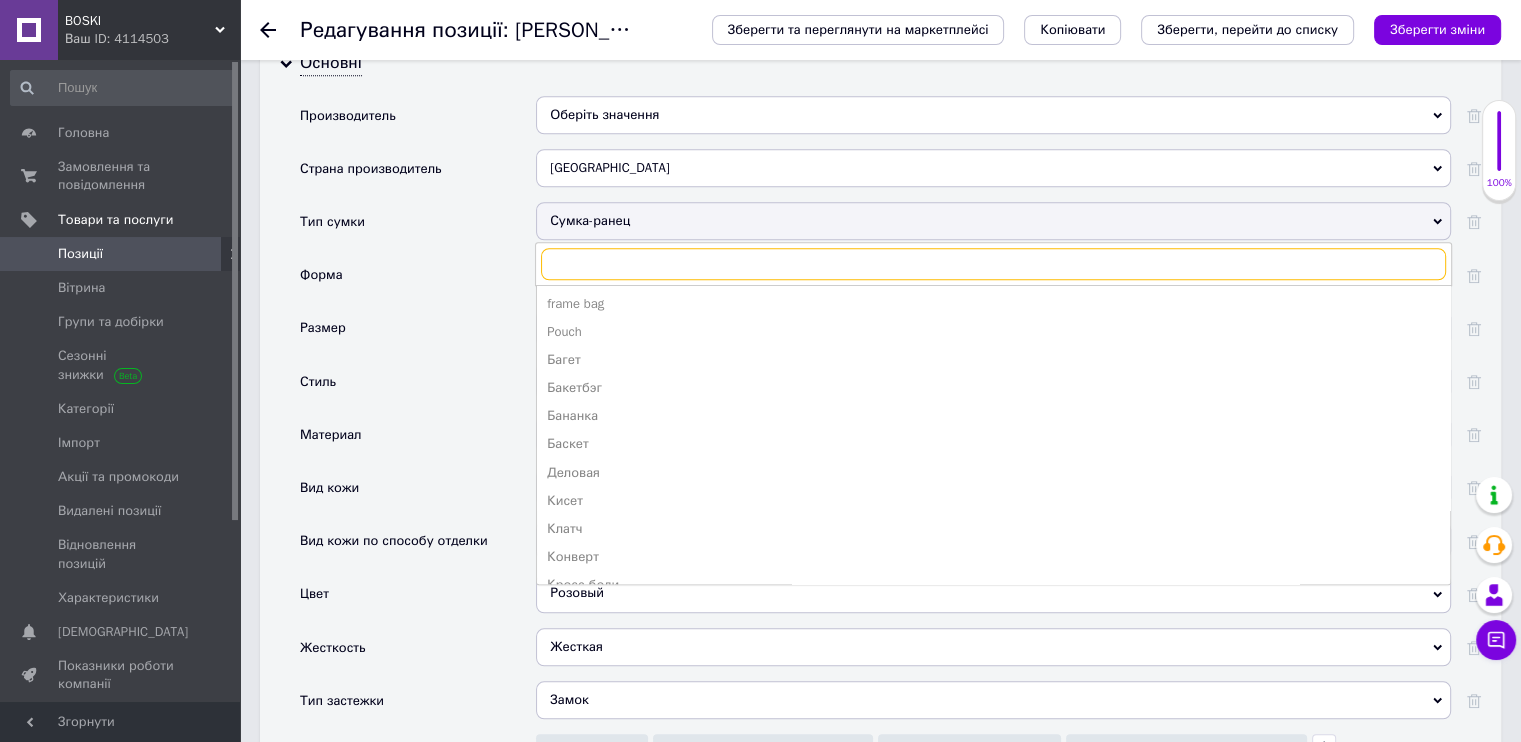 scroll, scrollTop: 0, scrollLeft: 0, axis: both 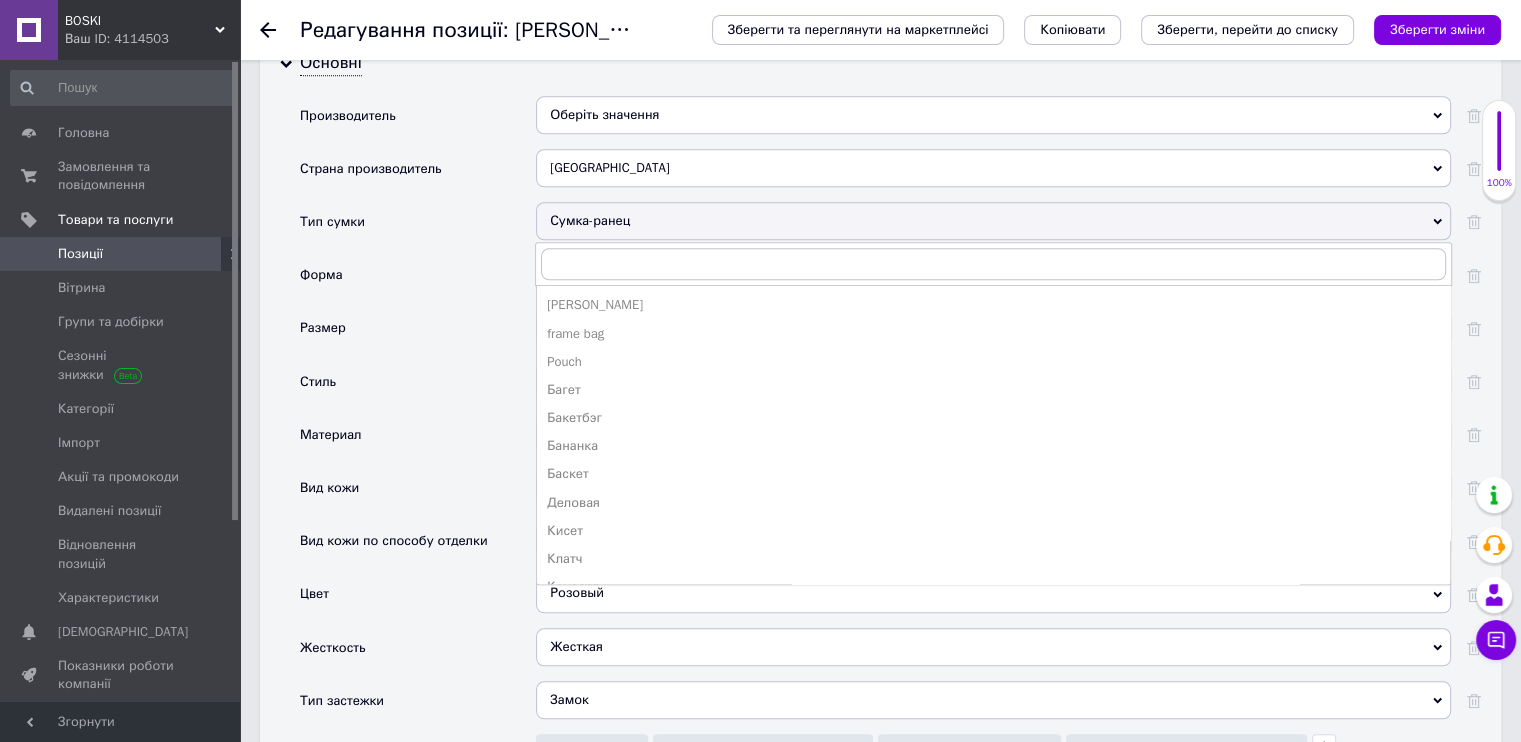 click on "Размер" at bounding box center (418, 335) 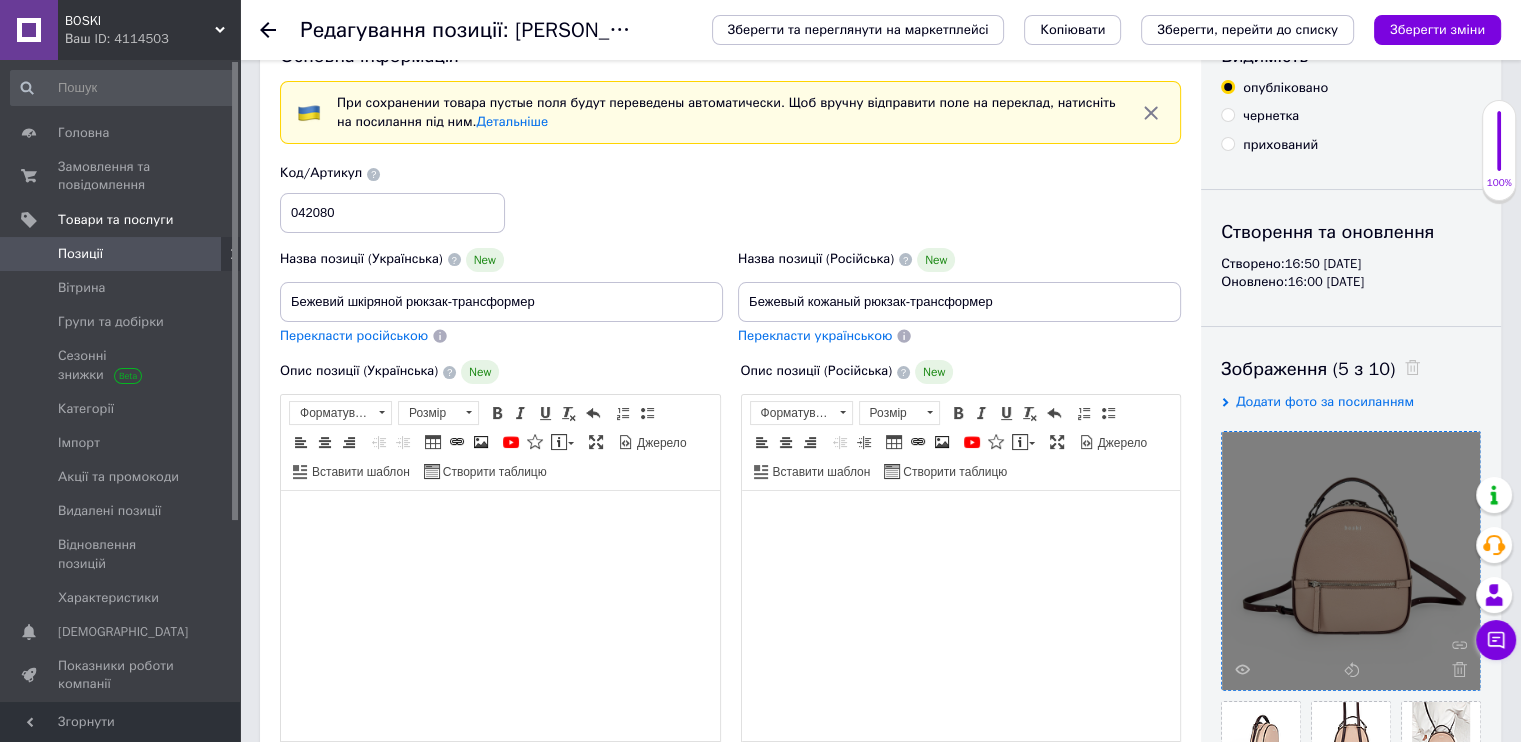 scroll, scrollTop: 100, scrollLeft: 0, axis: vertical 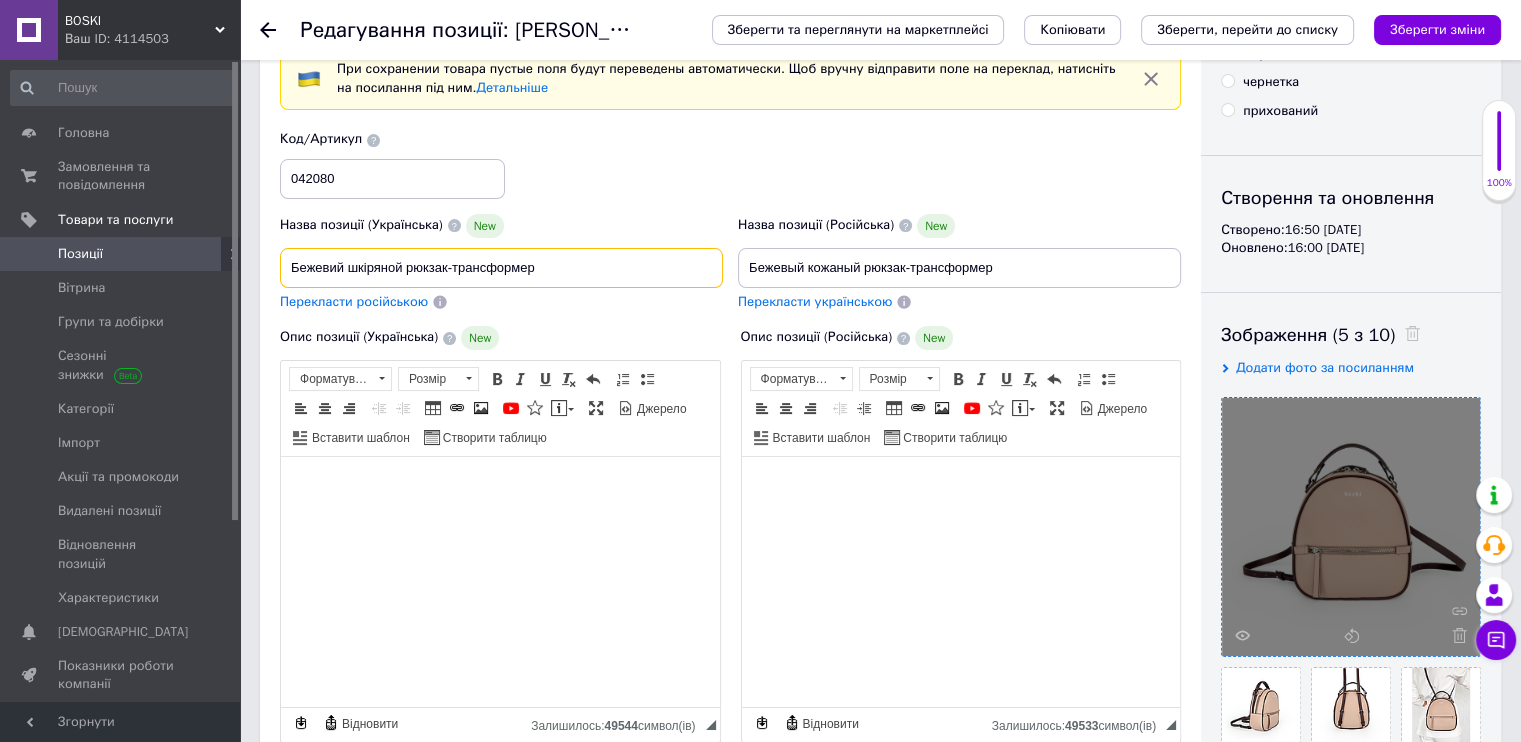 drag, startPoint x: 544, startPoint y: 259, endPoint x: 389, endPoint y: 265, distance: 155.11609 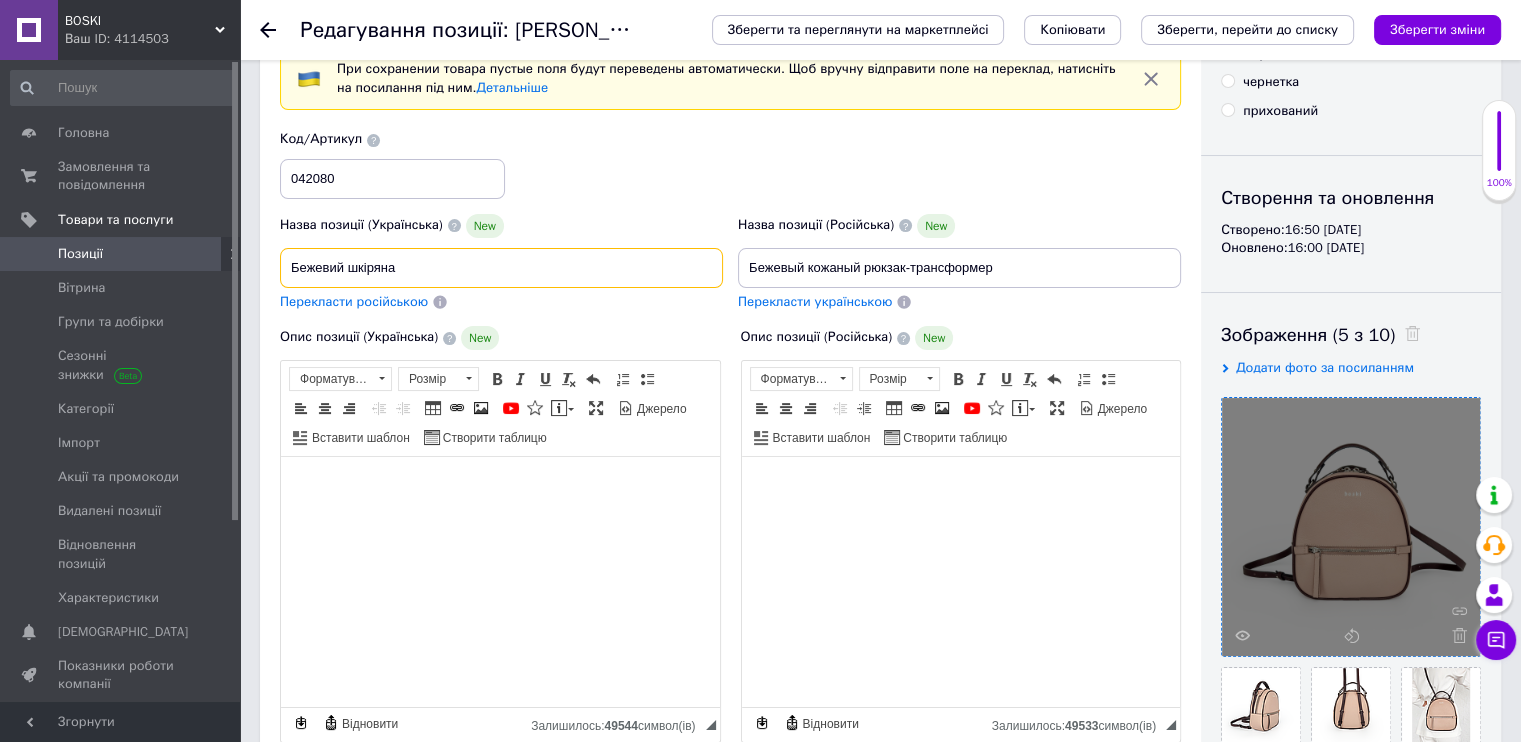 drag, startPoint x: 343, startPoint y: 265, endPoint x: 332, endPoint y: 263, distance: 11.18034 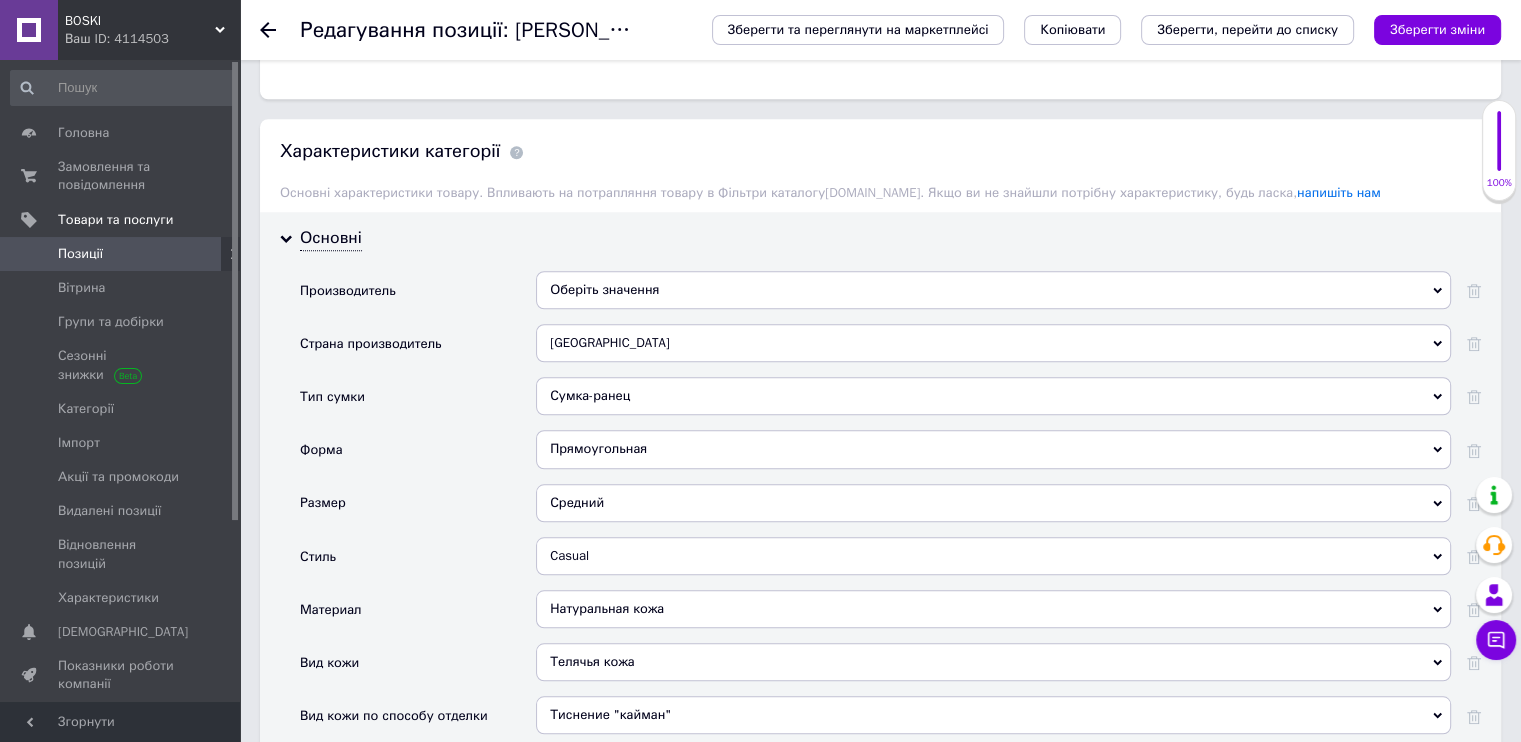 scroll, scrollTop: 1700, scrollLeft: 0, axis: vertical 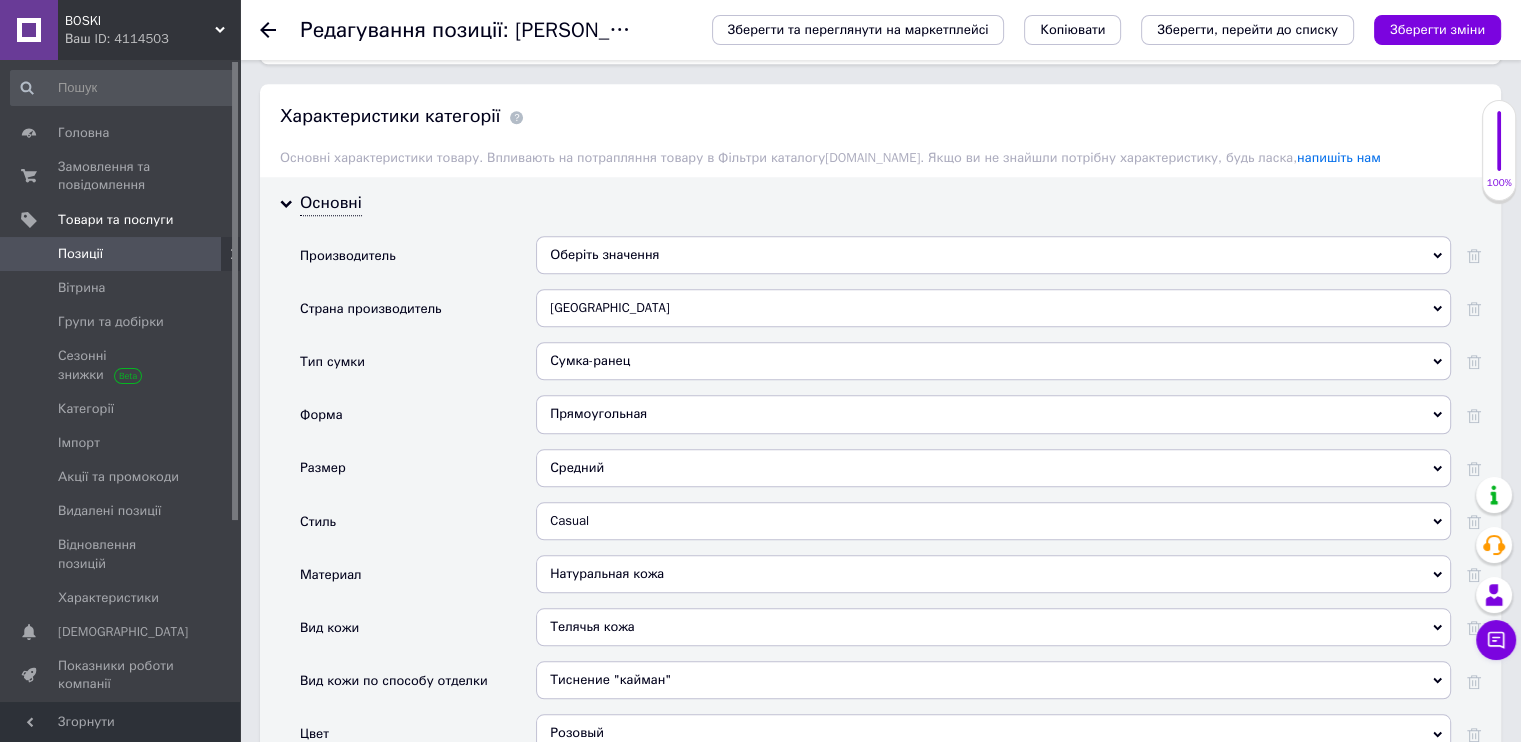click on "Сумка-ранец" at bounding box center (993, 361) 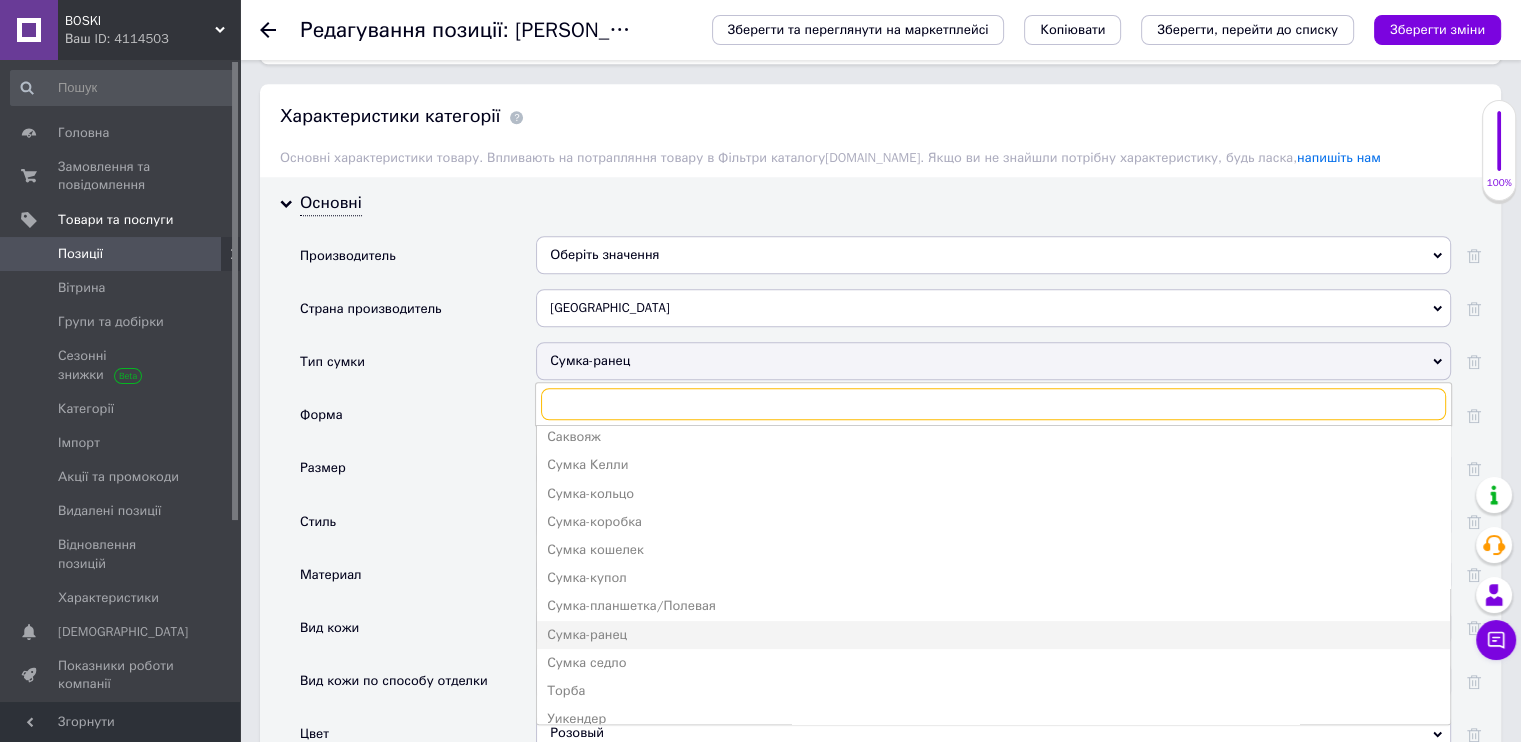 scroll, scrollTop: 698, scrollLeft: 0, axis: vertical 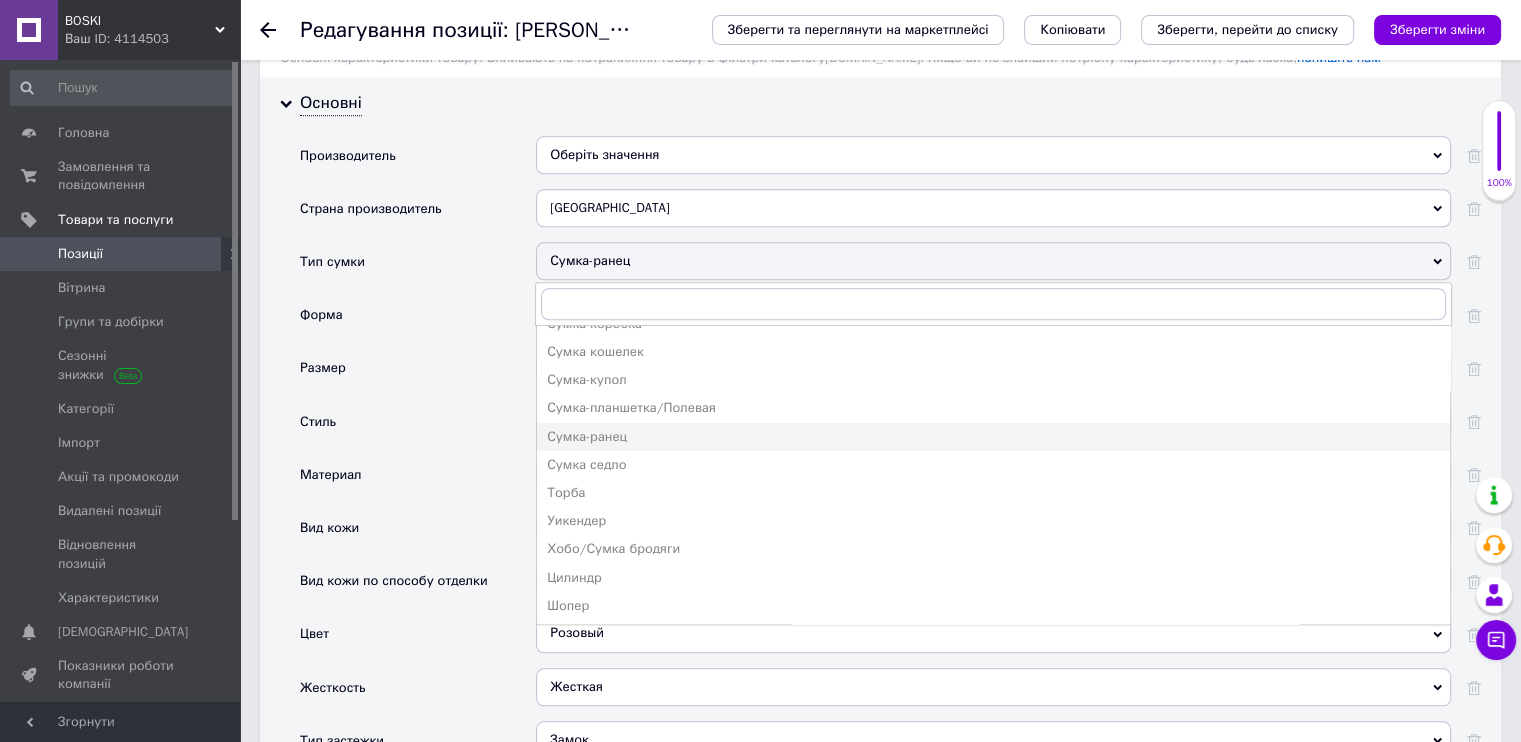 click on "Размер" at bounding box center (323, 368) 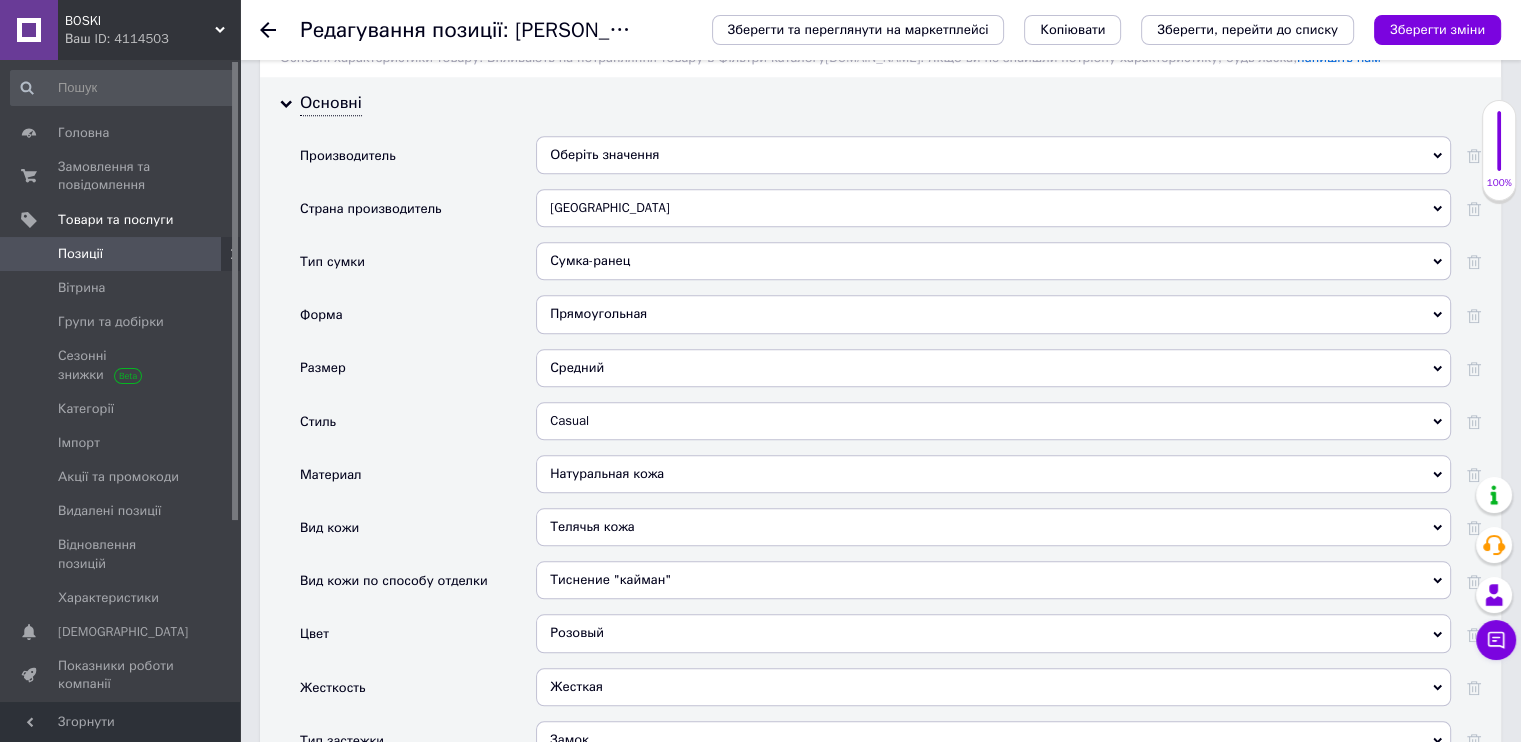 click on "Прямоугольная" at bounding box center [993, 314] 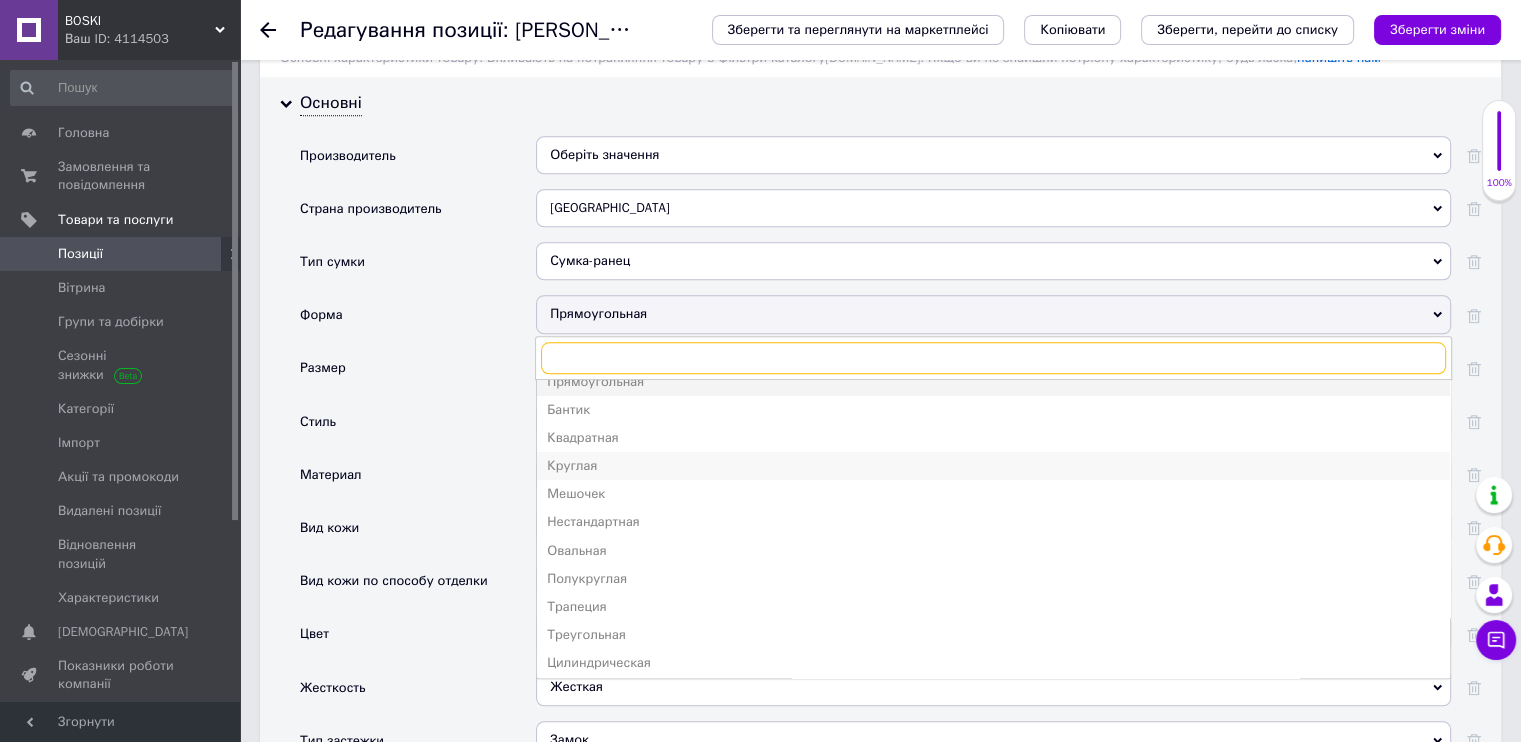 scroll, scrollTop: 21, scrollLeft: 0, axis: vertical 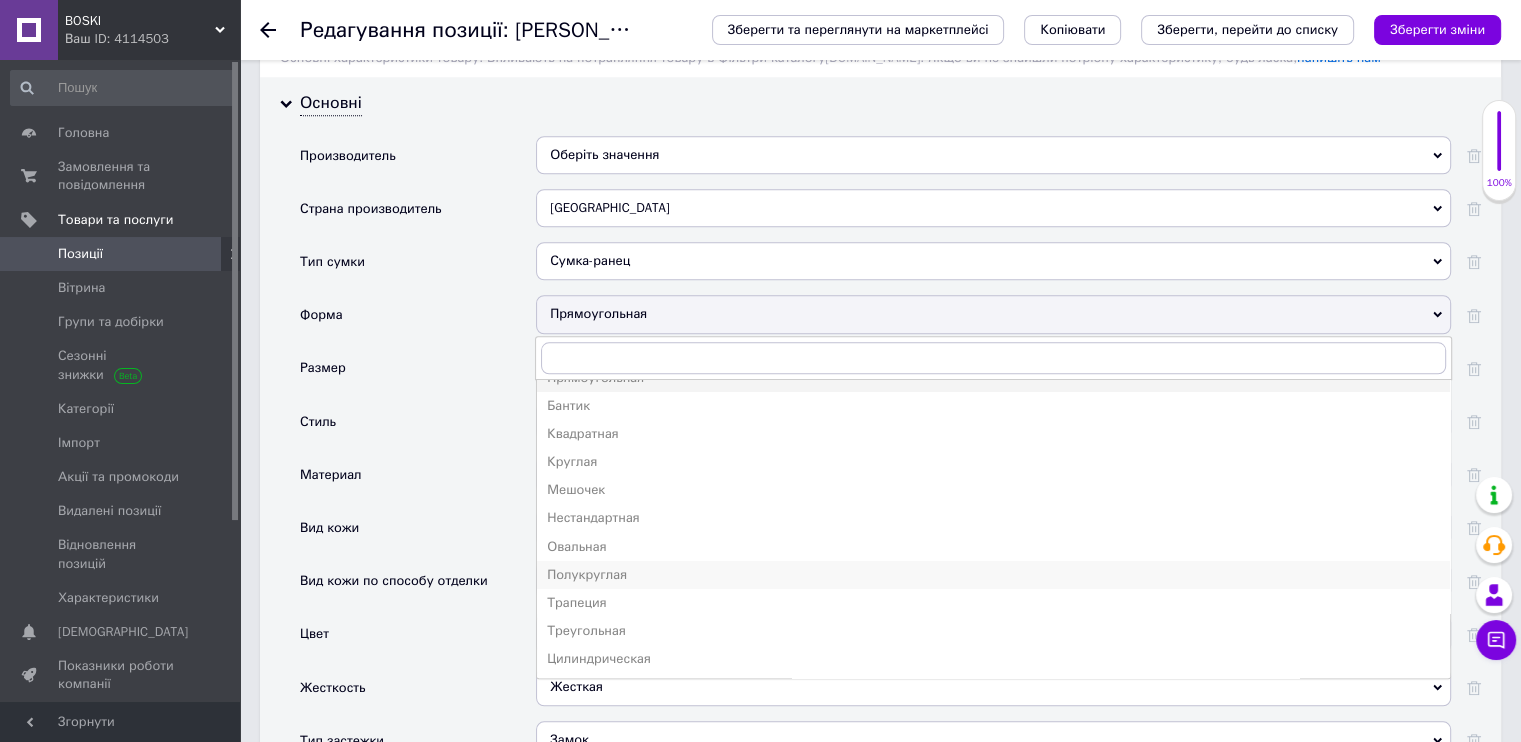 click on "Полукруглая" at bounding box center [993, 575] 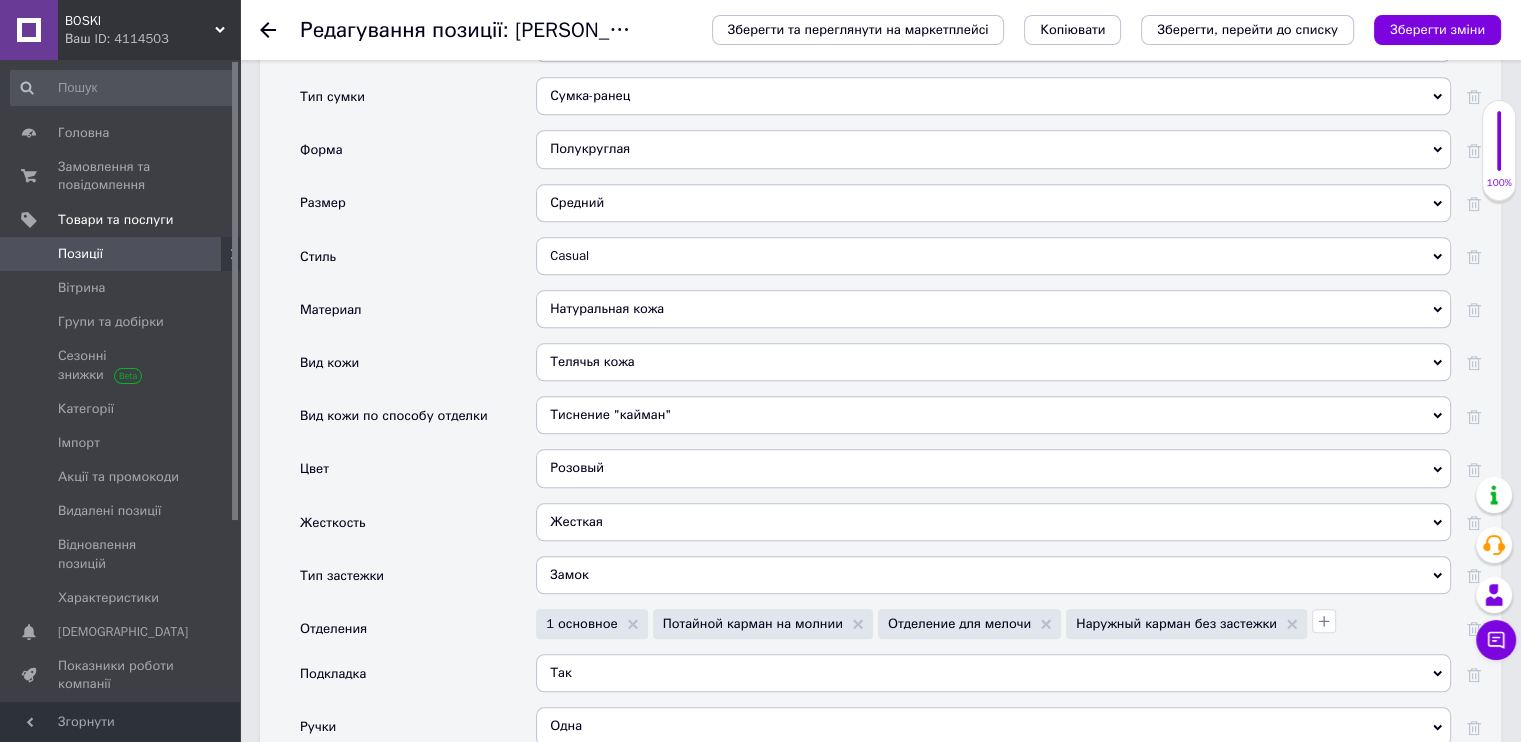 scroll, scrollTop: 2000, scrollLeft: 0, axis: vertical 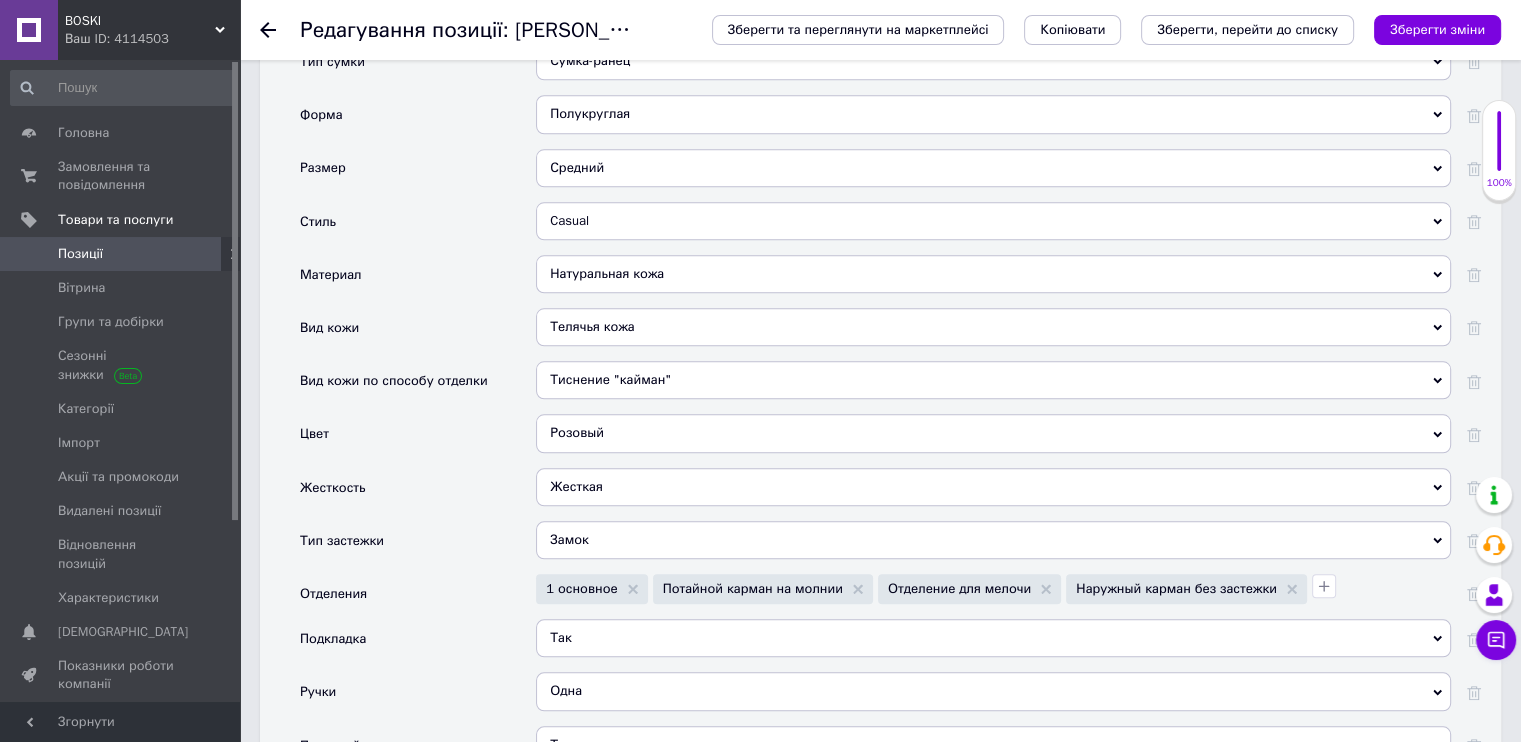 click on "Тиснение "кайман"" at bounding box center [993, 380] 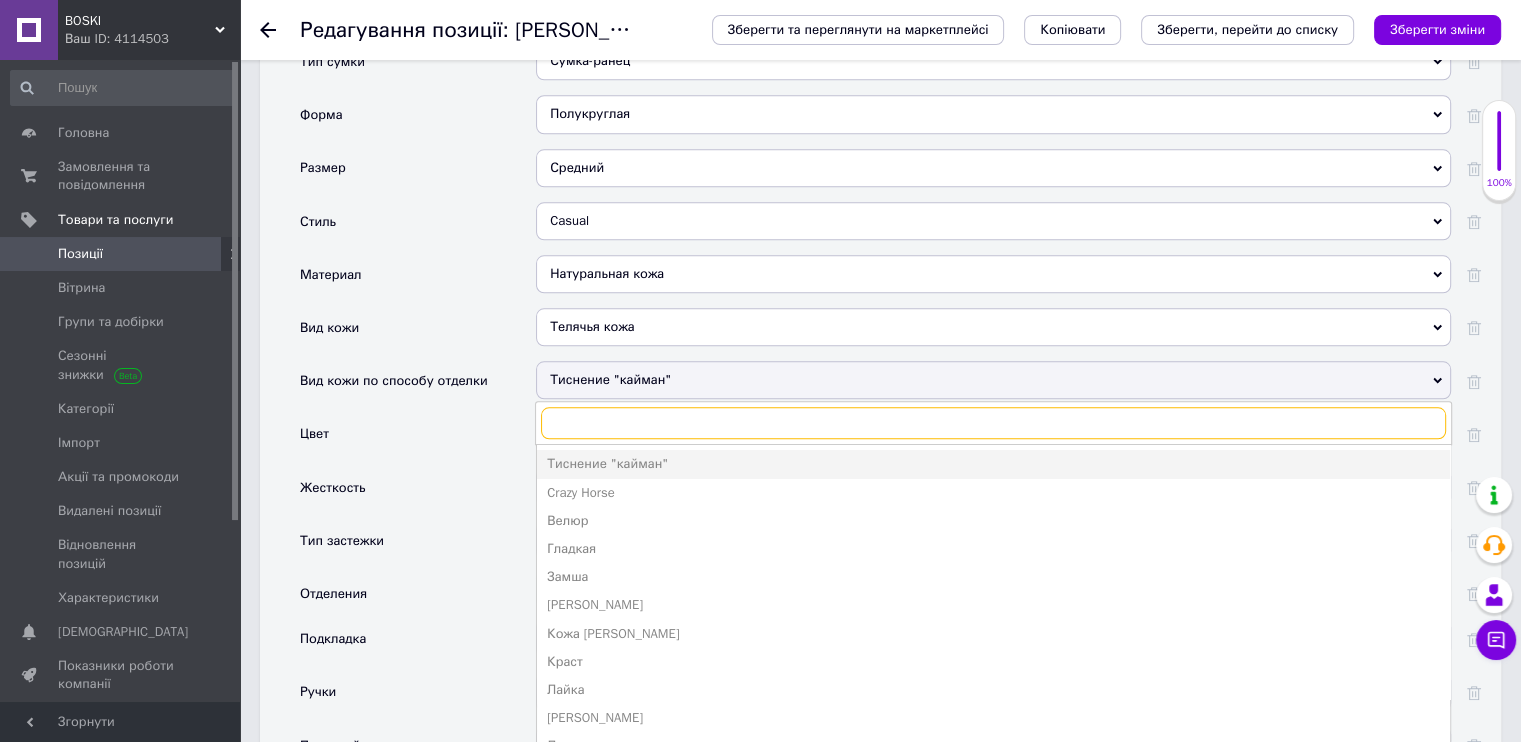 scroll, scrollTop: 2100, scrollLeft: 0, axis: vertical 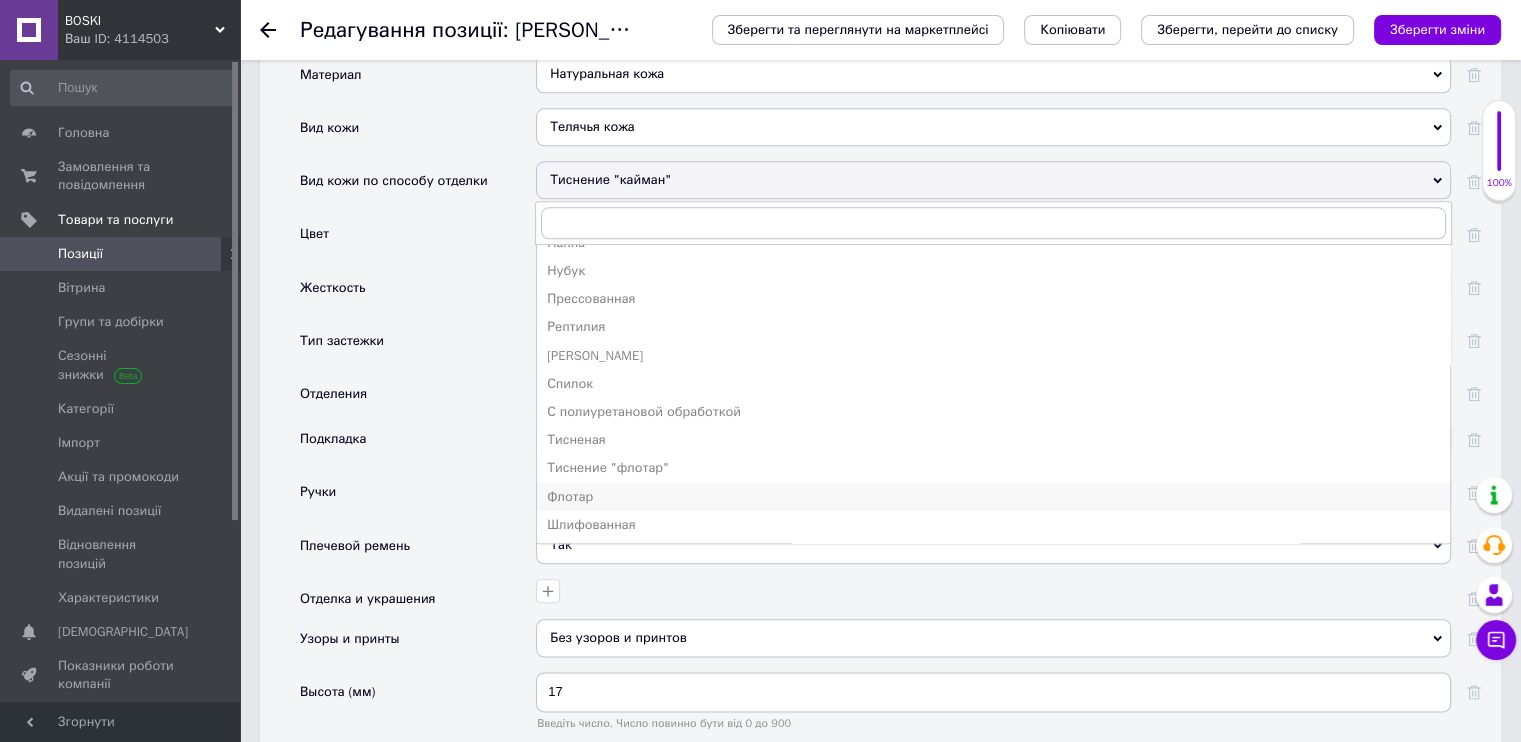 click on "Флотар" at bounding box center [993, 497] 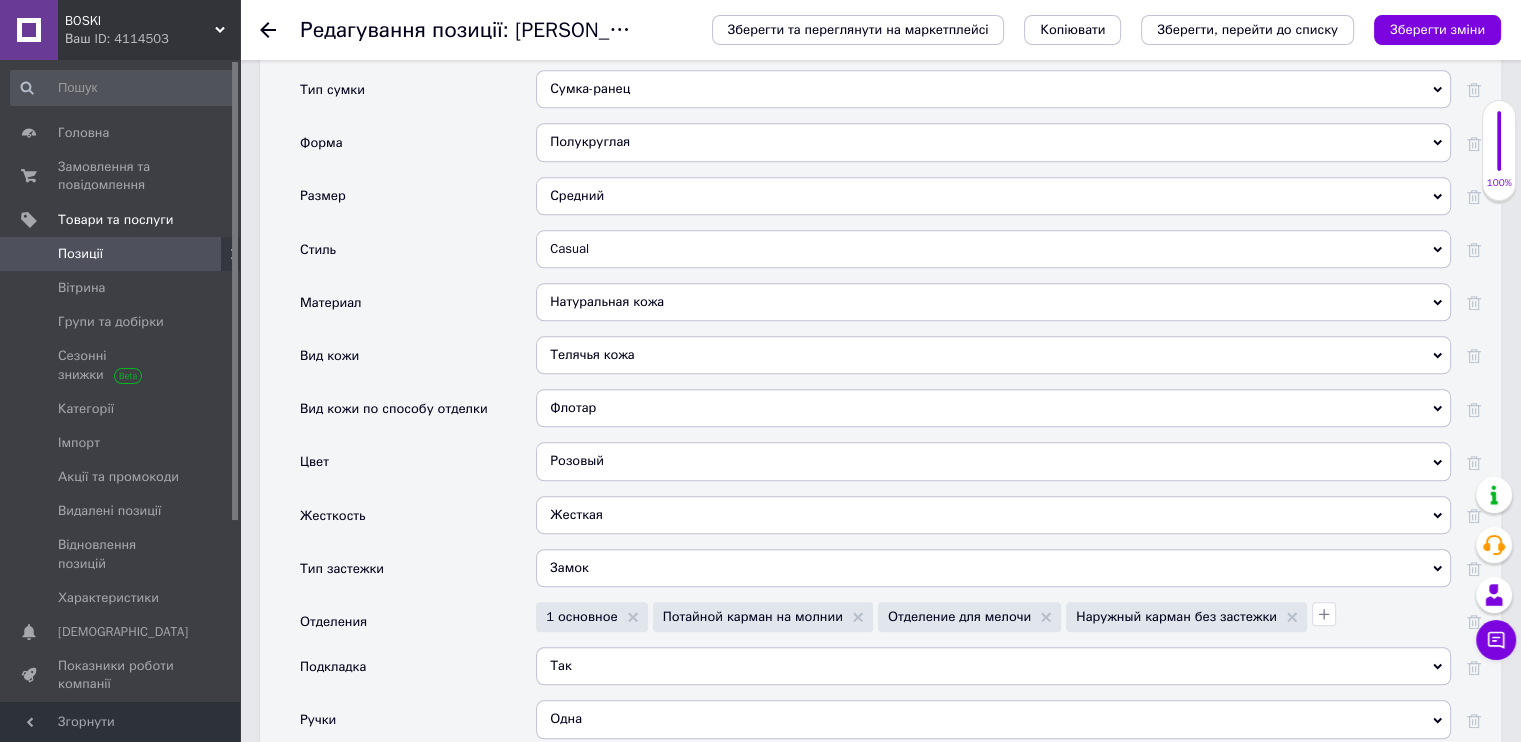 scroll, scrollTop: 2100, scrollLeft: 0, axis: vertical 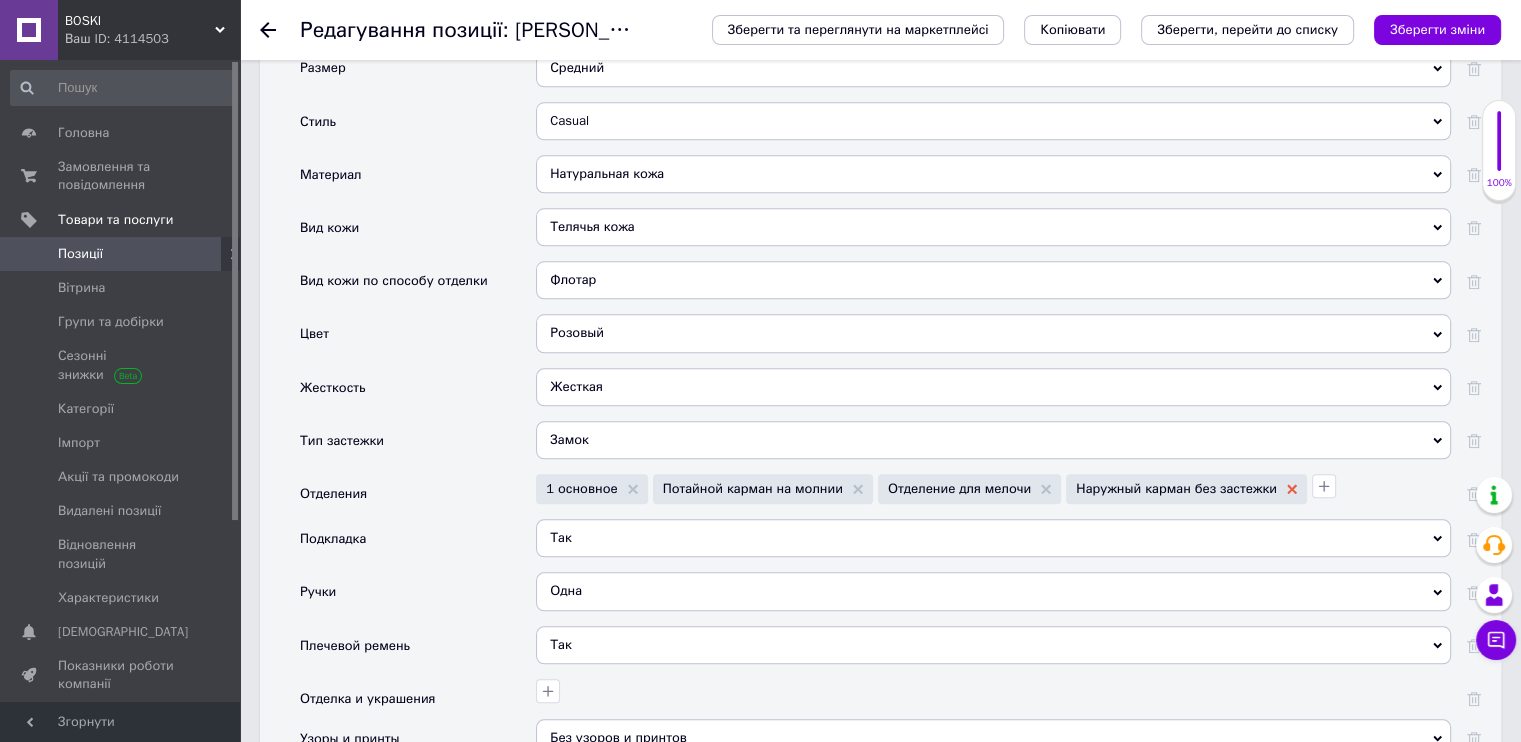 click 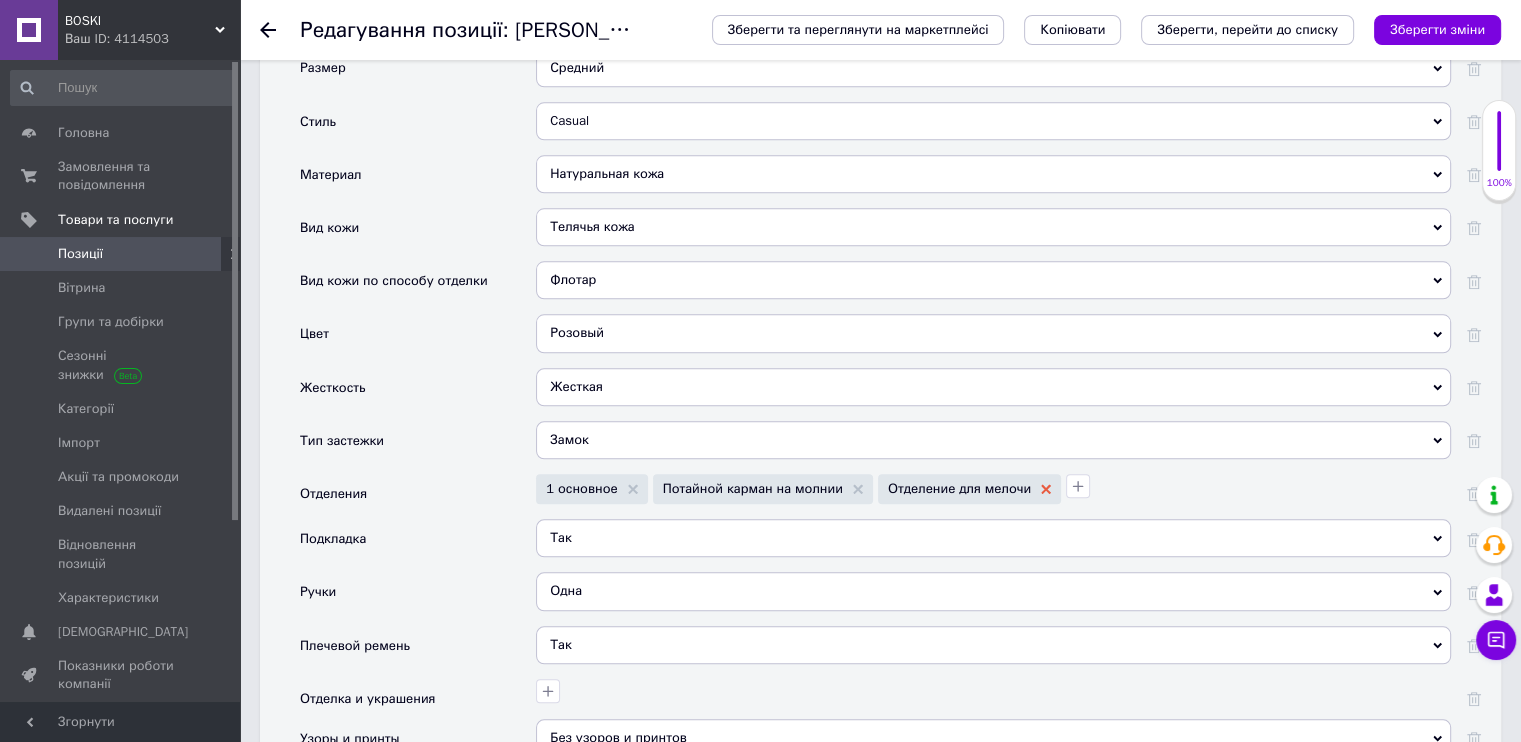 click 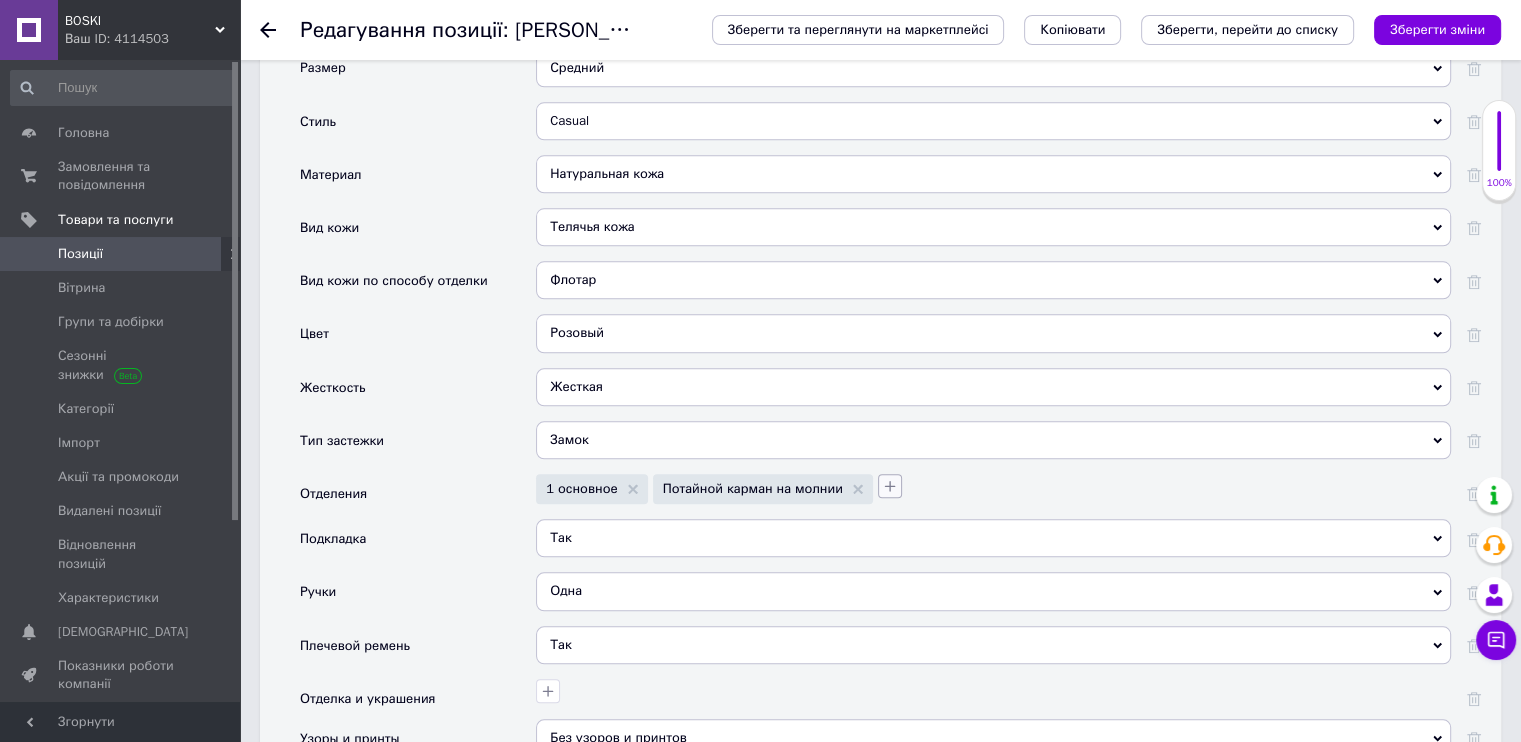 click 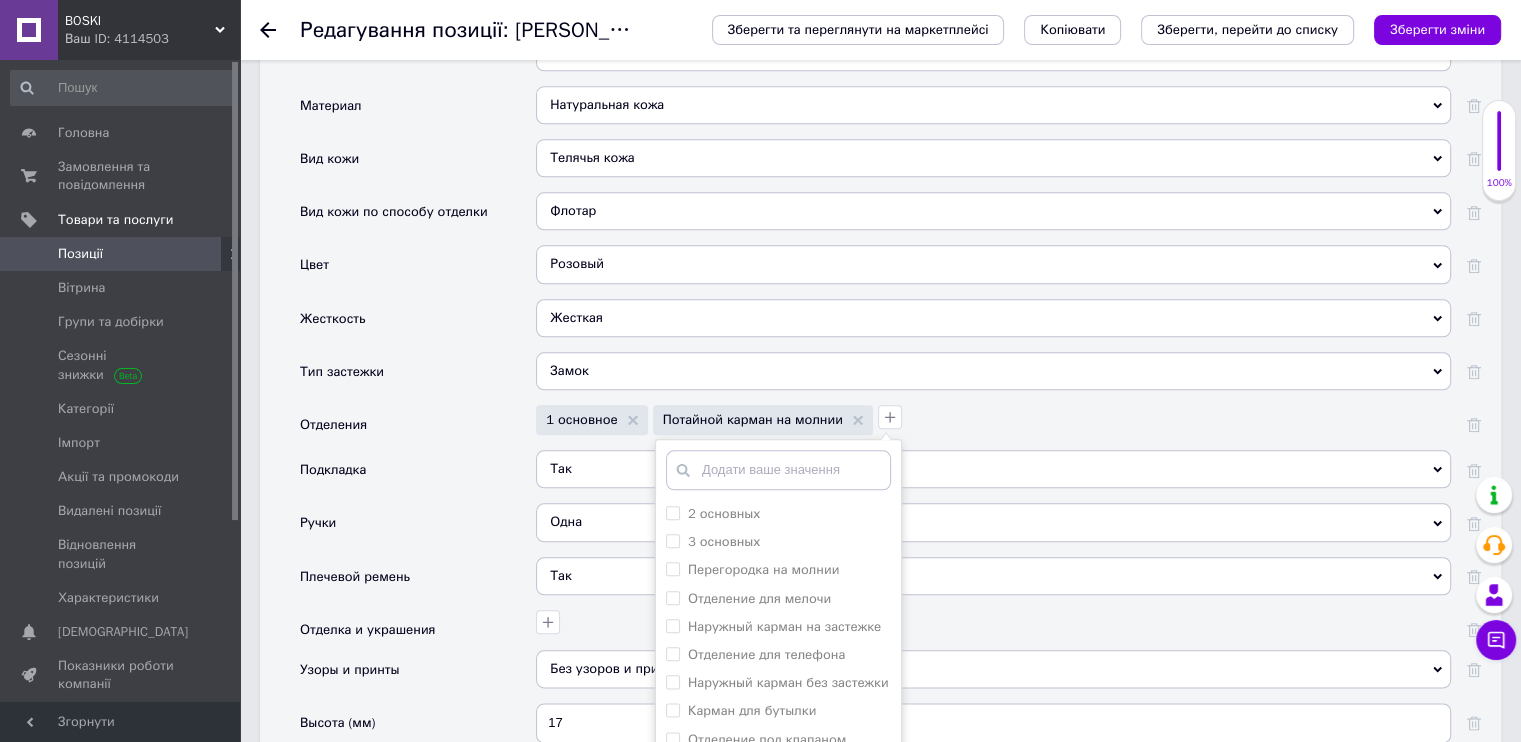 scroll, scrollTop: 2300, scrollLeft: 0, axis: vertical 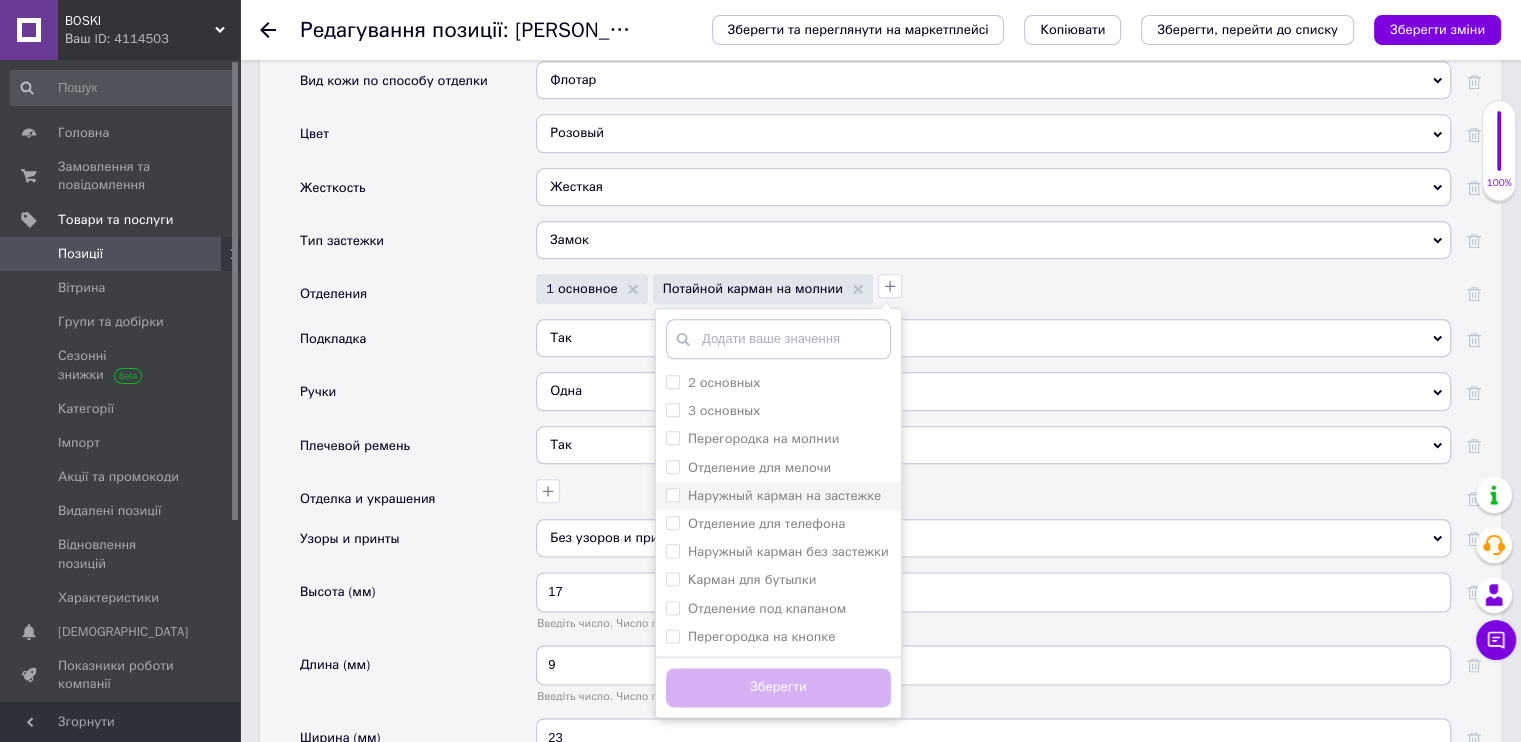 click at bounding box center [673, 495] 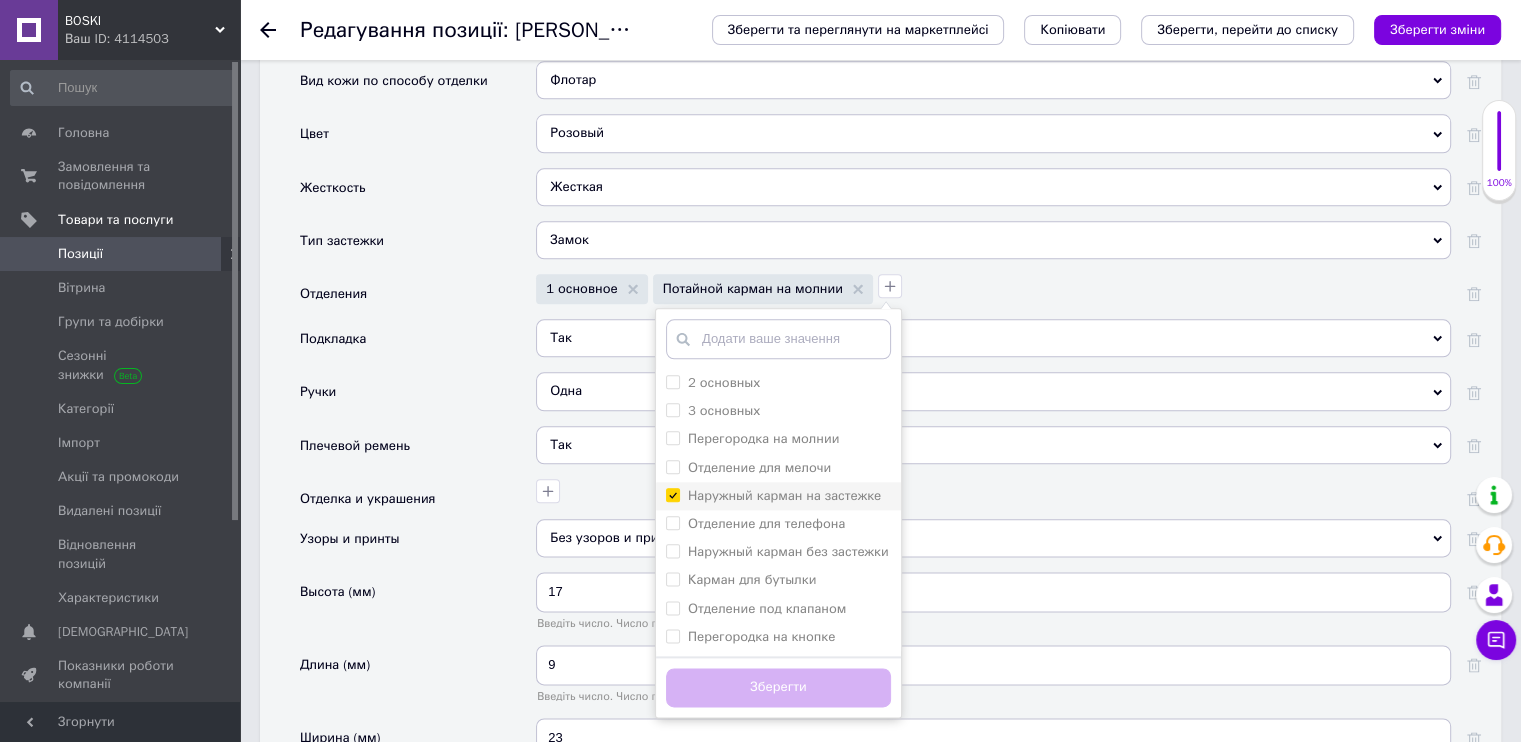 click on "Наружный карман на застежке" at bounding box center (672, 494) 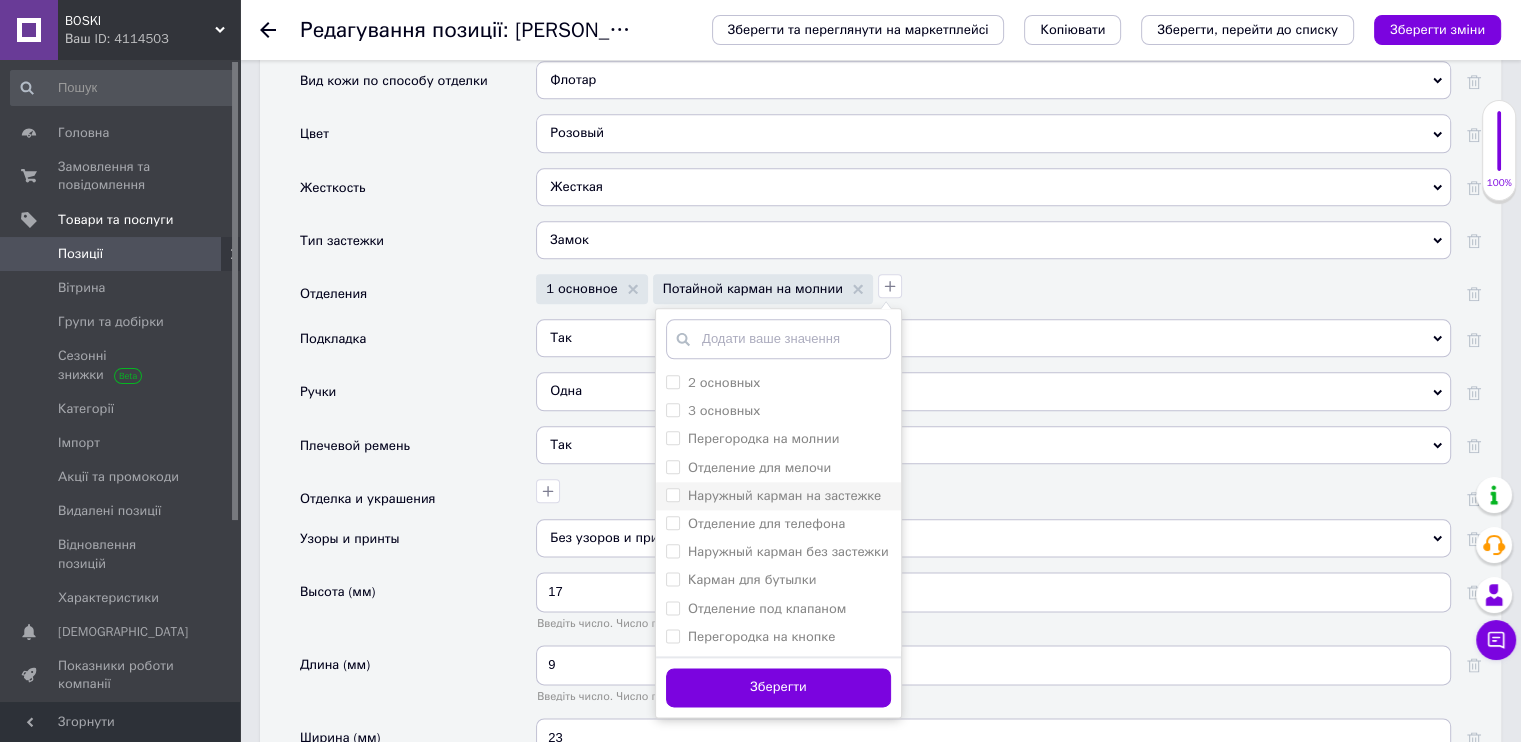 click on "Наружный карман на застежке" at bounding box center (672, 494) 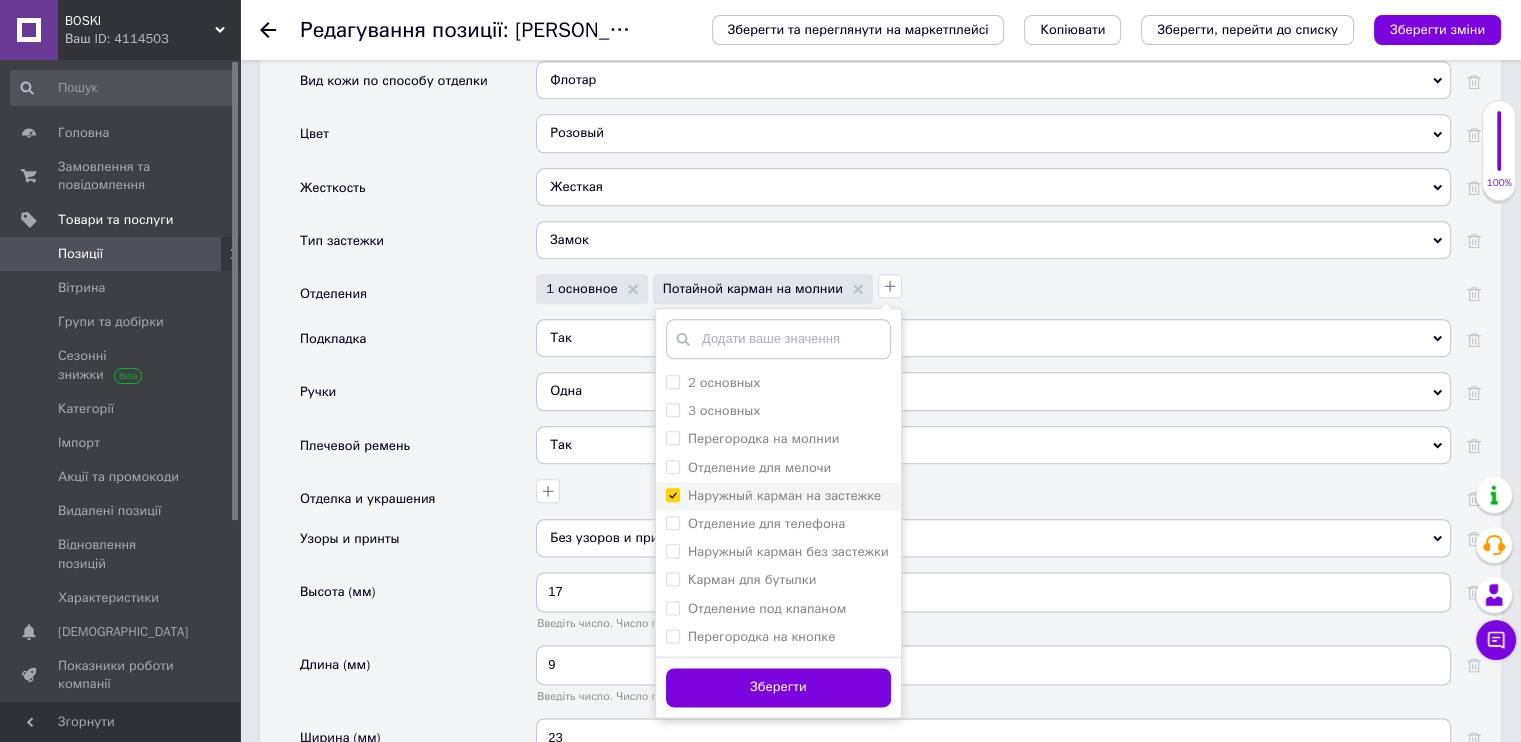 checkbox on "true" 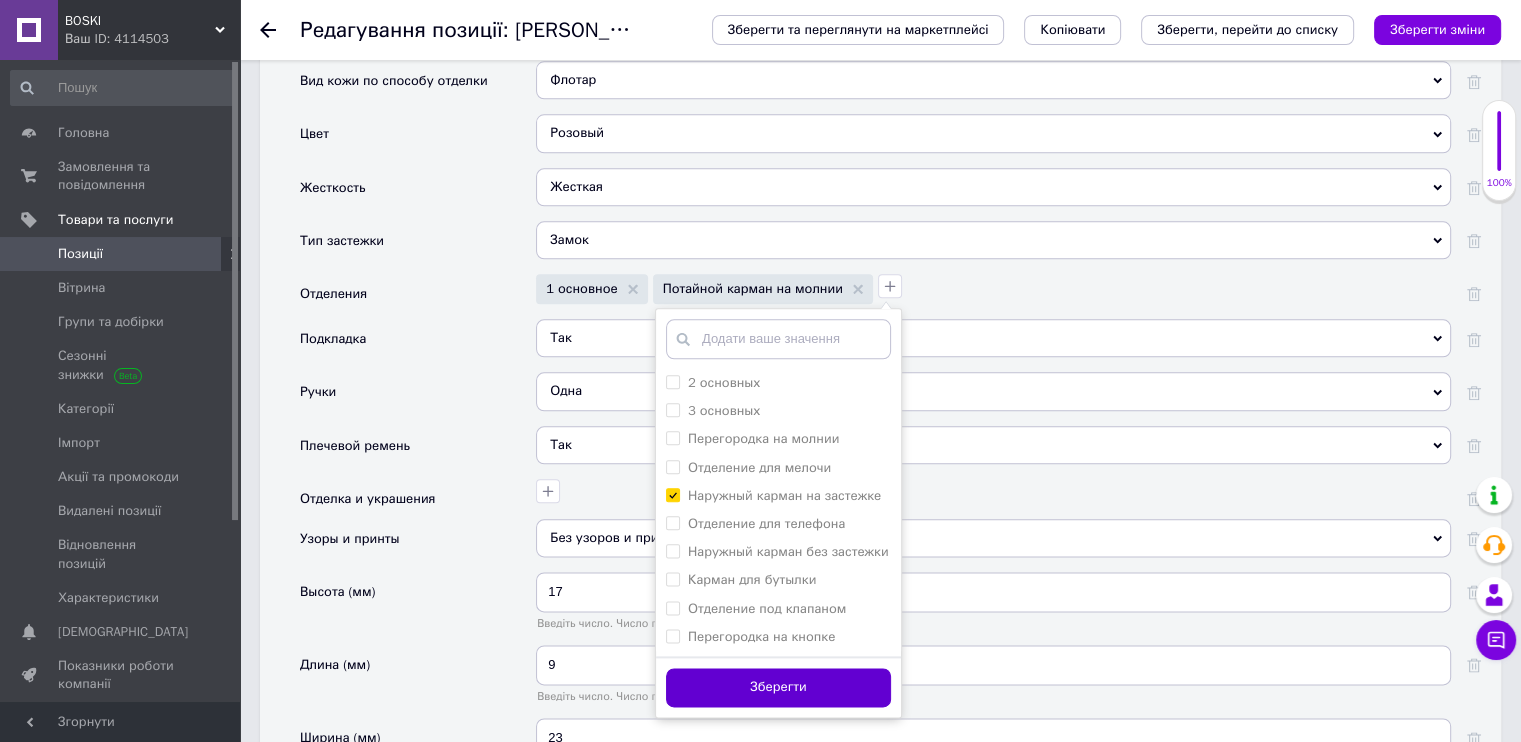 click on "Зберегти" at bounding box center (778, 687) 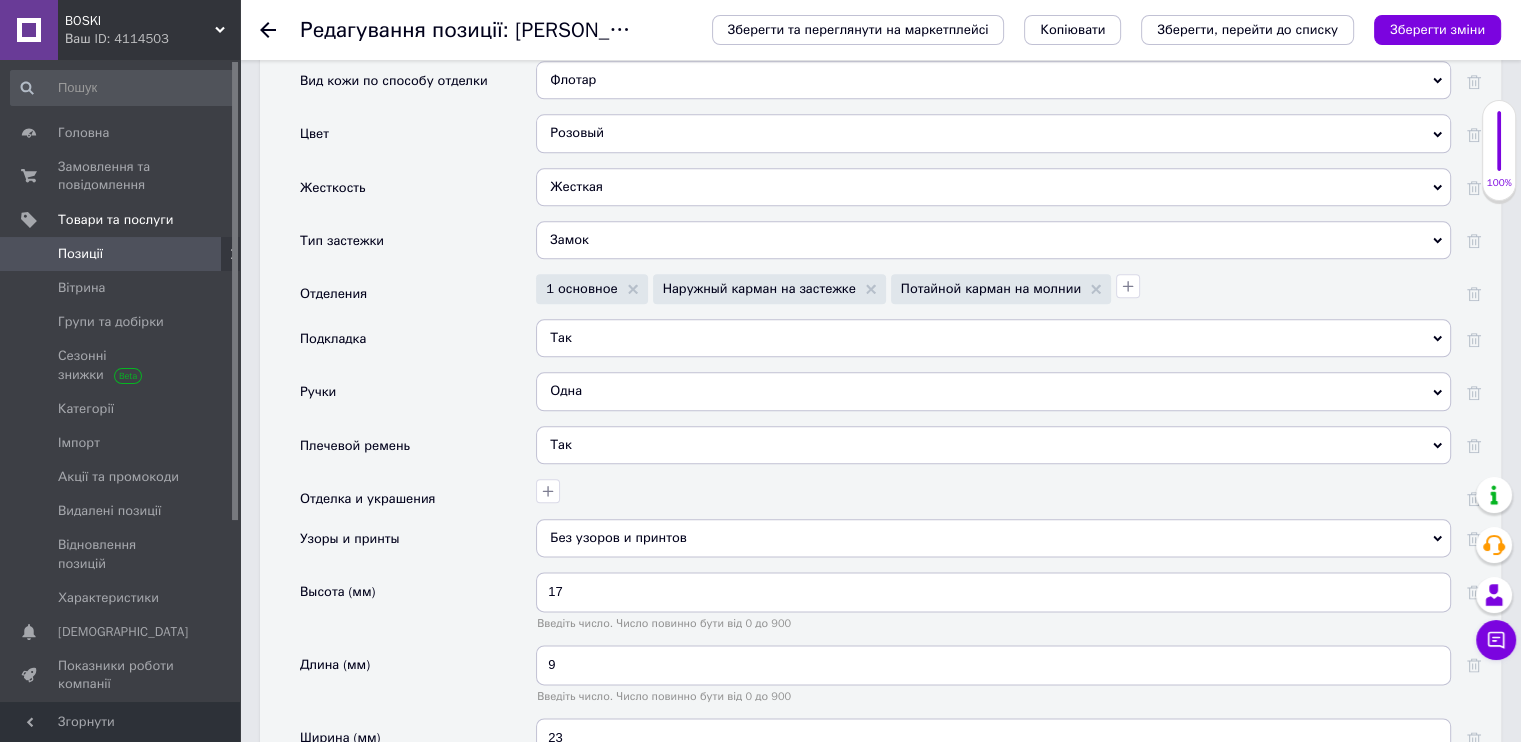 scroll, scrollTop: 2200, scrollLeft: 0, axis: vertical 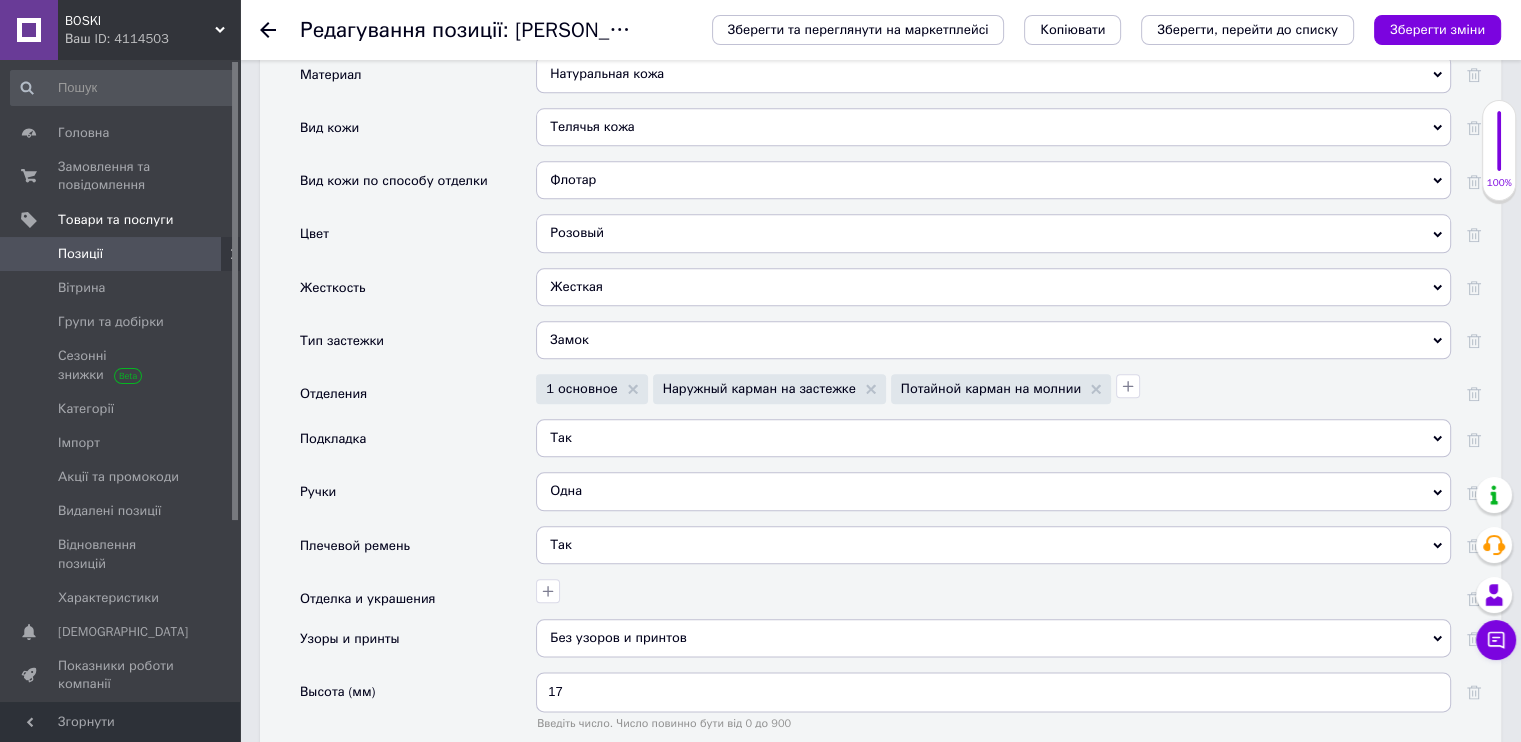 click on "Замок" at bounding box center (993, 340) 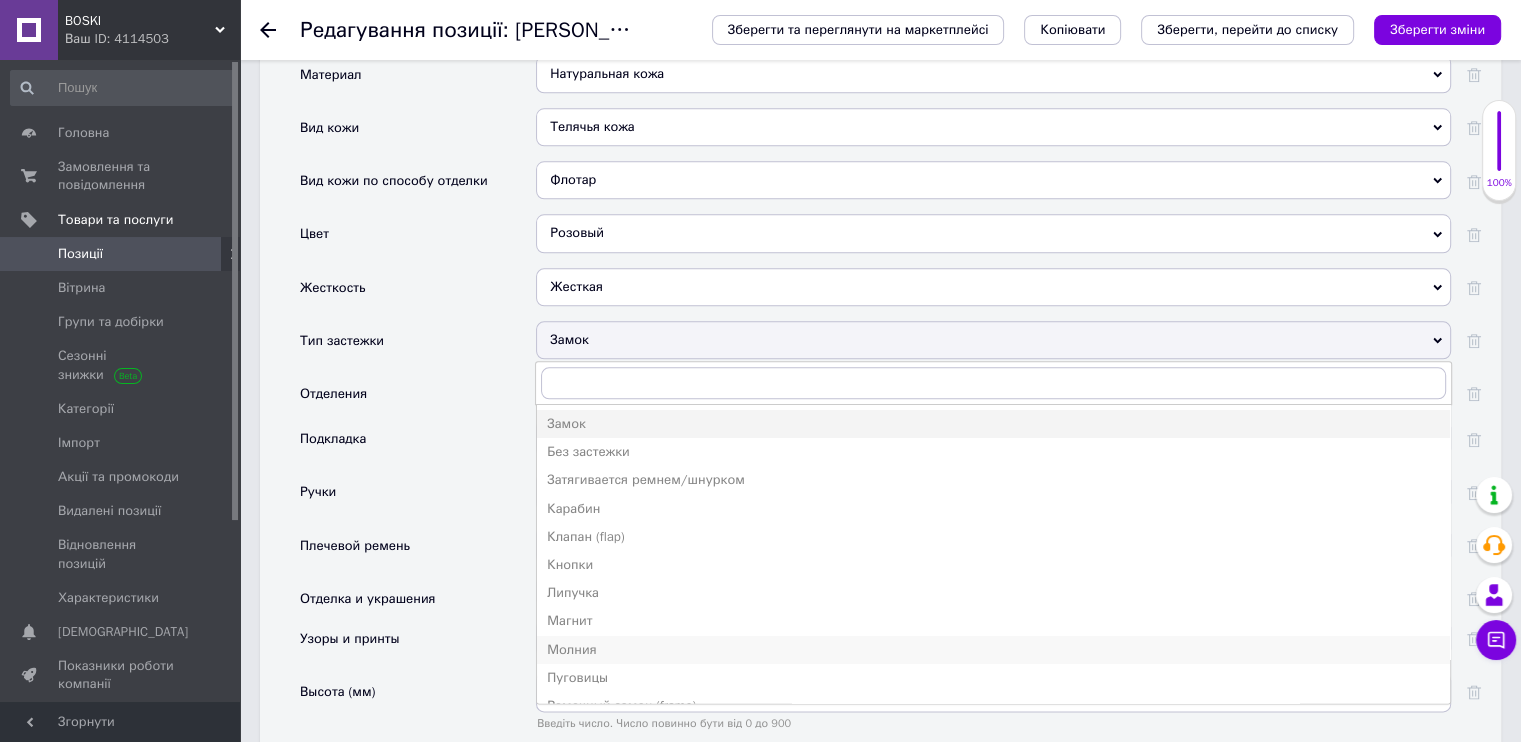 click on "Молния" at bounding box center (993, 650) 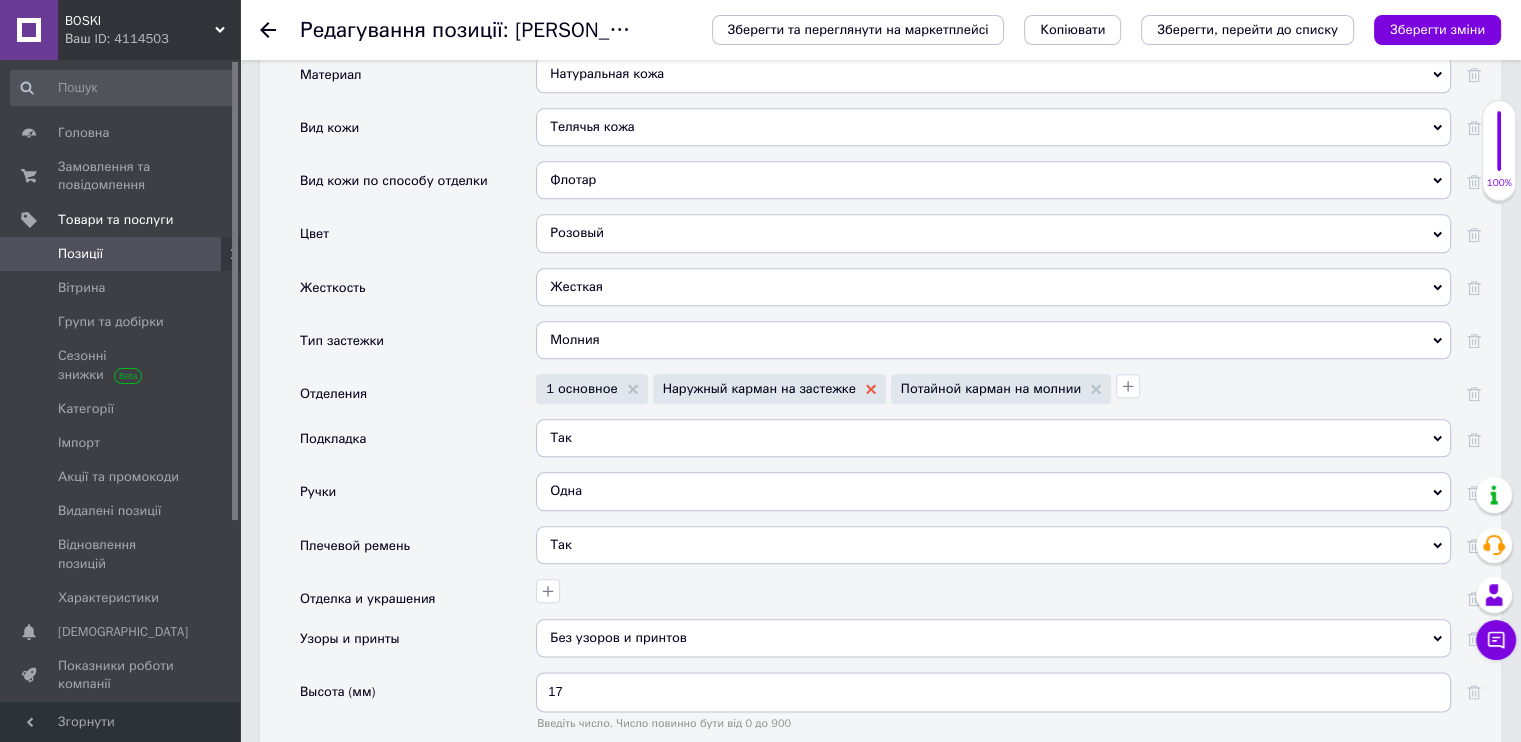 click 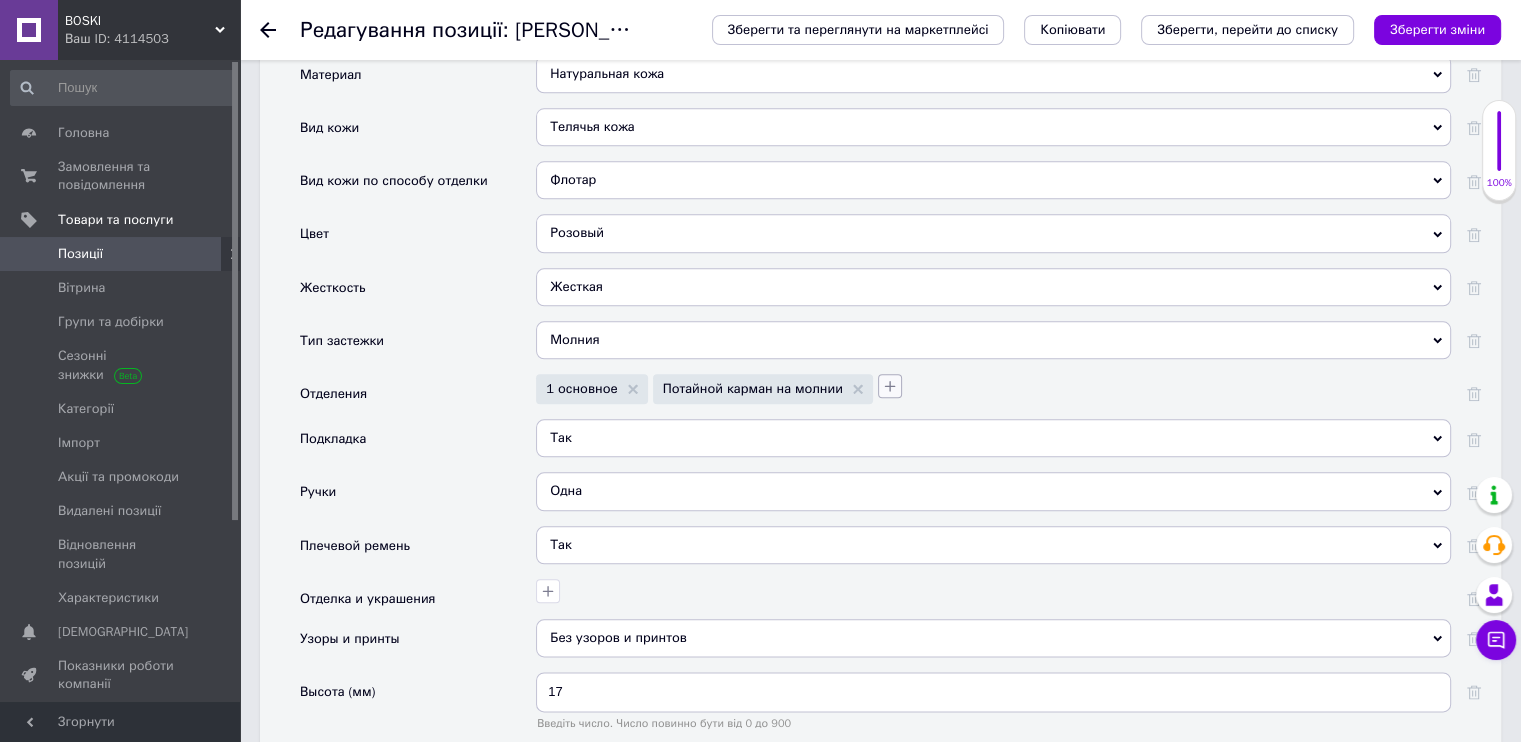 click 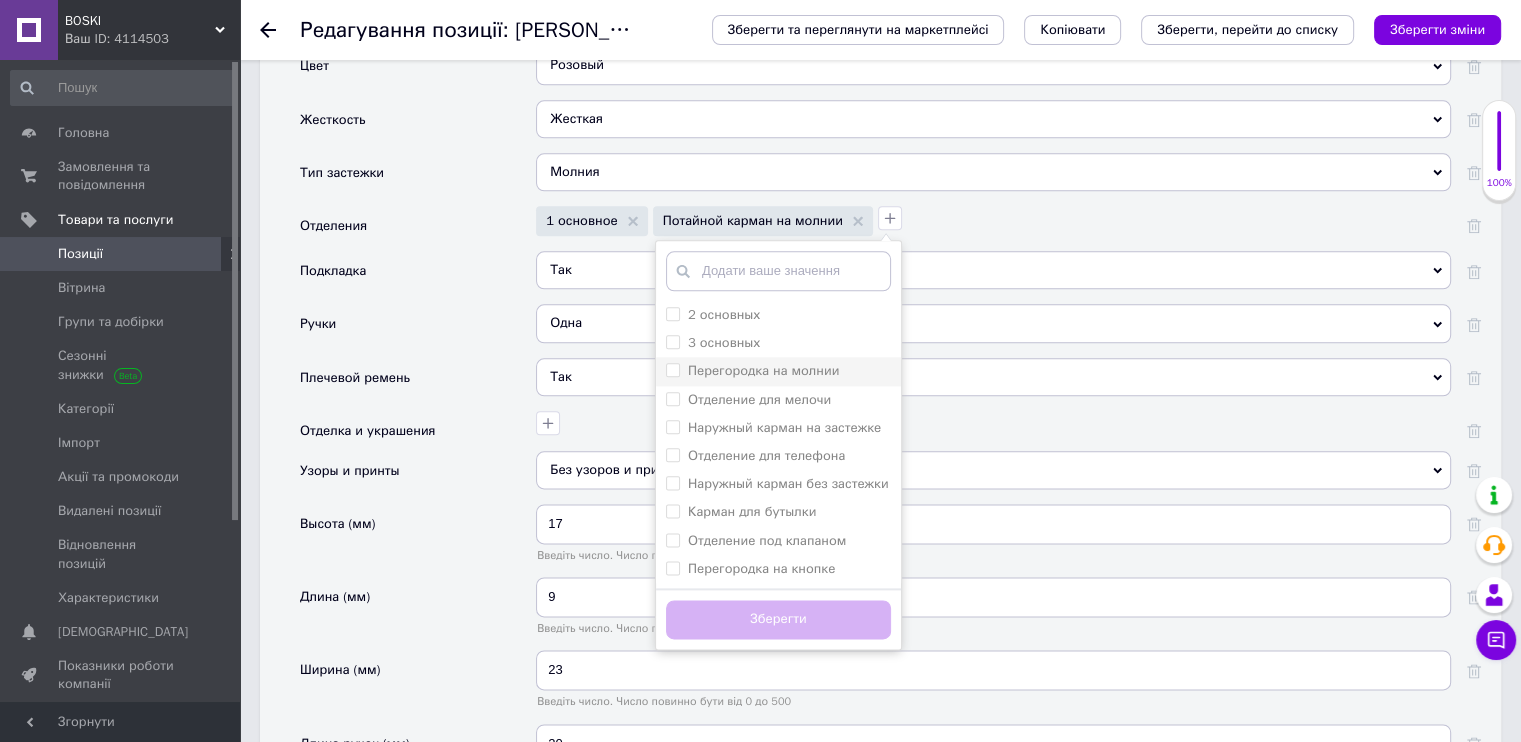 scroll, scrollTop: 2400, scrollLeft: 0, axis: vertical 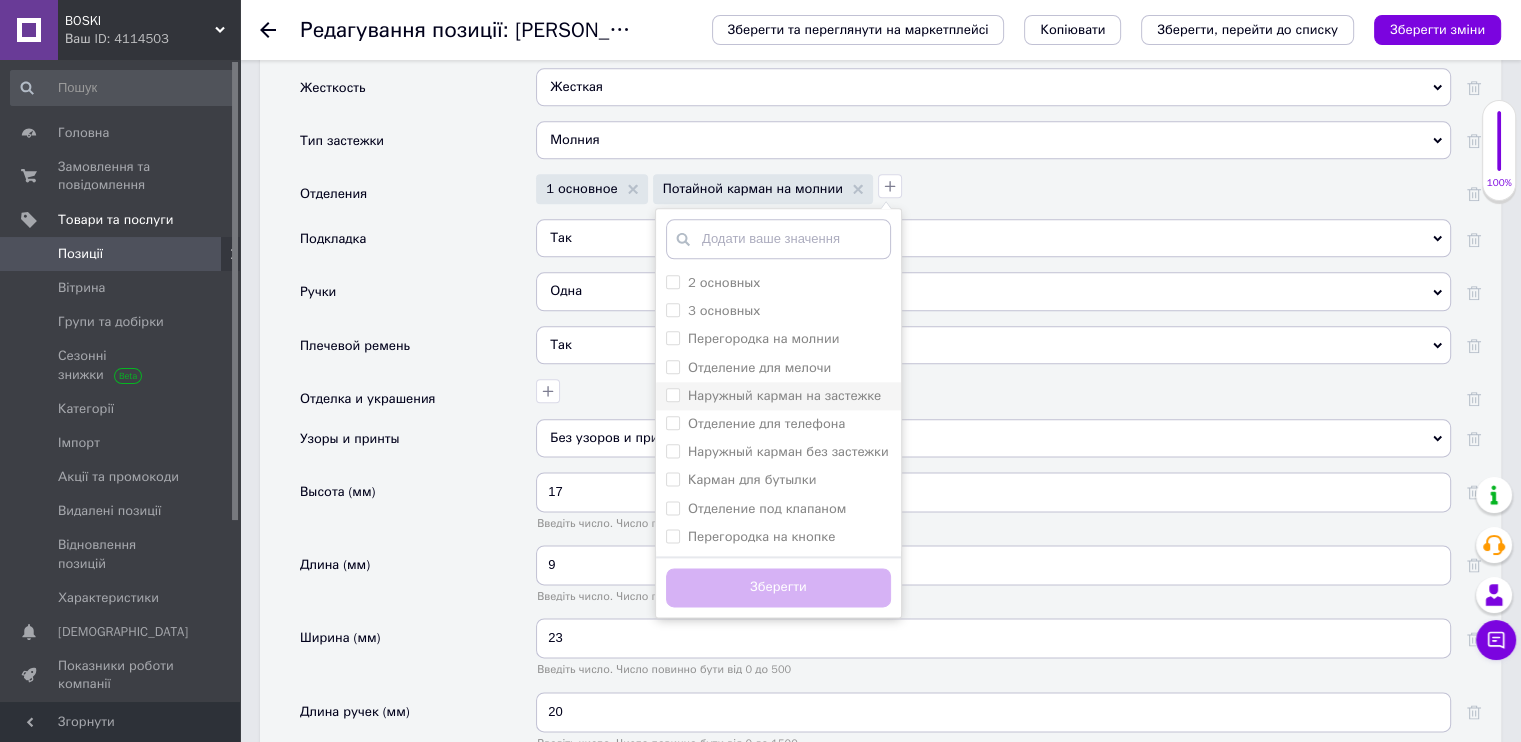 click on "Наружный карман на застежке" at bounding box center (672, 394) 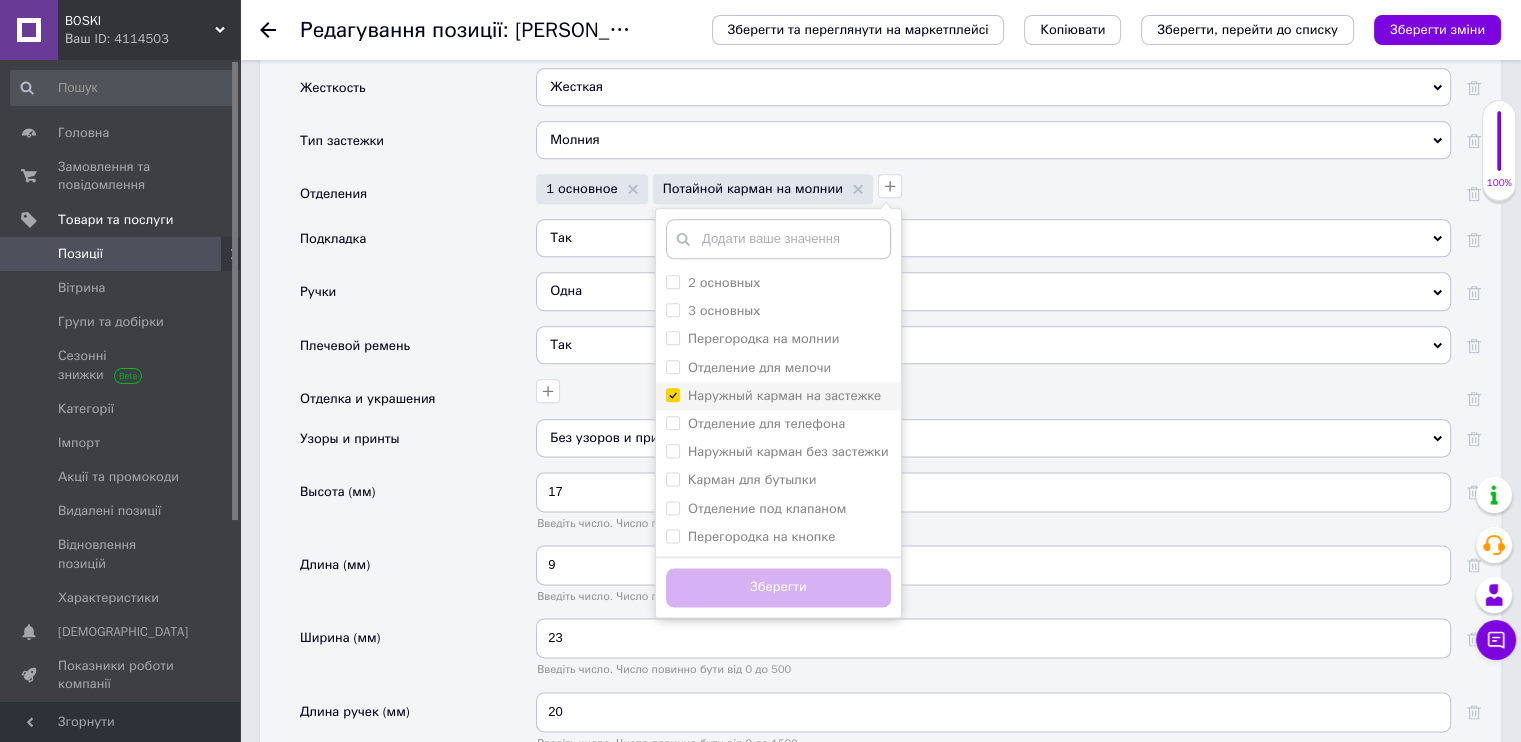 checkbox on "true" 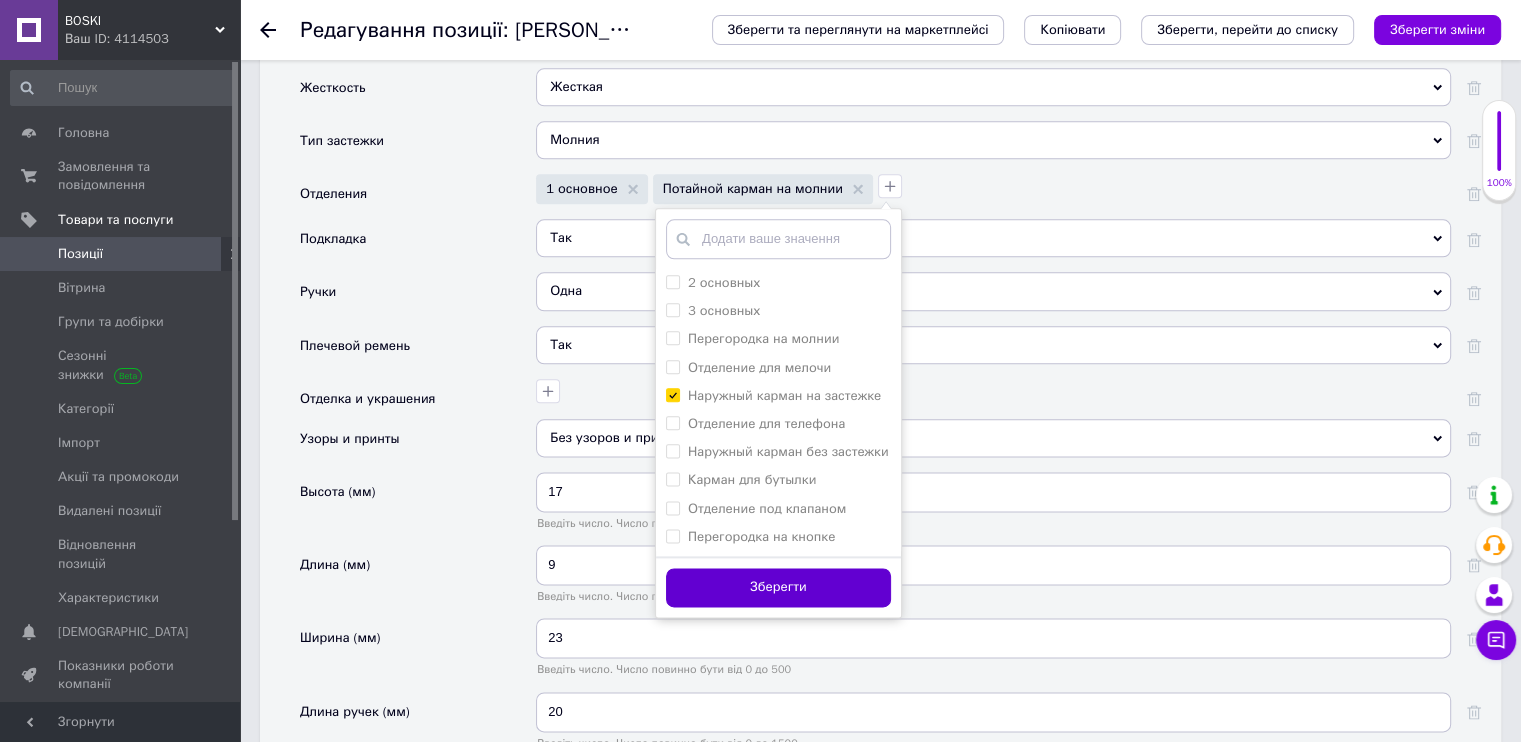 click on "Зберегти" at bounding box center [778, 587] 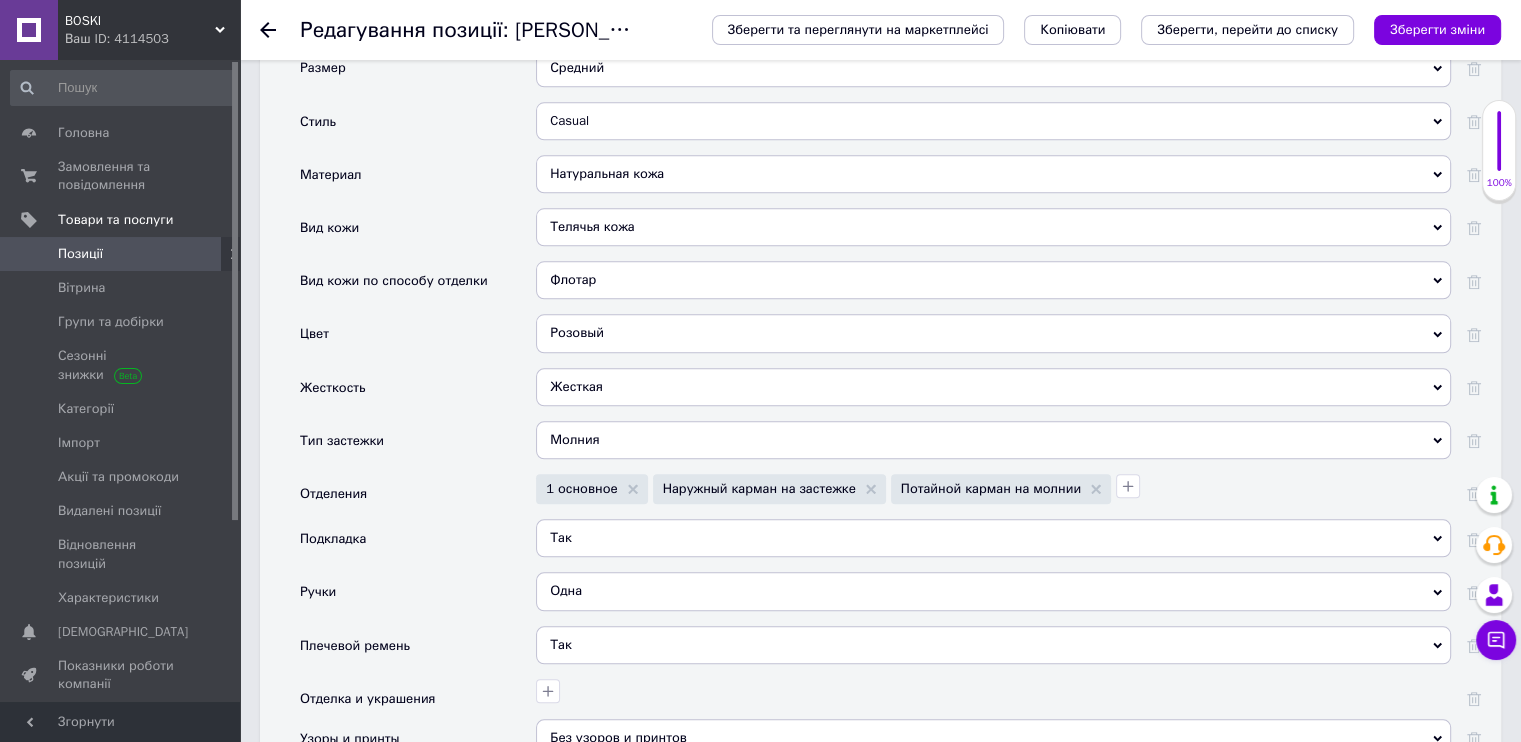 scroll, scrollTop: 2000, scrollLeft: 0, axis: vertical 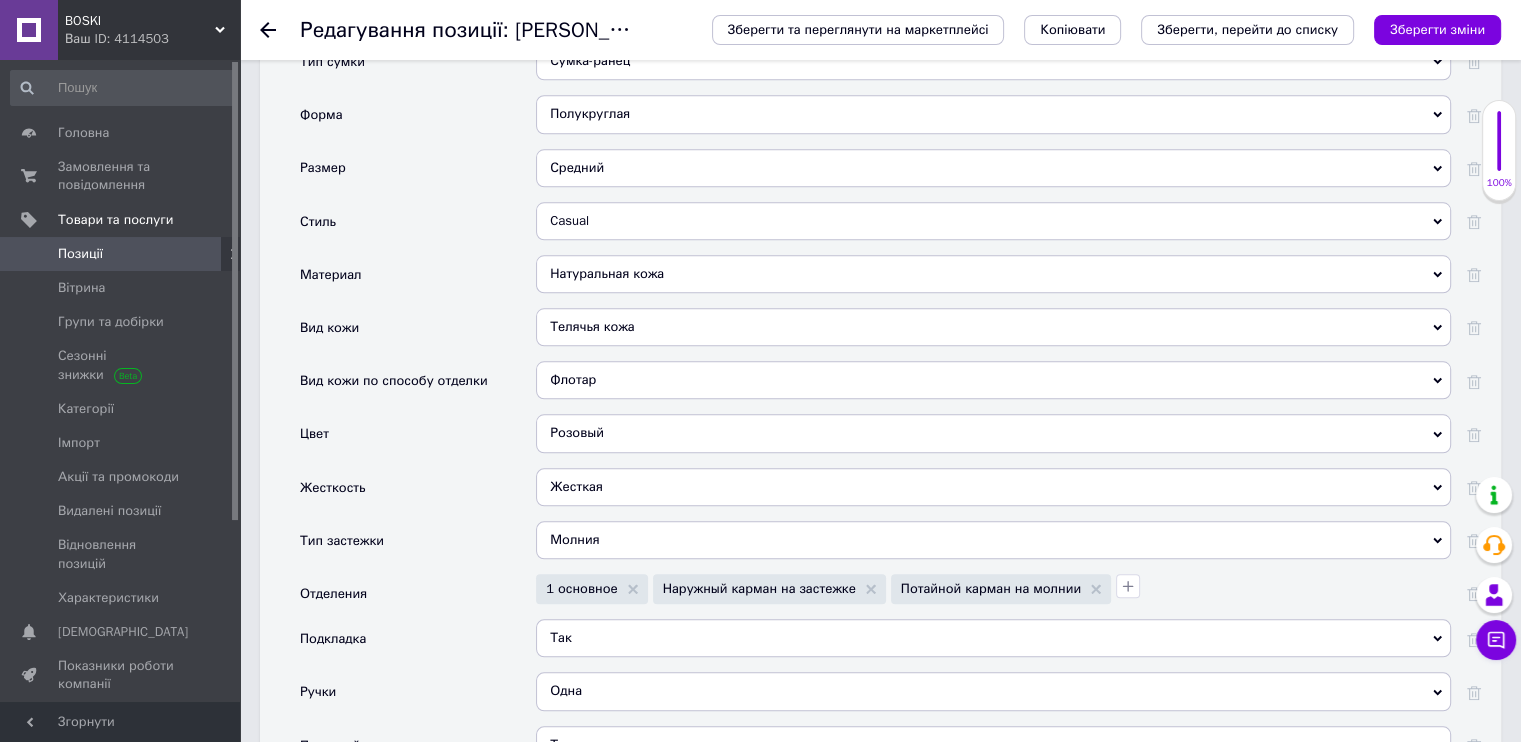 click on "Жесткая" at bounding box center (993, 487) 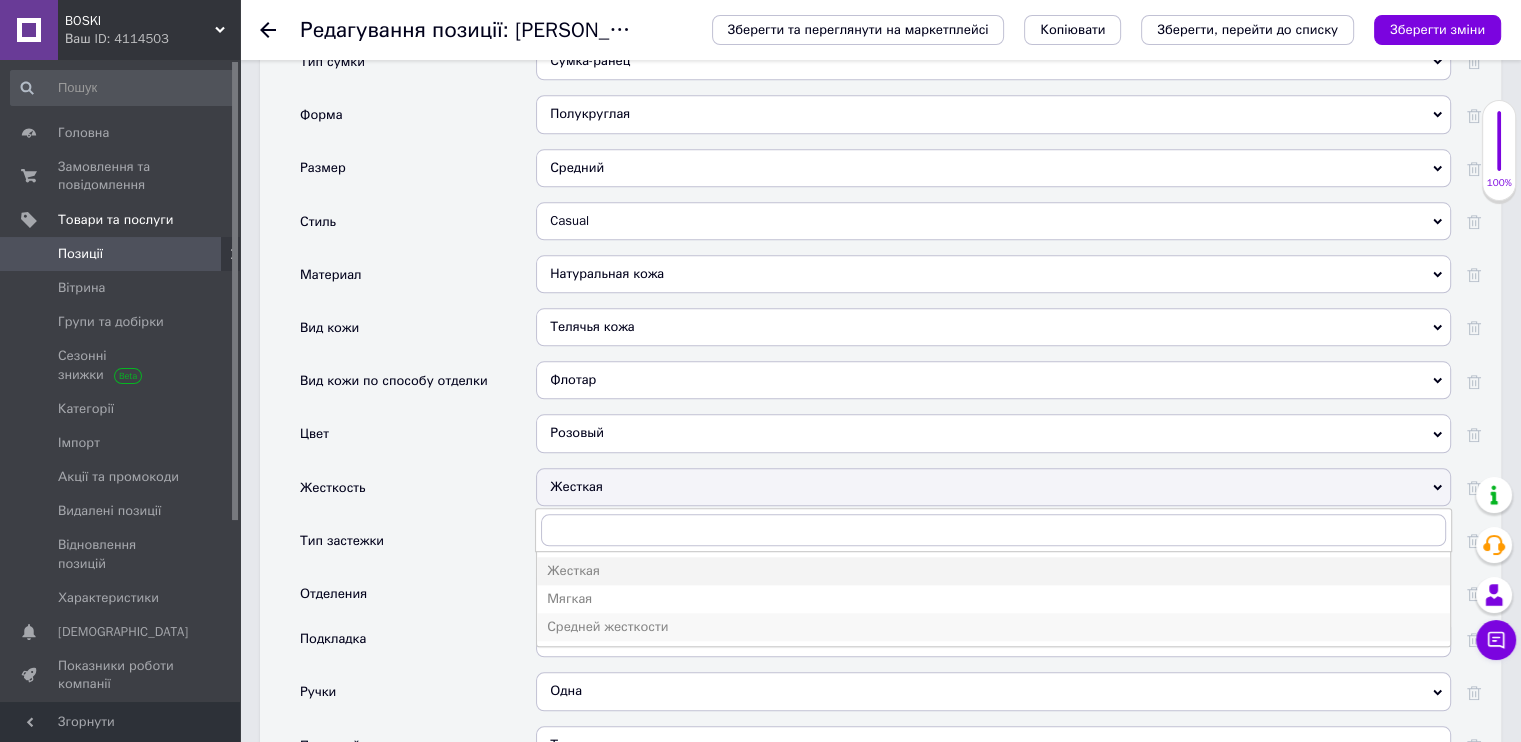 click on "Средней жесткости" at bounding box center [993, 627] 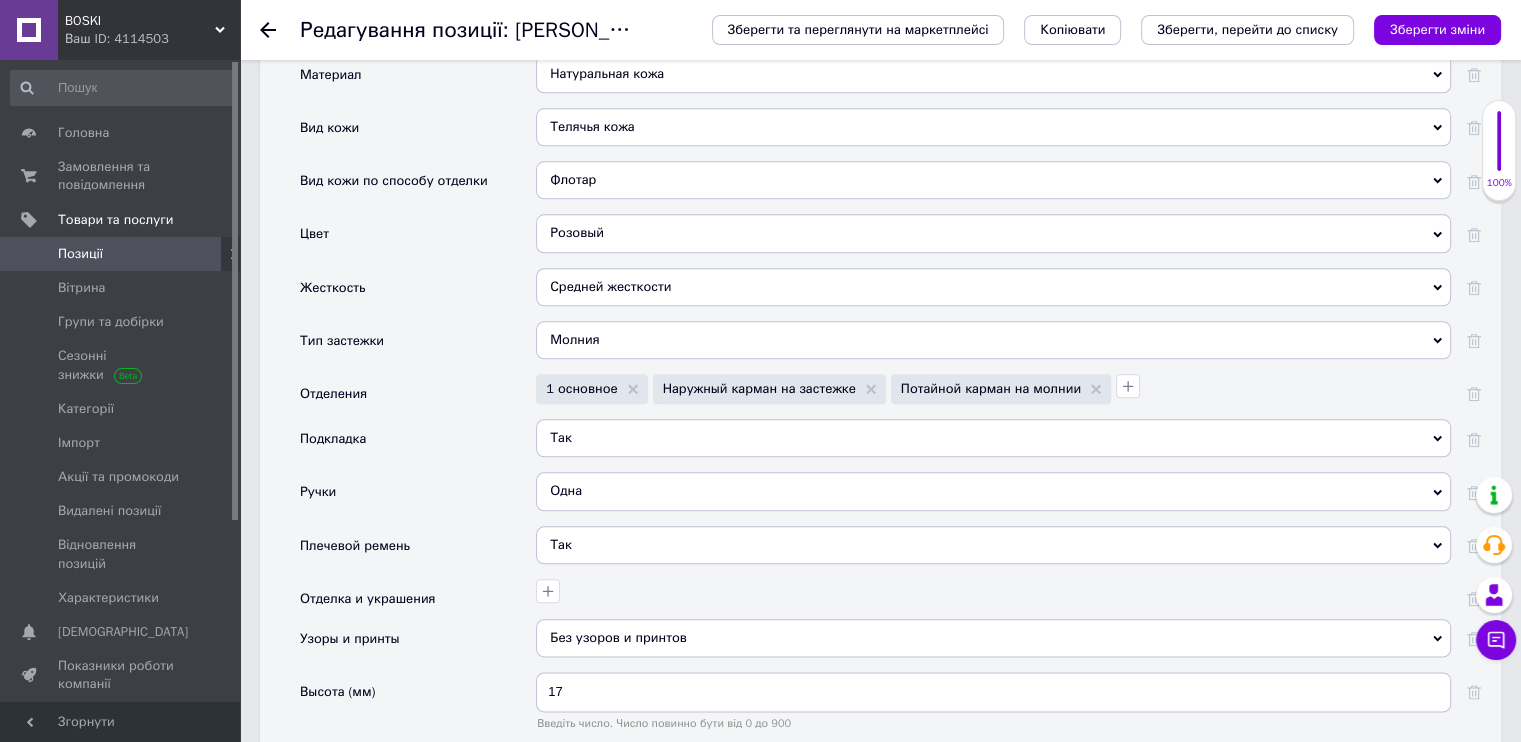 scroll, scrollTop: 2300, scrollLeft: 0, axis: vertical 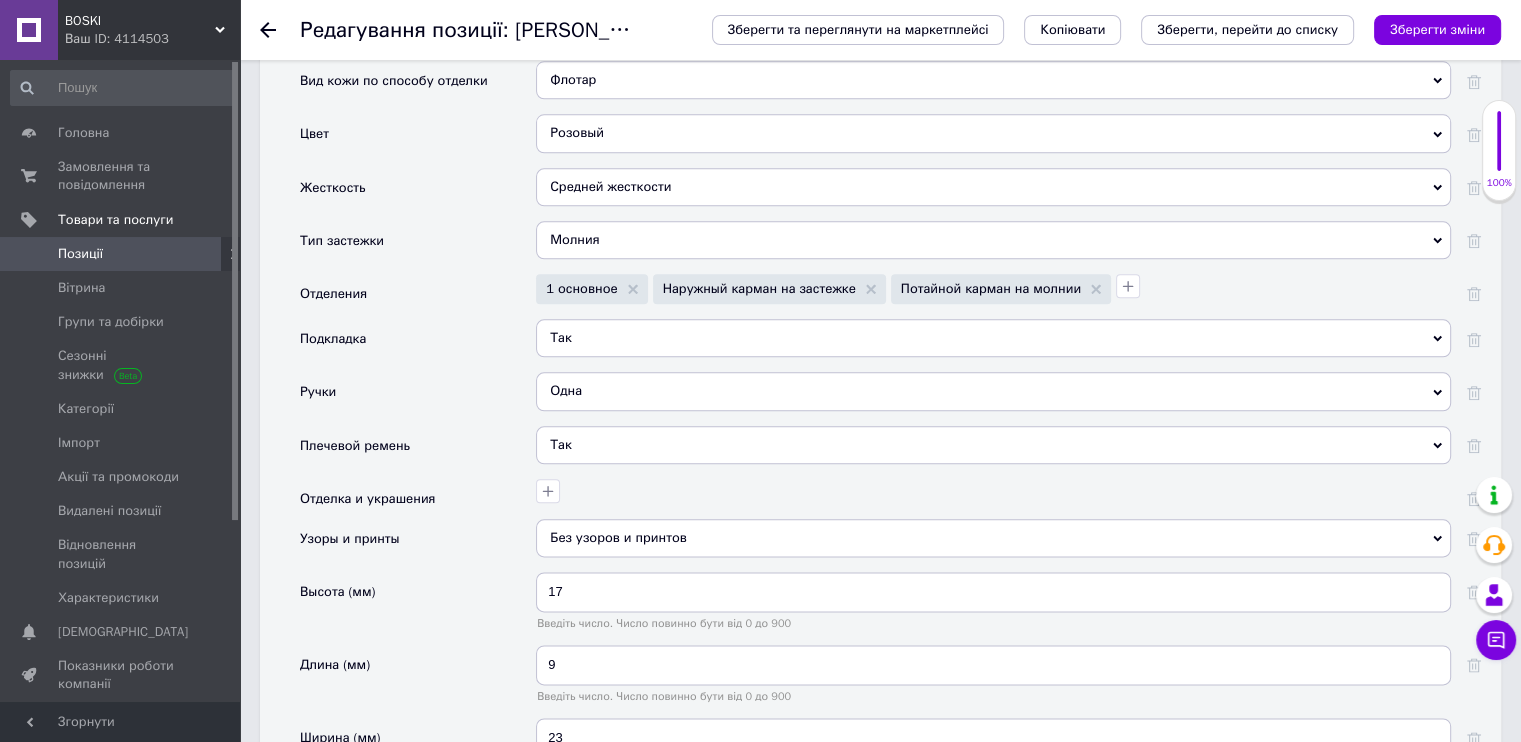 click on "Так" at bounding box center (993, 445) 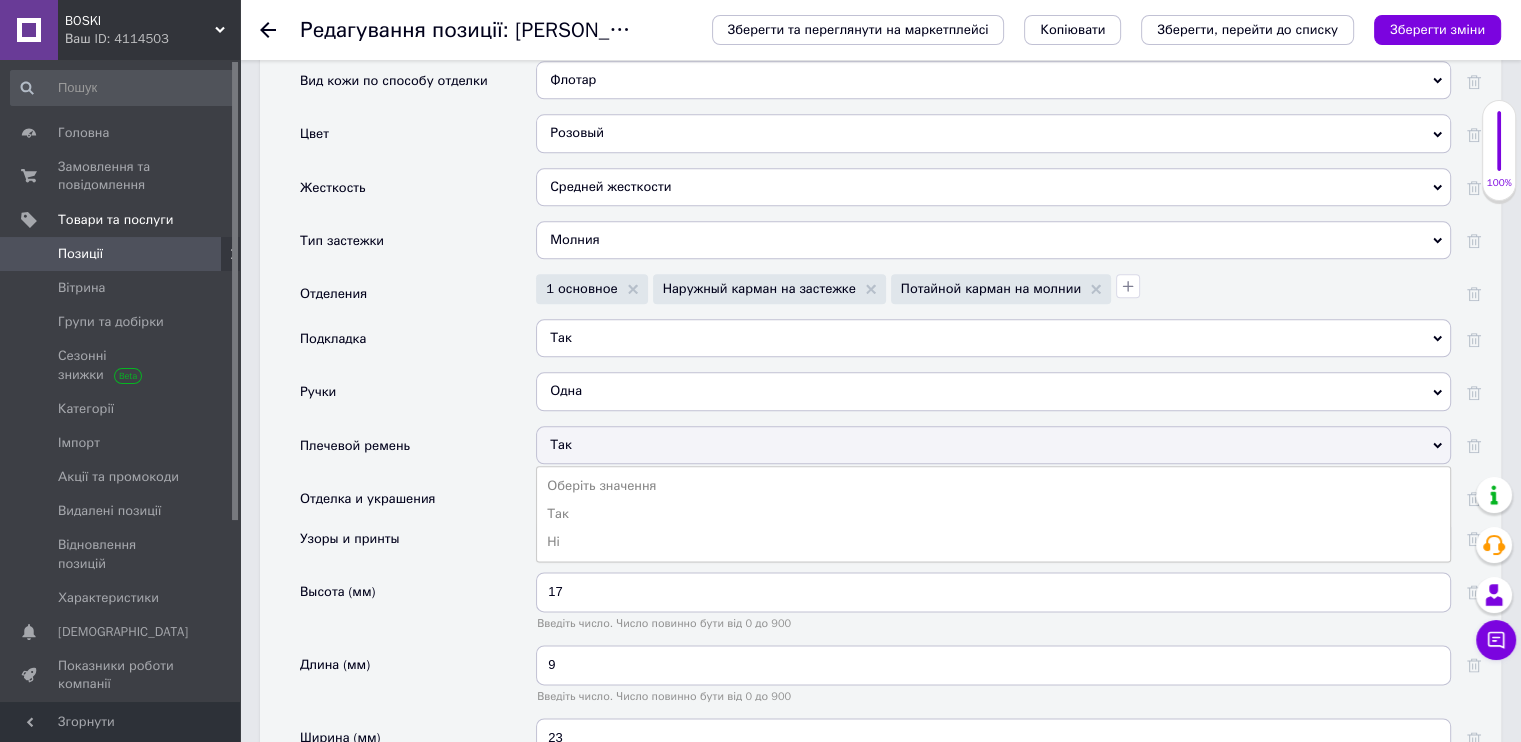 click on "Так" at bounding box center (993, 445) 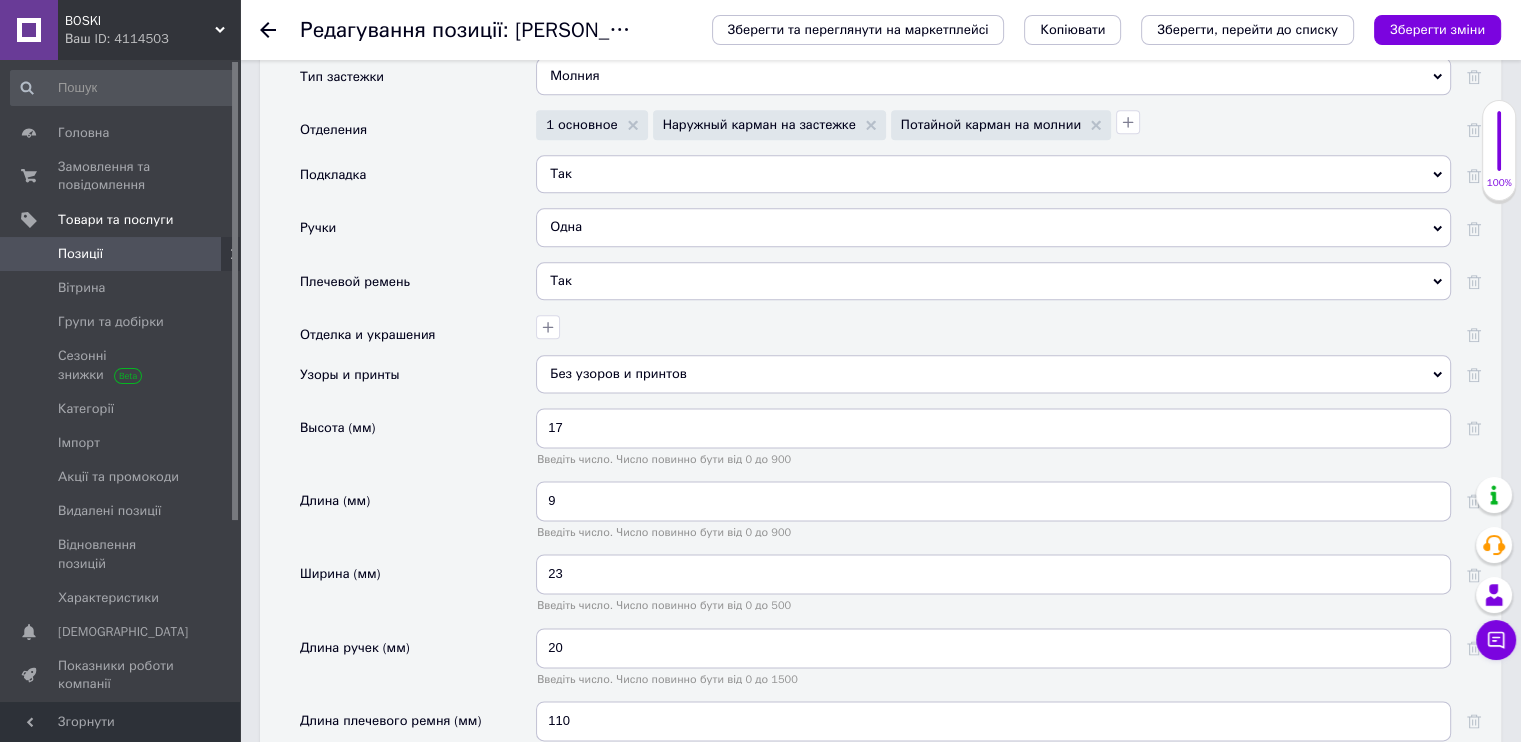 scroll, scrollTop: 2500, scrollLeft: 0, axis: vertical 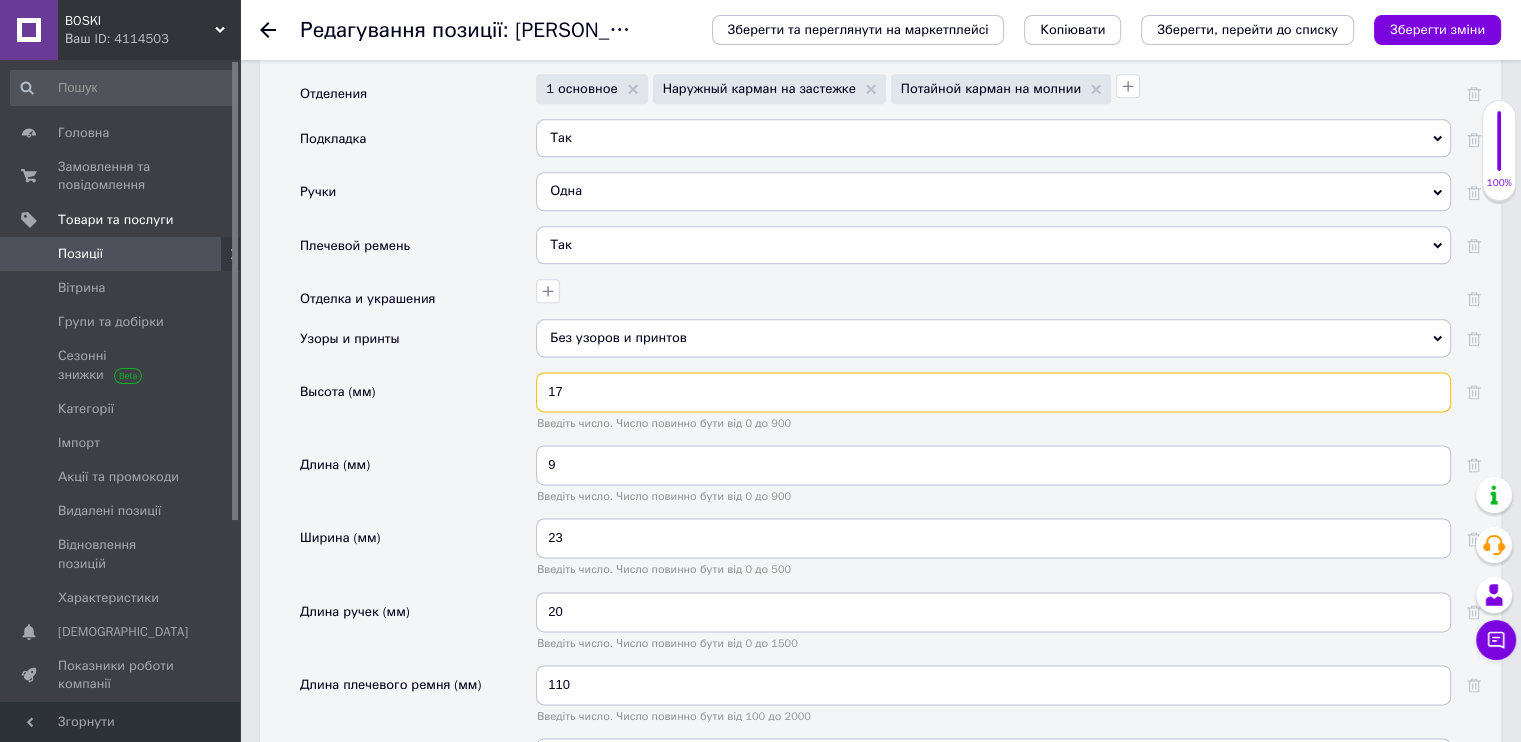 drag, startPoint x: 562, startPoint y: 371, endPoint x: 538, endPoint y: 363, distance: 25.298222 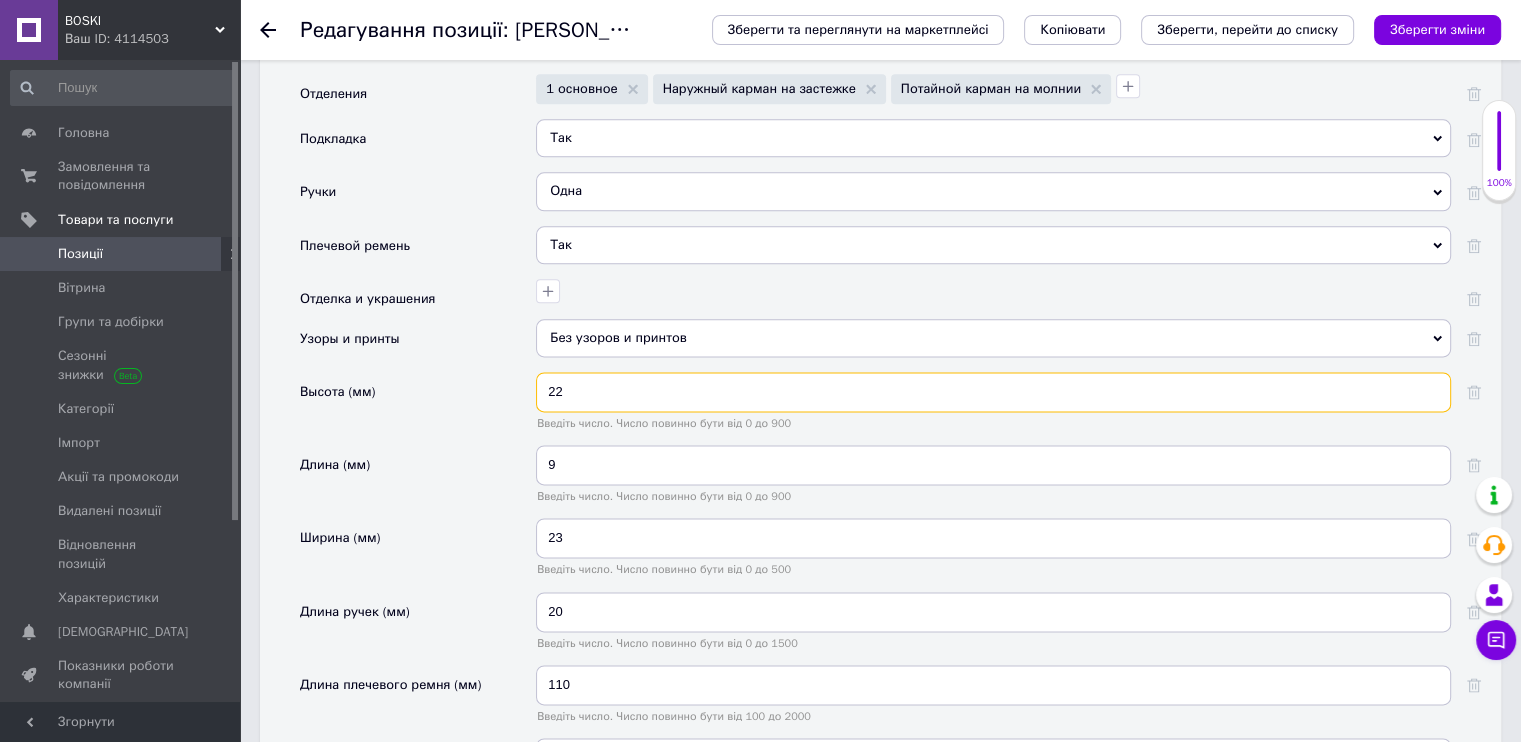 type on "22" 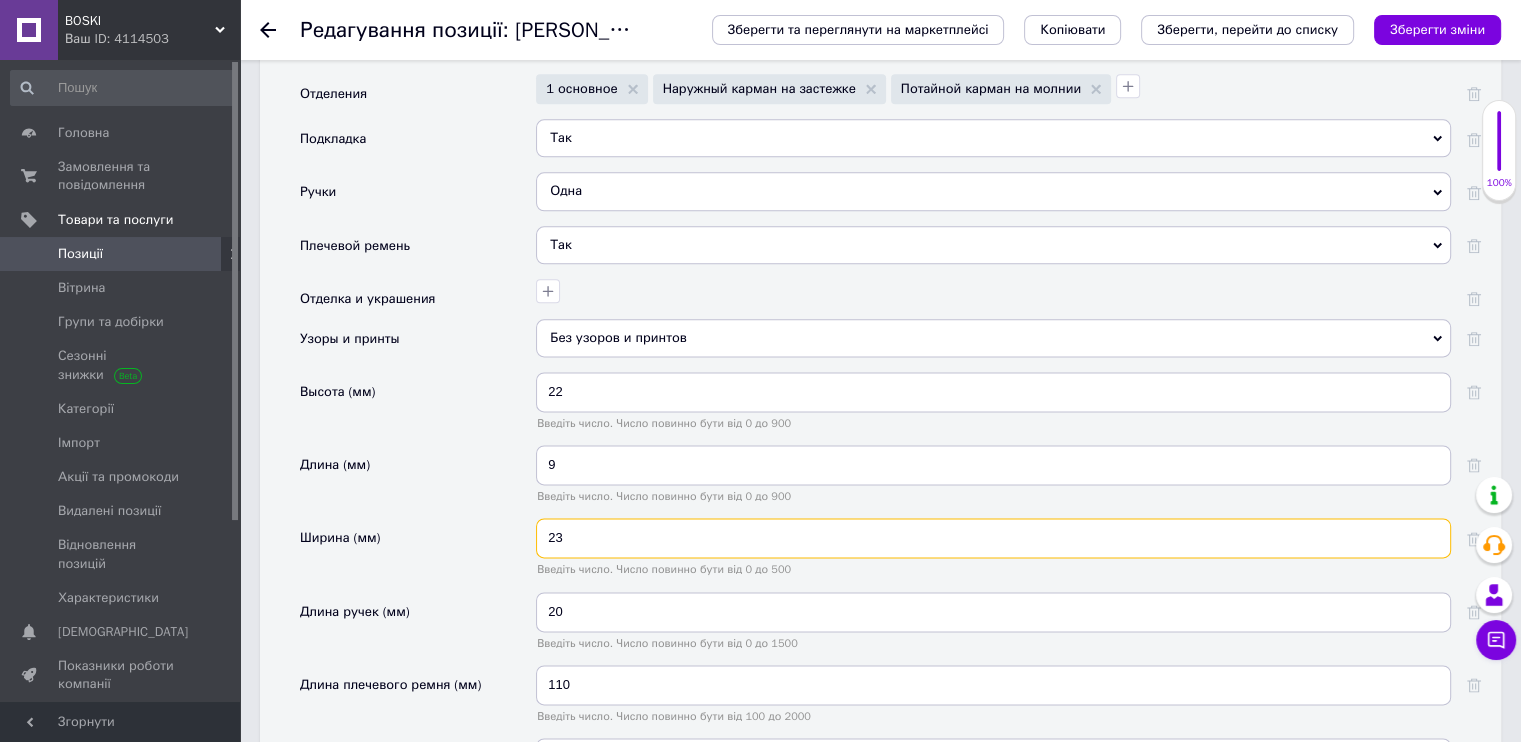 drag, startPoint x: 577, startPoint y: 519, endPoint x: 547, endPoint y: 506, distance: 32.695564 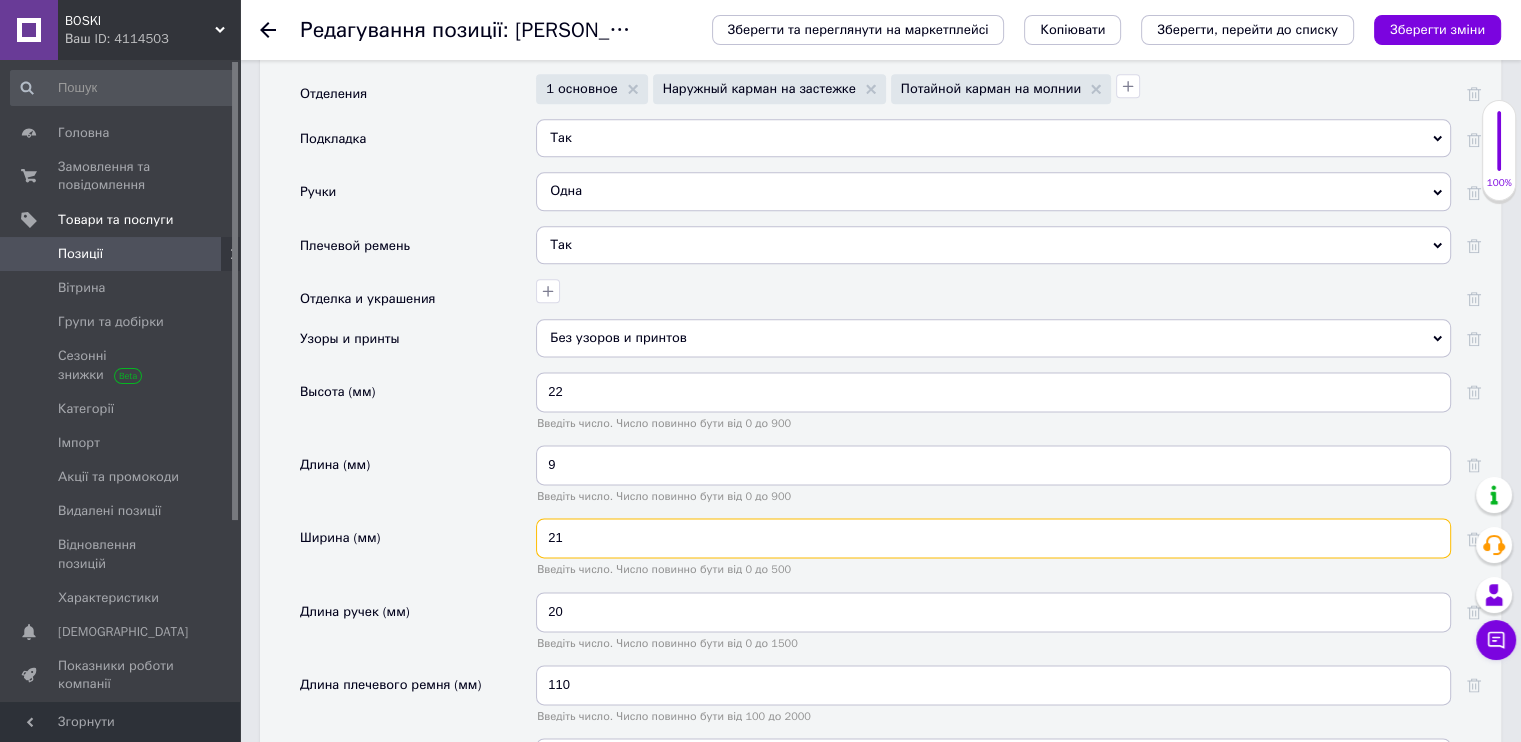 type on "21" 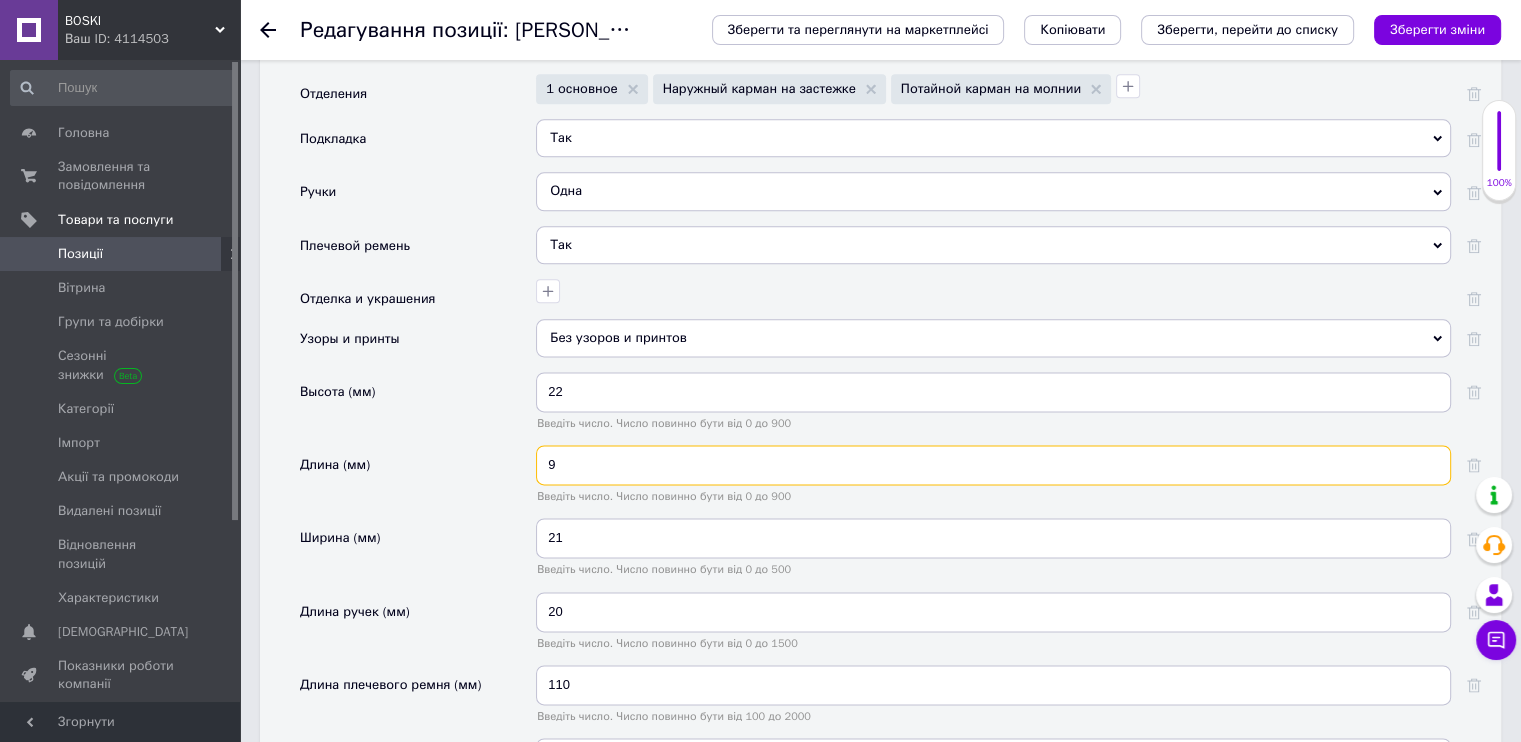 drag, startPoint x: 560, startPoint y: 446, endPoint x: 543, endPoint y: 446, distance: 17 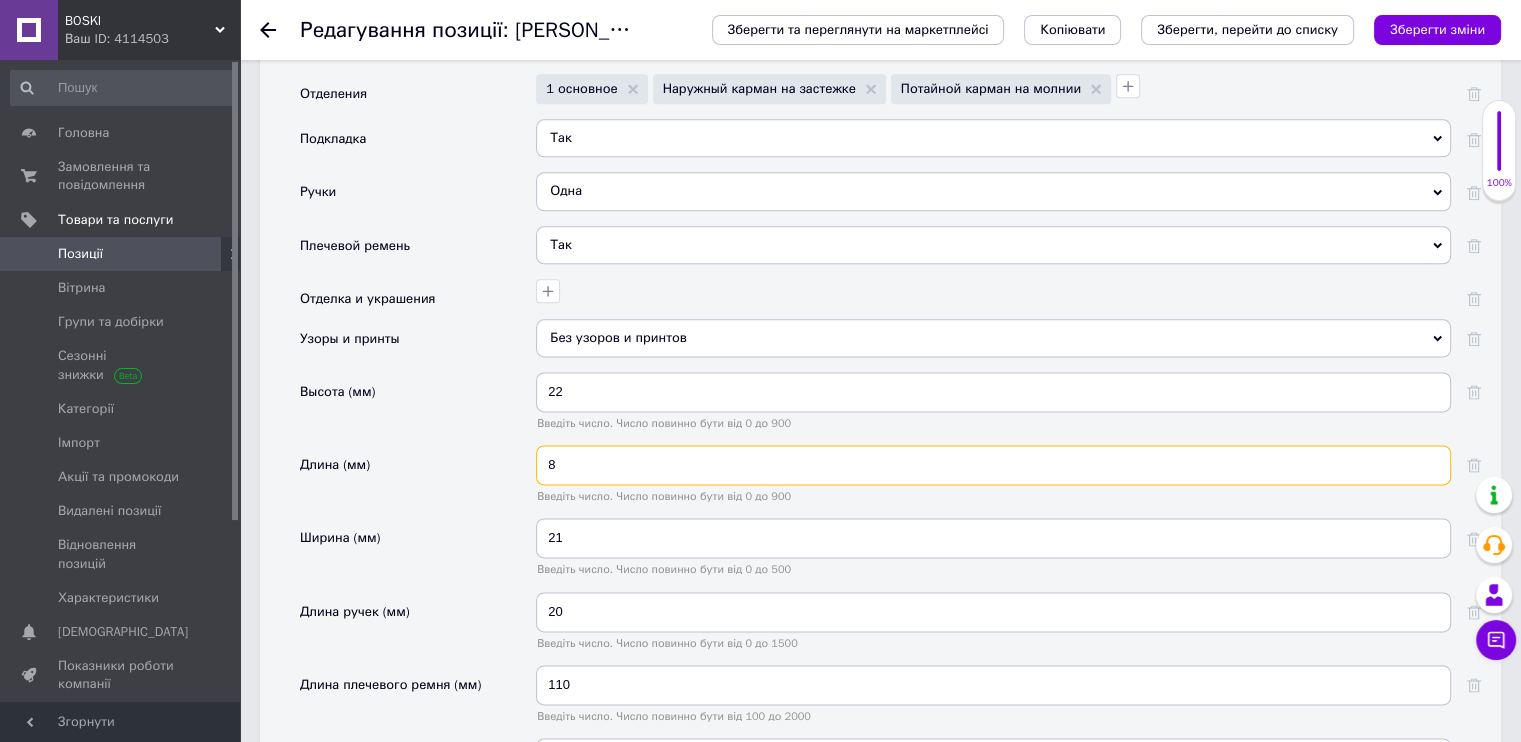 type on "8" 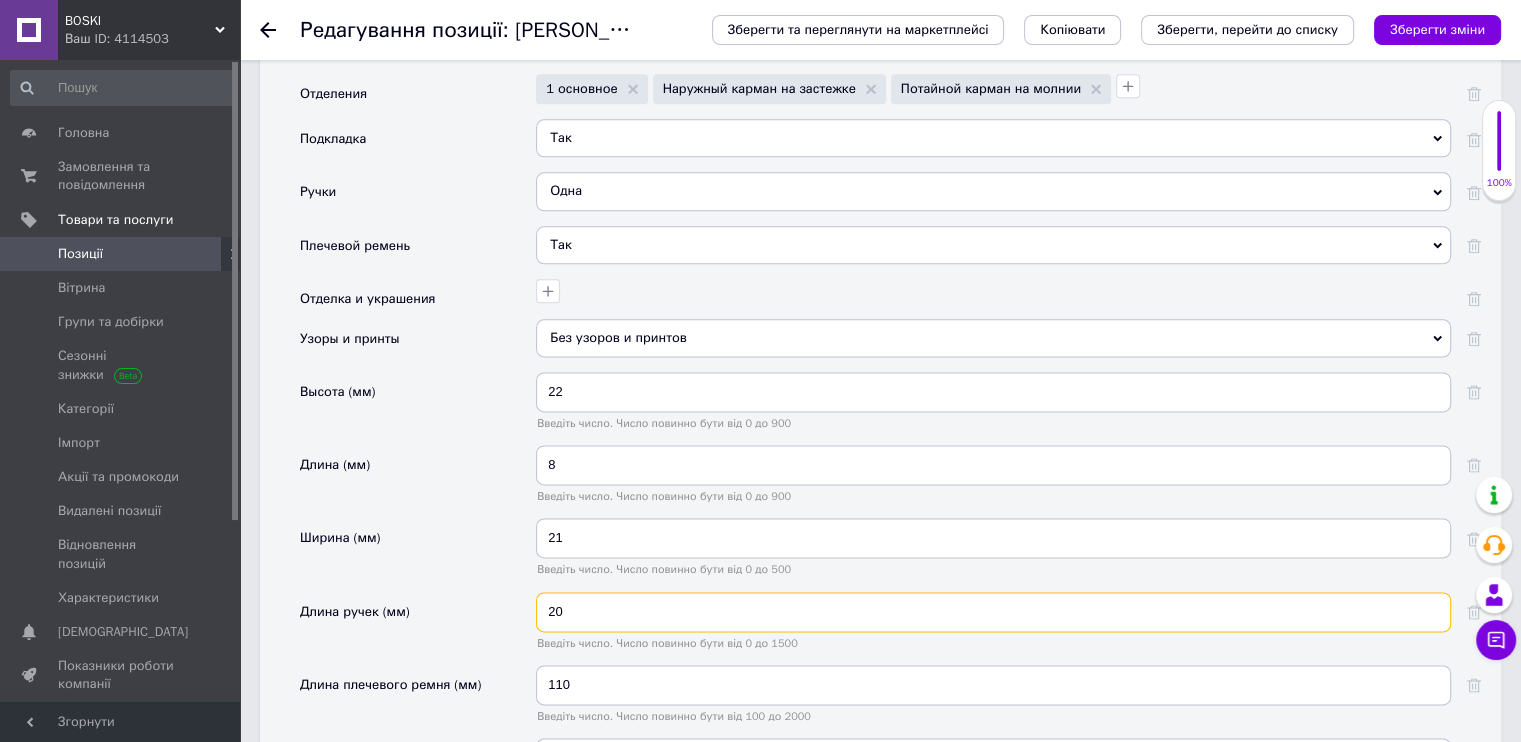 drag, startPoint x: 596, startPoint y: 603, endPoint x: 510, endPoint y: 599, distance: 86.09297 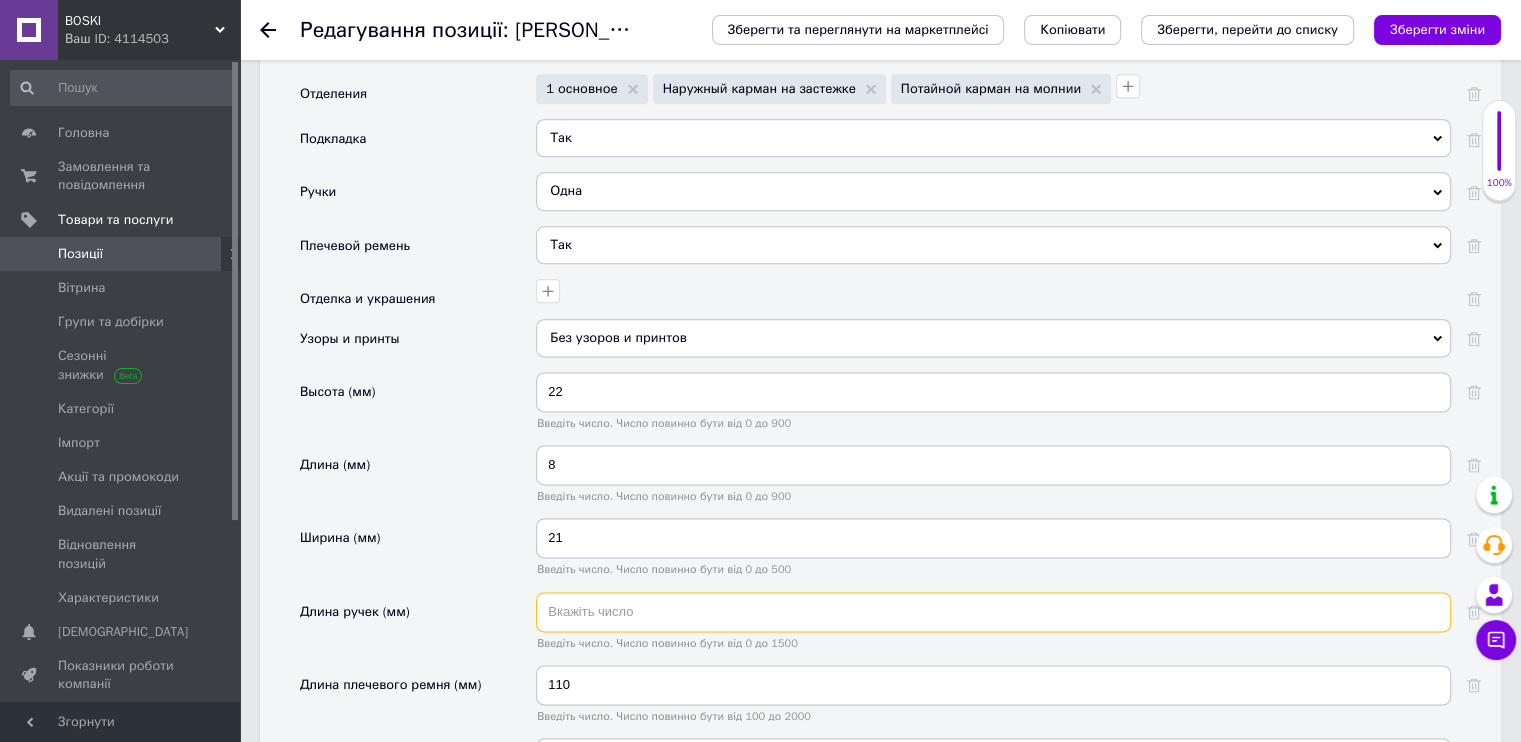 type 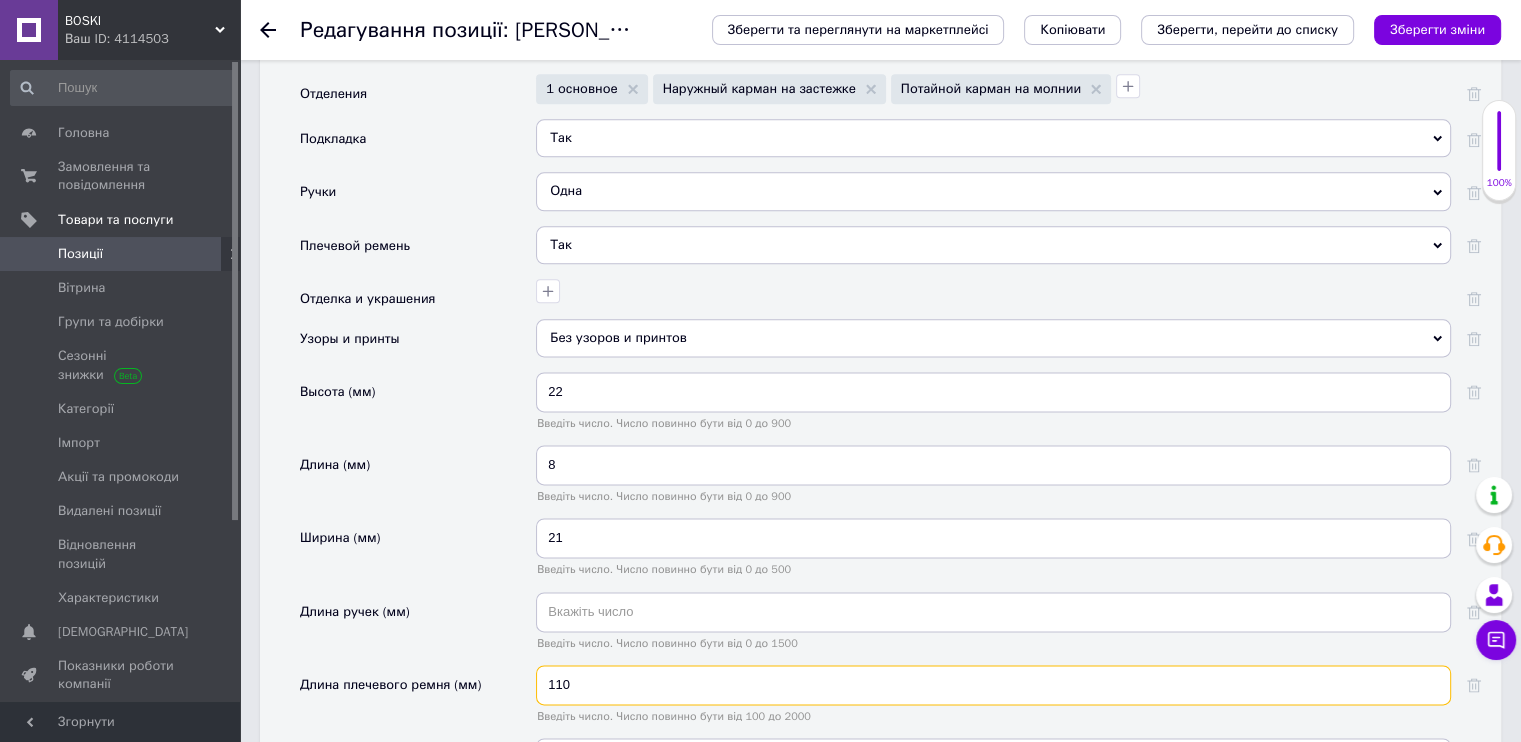 drag, startPoint x: 566, startPoint y: 669, endPoint x: 556, endPoint y: 667, distance: 10.198039 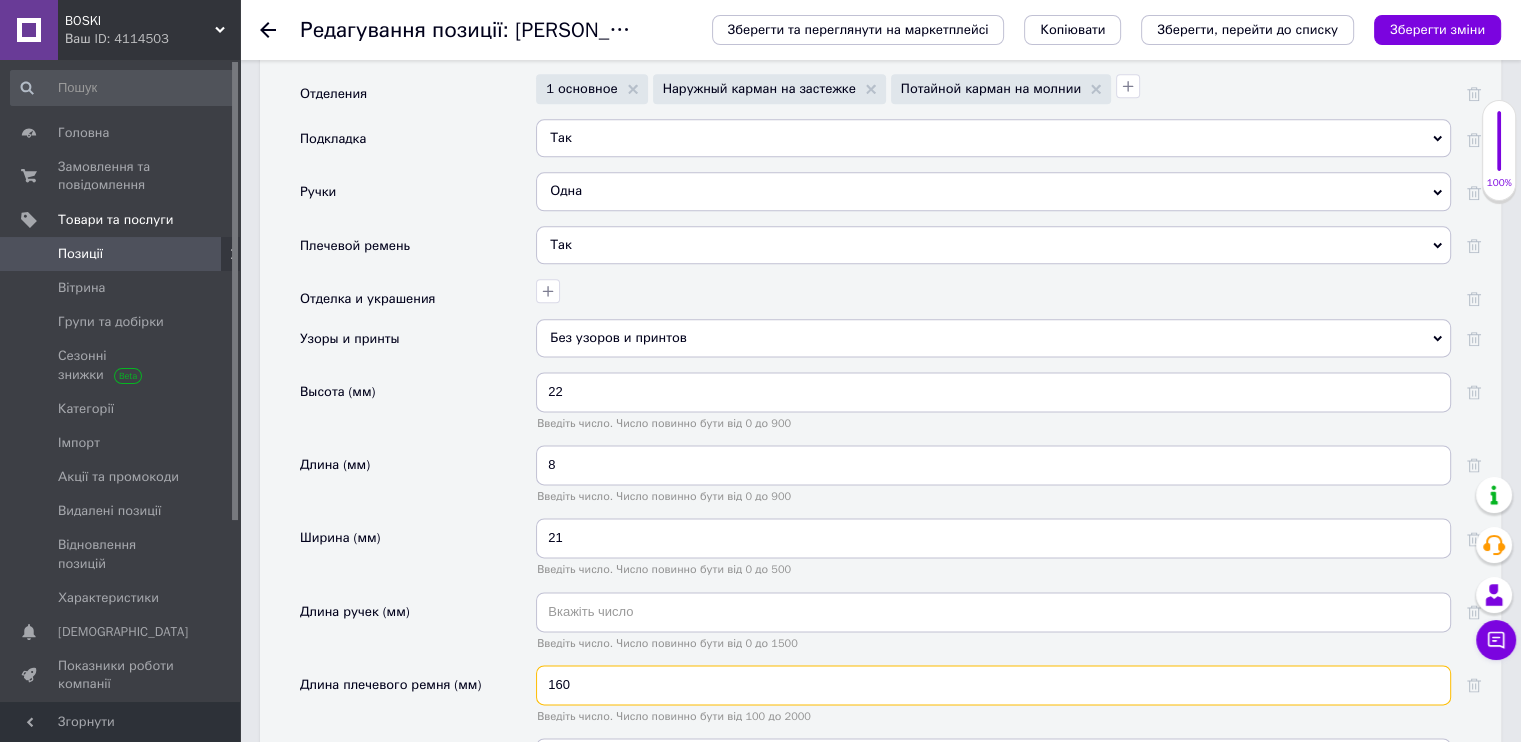 type on "160" 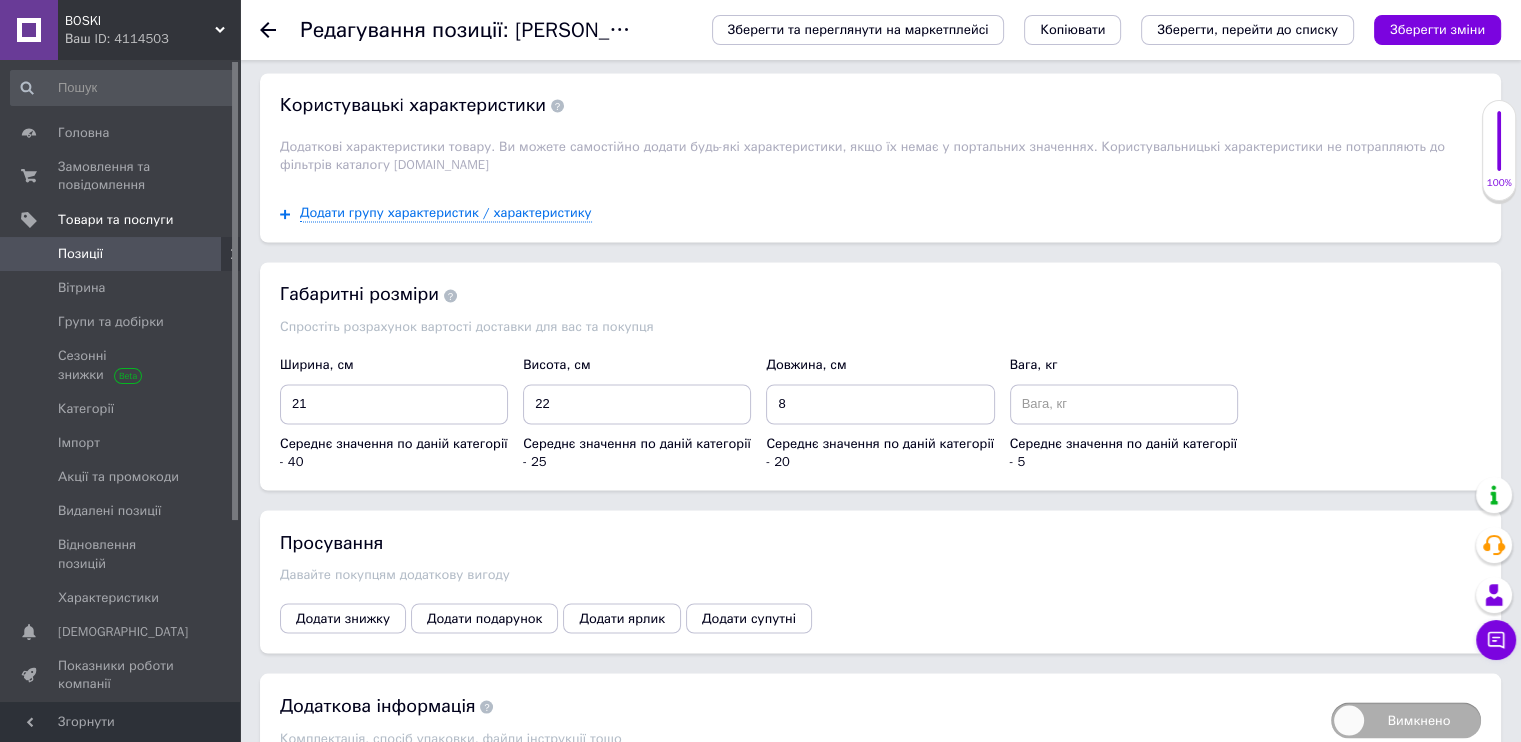 scroll, scrollTop: 3465, scrollLeft: 0, axis: vertical 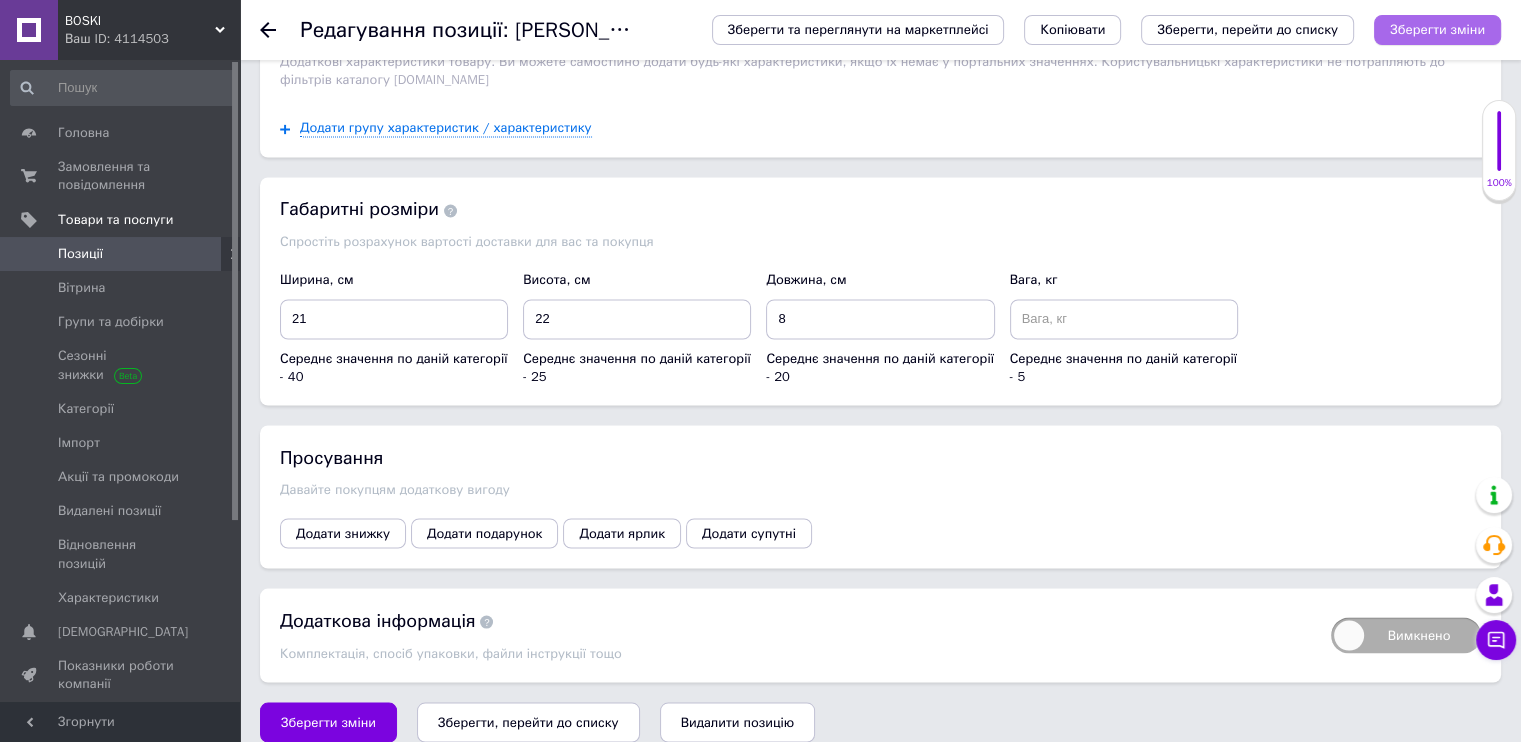 click on "Зберегти зміни" at bounding box center [1437, 29] 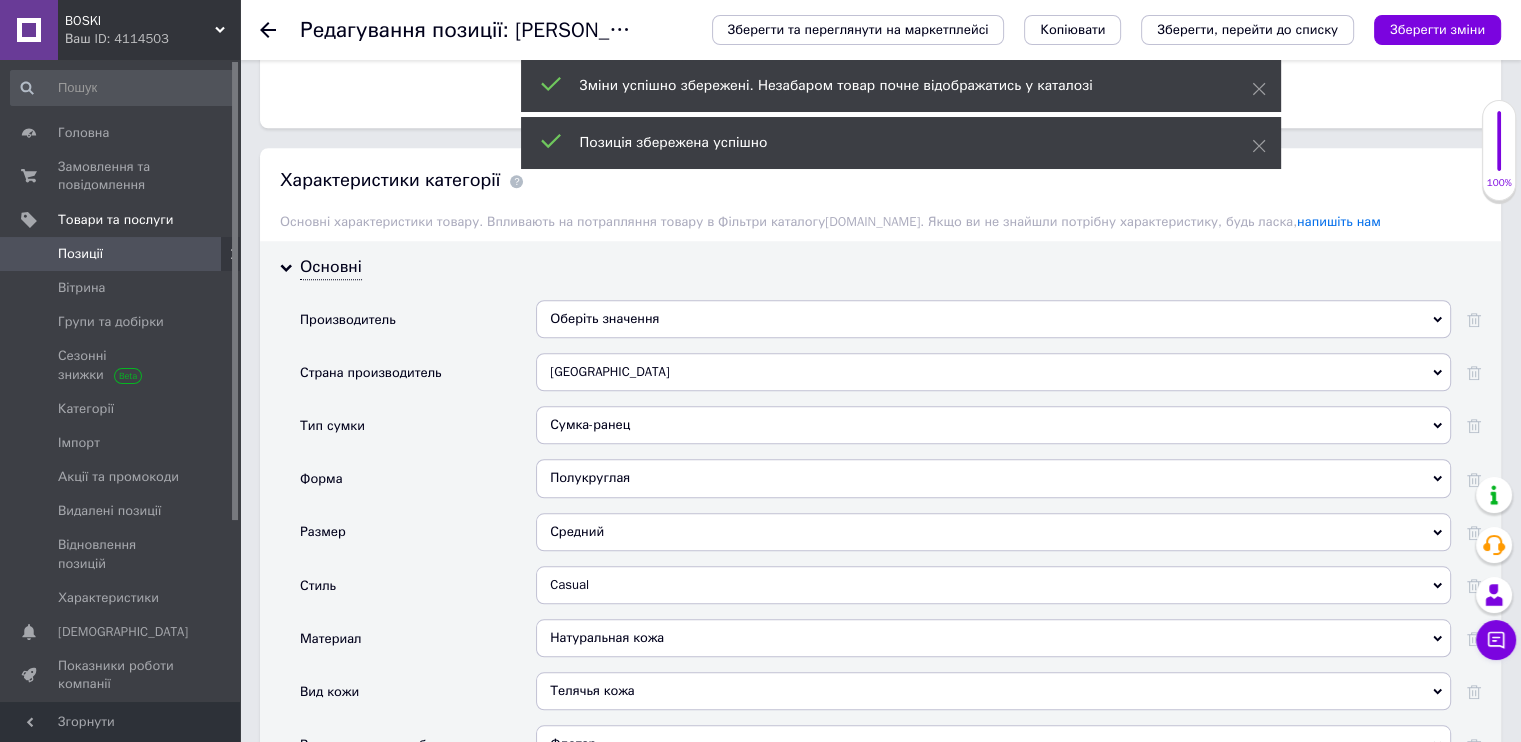 scroll, scrollTop: 1265, scrollLeft: 0, axis: vertical 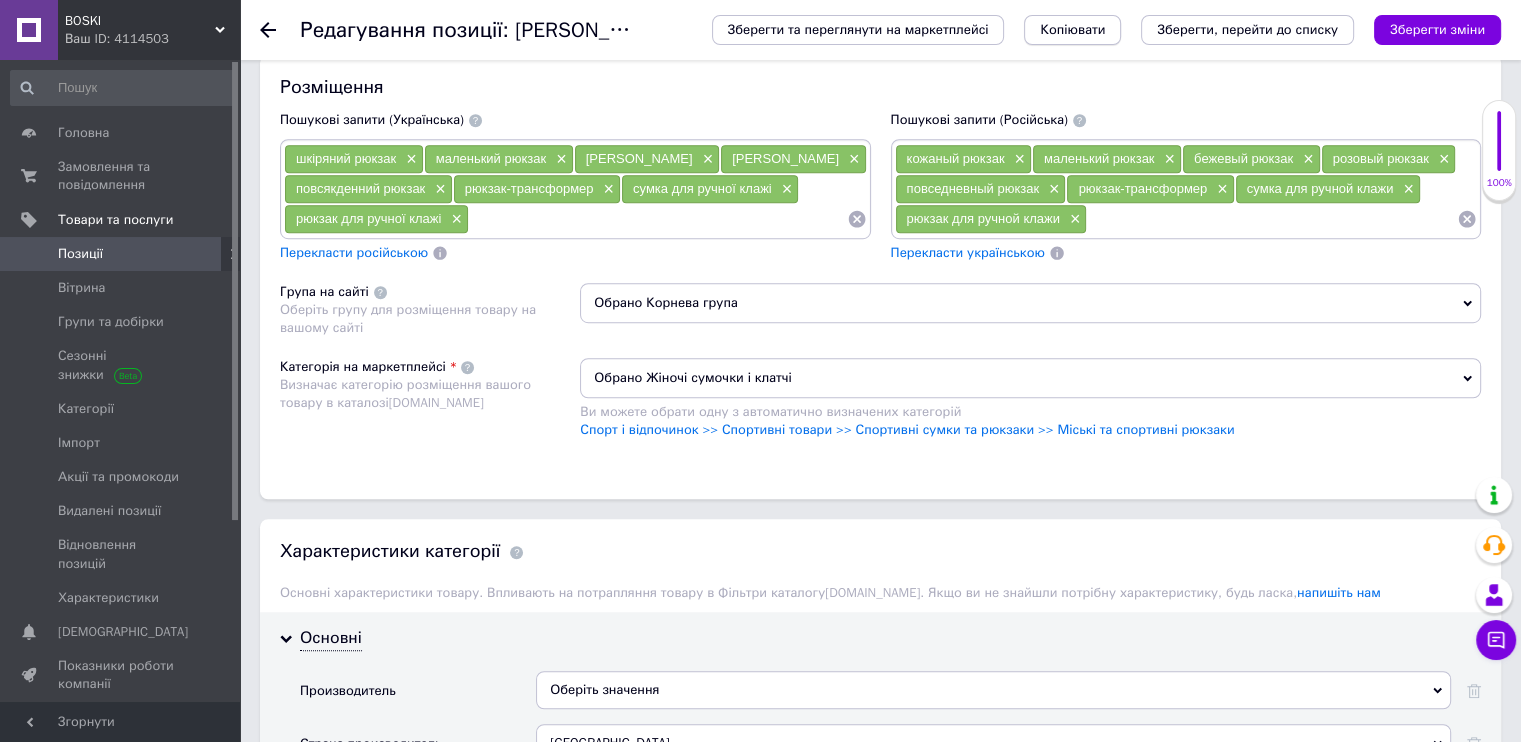 click on "Копіювати" at bounding box center (1072, 30) 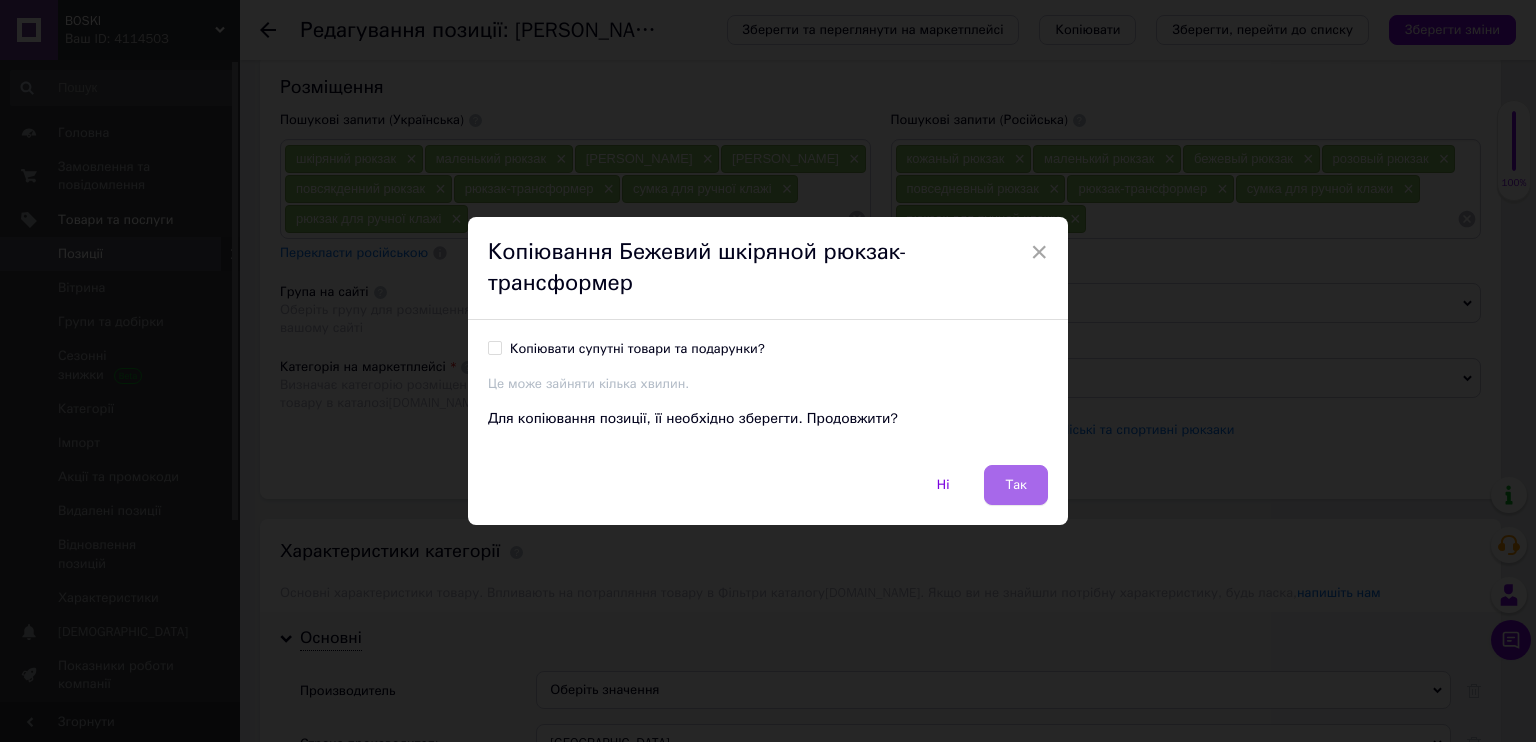 click on "Так" at bounding box center (1016, 485) 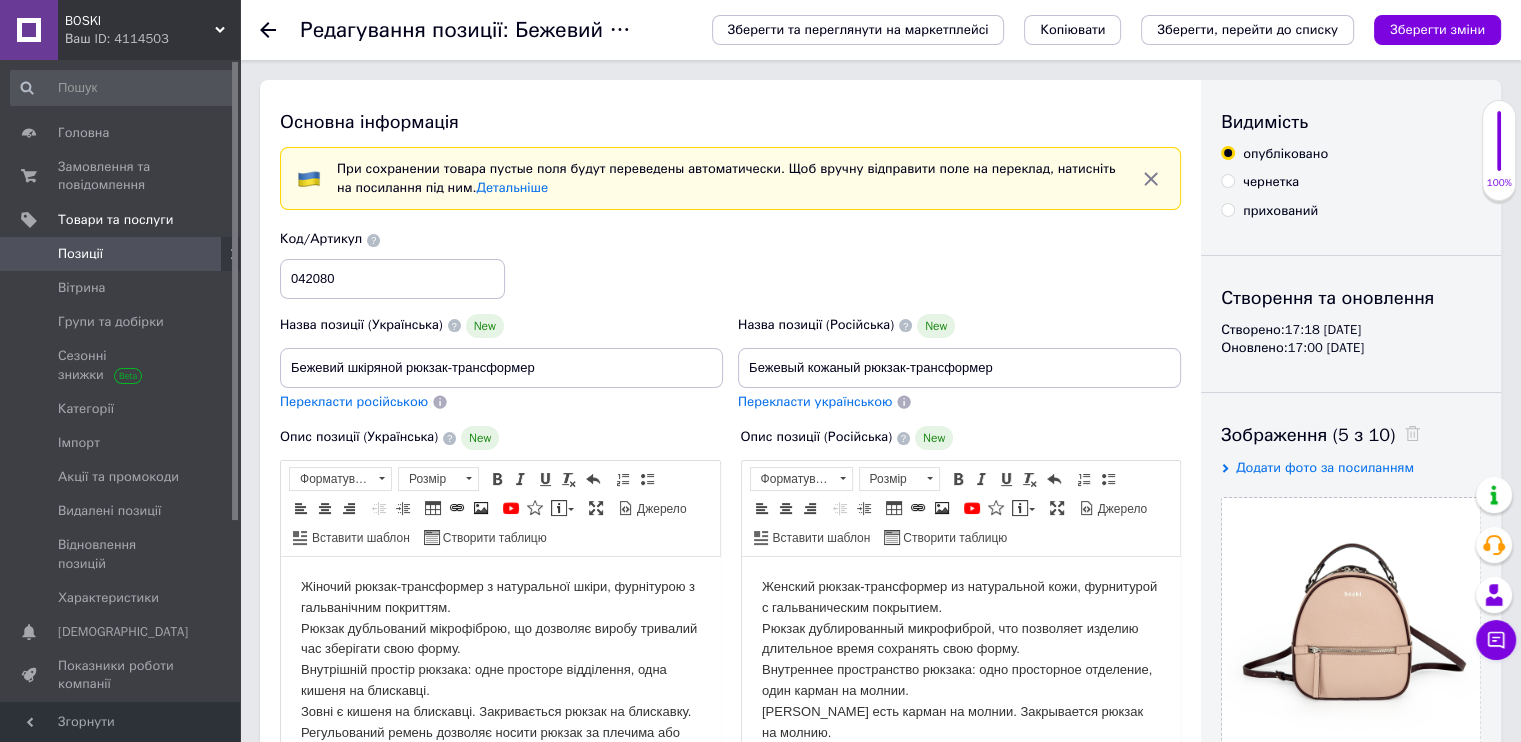 scroll, scrollTop: 0, scrollLeft: 0, axis: both 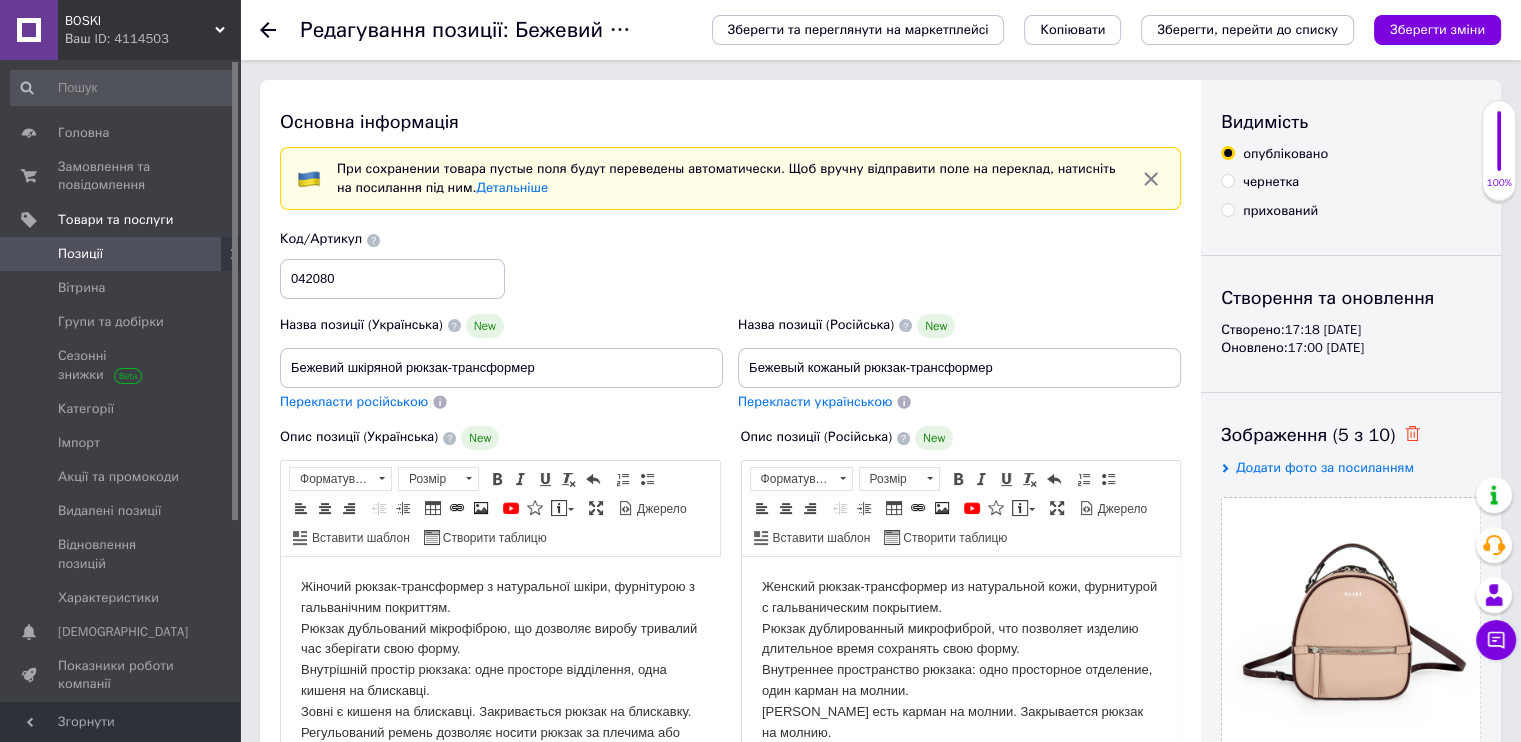click 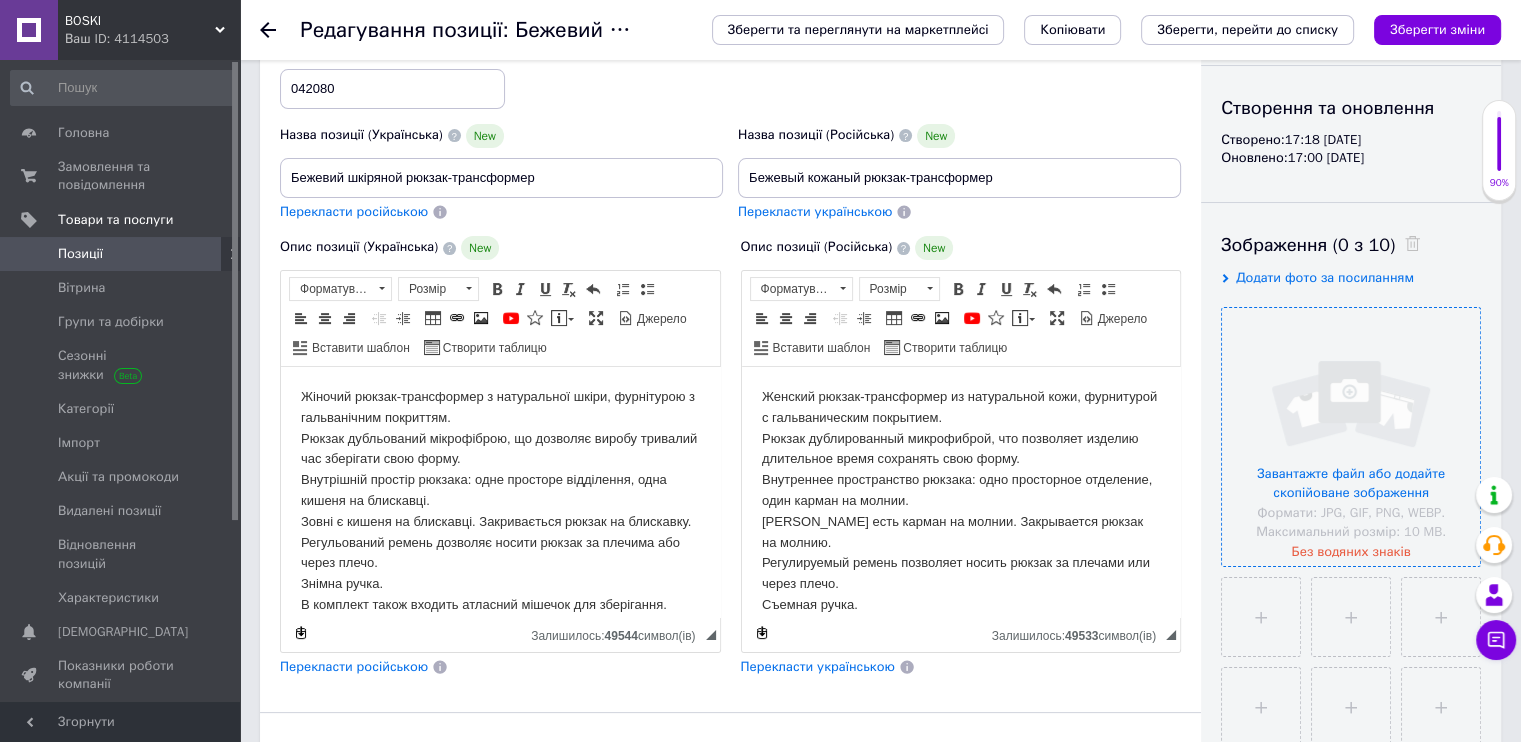 scroll, scrollTop: 200, scrollLeft: 0, axis: vertical 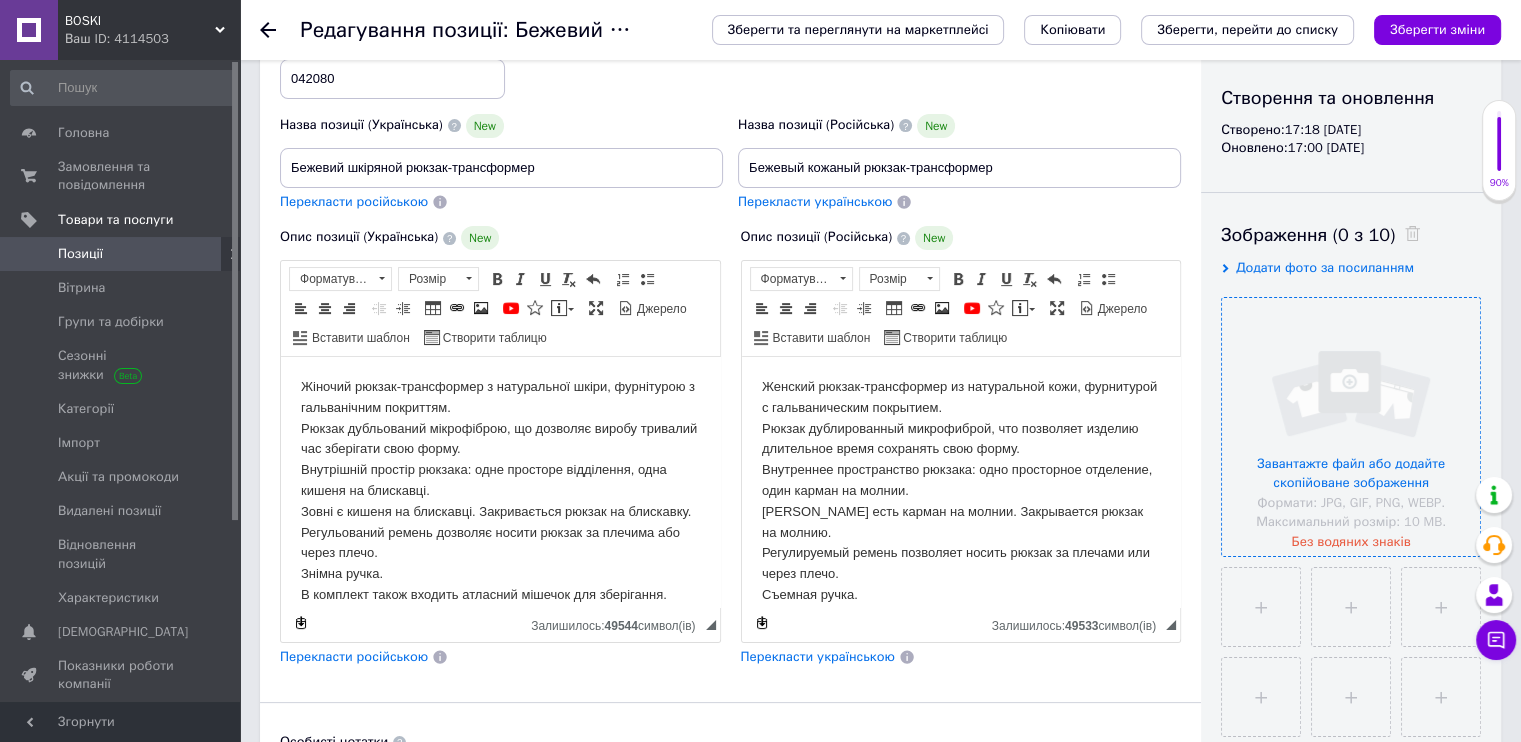 click at bounding box center [1351, 427] 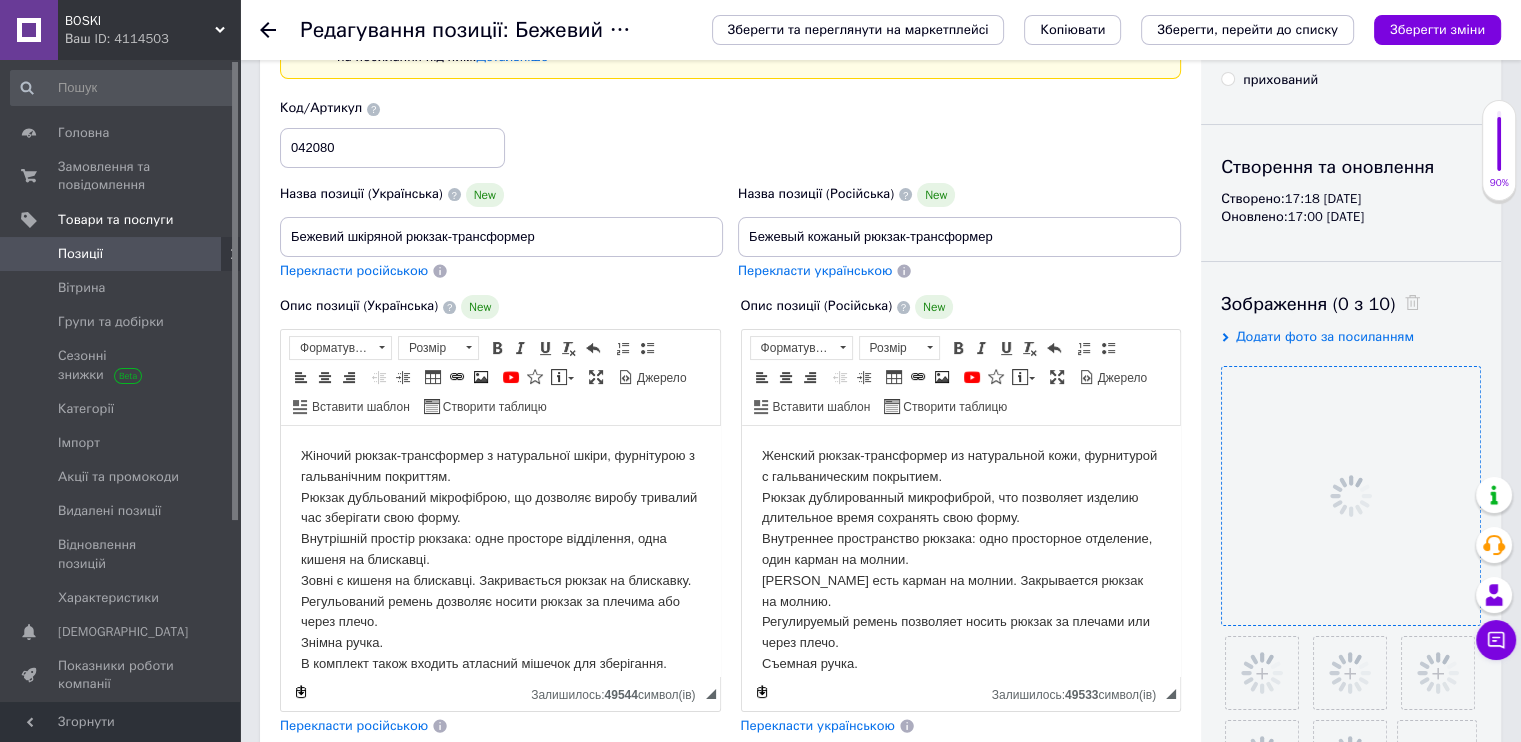 scroll, scrollTop: 100, scrollLeft: 0, axis: vertical 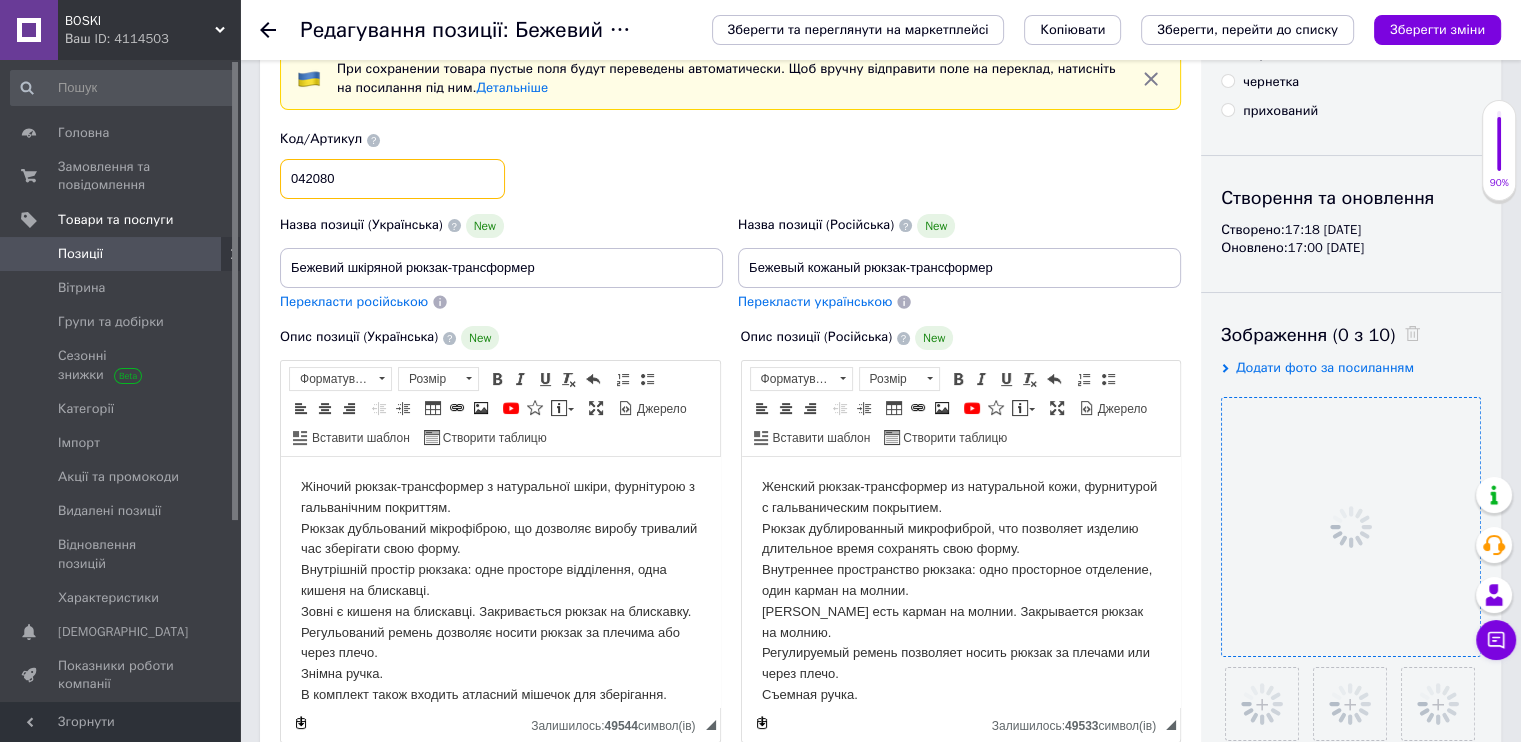 click on "042080" at bounding box center [392, 179] 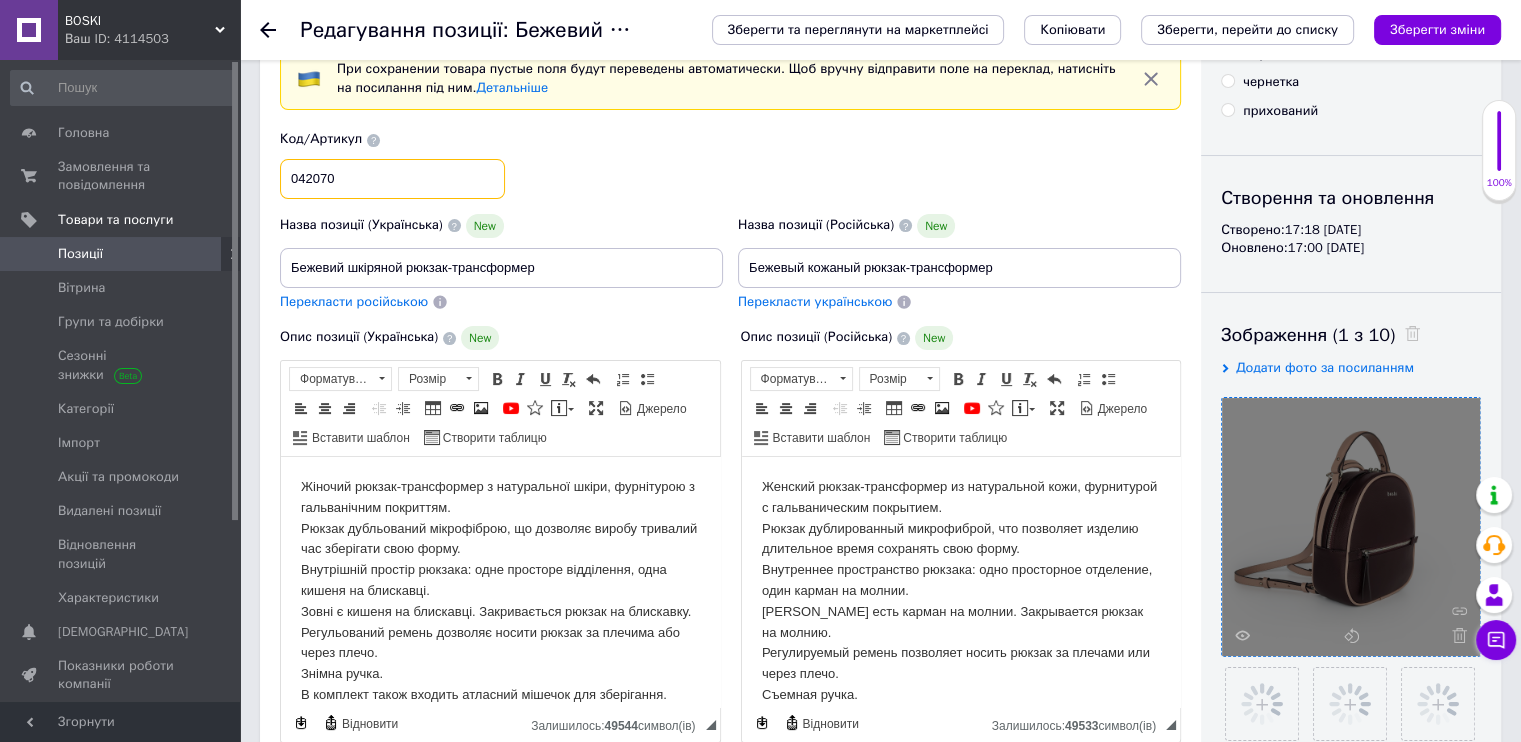type on "042070" 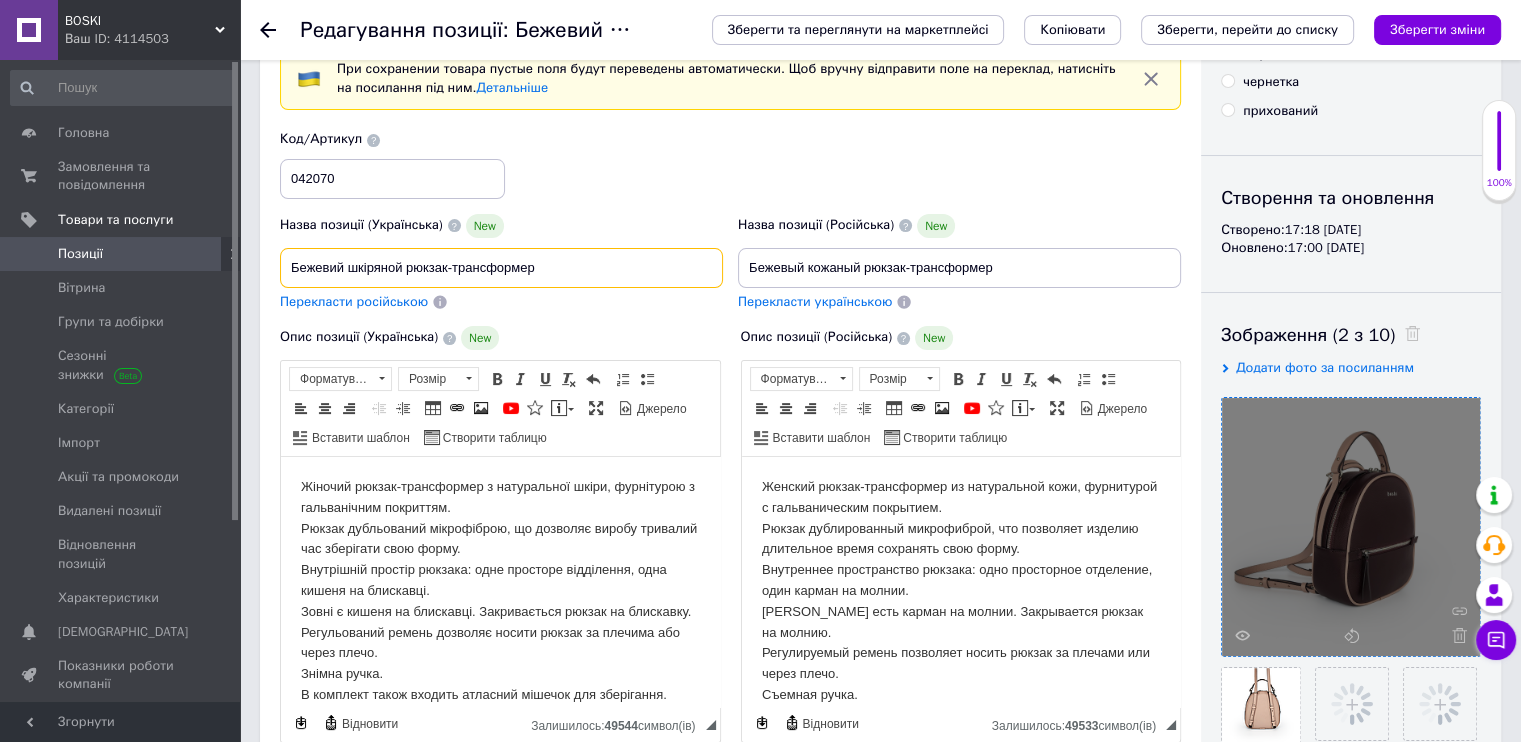 click on "Бежевий шкіряной рюкзак-трансформер" at bounding box center [501, 268] 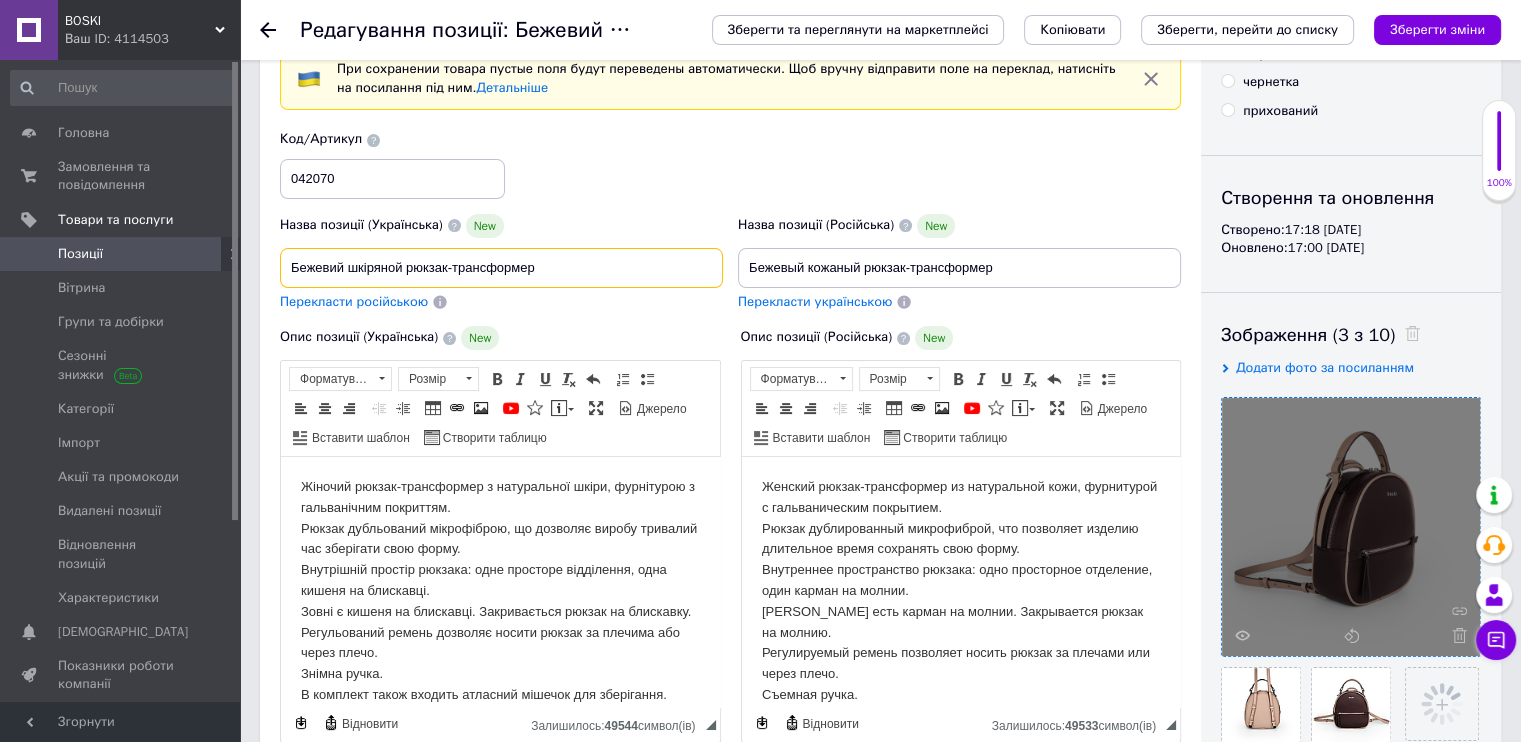 drag, startPoint x: 343, startPoint y: 268, endPoint x: 274, endPoint y: 268, distance: 69 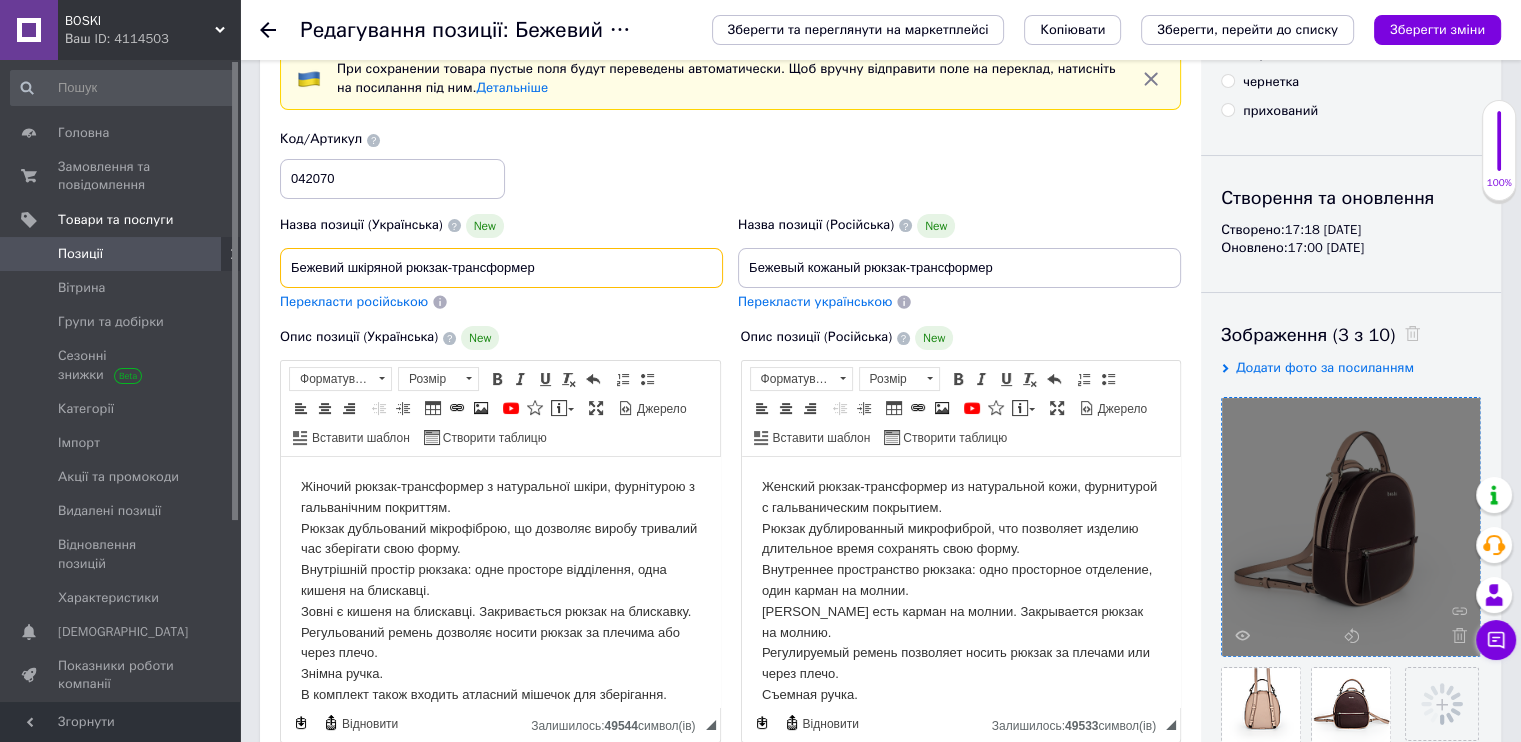 click on "Назва позиції (Українська) New Бежевий шкіряной рюкзак-трансформер Перекласти російською" at bounding box center (502, 262) 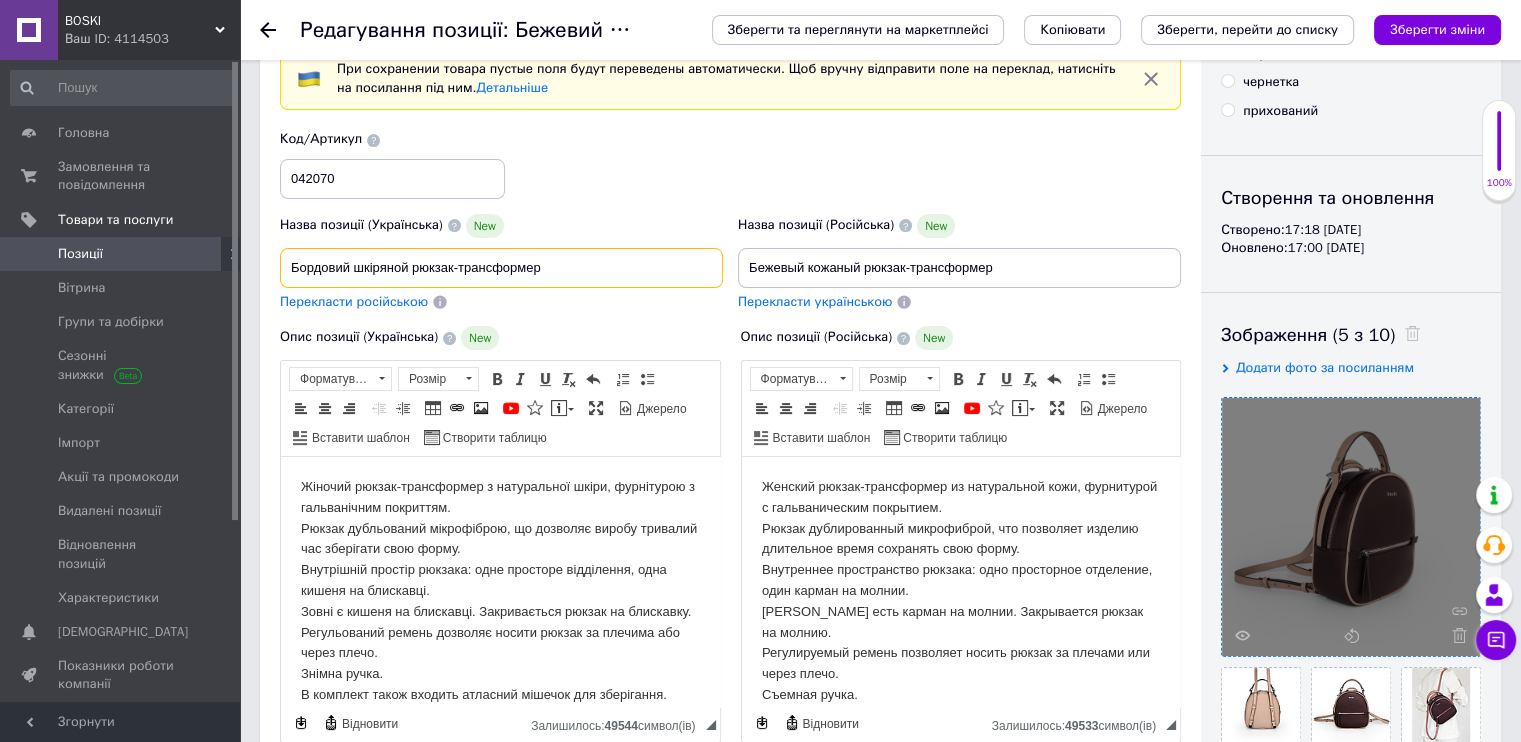 type on "Бордовий шкіряной рюкзак-трансформер" 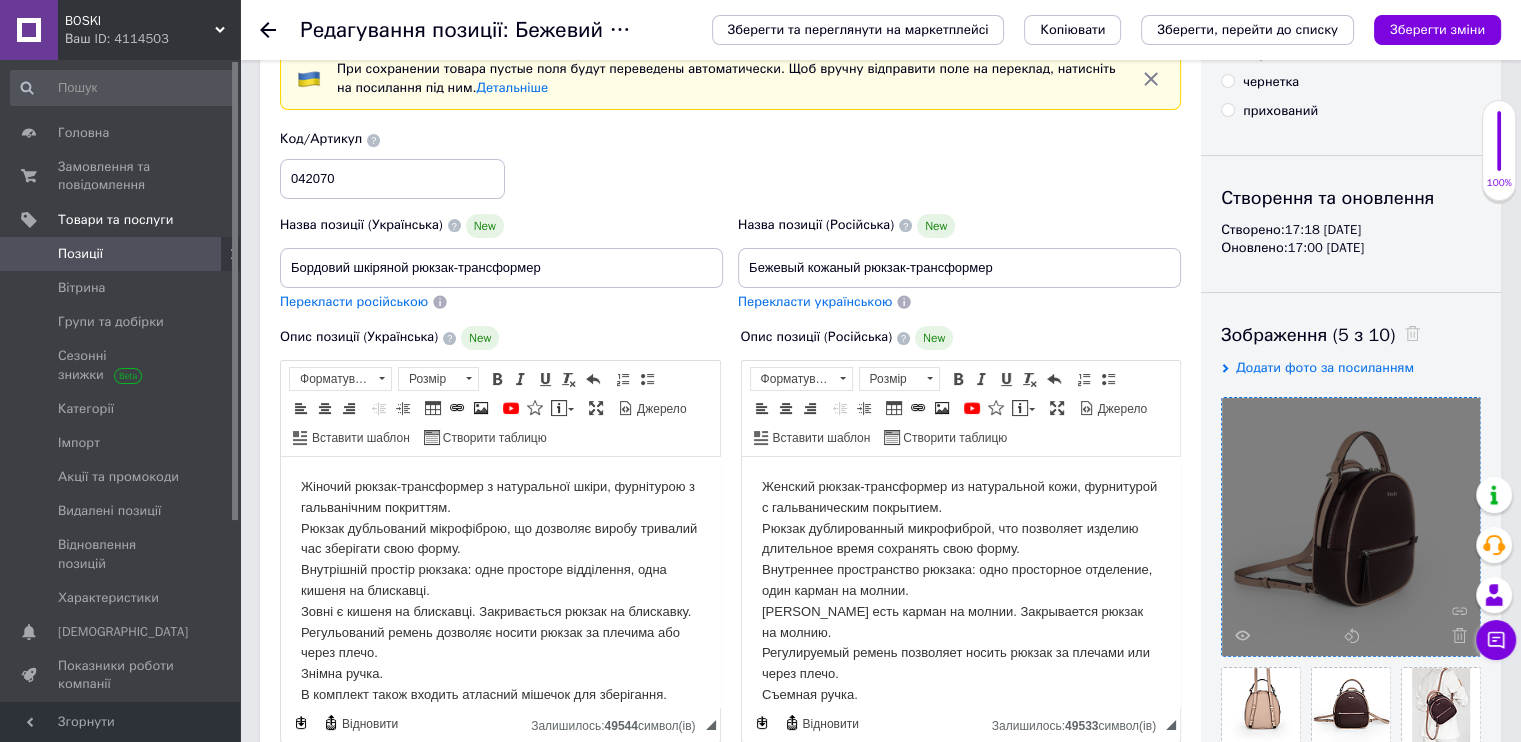 click on "Перекласти російською" at bounding box center [354, 301] 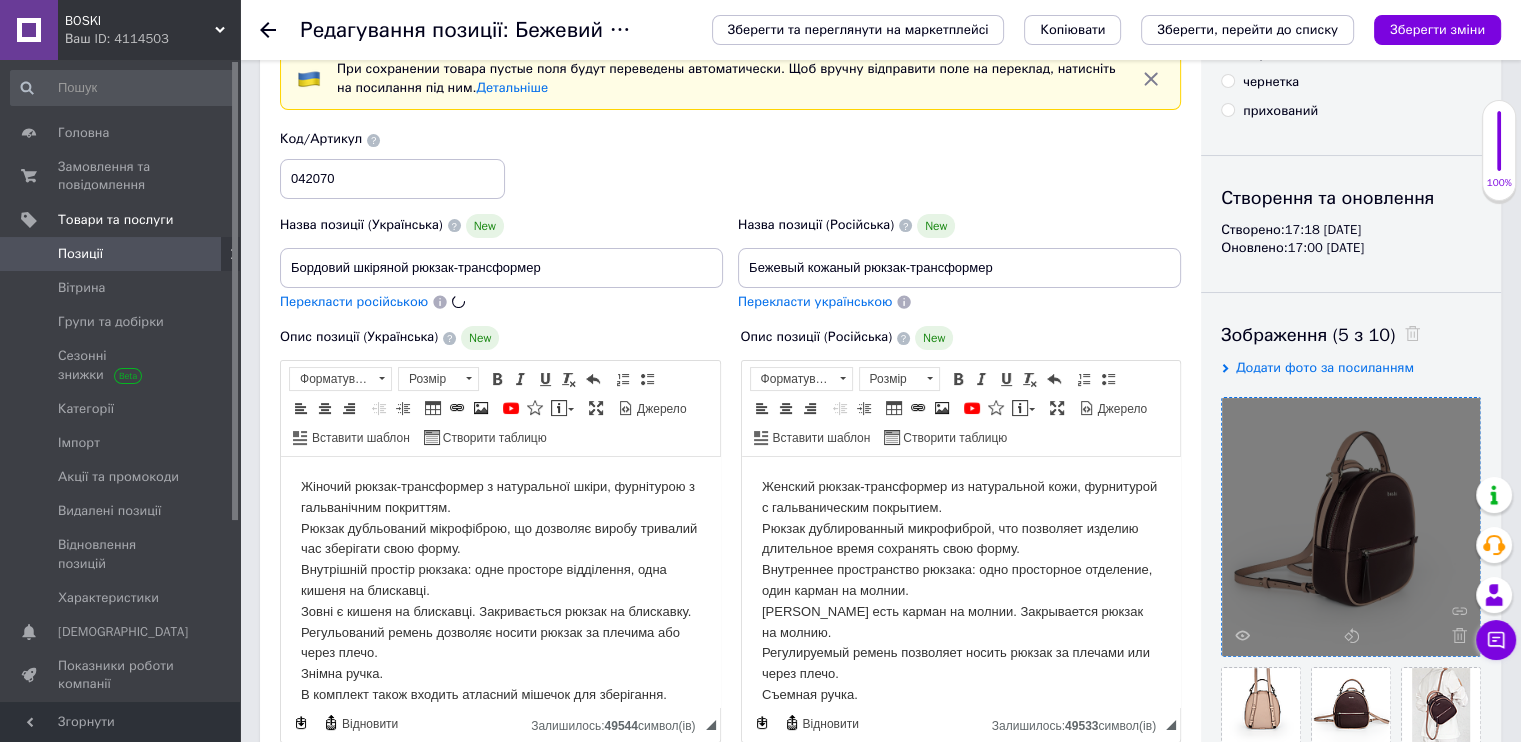 type on "Бордовый кожаный рюкзак-трансформер" 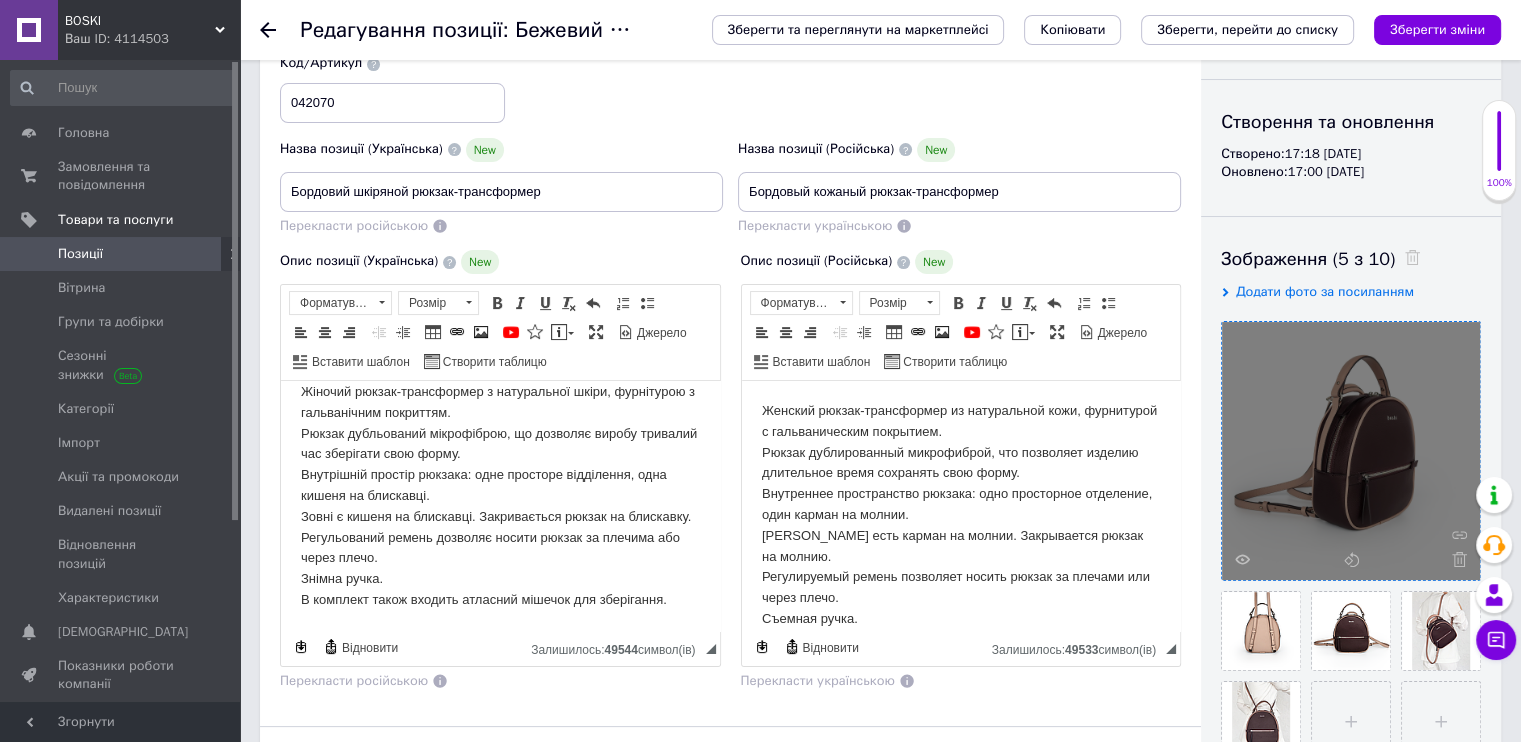 scroll, scrollTop: 300, scrollLeft: 0, axis: vertical 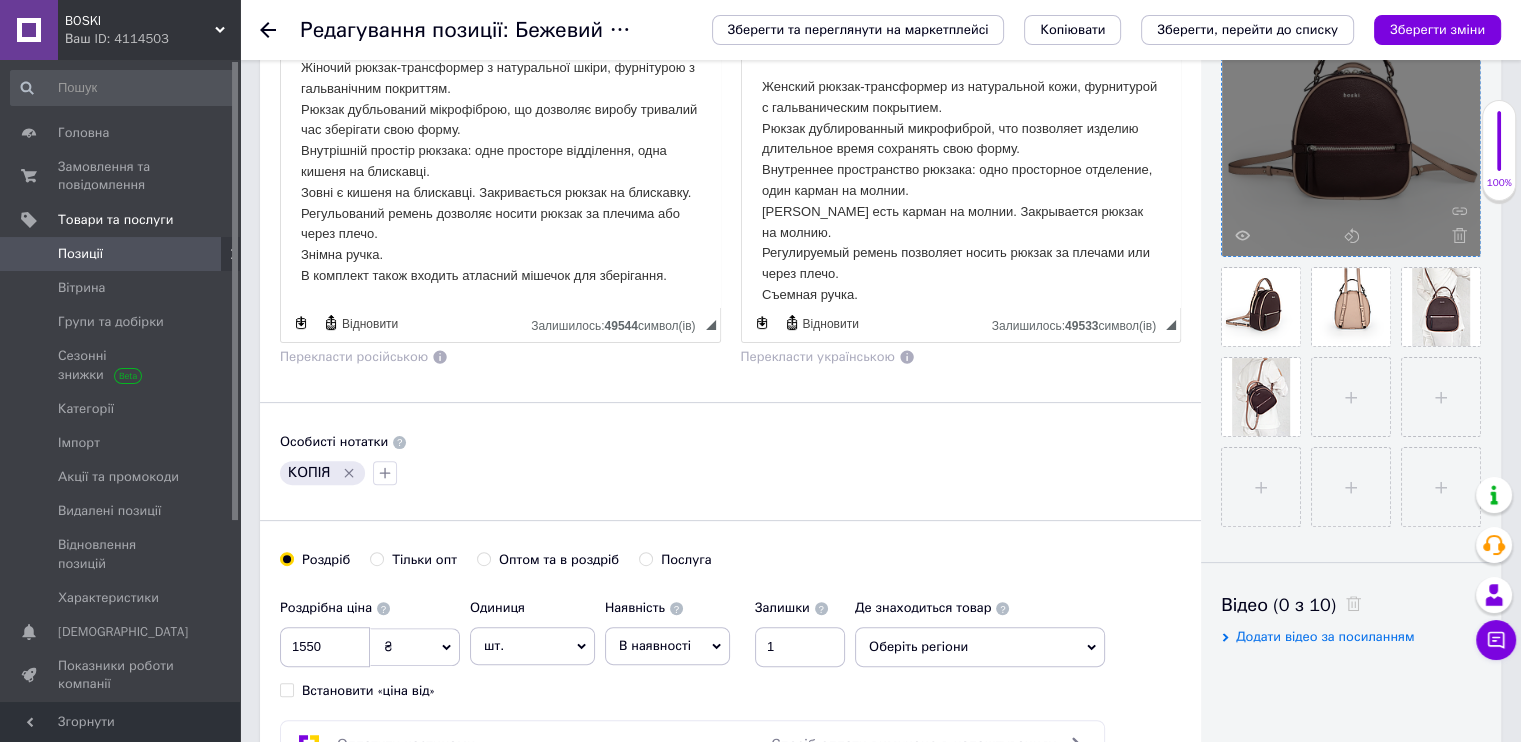 click 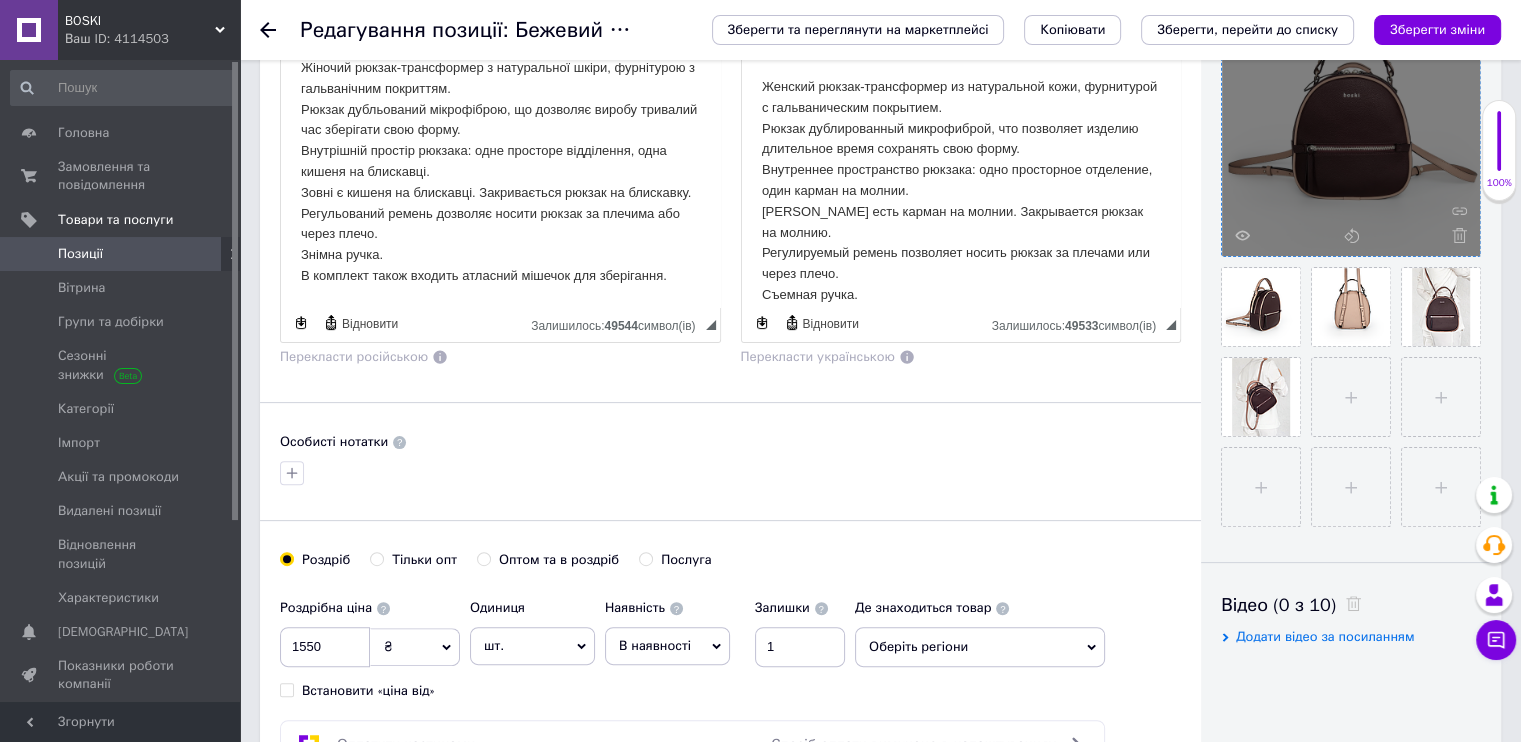 click on "Оберіть регіони" at bounding box center (980, 647) 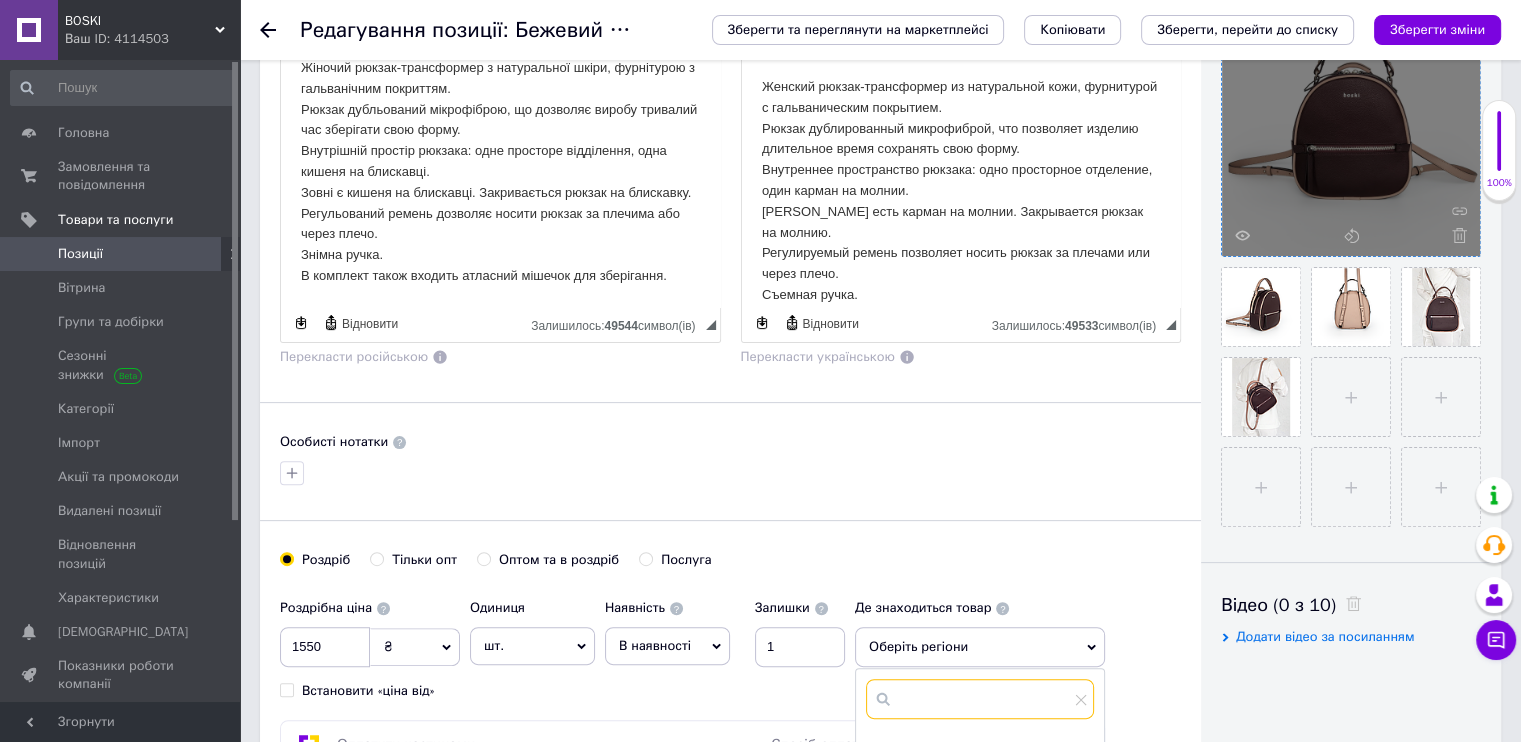 click at bounding box center (980, 699) 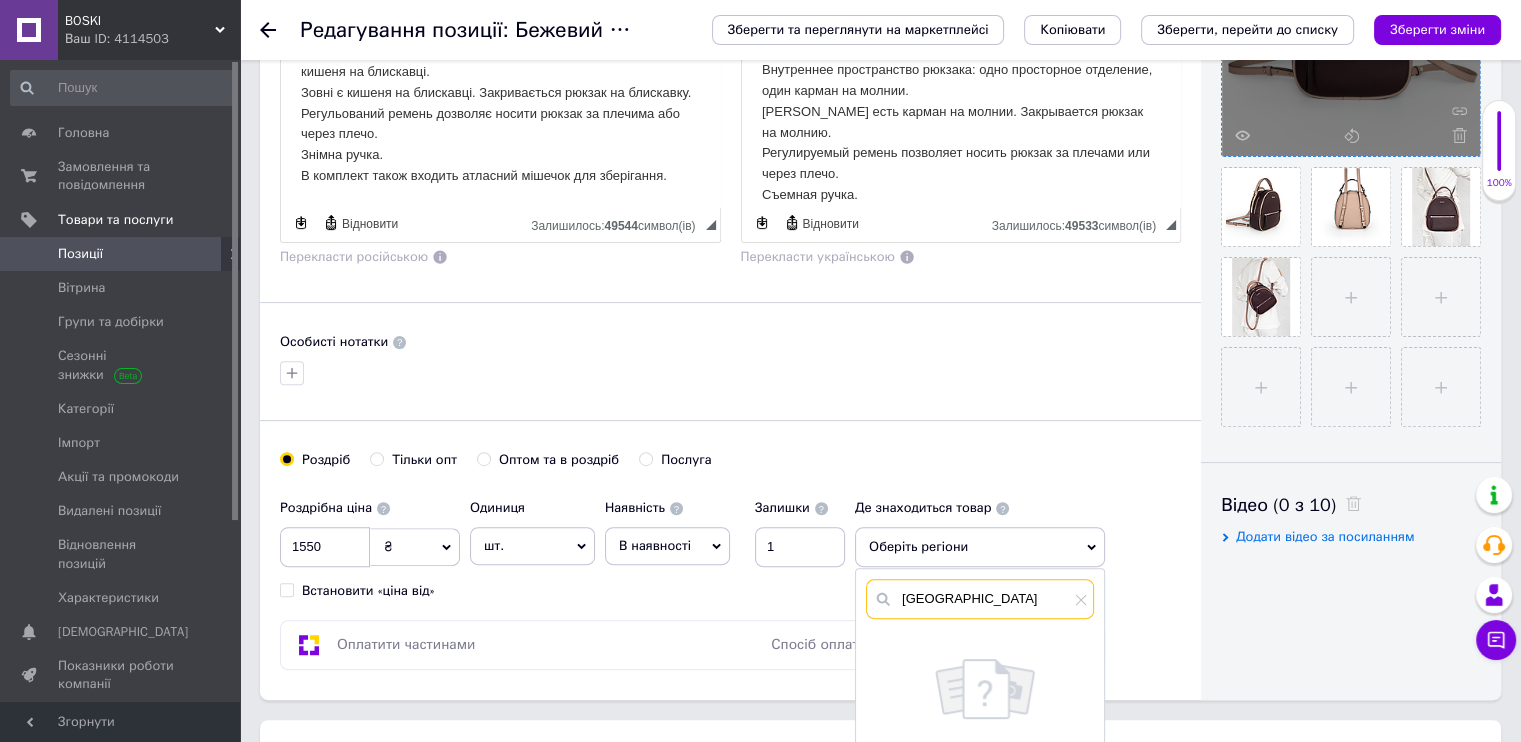 scroll, scrollTop: 800, scrollLeft: 0, axis: vertical 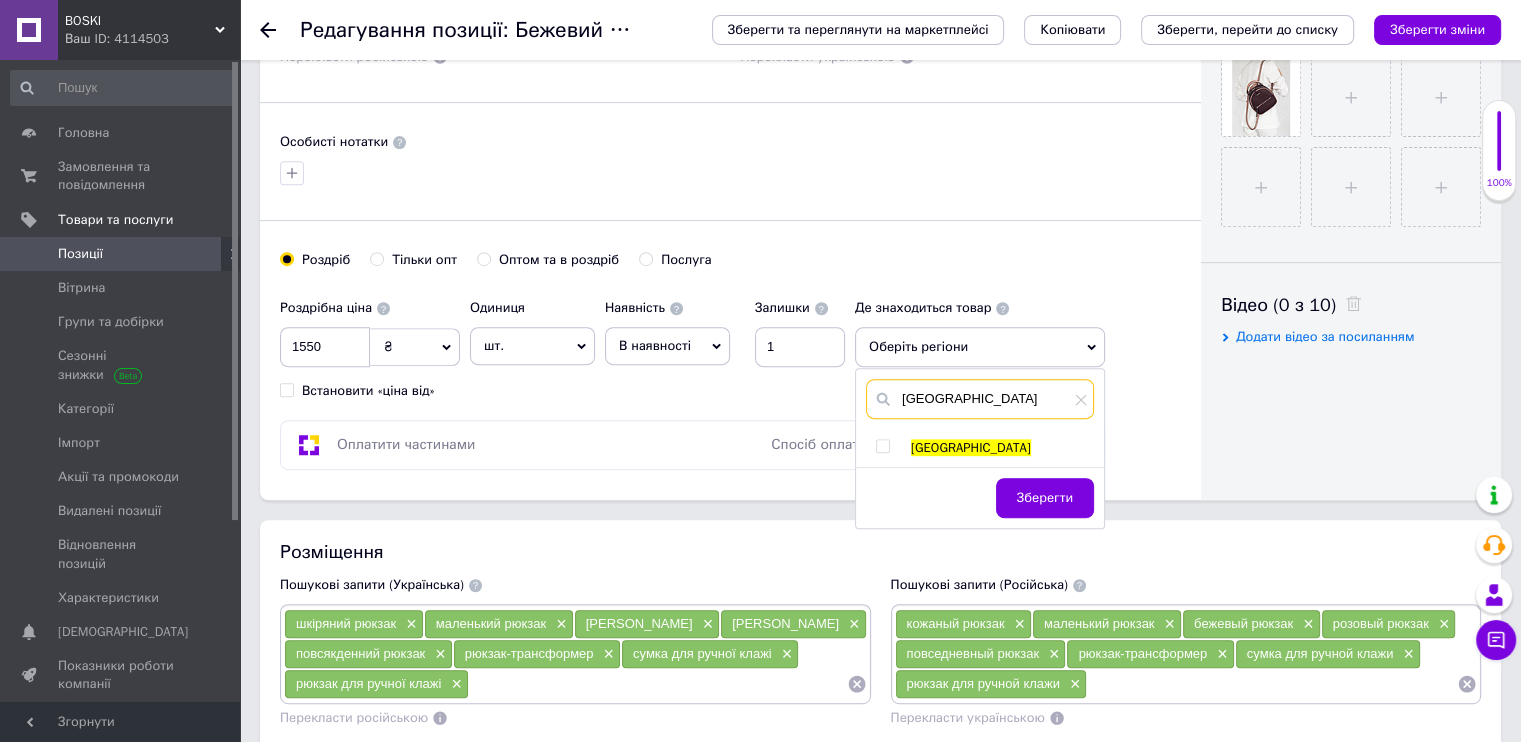 type on "[GEOGRAPHIC_DATA]" 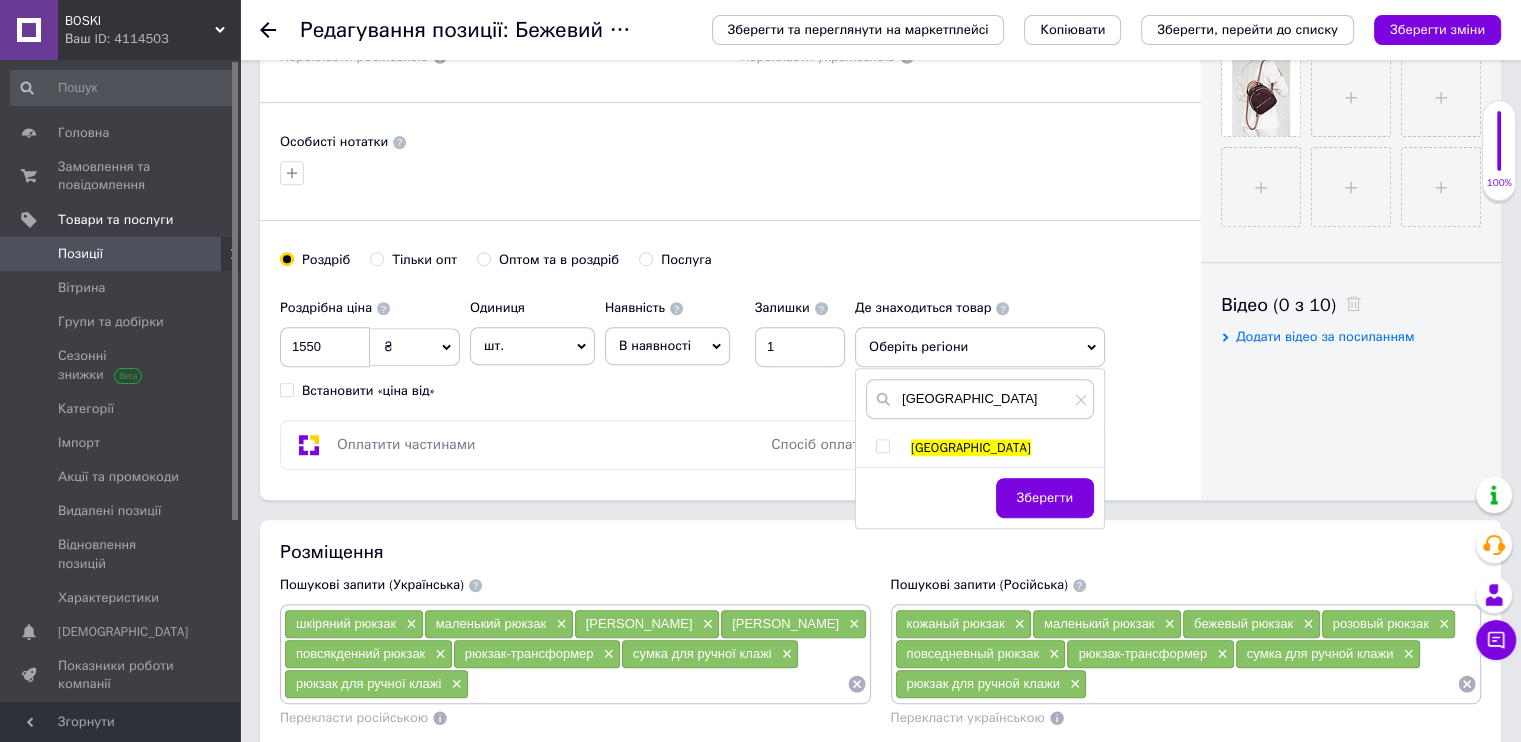click at bounding box center [882, 446] 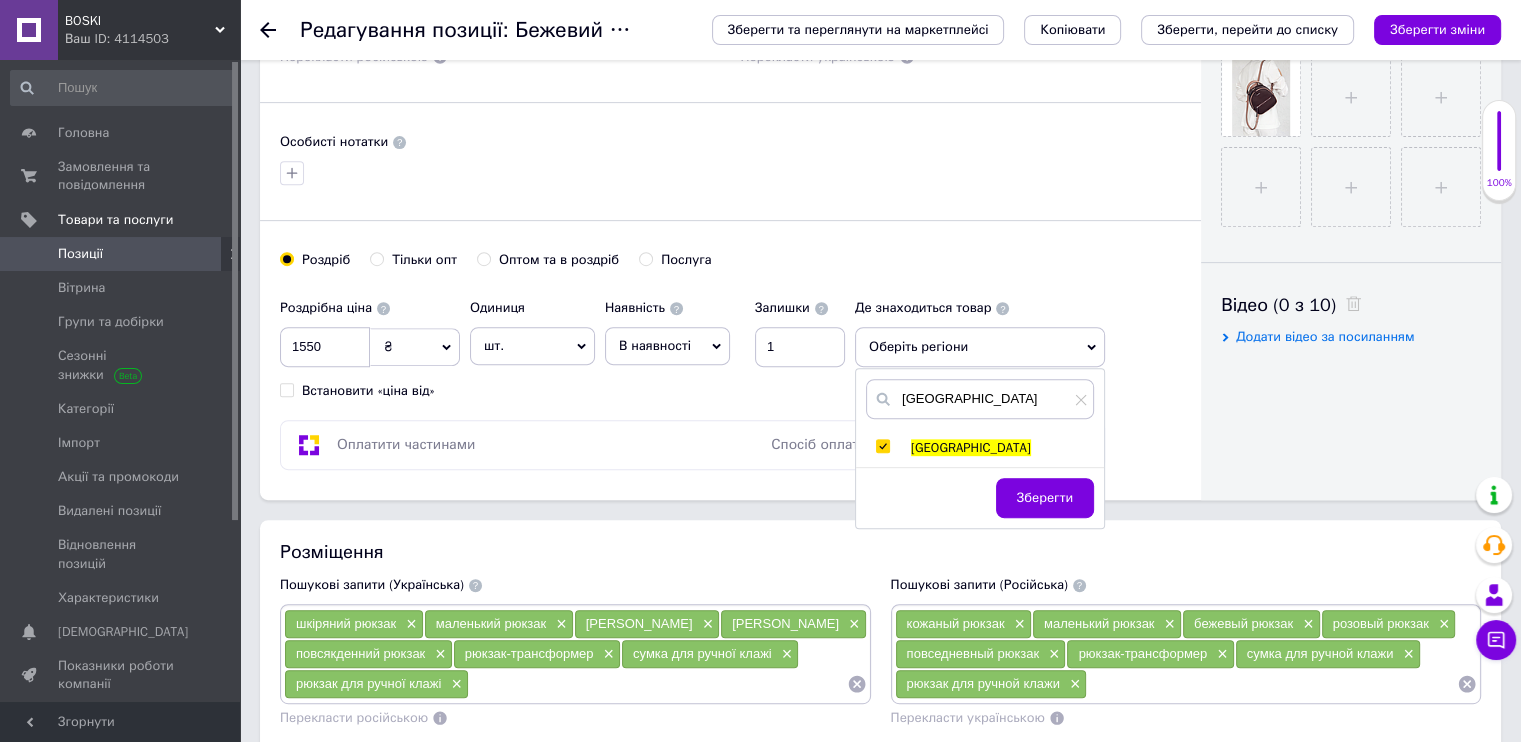 checkbox on "true" 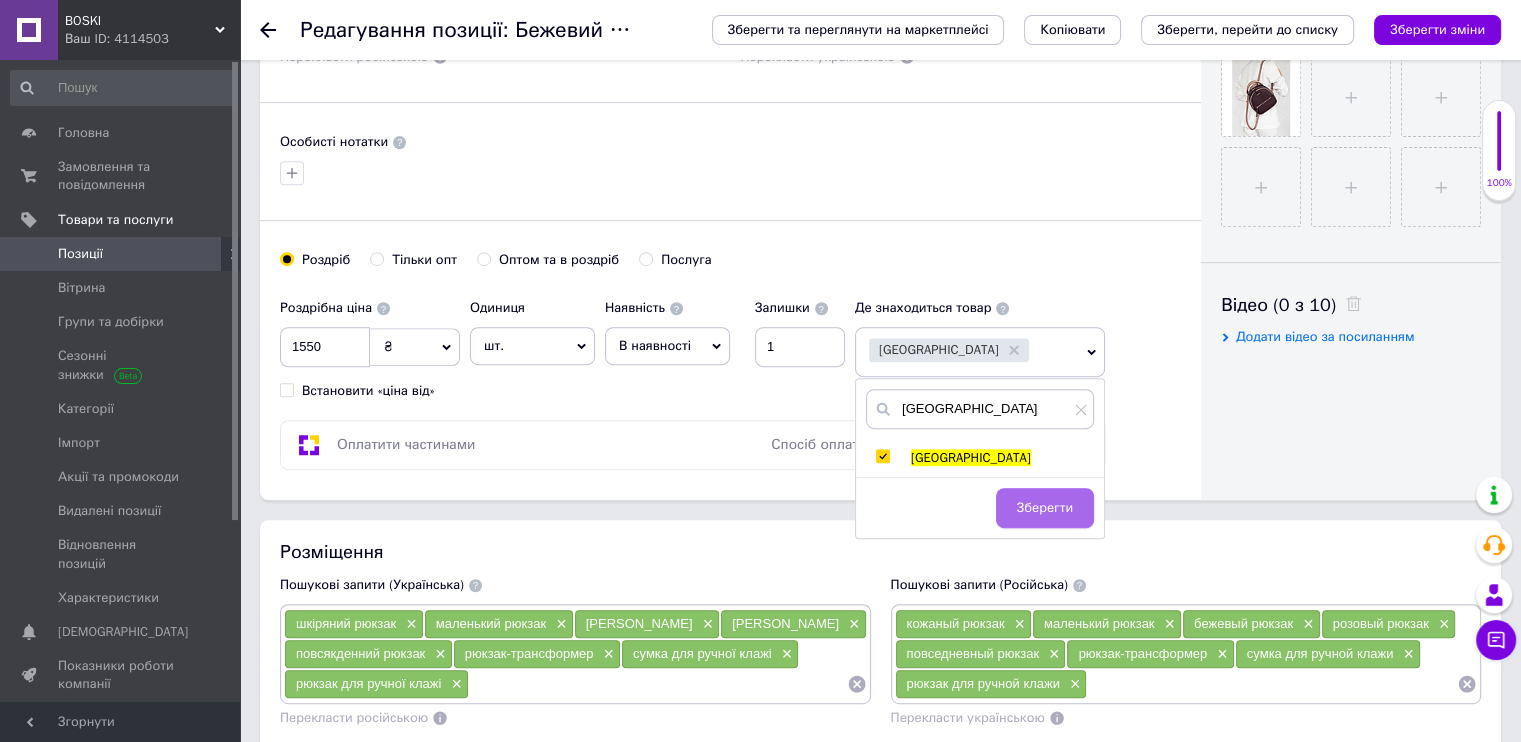 click on "Зберегти" at bounding box center [1045, 508] 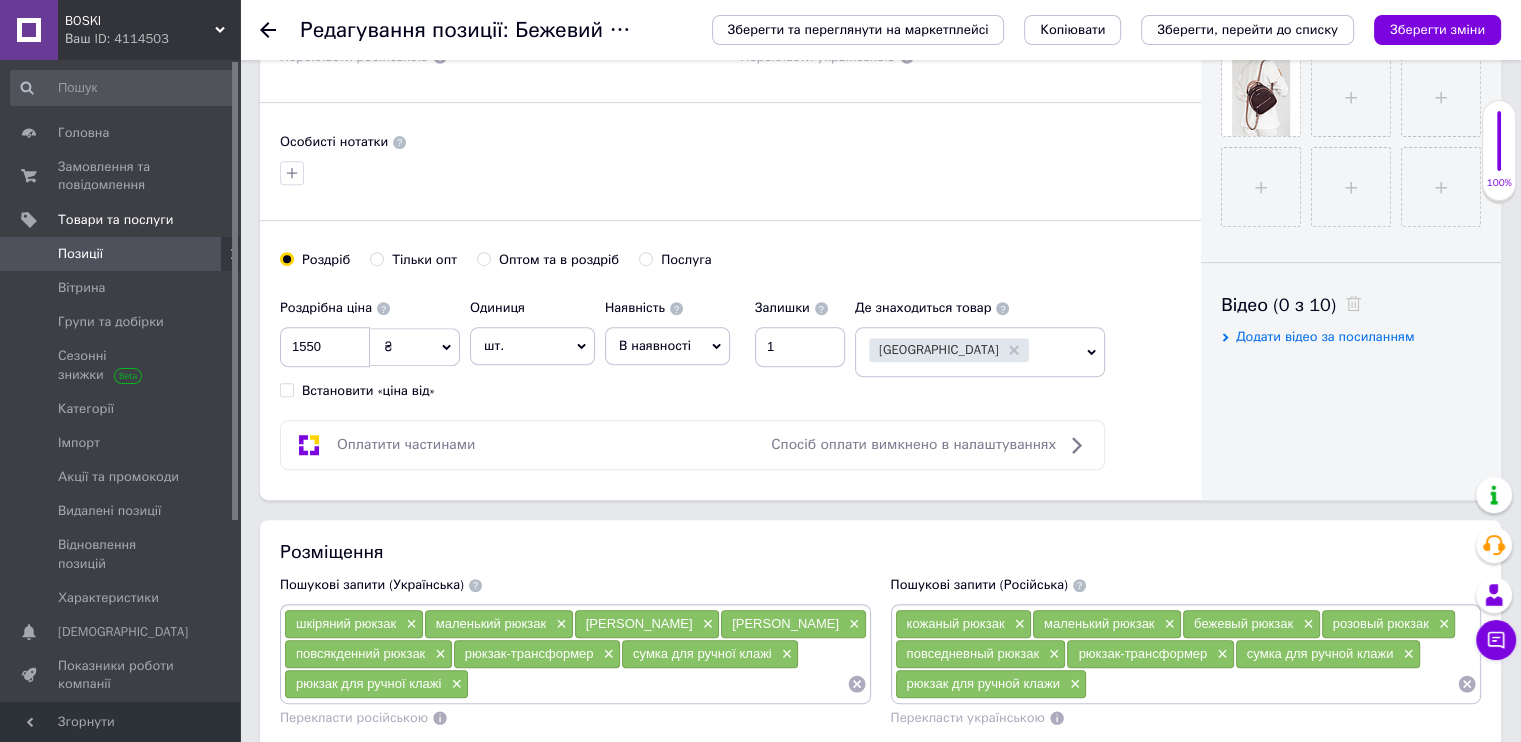 click on "Оплатити частинами Спосіб оплати вимкнено в налаштуваннях" at bounding box center [692, 445] 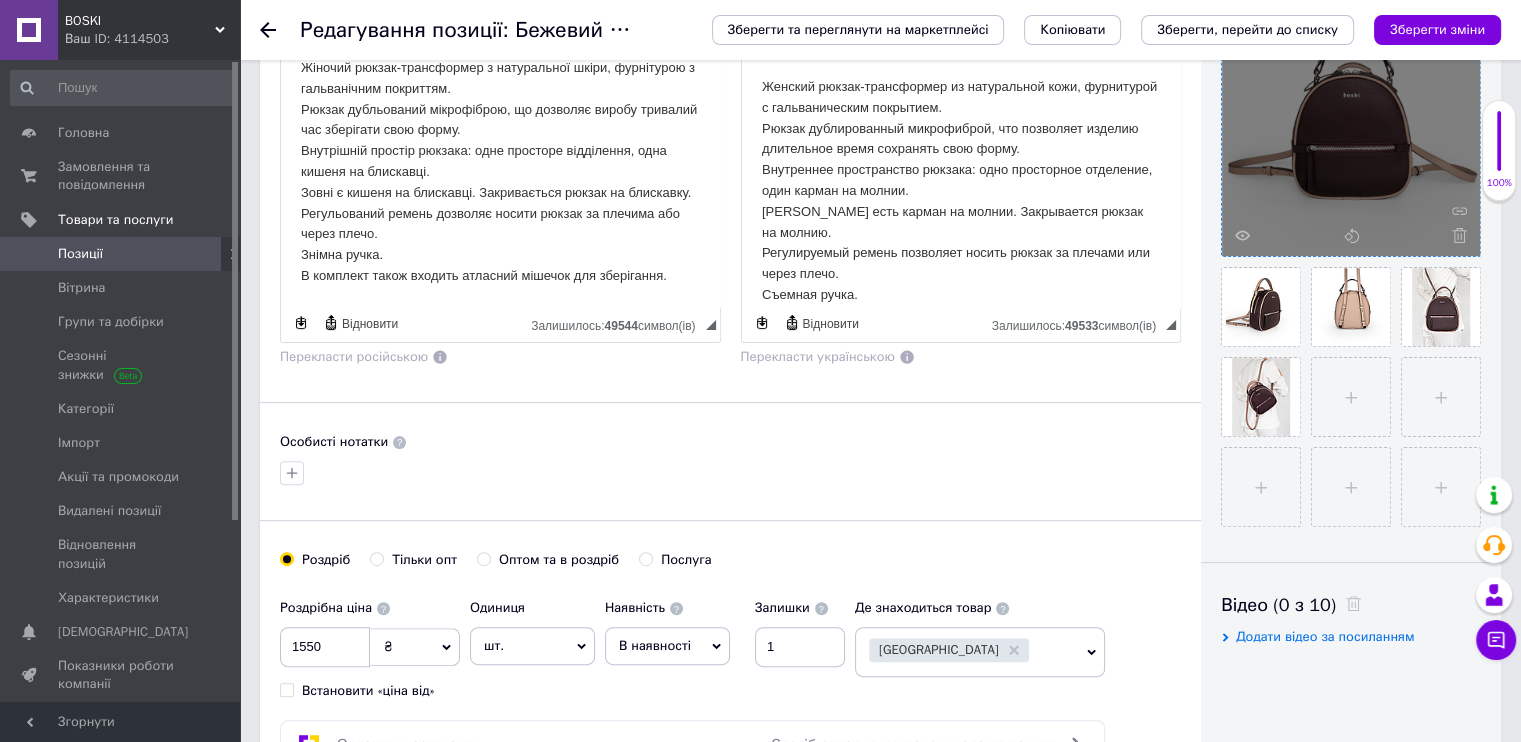 scroll, scrollTop: 800, scrollLeft: 0, axis: vertical 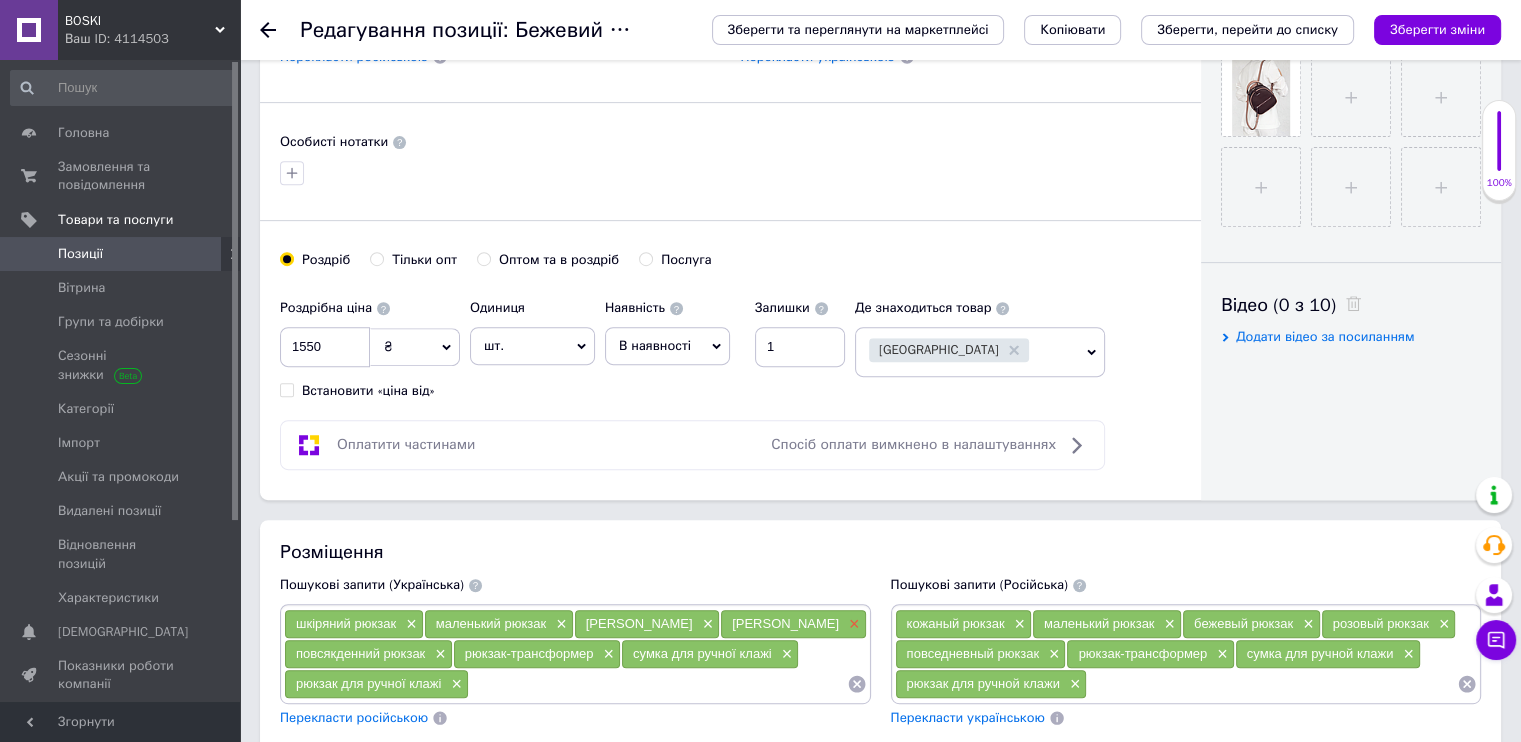 click on "×" at bounding box center (852, 624) 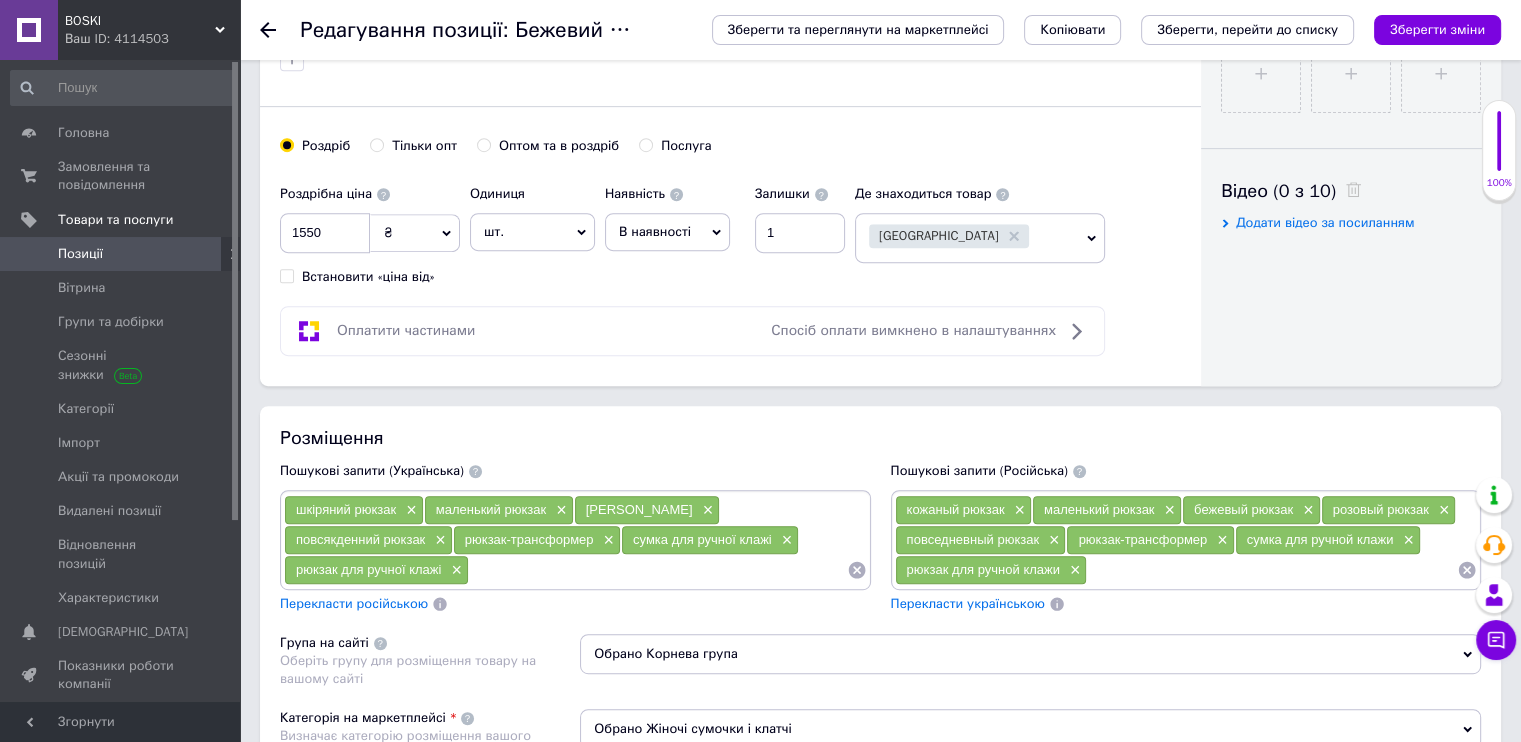 scroll, scrollTop: 1000, scrollLeft: 0, axis: vertical 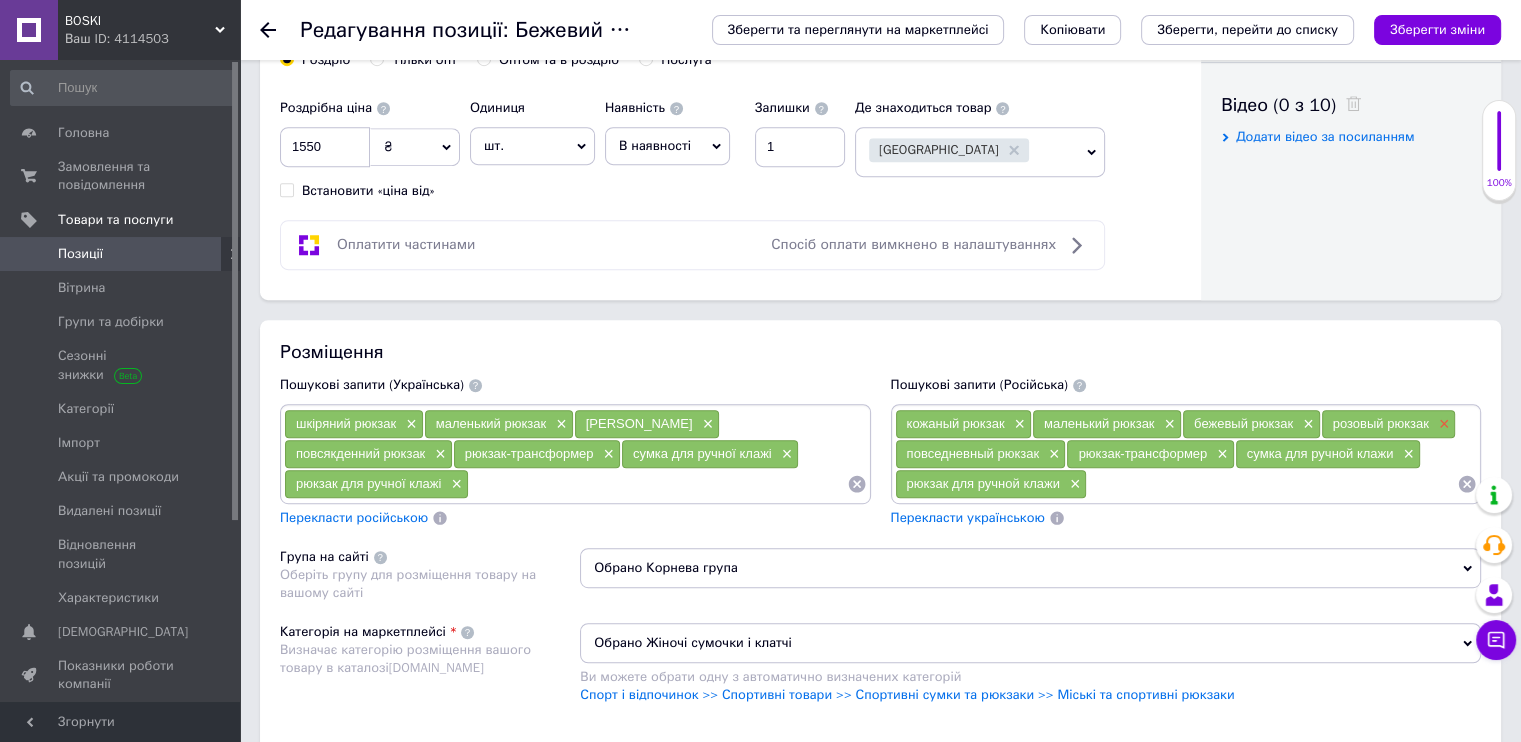 click on "×" at bounding box center (1442, 424) 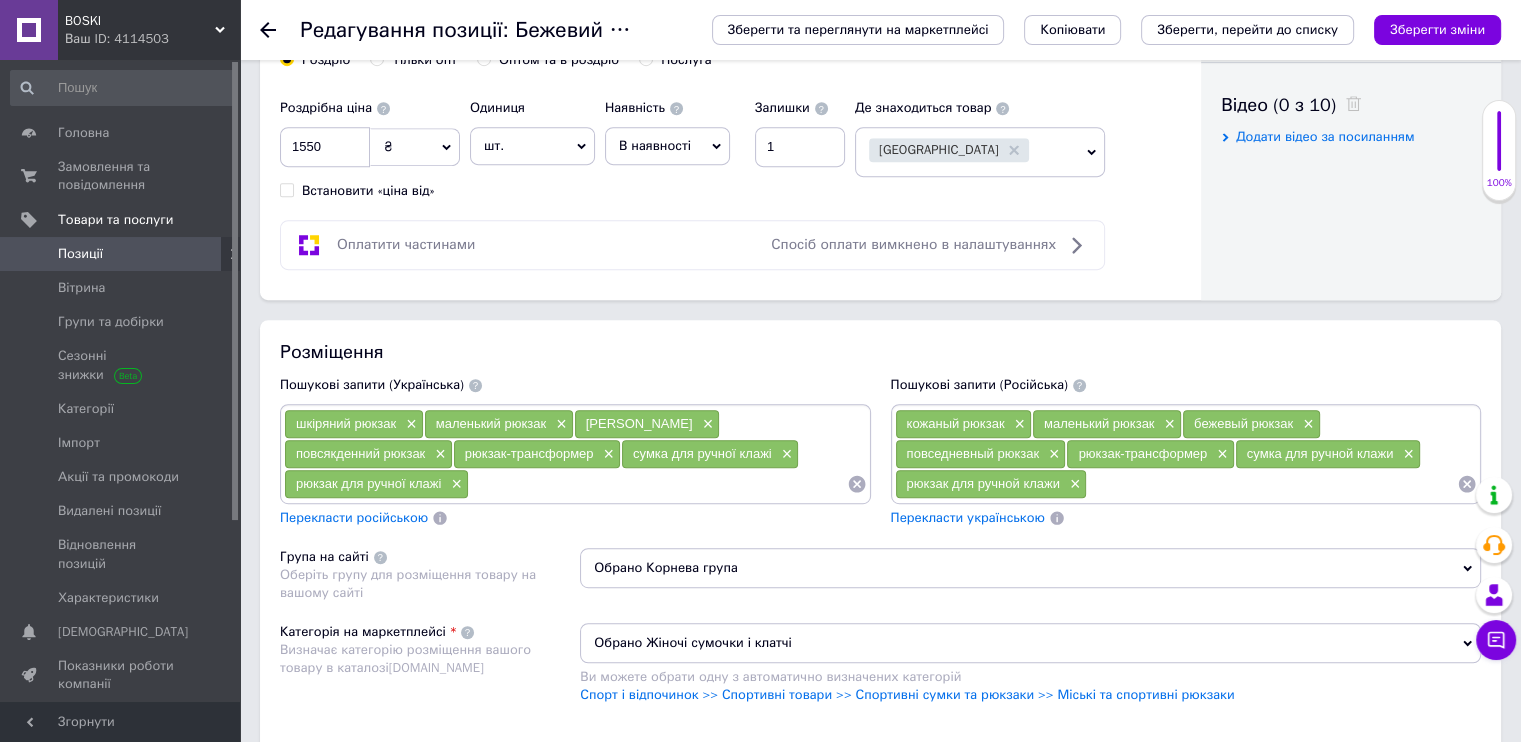 click at bounding box center [658, 484] 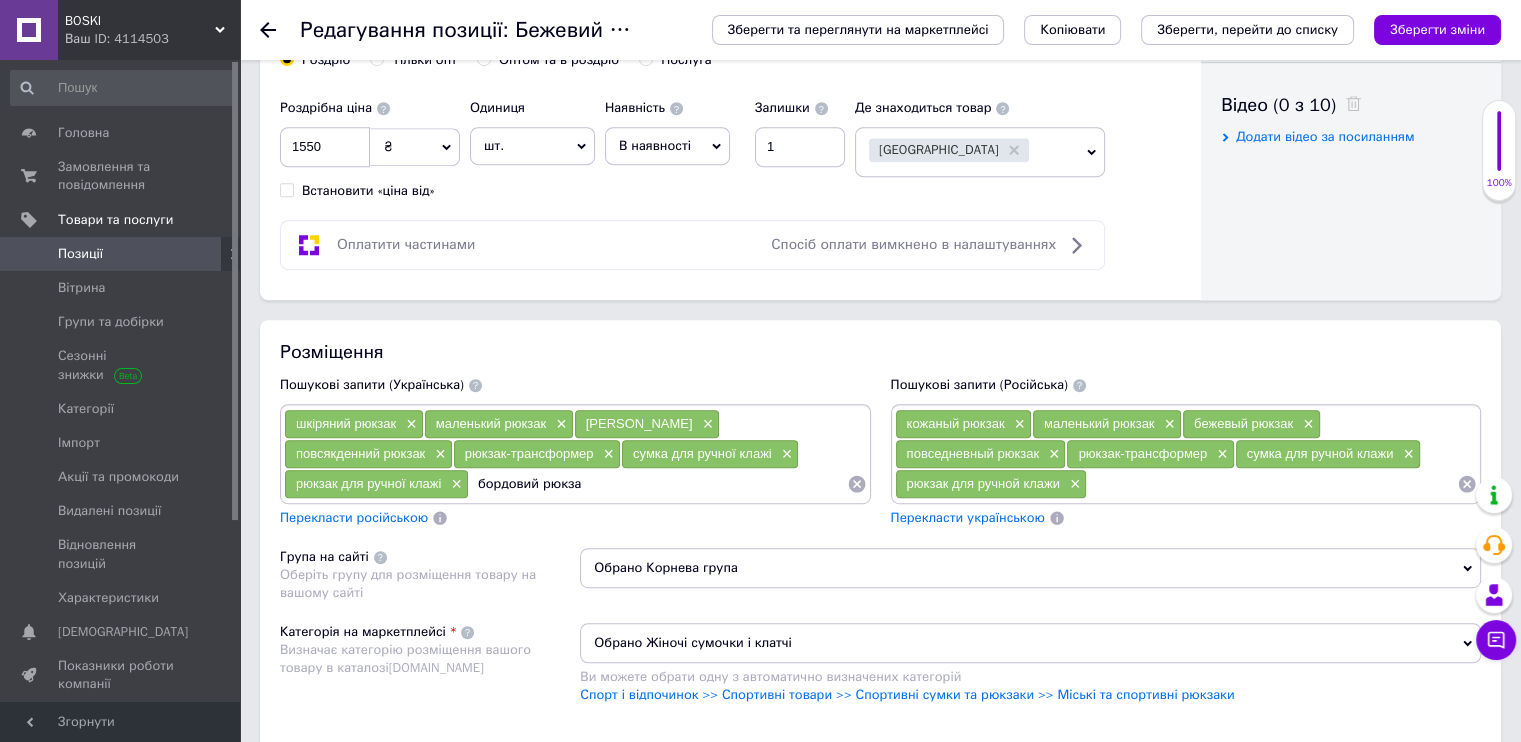 type on "бордовий рюкзак" 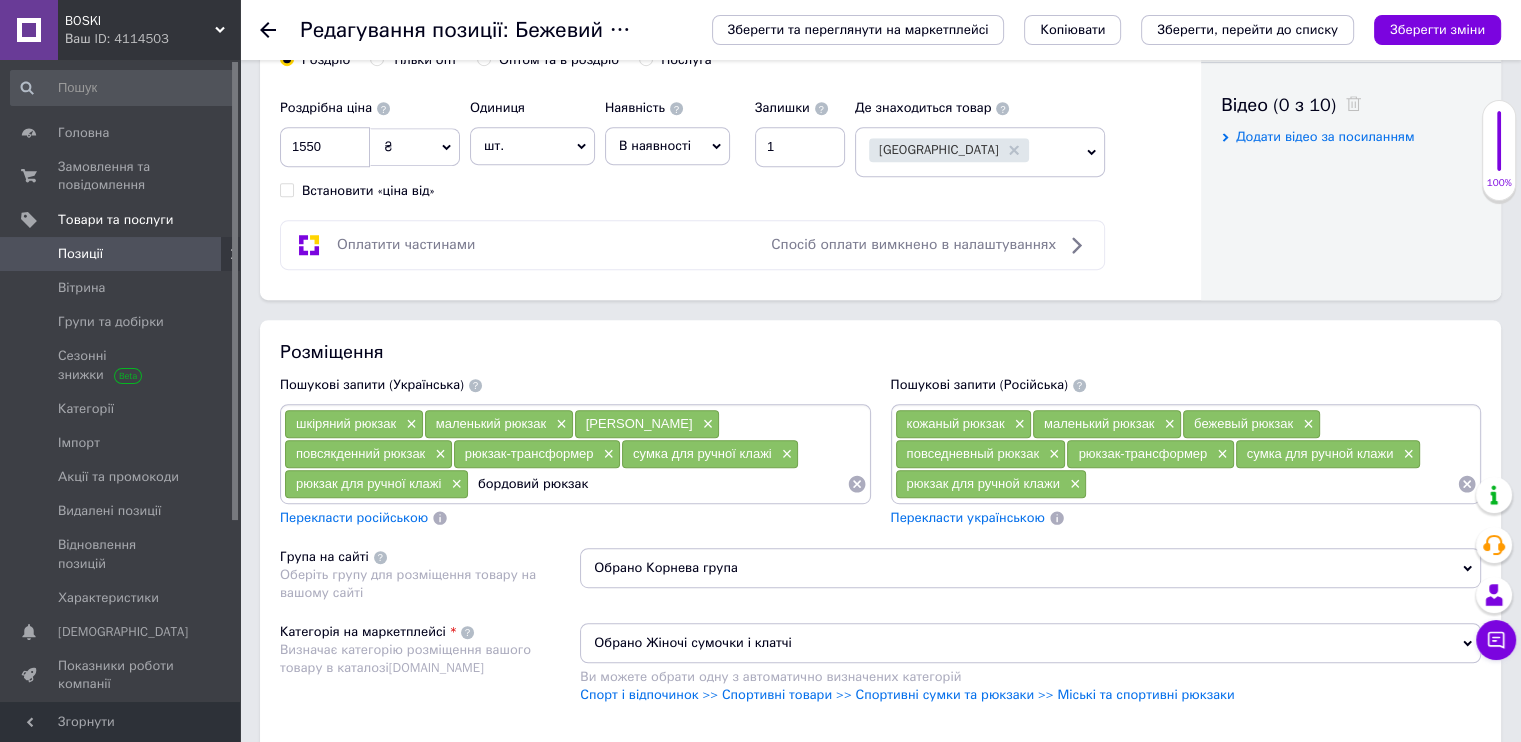 type 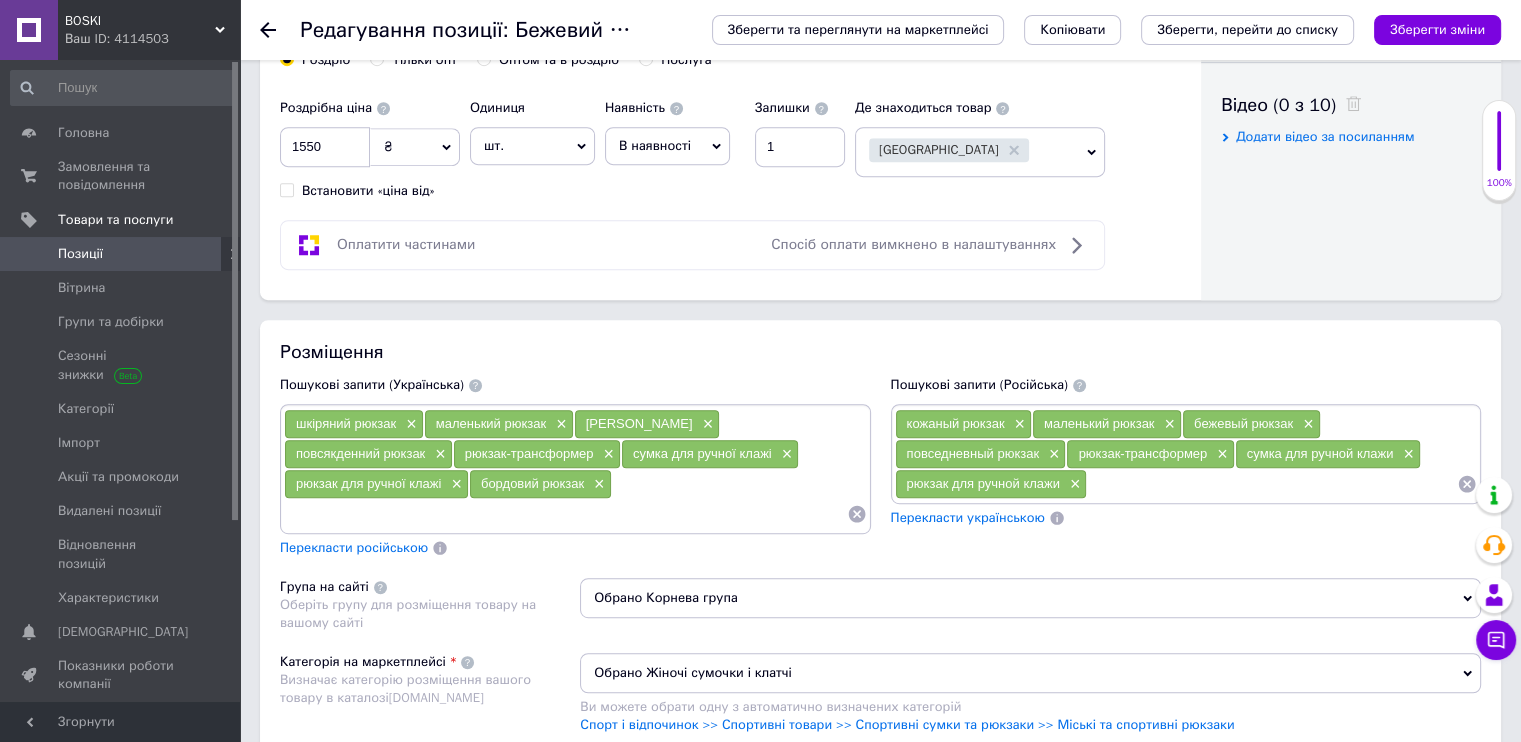 click at bounding box center (1272, 484) 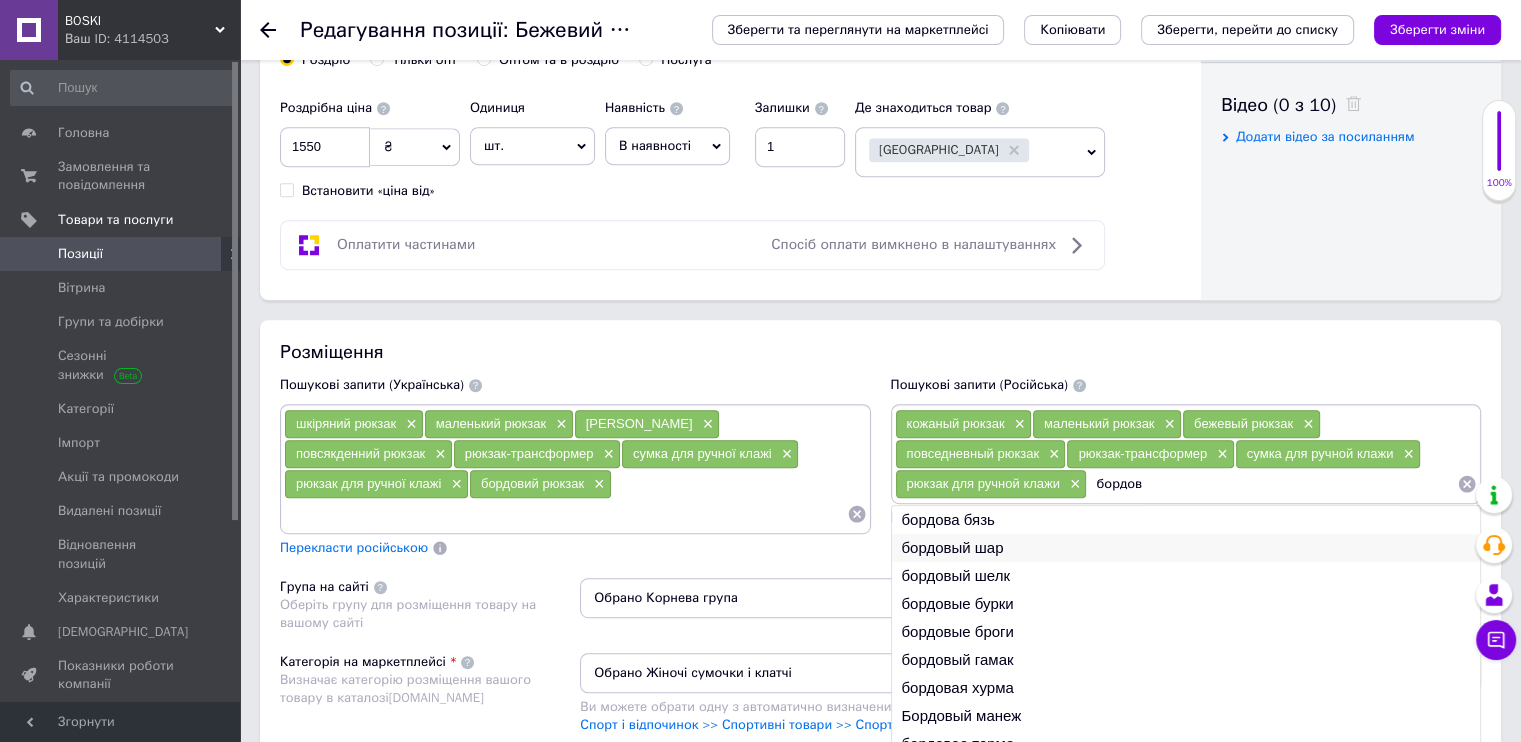 type on "бордов" 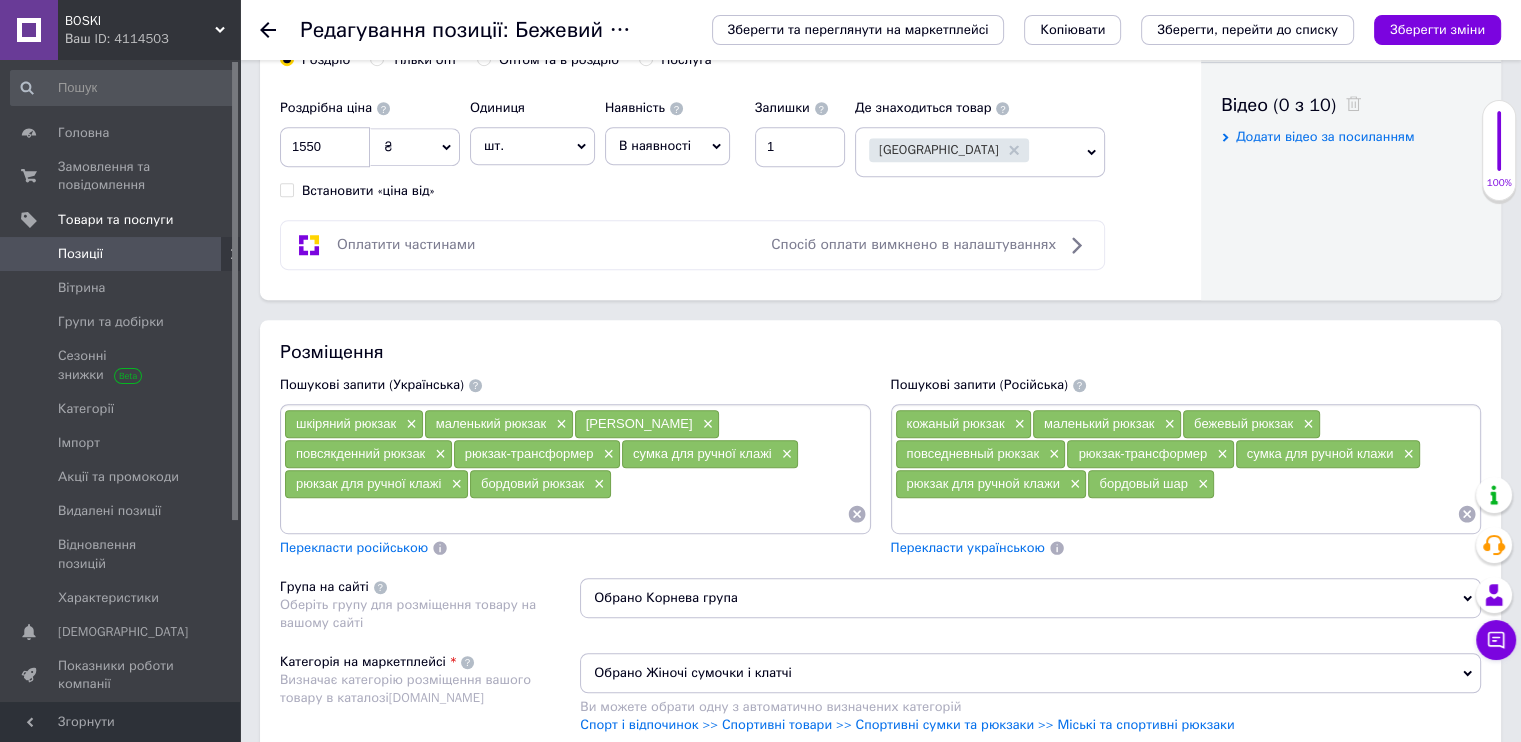 click on "кожаный рюкзак ×  маленький рюкзак ×  бежевый рюкзак ×  повседневный рюкзак ×  рюкзак-трансформер ×  сумка для ручной клажи ×  рюкзак для ручной клажи × бордовый шар ×" at bounding box center [1186, 469] 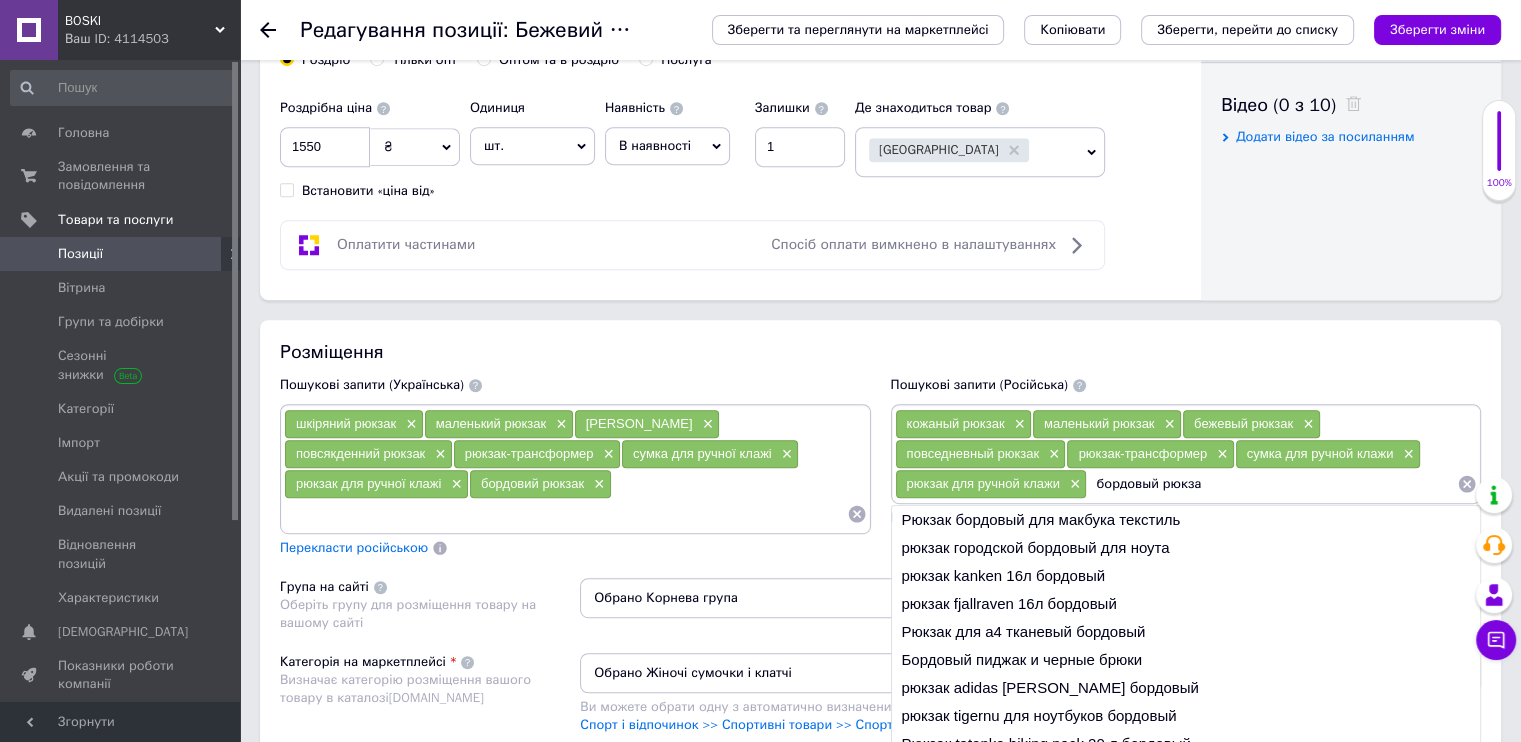 type on "бордовый рюкзак" 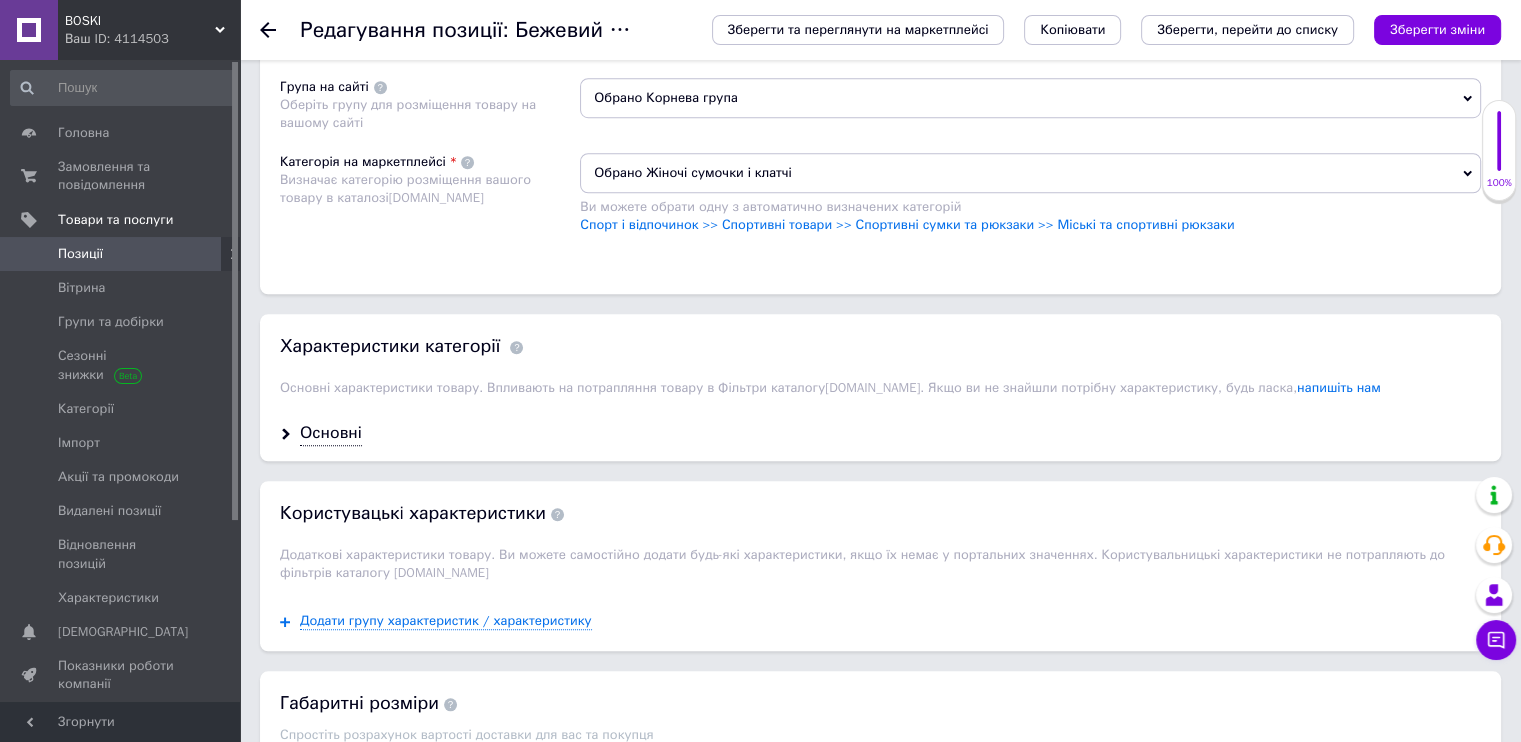 scroll, scrollTop: 1600, scrollLeft: 0, axis: vertical 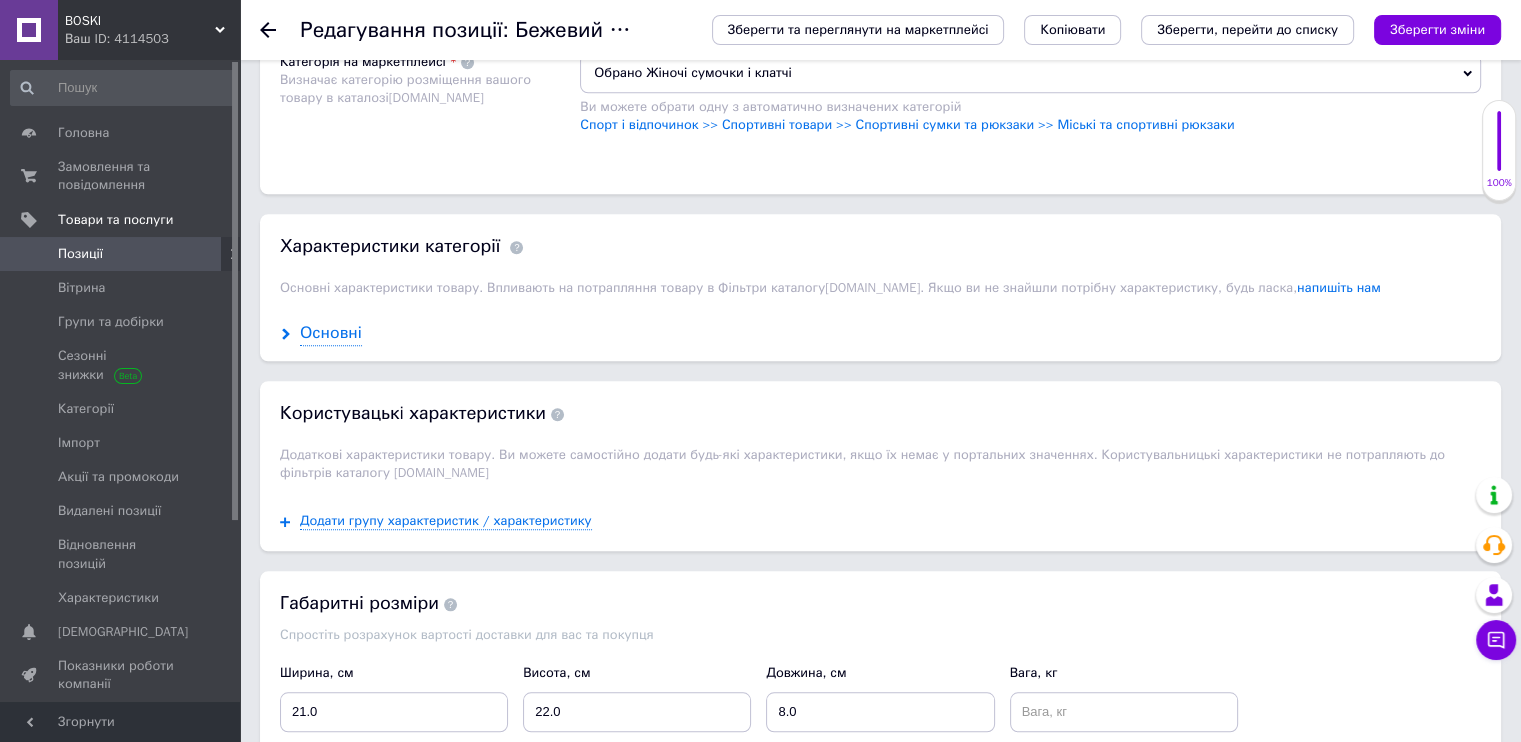 type 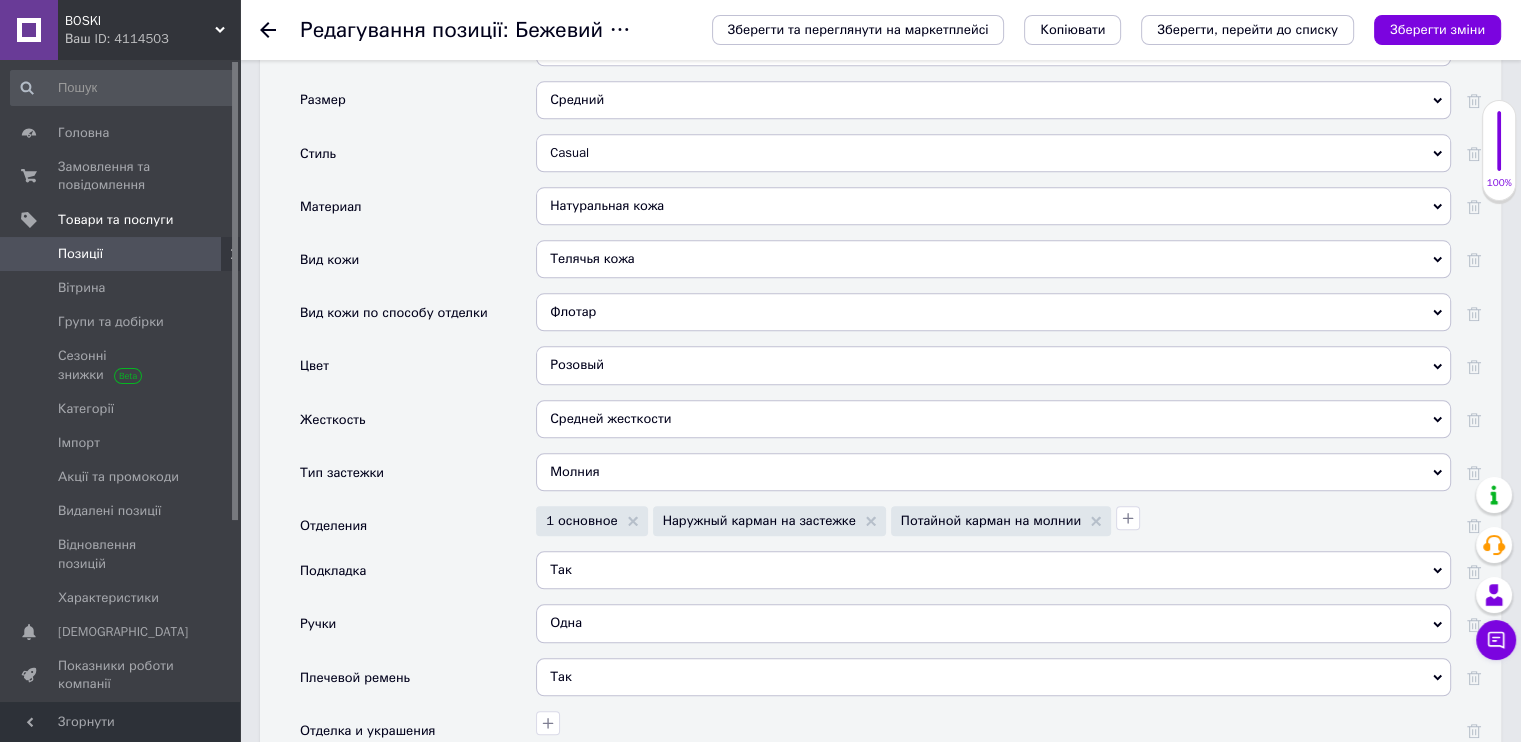 scroll, scrollTop: 2100, scrollLeft: 0, axis: vertical 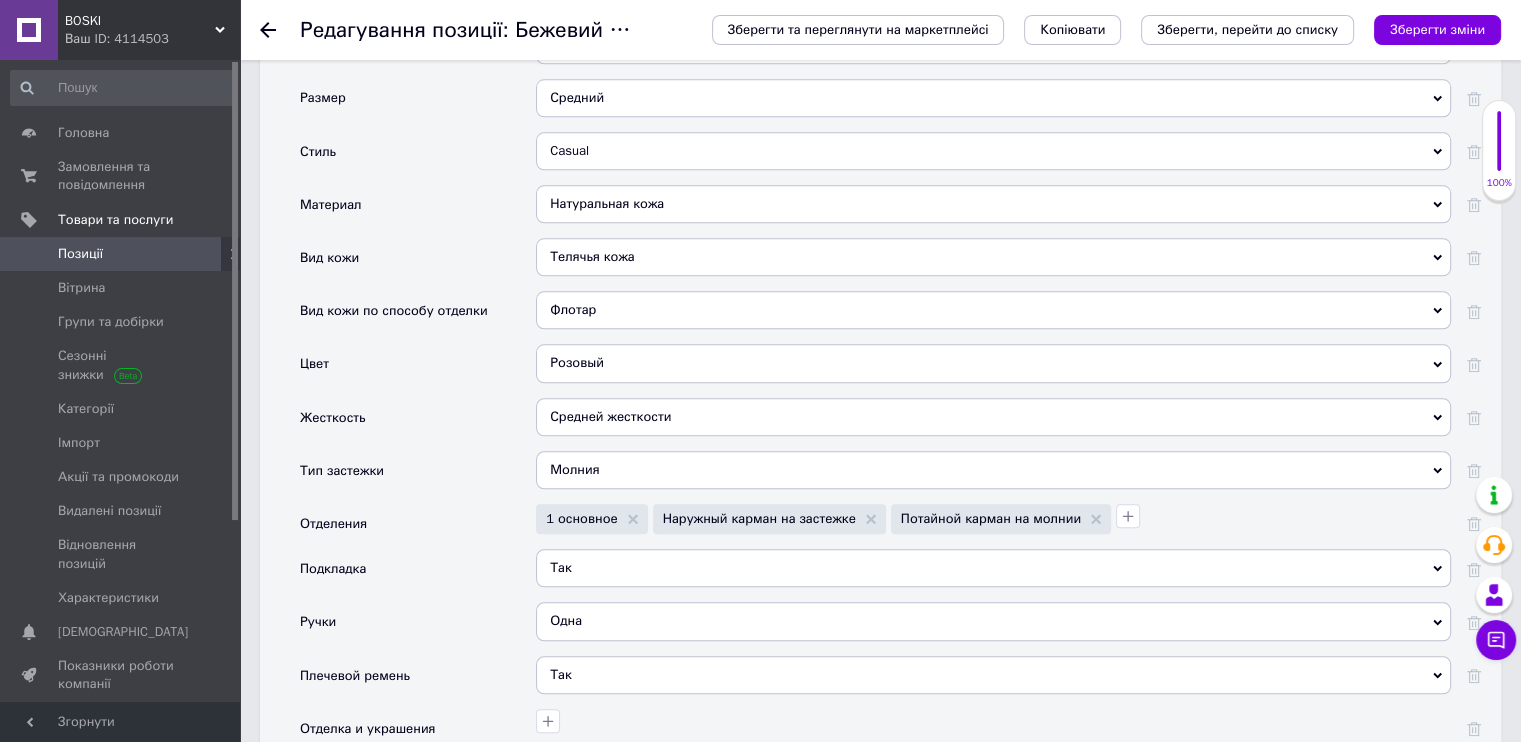 click on "Розовый" at bounding box center (993, 363) 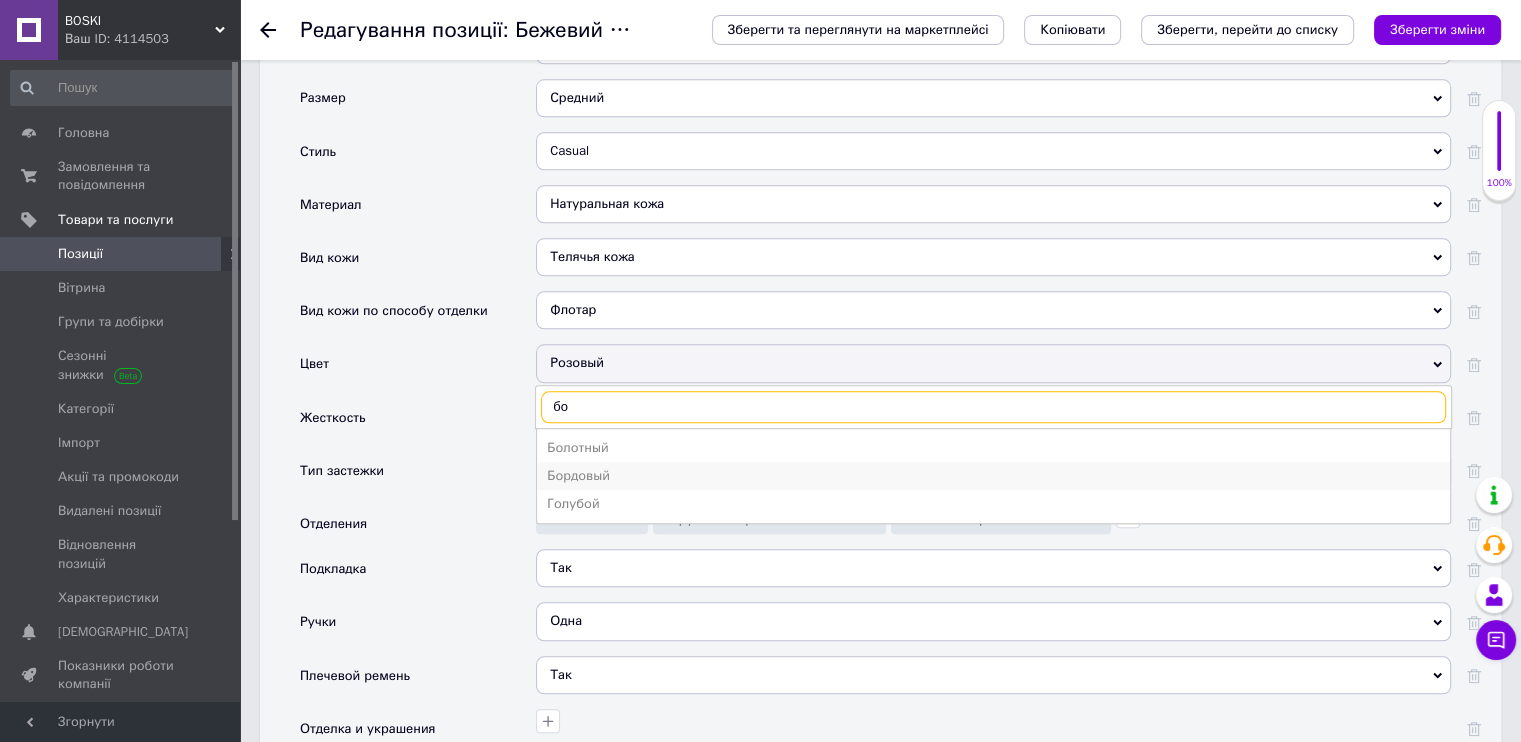 type on "бо" 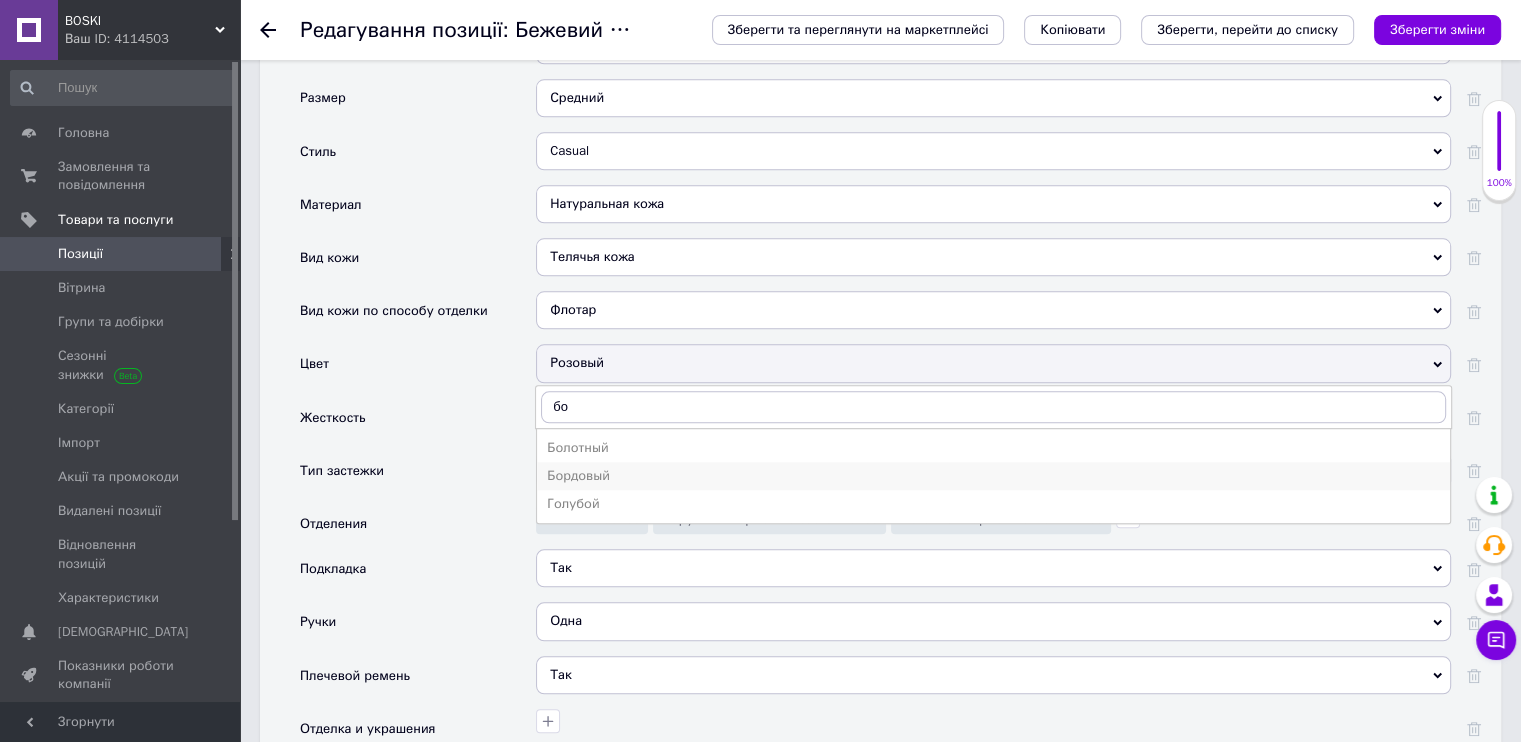 click on "Бордовый" at bounding box center [993, 476] 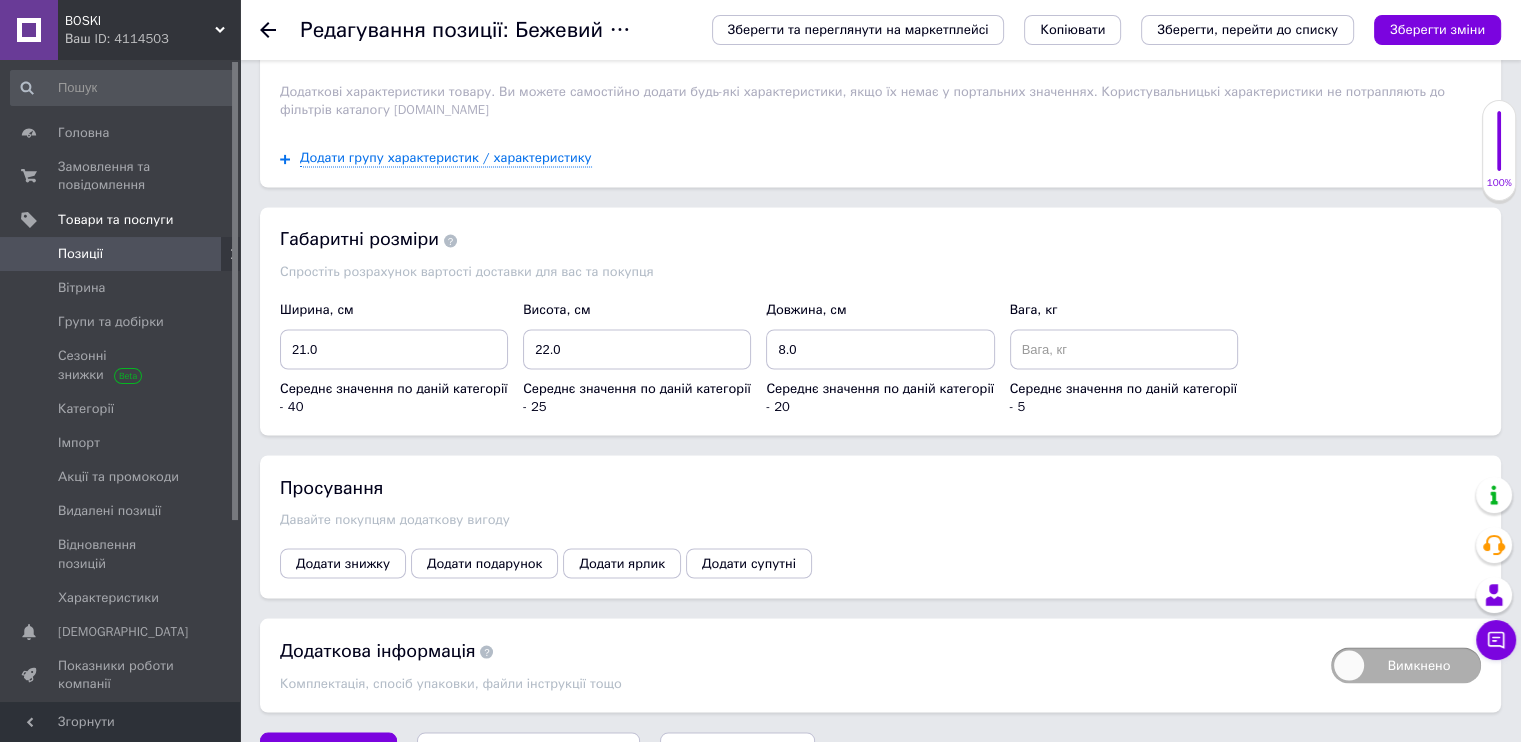 scroll, scrollTop: 3495, scrollLeft: 0, axis: vertical 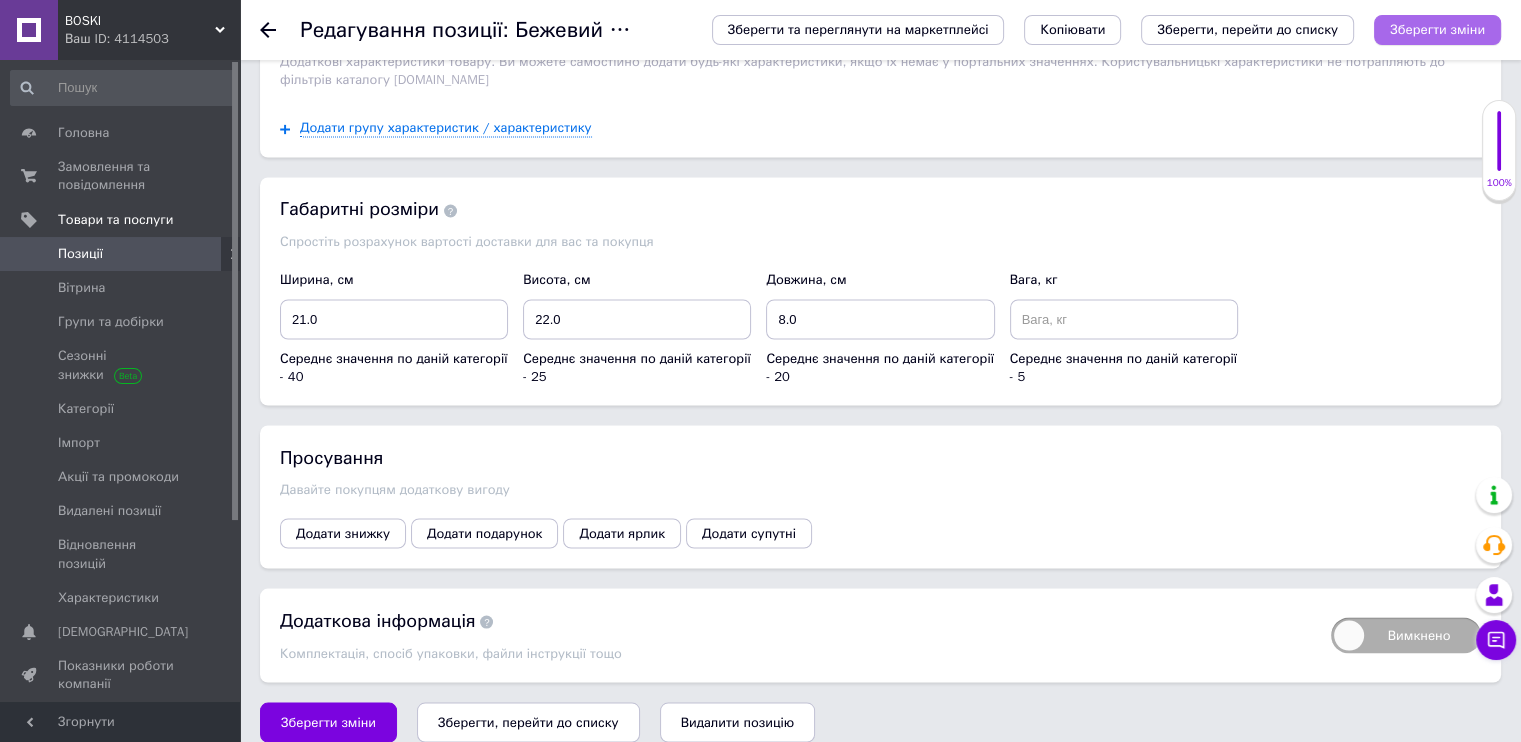 click on "Зберегти зміни" at bounding box center [1437, 29] 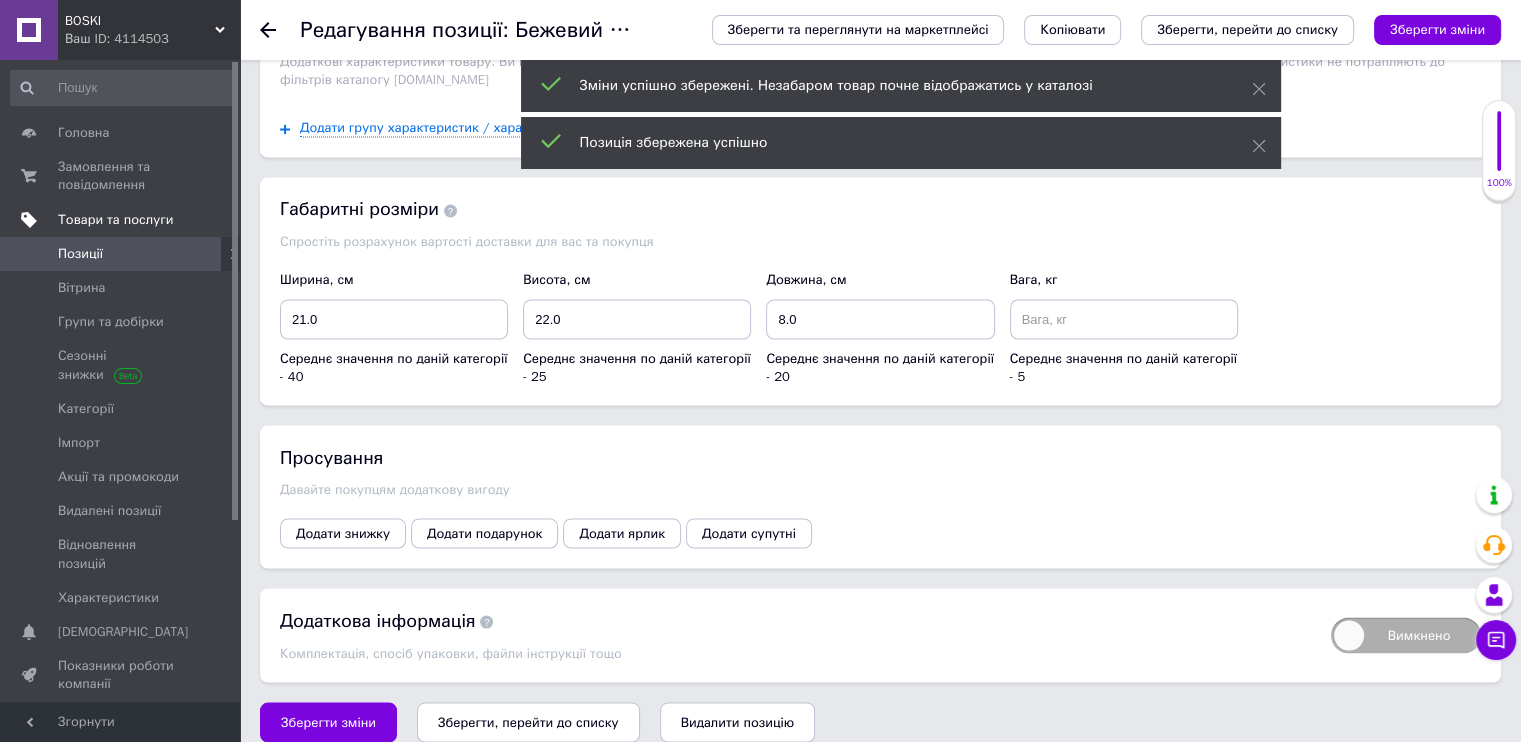 click on "Товари та послуги" at bounding box center [115, 220] 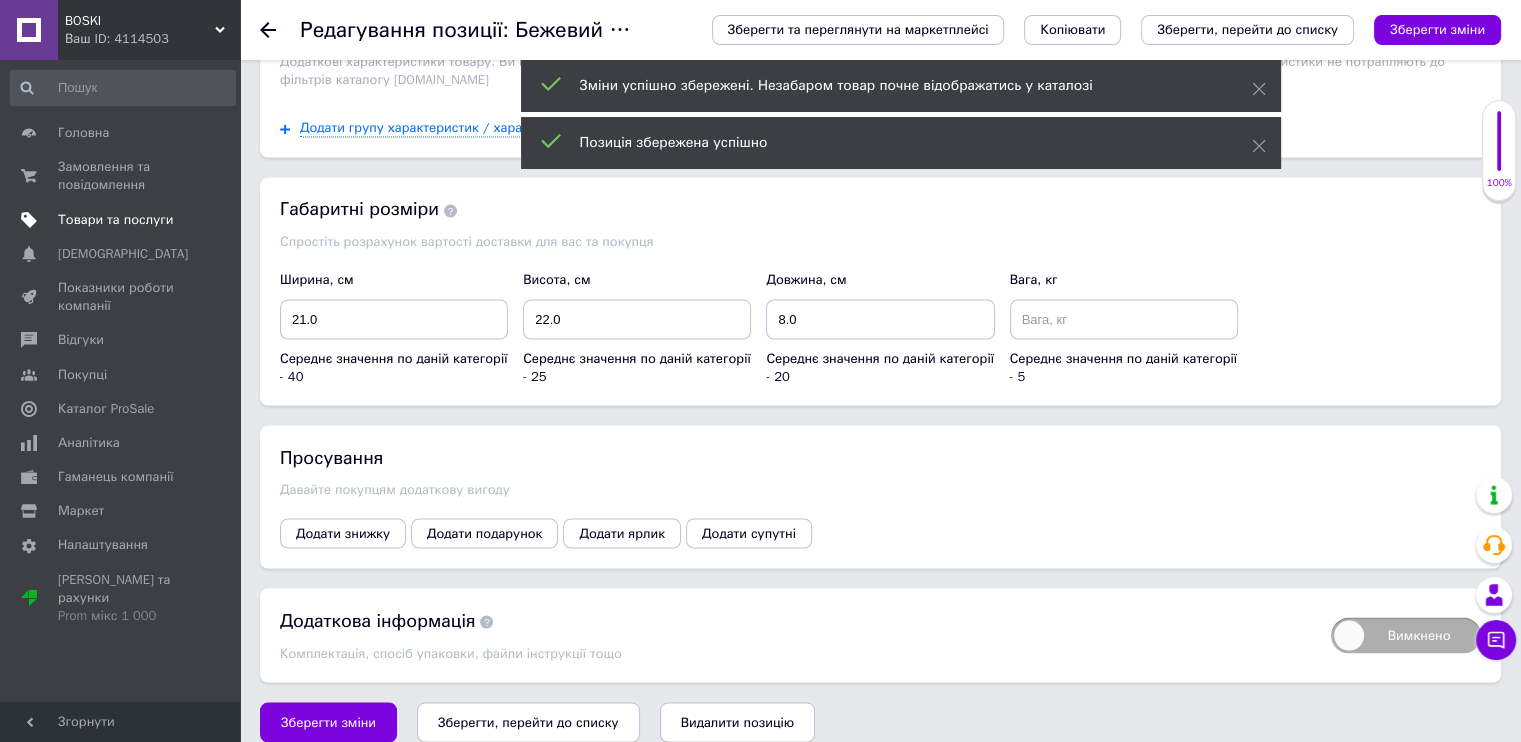 click on "Товари та послуги" at bounding box center [115, 220] 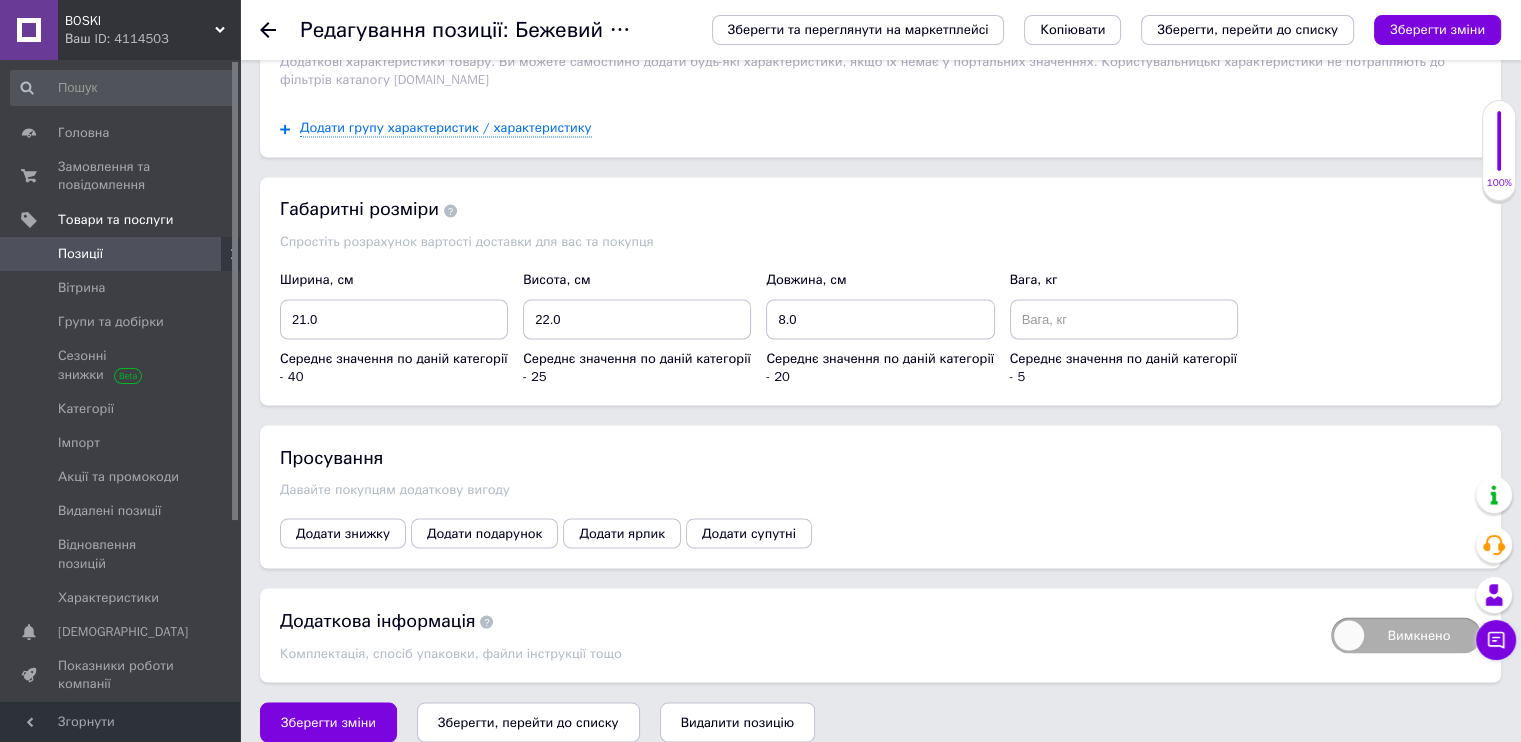 click on "Позиції" at bounding box center [121, 254] 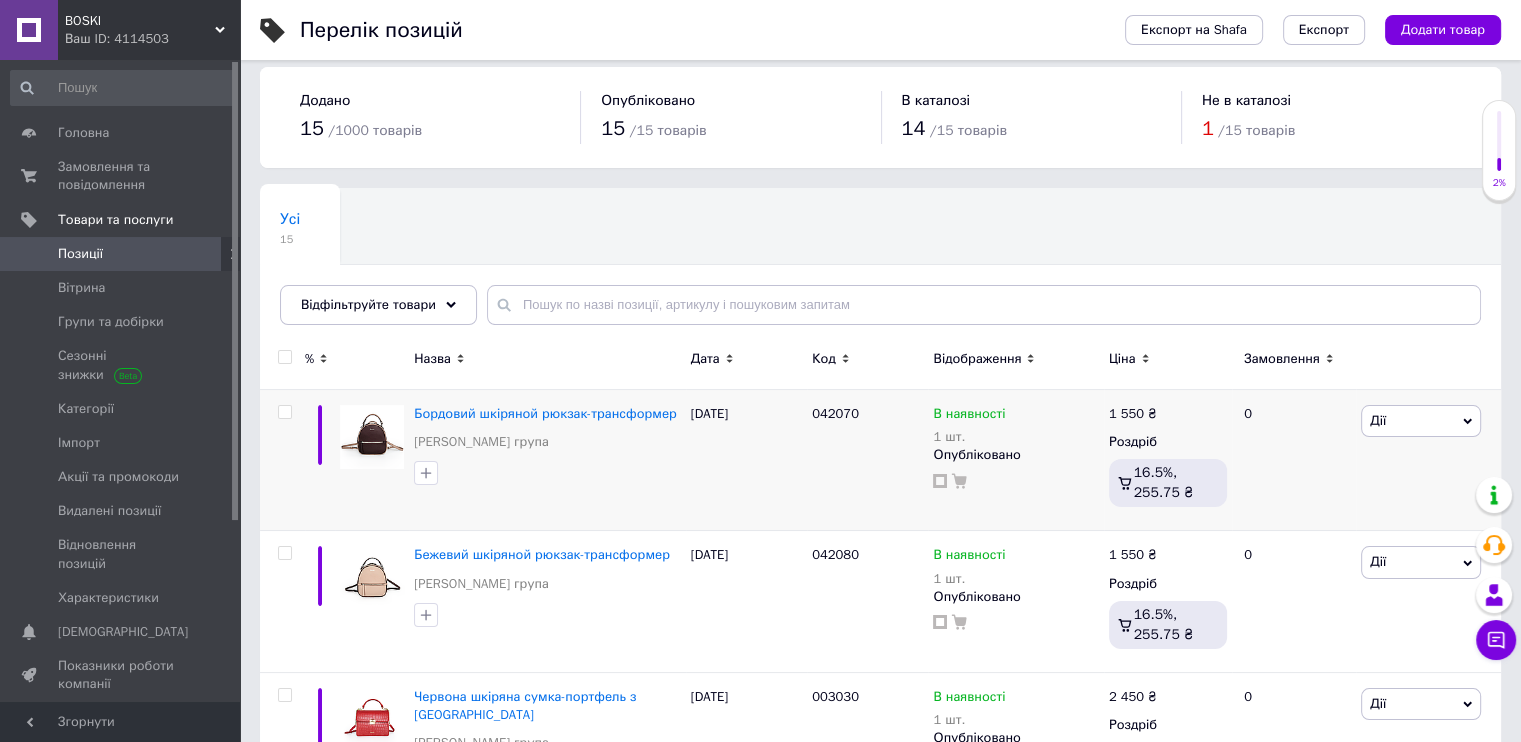 scroll, scrollTop: 200, scrollLeft: 0, axis: vertical 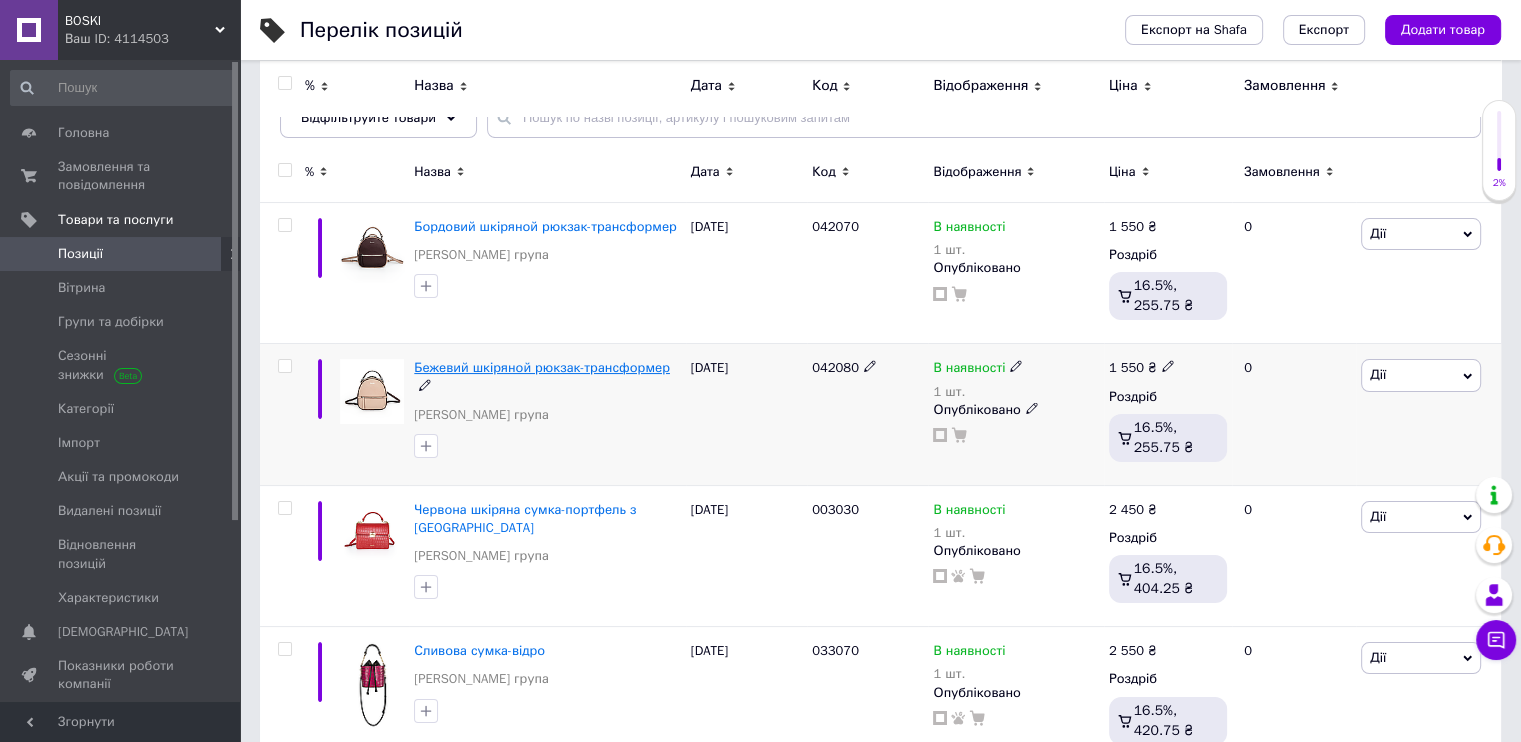 click on "Бежевий шкіряной рюкзак-трансформер" at bounding box center [542, 367] 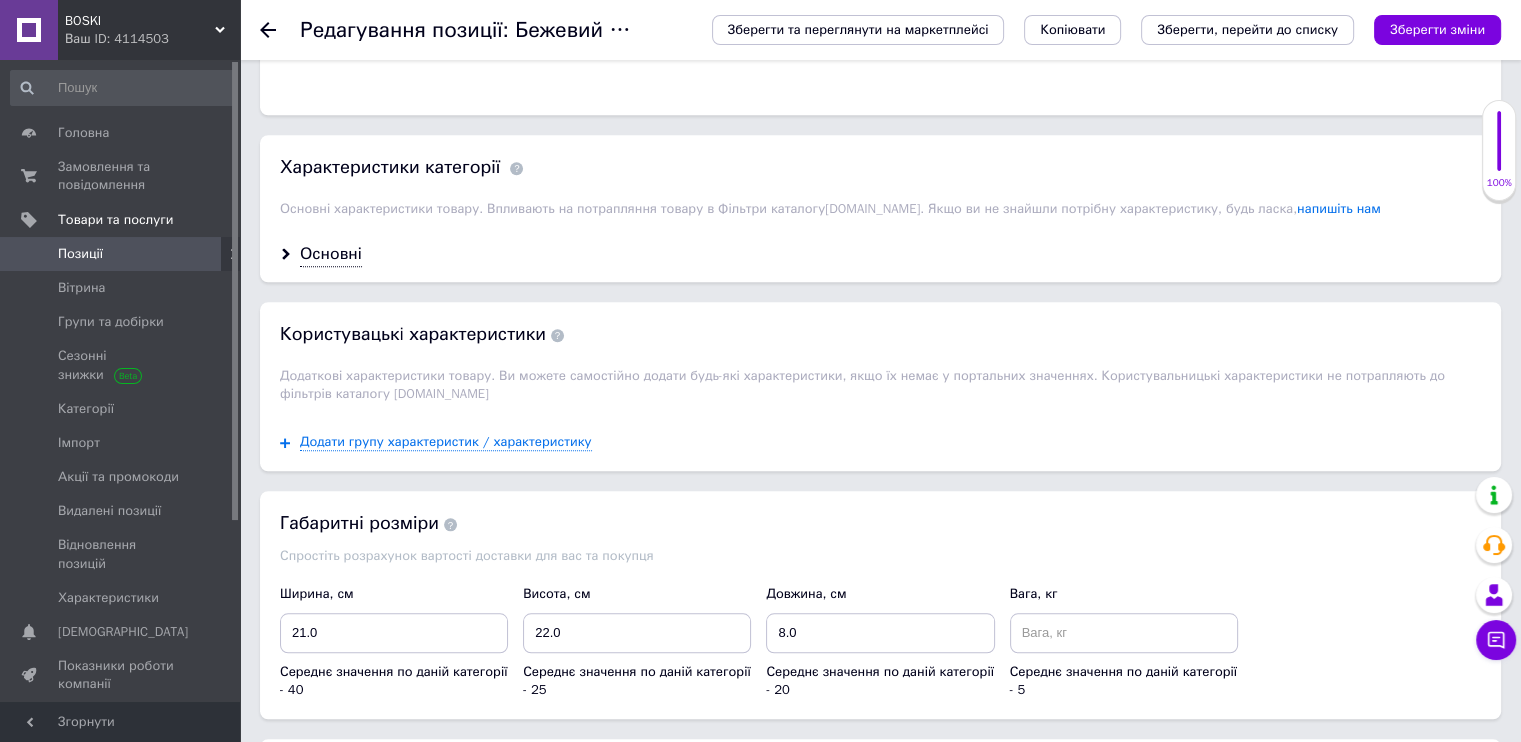 scroll, scrollTop: 1450, scrollLeft: 0, axis: vertical 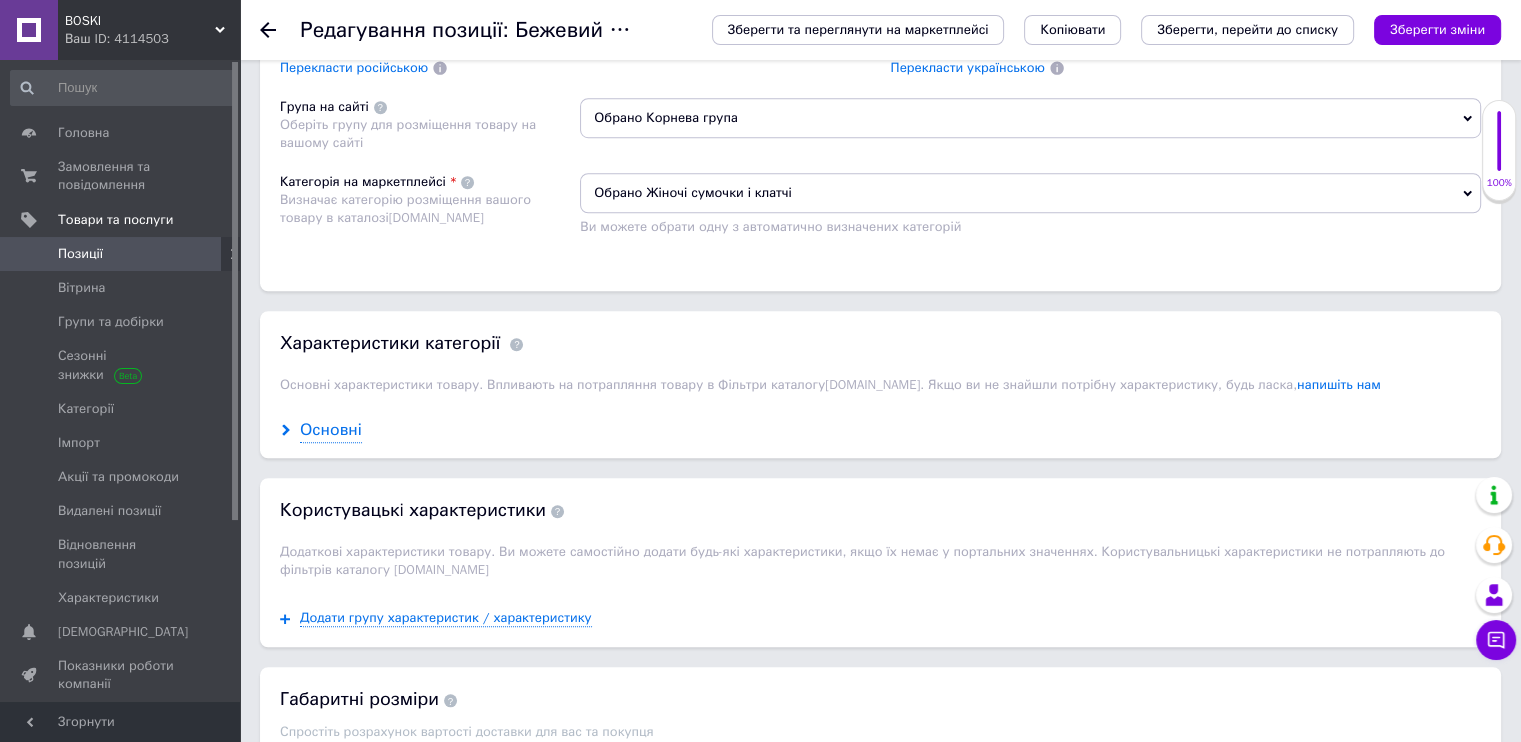 click 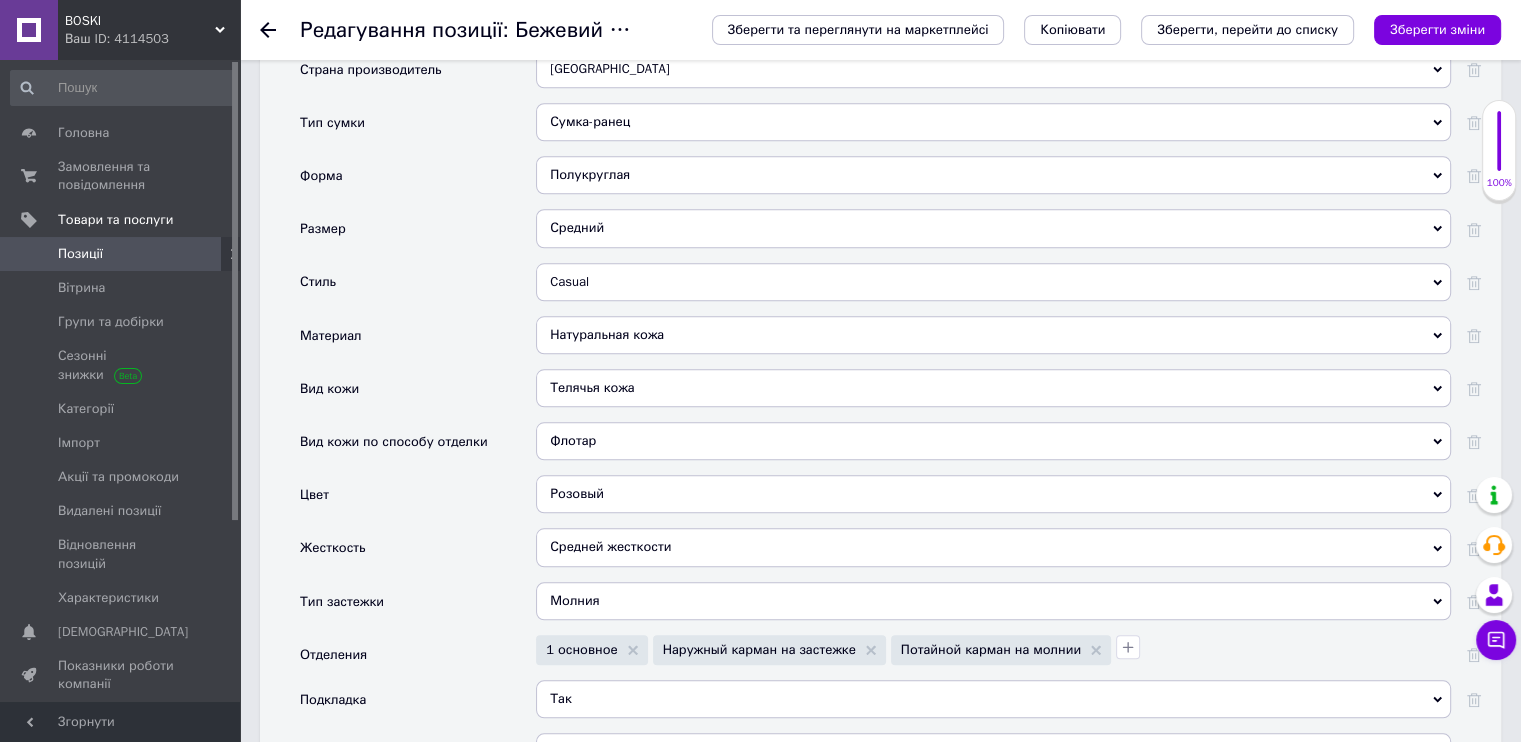scroll, scrollTop: 1950, scrollLeft: 0, axis: vertical 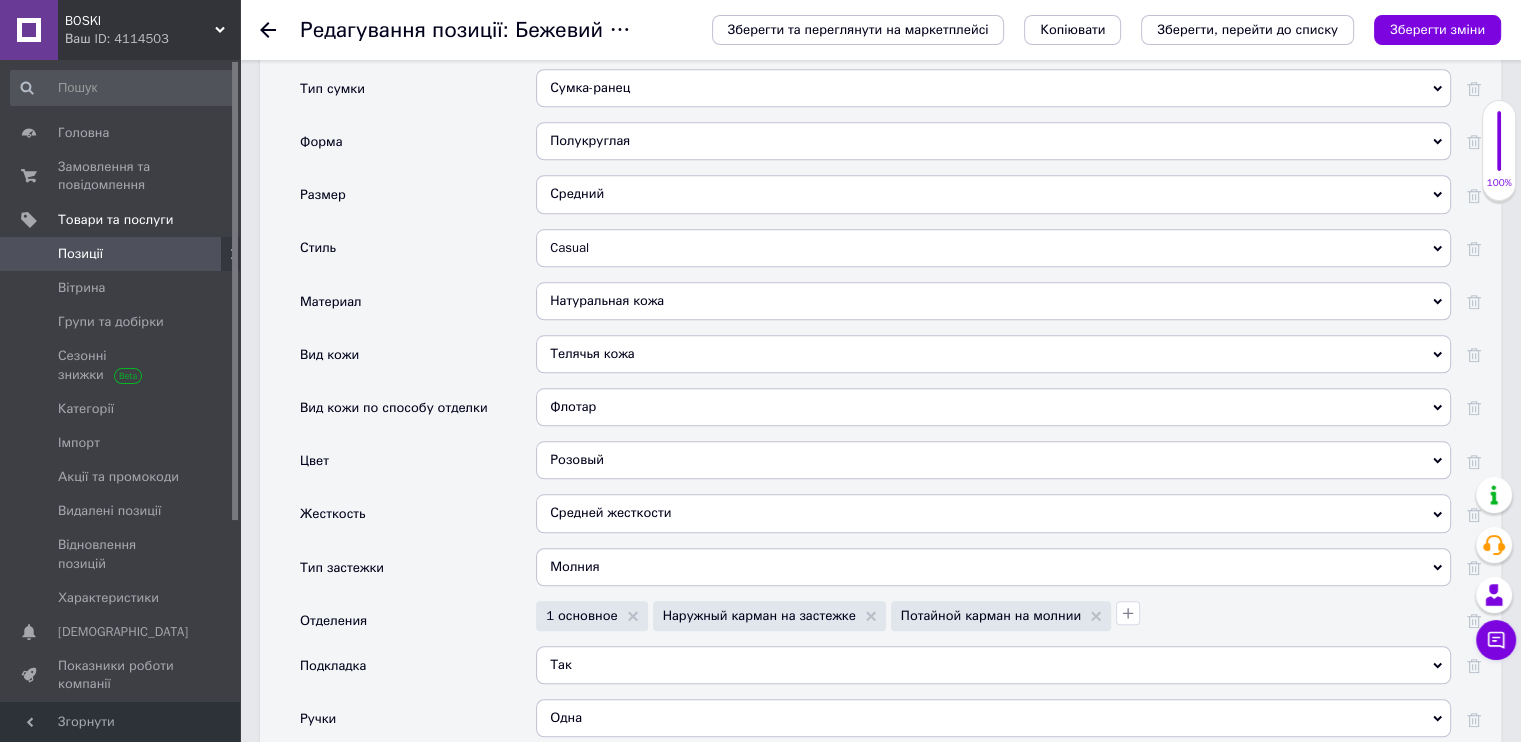 click on "Розовый" at bounding box center (993, 460) 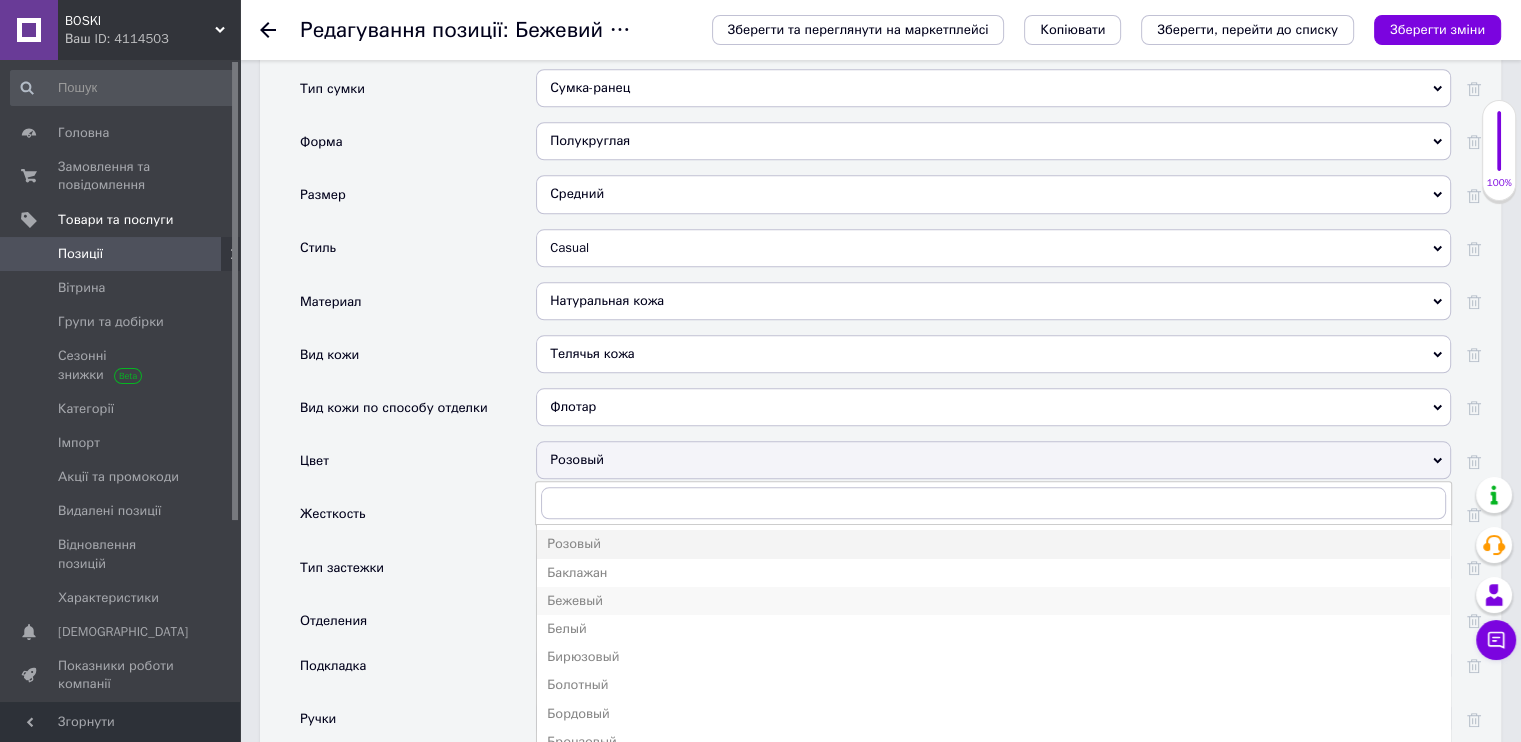 click on "Бежевый" at bounding box center (993, 601) 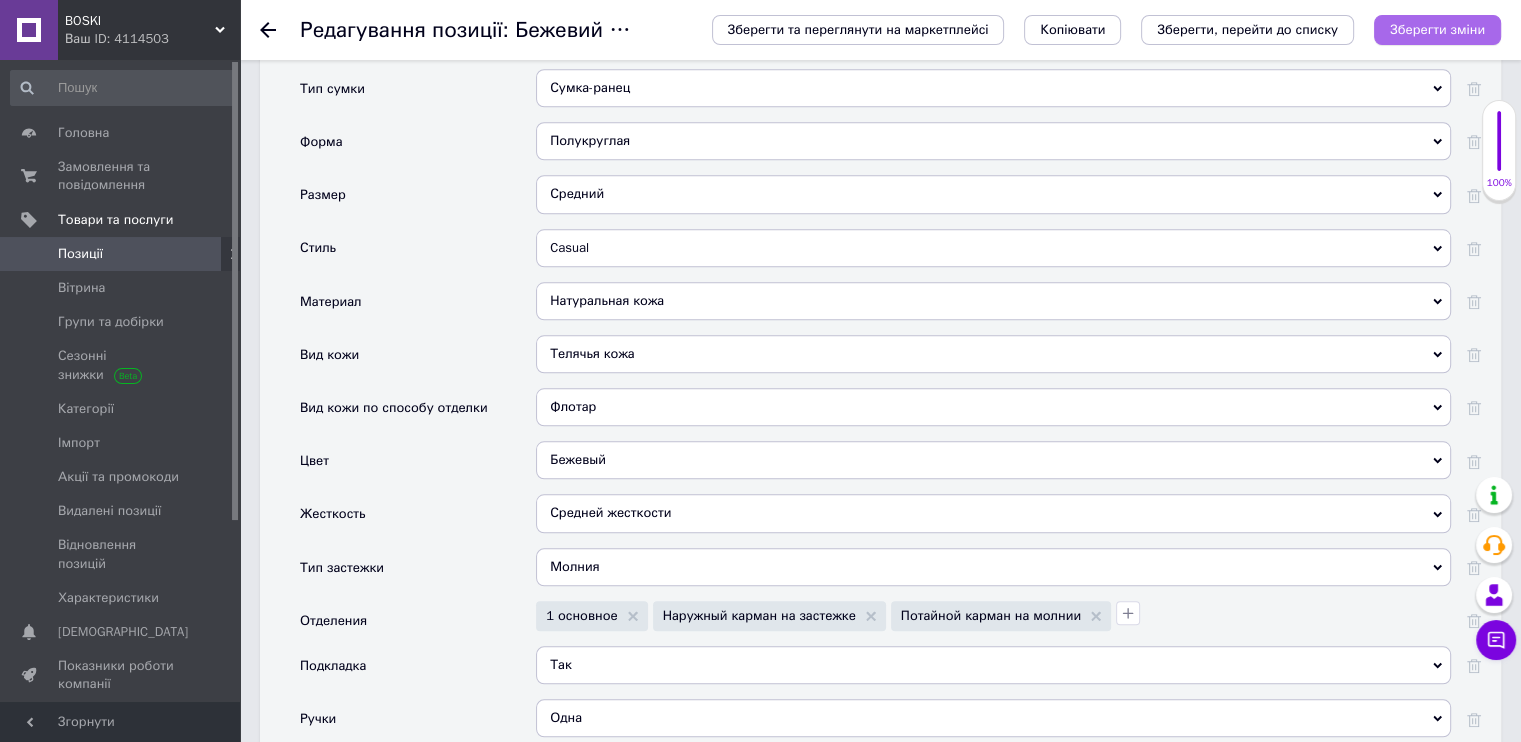 click on "Зберегти зміни" at bounding box center [1437, 29] 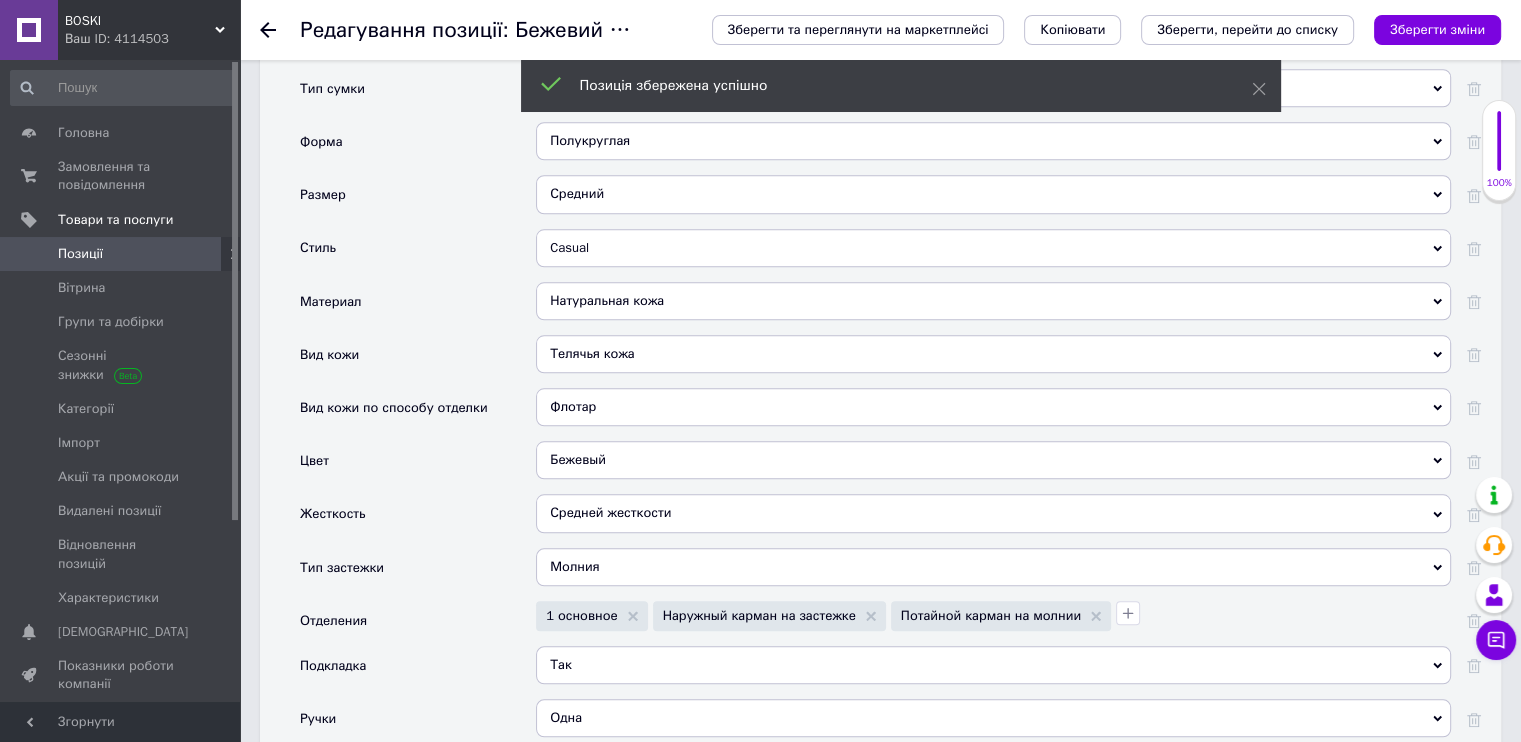 click 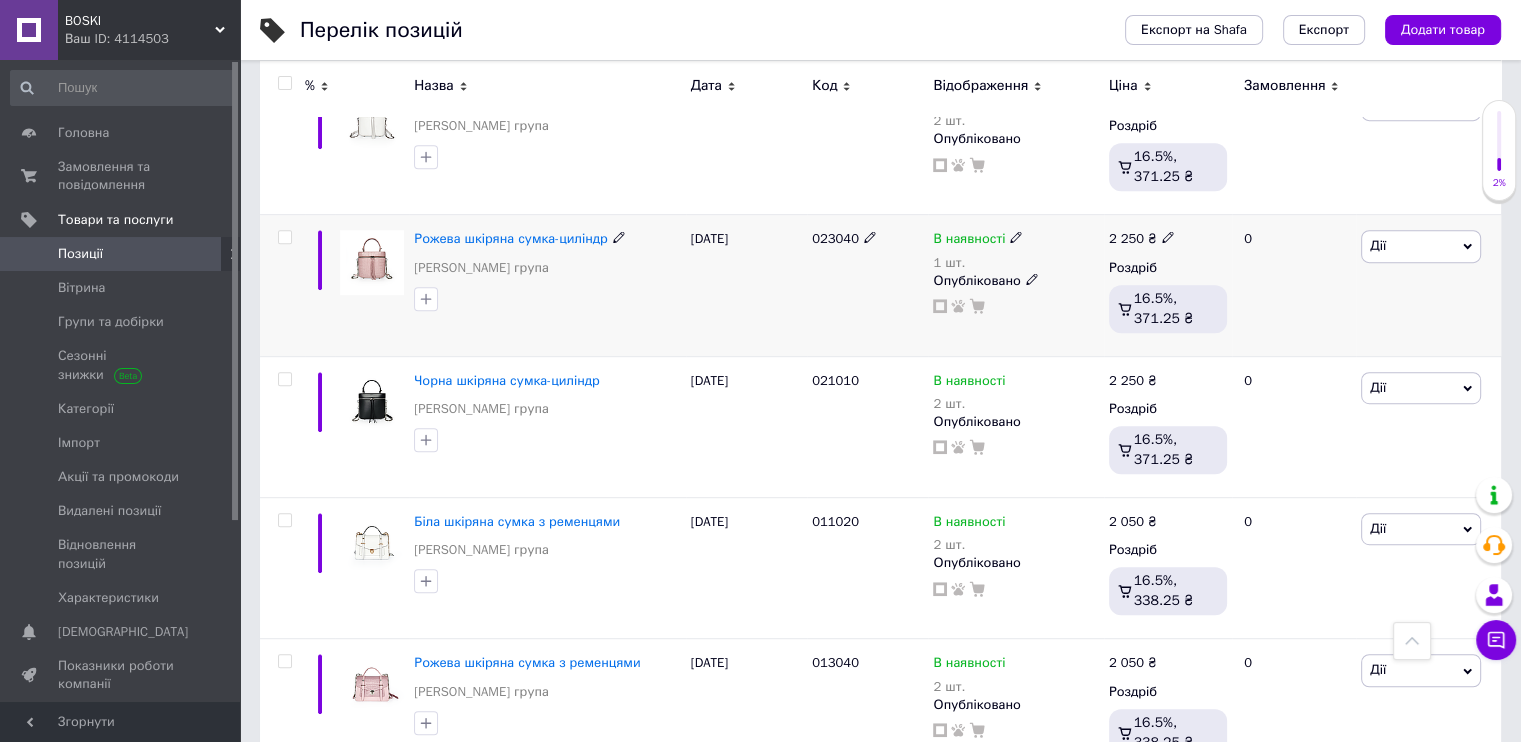 scroll, scrollTop: 1100, scrollLeft: 0, axis: vertical 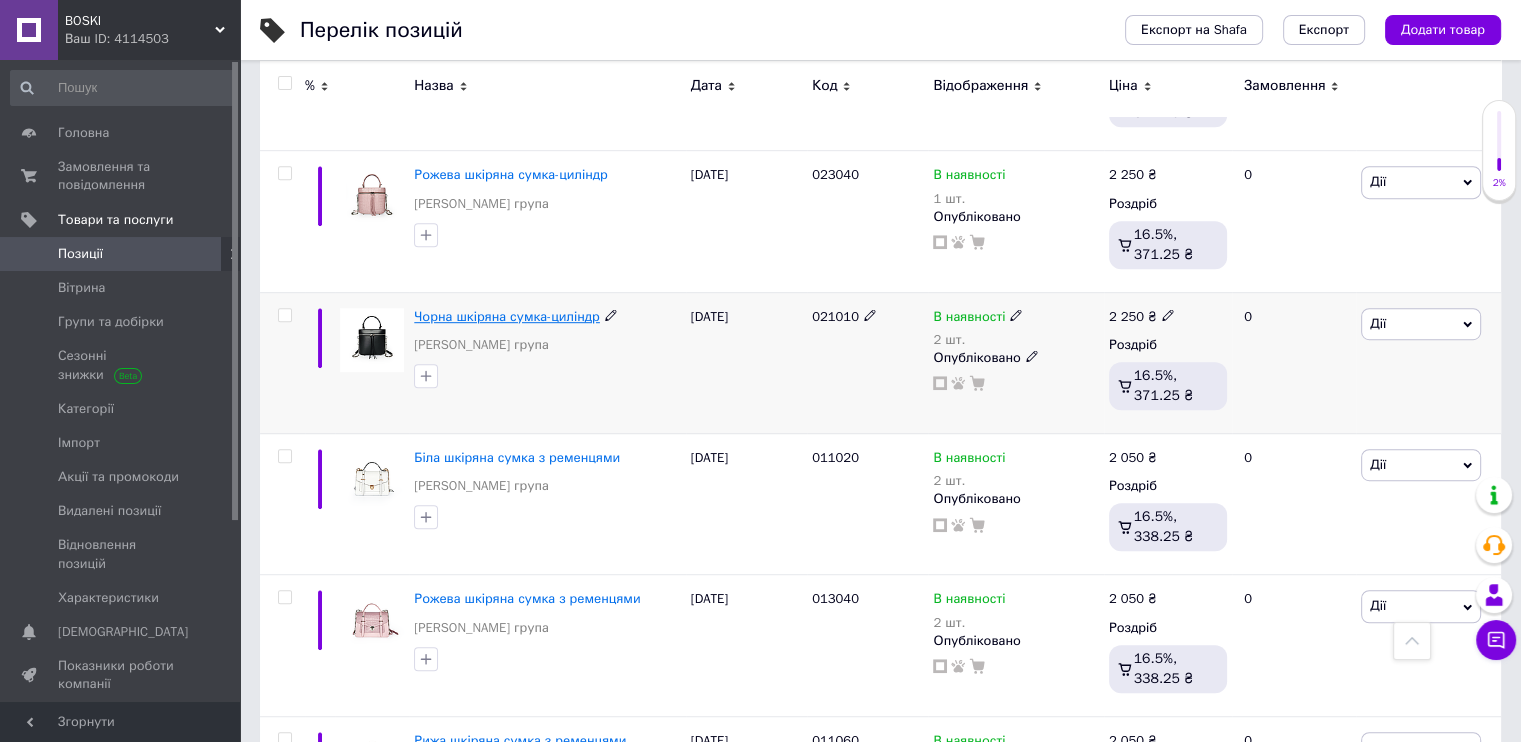click on "Чорна шкіряна сумка-циліндр" at bounding box center (507, 316) 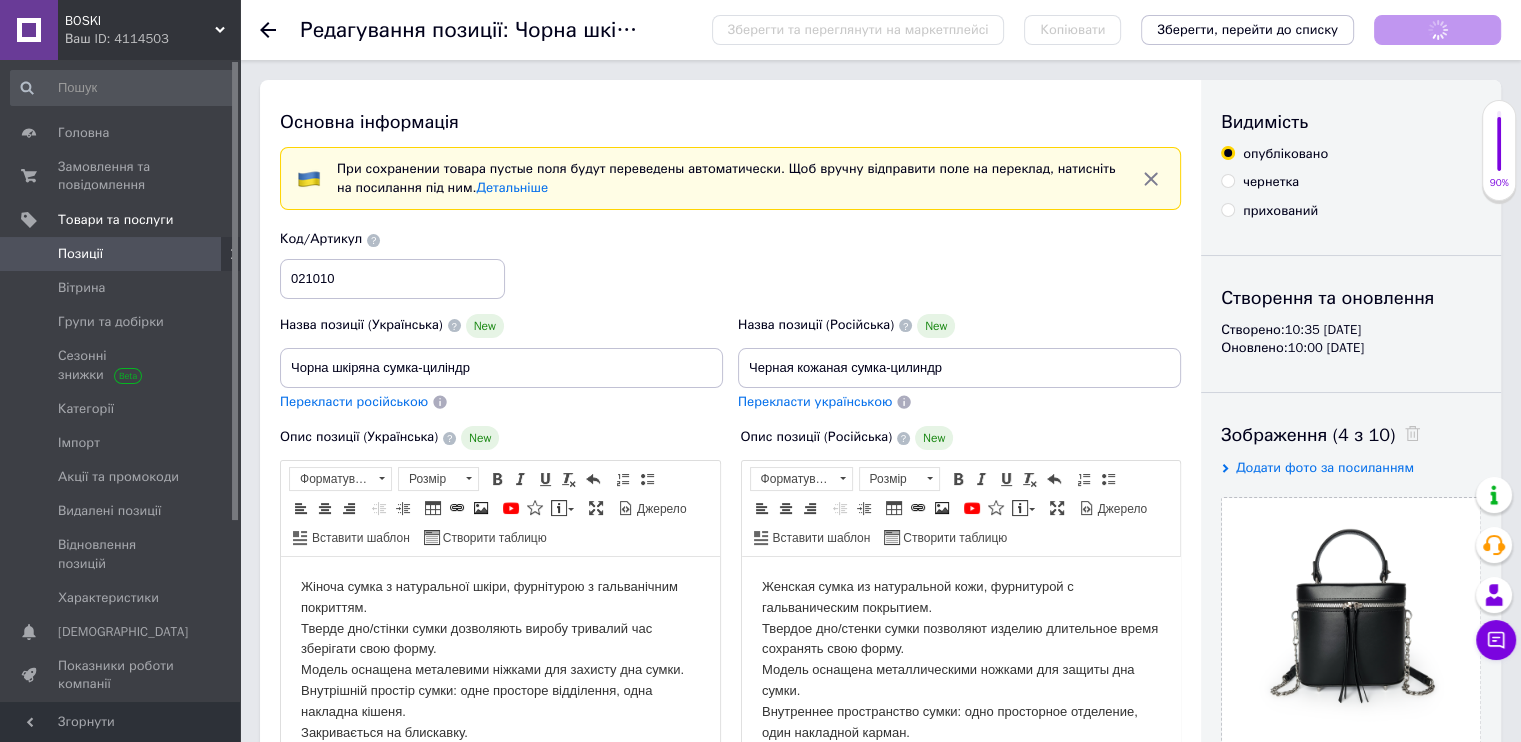 scroll, scrollTop: 0, scrollLeft: 0, axis: both 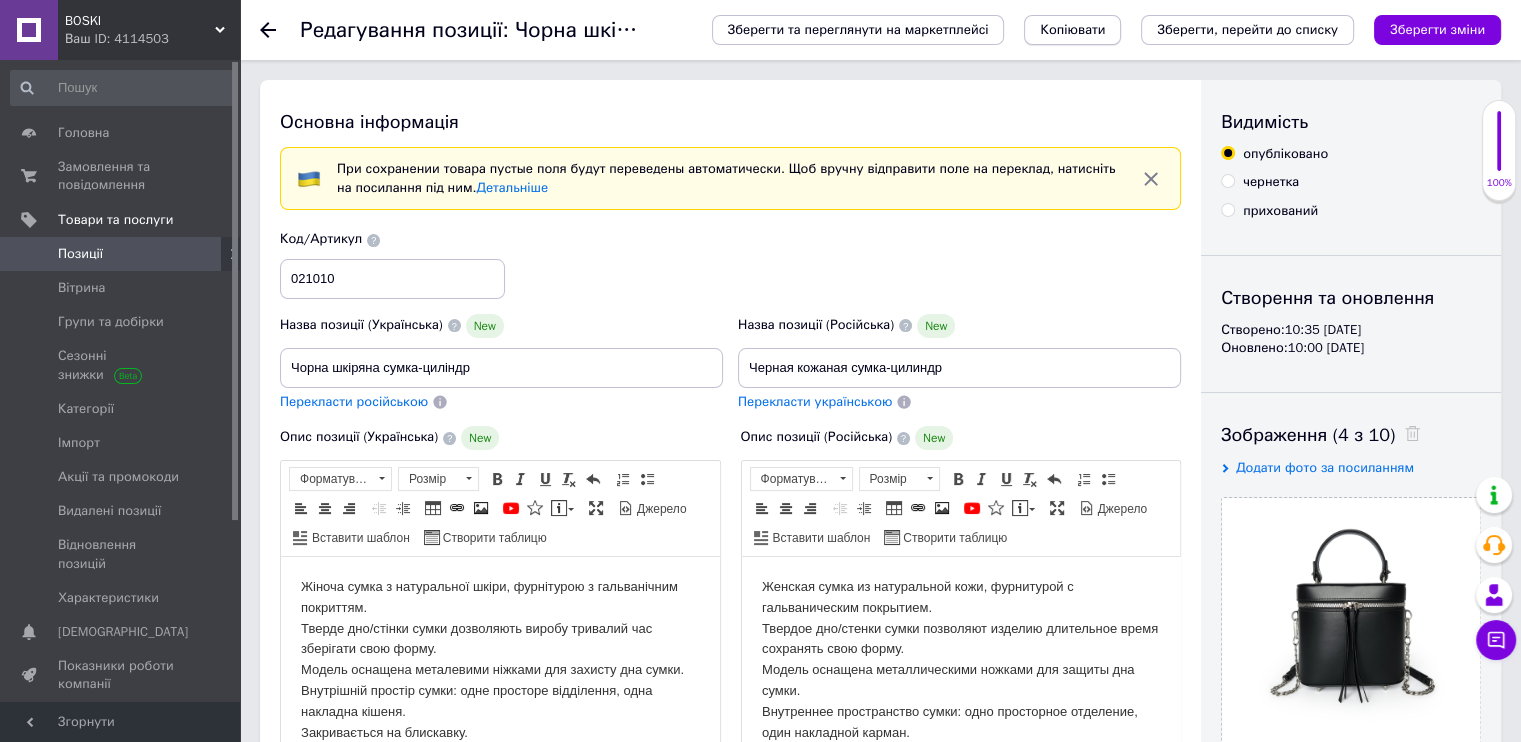 click on "Копіювати" at bounding box center [1072, 30] 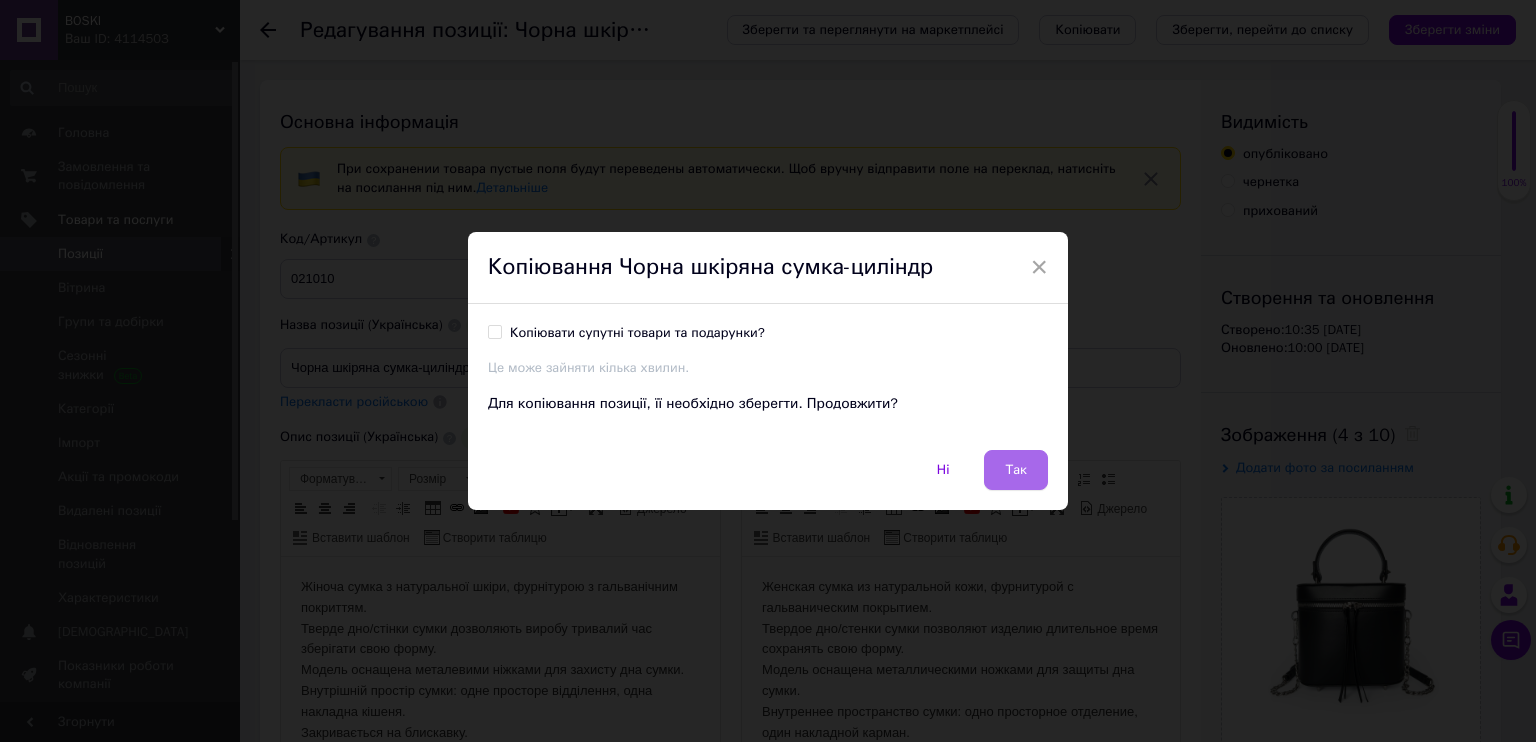 click on "Так" at bounding box center [1016, 470] 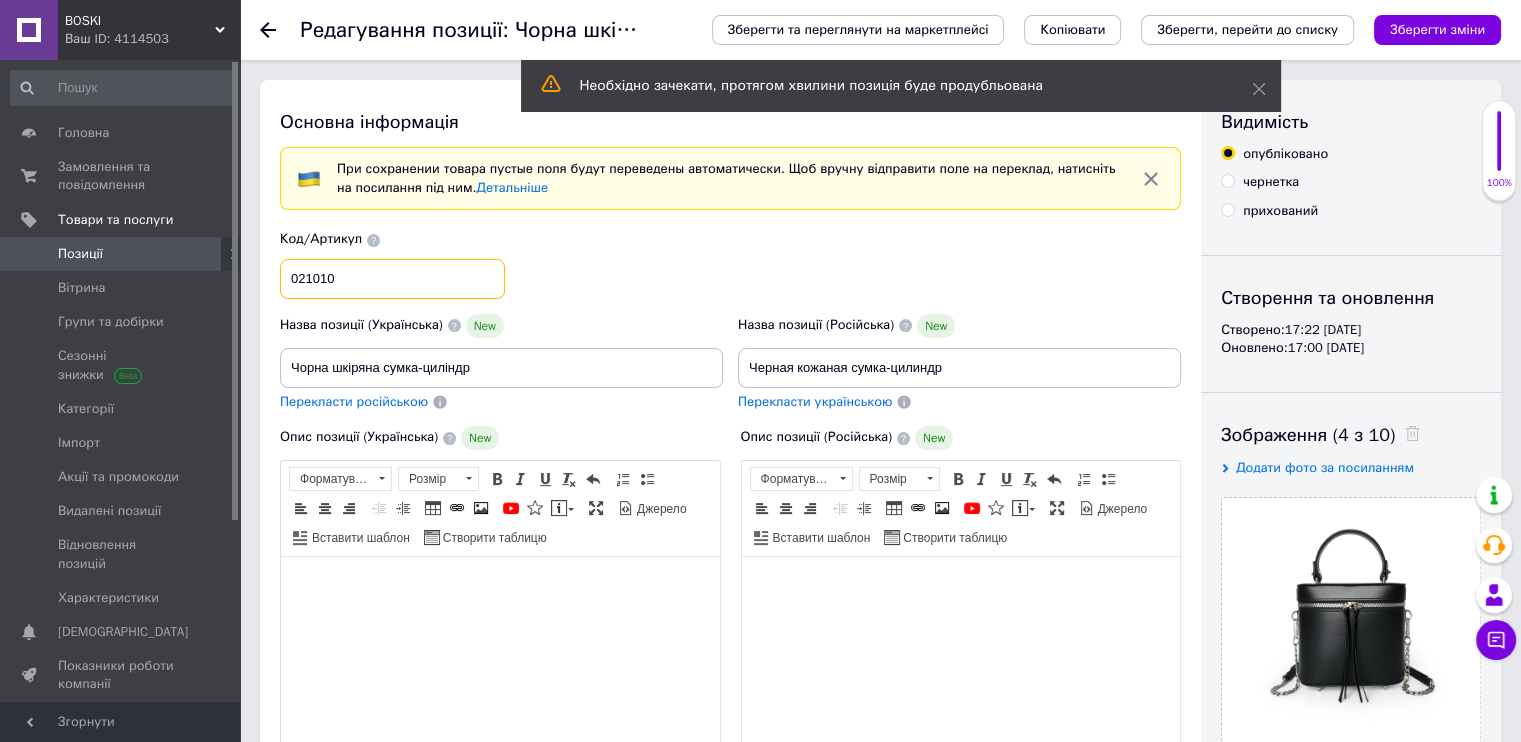 click on "021010" at bounding box center [392, 279] 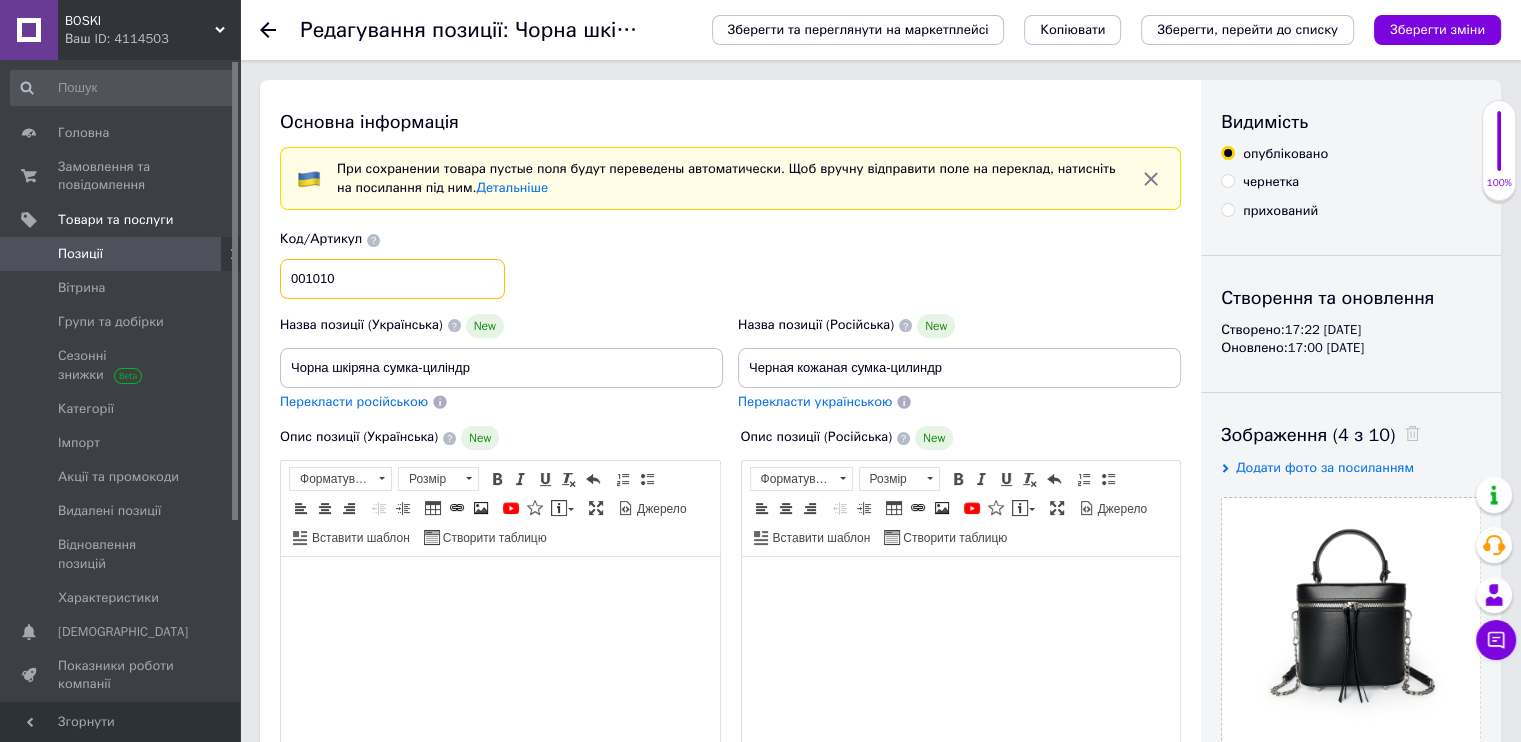 click on "001010" at bounding box center (392, 279) 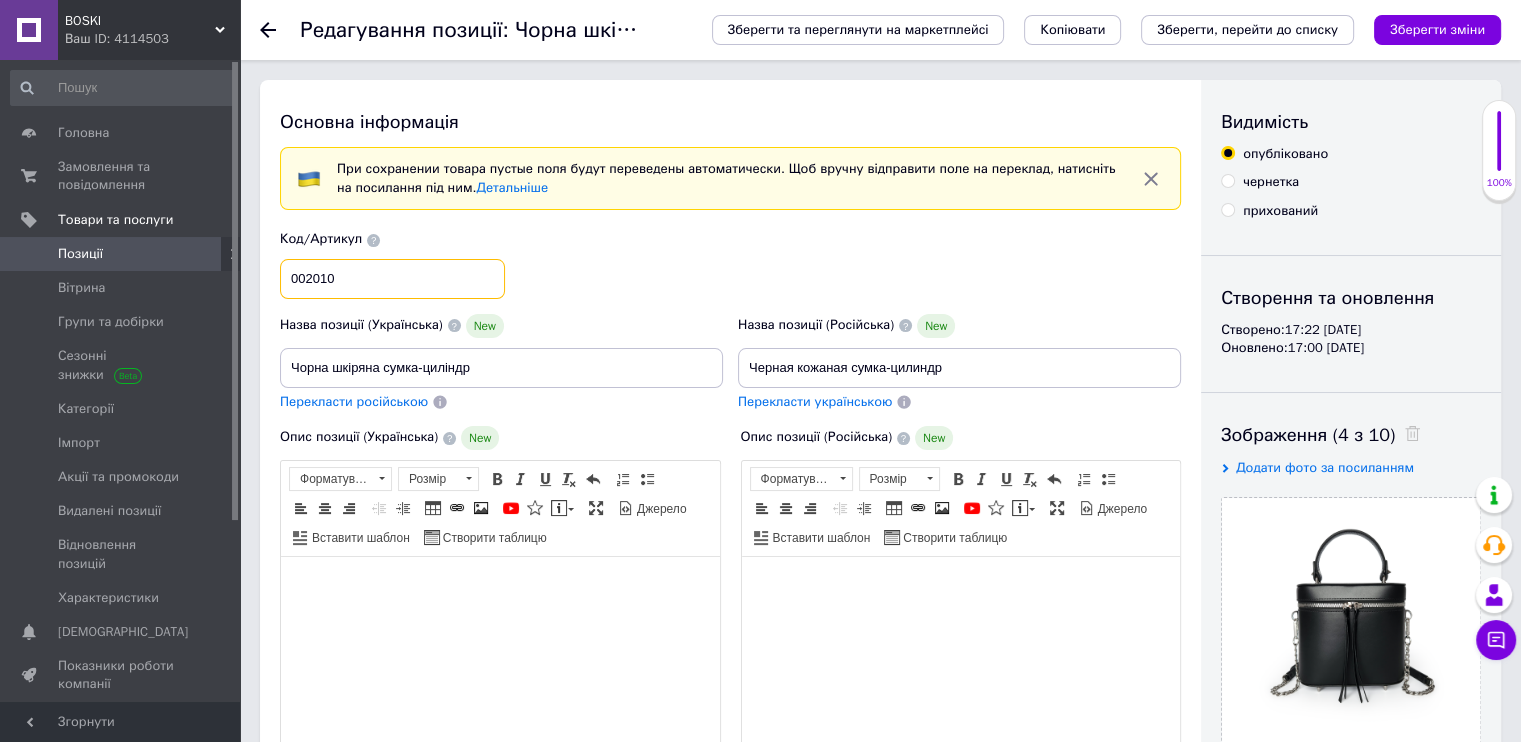 drag, startPoint x: 344, startPoint y: 272, endPoint x: 306, endPoint y: 271, distance: 38.013157 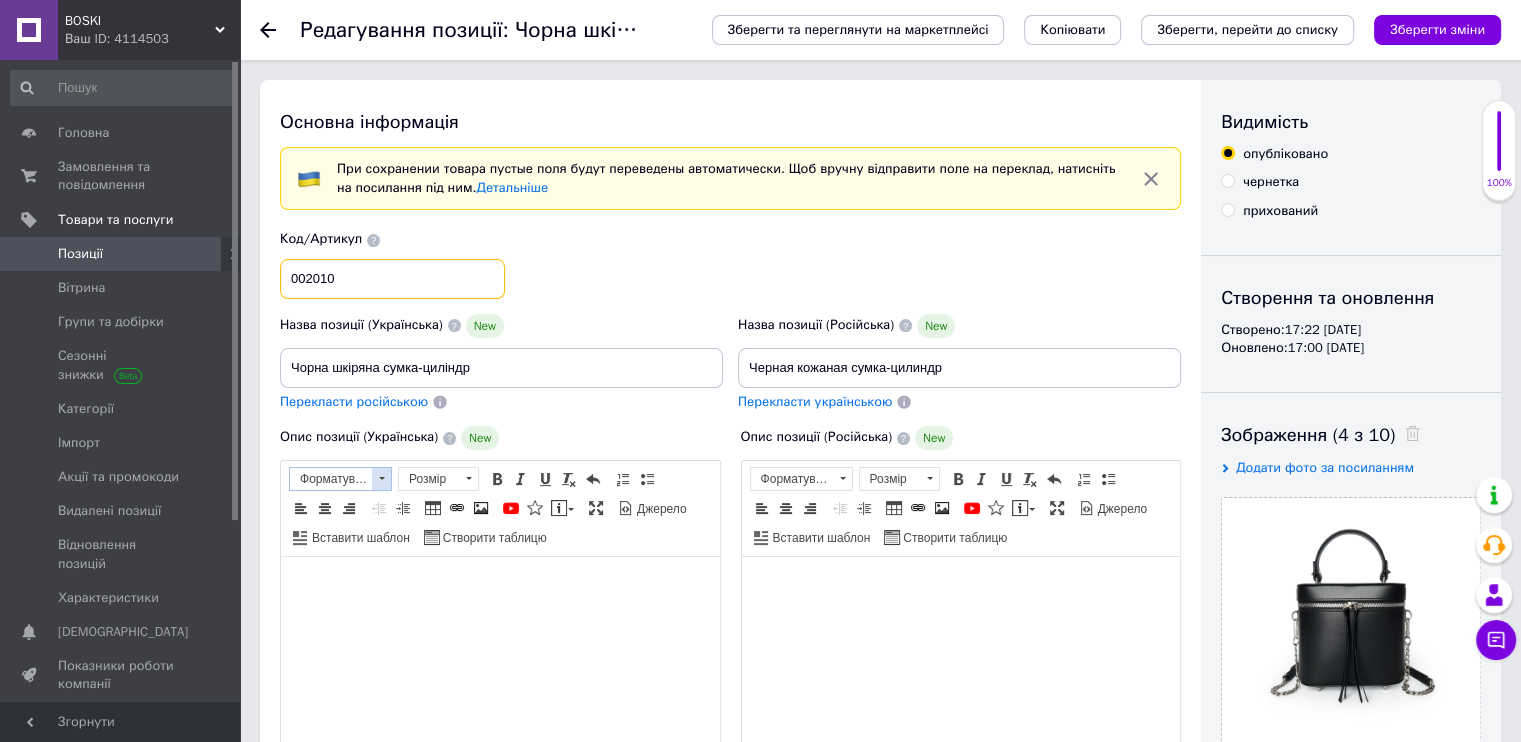 type on "002010" 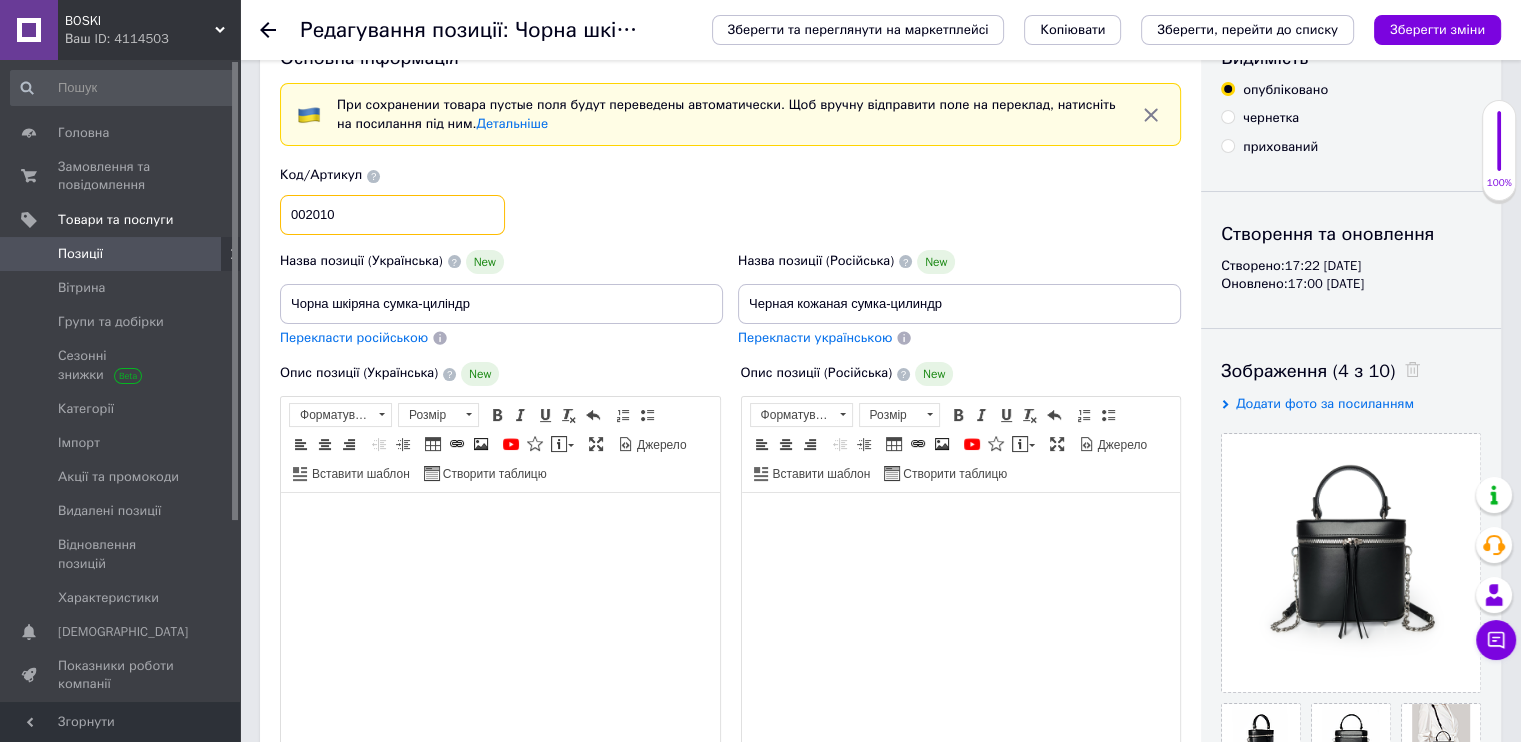 scroll, scrollTop: 100, scrollLeft: 0, axis: vertical 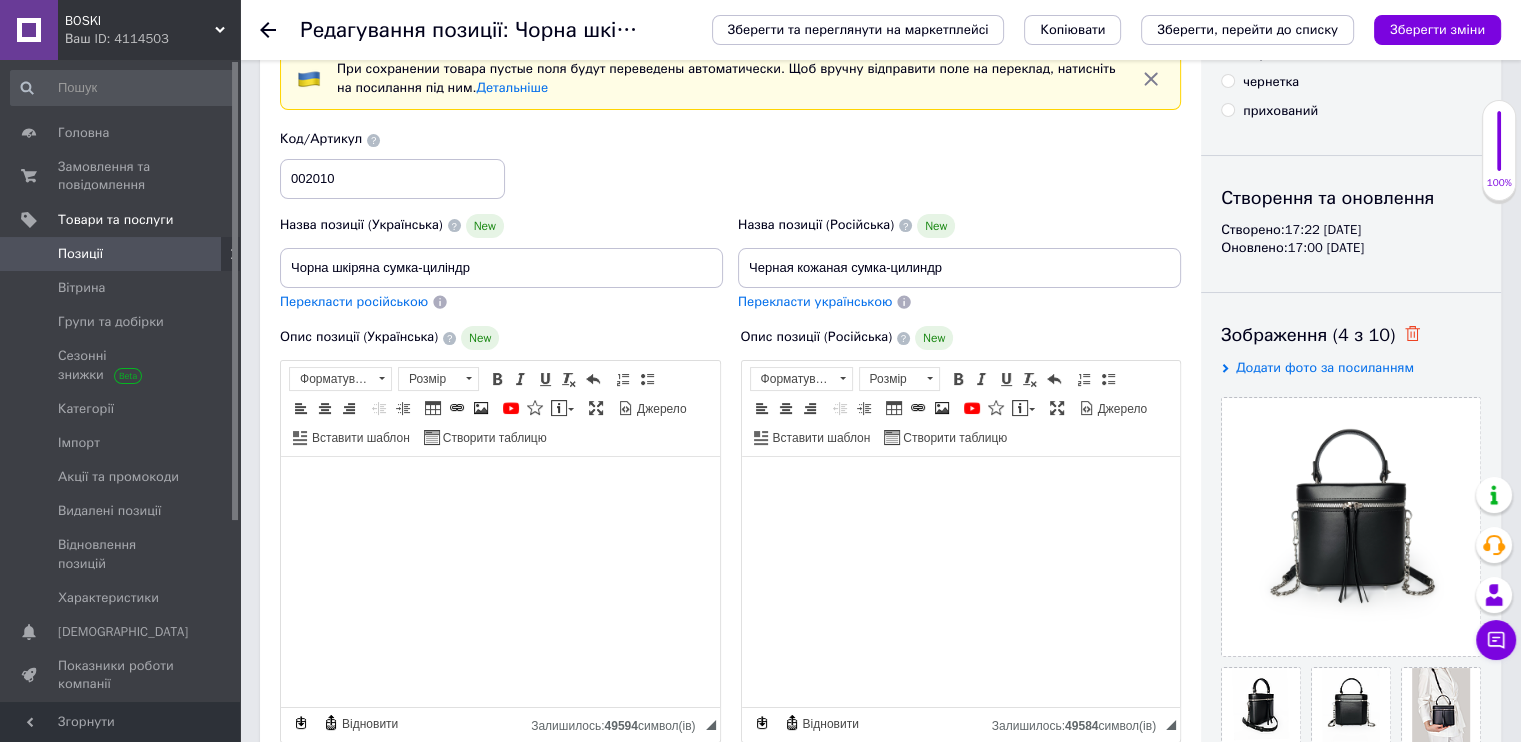 click 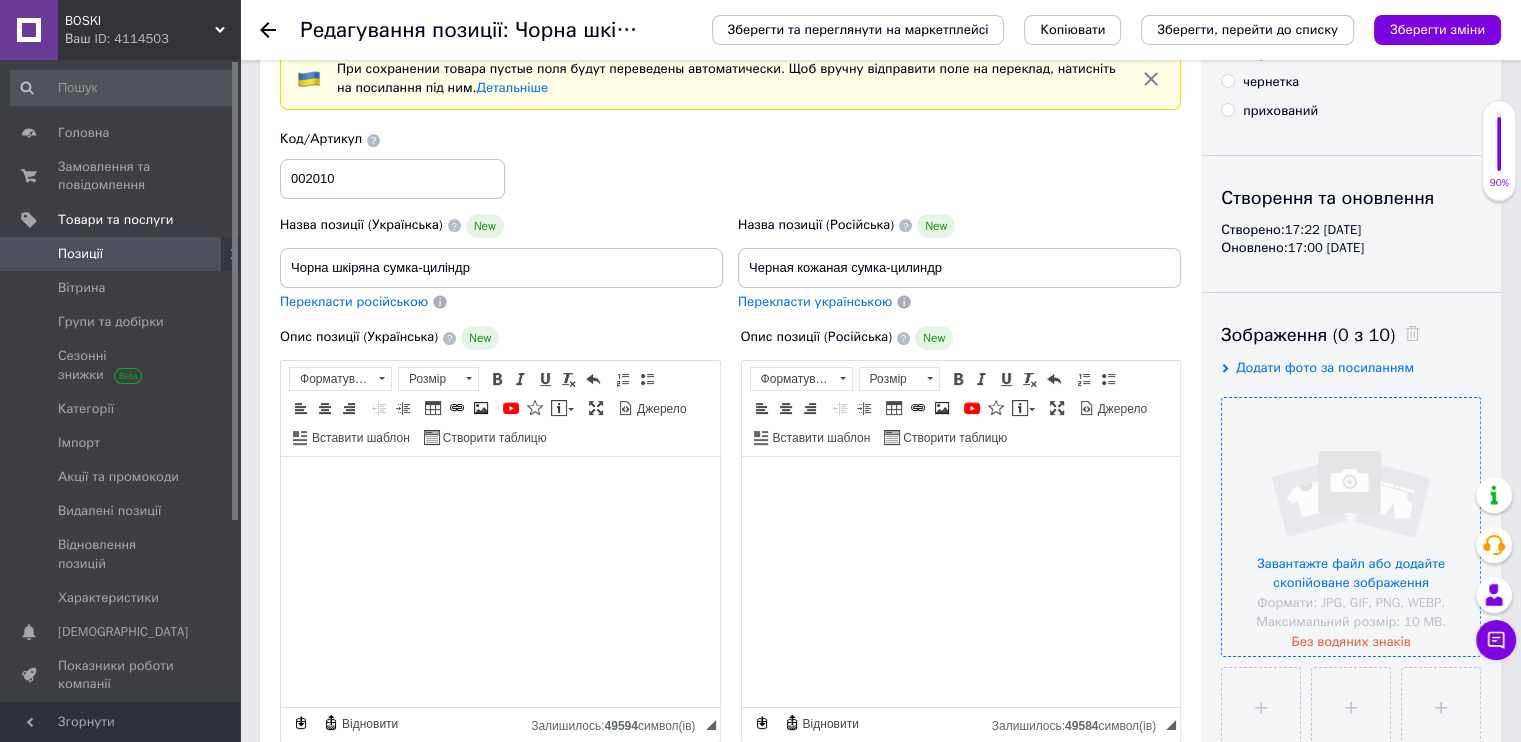 click at bounding box center (1351, 527) 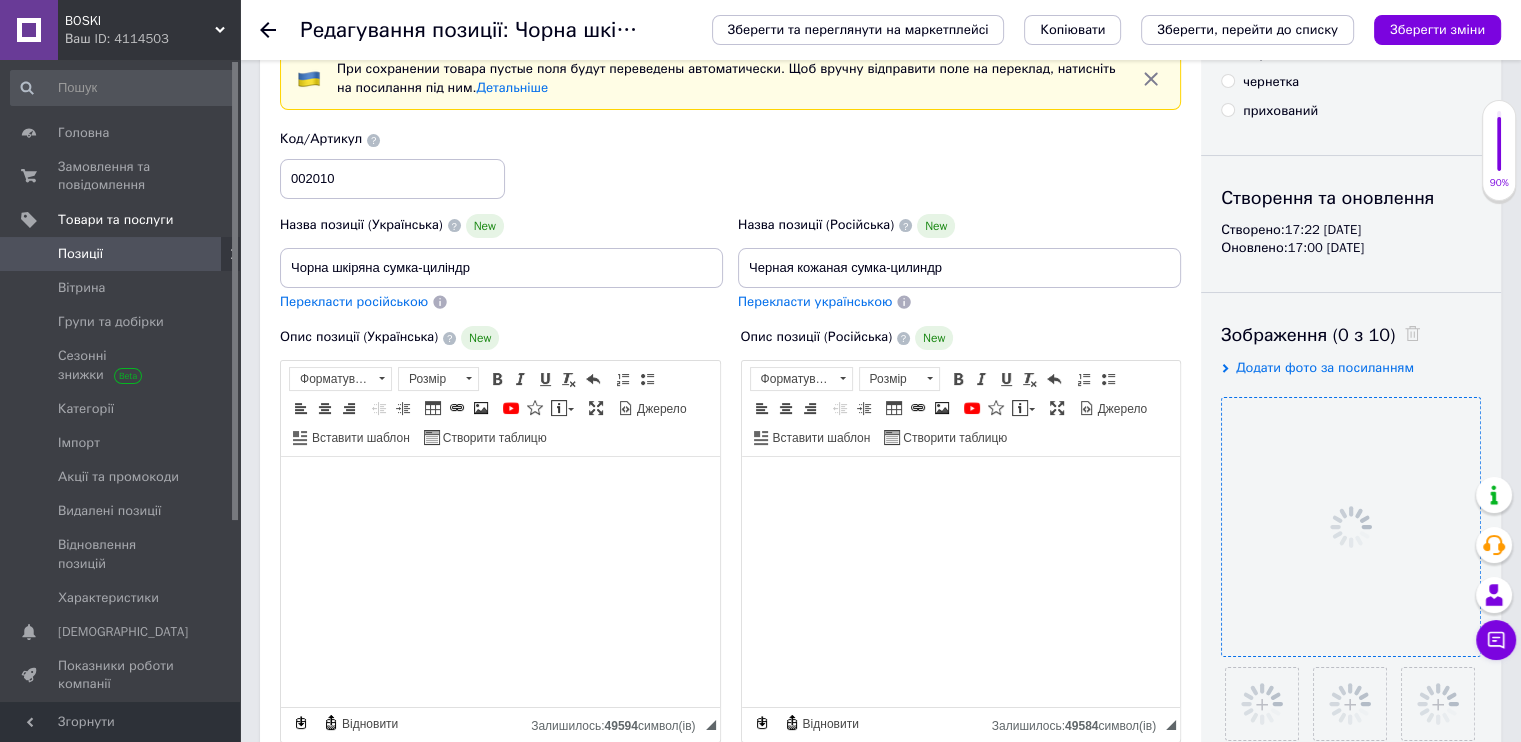 scroll, scrollTop: 200, scrollLeft: 0, axis: vertical 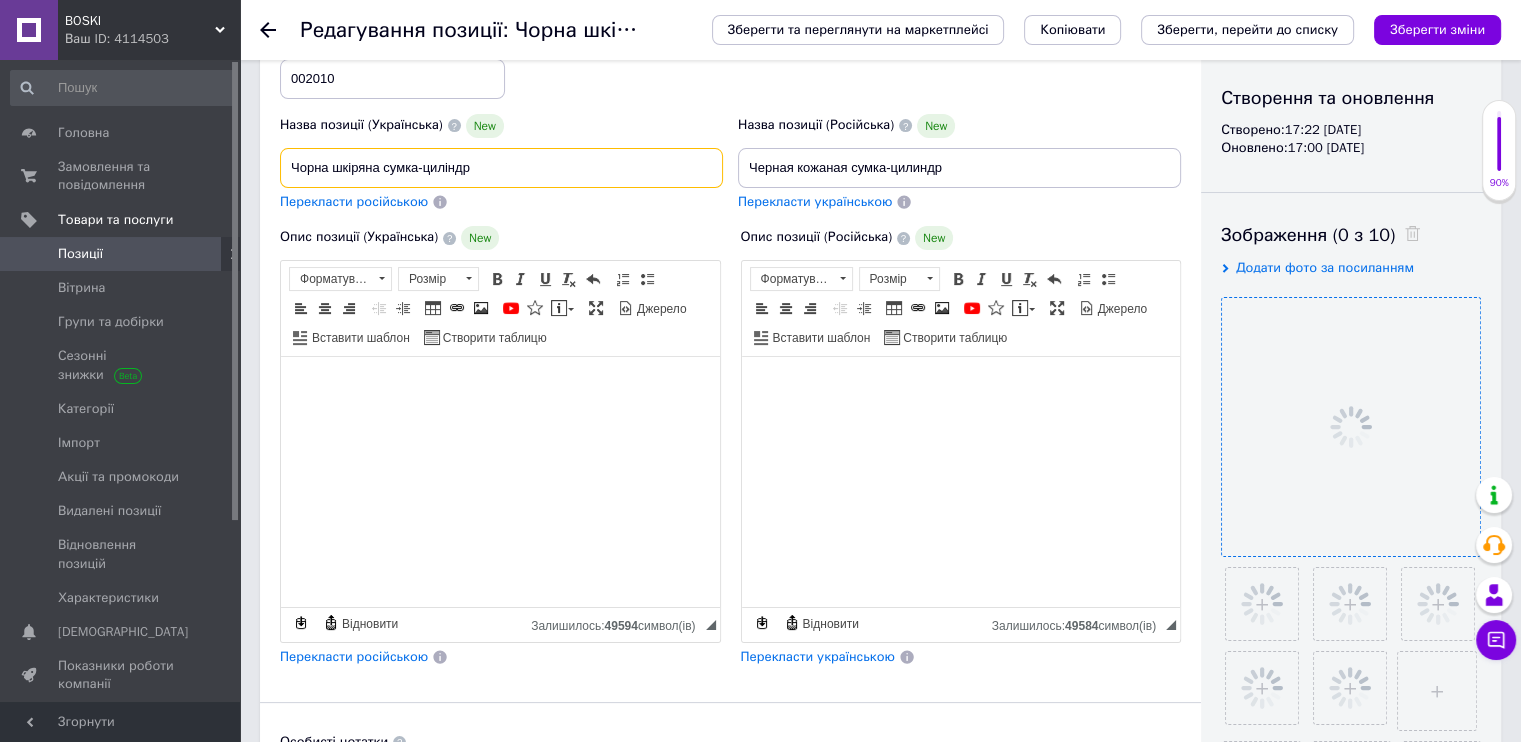 drag, startPoint x: 479, startPoint y: 164, endPoint x: 427, endPoint y: 166, distance: 52.03845 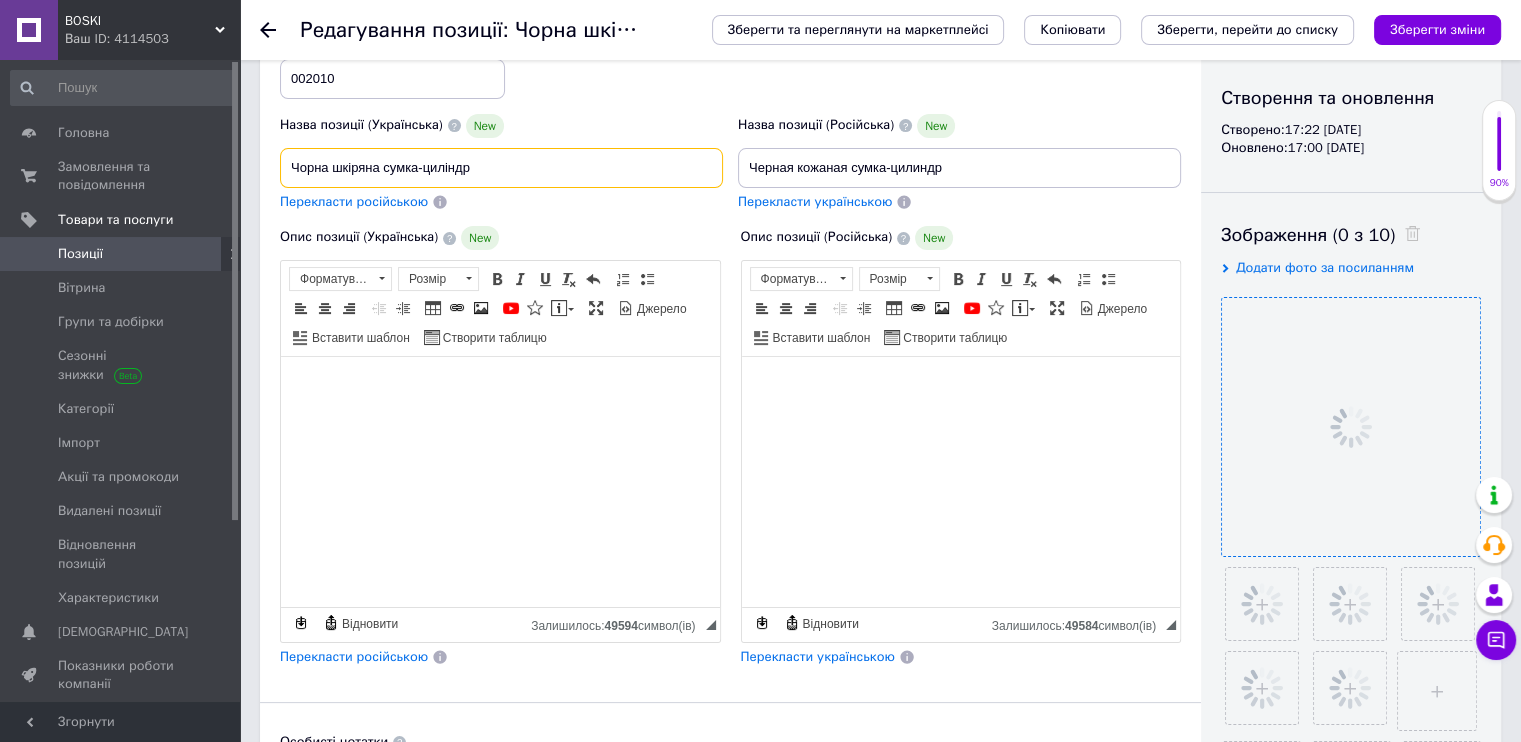 click on "Чорна шкіряна сумка-циліндр" at bounding box center (501, 168) 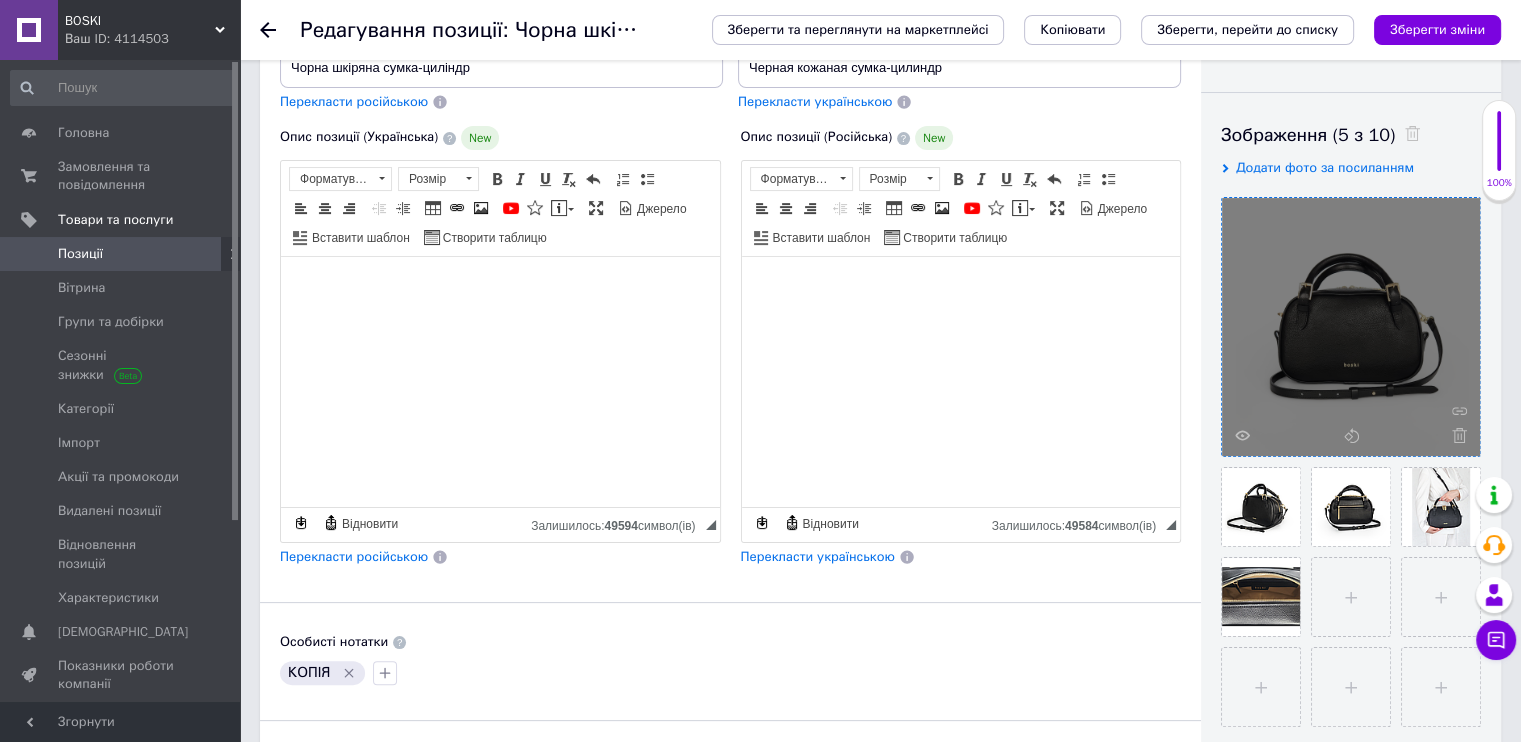 scroll, scrollTop: 200, scrollLeft: 0, axis: vertical 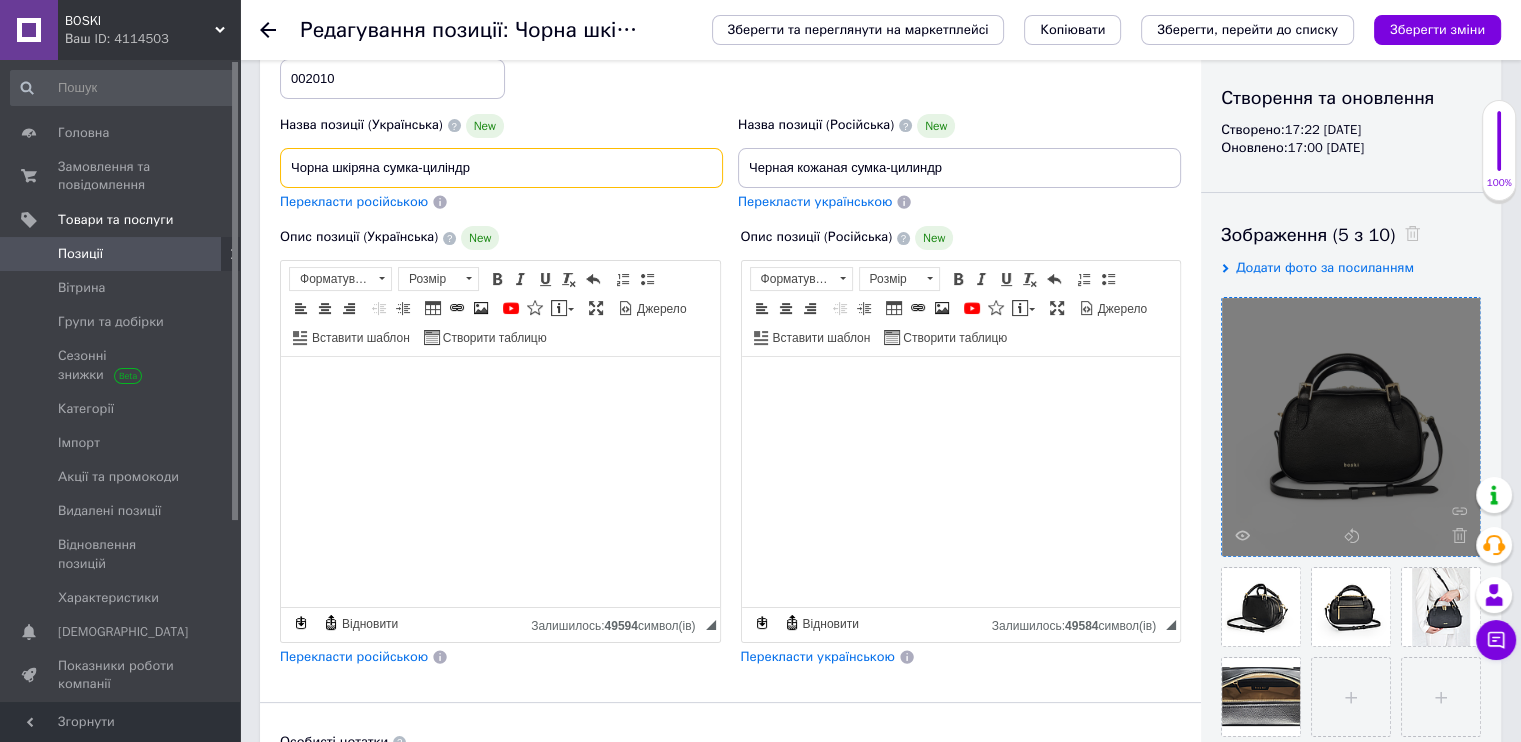 click on "Чорна шкіряна сумка-циліндр" at bounding box center [501, 168] 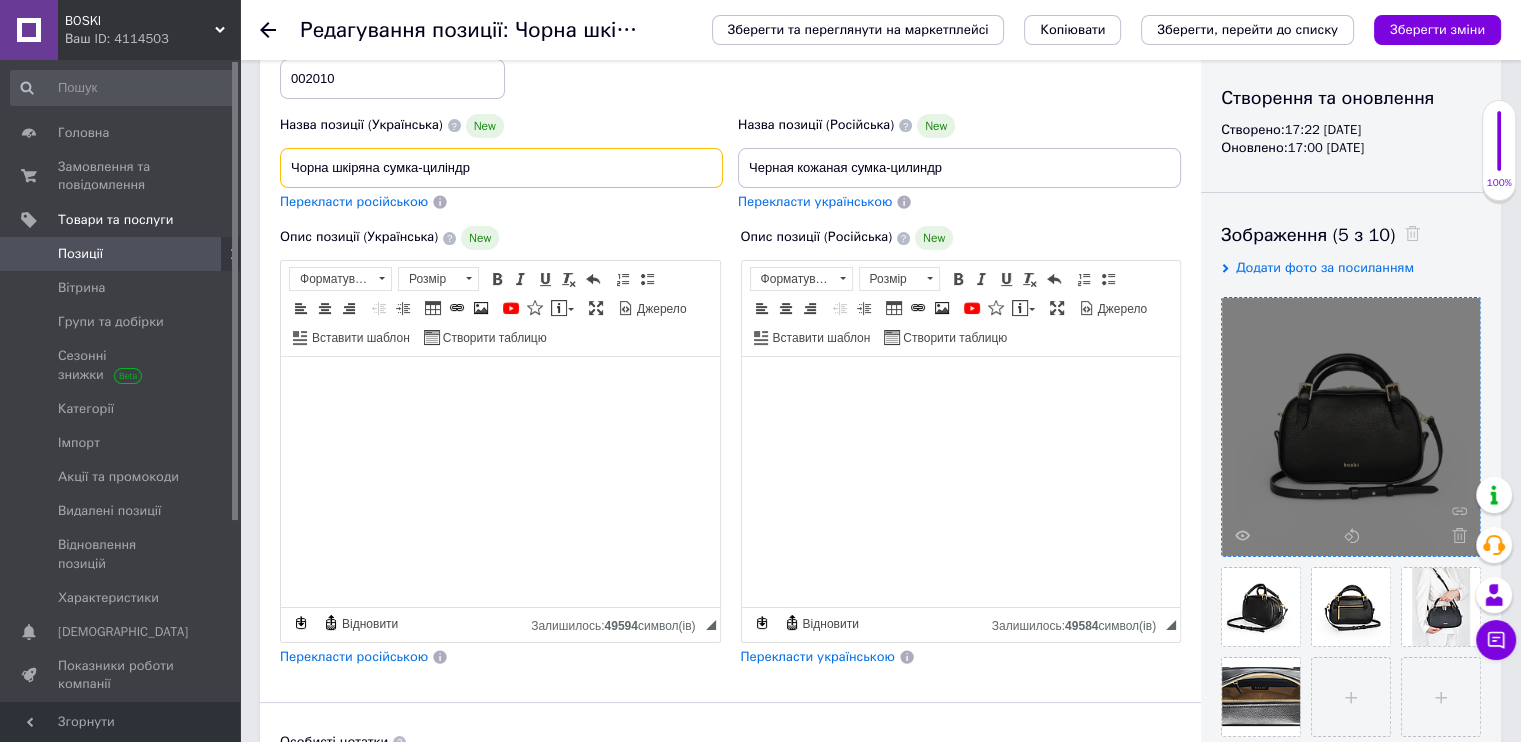 drag, startPoint x: 476, startPoint y: 164, endPoint x: 423, endPoint y: 167, distance: 53.08484 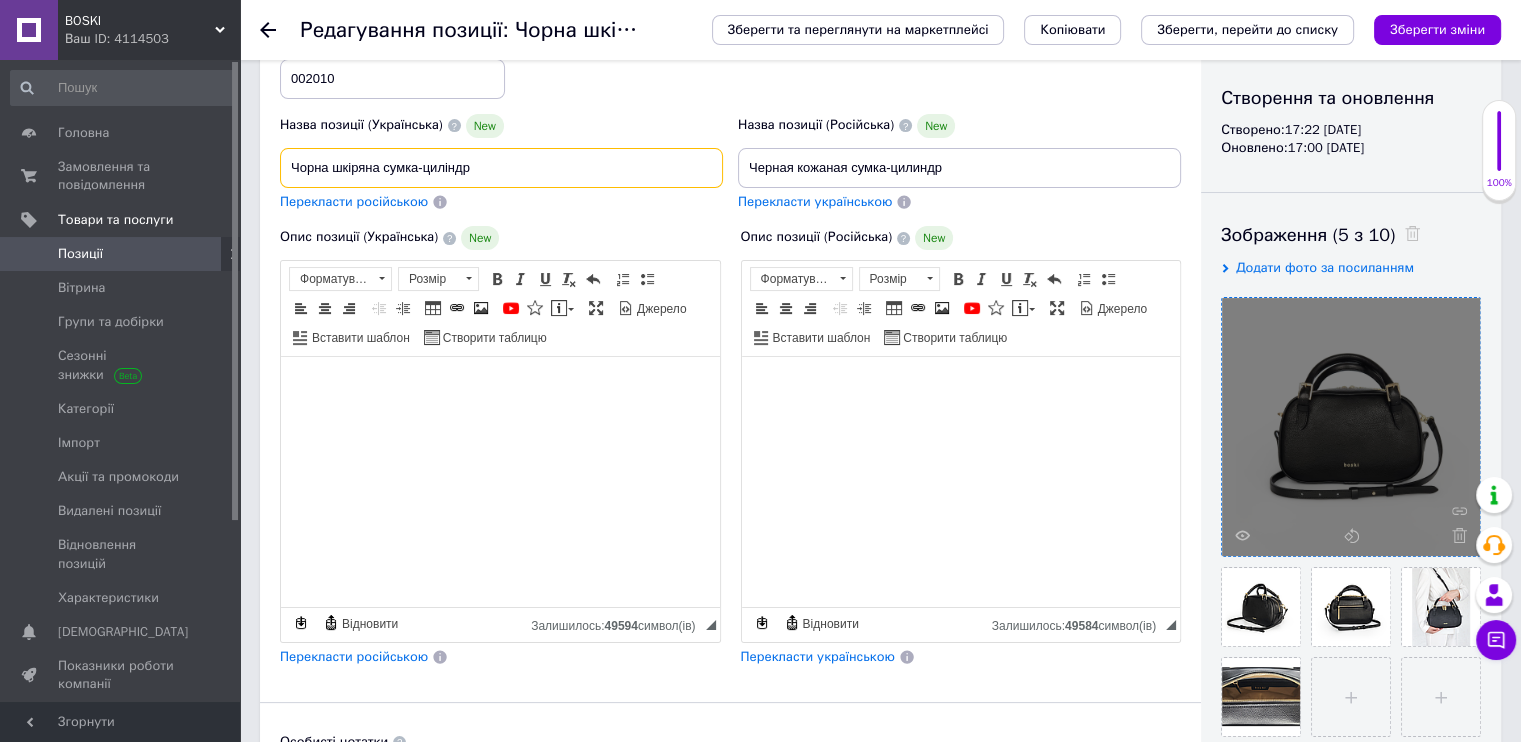 click on "Чорна шкіряна сумка-циліндр" at bounding box center (501, 168) 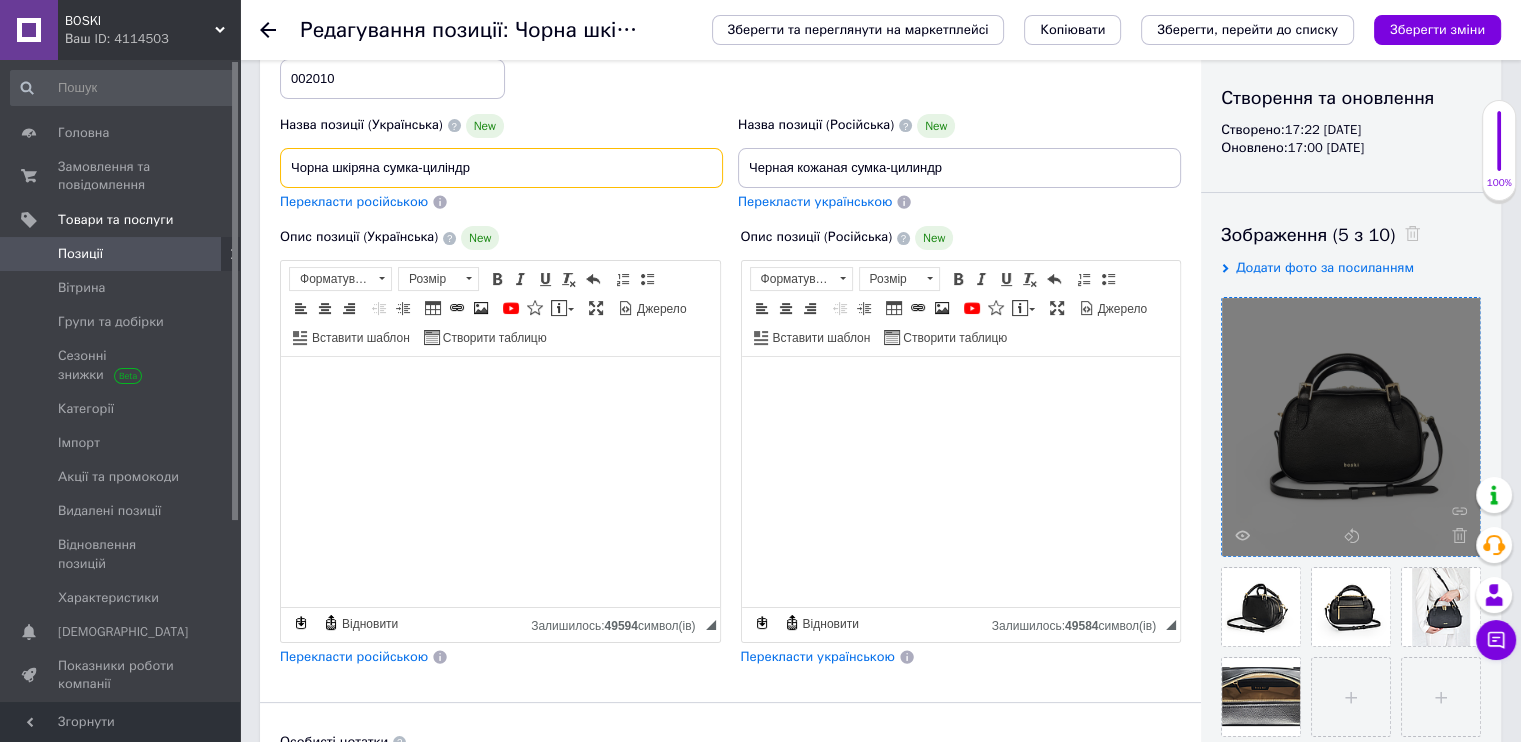 paste on "бочонок" 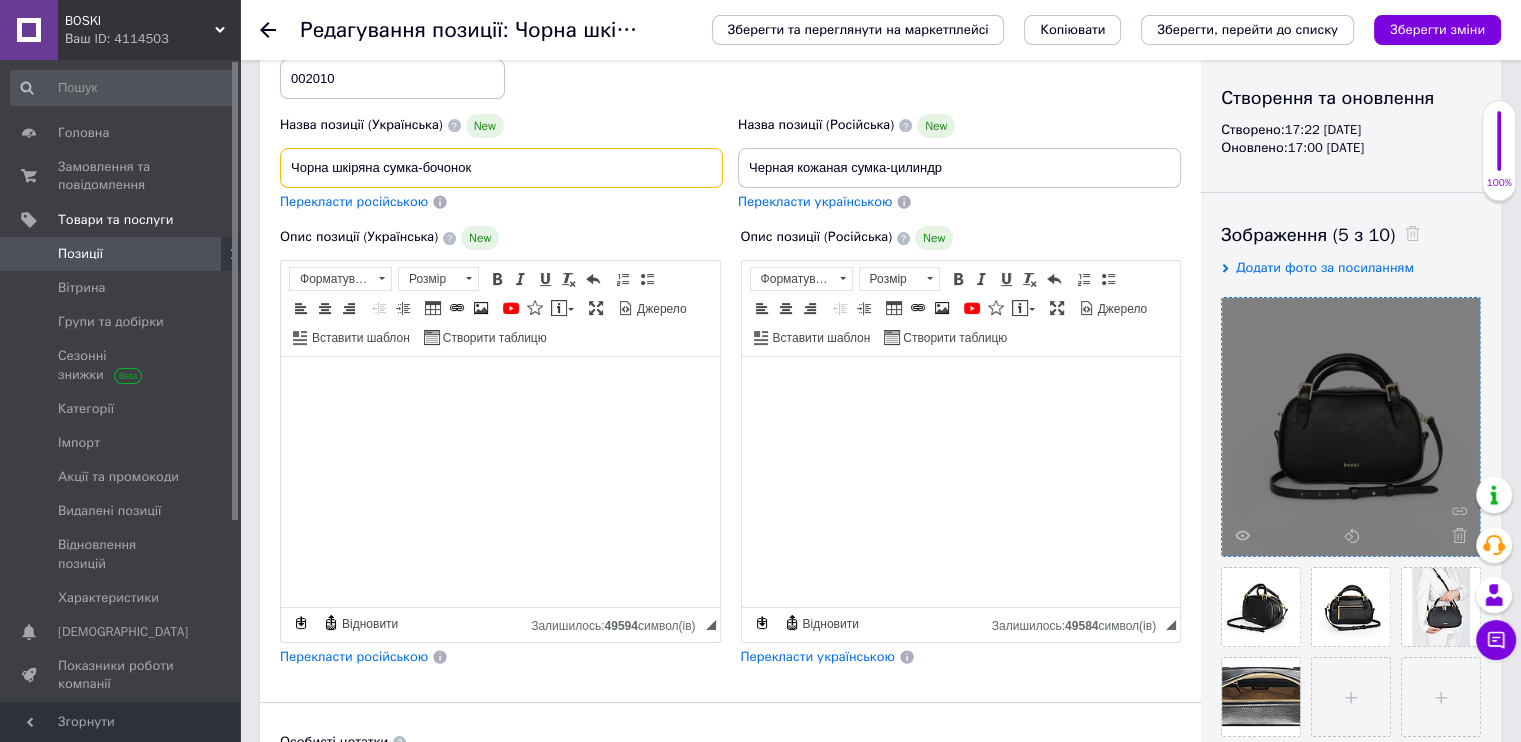 type on "Чорна шкіряна сумка-бочонок" 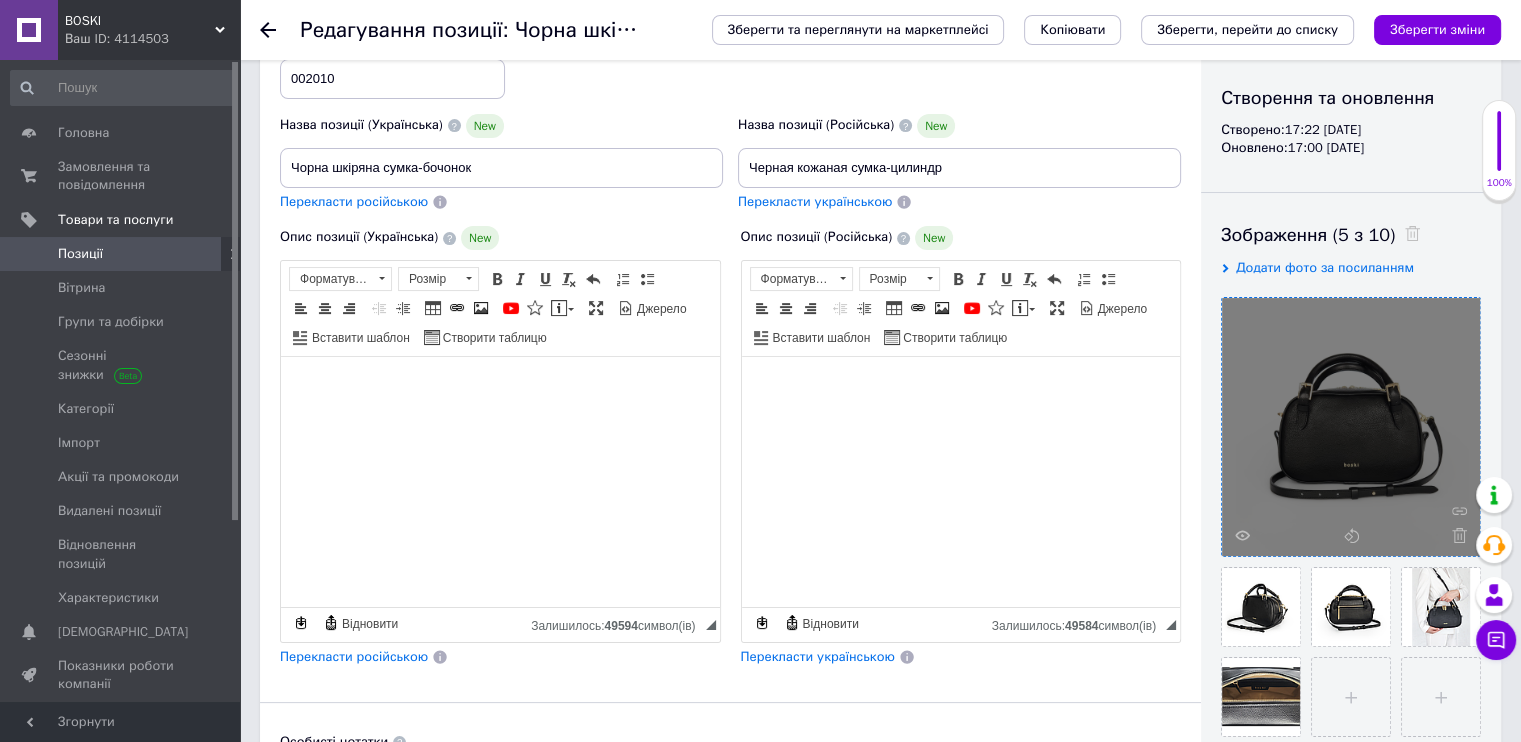 click on "Перекласти російською" at bounding box center (354, 201) 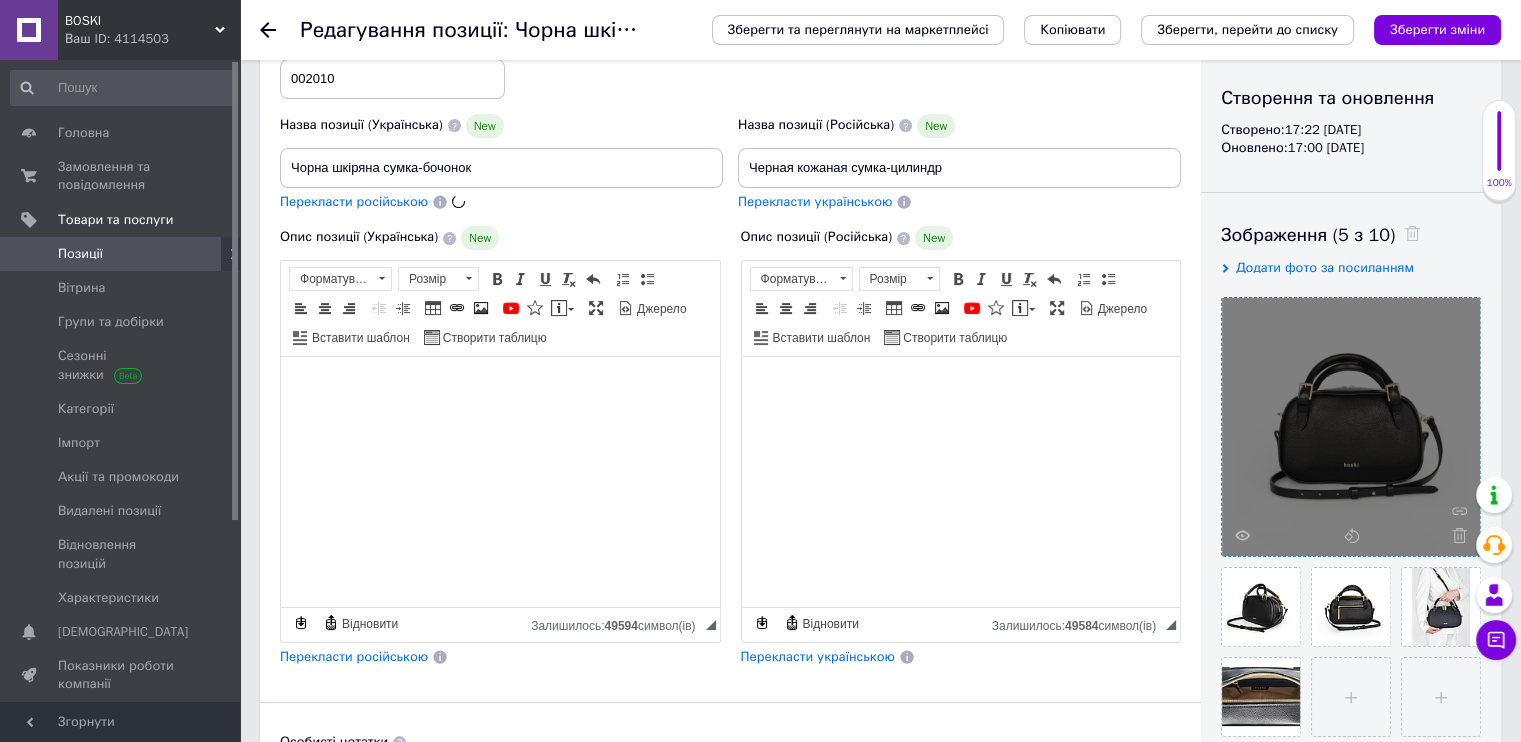 type on "Черная кожаная сумка-бочонок" 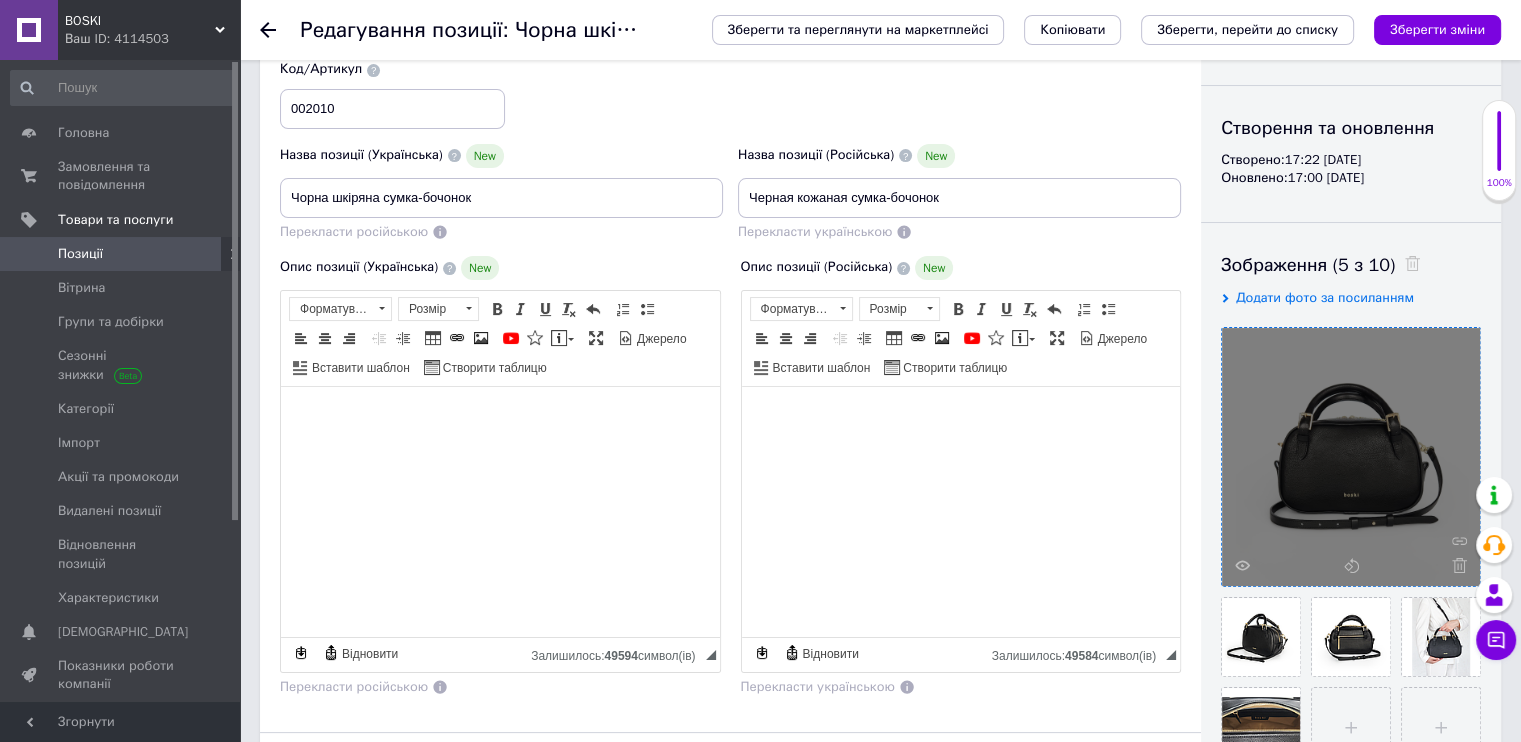 scroll, scrollTop: 200, scrollLeft: 0, axis: vertical 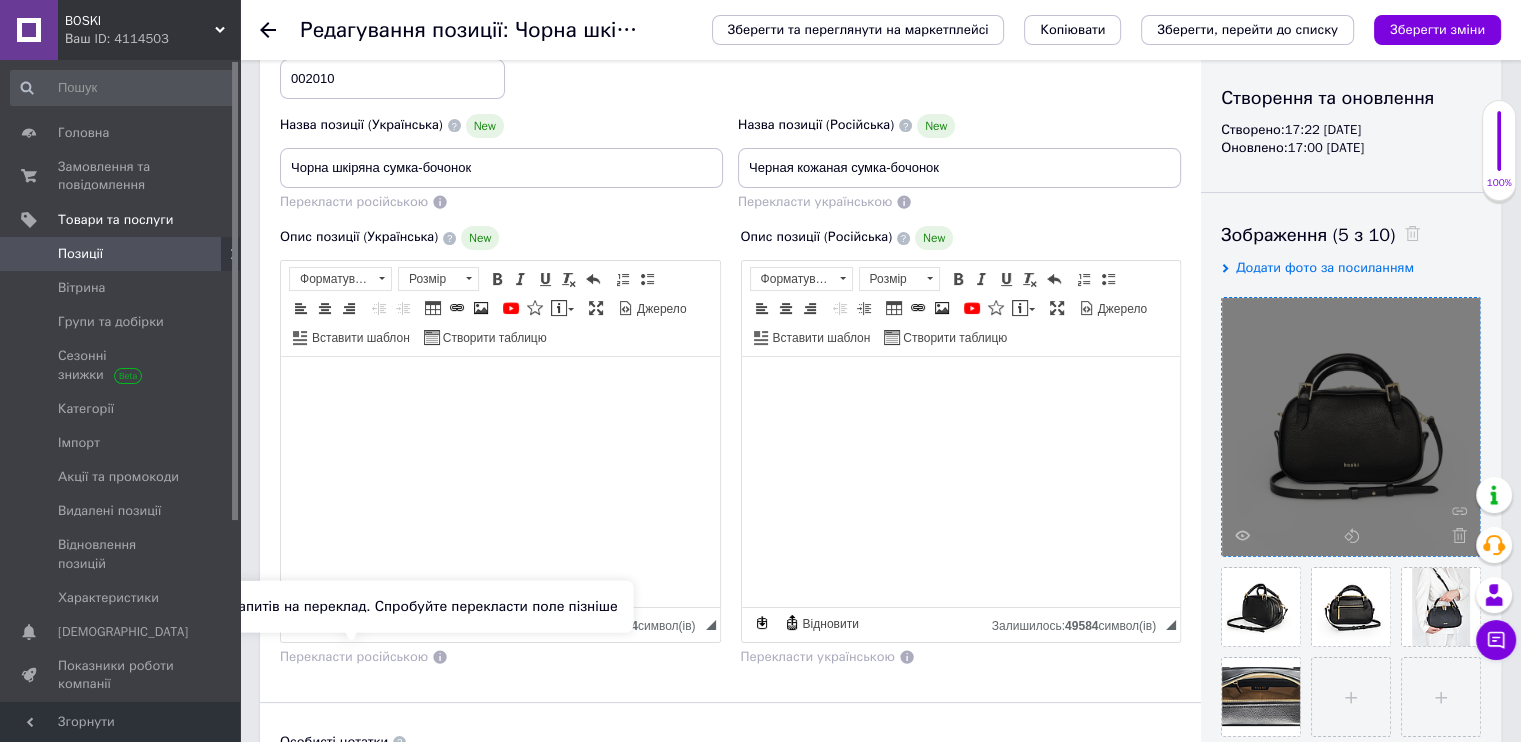 click on "Перекласти російською" at bounding box center (354, 656) 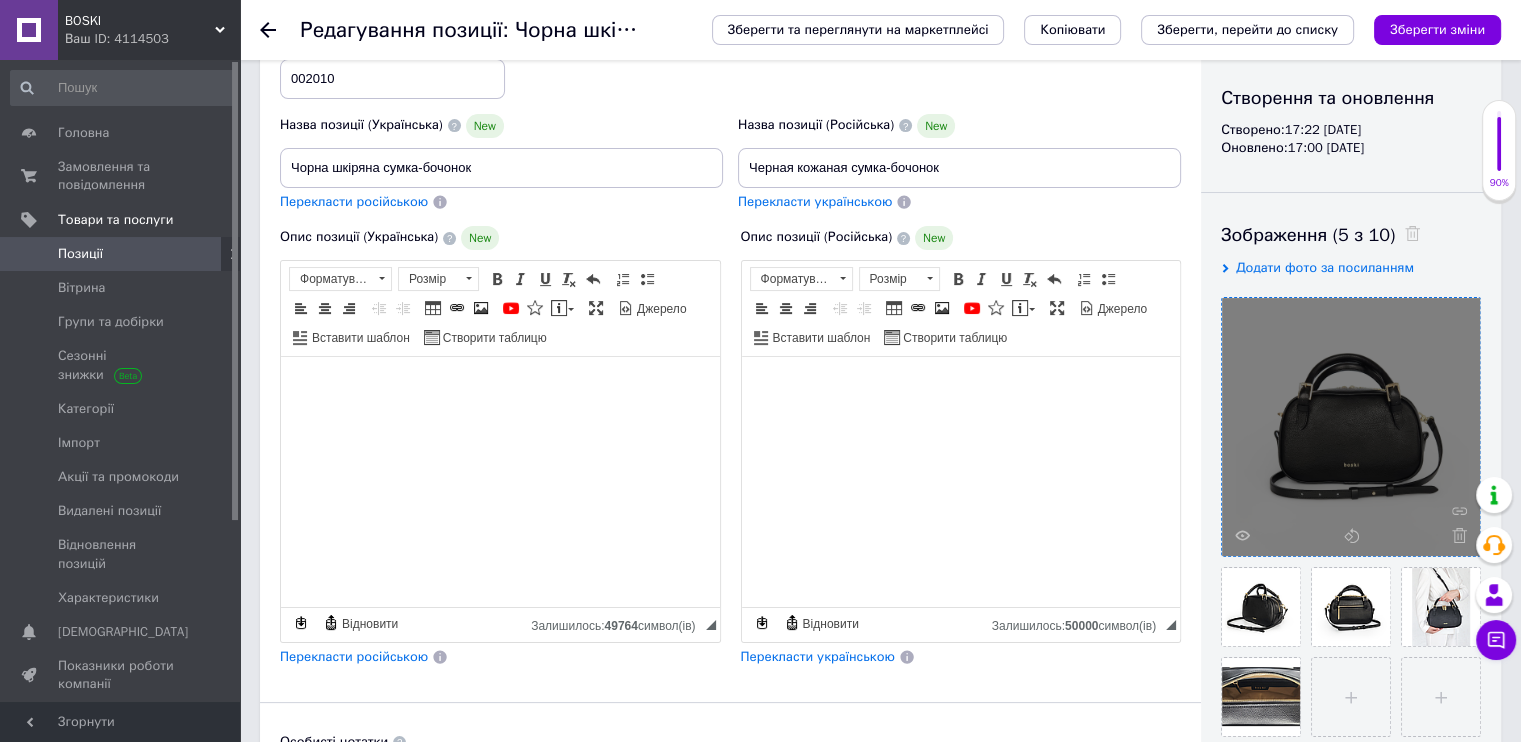 click on "Перекласти російською" at bounding box center (354, 656) 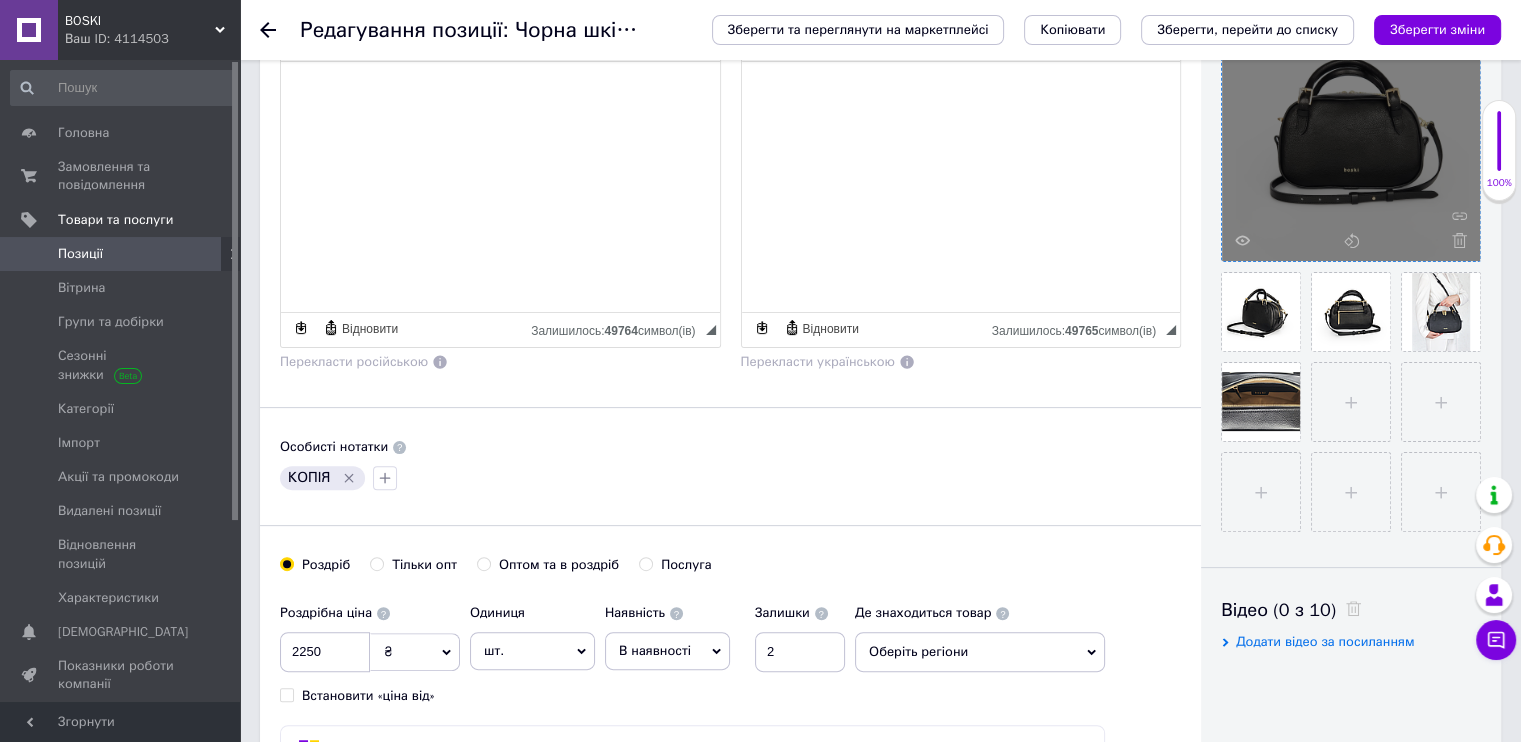 scroll, scrollTop: 500, scrollLeft: 0, axis: vertical 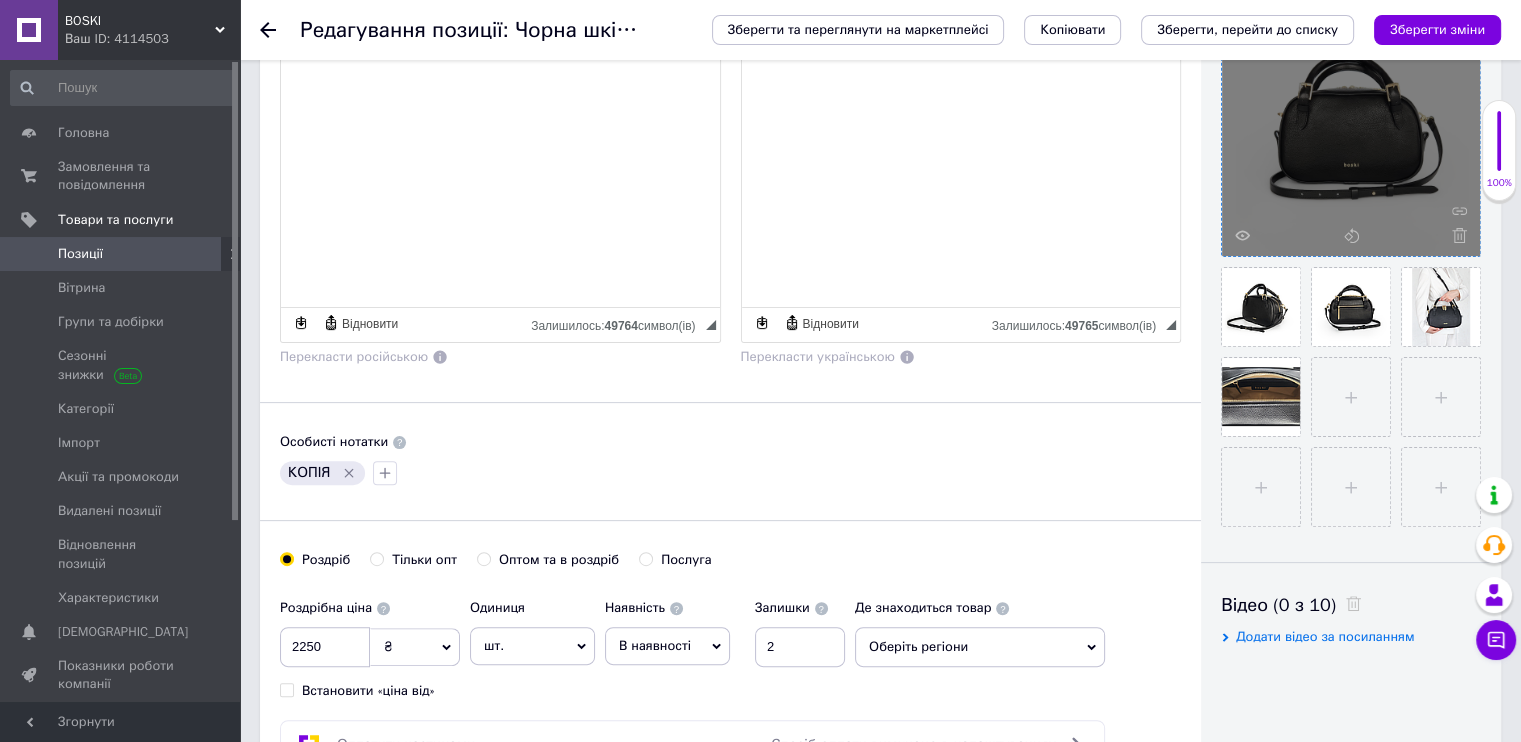 click 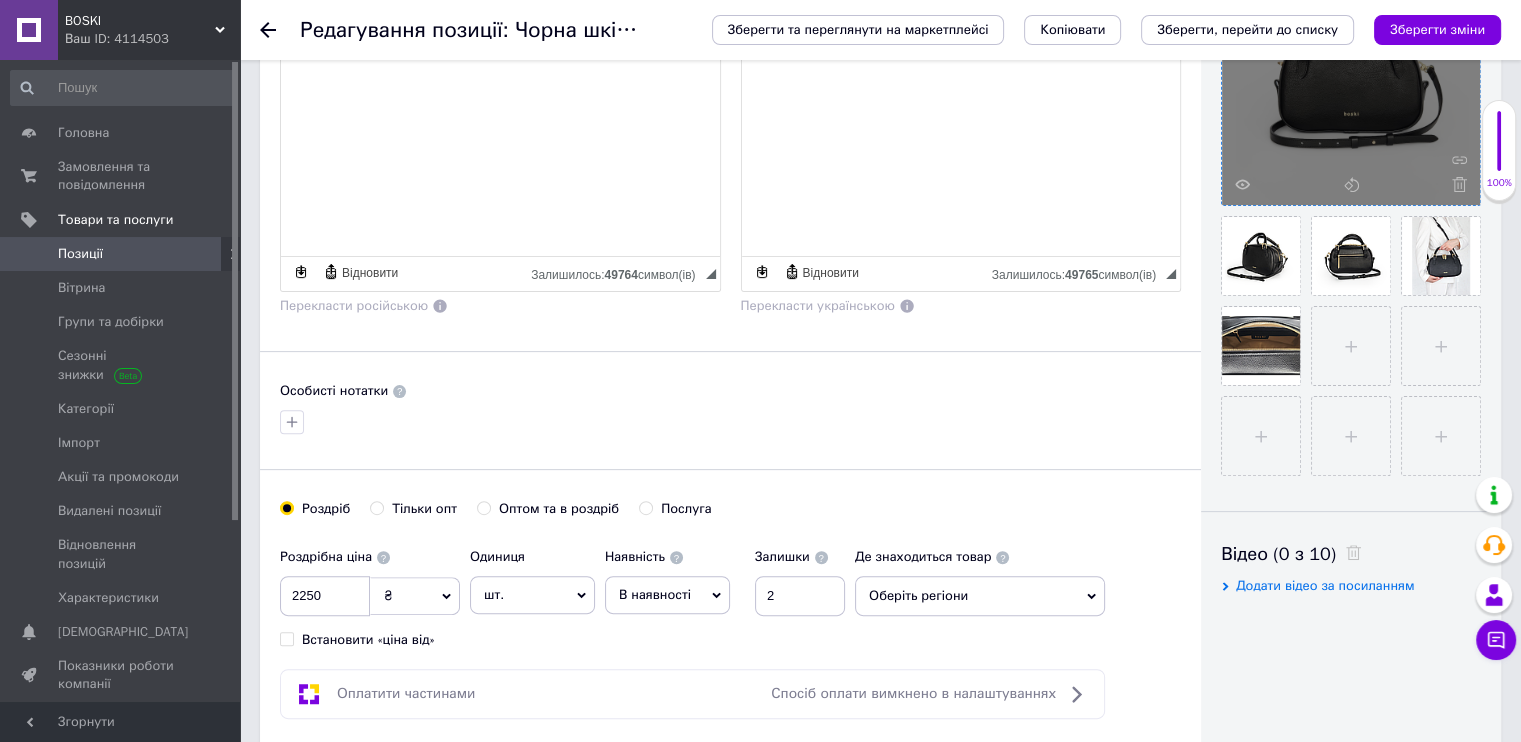 scroll, scrollTop: 600, scrollLeft: 0, axis: vertical 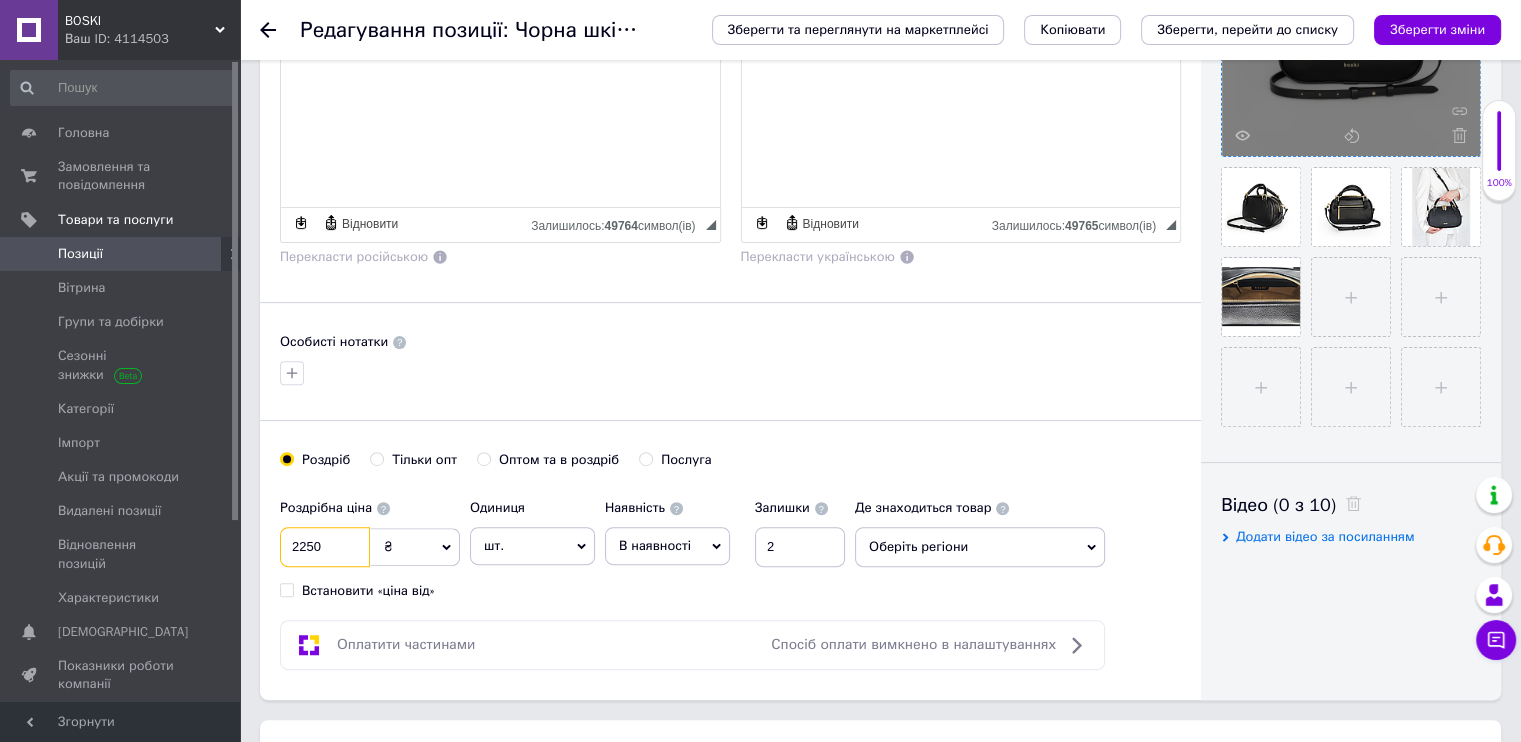 drag, startPoint x: 320, startPoint y: 543, endPoint x: 240, endPoint y: 549, distance: 80.224686 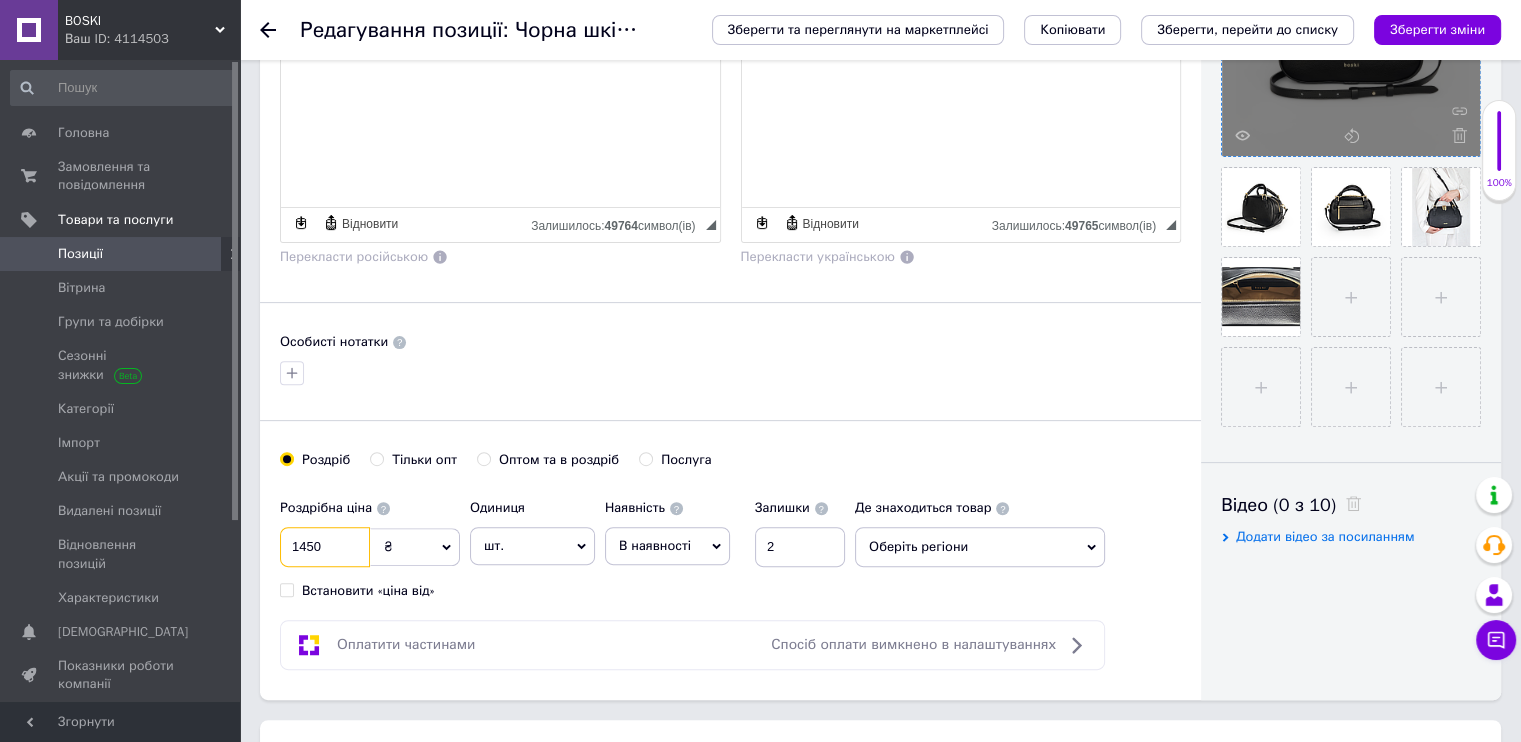 type on "1450" 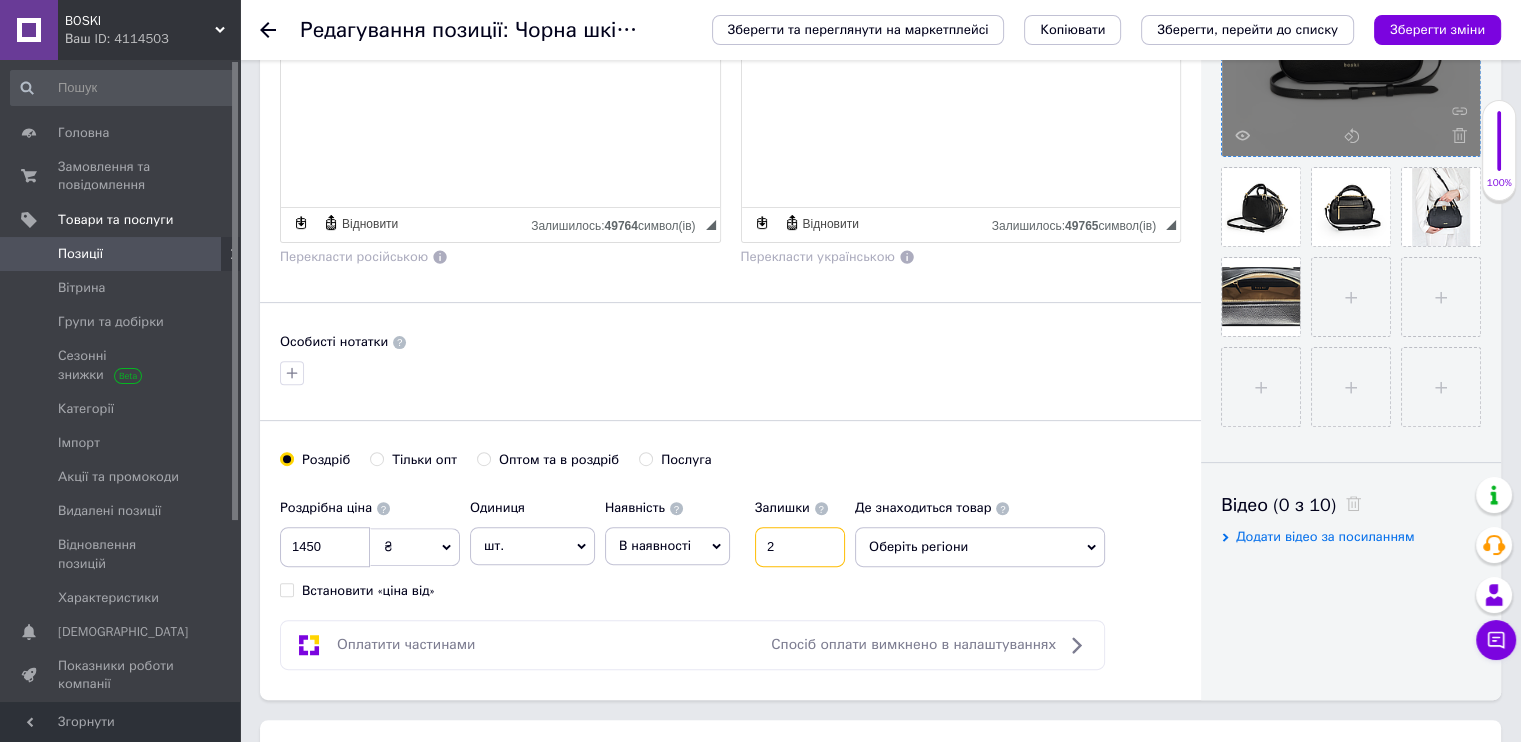 drag, startPoint x: 783, startPoint y: 543, endPoint x: 762, endPoint y: 540, distance: 21.213203 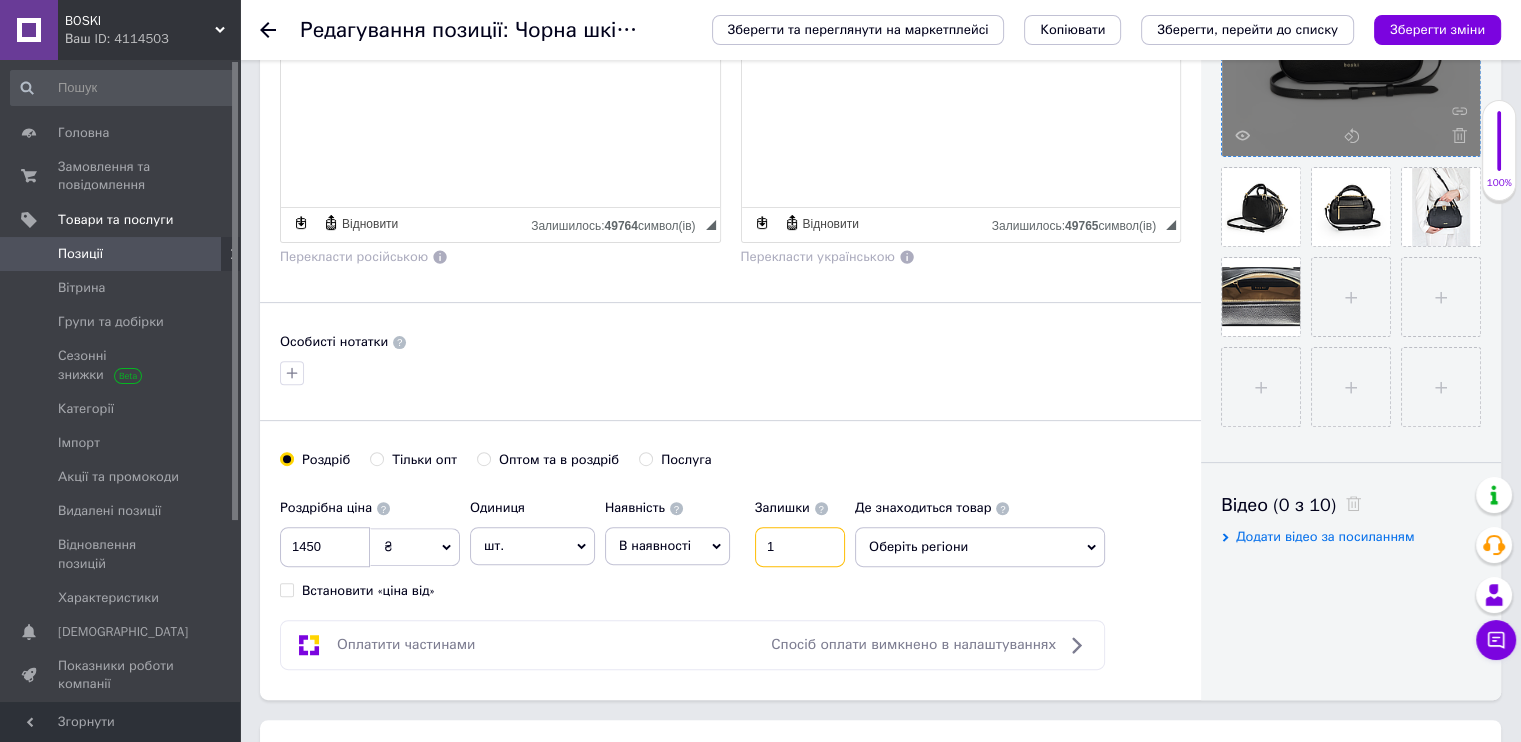 type on "1" 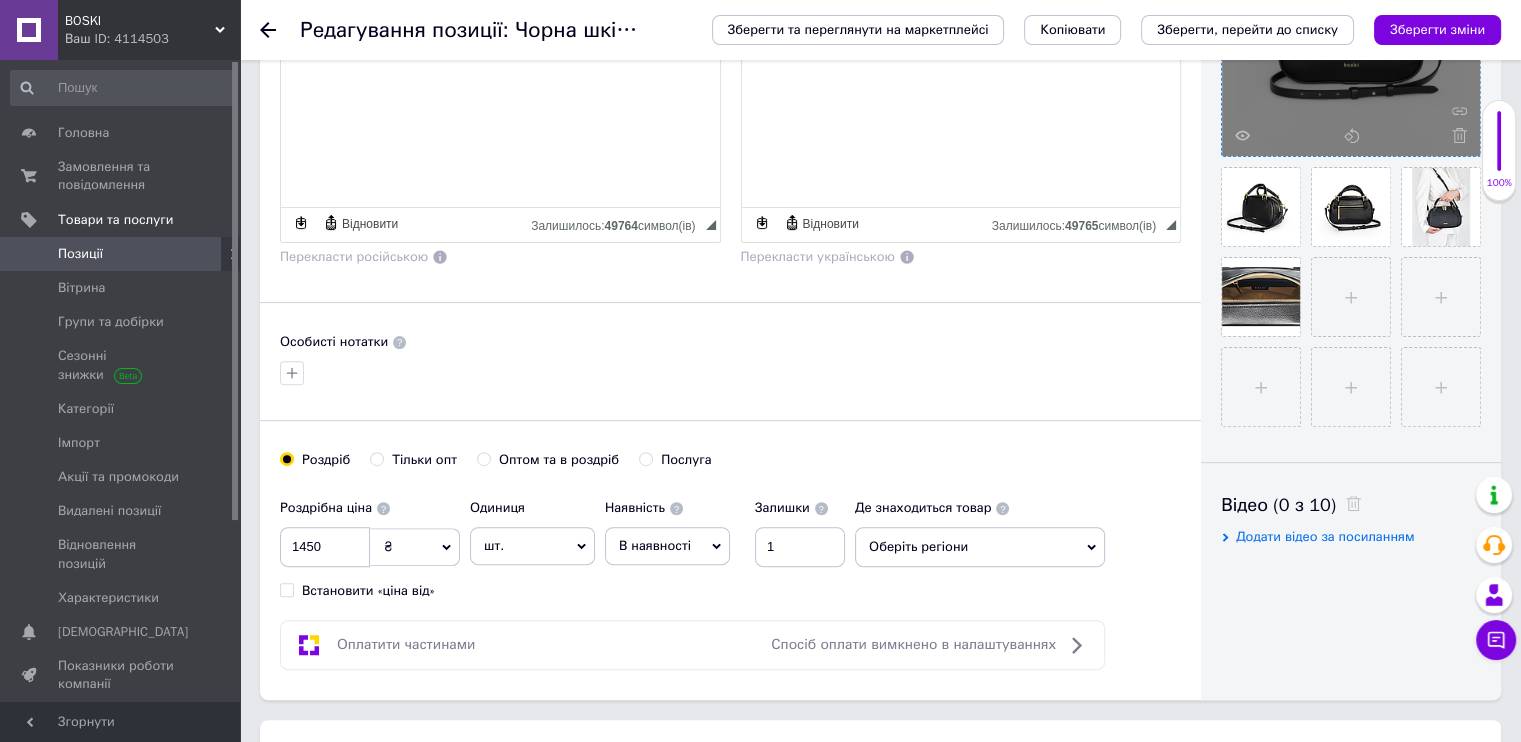 click on "Основна інформація При сохранении товара пустые поля будут переведены автоматически. Щоб вручну відправити поле на переклад, натисніть на посилання під ним.  Детальніше Назва позиції (Українська) New Чорна шкіряна сумка-бочонок Перекласти російською Код/Артикул 002010 Назва позиції (Російська) New Черная кожаная сумка-бочонок Перекласти українською Опис позиції (Українська) New Розширений текстовий редактор, 4131DFEB-70F1-401C-844D-9A80F3D9282C Панель інструментів редактора Форматування Форматування Розмір Розмір   Жирний  Сполучення клавіш Ctrl+B   Курсив   Підкреслений" at bounding box center [730, 90] 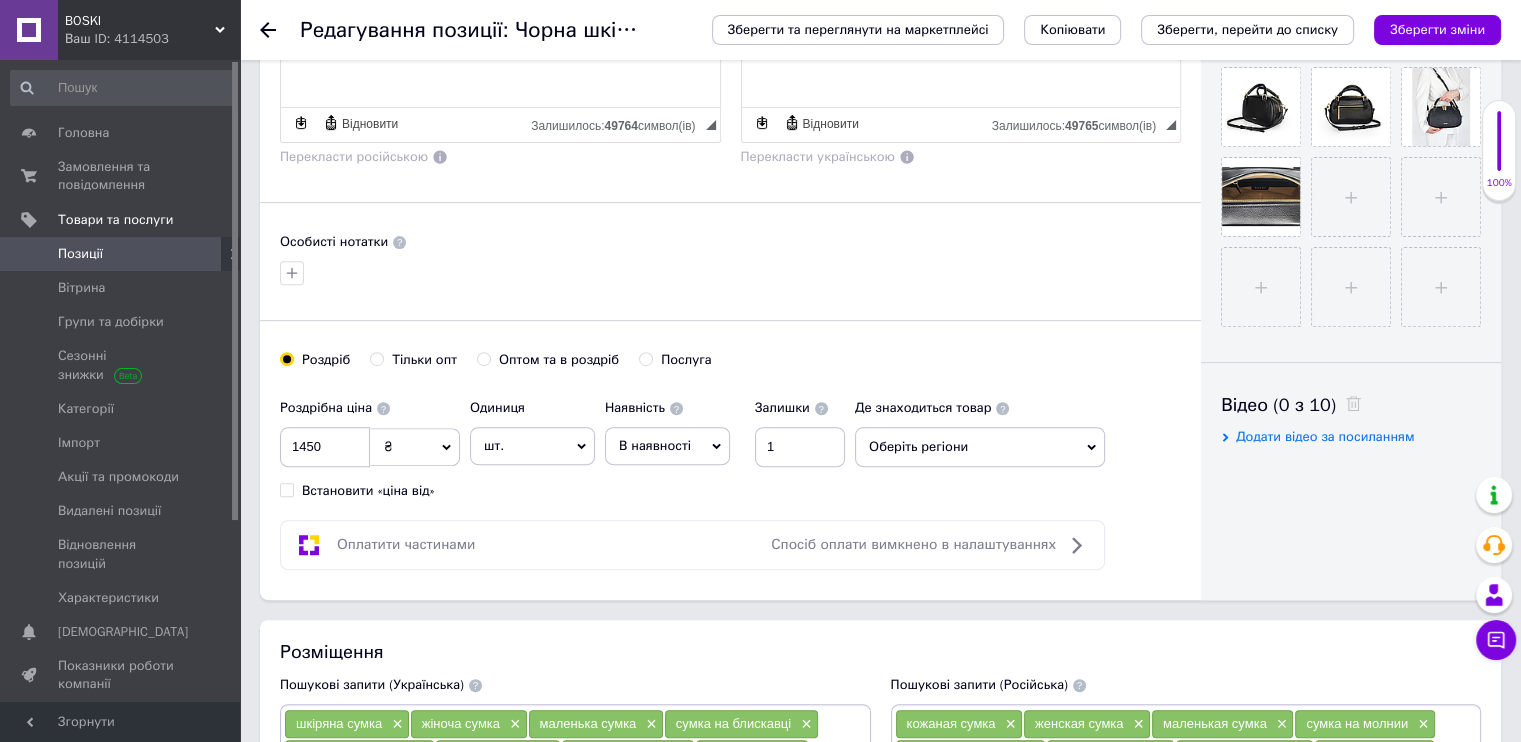 scroll, scrollTop: 800, scrollLeft: 0, axis: vertical 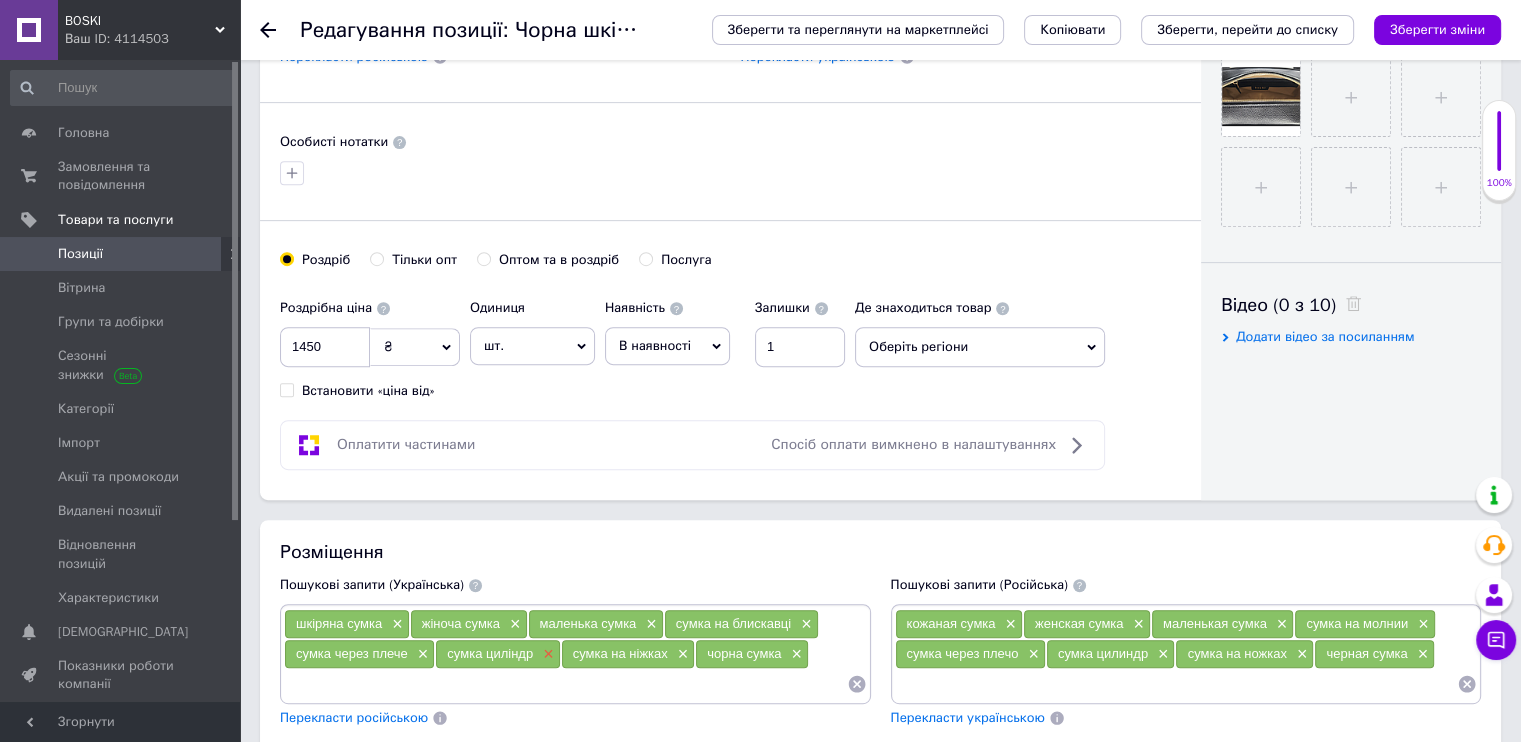 click on "×" at bounding box center [546, 654] 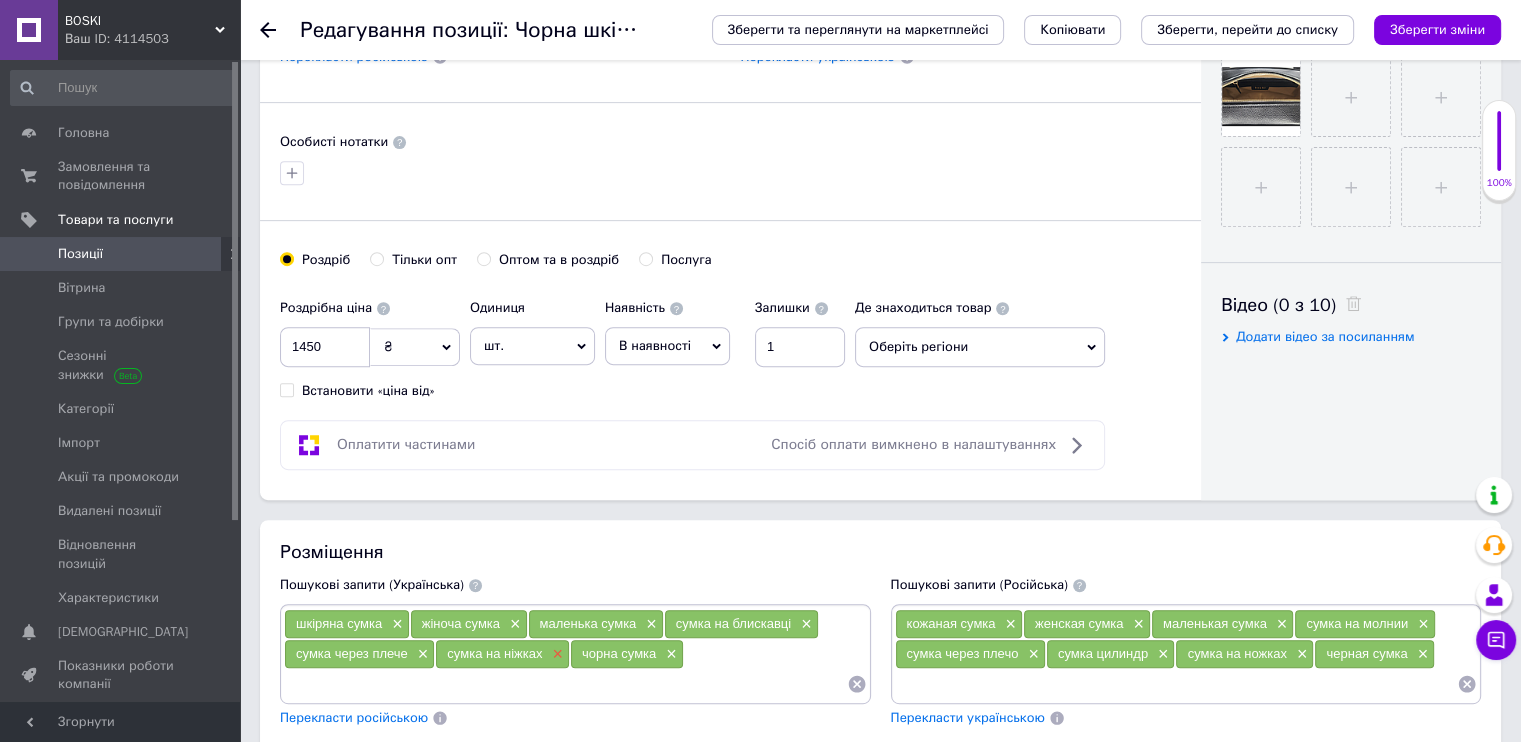 click on "×" at bounding box center [555, 654] 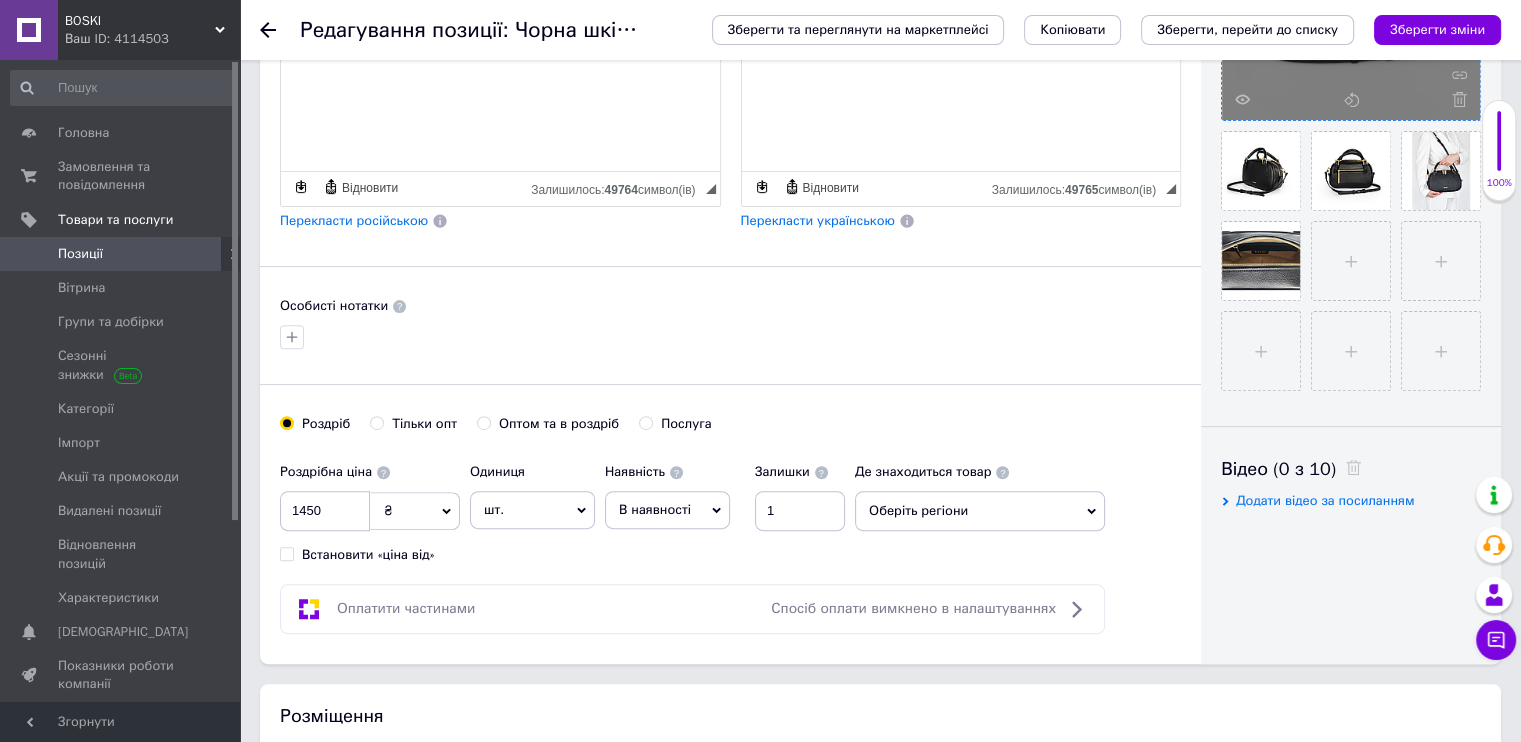 scroll, scrollTop: 1000, scrollLeft: 0, axis: vertical 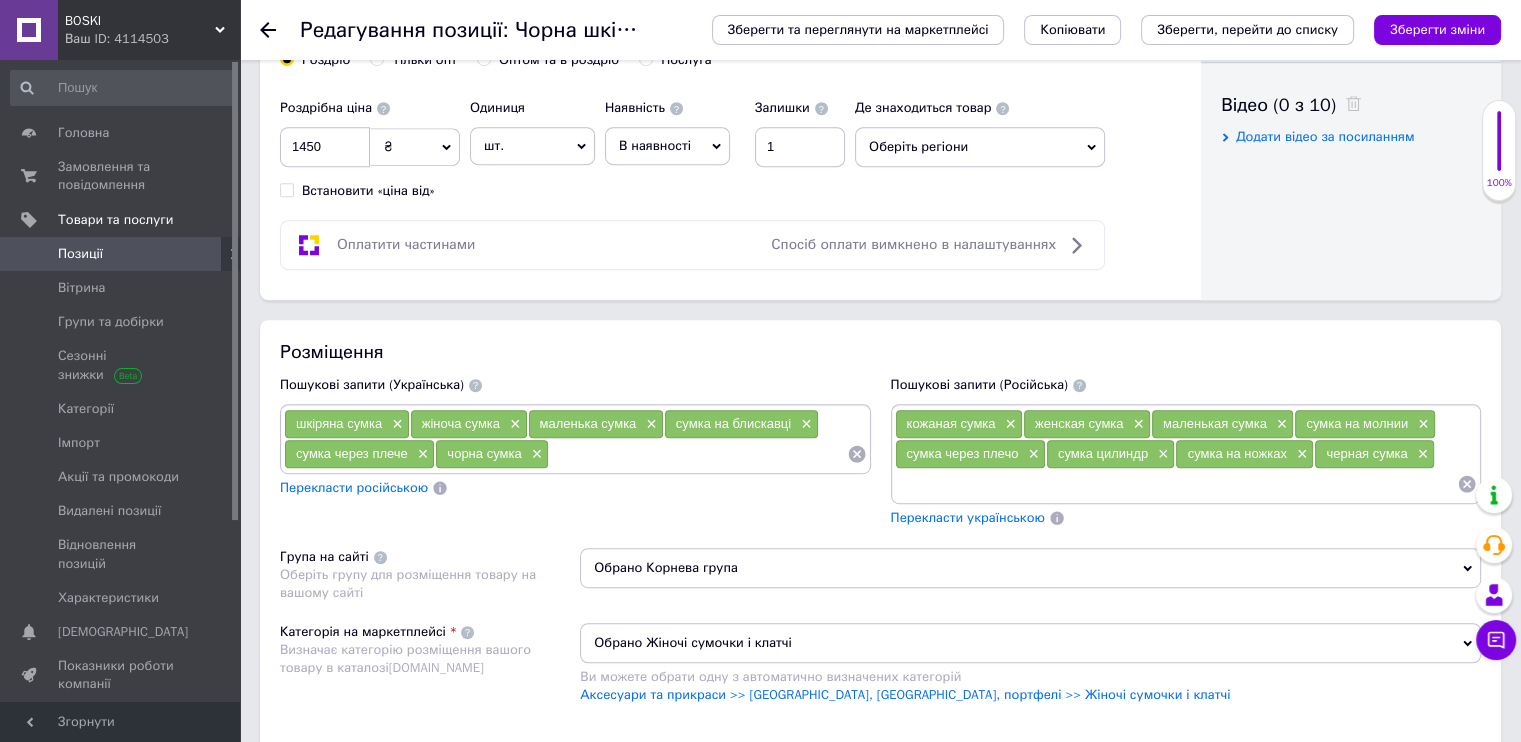 click at bounding box center [697, 454] 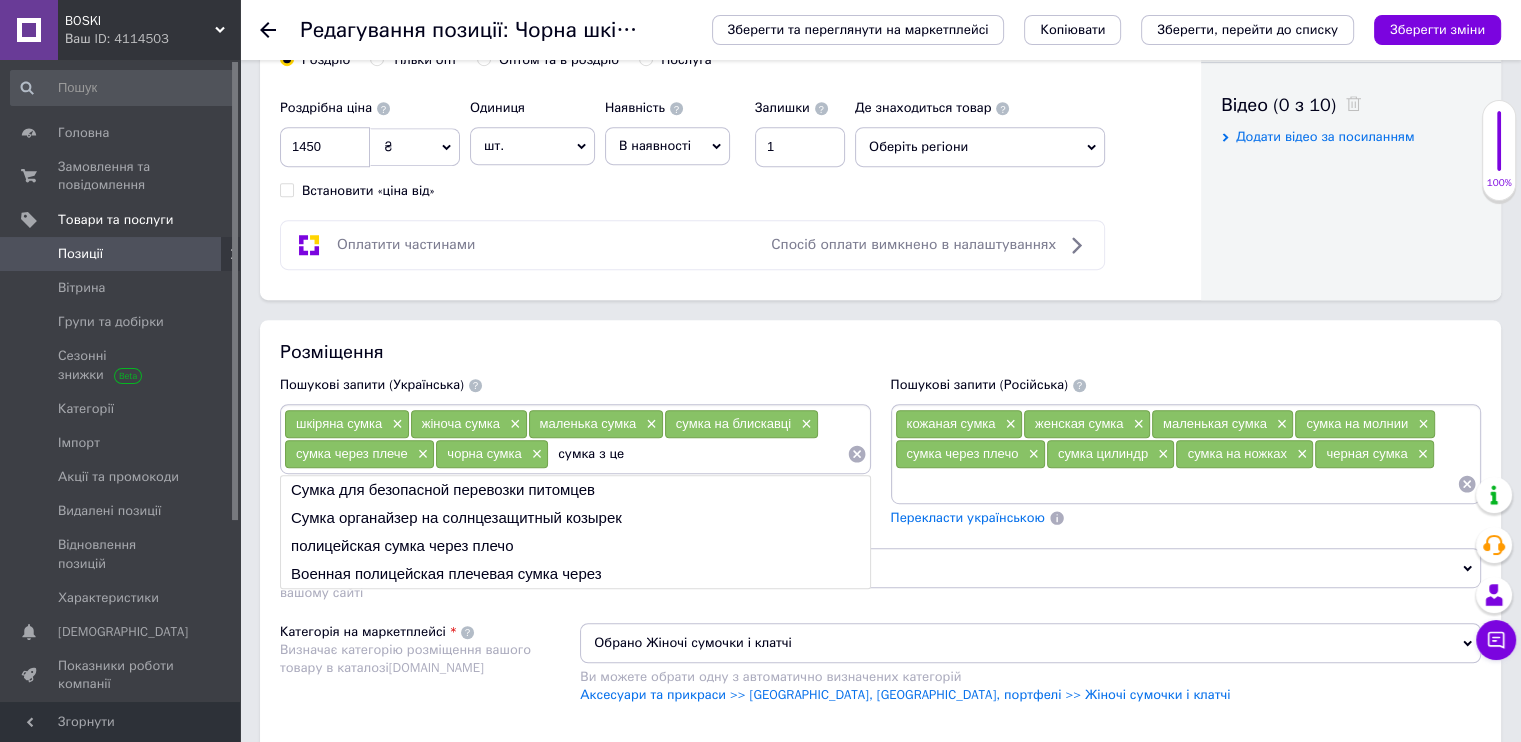 drag, startPoint x: 600, startPoint y: 444, endPoint x: 616, endPoint y: 444, distance: 16 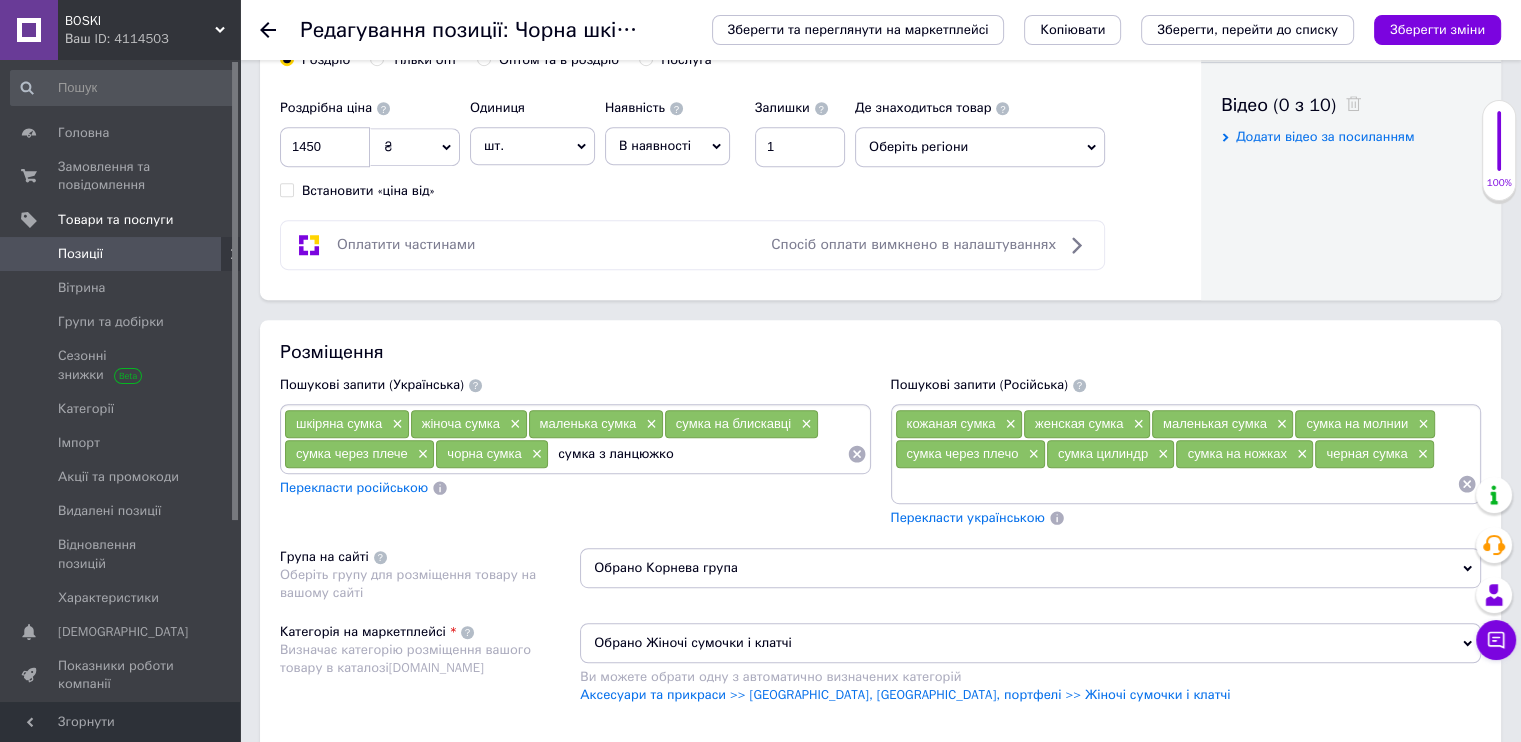 type on "сумка з ланцюжком" 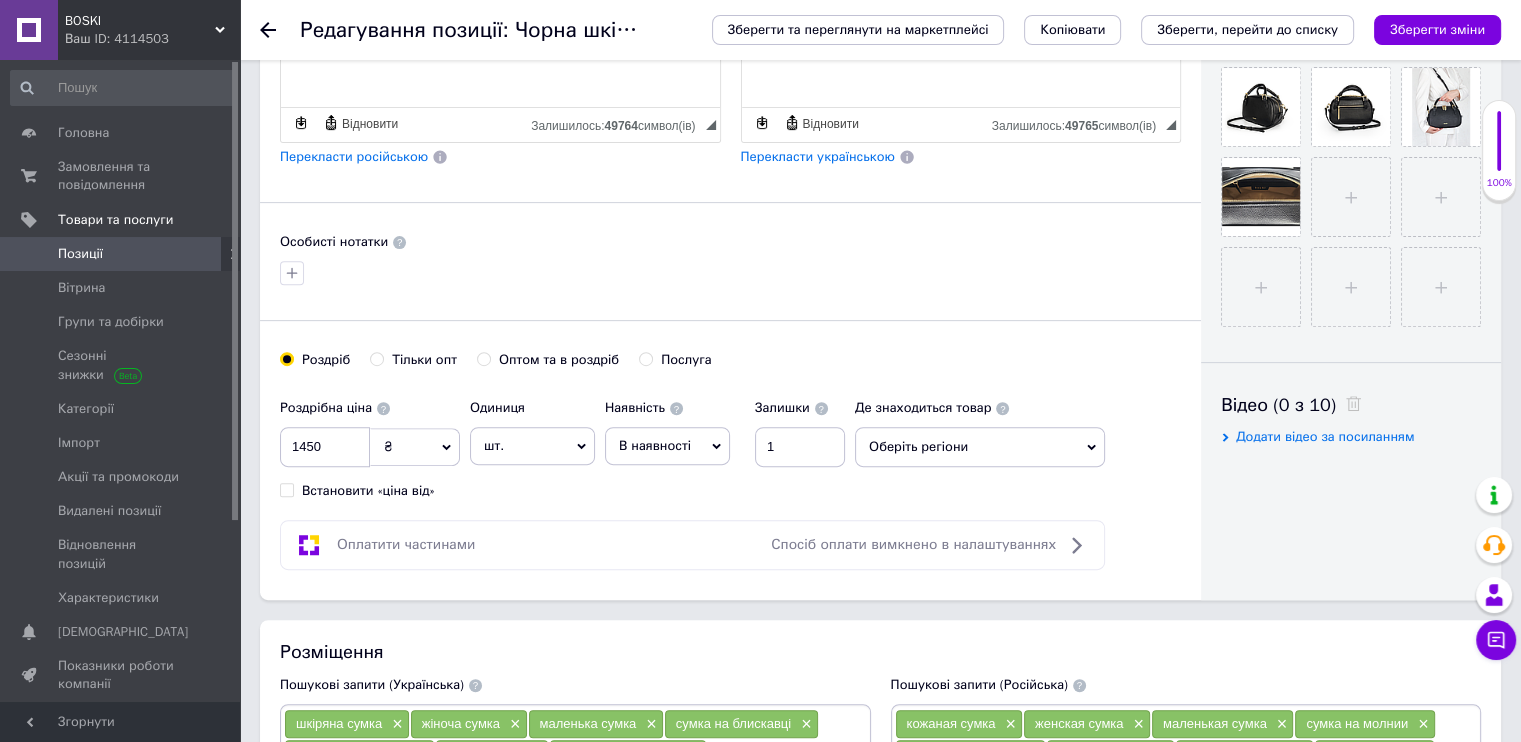 scroll, scrollTop: 500, scrollLeft: 0, axis: vertical 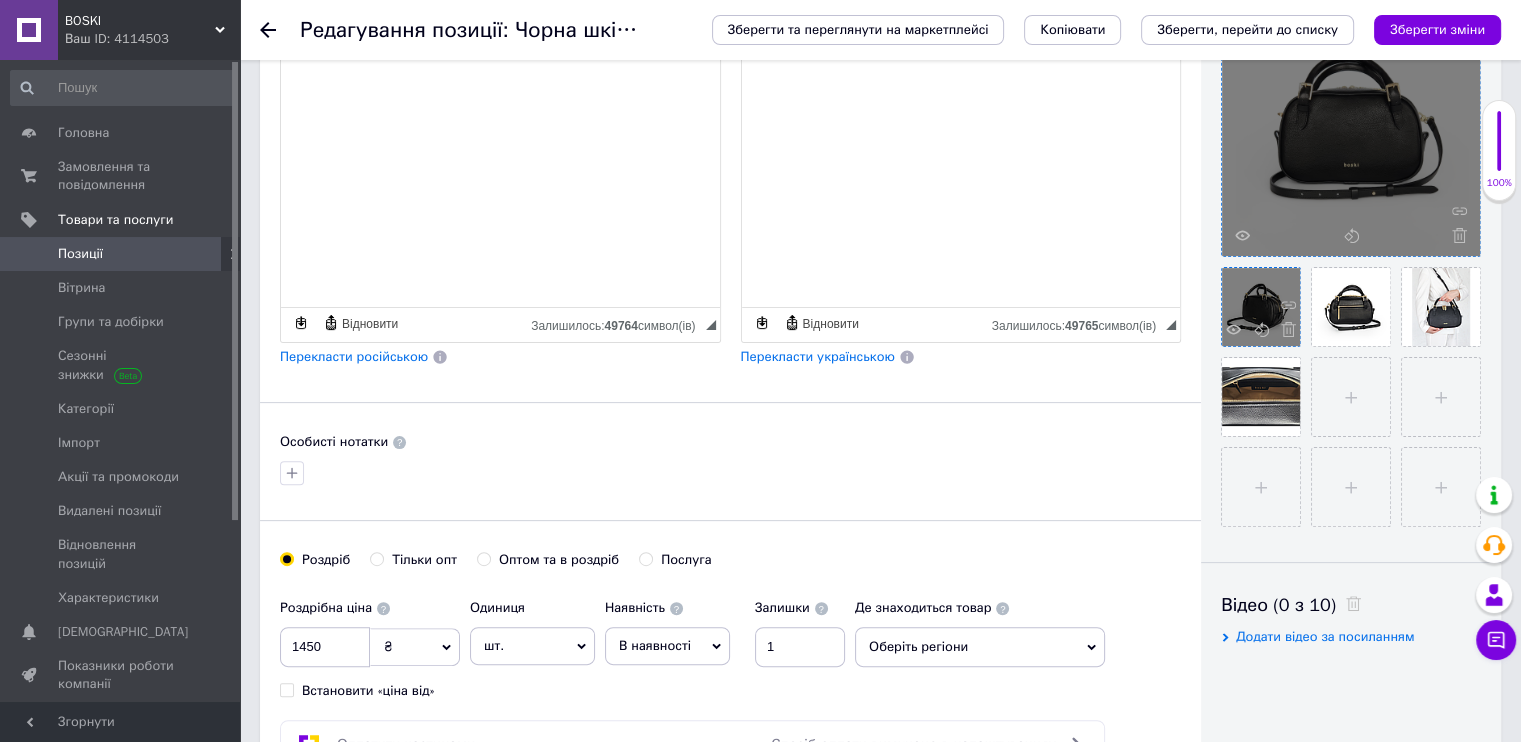 click at bounding box center [1261, 307] 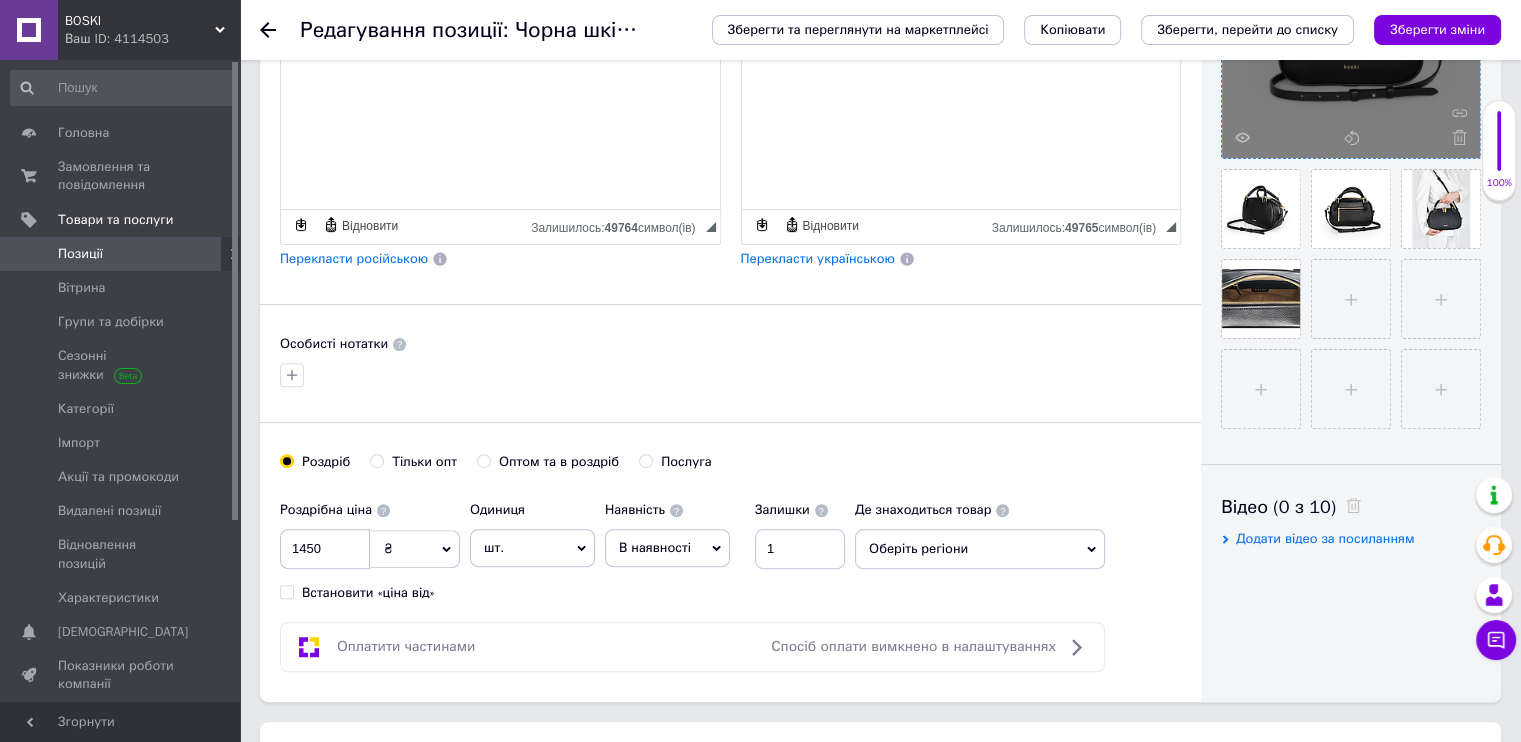 scroll, scrollTop: 700, scrollLeft: 0, axis: vertical 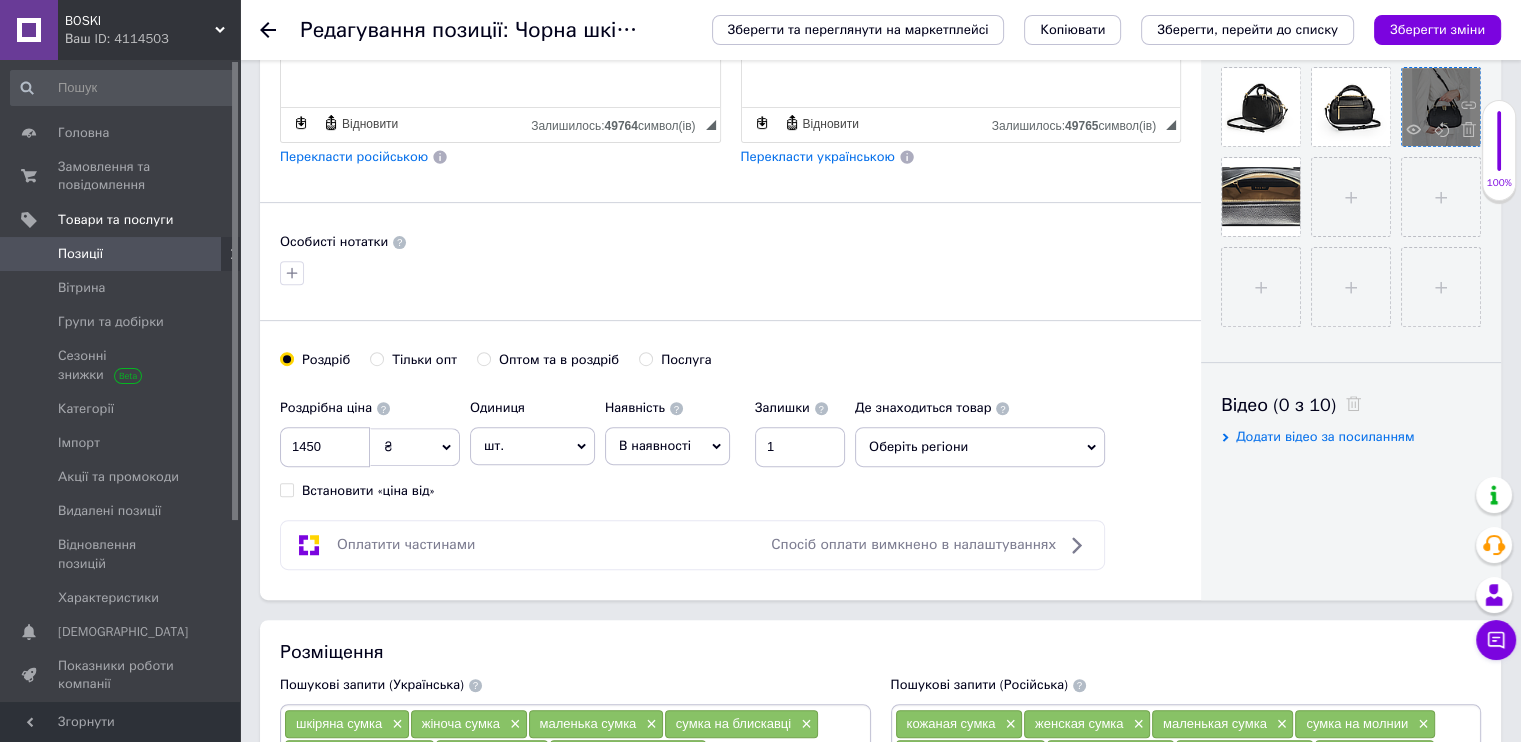 click at bounding box center (1441, 107) 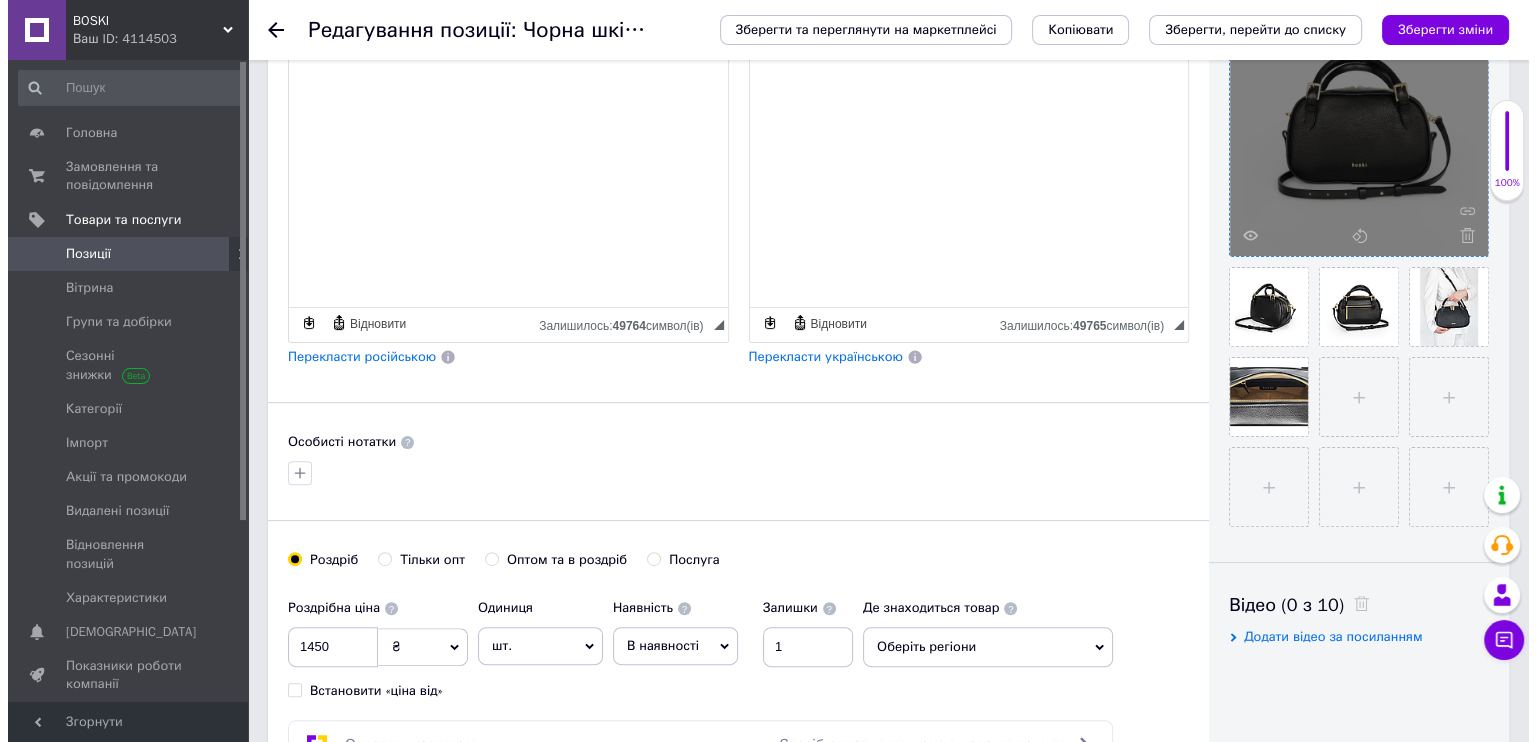 scroll, scrollTop: 400, scrollLeft: 0, axis: vertical 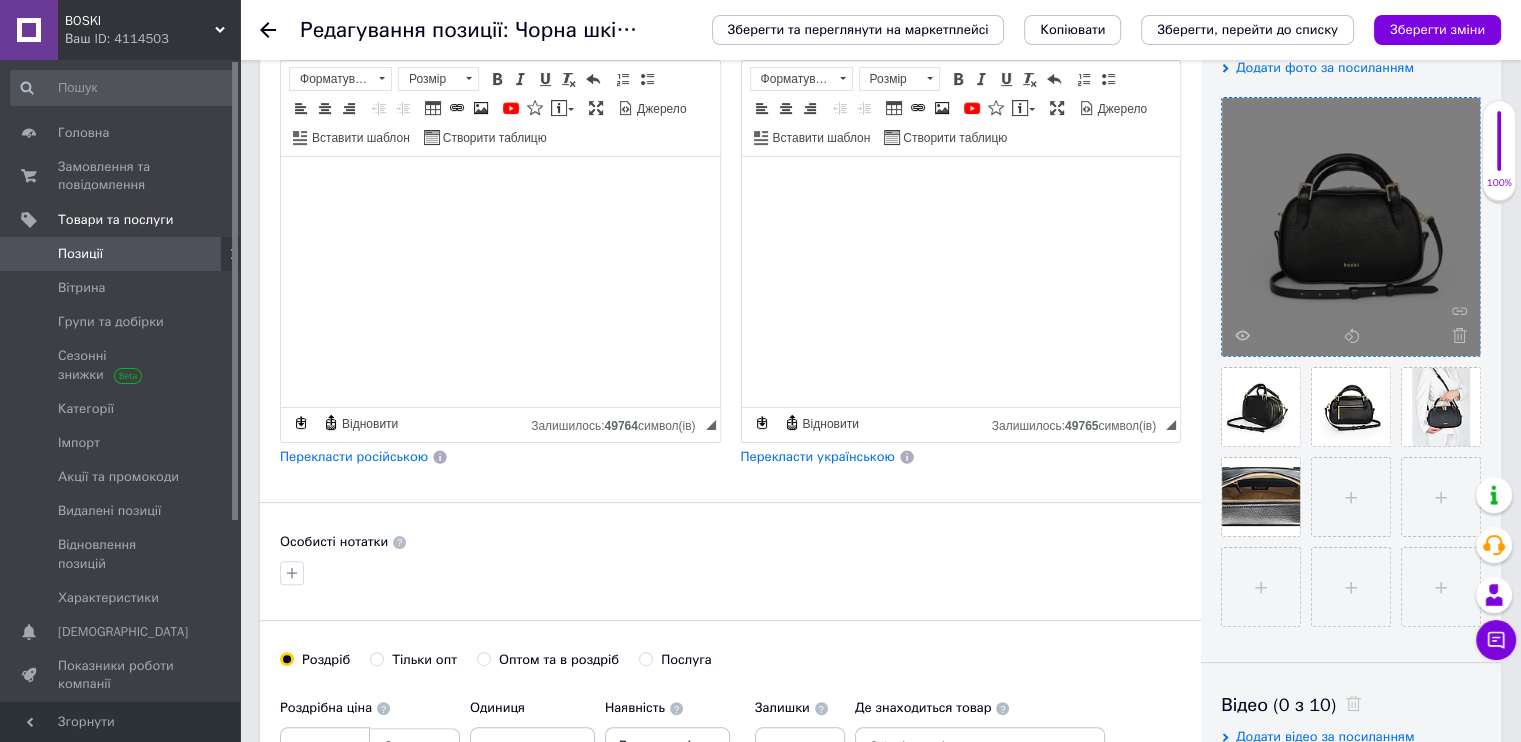 click at bounding box center [1351, 227] 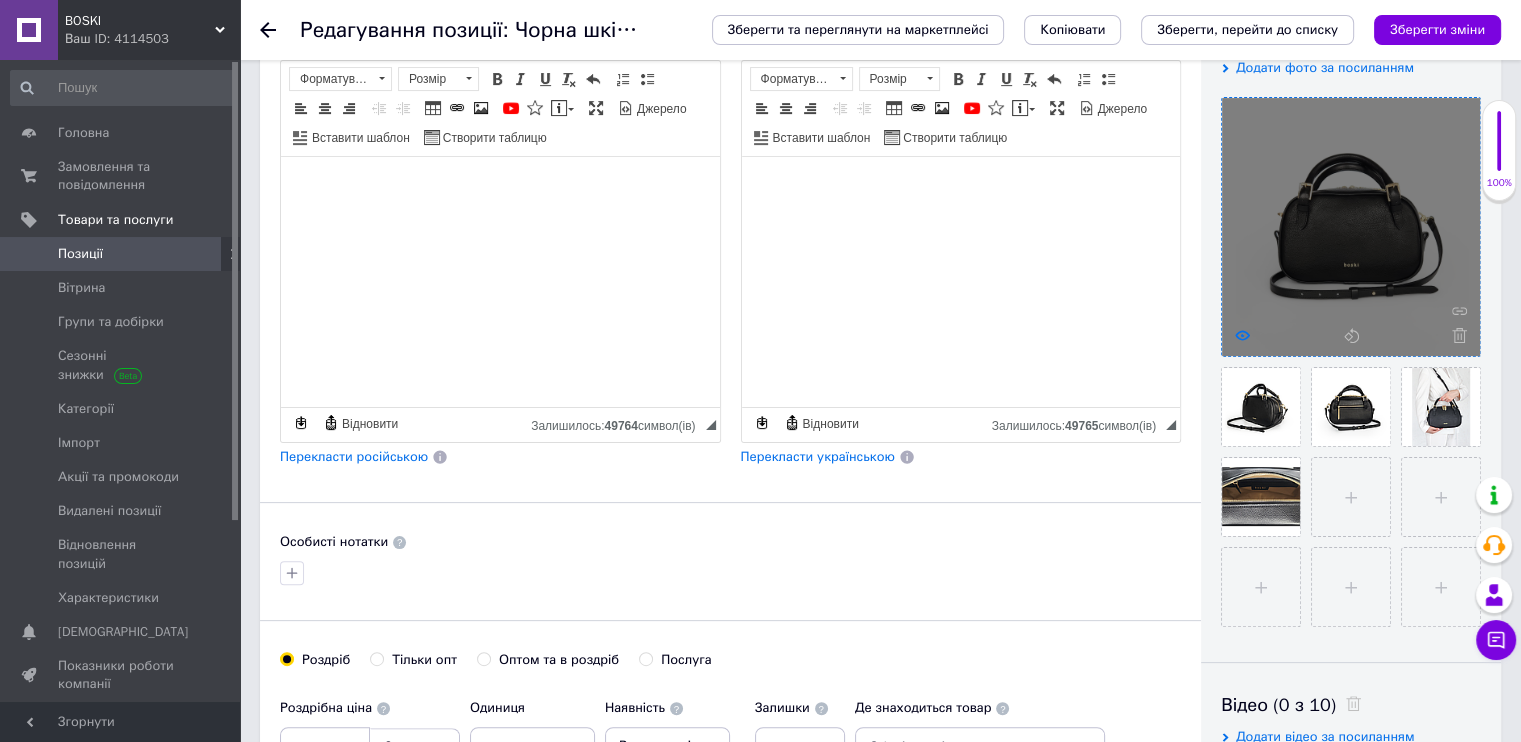 click 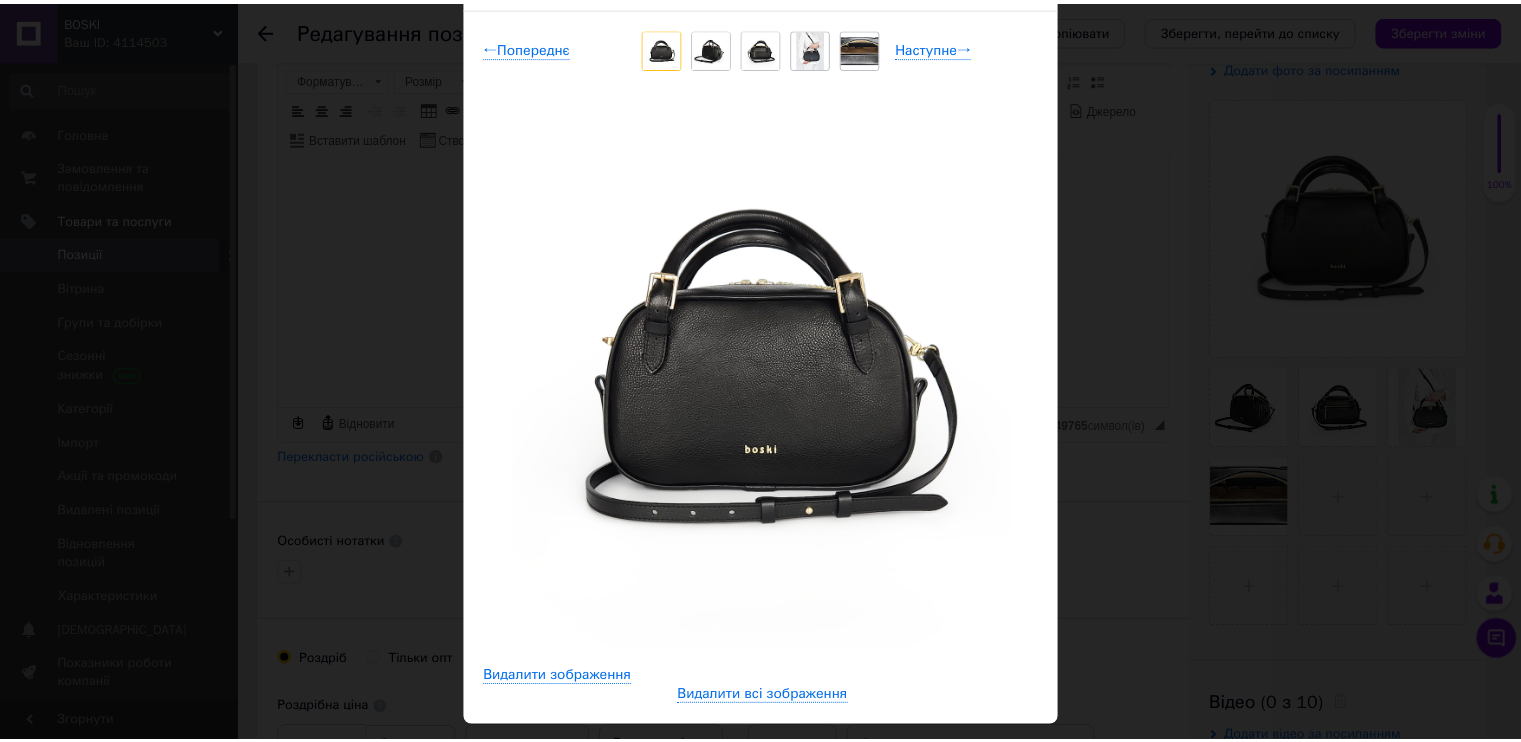 scroll, scrollTop: 88, scrollLeft: 0, axis: vertical 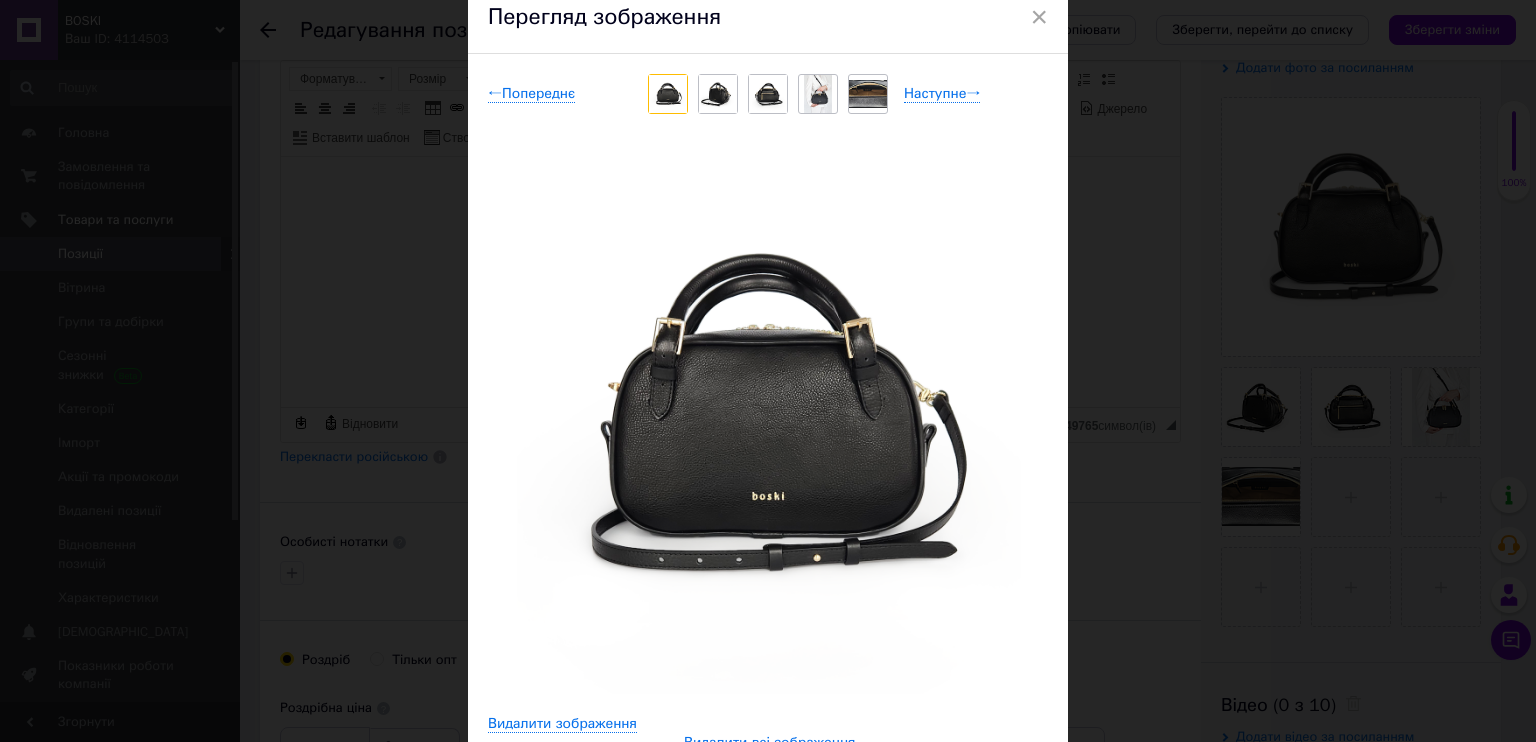 click at bounding box center [718, 94] 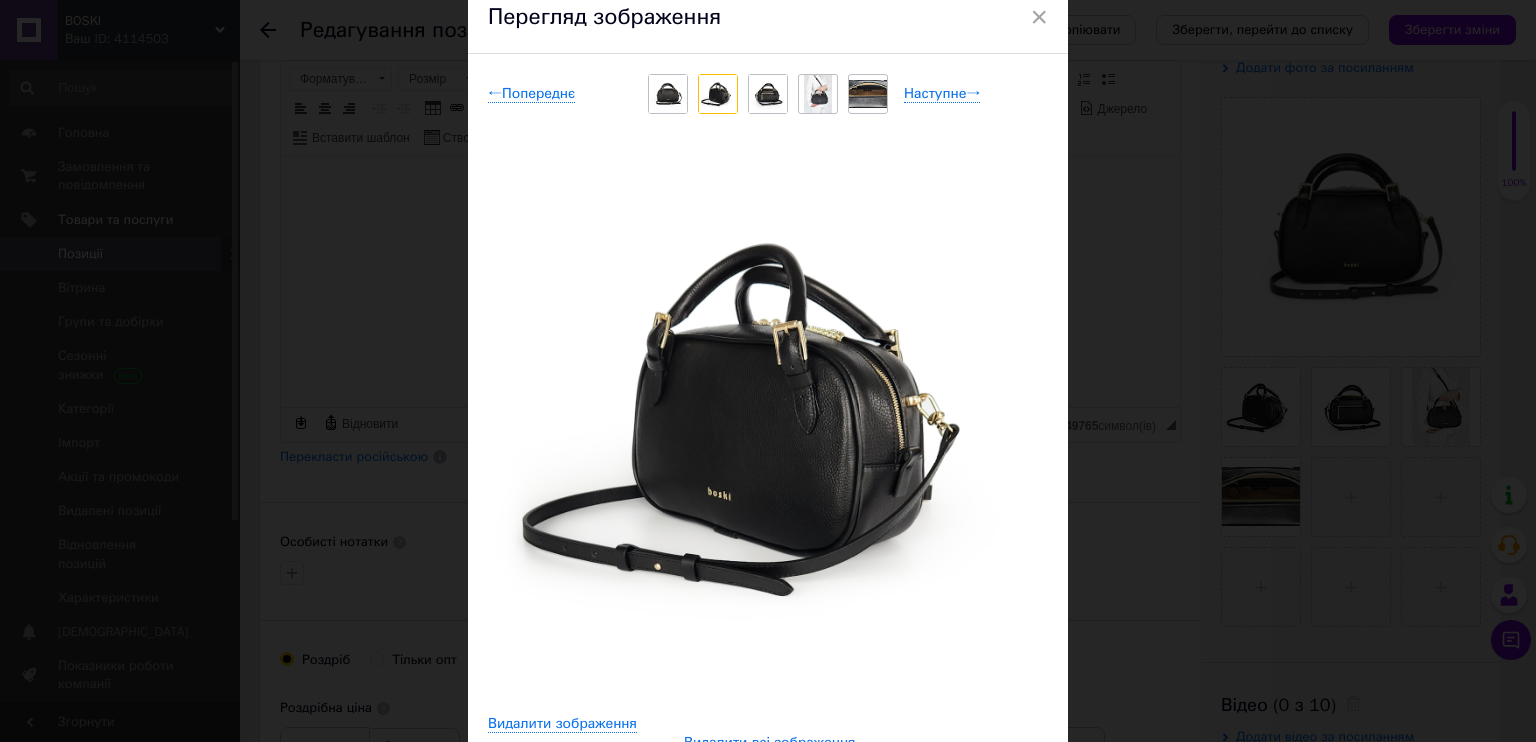 click at bounding box center [768, 94] 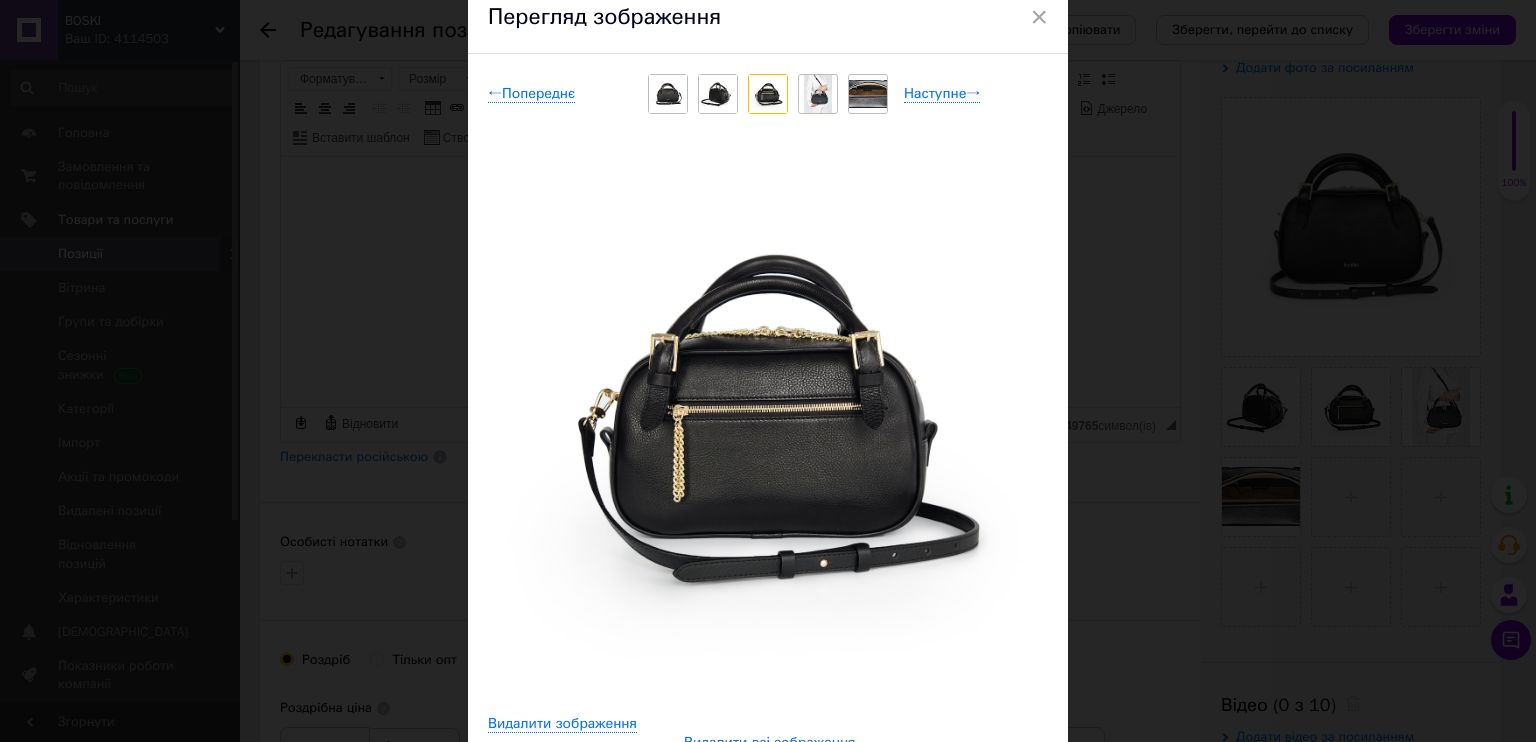 click at bounding box center [768, 94] 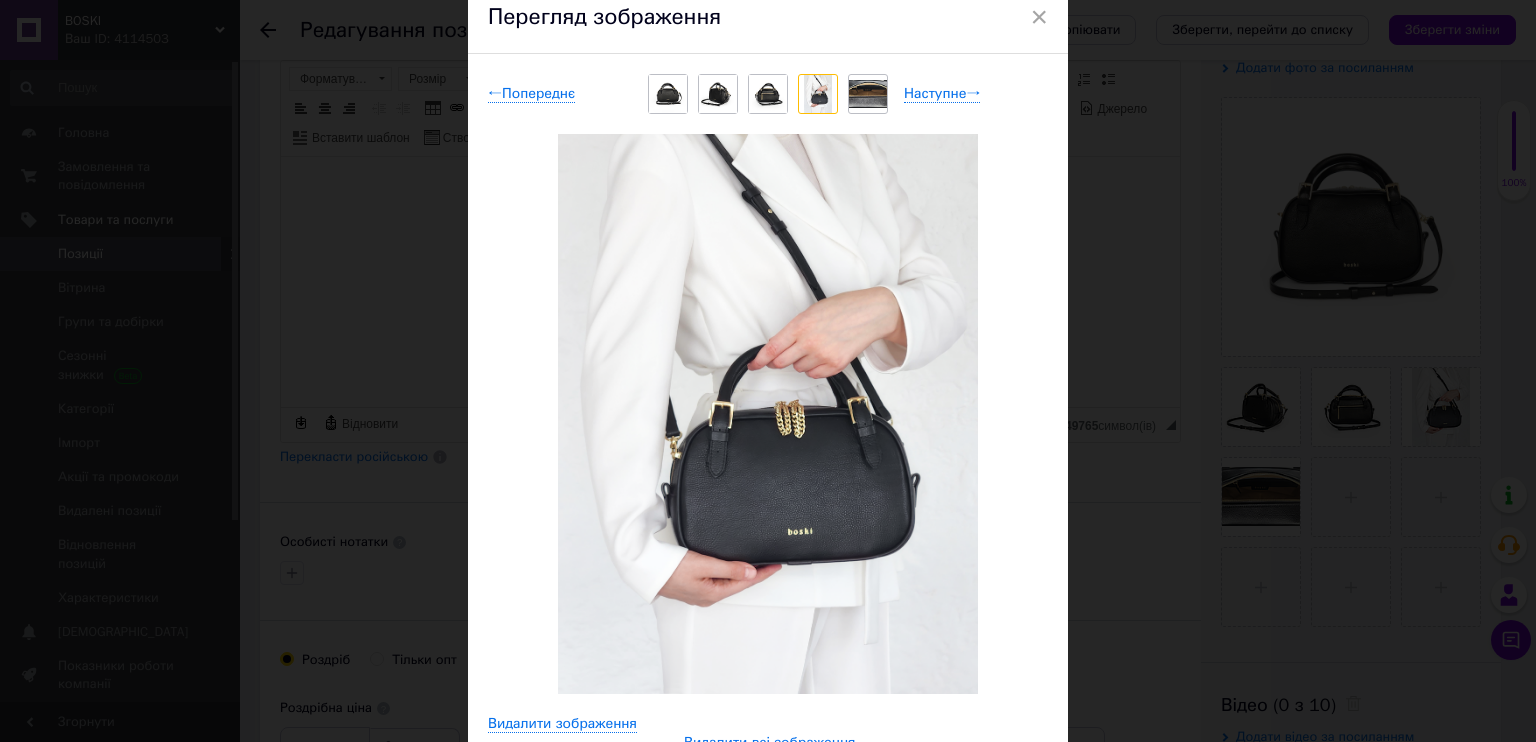 click at bounding box center (868, 94) 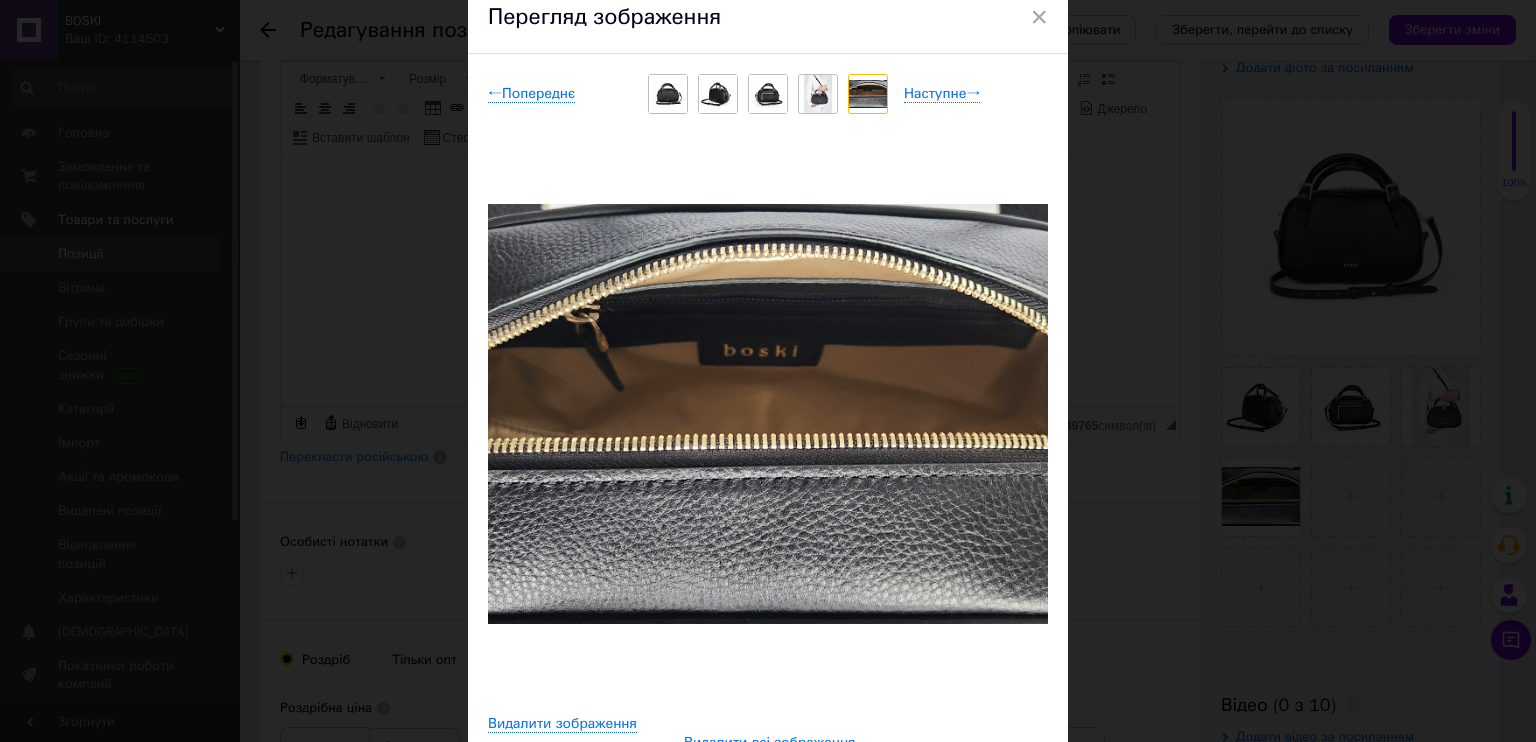 click on "× Перегляд зображення ← Попереднє Наступне → Видалити зображення Видалити всі зображення" at bounding box center [768, 371] 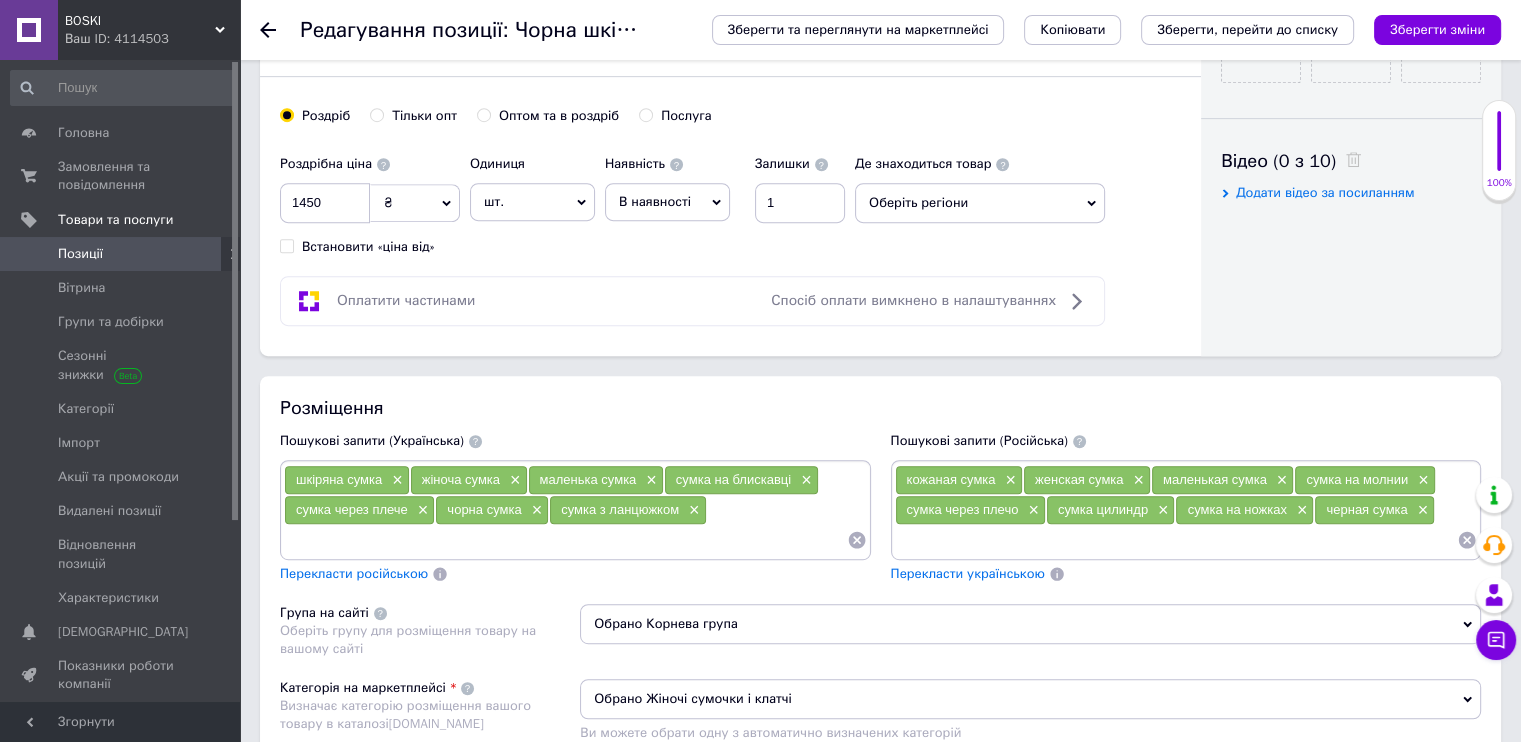 scroll, scrollTop: 900, scrollLeft: 0, axis: vertical 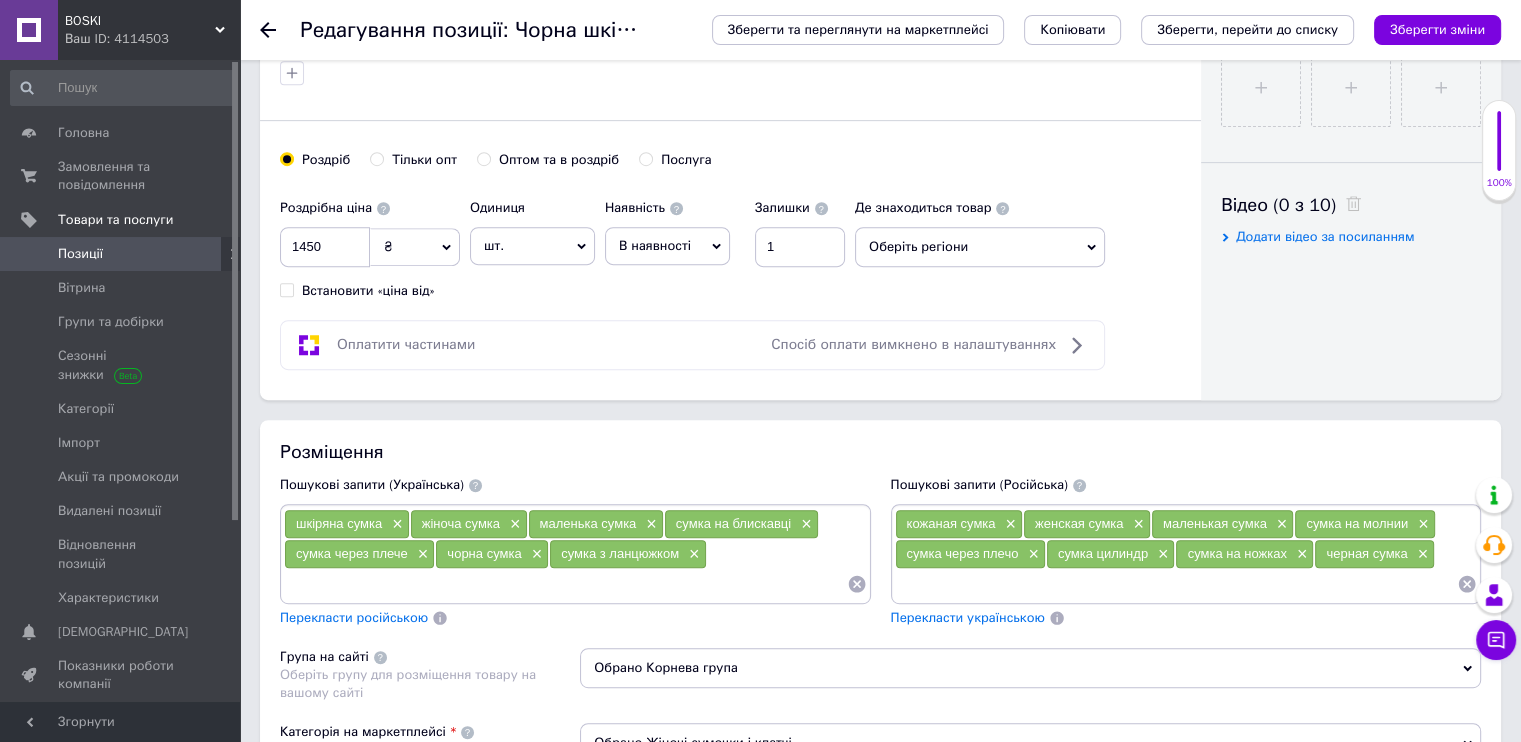 click on "шкіряна сумка ×  жіноча сумка ×  маленька сумка ×  сумка на блискавці ×  сумка через плече ×  чорна сумка × сумка з ланцюжком ×" at bounding box center [575, 554] 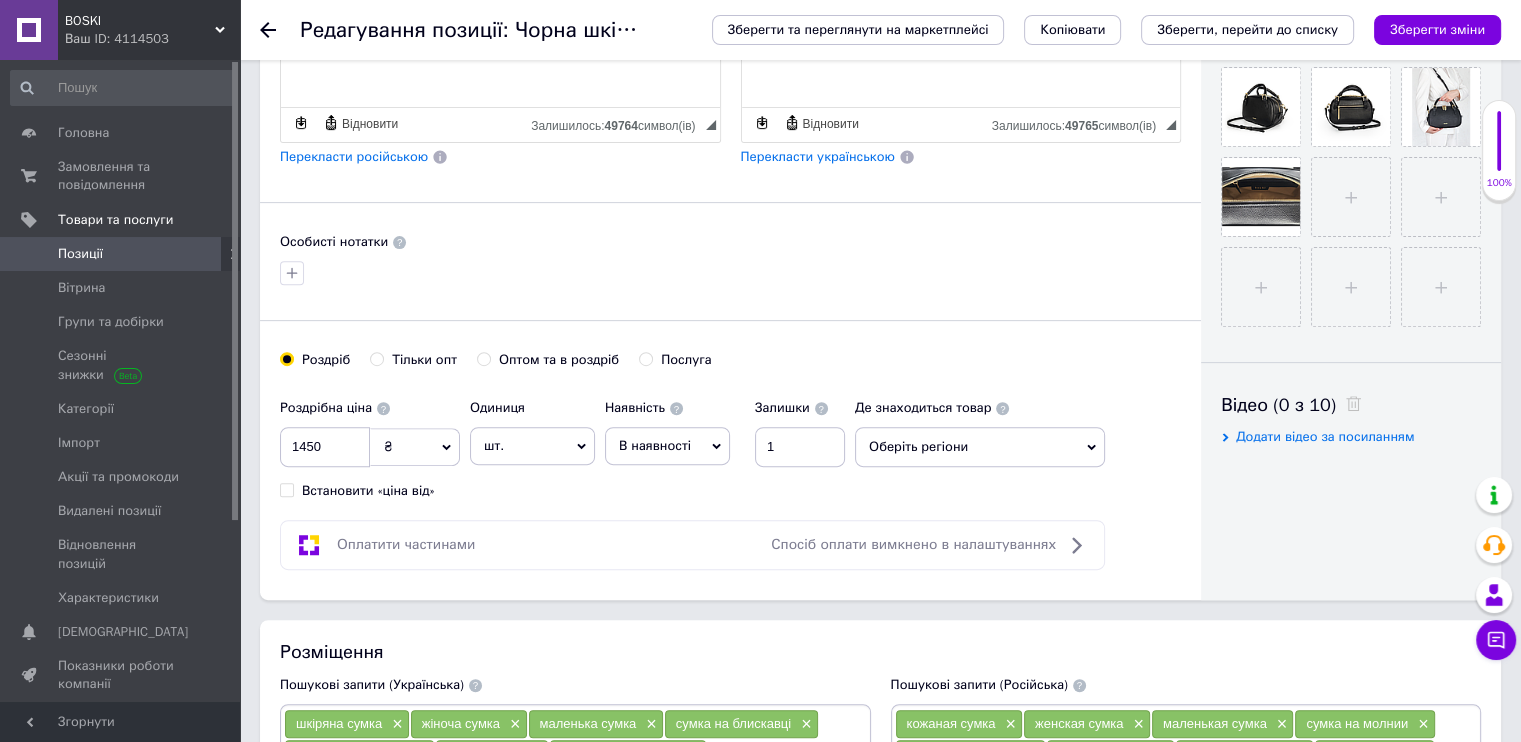 scroll, scrollTop: 1000, scrollLeft: 0, axis: vertical 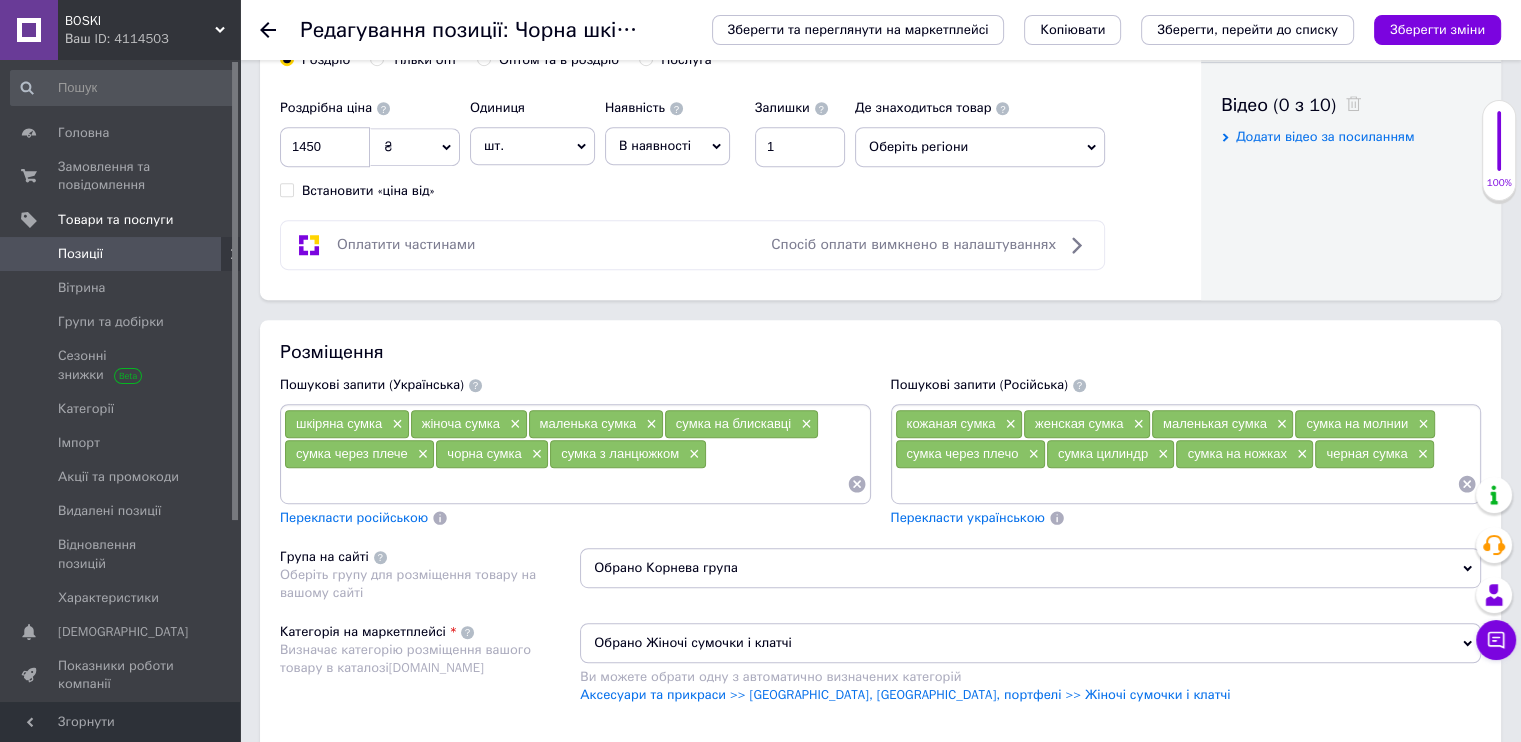 click on "шкіряна сумка ×  жіноча сумка ×  маленька сумка ×  сумка на блискавці ×  сумка через плече ×  чорна сумка × сумка з ланцюжком ×" at bounding box center [575, 454] 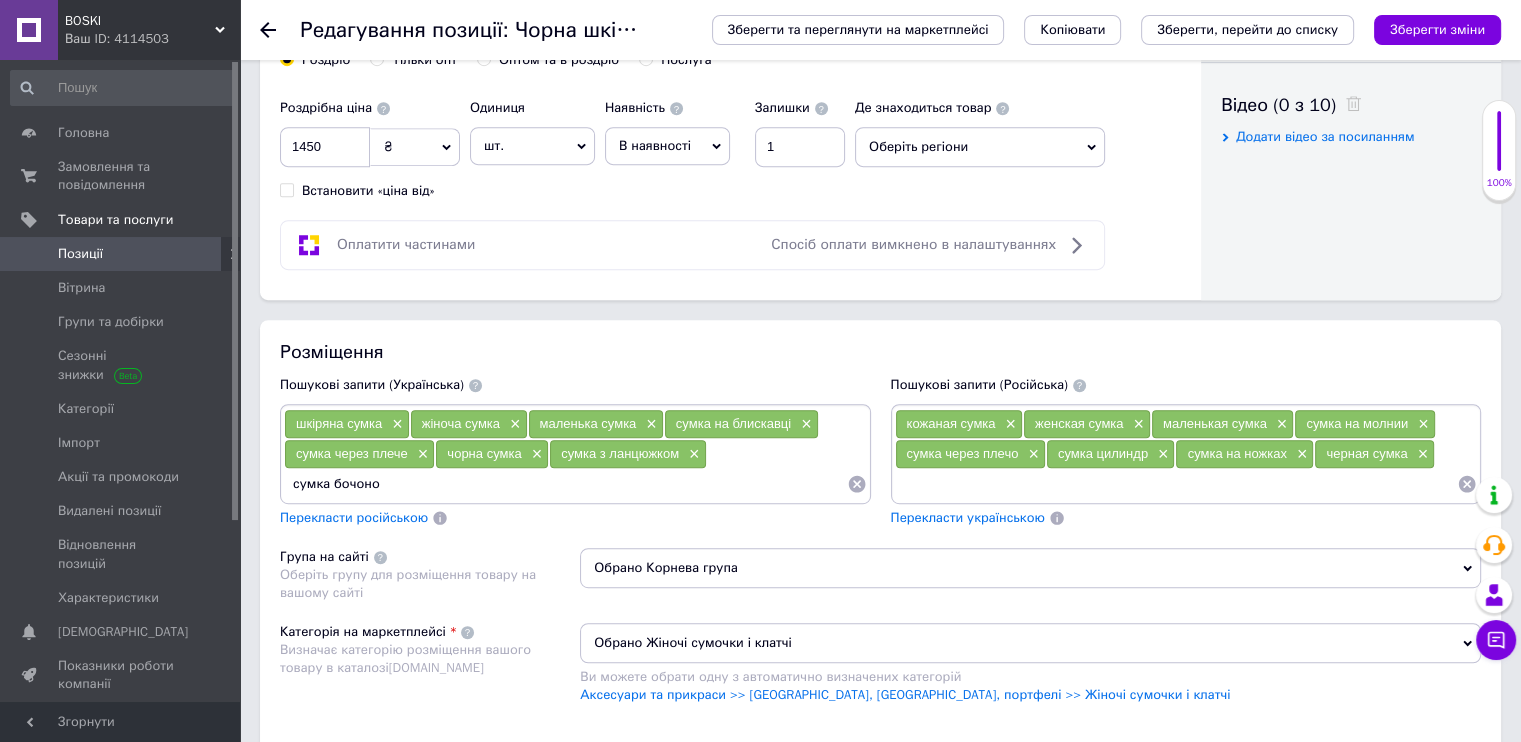 type on "сумка бочонок" 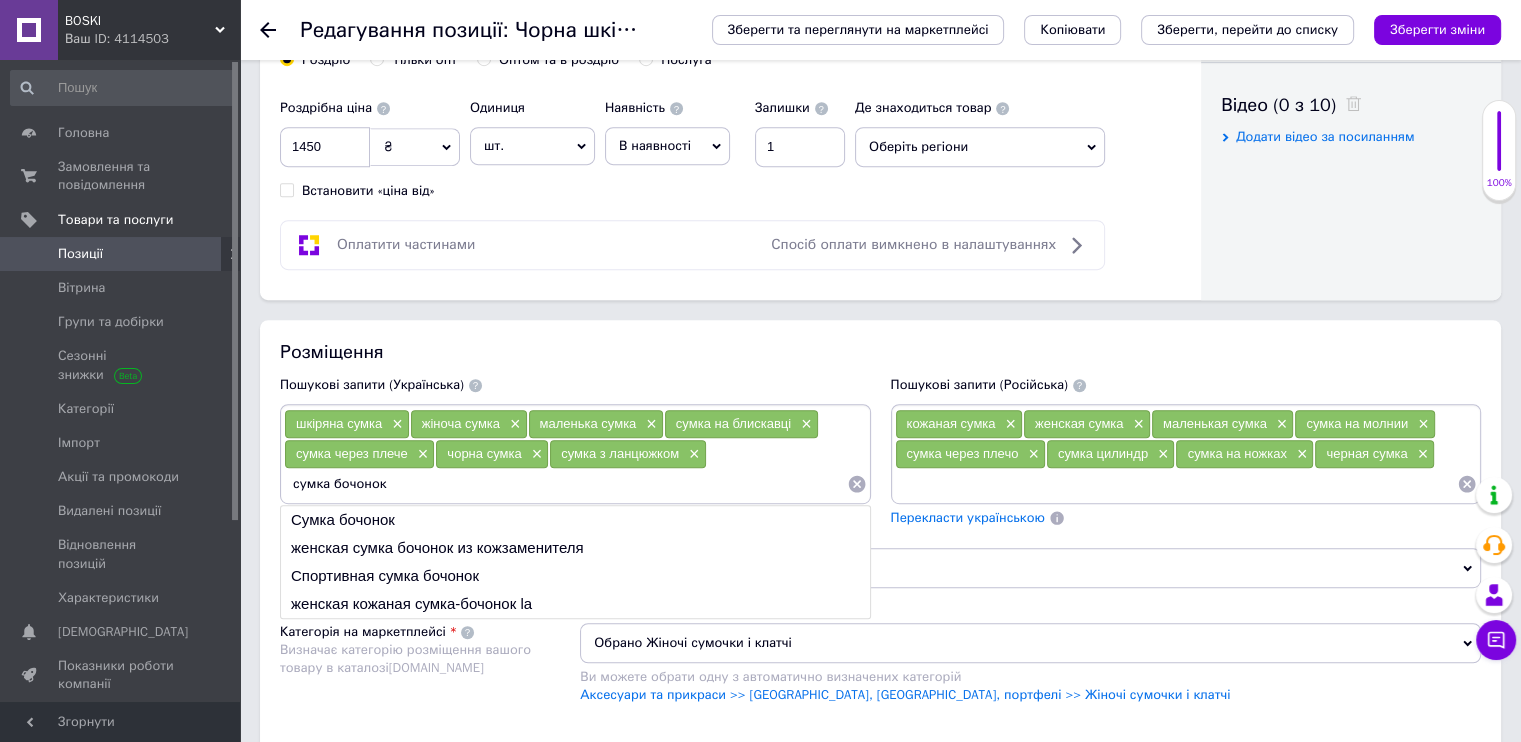 type 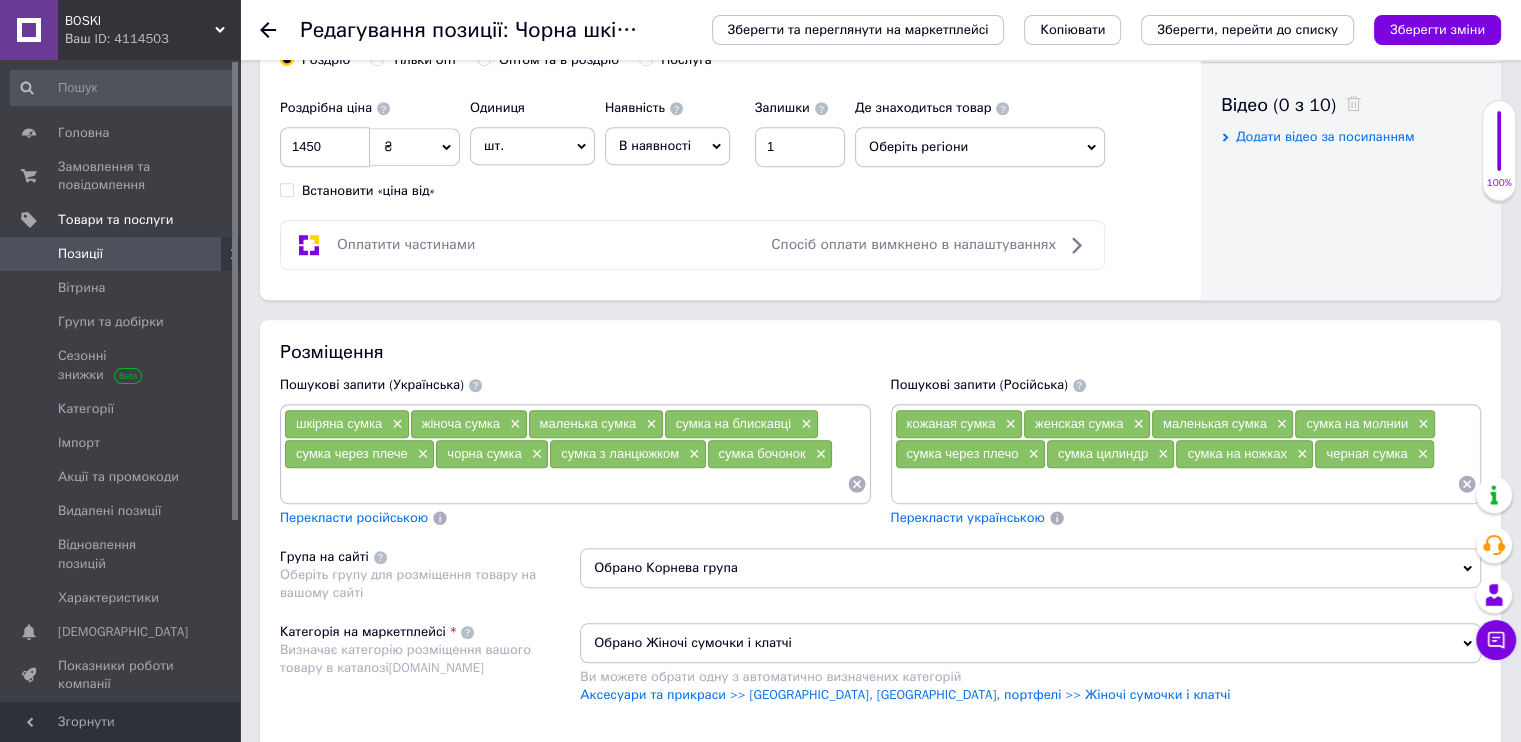 click on "Перекласти російською" at bounding box center [354, 517] 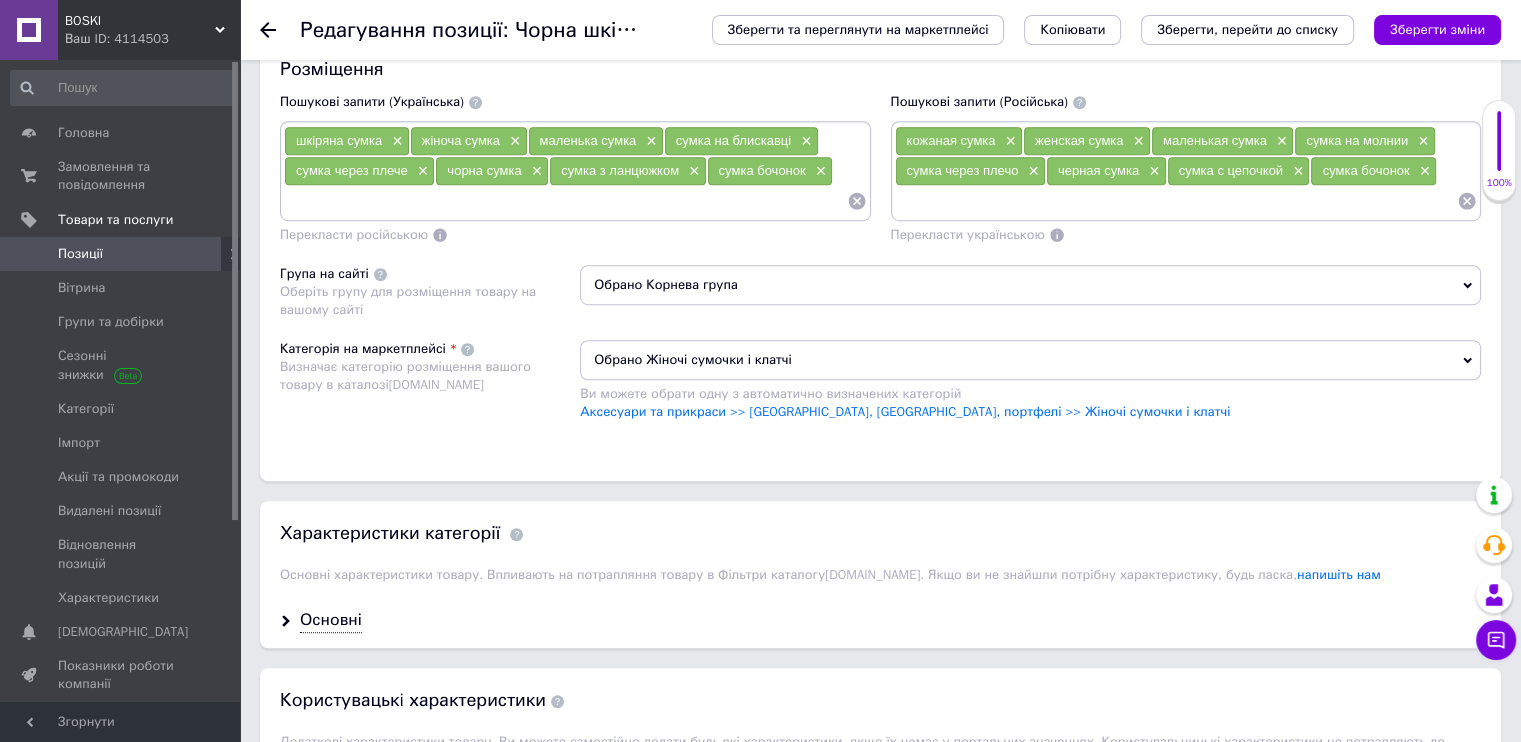 scroll, scrollTop: 1400, scrollLeft: 0, axis: vertical 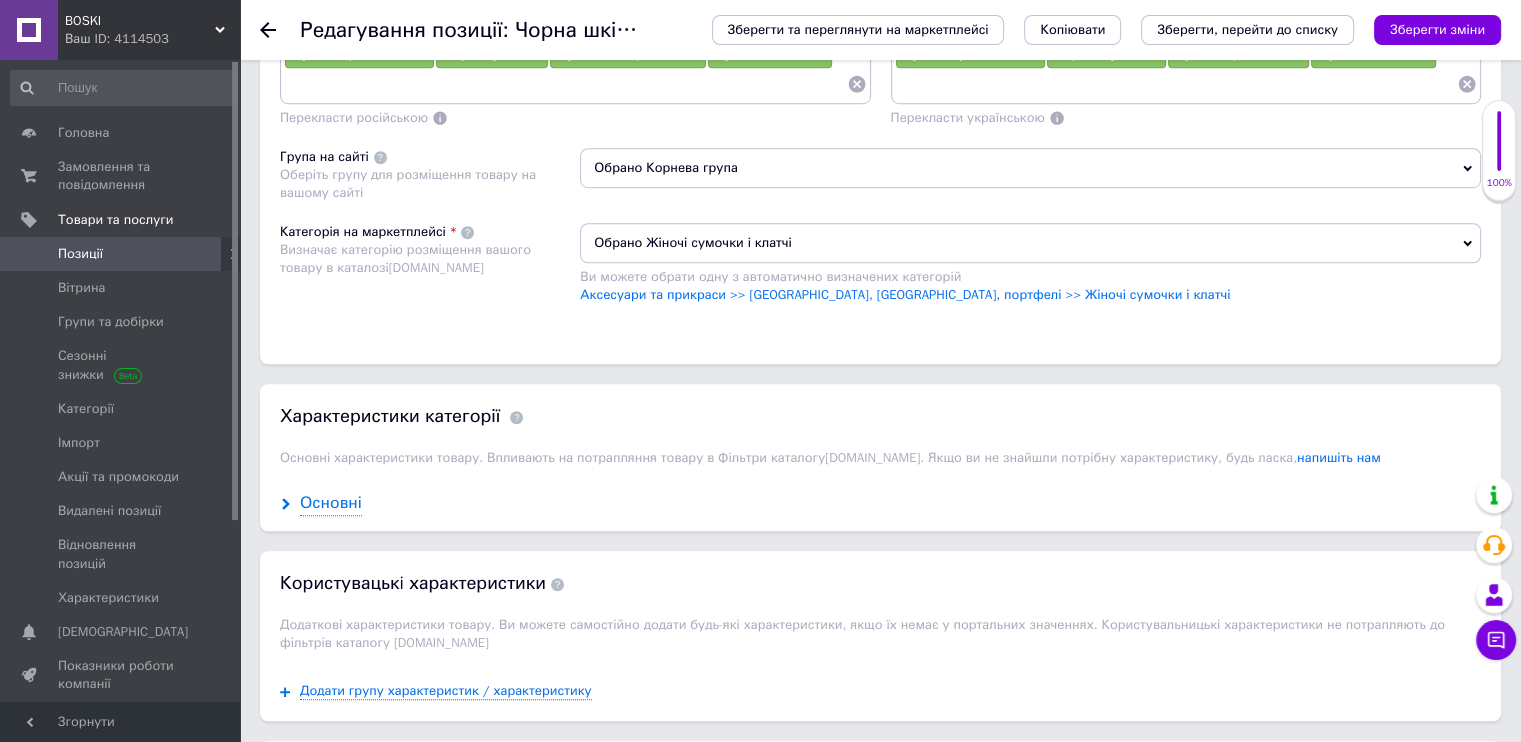 click 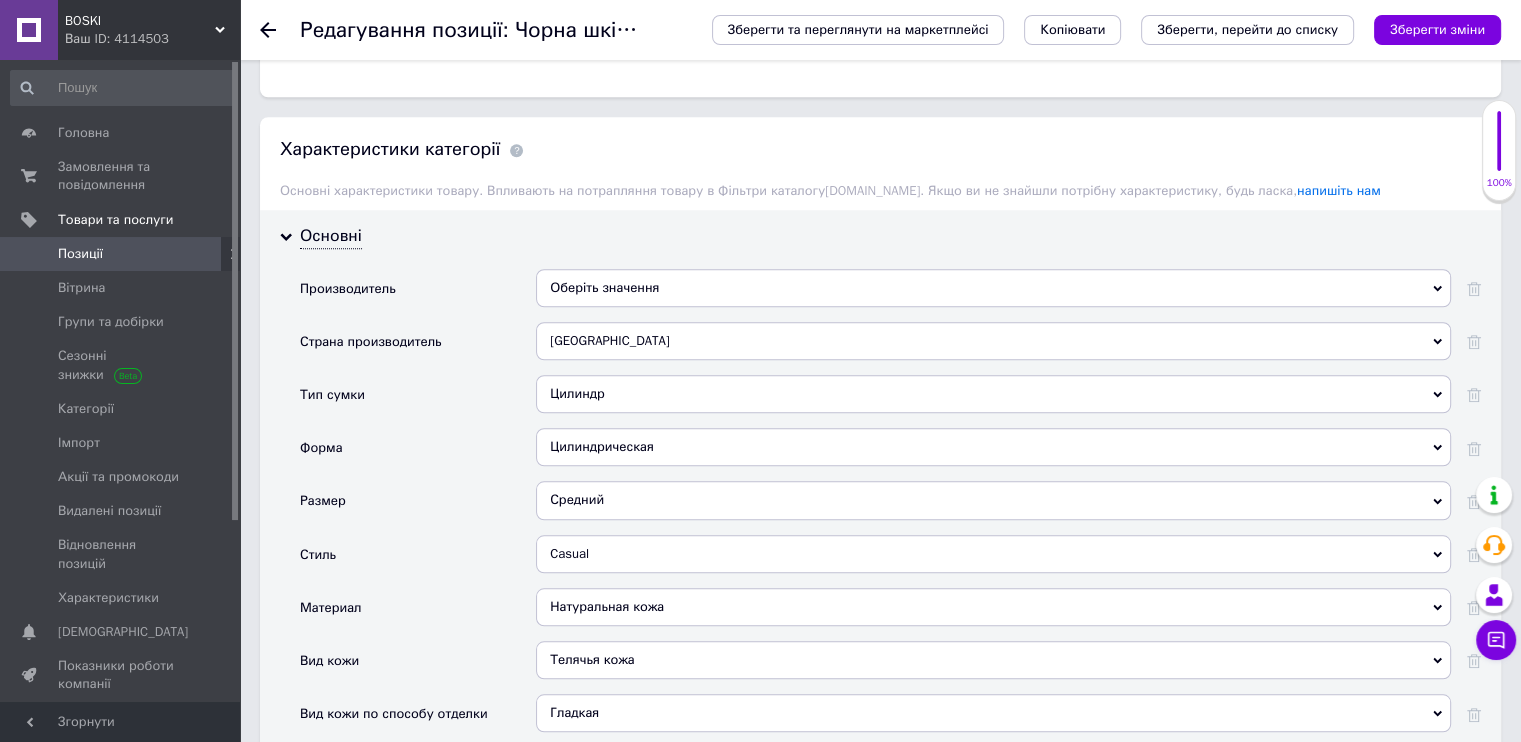 scroll, scrollTop: 1700, scrollLeft: 0, axis: vertical 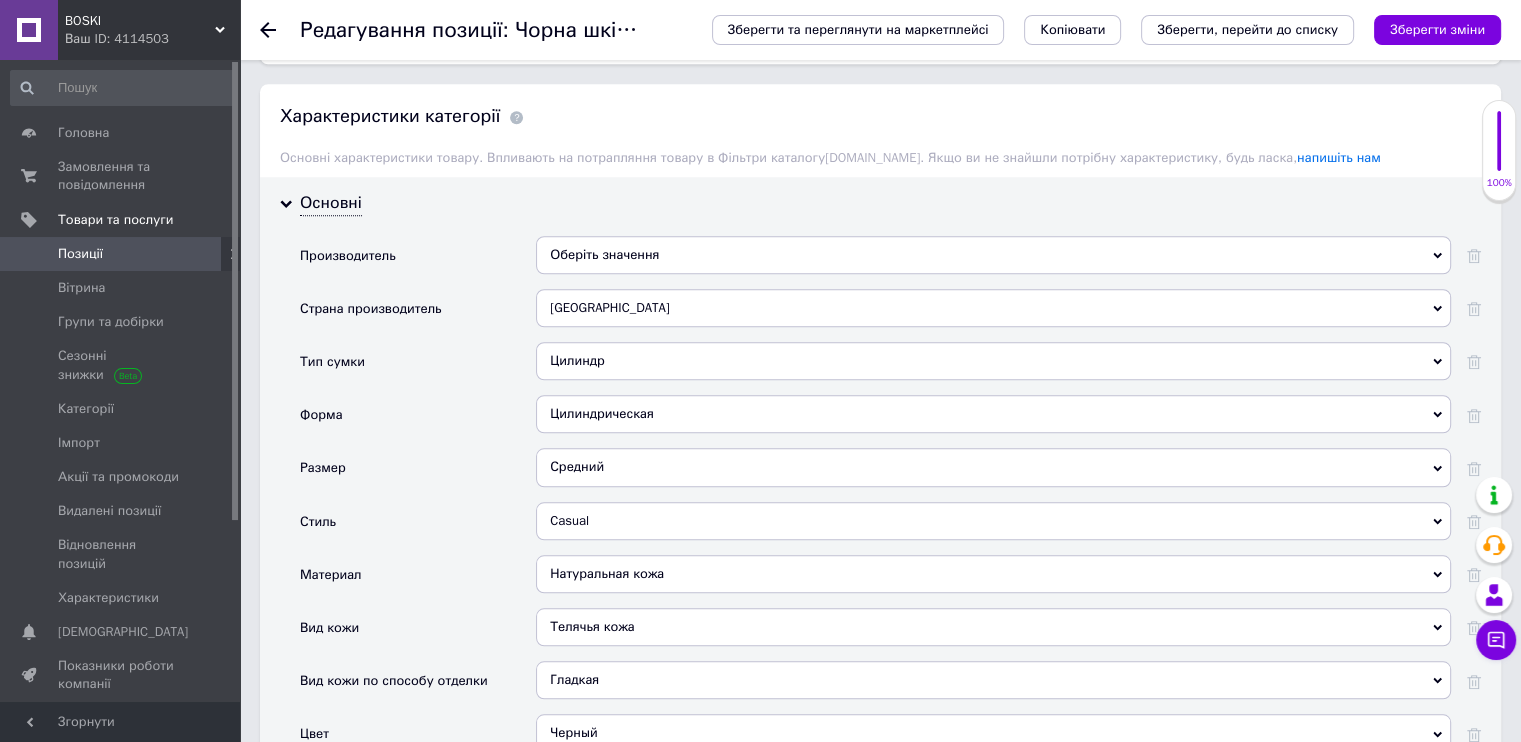click on "Цилиндр" at bounding box center [993, 361] 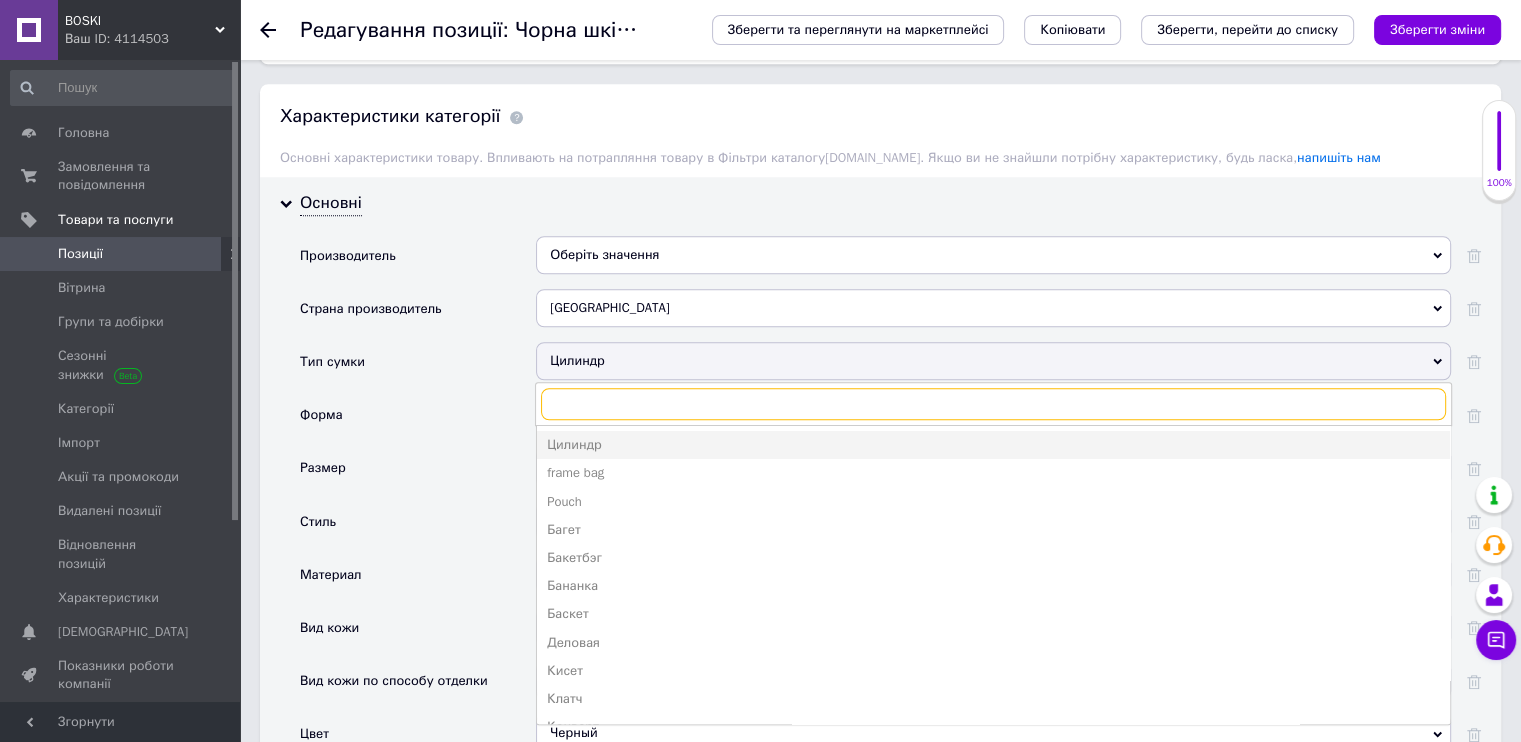 scroll, scrollTop: 1800, scrollLeft: 0, axis: vertical 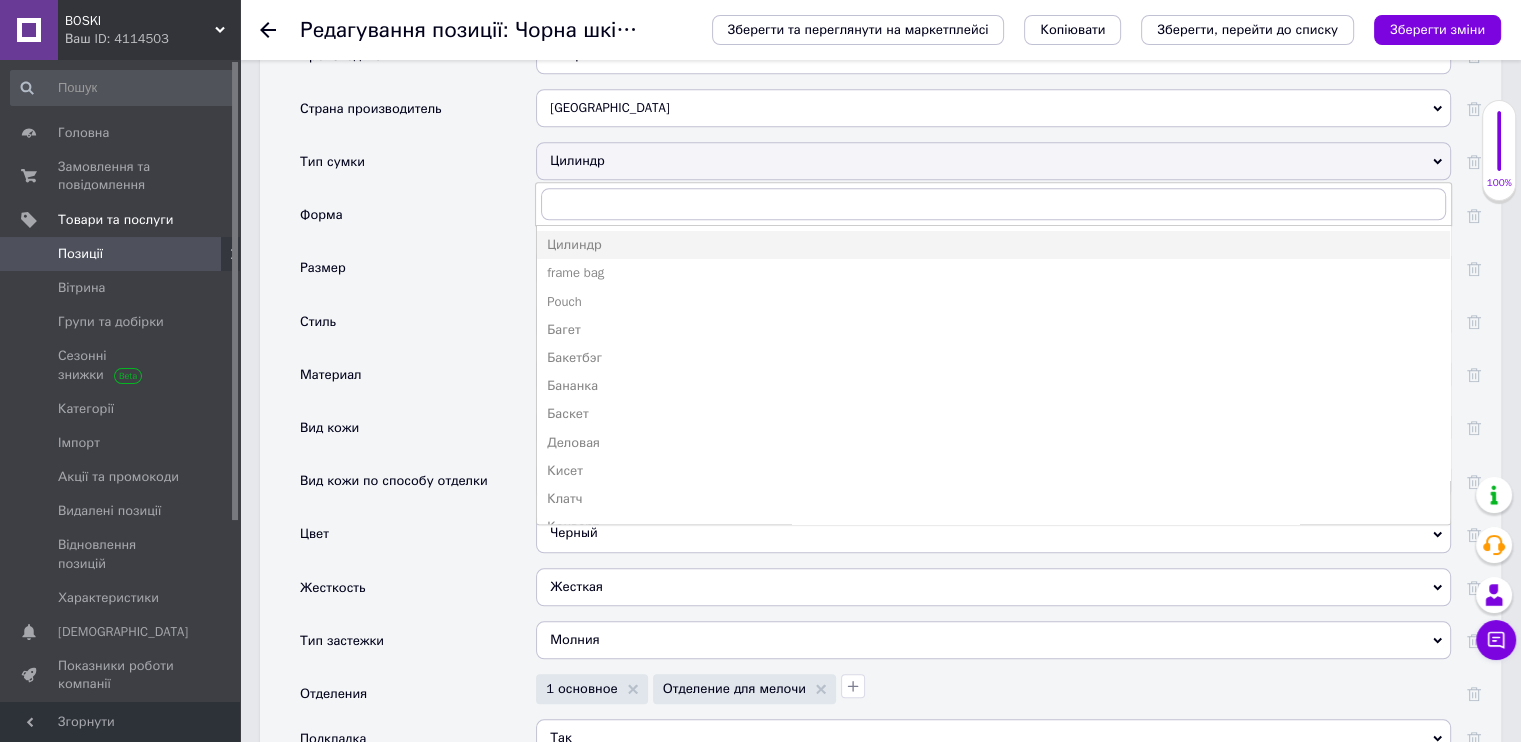 click on "Тип сумки" at bounding box center [418, 168] 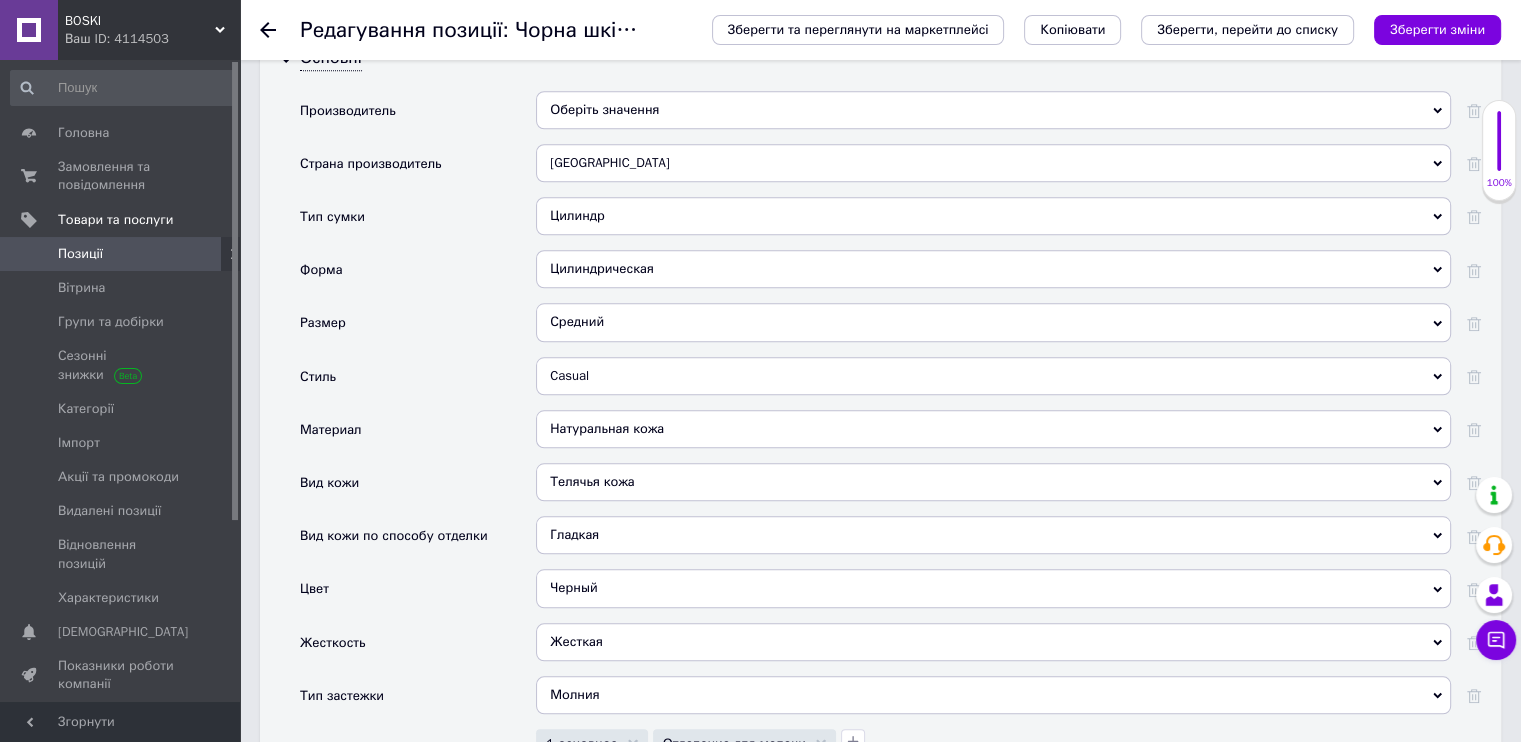 scroll, scrollTop: 1800, scrollLeft: 0, axis: vertical 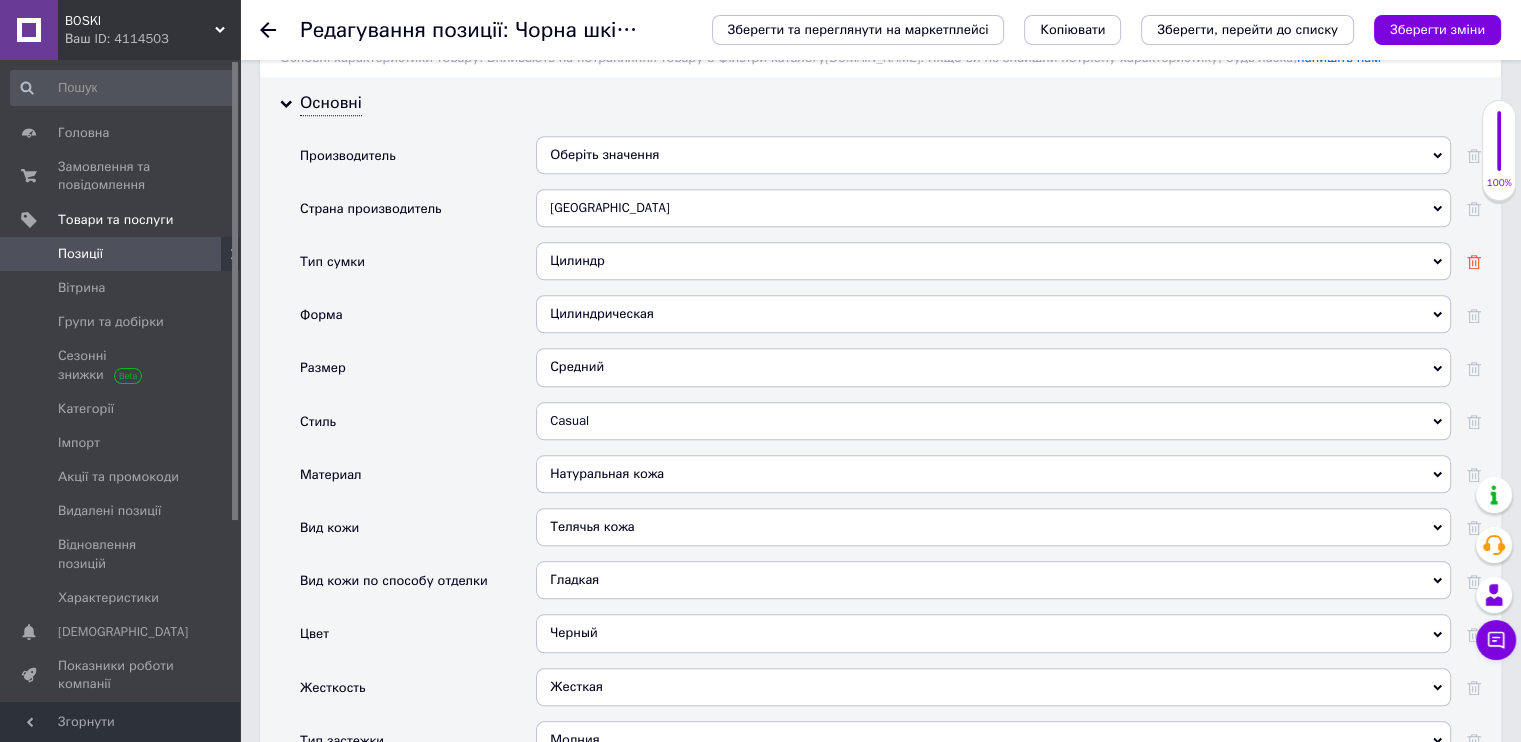 click 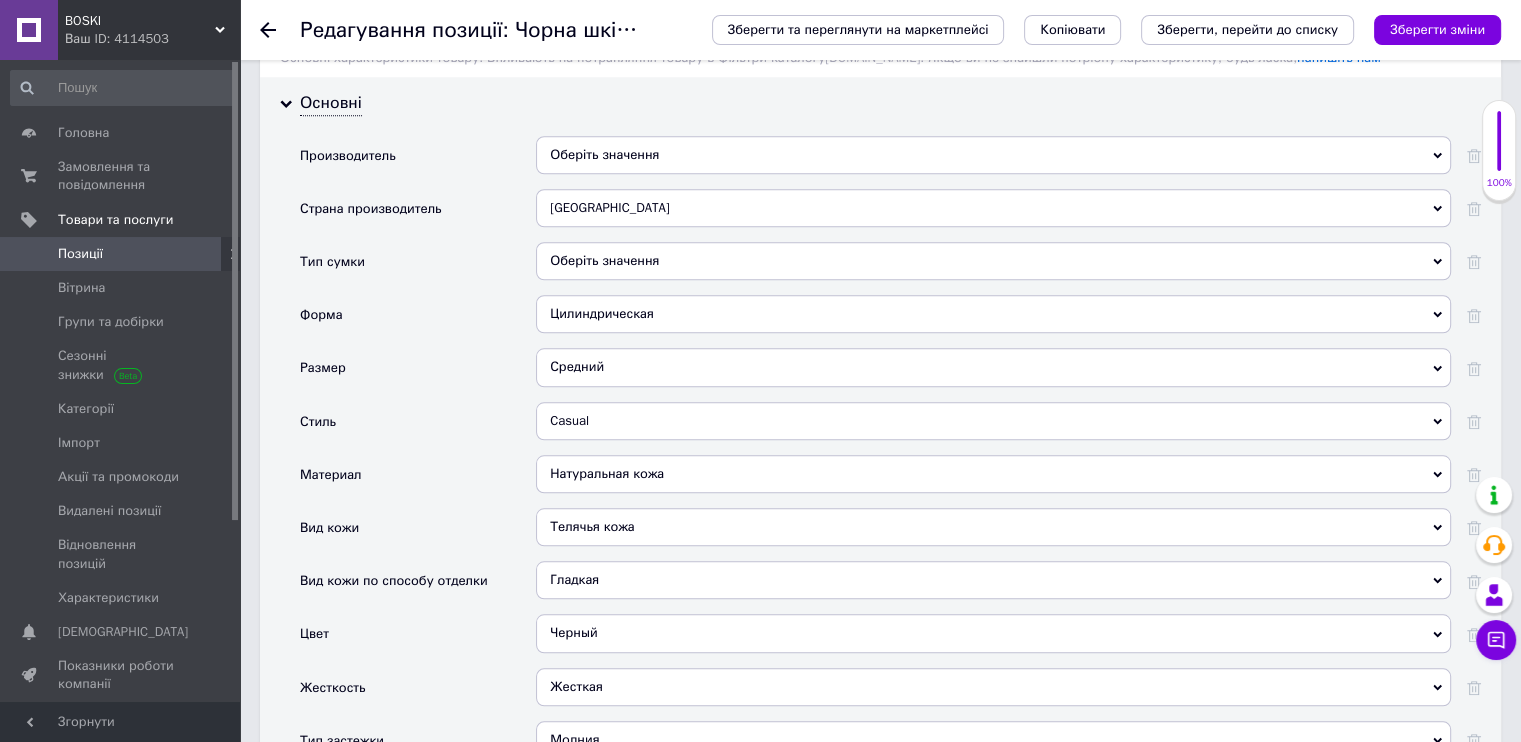 click on "Цилиндрическая" at bounding box center [993, 314] 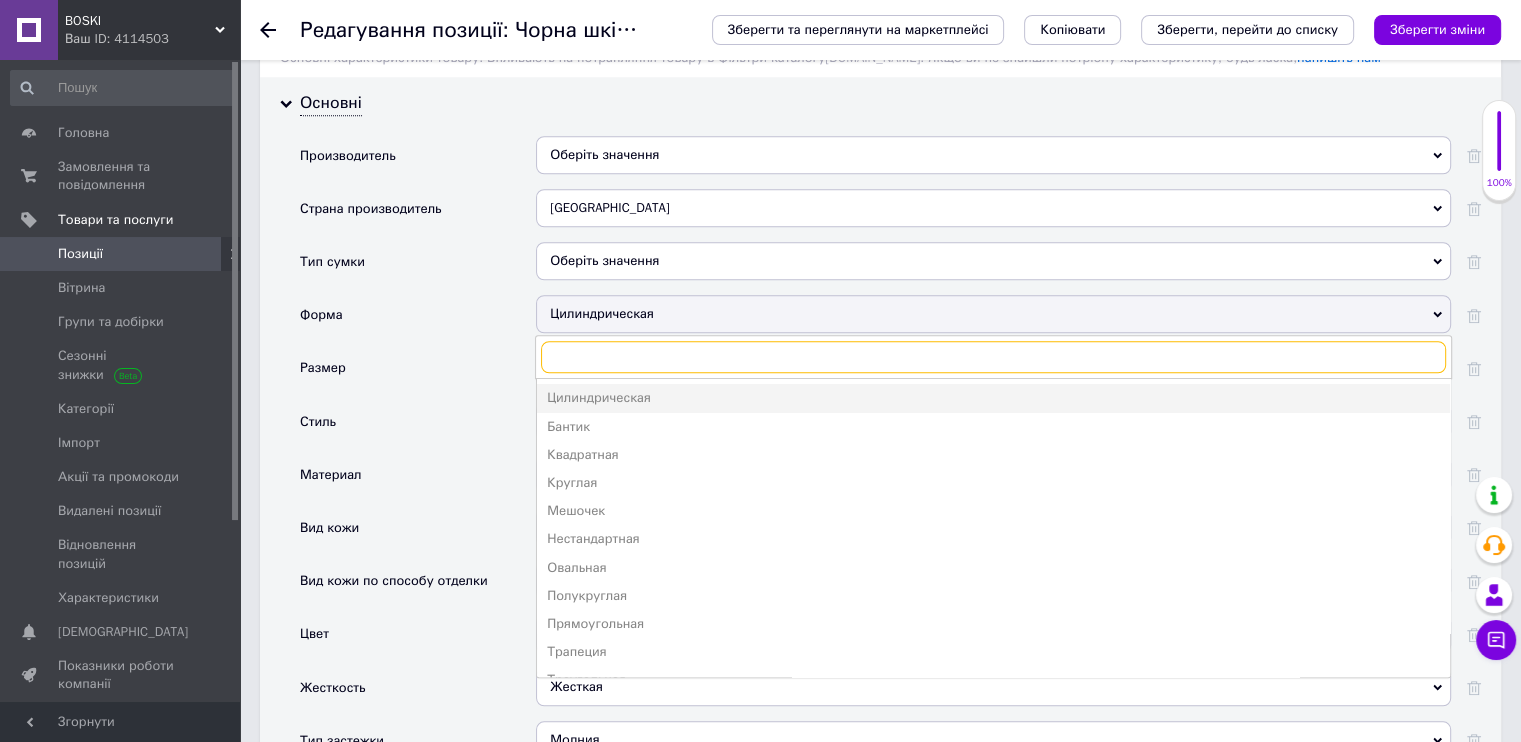 scroll, scrollTop: 1900, scrollLeft: 0, axis: vertical 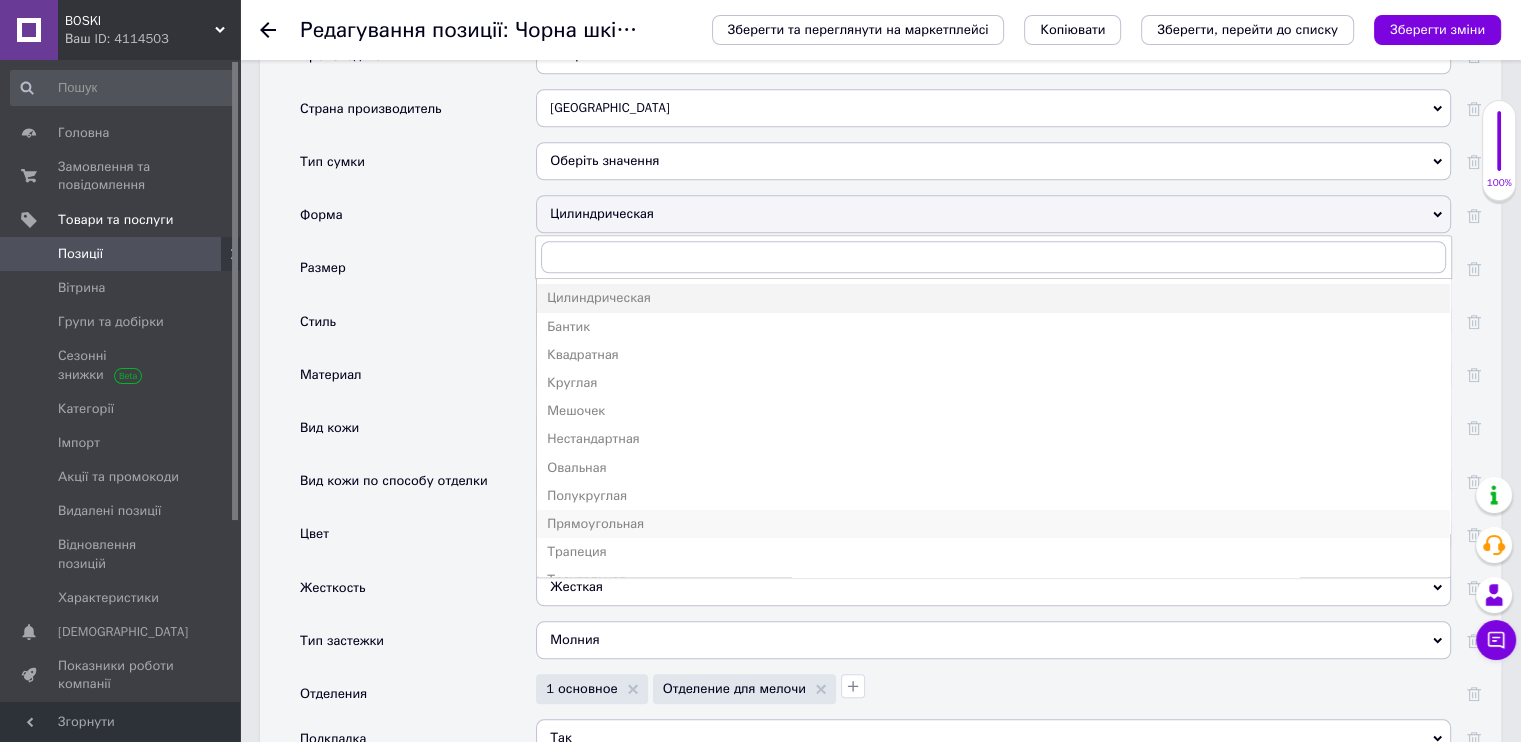 click on "Прямоугольная" at bounding box center [993, 524] 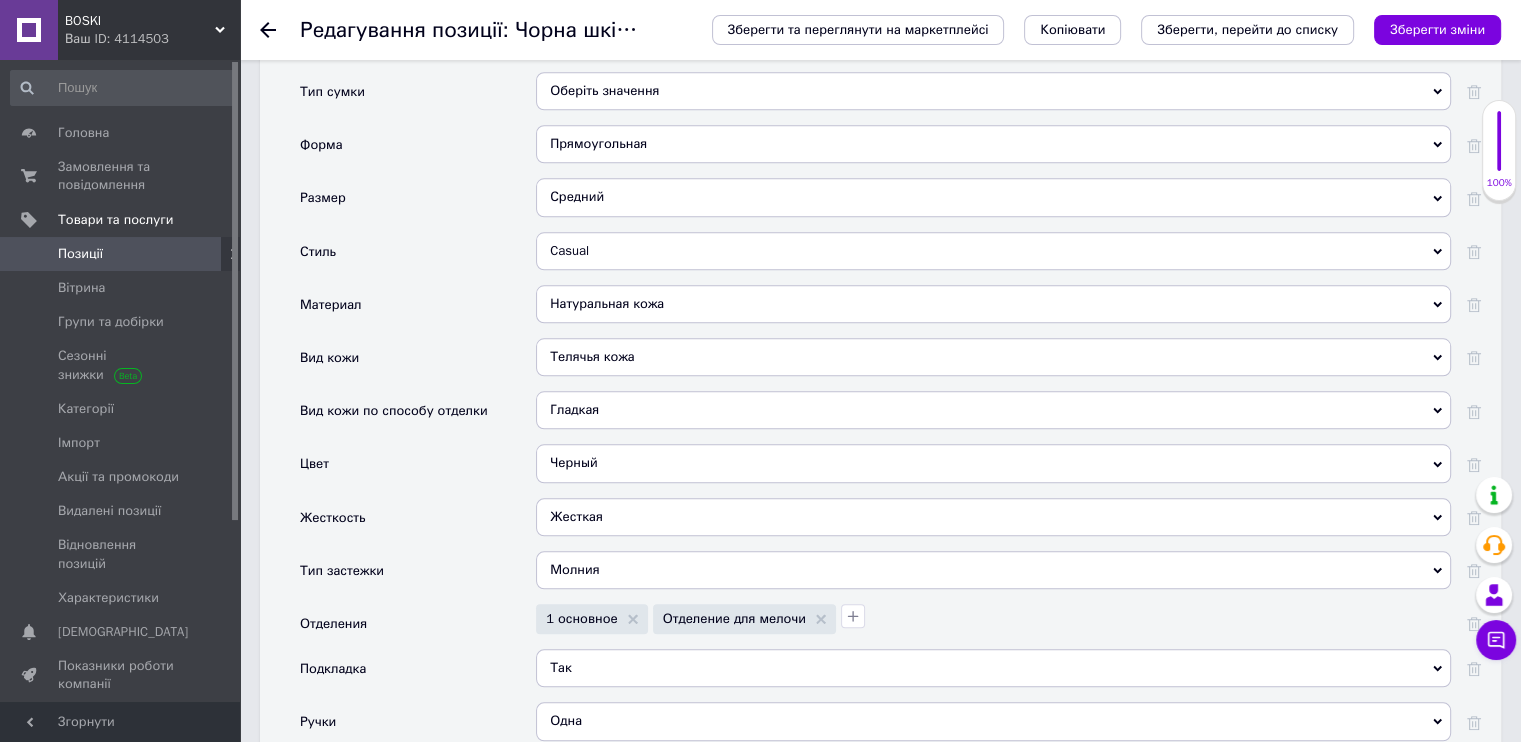 scroll, scrollTop: 2000, scrollLeft: 0, axis: vertical 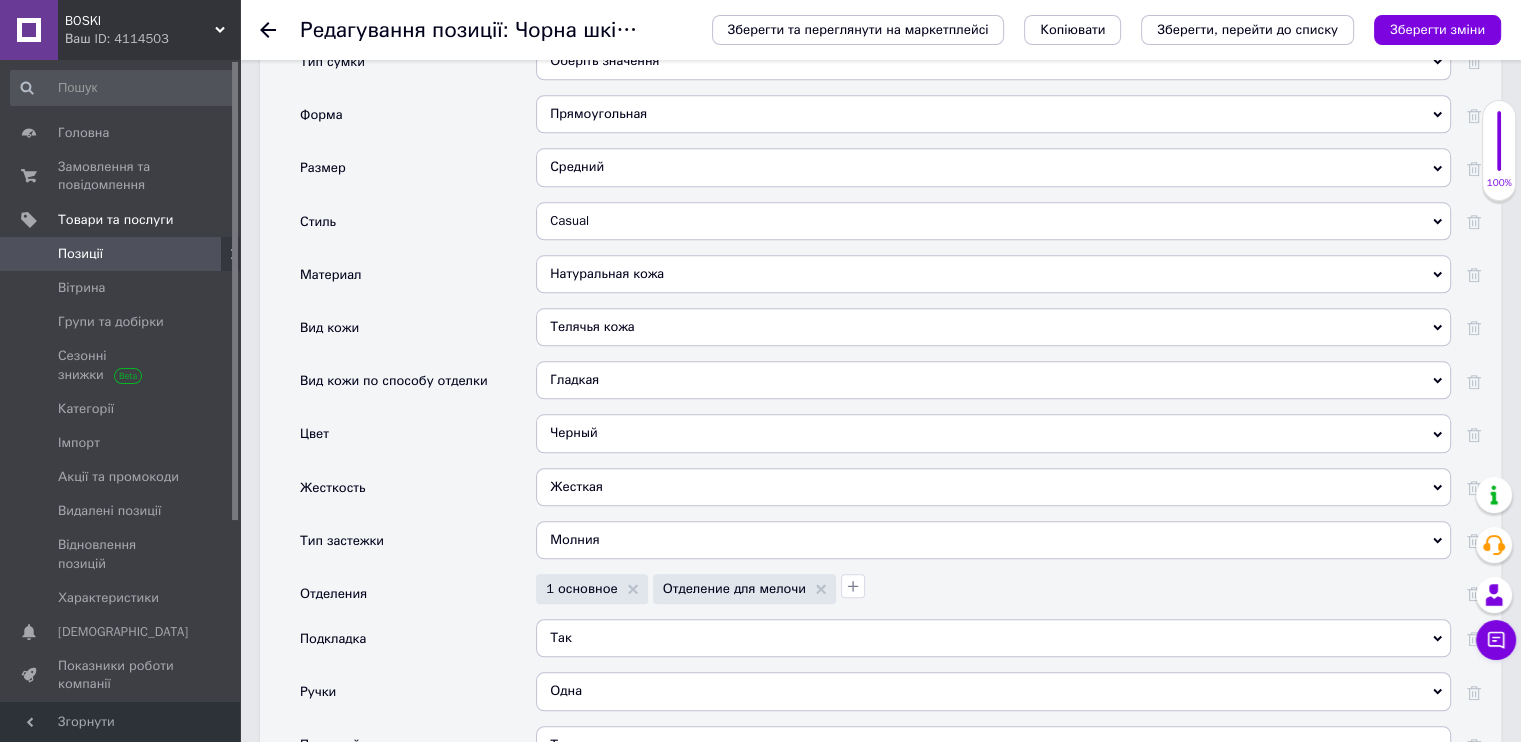 click on "Гладкая" at bounding box center [993, 380] 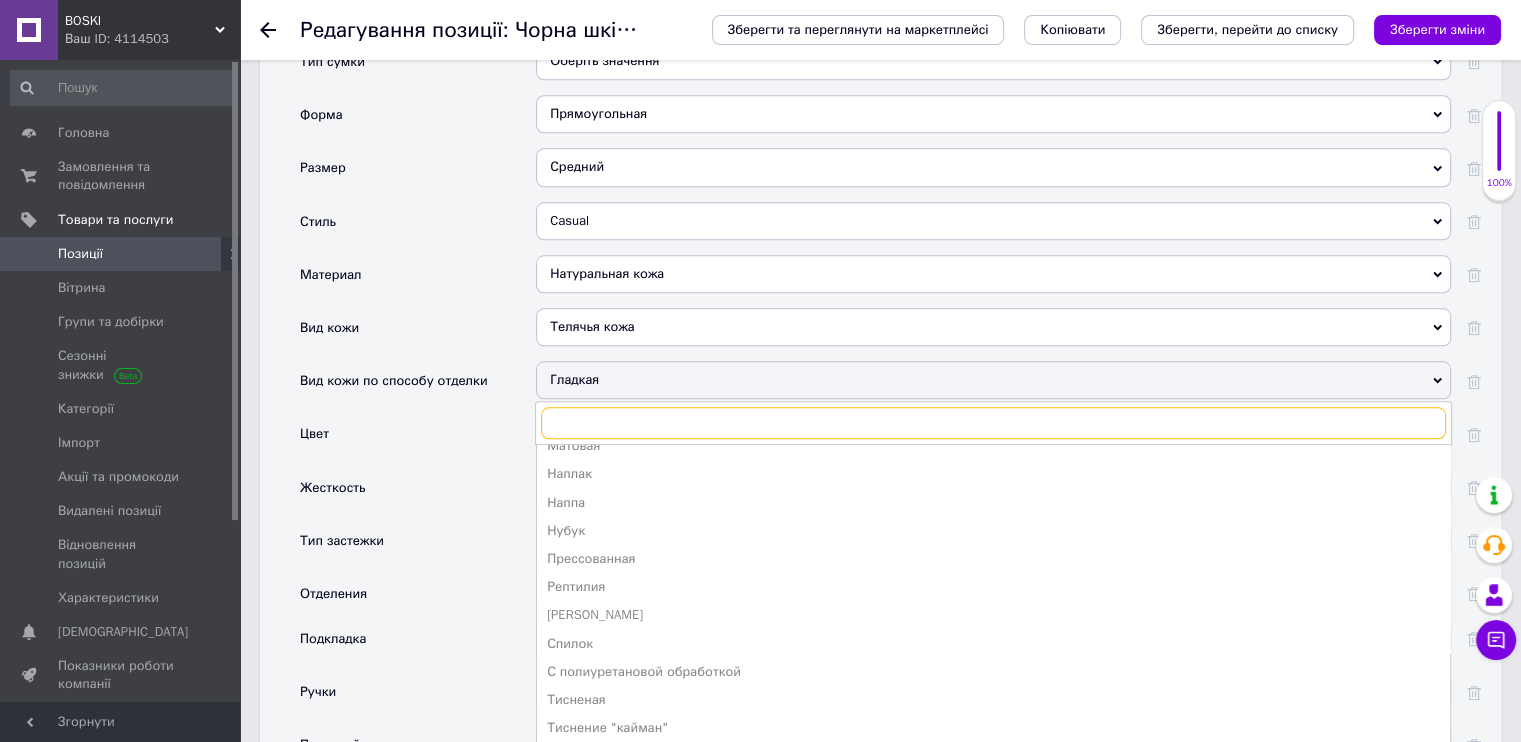 scroll, scrollTop: 388, scrollLeft: 0, axis: vertical 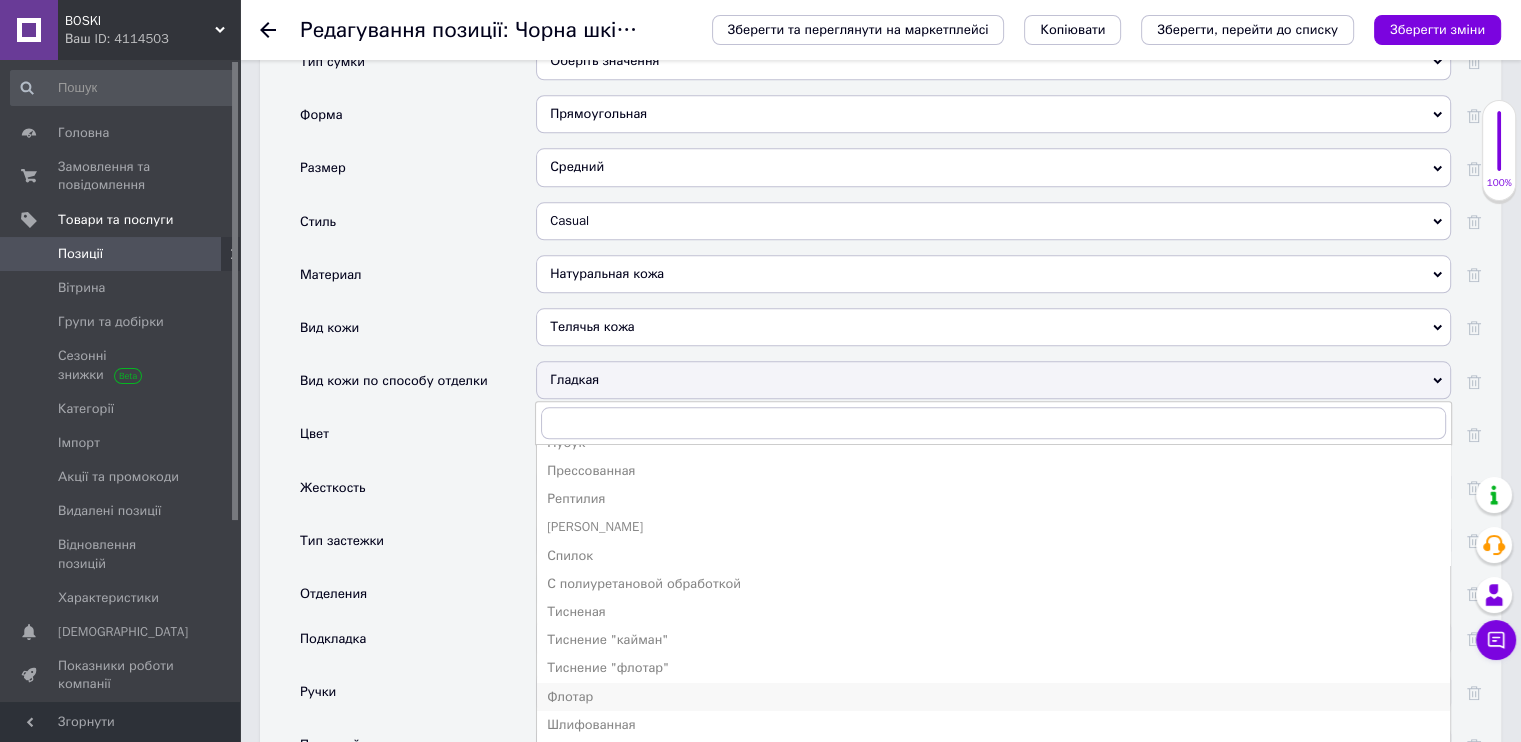 click on "Флотар" at bounding box center (993, 697) 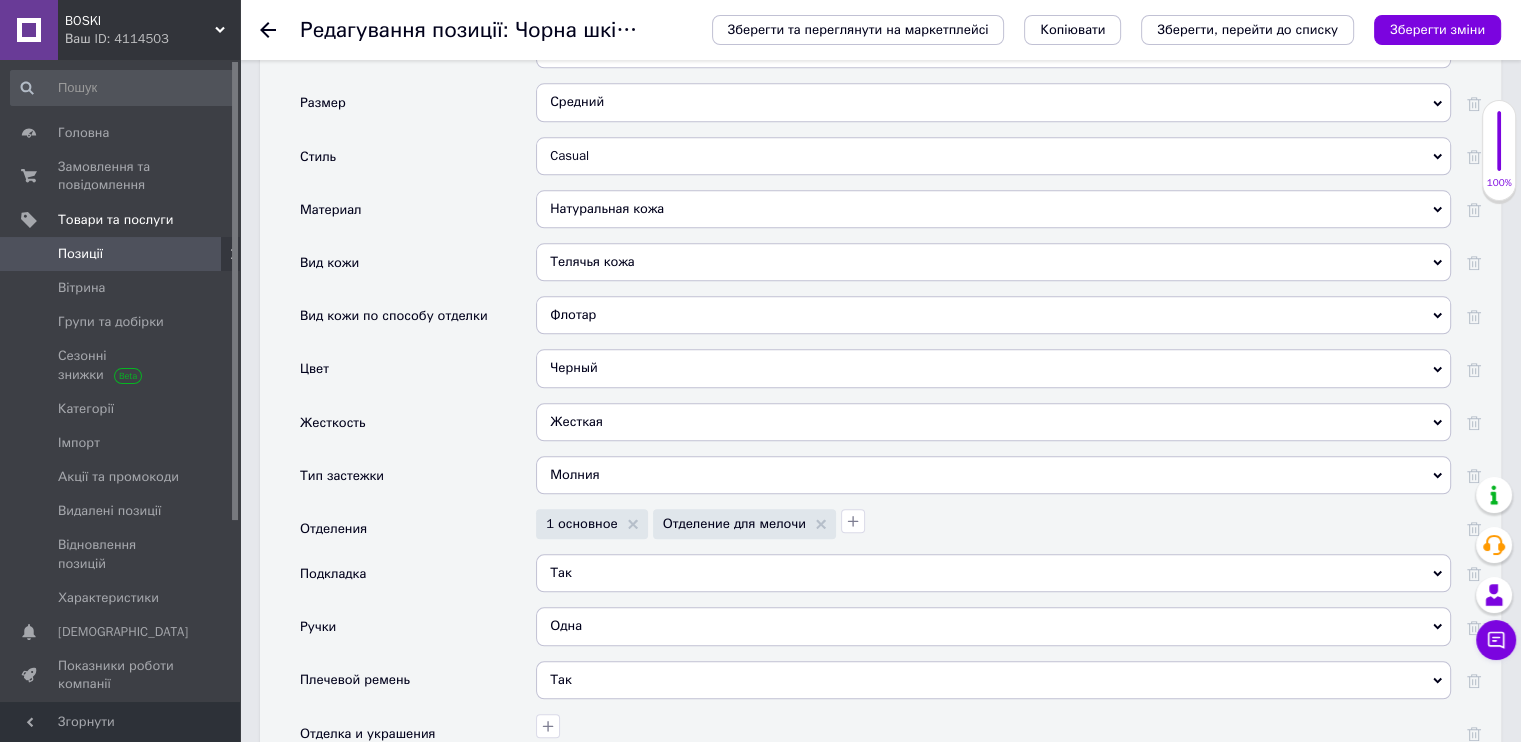 scroll, scrollTop: 2100, scrollLeft: 0, axis: vertical 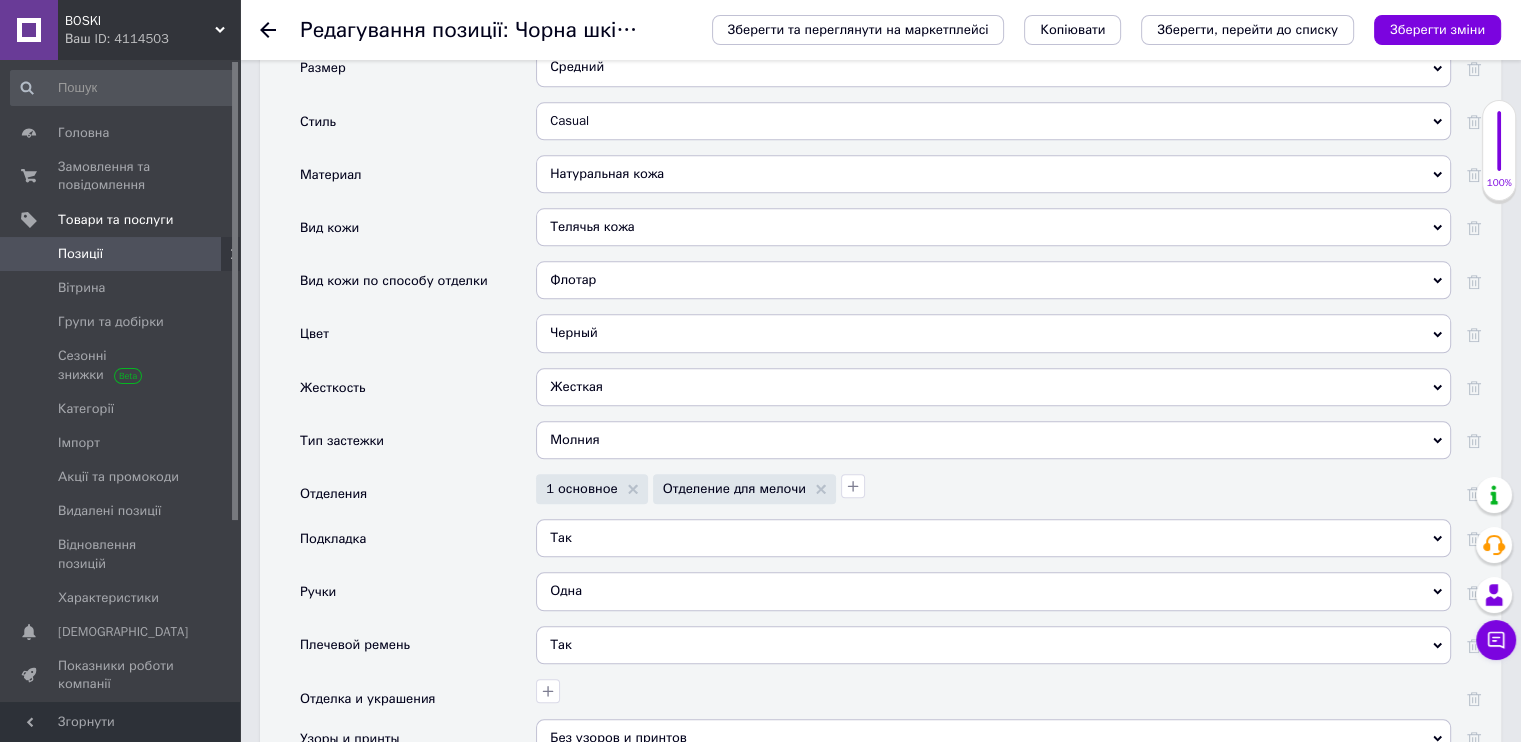 click on "Жесткая" at bounding box center (993, 387) 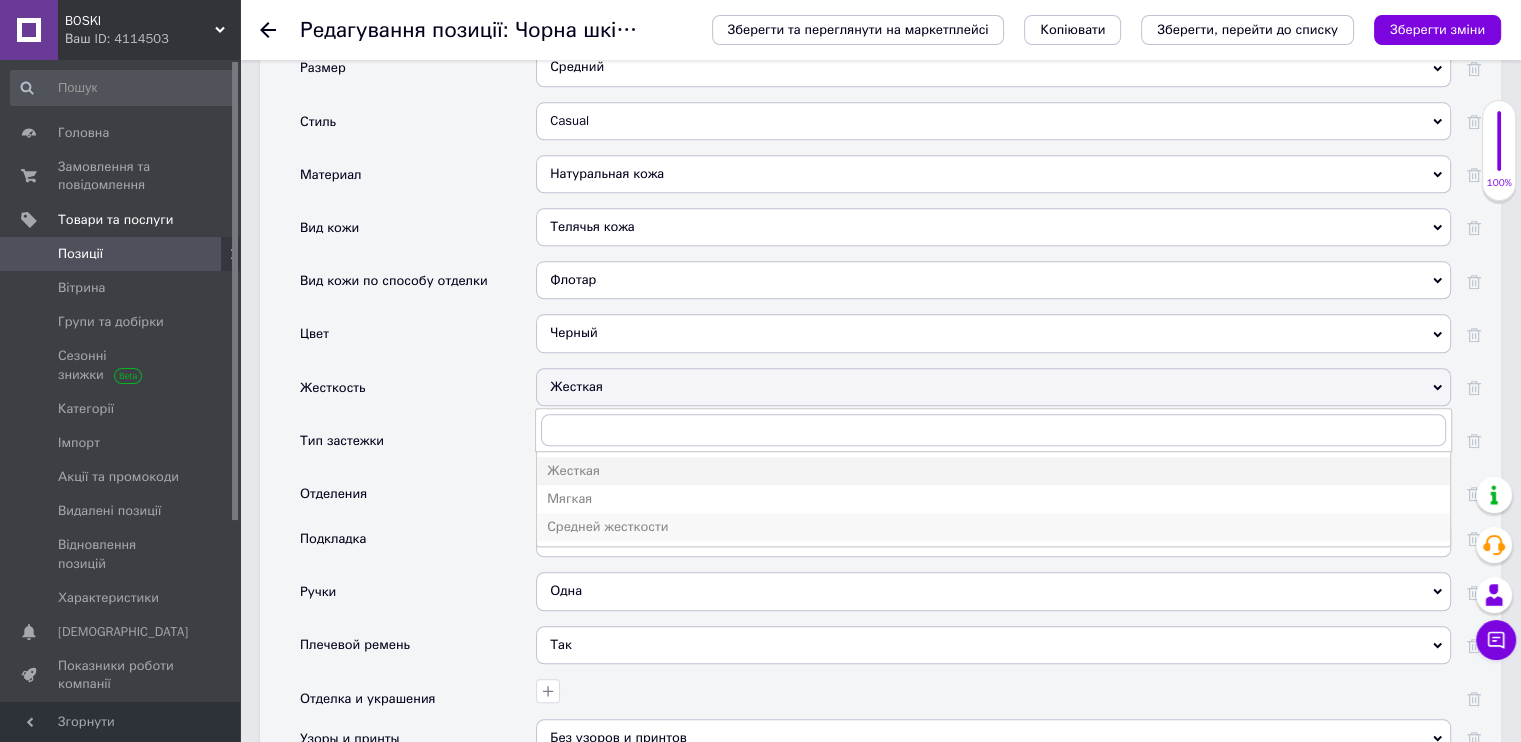 click on "Средней жесткости" at bounding box center [993, 527] 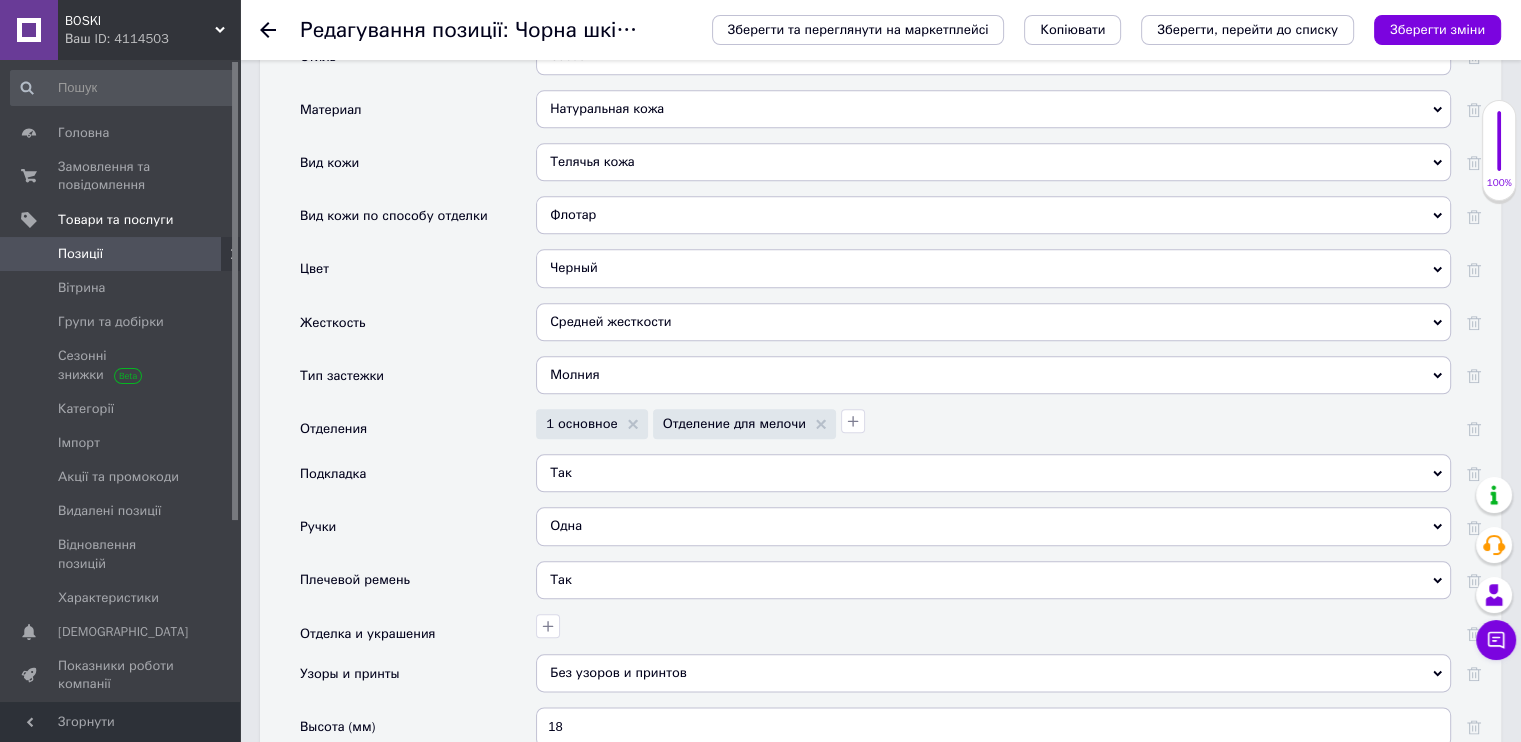 scroll, scrollTop: 2200, scrollLeft: 0, axis: vertical 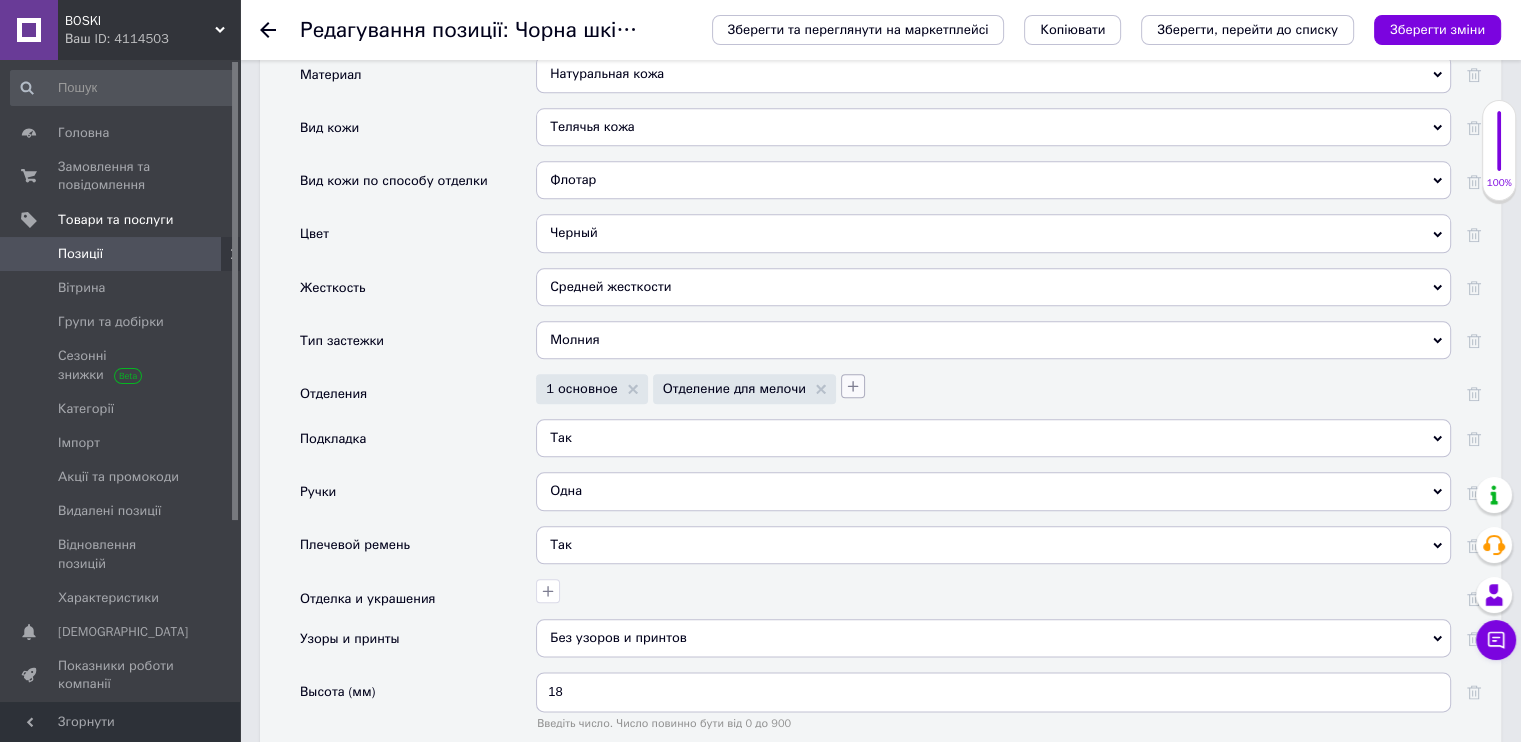 click 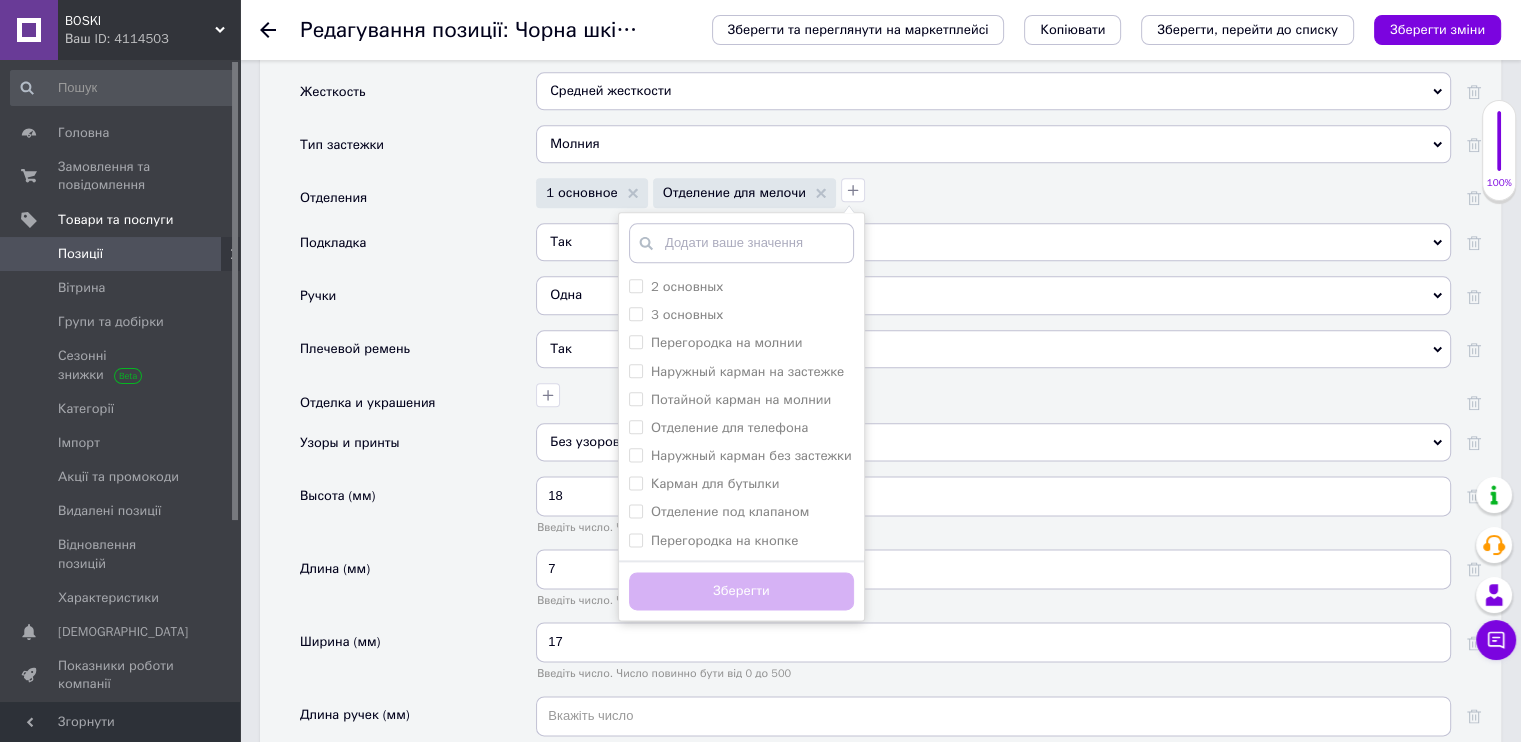 scroll, scrollTop: 2400, scrollLeft: 0, axis: vertical 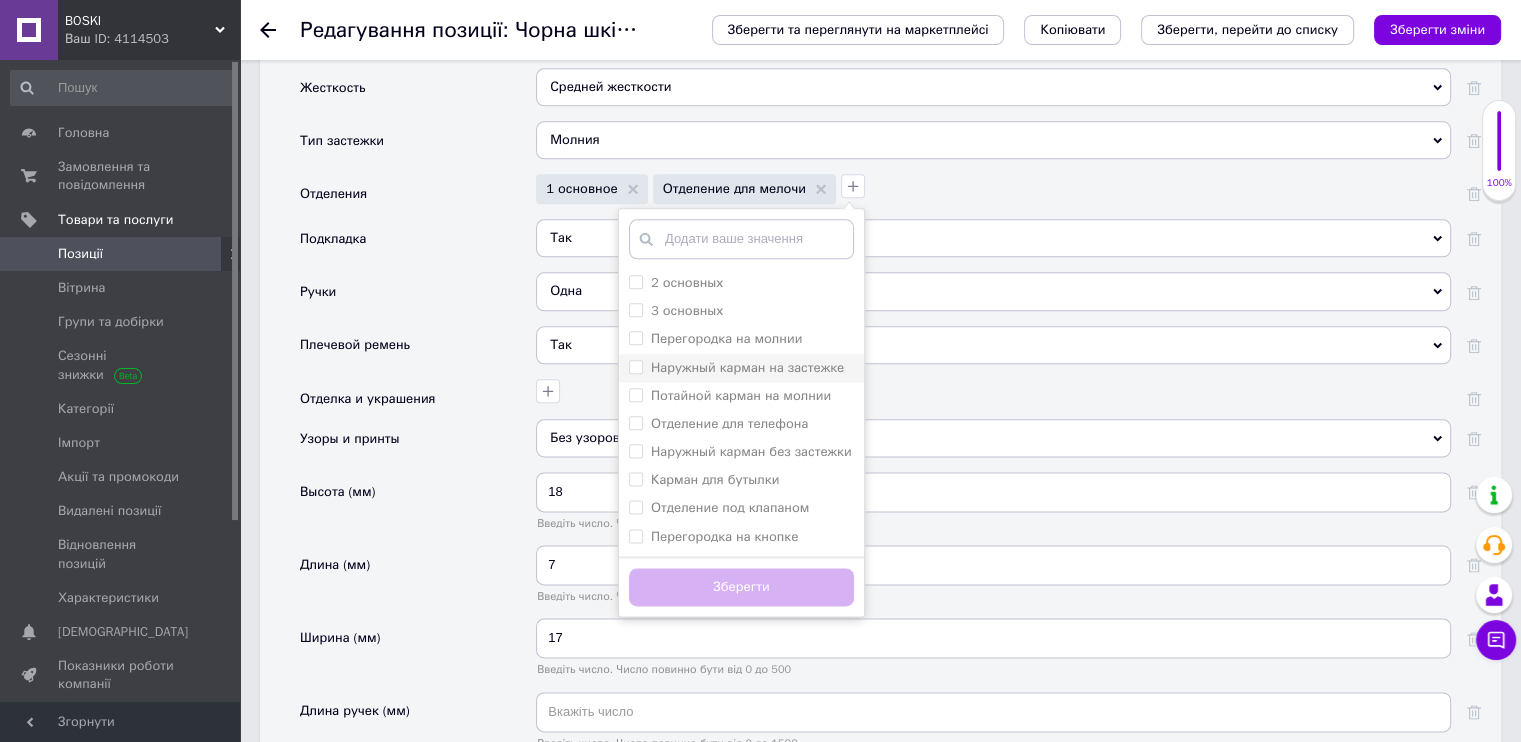 click on "Наружный карман на застежке" at bounding box center (635, 366) 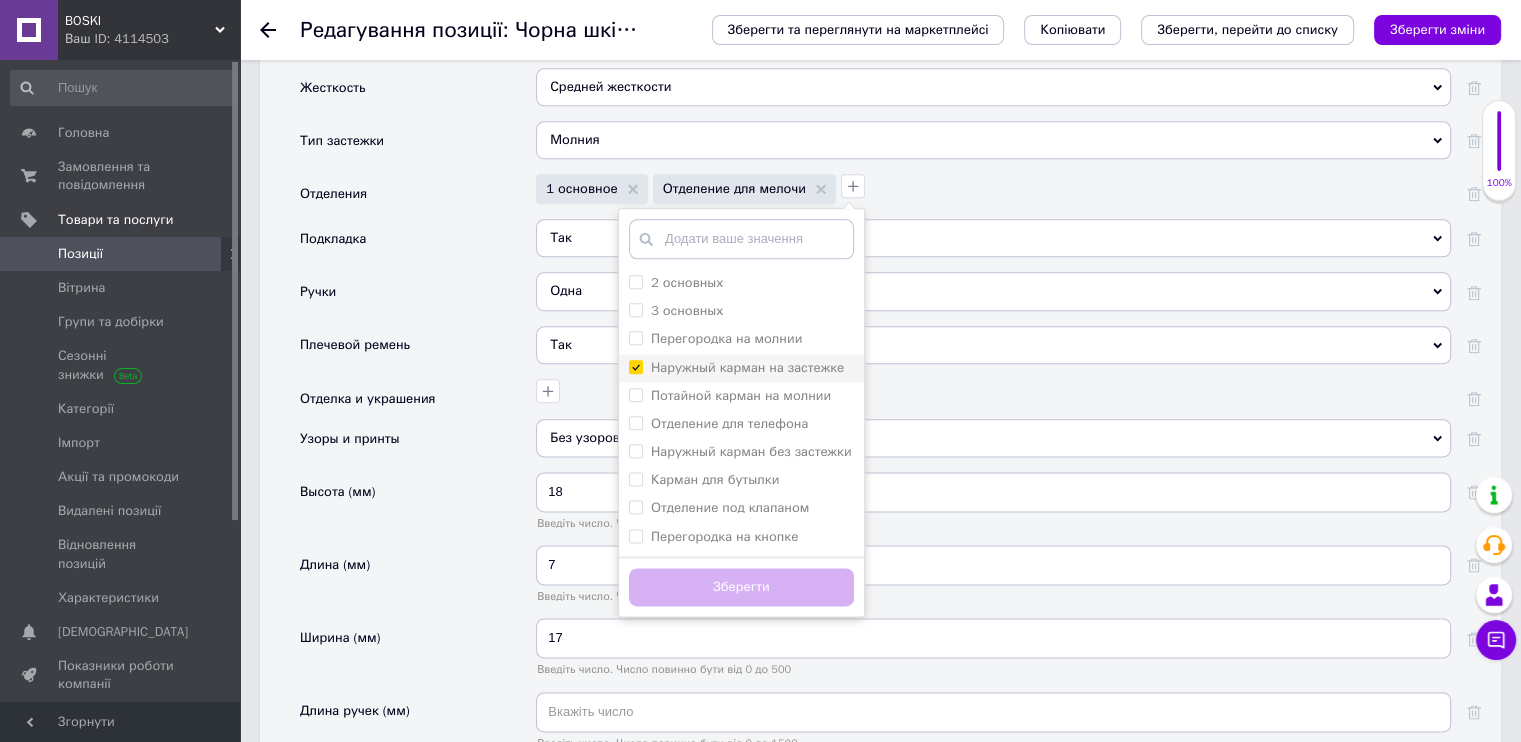checkbox on "true" 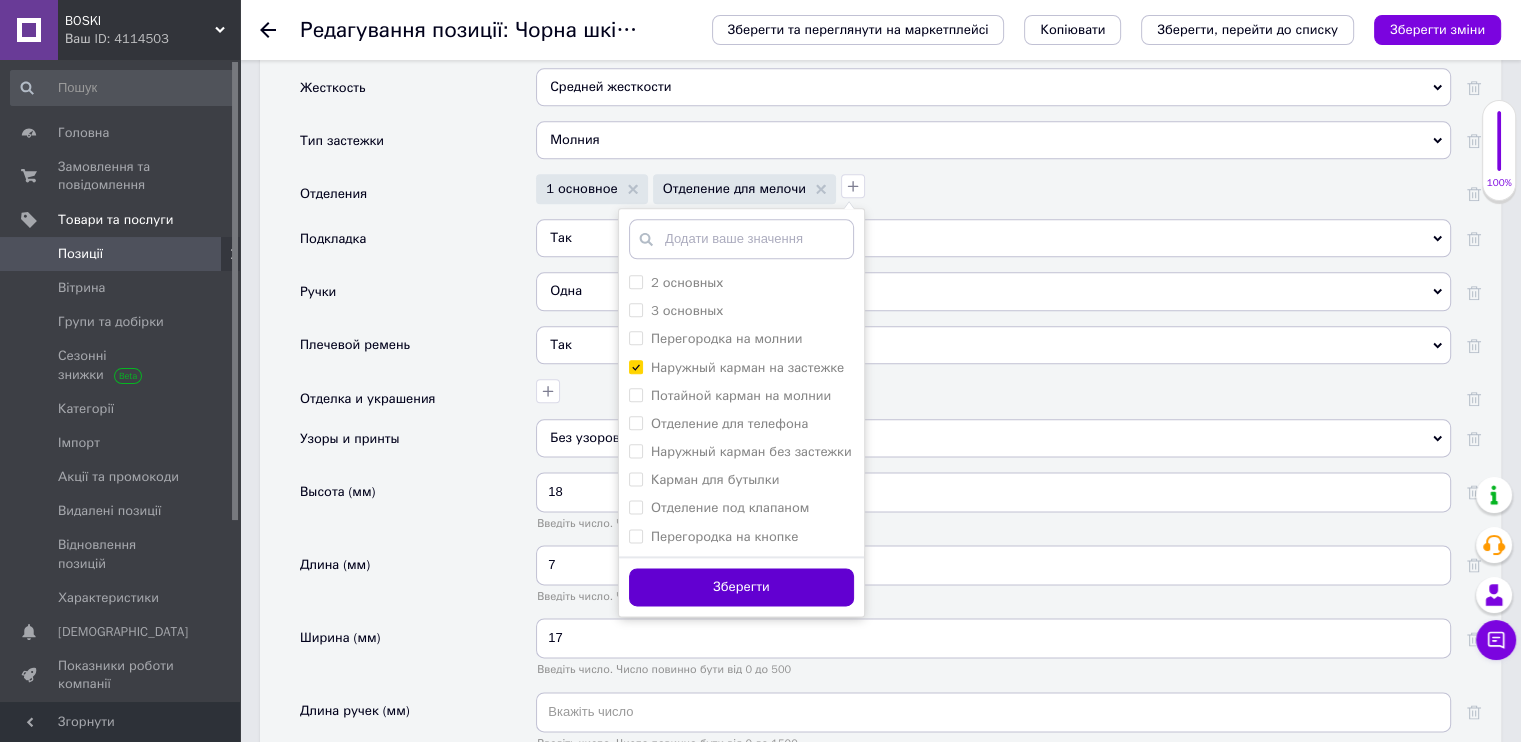 click on "Зберегти" at bounding box center [741, 587] 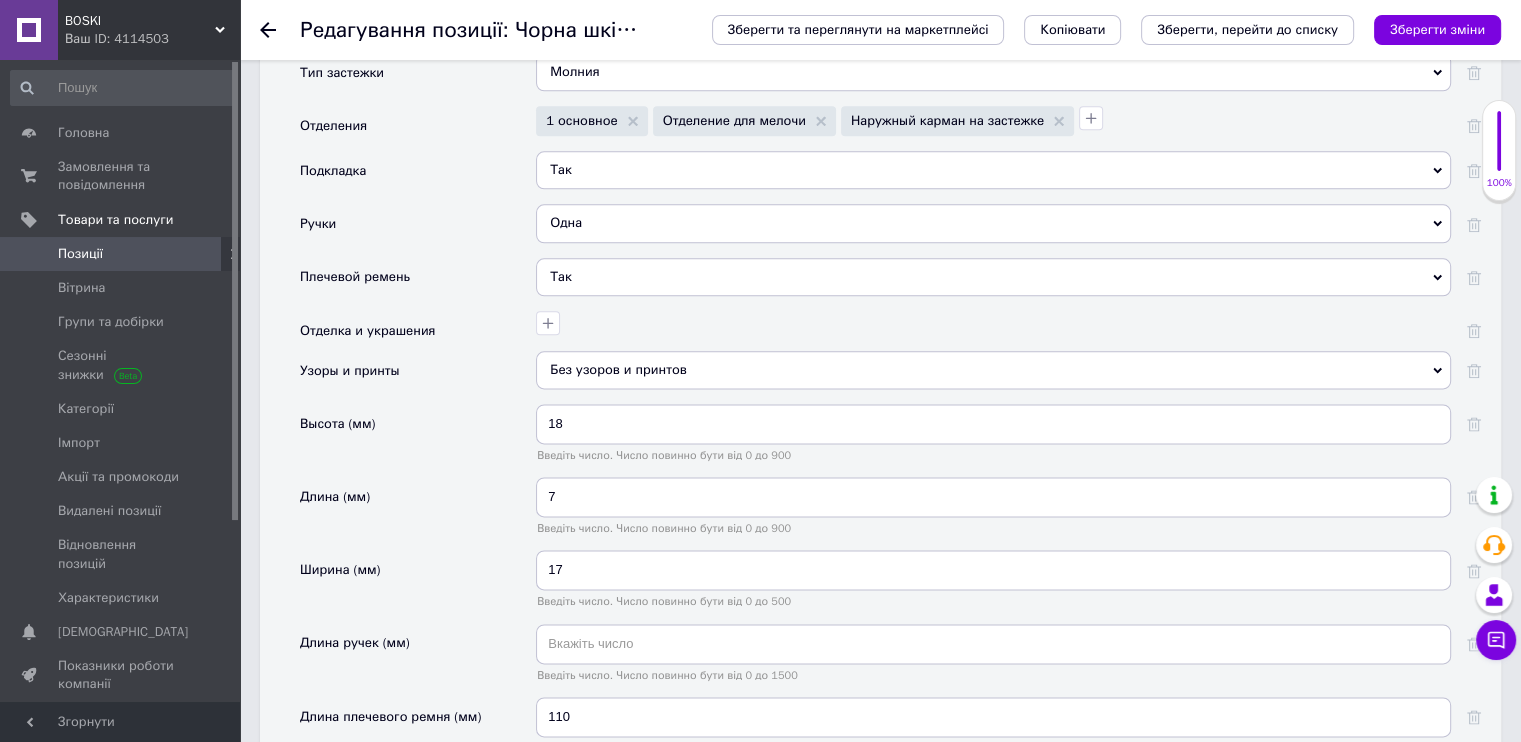 scroll, scrollTop: 2500, scrollLeft: 0, axis: vertical 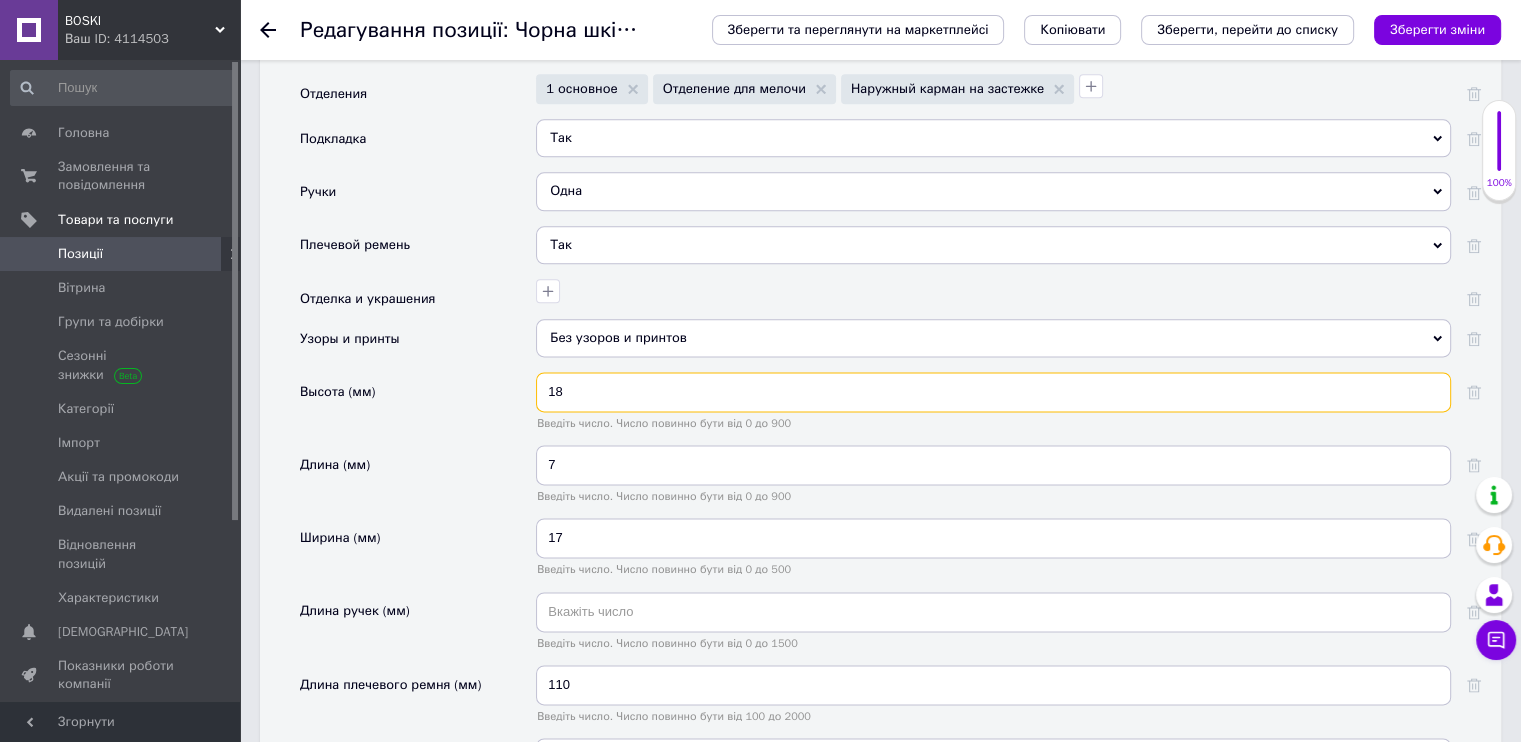 drag, startPoint x: 595, startPoint y: 368, endPoint x: 557, endPoint y: 367, distance: 38.013157 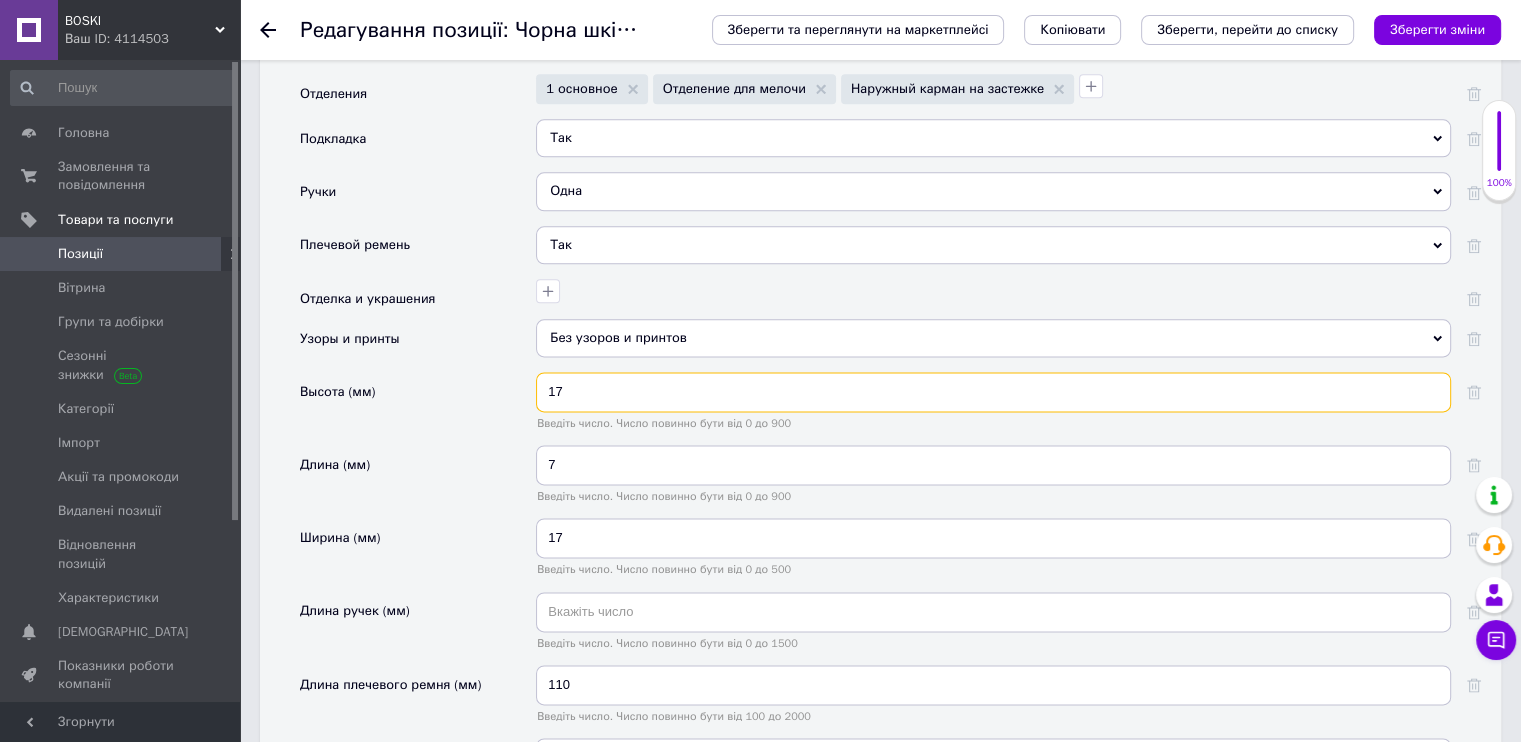 type on "17" 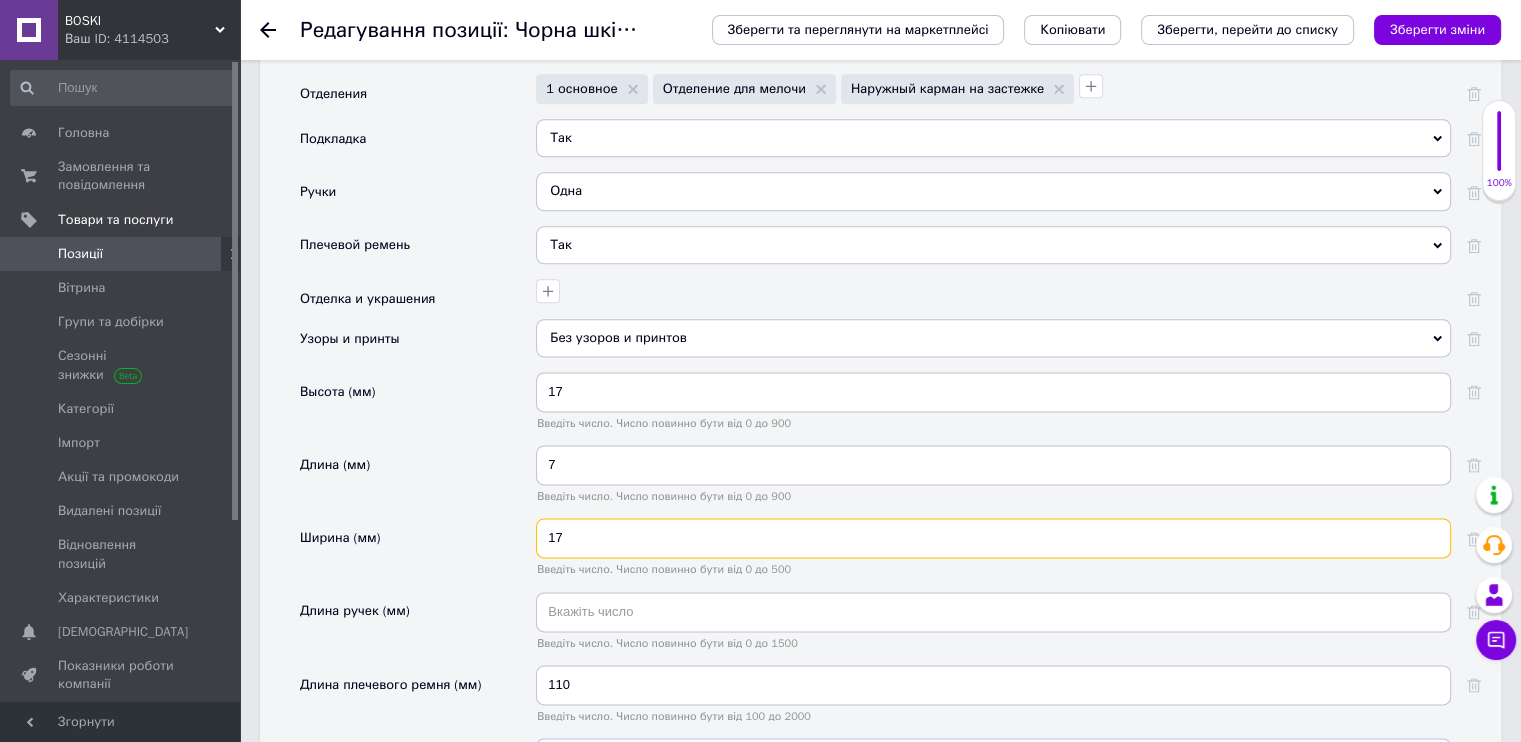 click on "17" at bounding box center (993, 538) 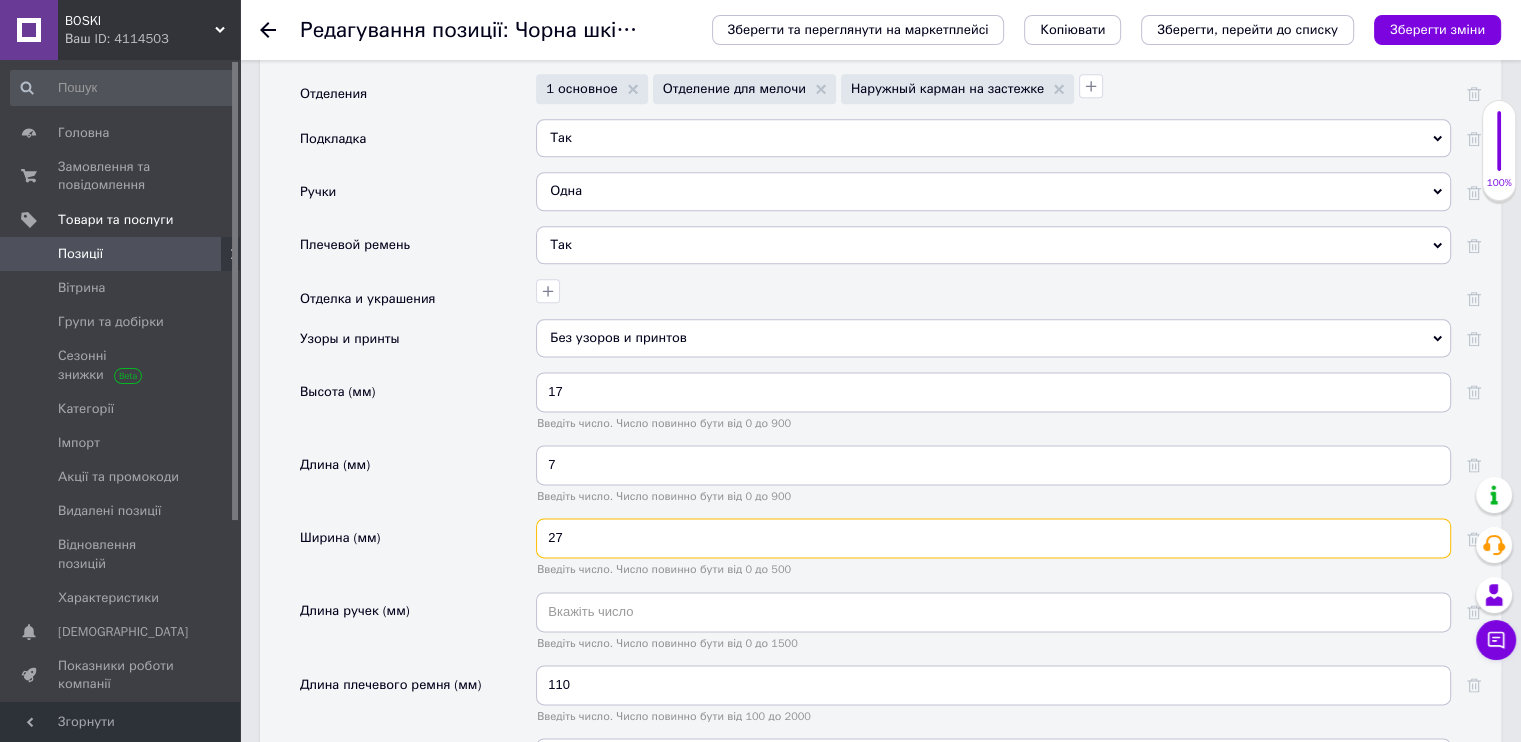 type on "27" 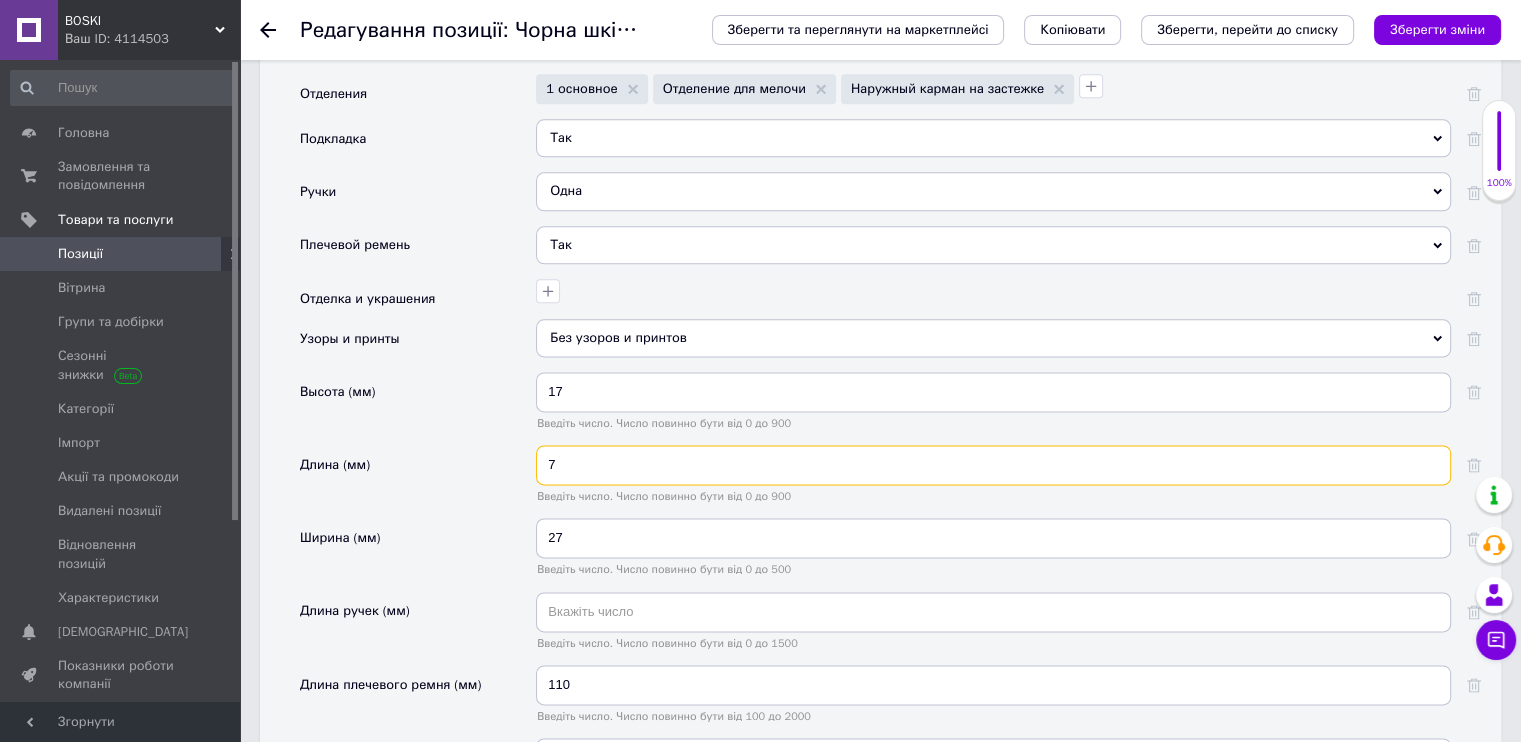 drag, startPoint x: 556, startPoint y: 448, endPoint x: 539, endPoint y: 443, distance: 17.720045 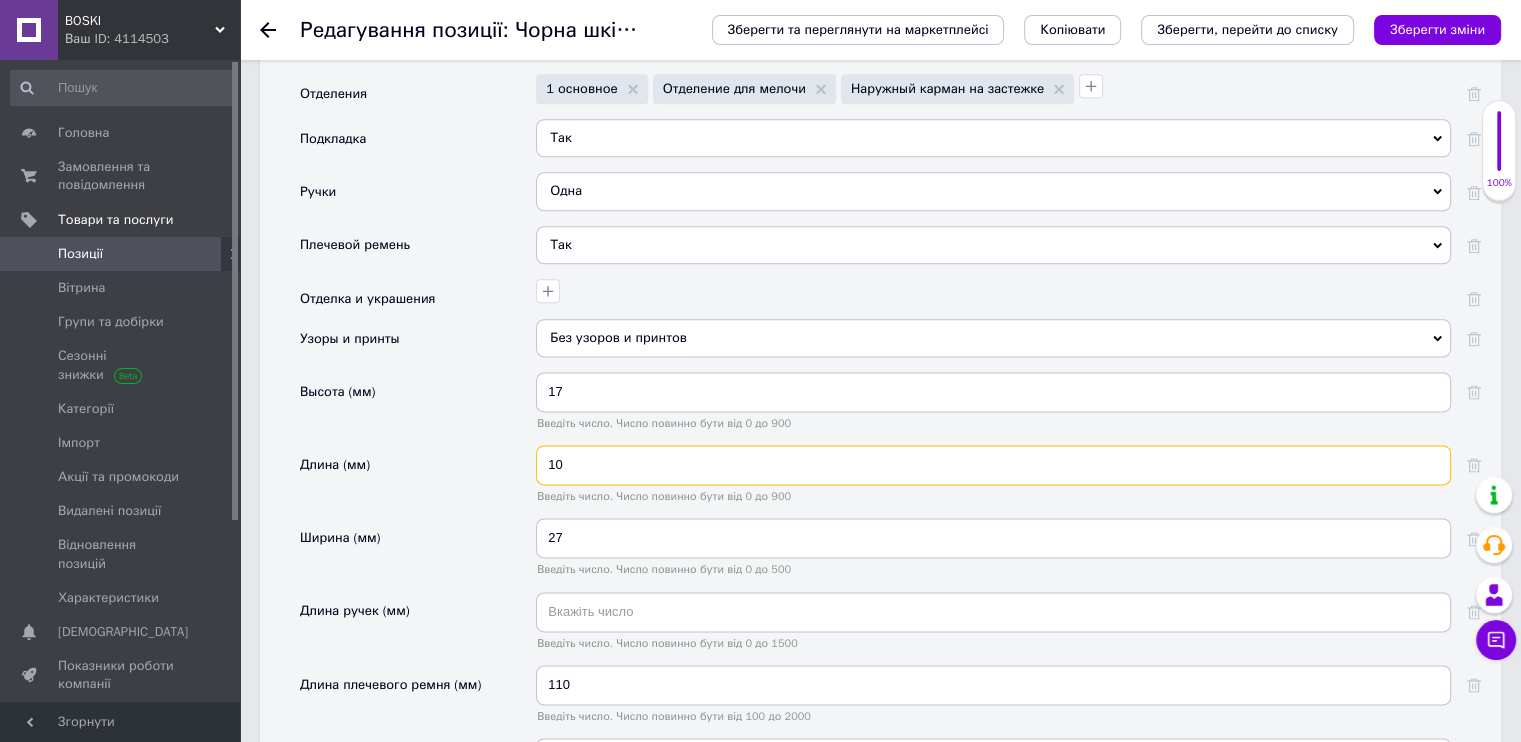 type on "10" 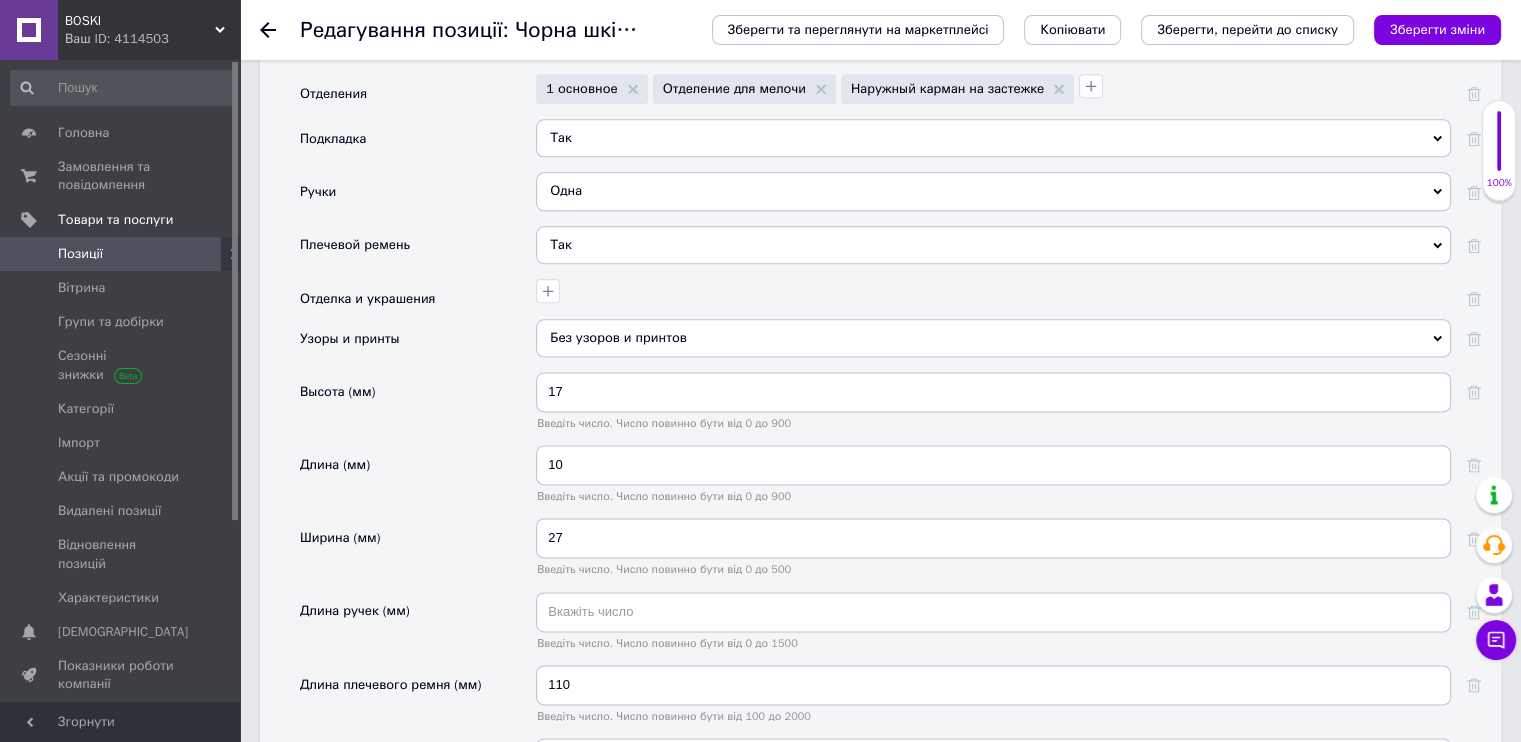 click on "Длина (мм)" at bounding box center [418, 481] 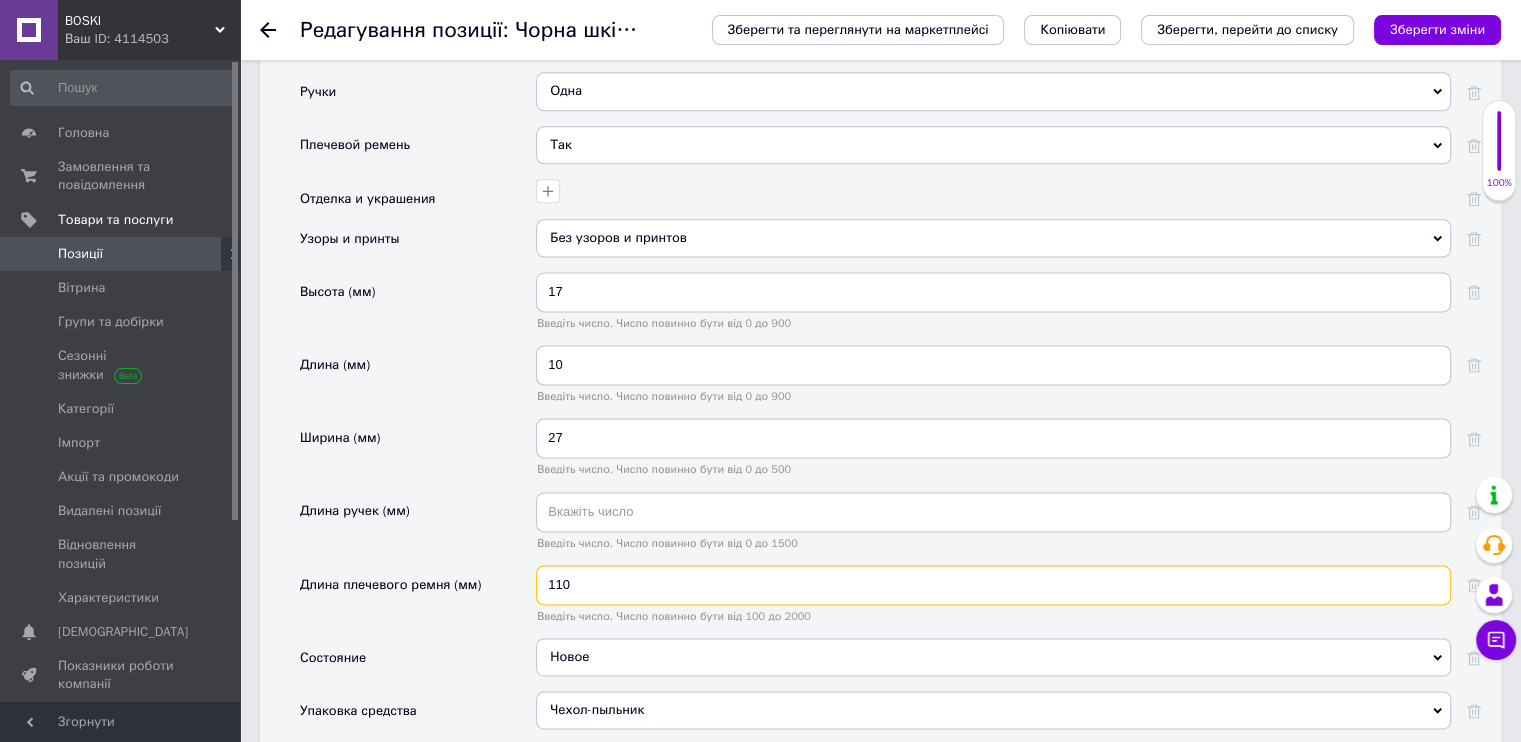 click on "110" at bounding box center (993, 585) 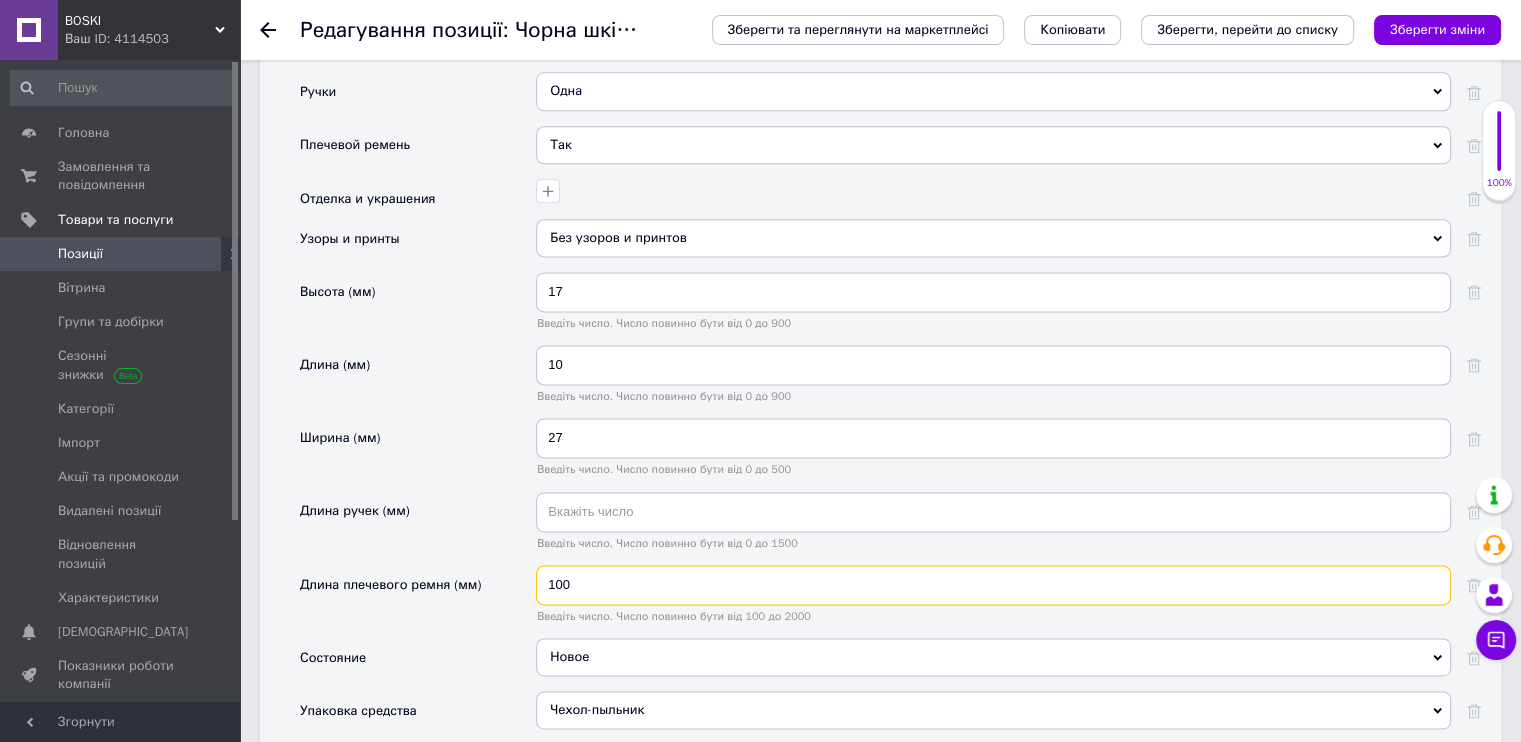 type on "100" 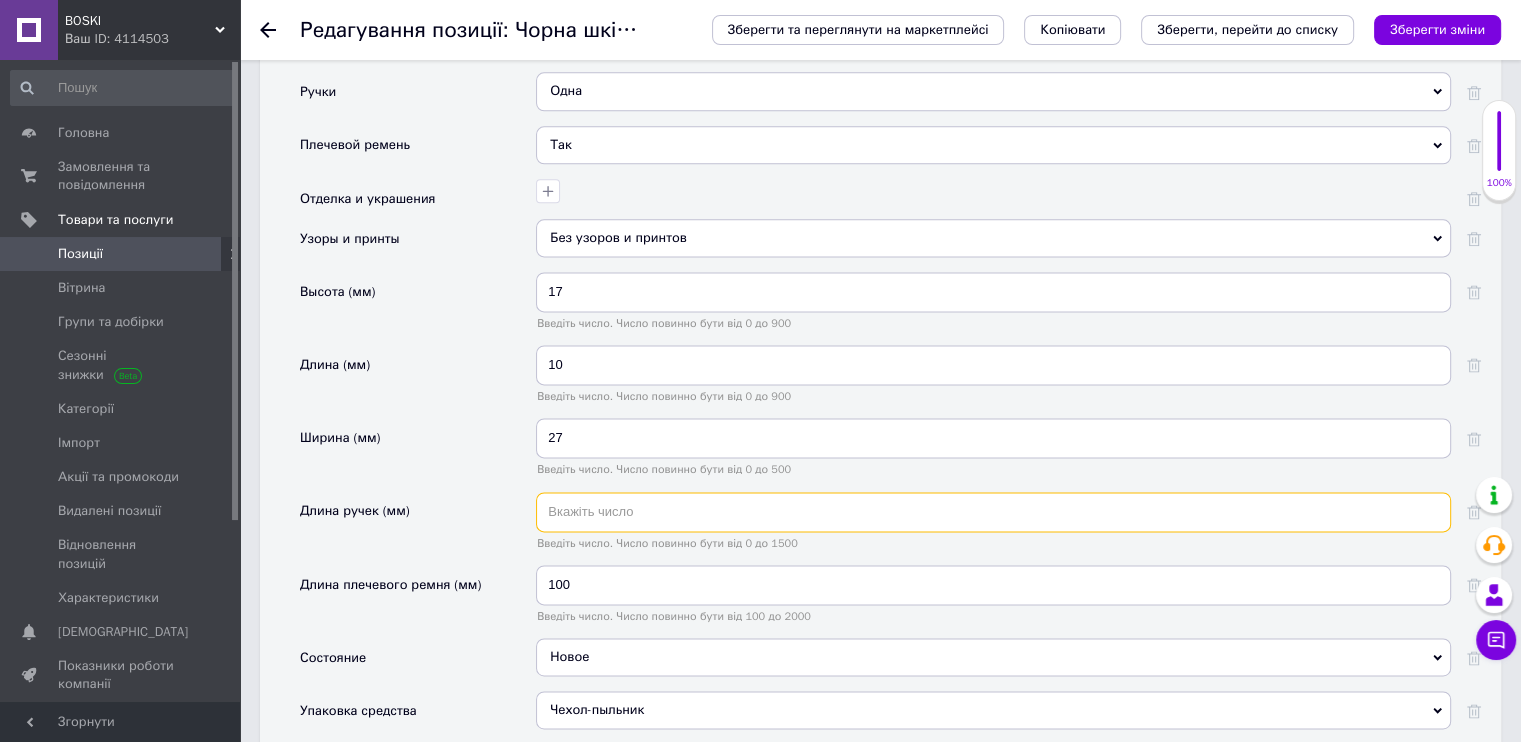 click at bounding box center [993, 512] 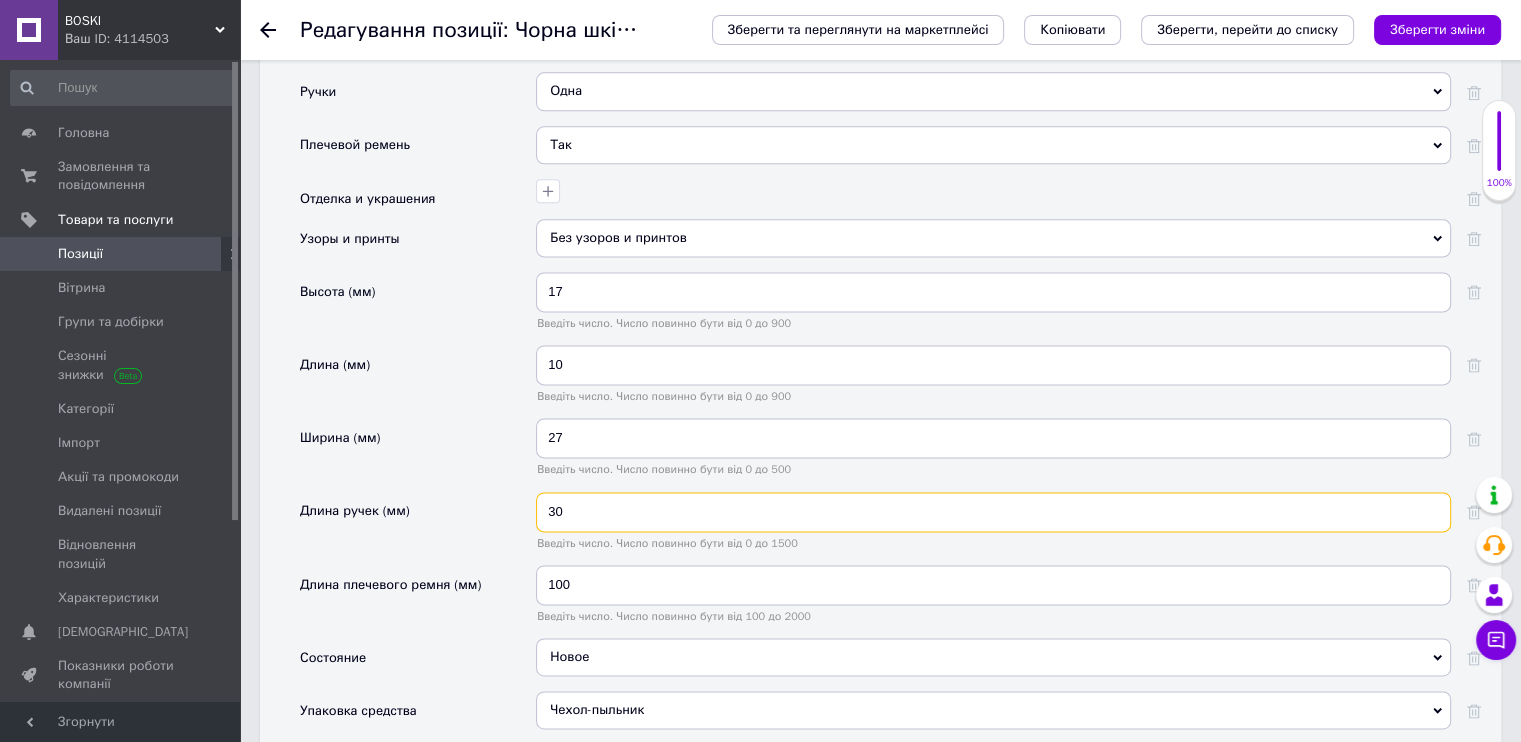 type on "30" 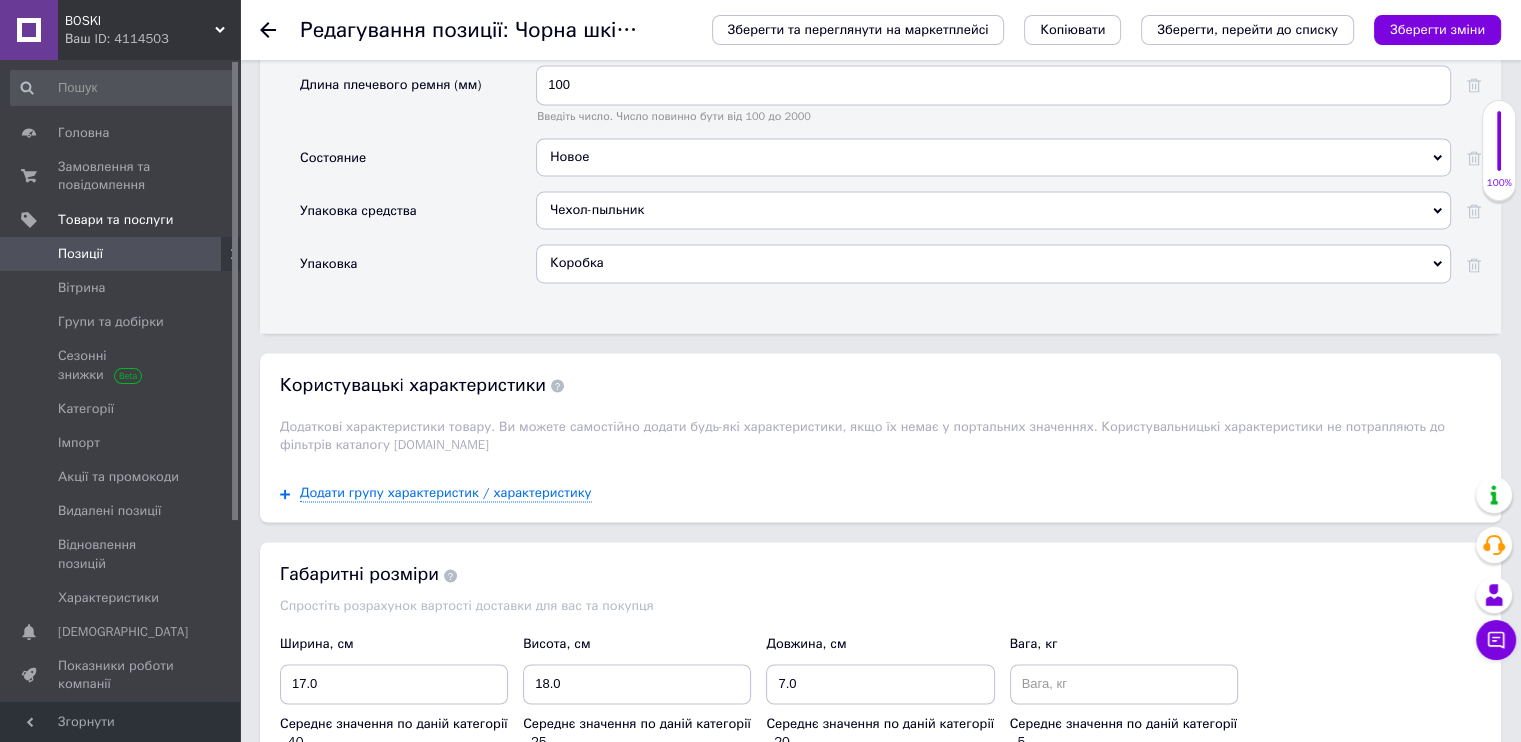 scroll, scrollTop: 3300, scrollLeft: 0, axis: vertical 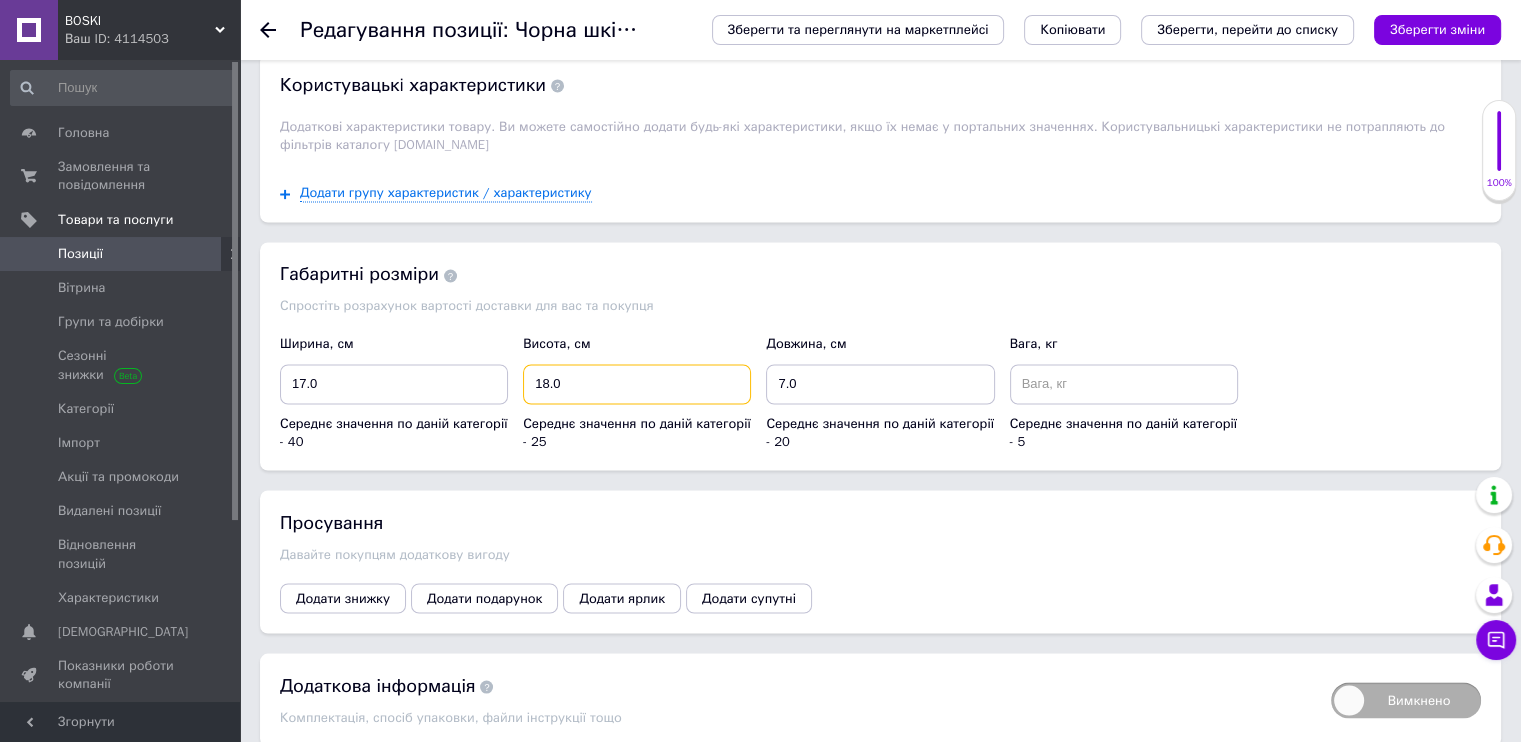 click on "18.0" at bounding box center [637, 384] 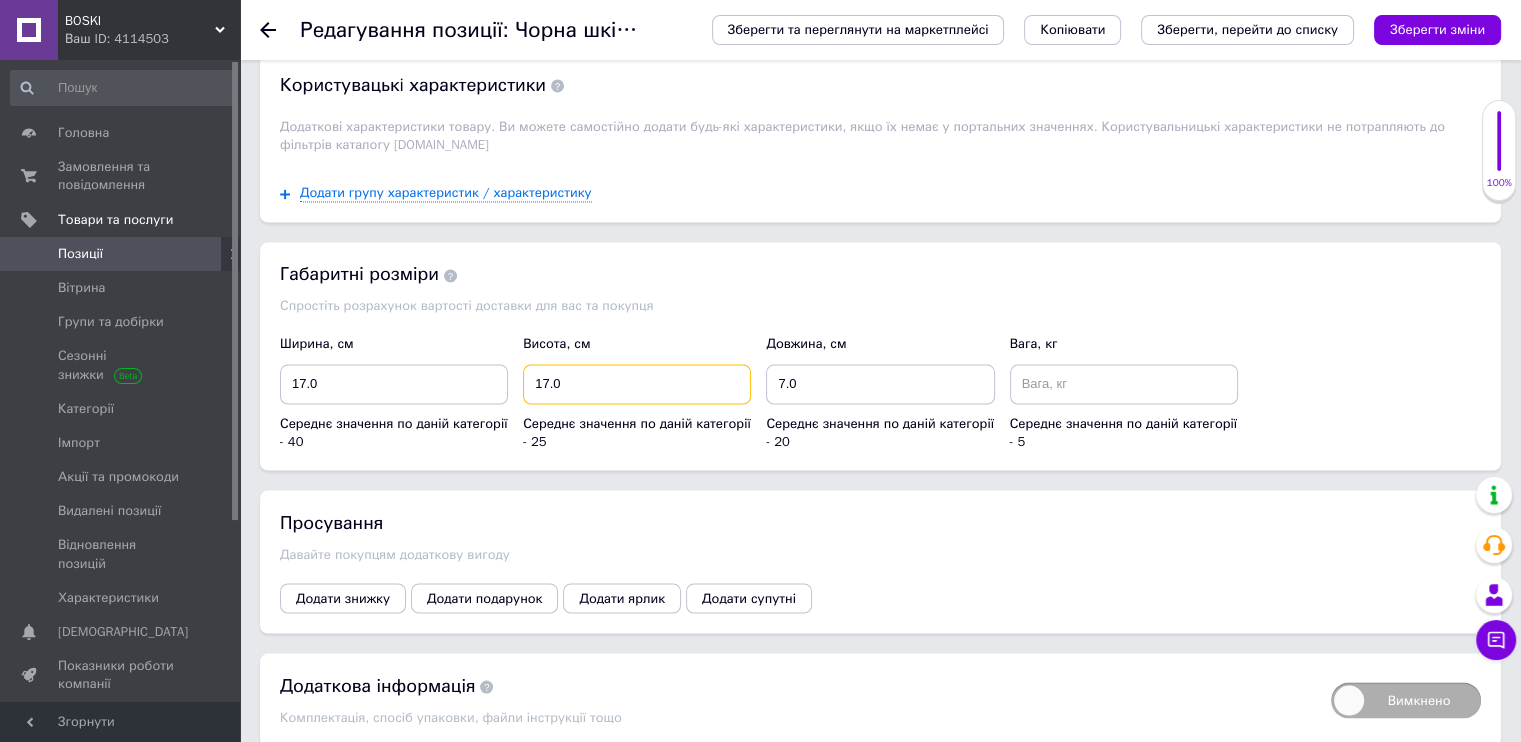 type on "17.0" 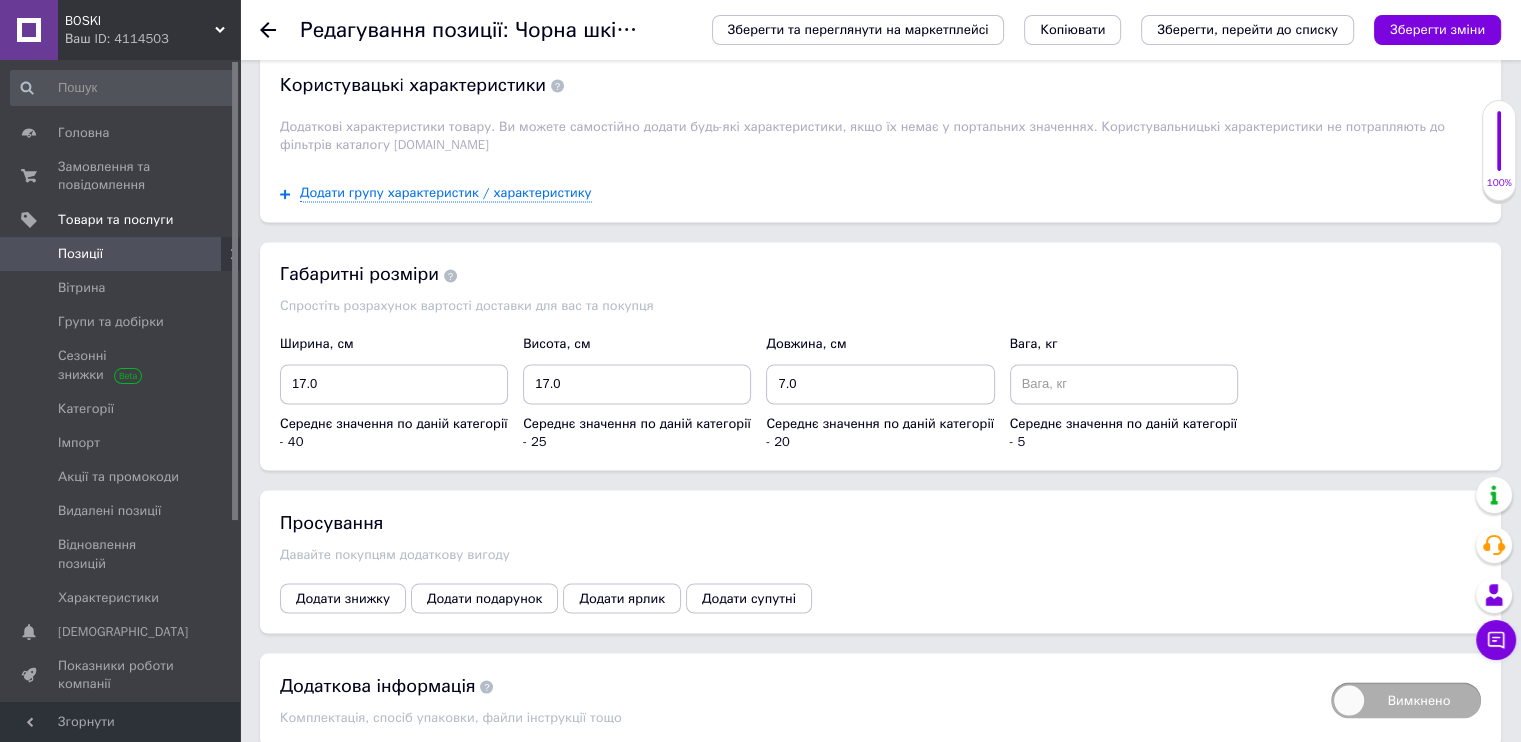 click on "Габаритні розміри Спростіть розрахунок вартості доставки для вас та покупця Ширина, см 17.0 Середнє значення по даній категорії - 40 Висота, см 17.0 Середнє значення по даній категорії - 25 Довжина, см 7.0 Середнє значення по даній категорії - 20 Вага, кг Середнє значення по даній категорії - 5" at bounding box center (880, 356) 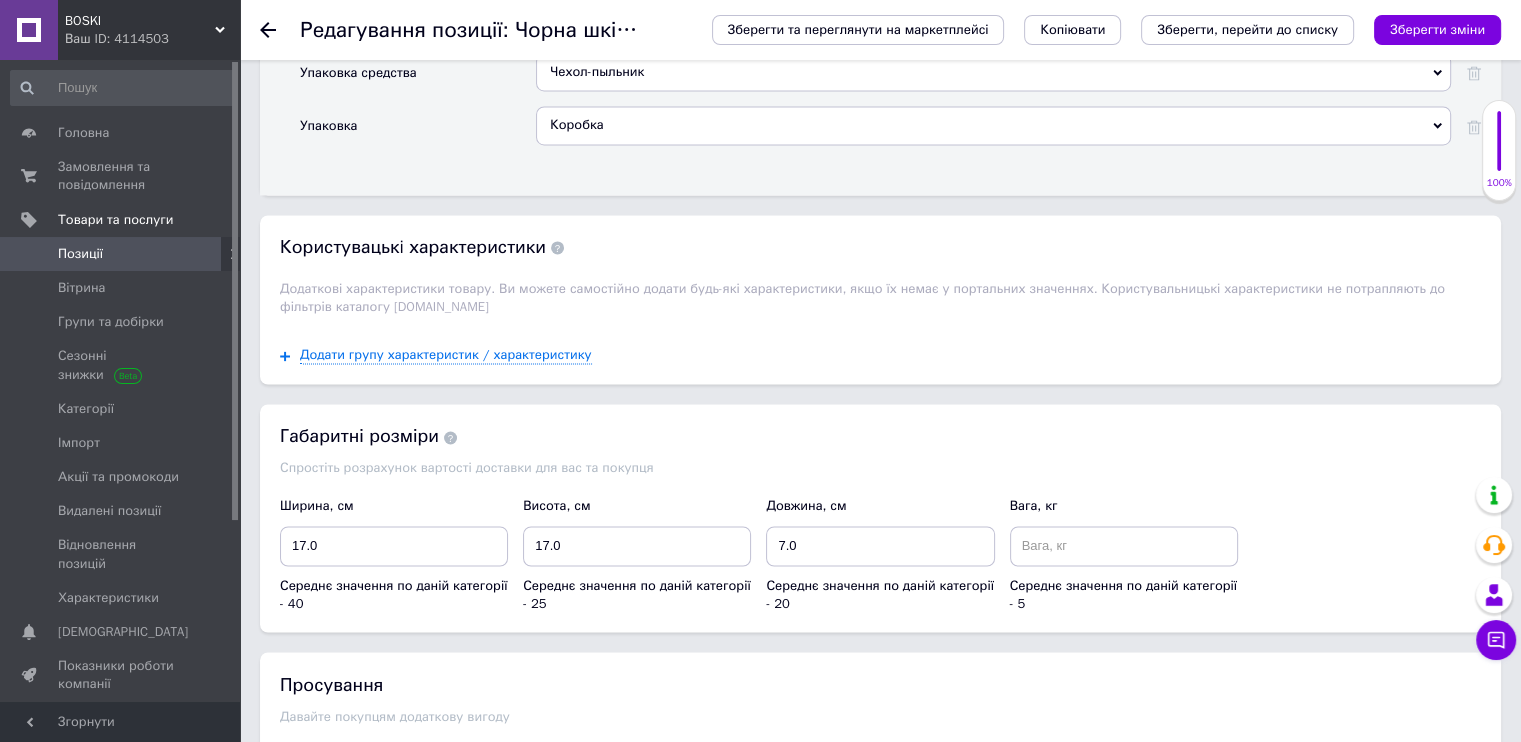 scroll, scrollTop: 3300, scrollLeft: 0, axis: vertical 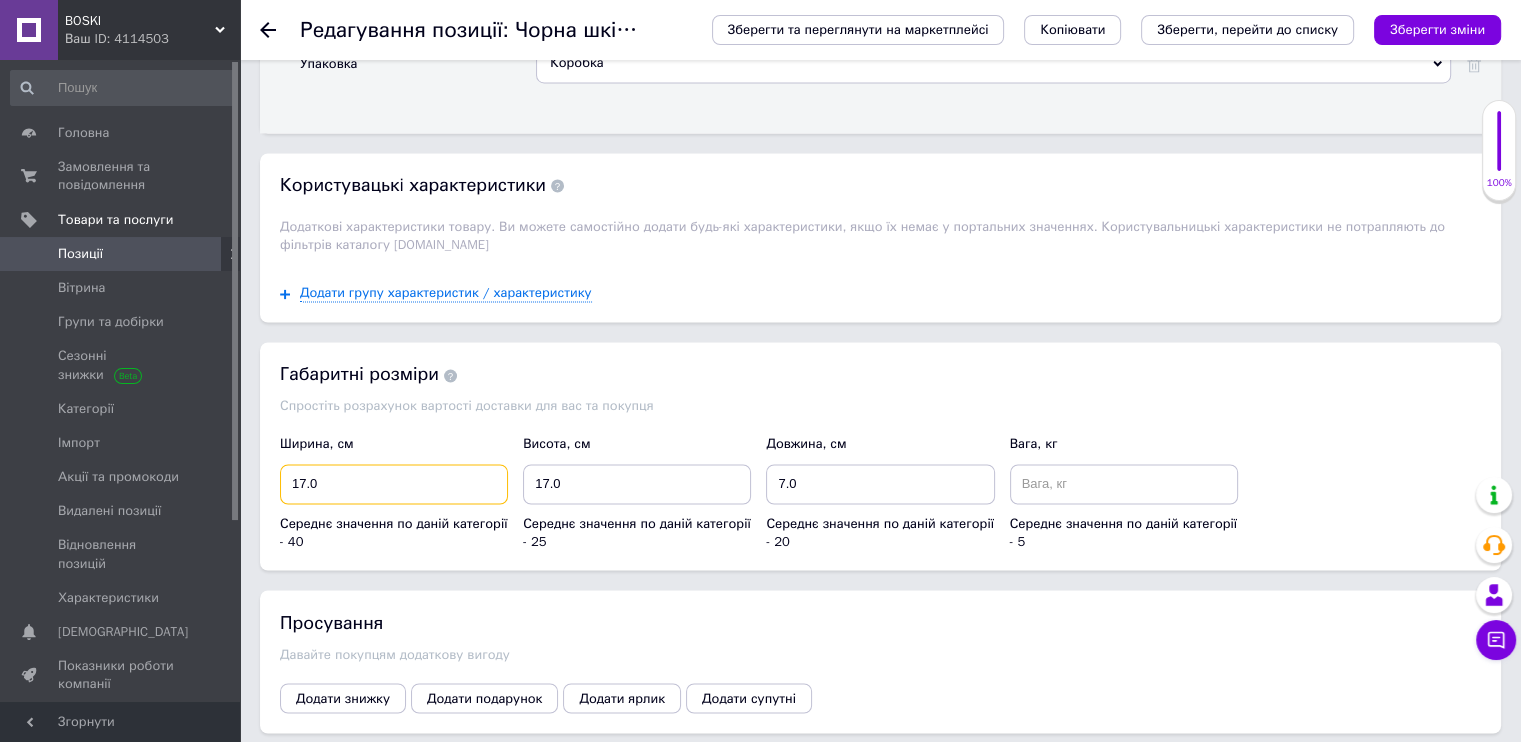 click on "17.0" at bounding box center [394, 484] 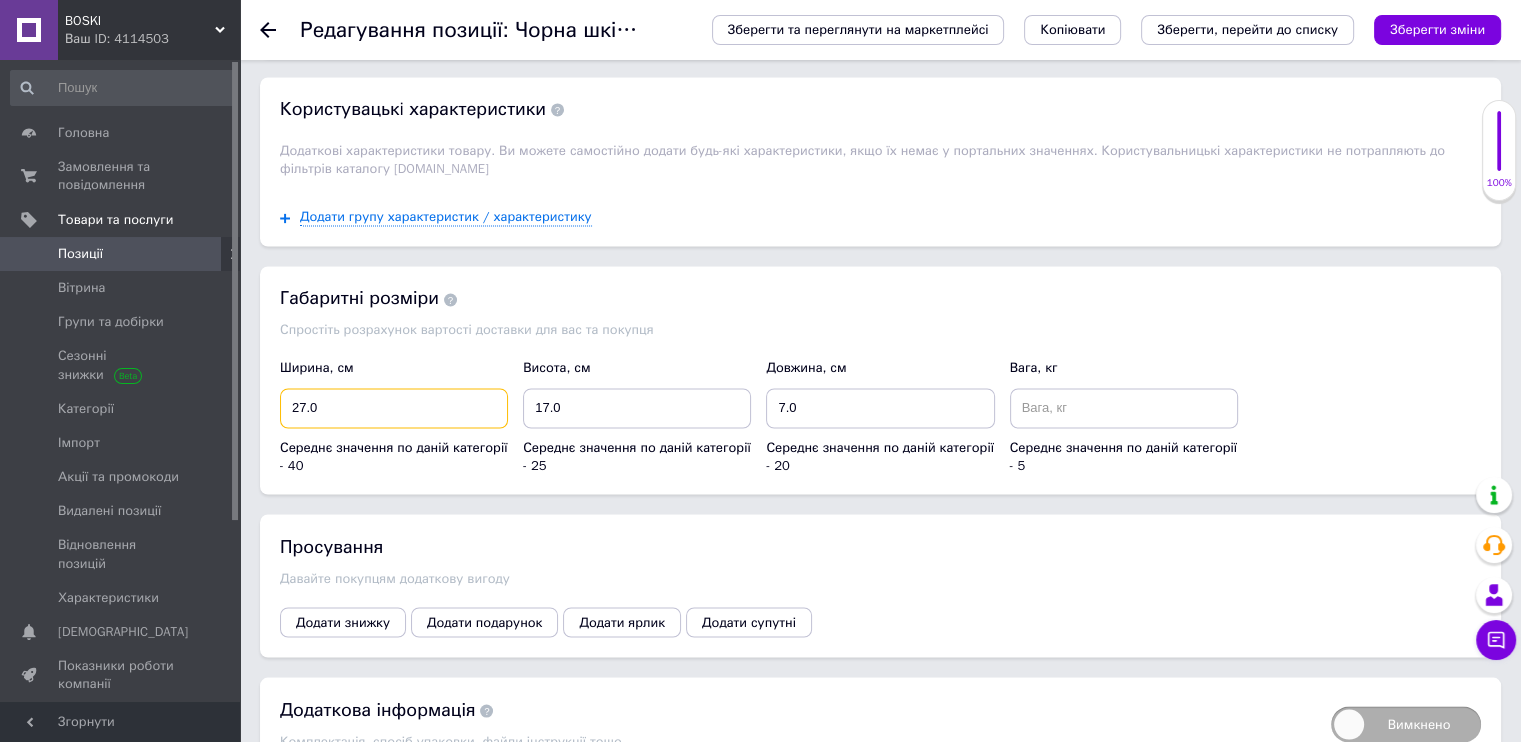scroll, scrollTop: 3400, scrollLeft: 0, axis: vertical 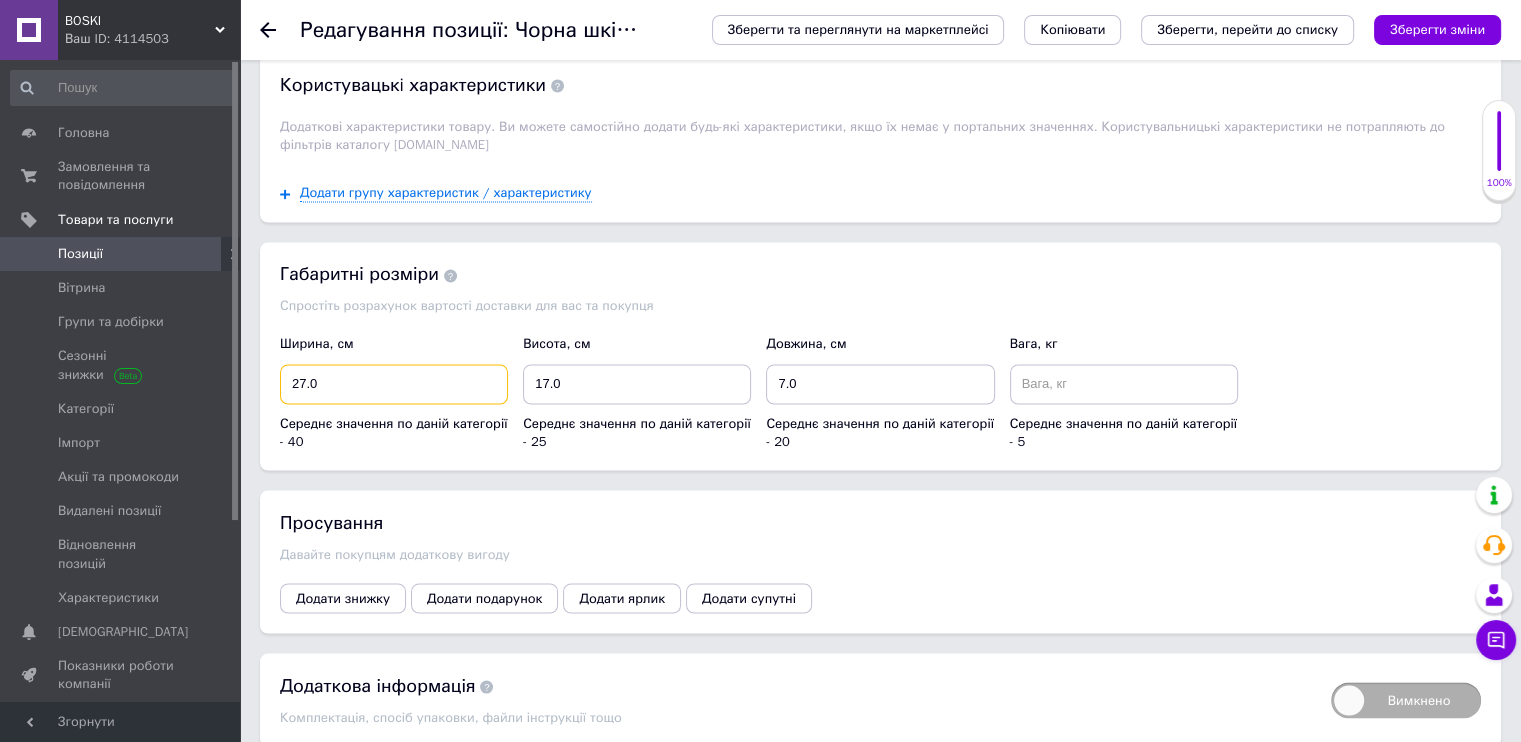 type on "27.0" 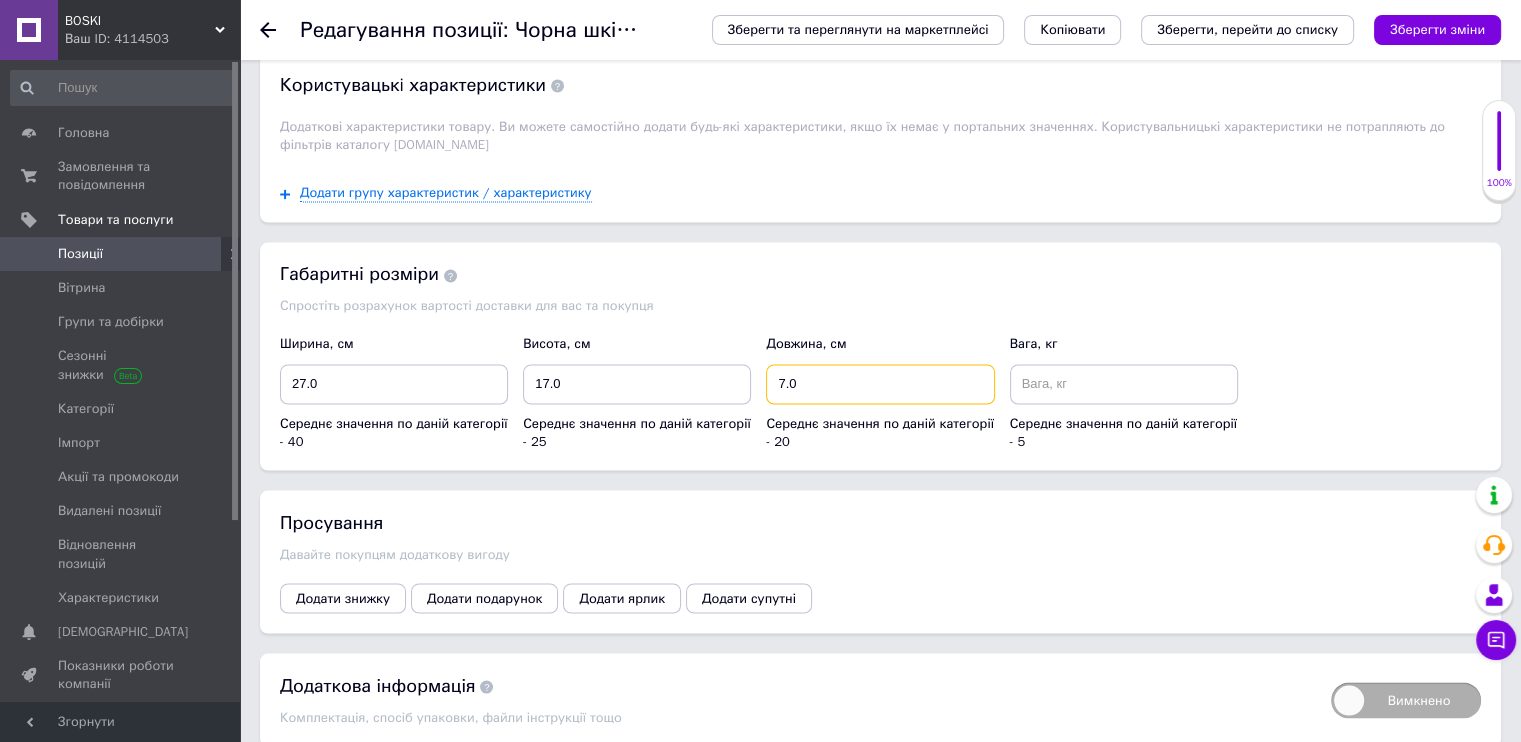 drag, startPoint x: 810, startPoint y: 363, endPoint x: 754, endPoint y: 359, distance: 56.142673 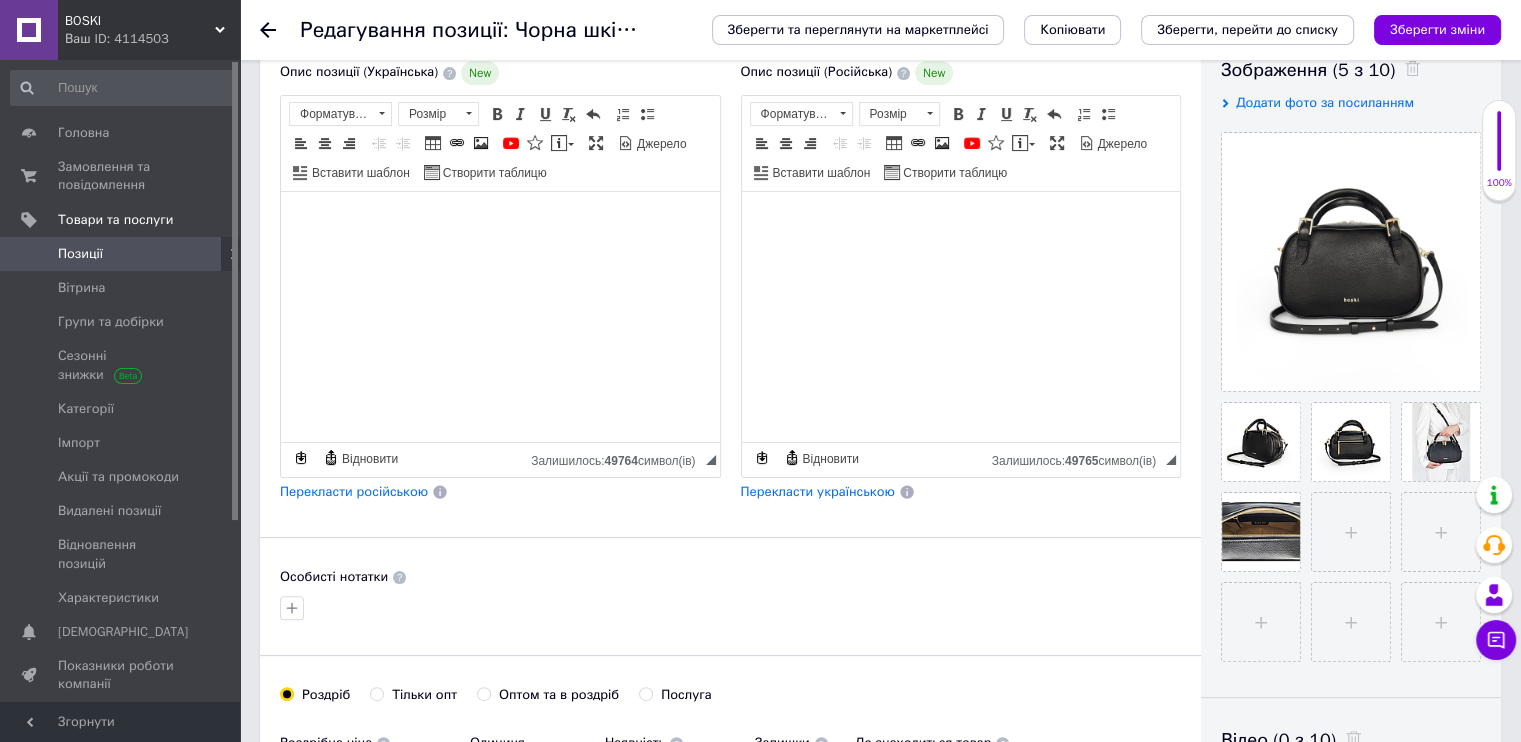 scroll, scrollTop: 265, scrollLeft: 0, axis: vertical 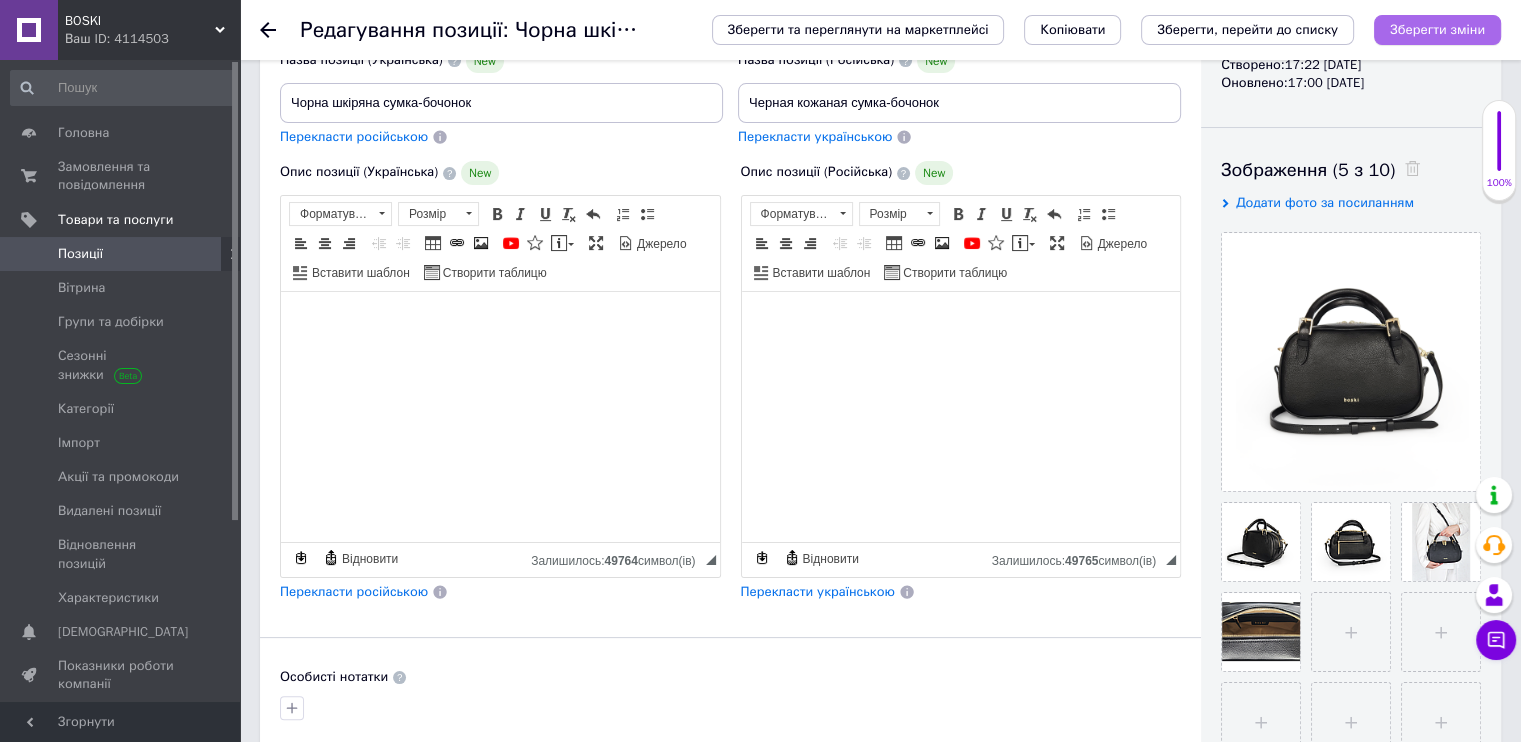type on "10" 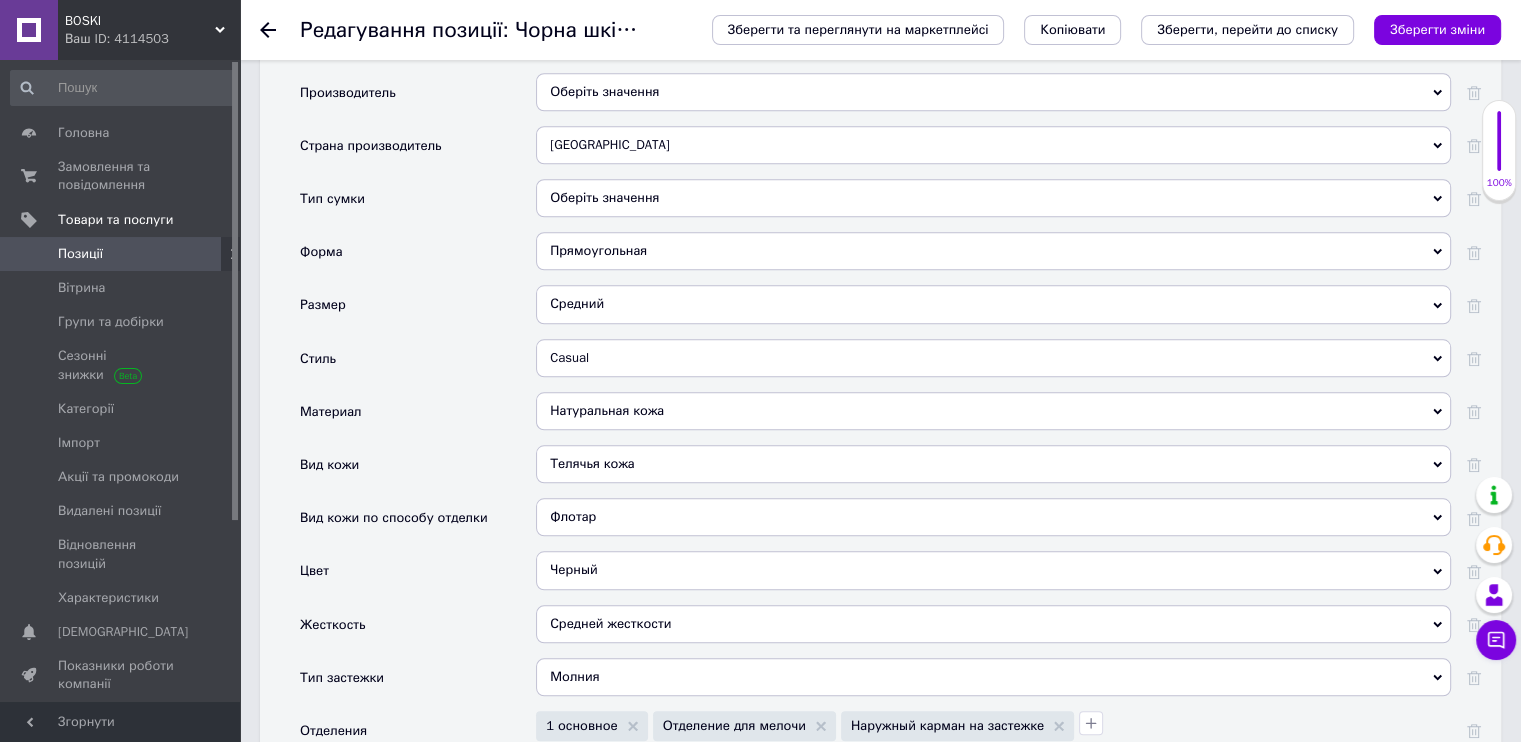 scroll, scrollTop: 1900, scrollLeft: 0, axis: vertical 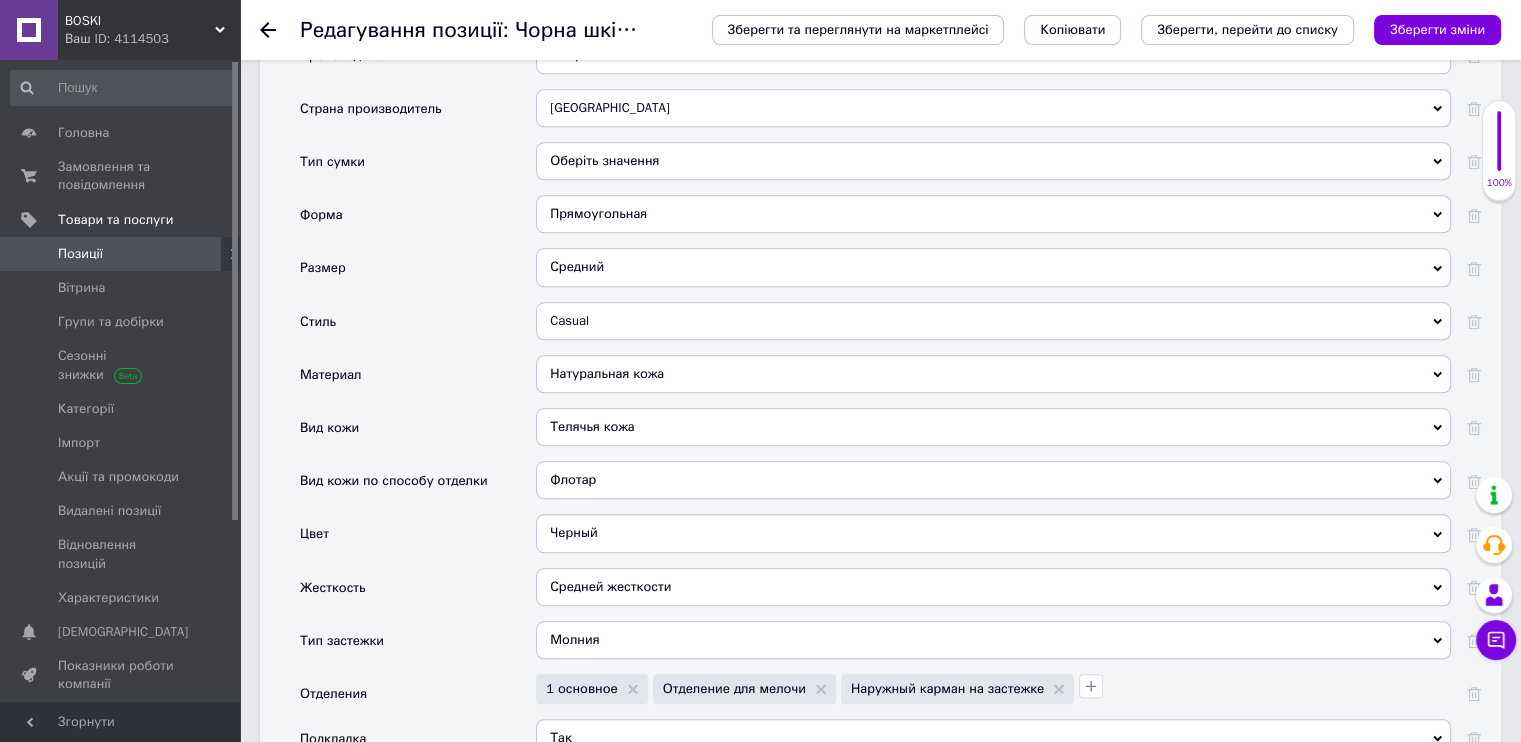 click 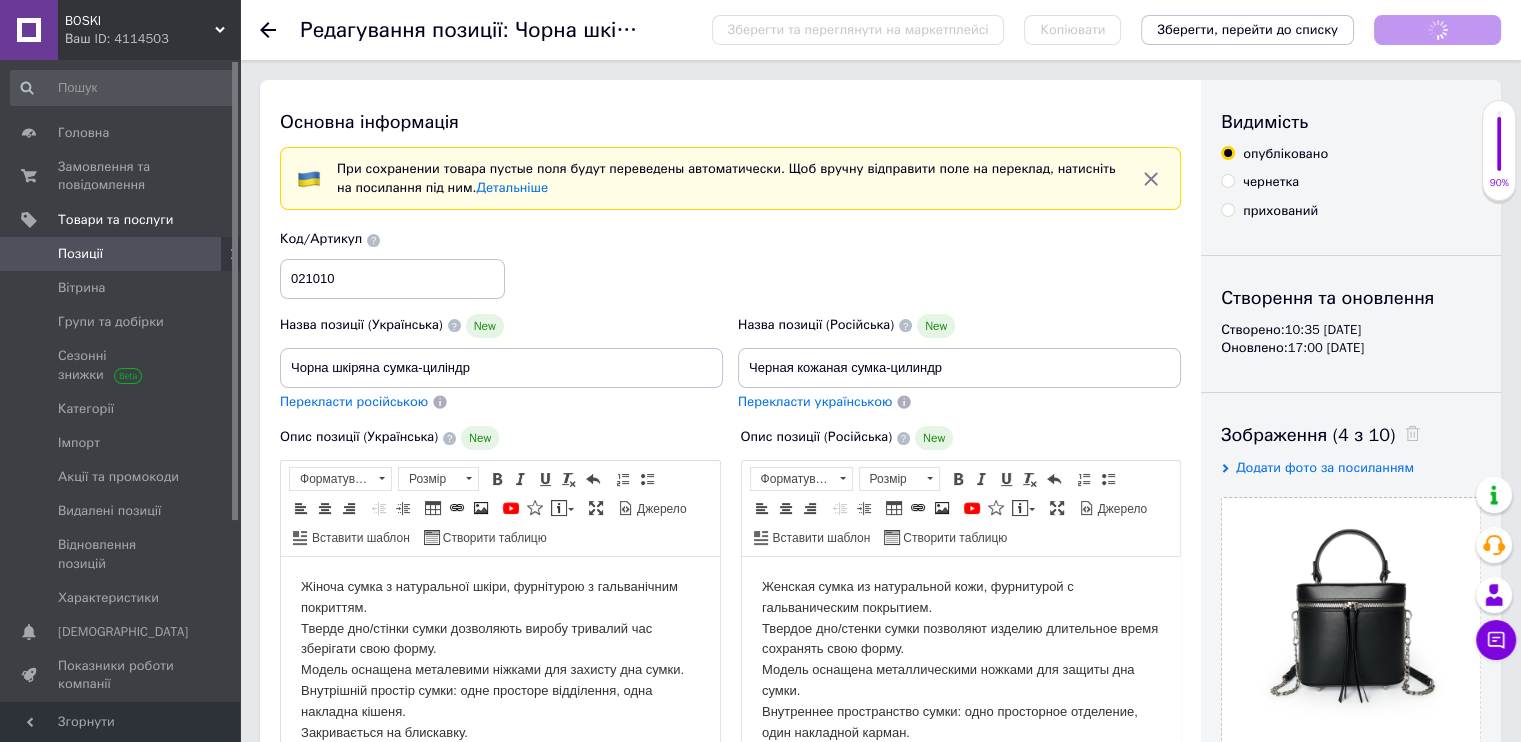scroll, scrollTop: 0, scrollLeft: 0, axis: both 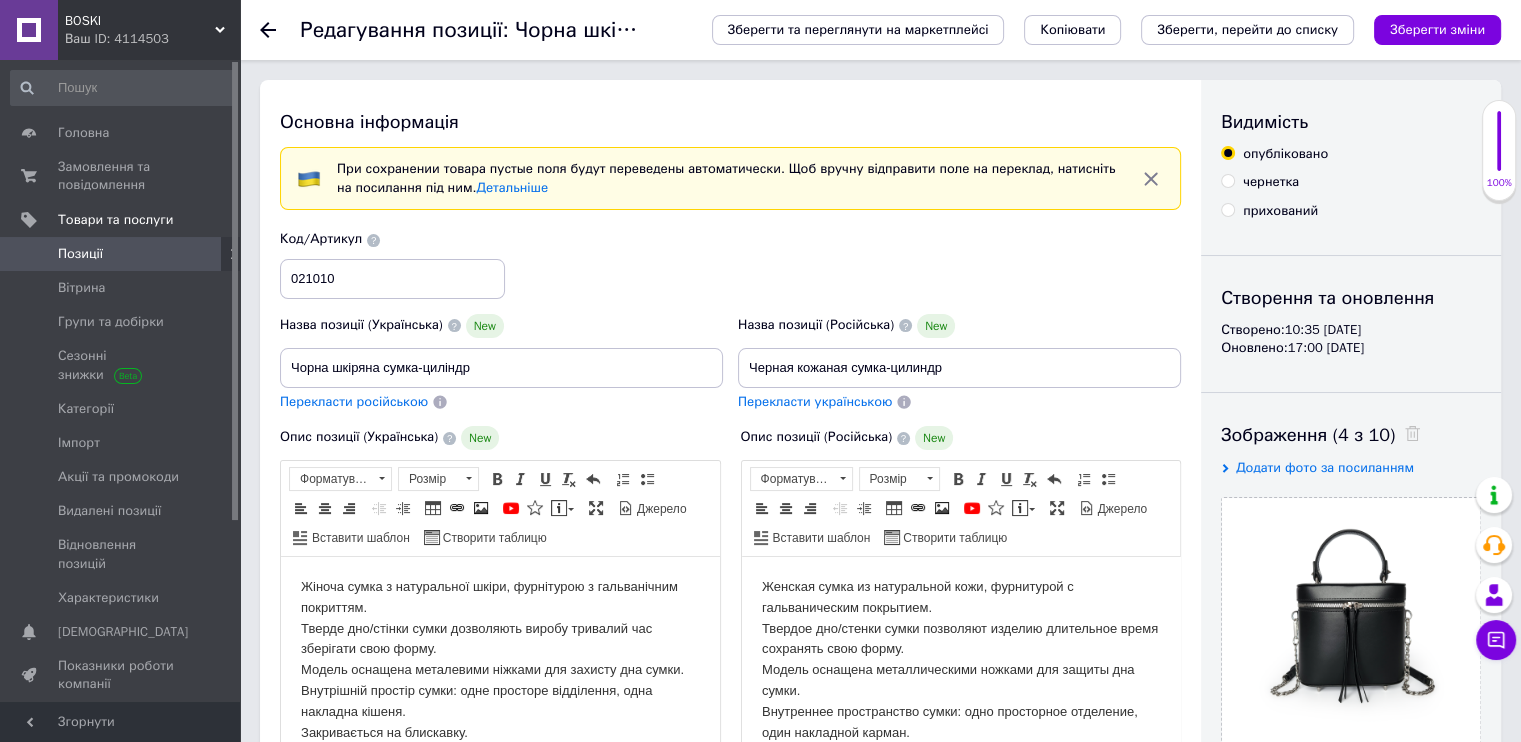 click on "Позиції" at bounding box center (121, 254) 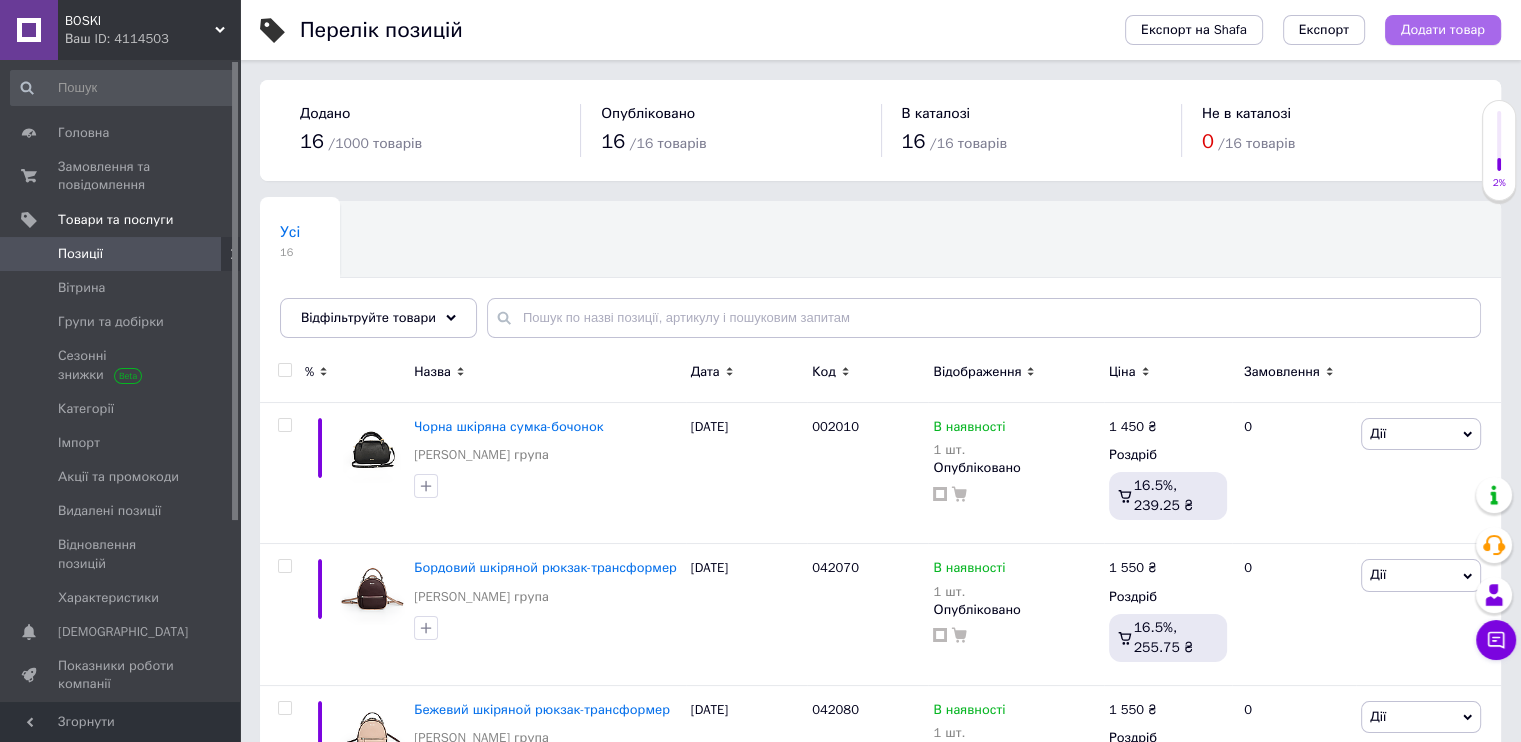 click on "Додати товар" at bounding box center (1443, 30) 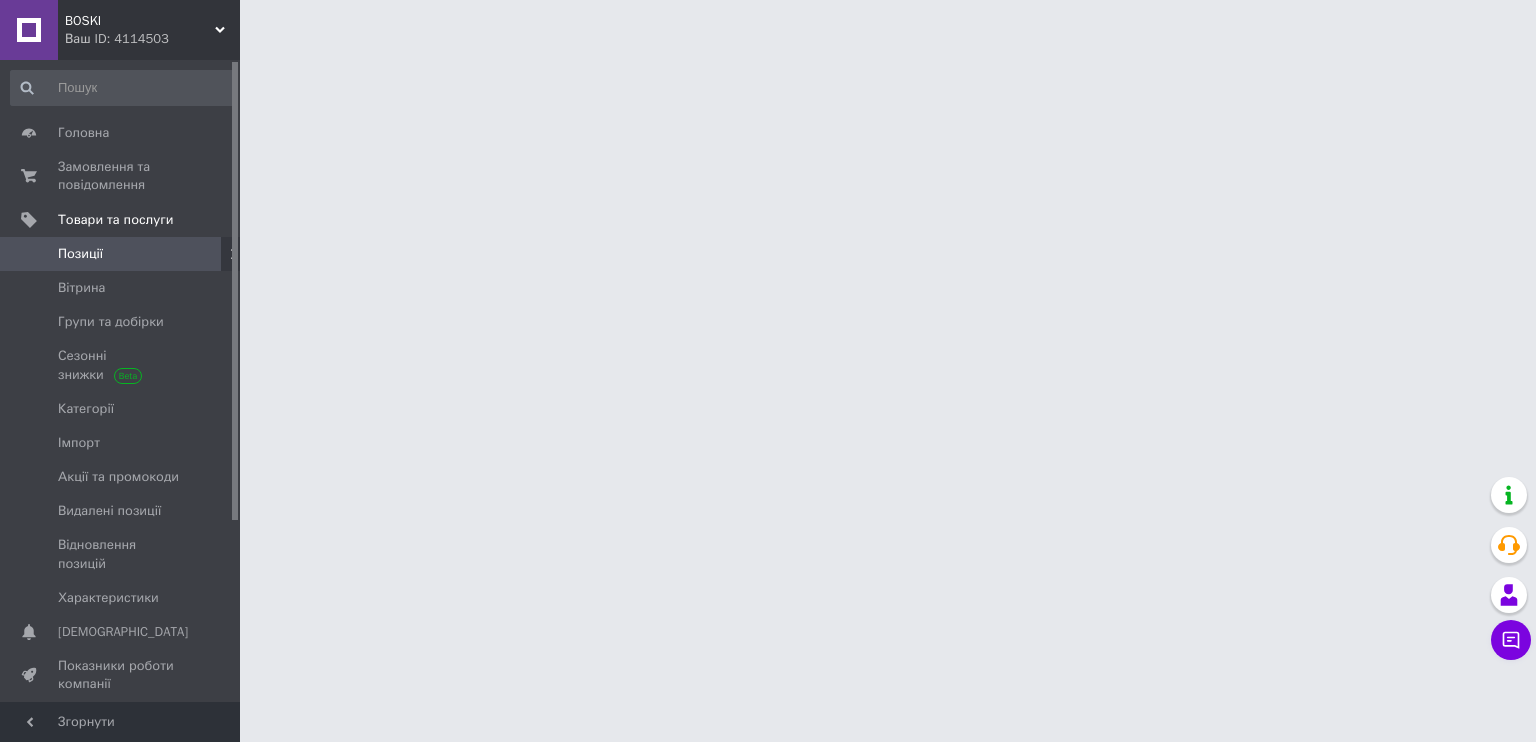 click on "Позиції" at bounding box center (121, 254) 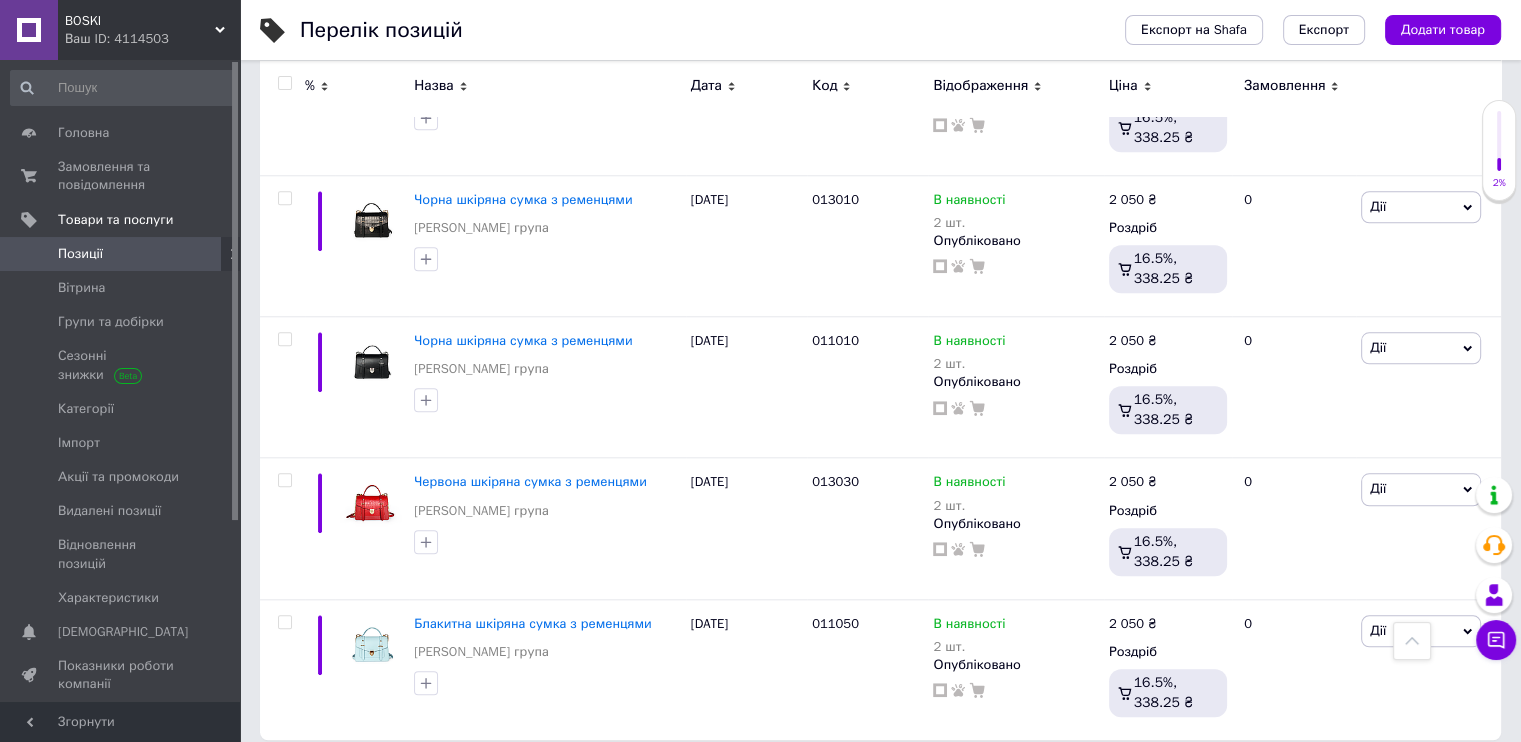scroll, scrollTop: 1938, scrollLeft: 0, axis: vertical 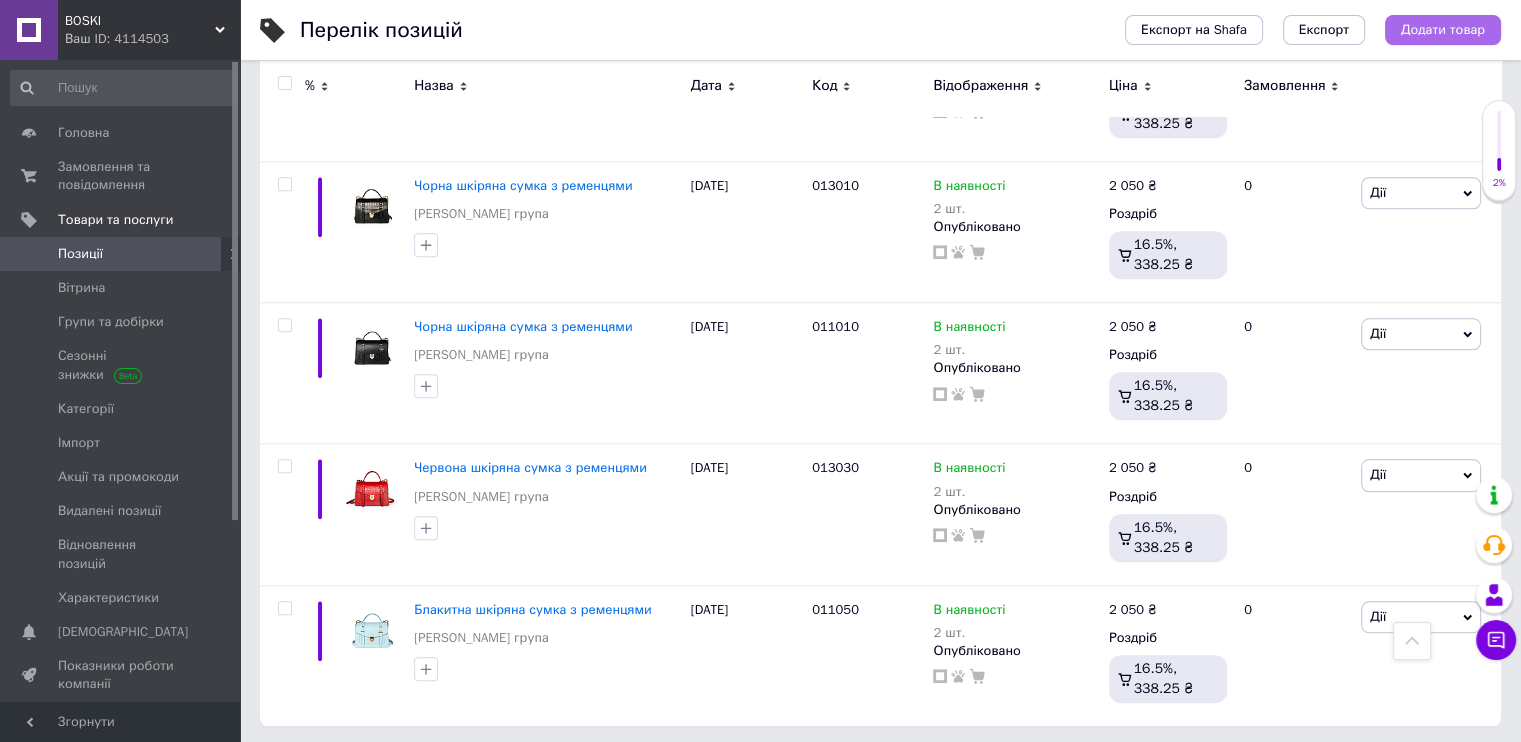 click on "Додати товар" at bounding box center (1443, 30) 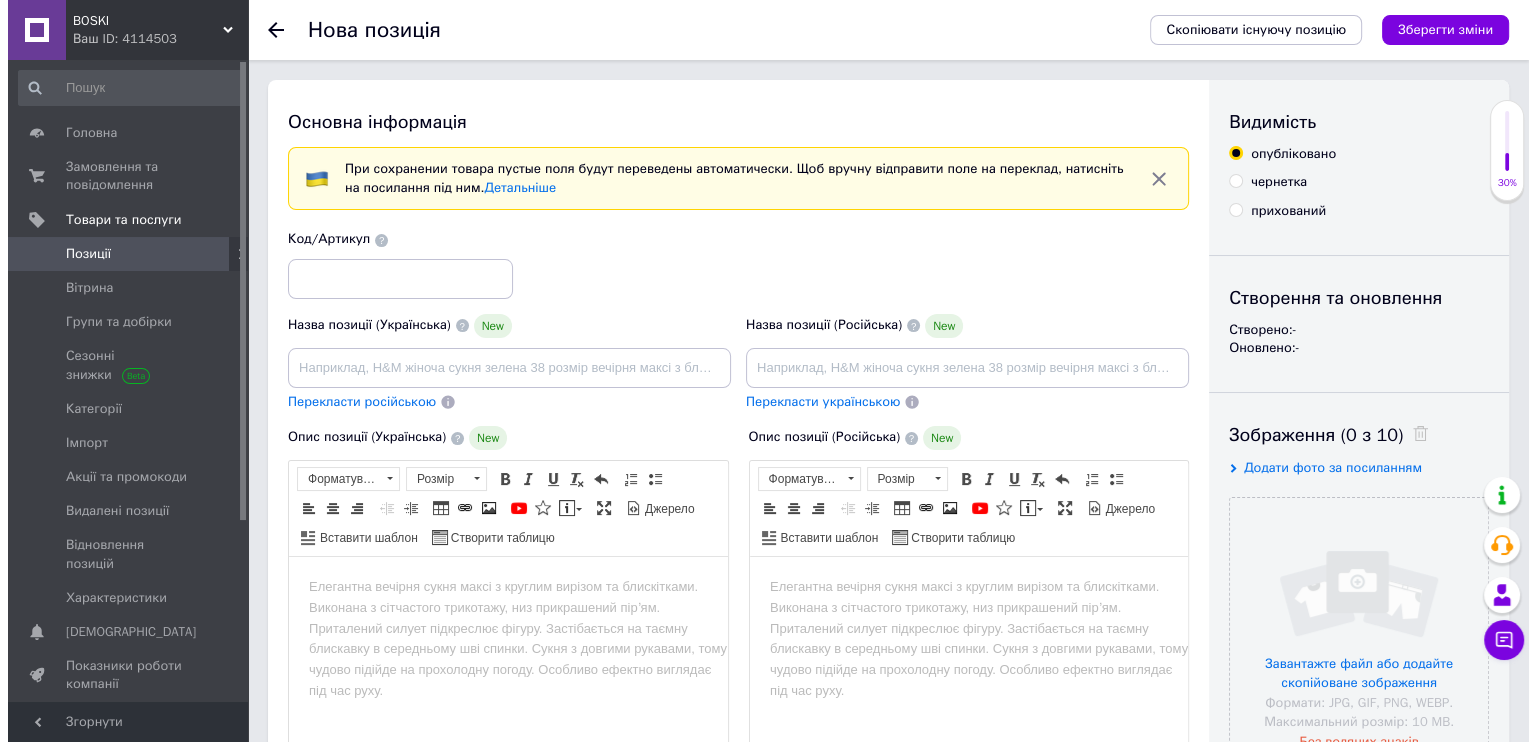 scroll, scrollTop: 0, scrollLeft: 0, axis: both 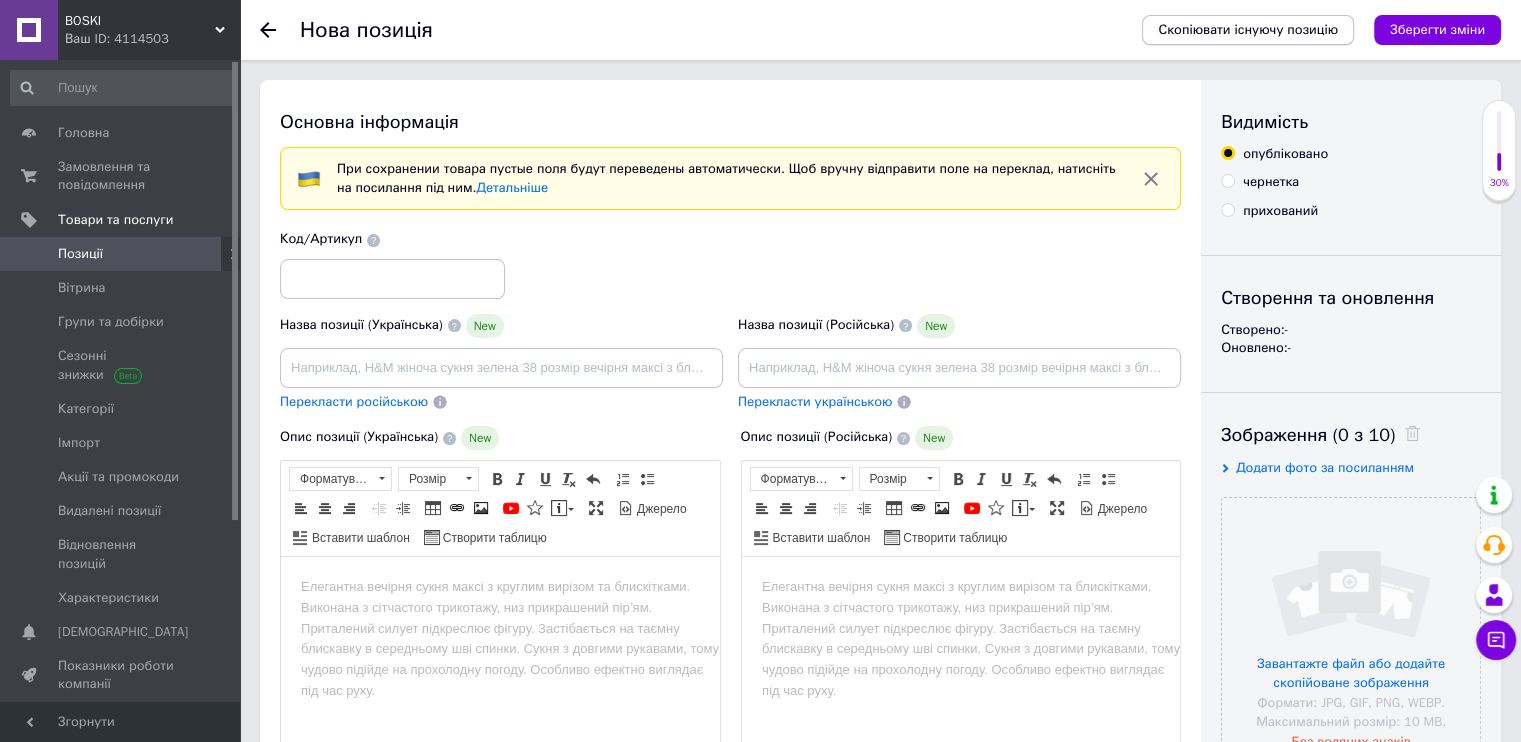 click on "Скопіювати існуючу позицію" at bounding box center (1248, 30) 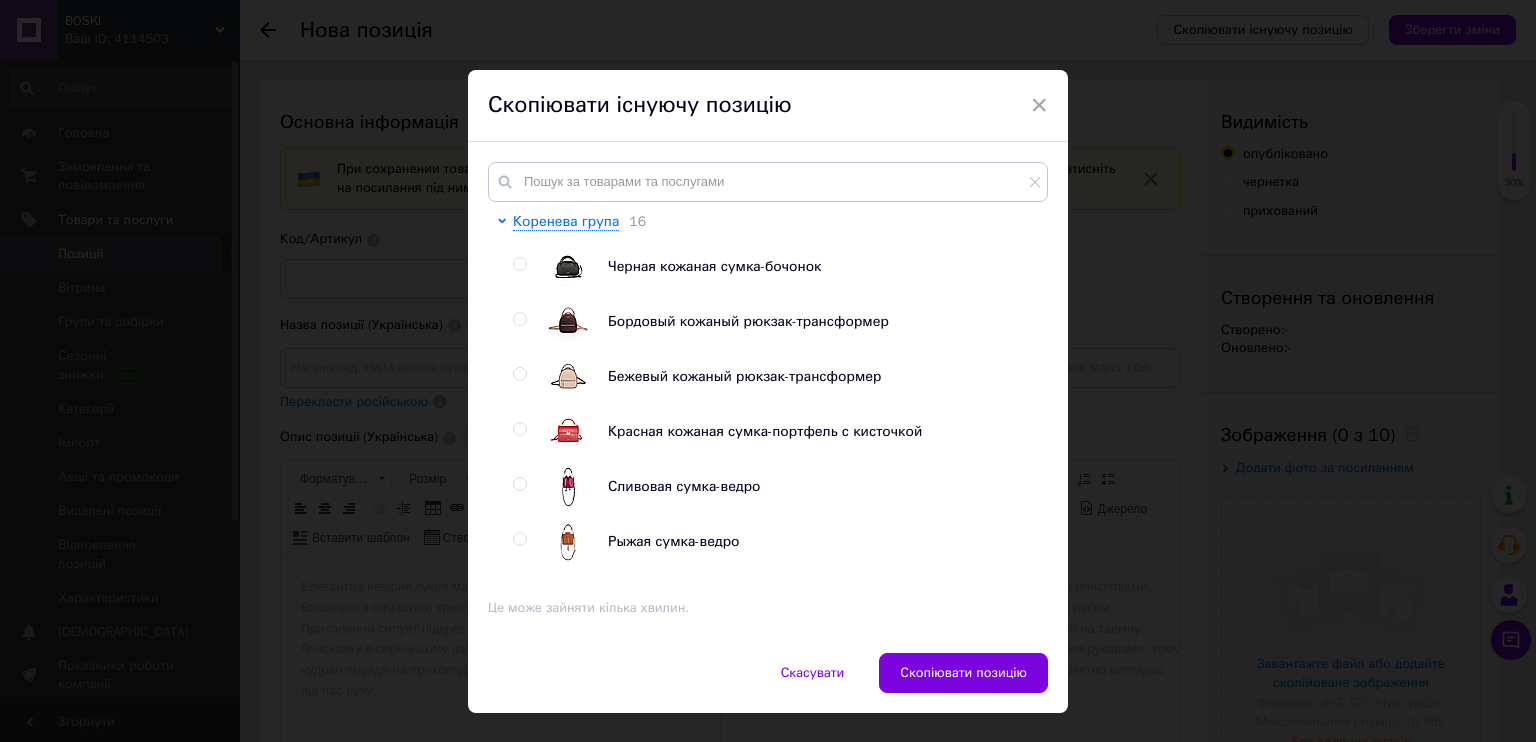 click on "Красная кожаная сумка-портфель с кисточкой" at bounding box center (765, 431) 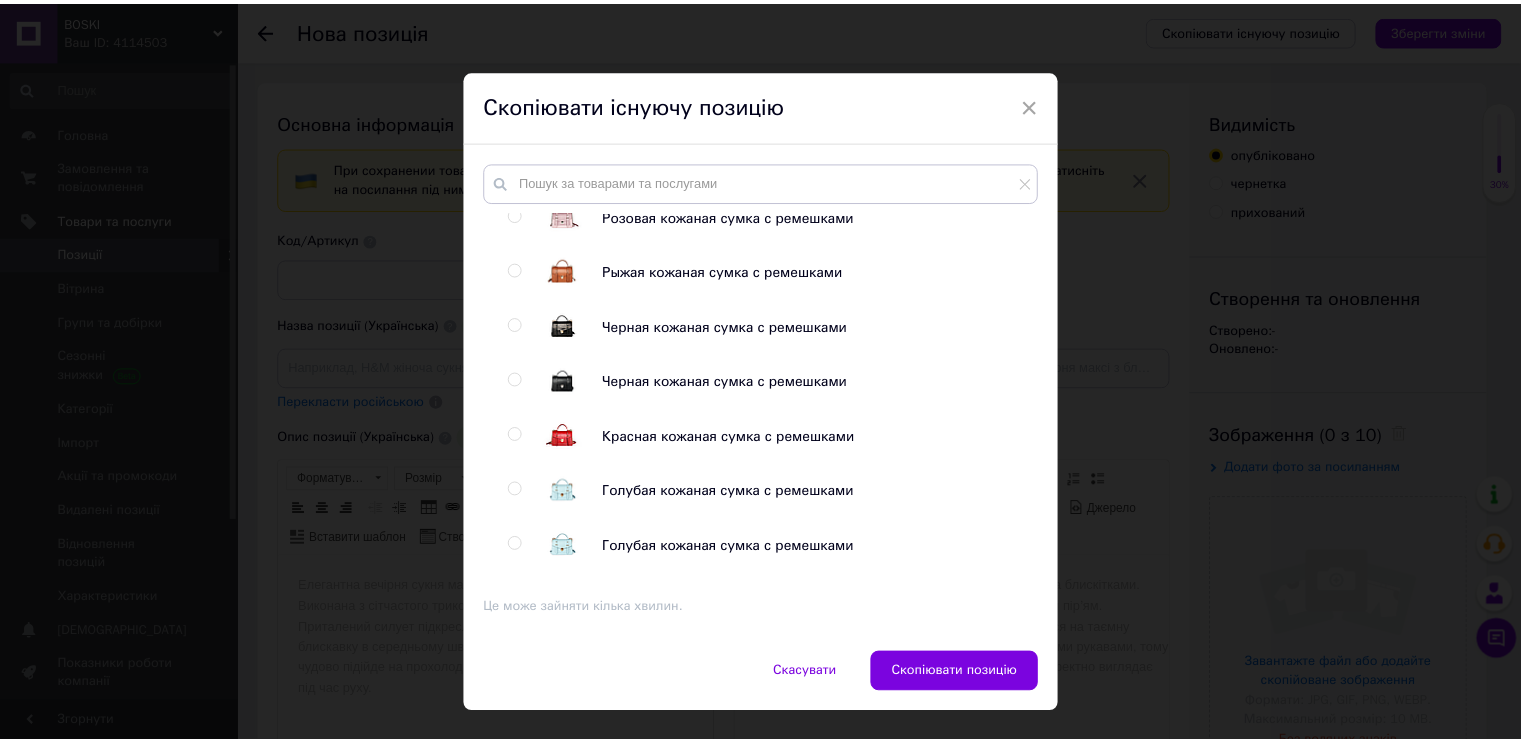 scroll, scrollTop: 700, scrollLeft: 0, axis: vertical 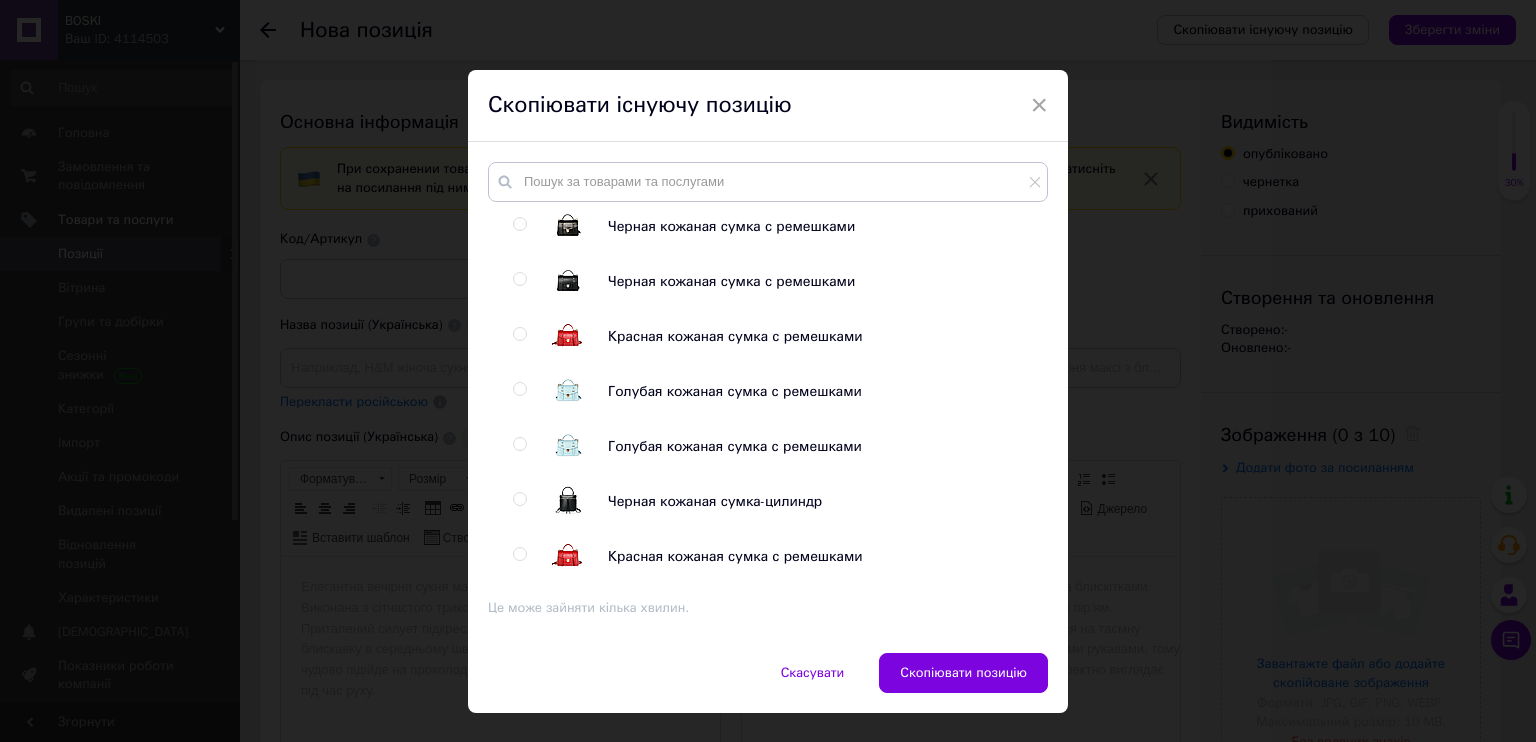 click at bounding box center [519, 334] 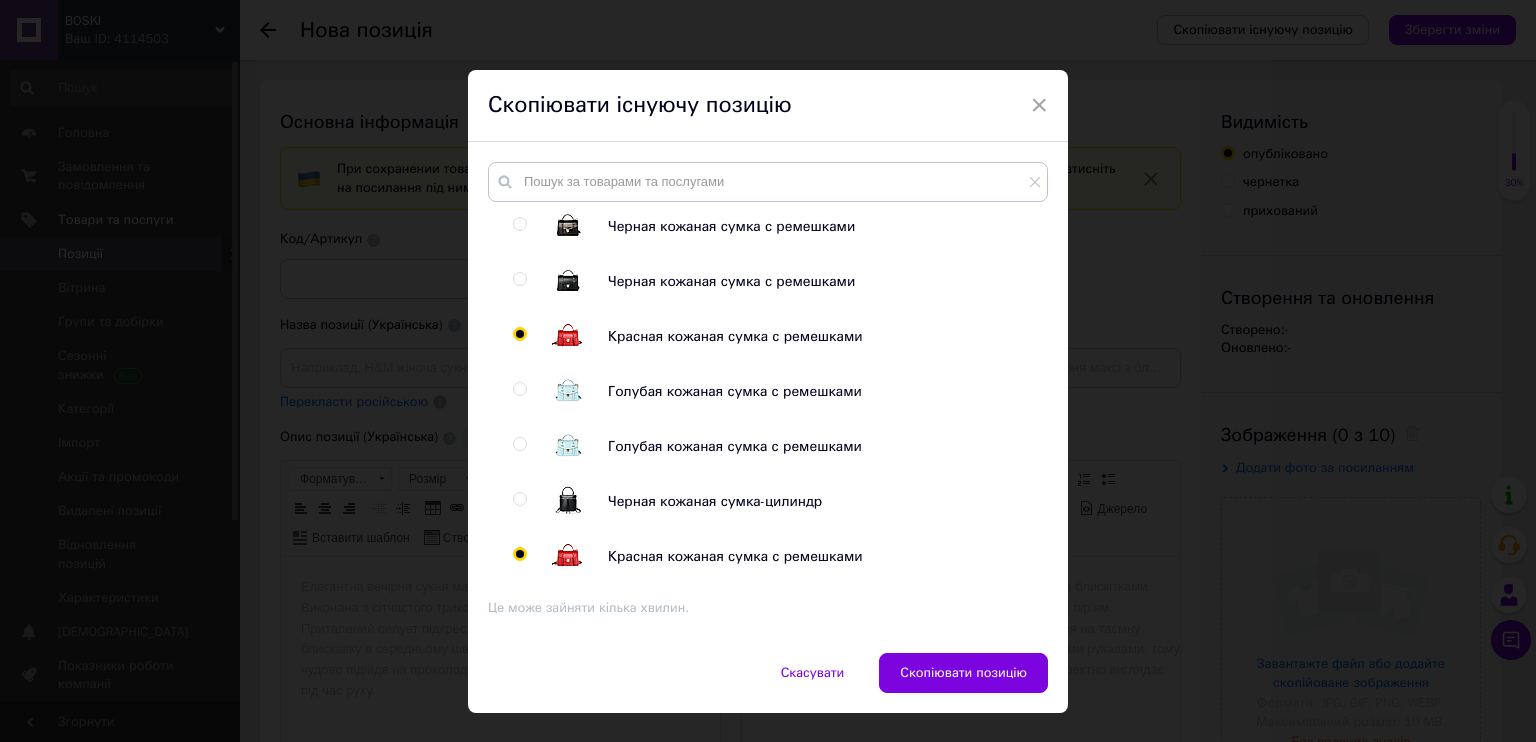radio on "true" 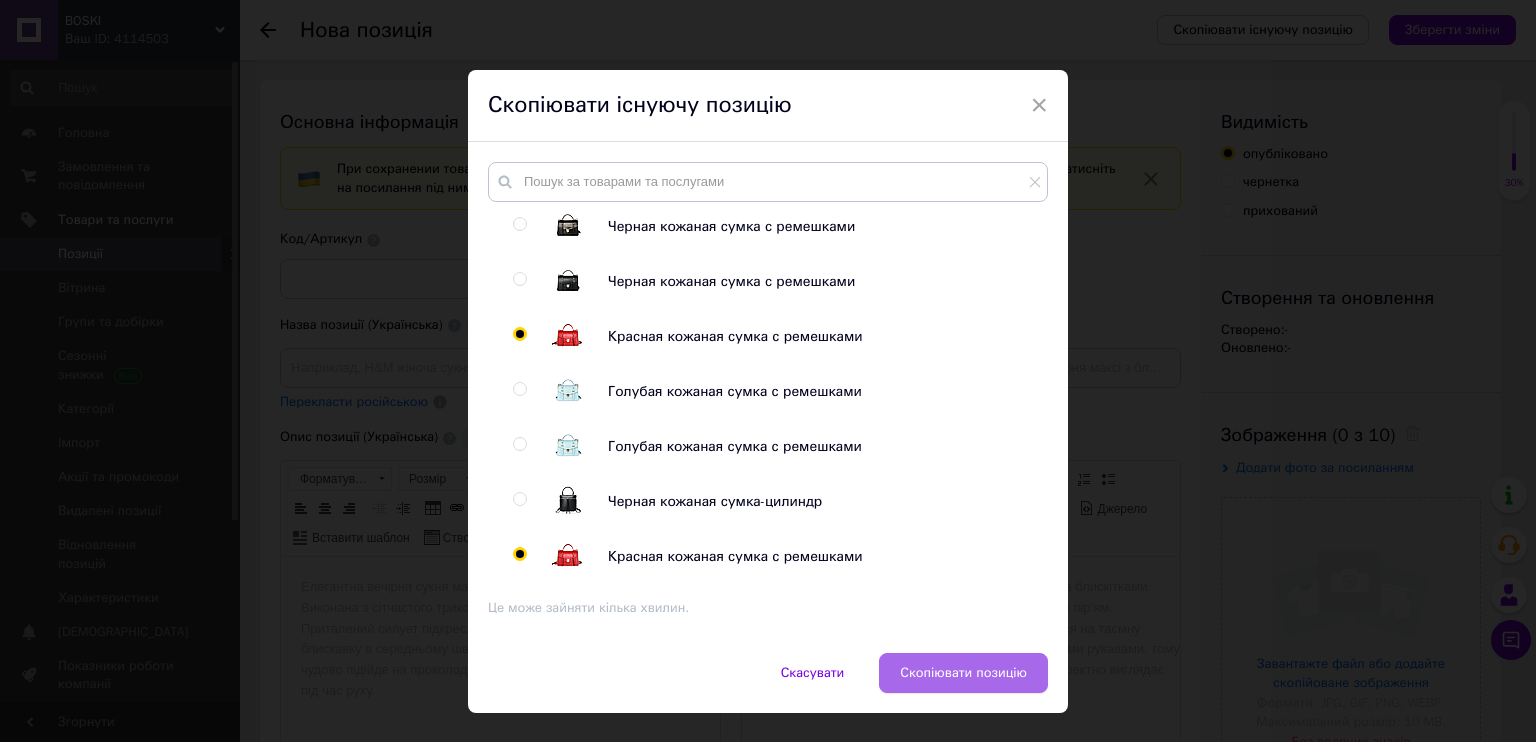 click on "Скопіювати позицію" at bounding box center (963, 673) 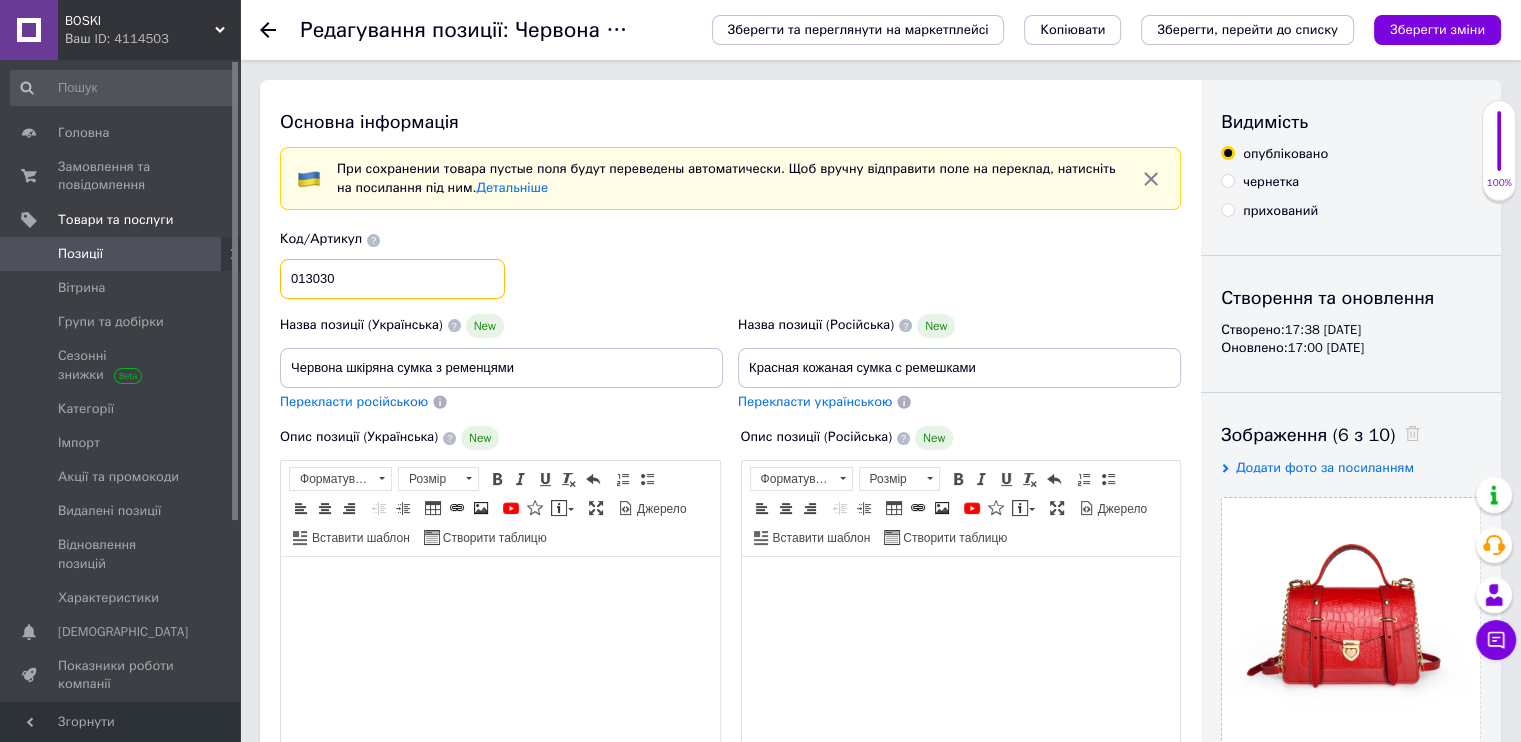 drag, startPoint x: 336, startPoint y: 279, endPoint x: 297, endPoint y: 271, distance: 39.812057 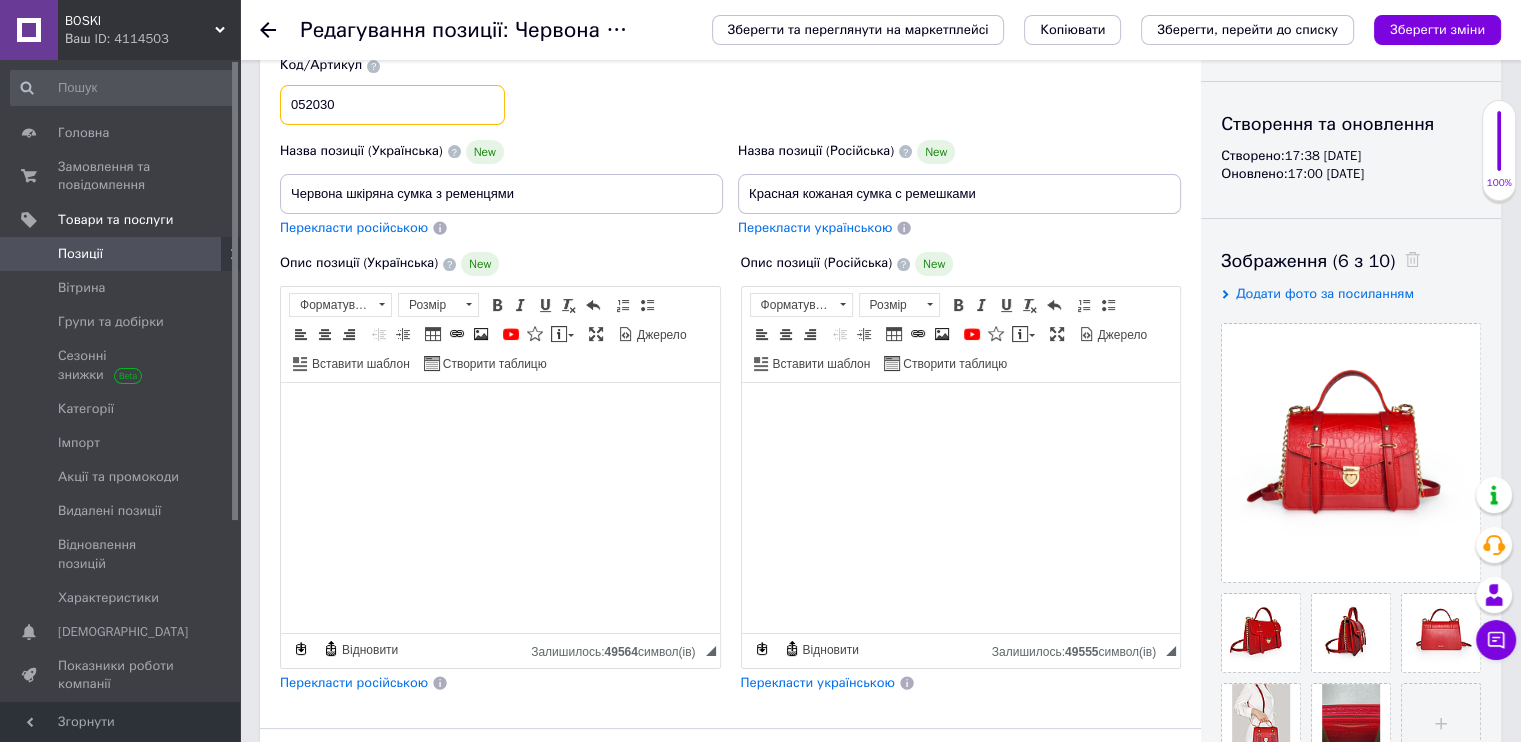 scroll, scrollTop: 200, scrollLeft: 0, axis: vertical 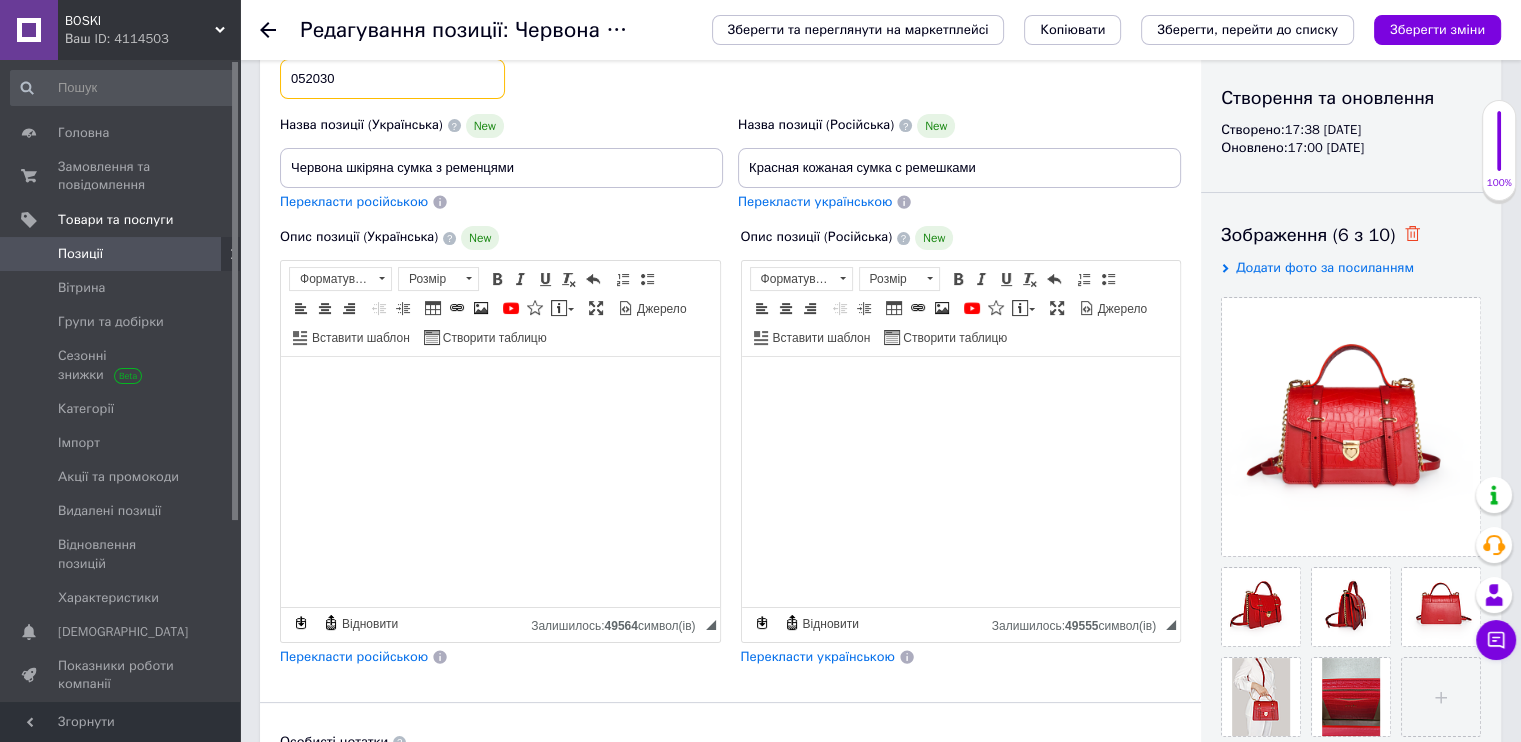type on "052030" 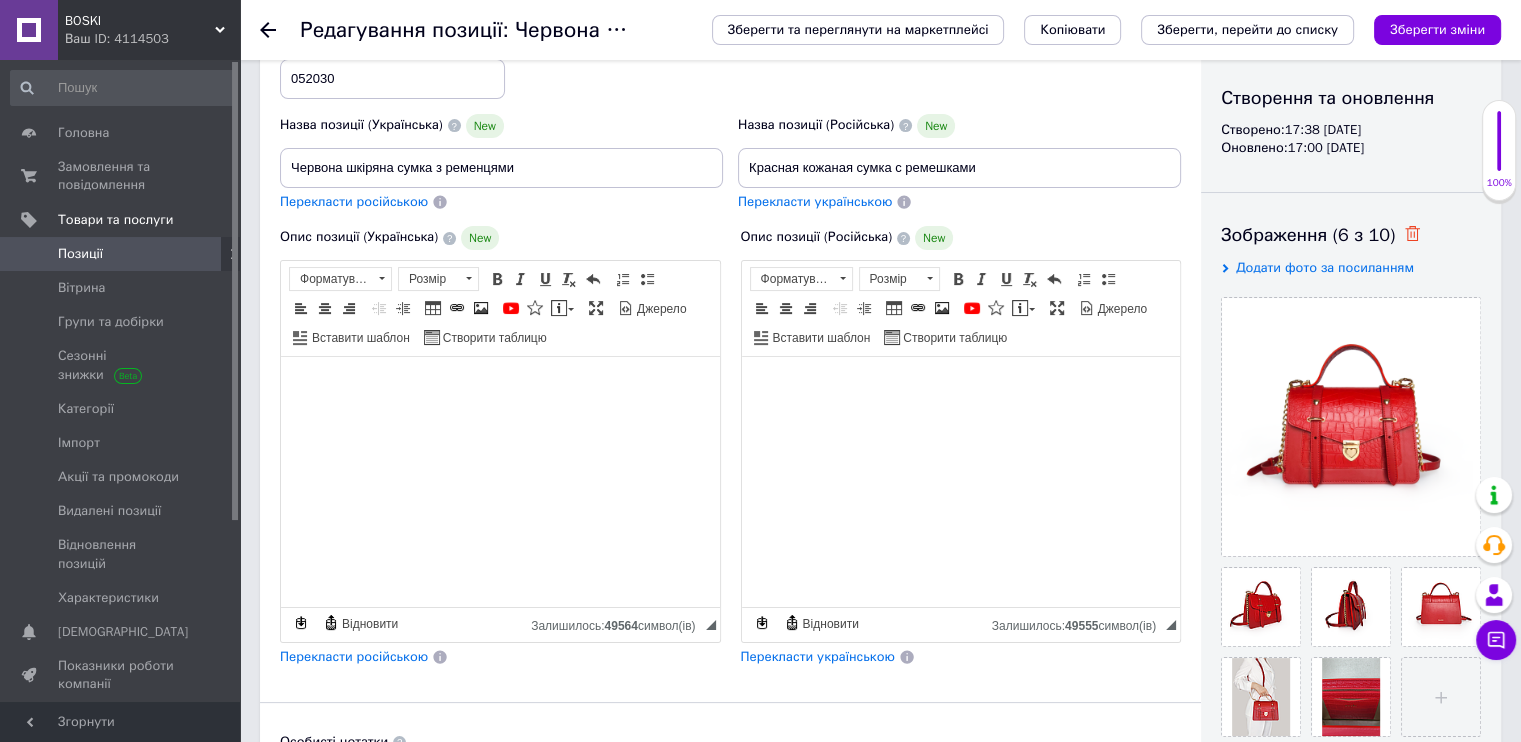 click 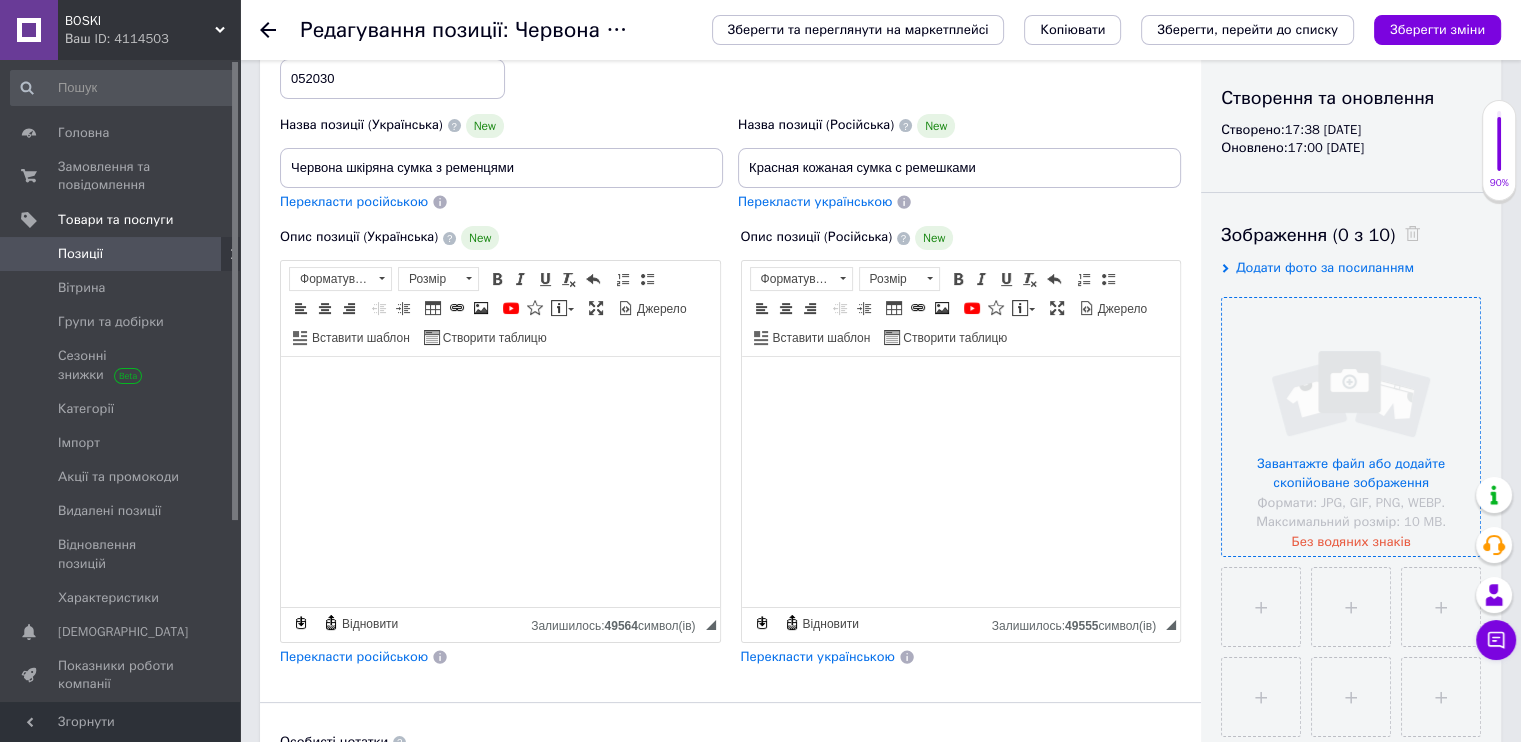 click at bounding box center (1351, 427) 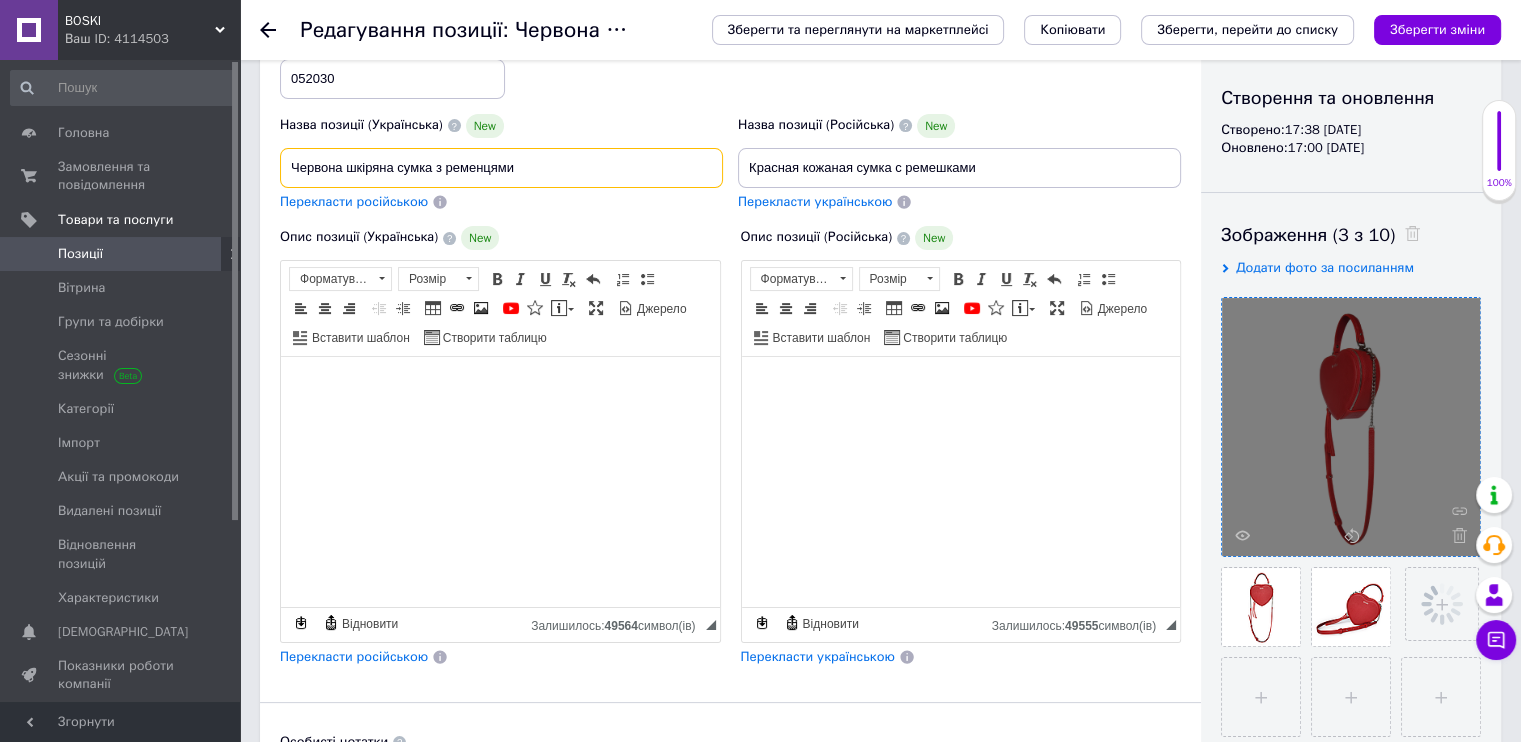drag, startPoint x: 521, startPoint y: 168, endPoint x: 430, endPoint y: 165, distance: 91.04944 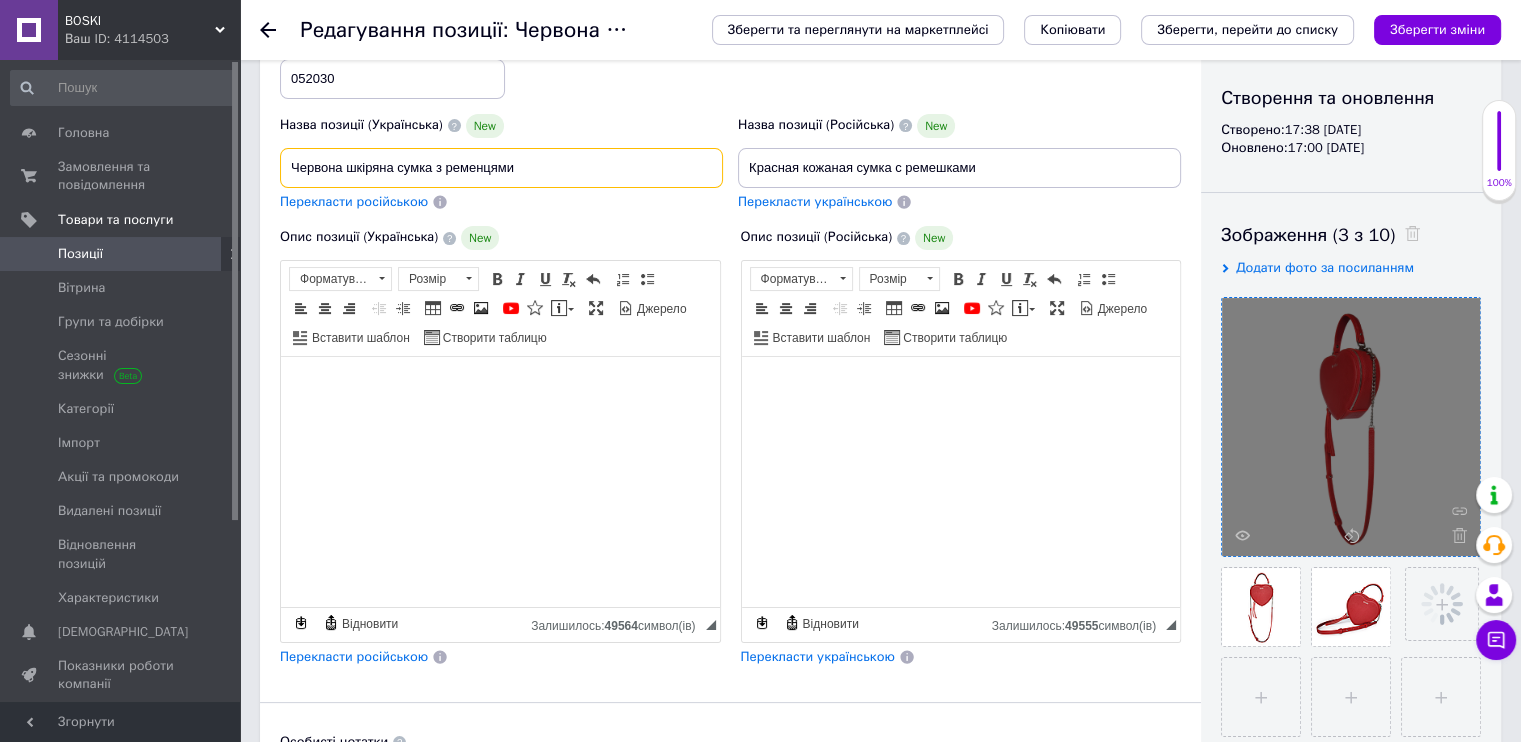click on "Червона шкіряна сумка з ременцями" at bounding box center [501, 168] 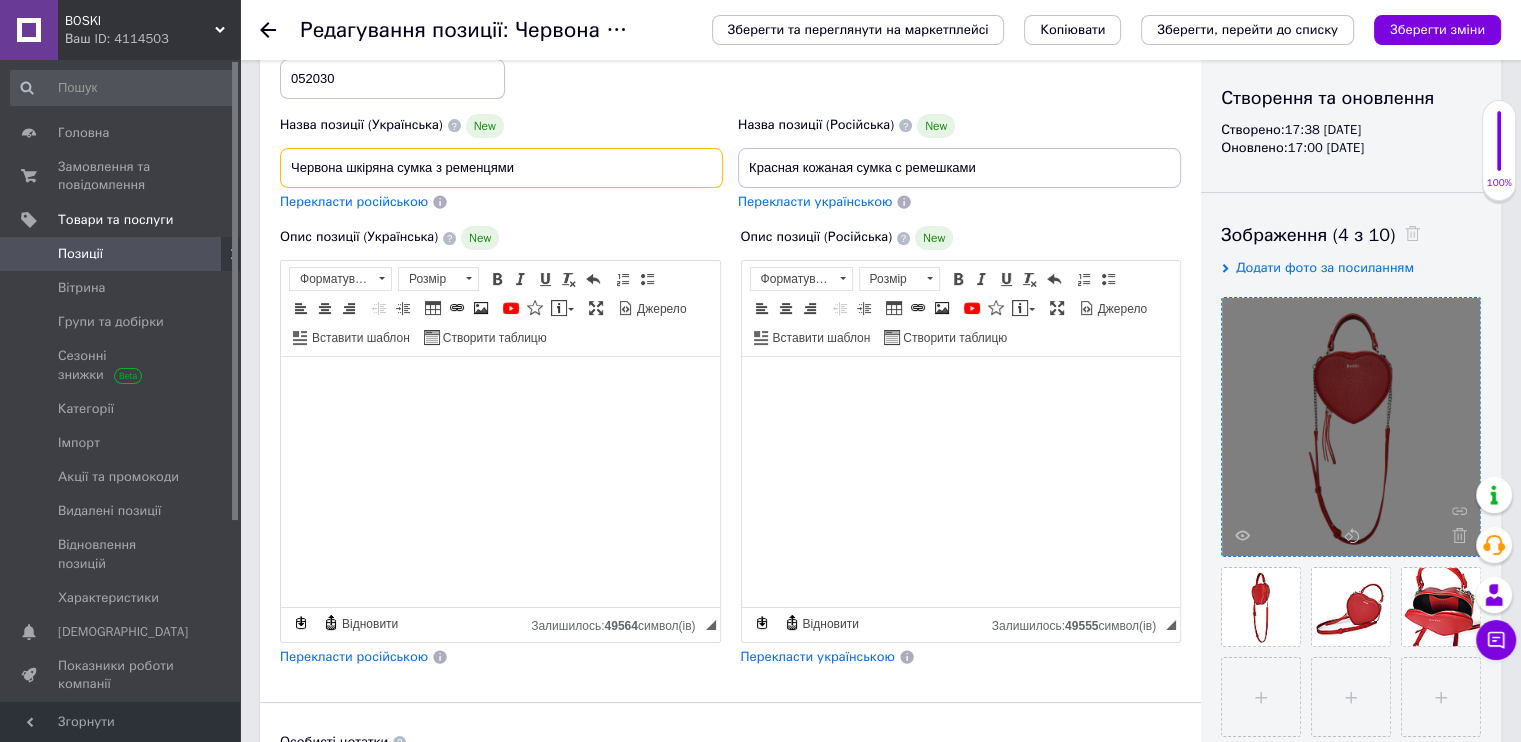 click on "Червона шкіряна сумка з ременцями" at bounding box center [501, 168] 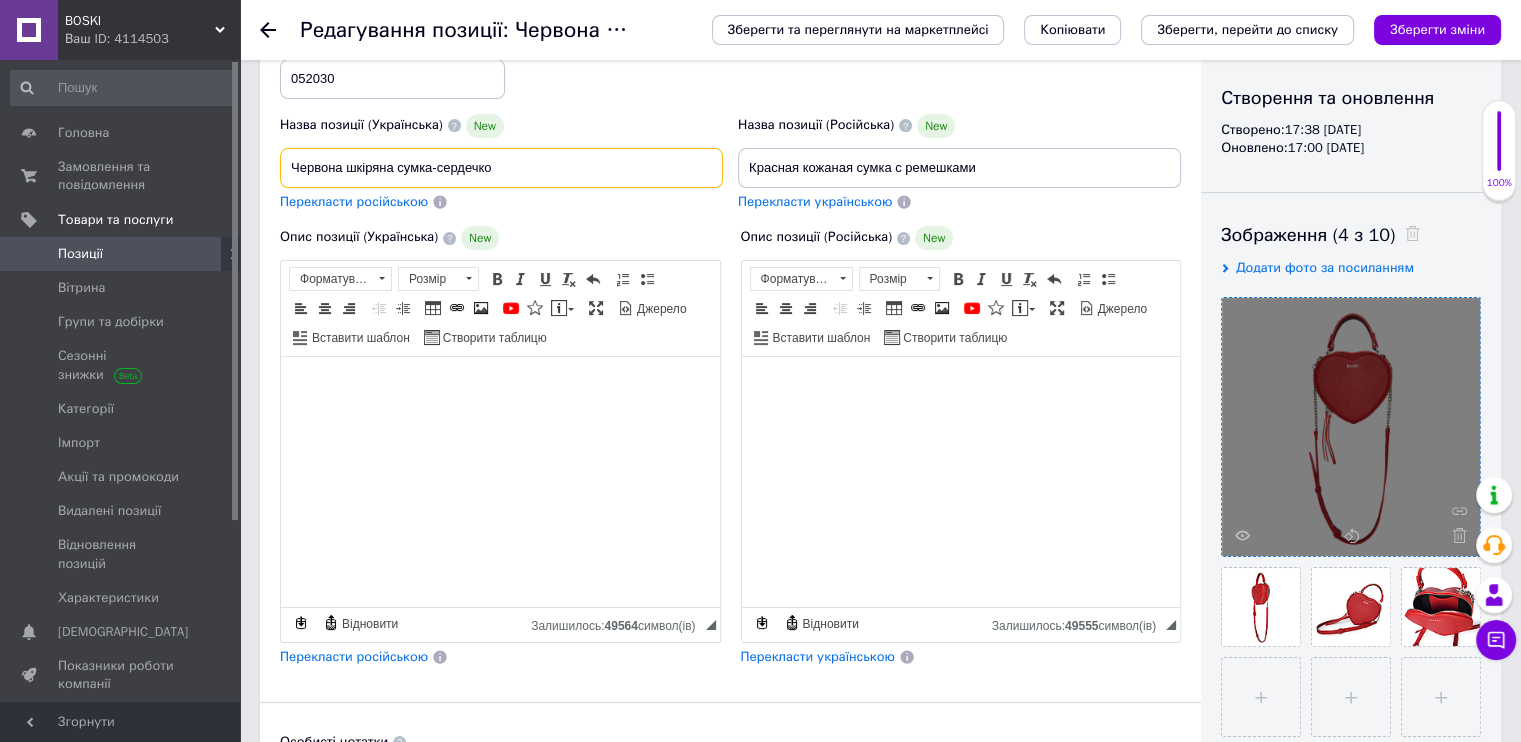 click on "Червона шкіряна сумка-сердечко" at bounding box center [501, 168] 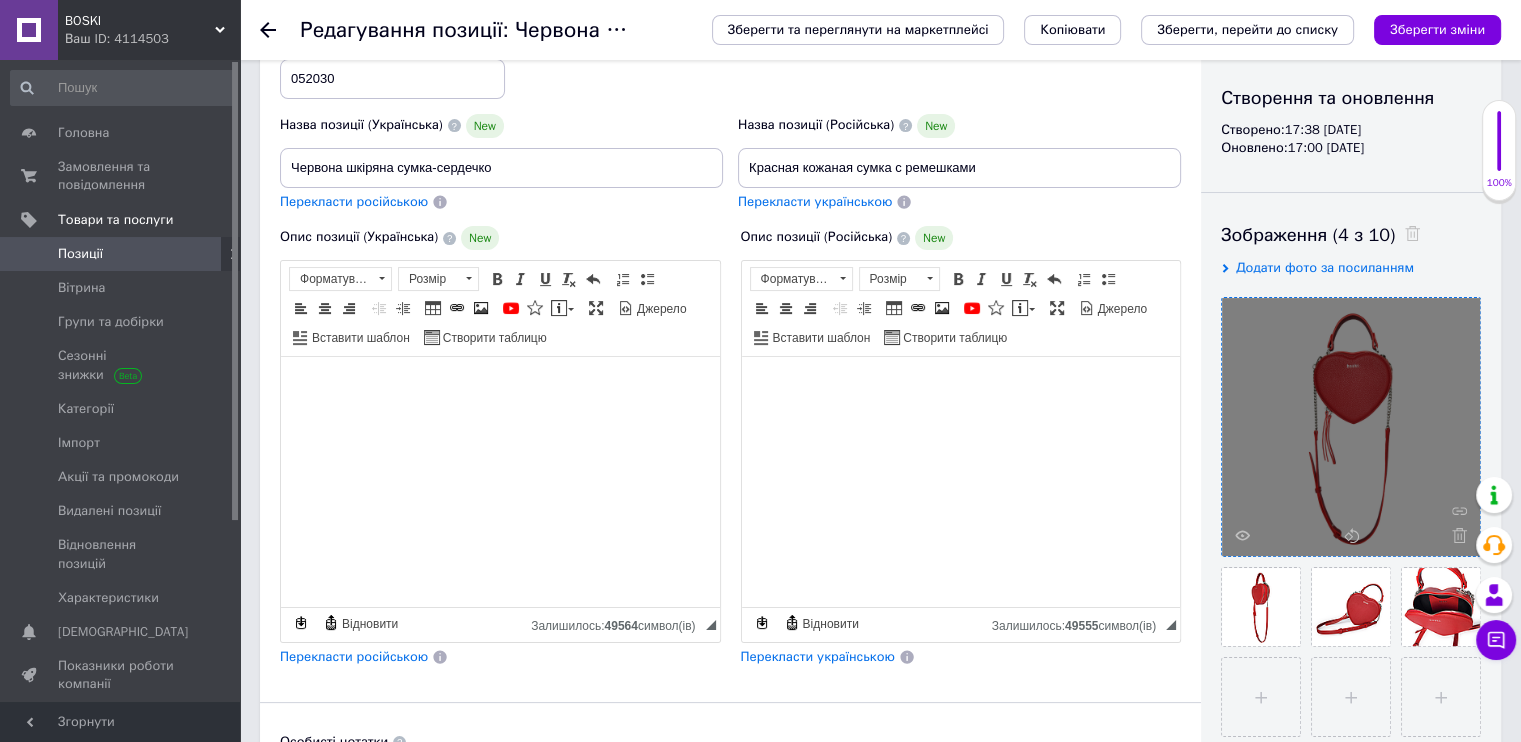 click on "Перекласти російською" at bounding box center (354, 201) 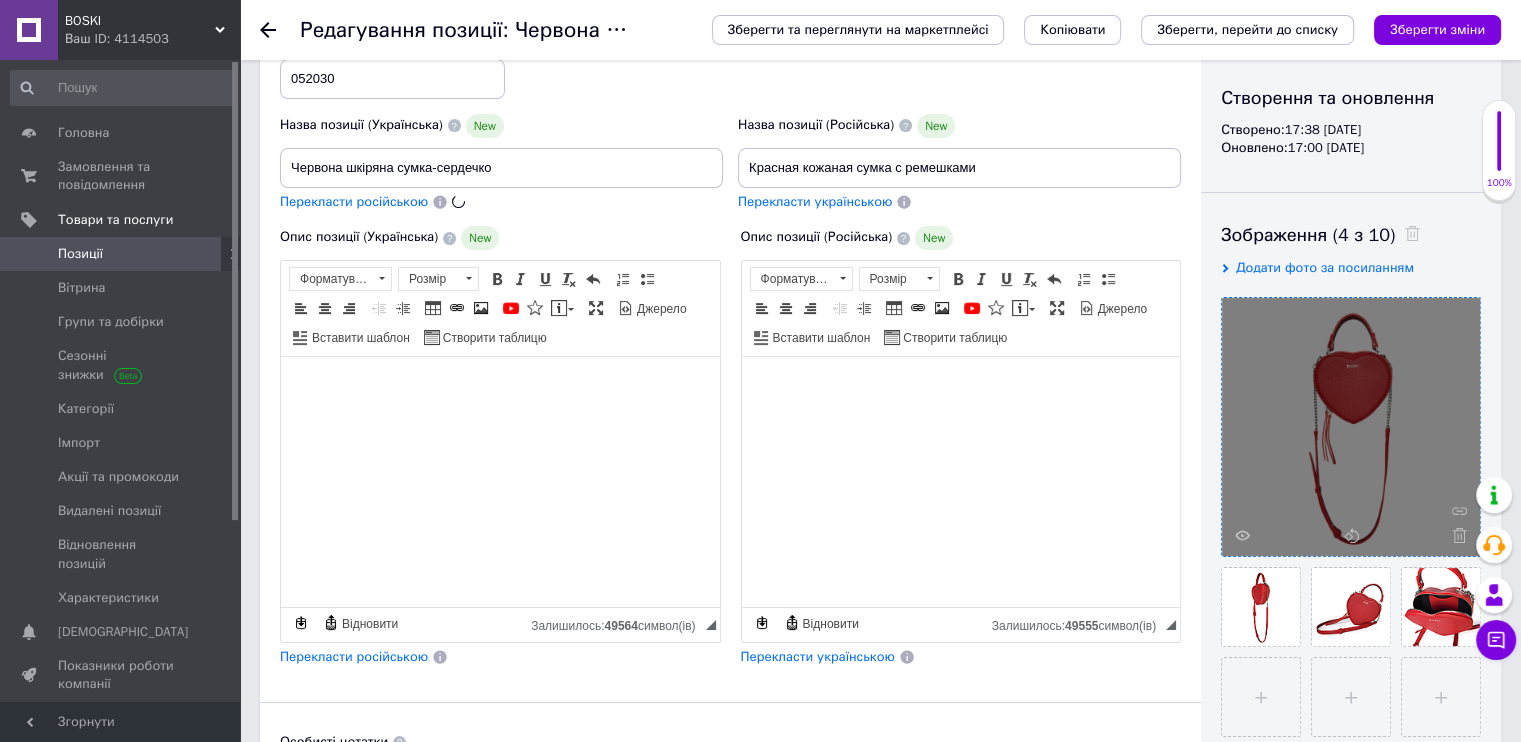 type on "Красная кожаная сумка-сердечко" 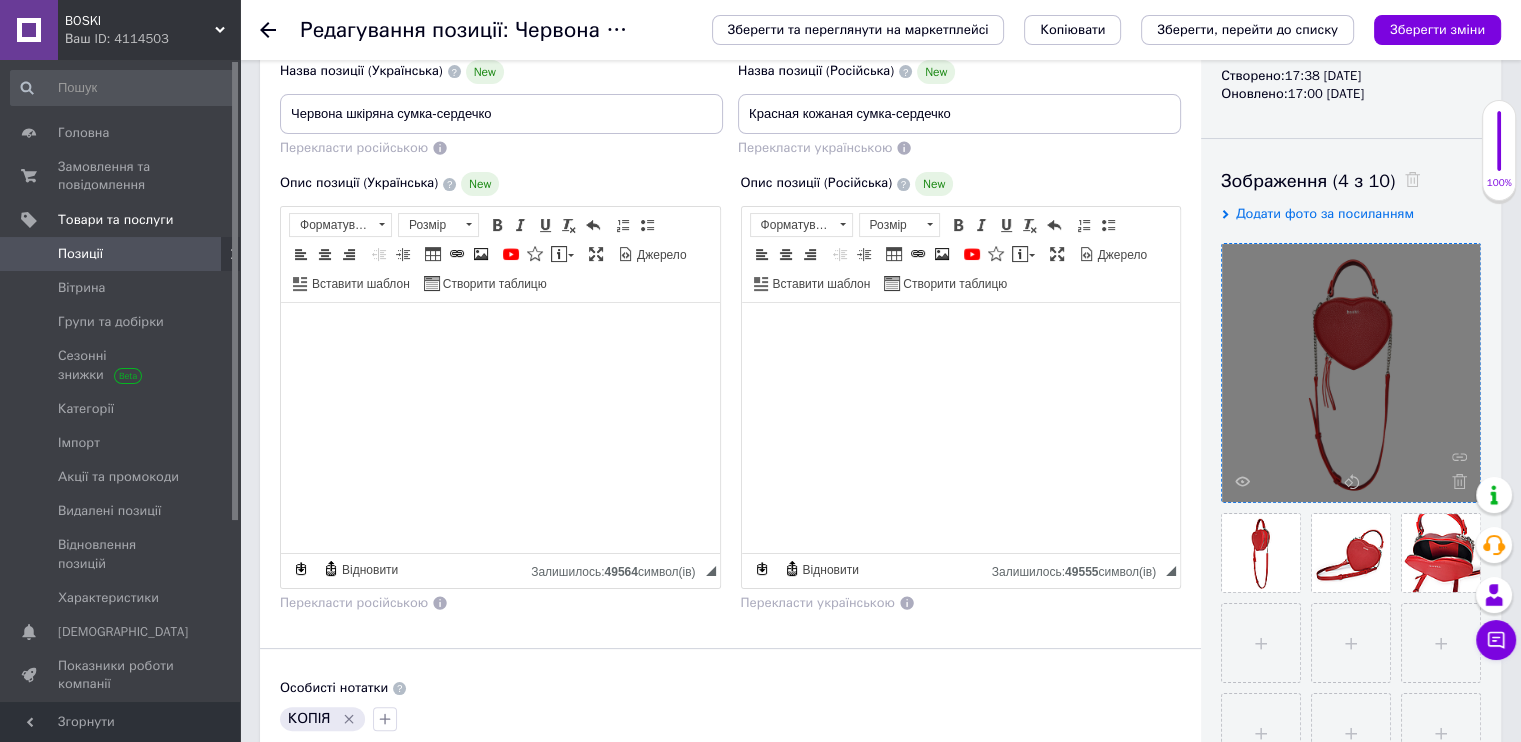 scroll, scrollTop: 300, scrollLeft: 0, axis: vertical 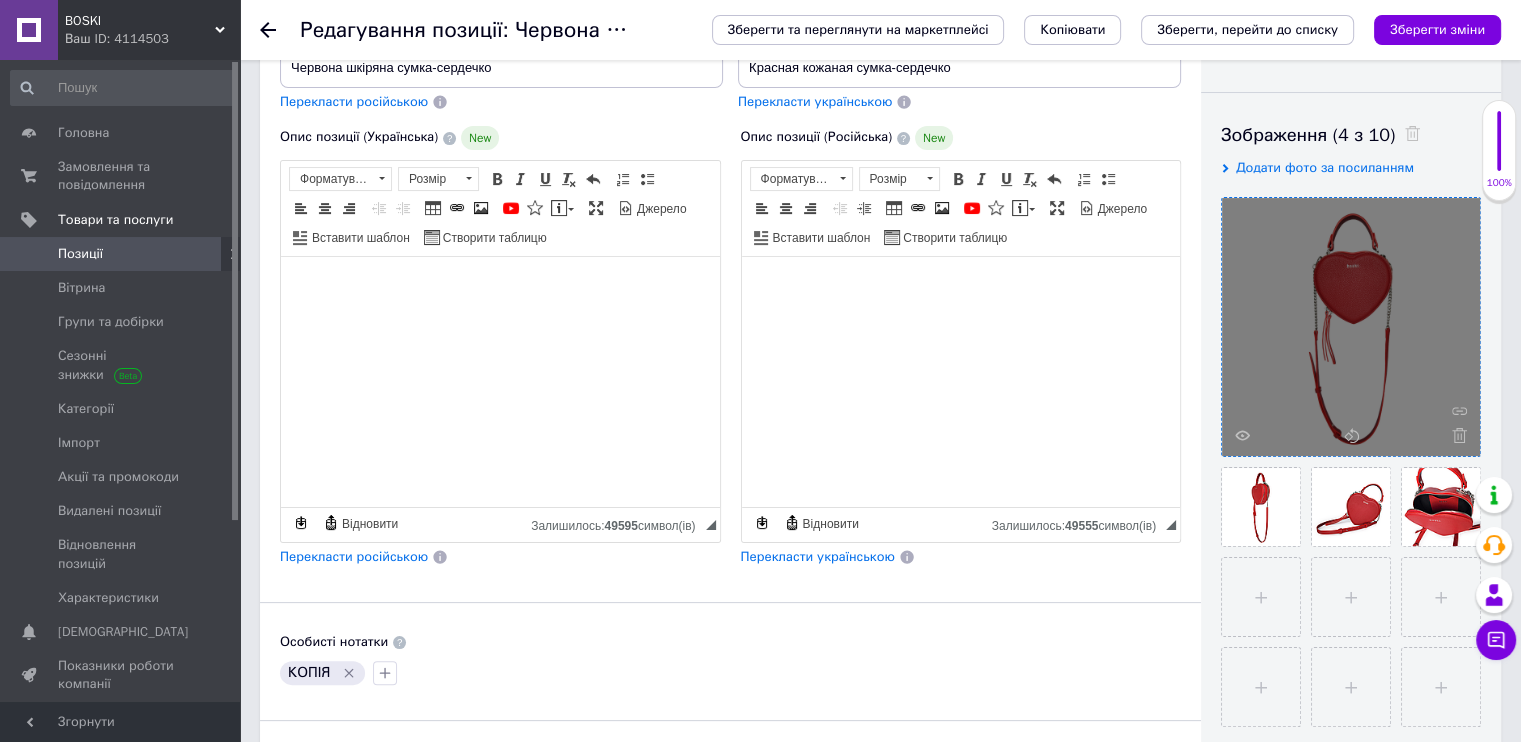 click on "Перекласти російською" at bounding box center (354, 557) 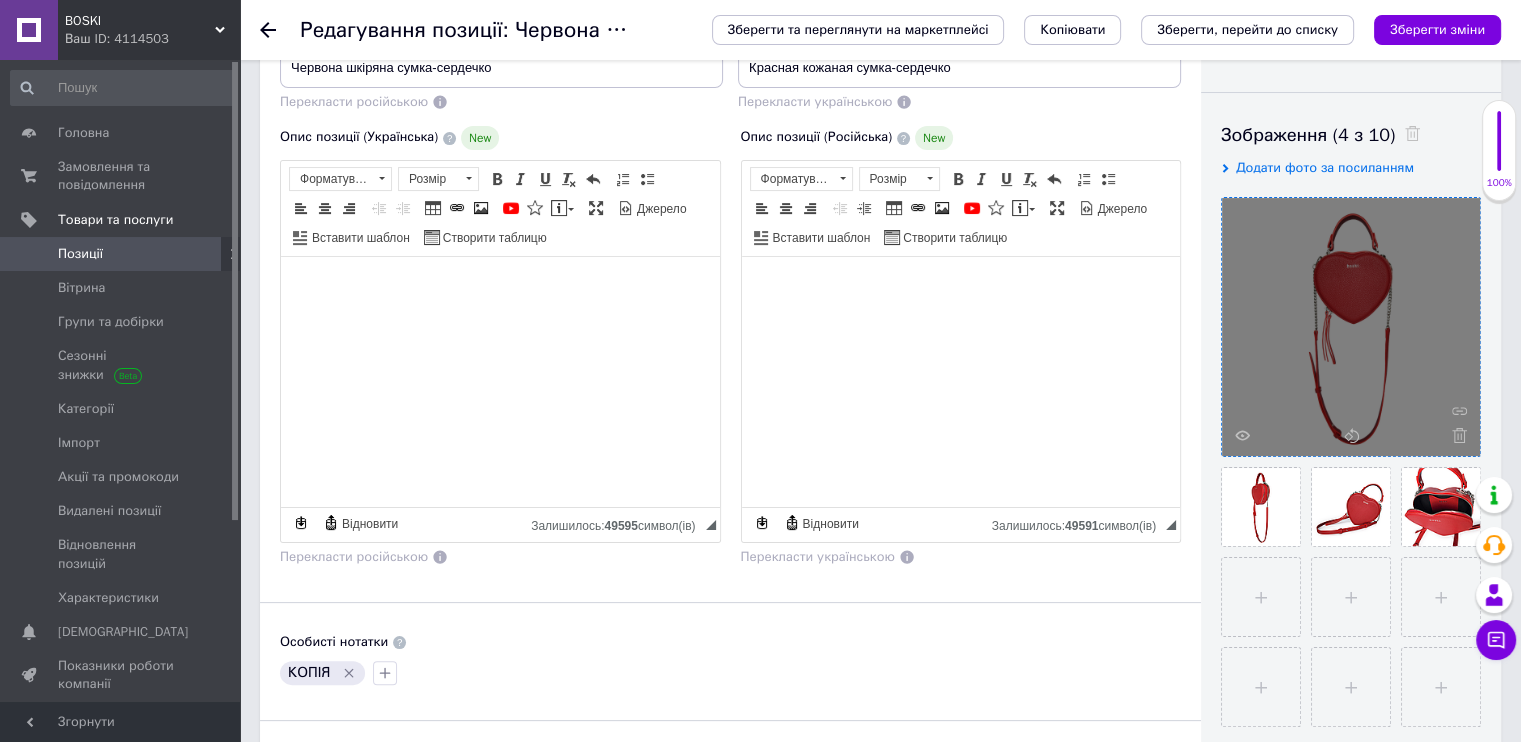 click 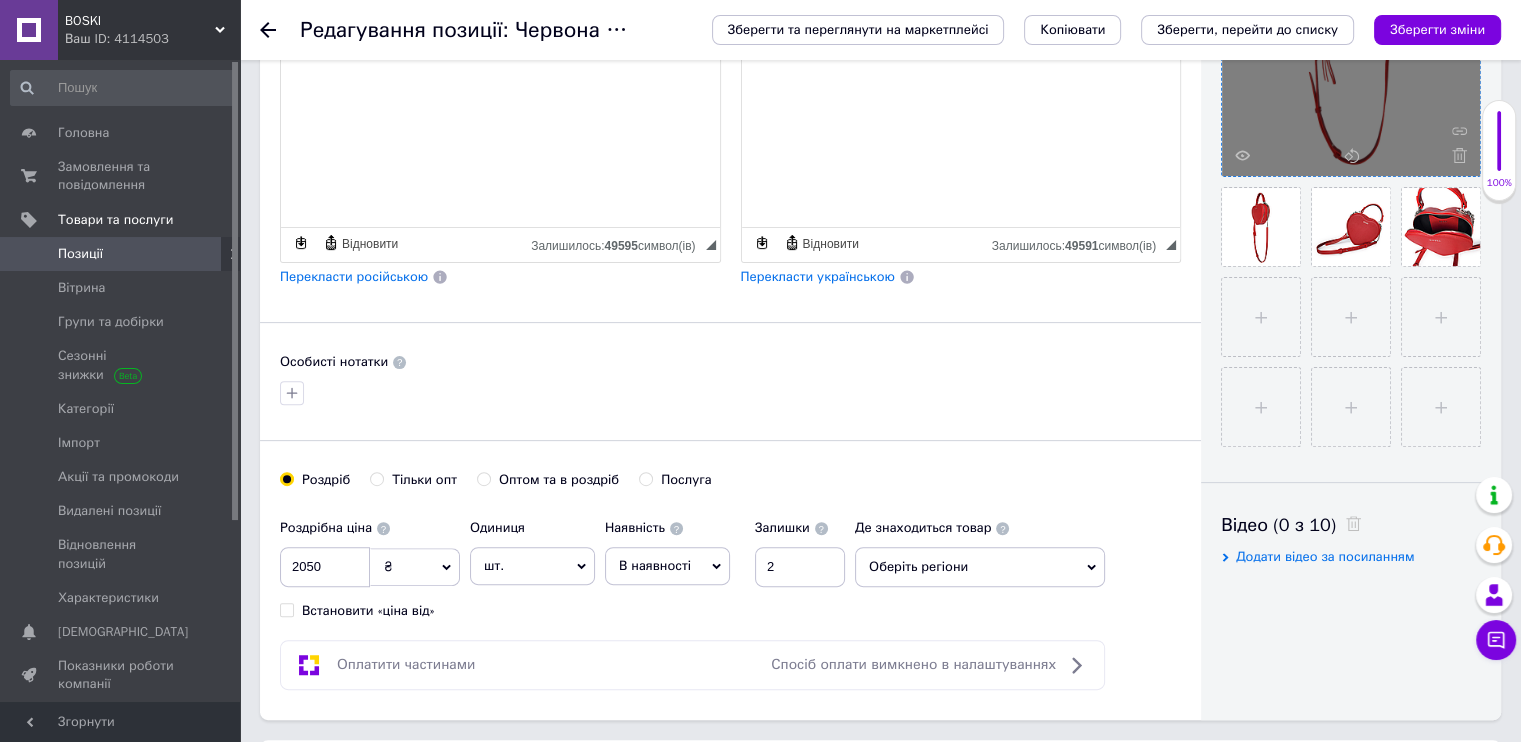 scroll, scrollTop: 700, scrollLeft: 0, axis: vertical 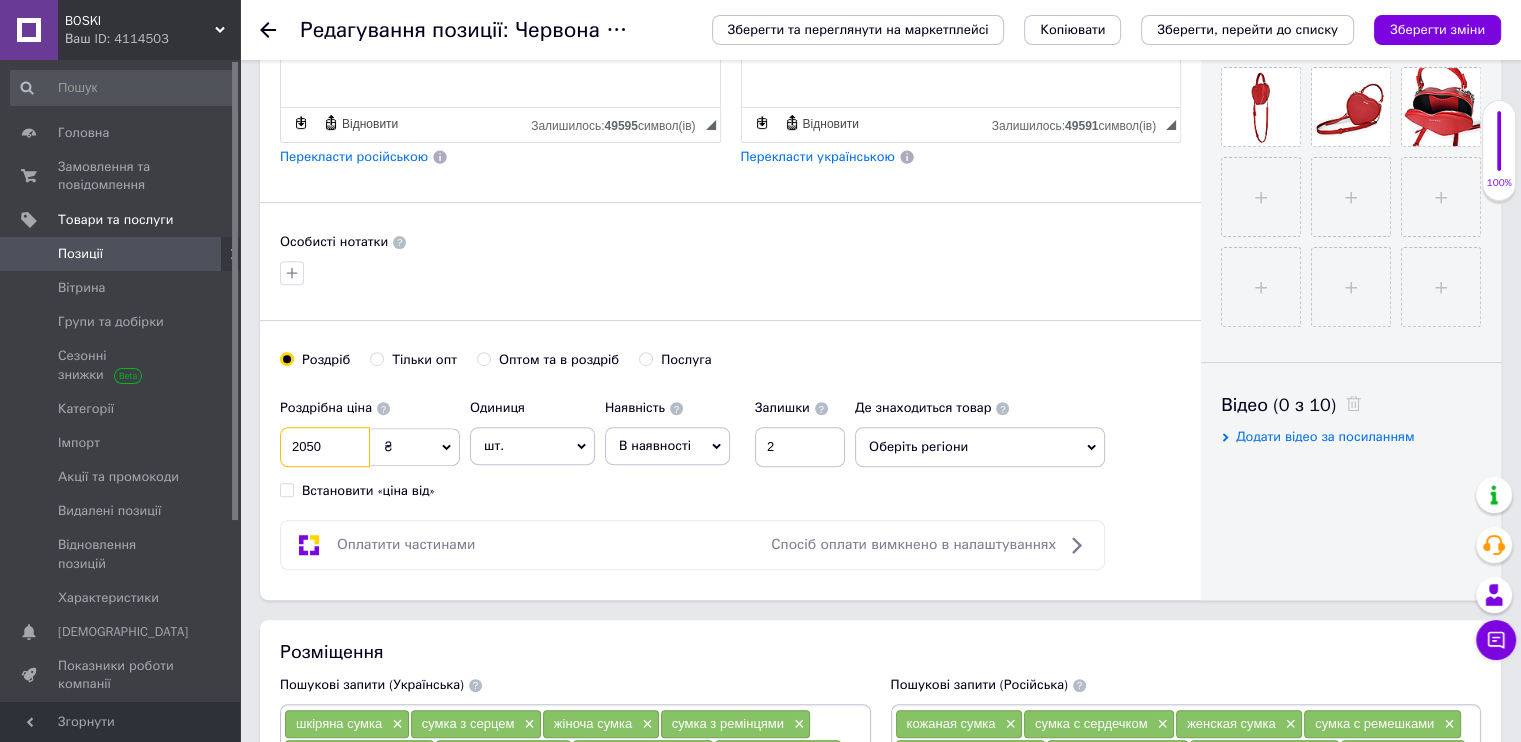 drag, startPoint x: 326, startPoint y: 432, endPoint x: 279, endPoint y: 423, distance: 47.853943 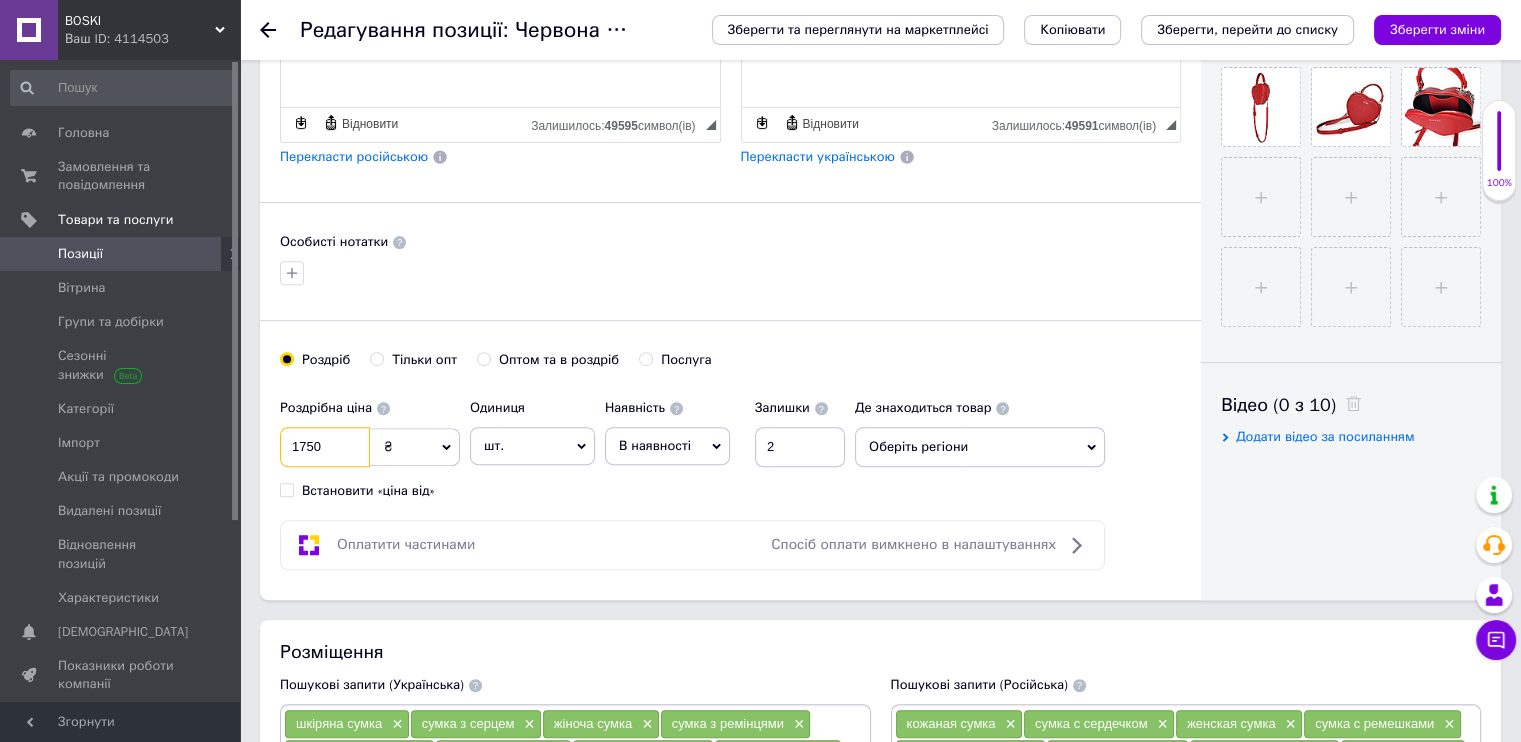 type on "1750" 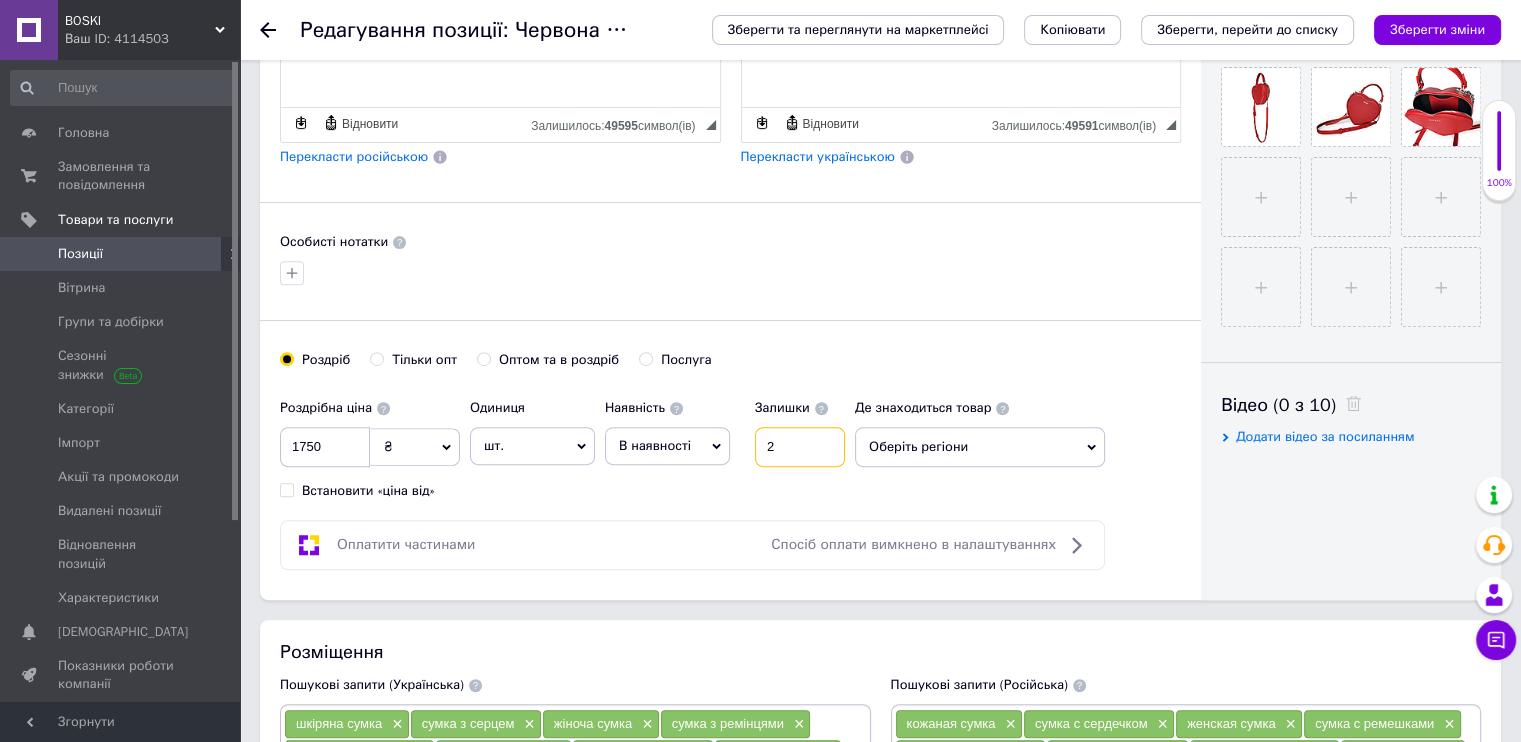drag, startPoint x: 788, startPoint y: 438, endPoint x: 756, endPoint y: 425, distance: 34.539833 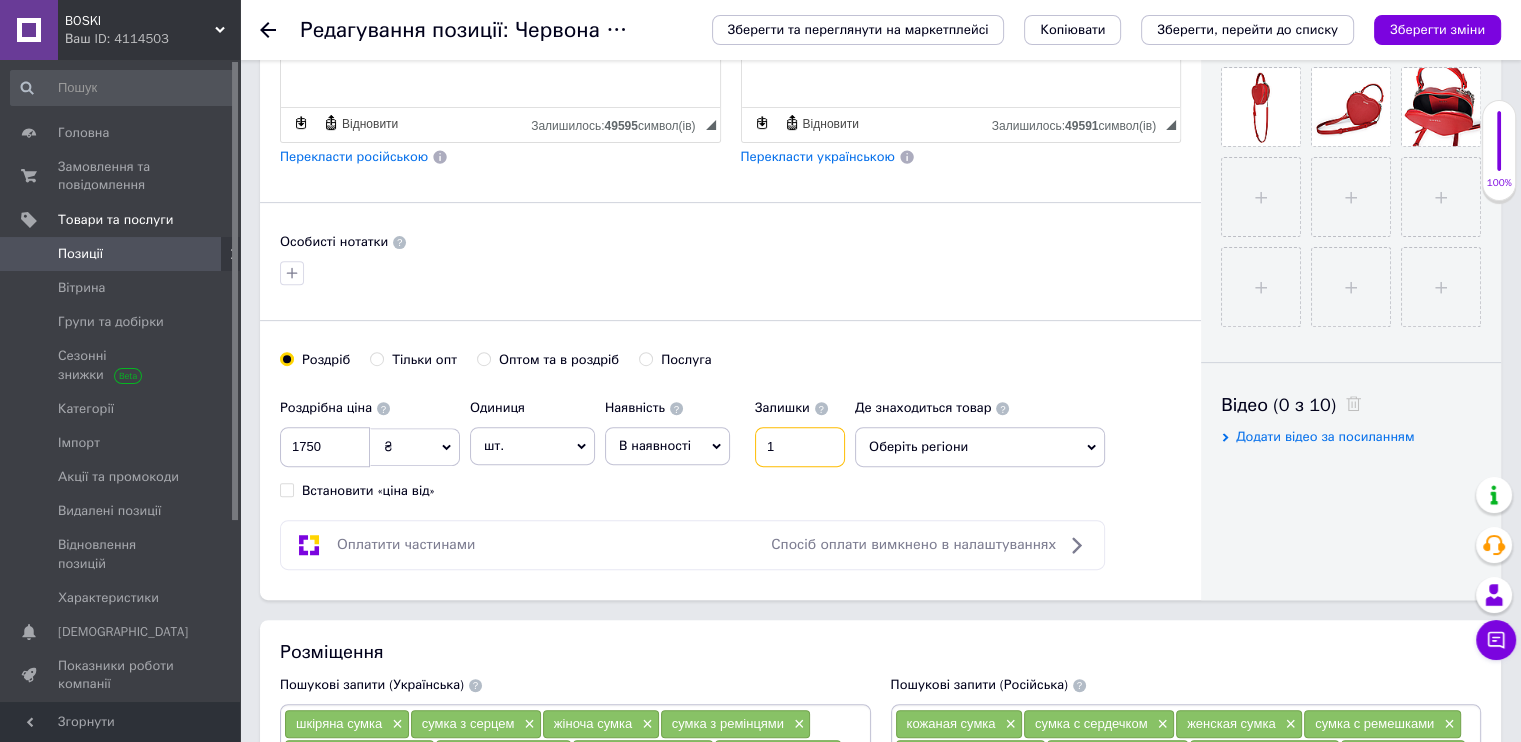 type on "1" 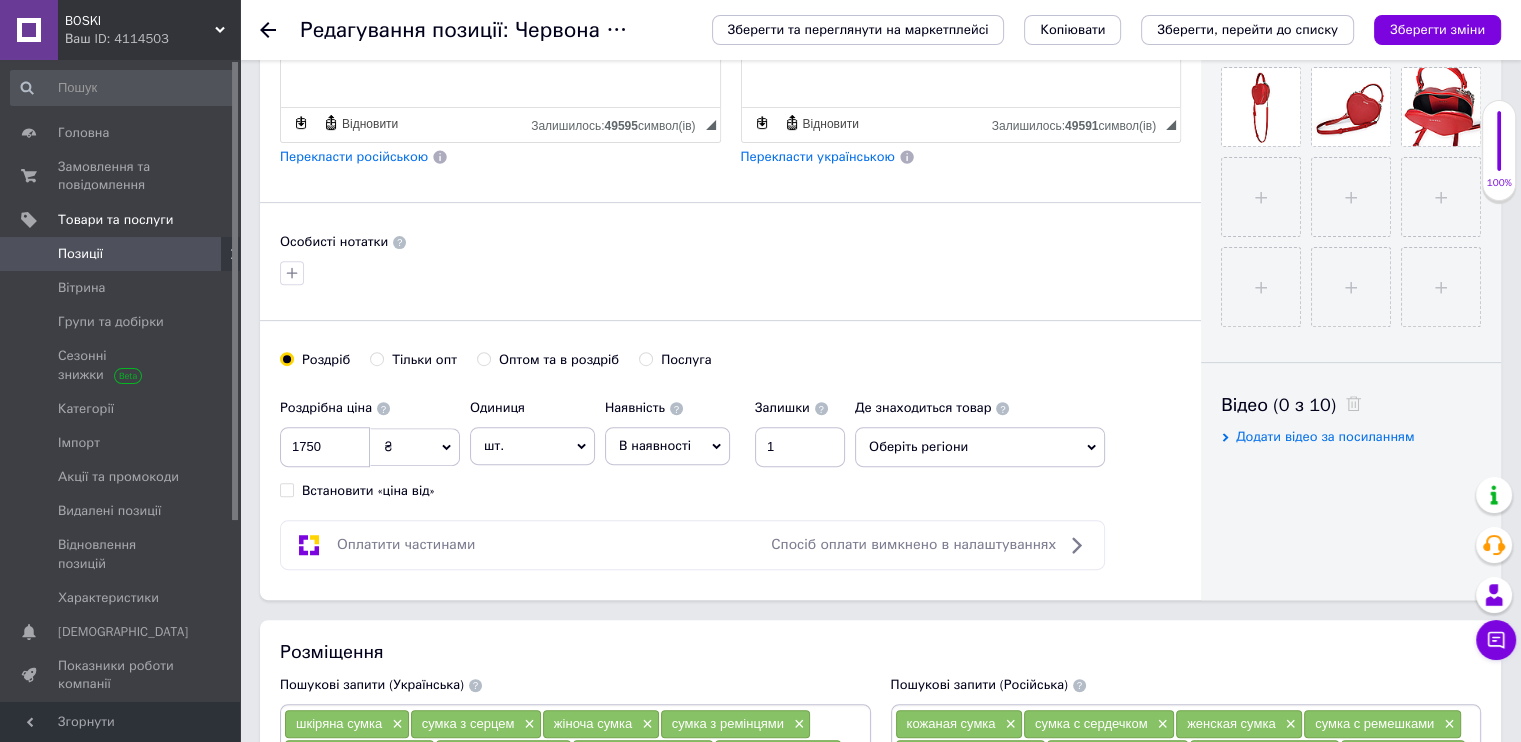click at bounding box center [730, 273] 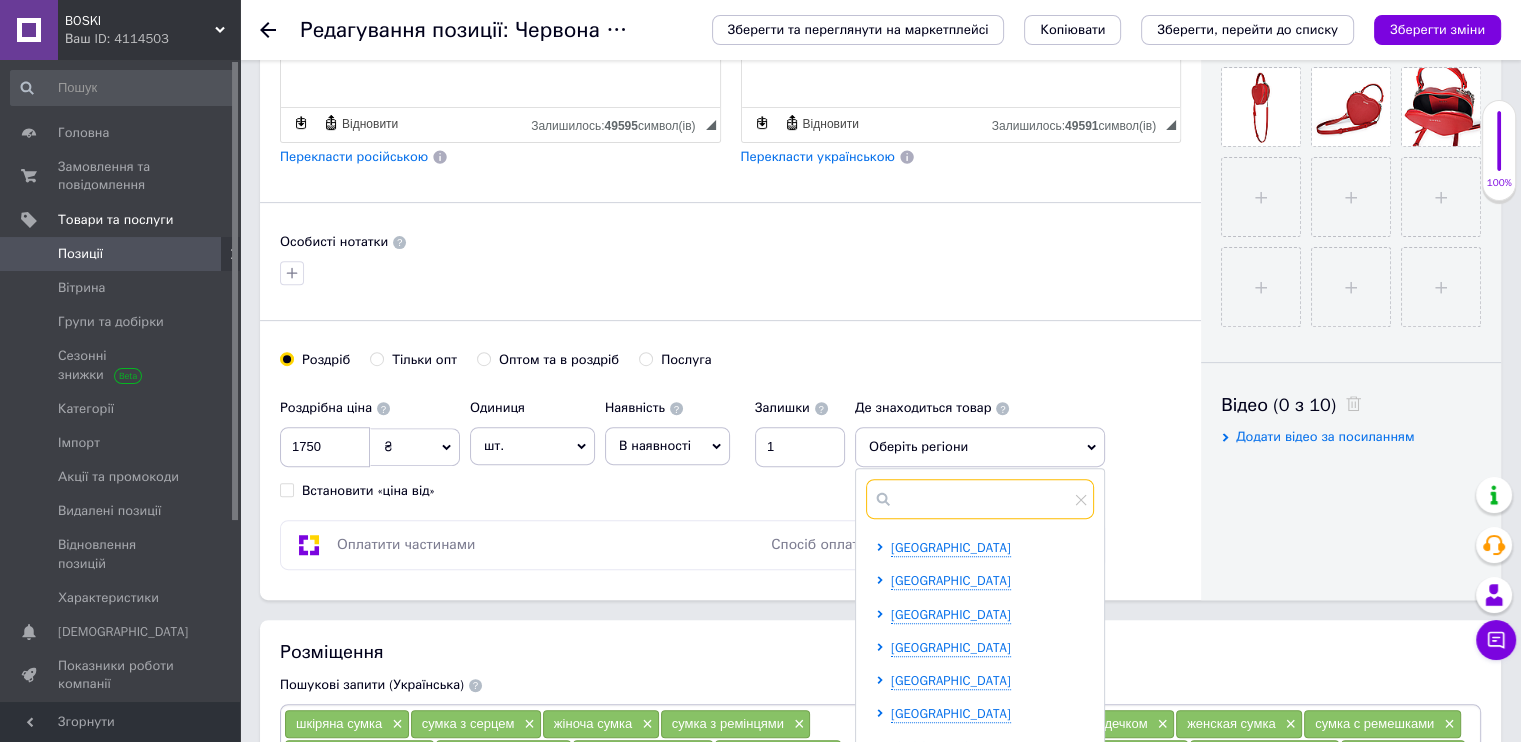 click at bounding box center [980, 499] 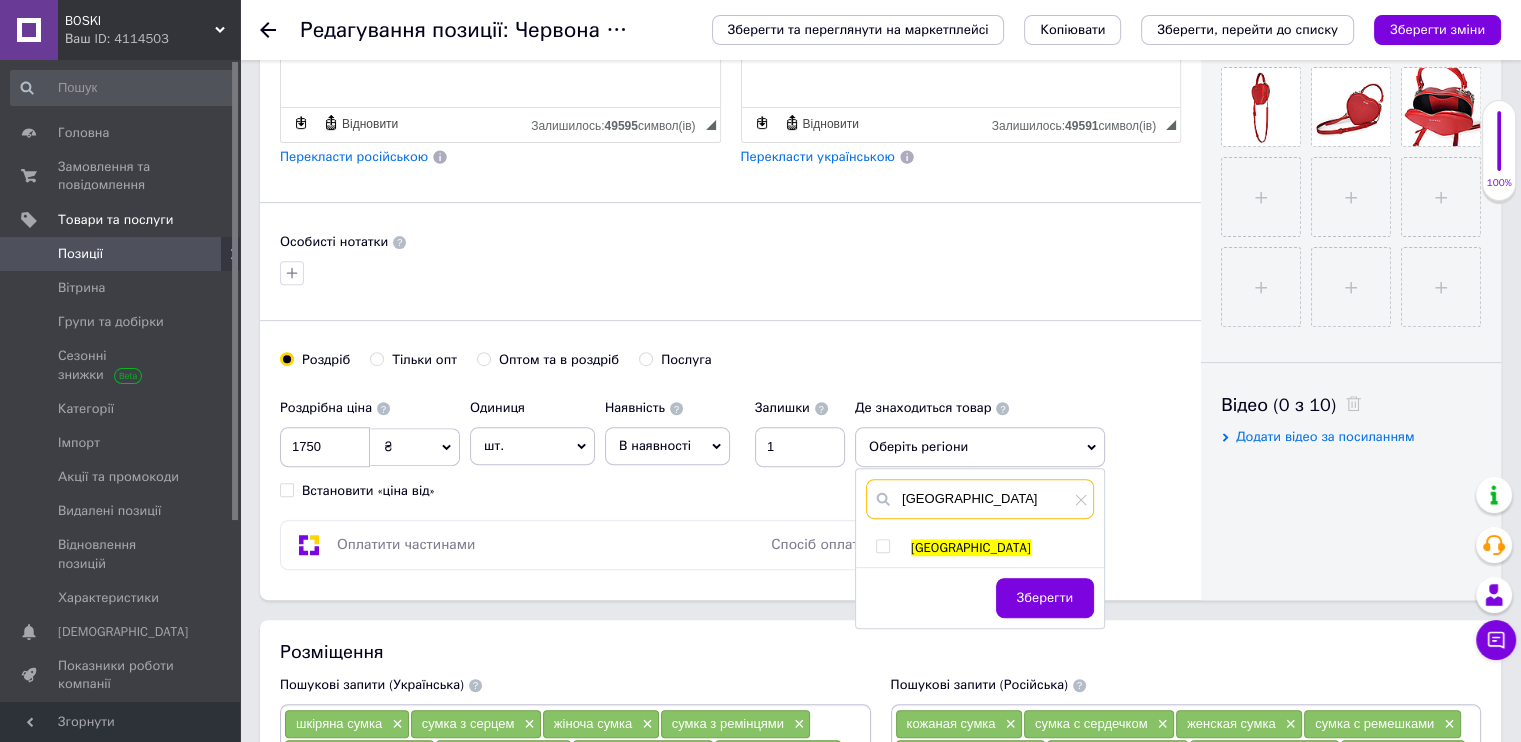 type on "[GEOGRAPHIC_DATA]" 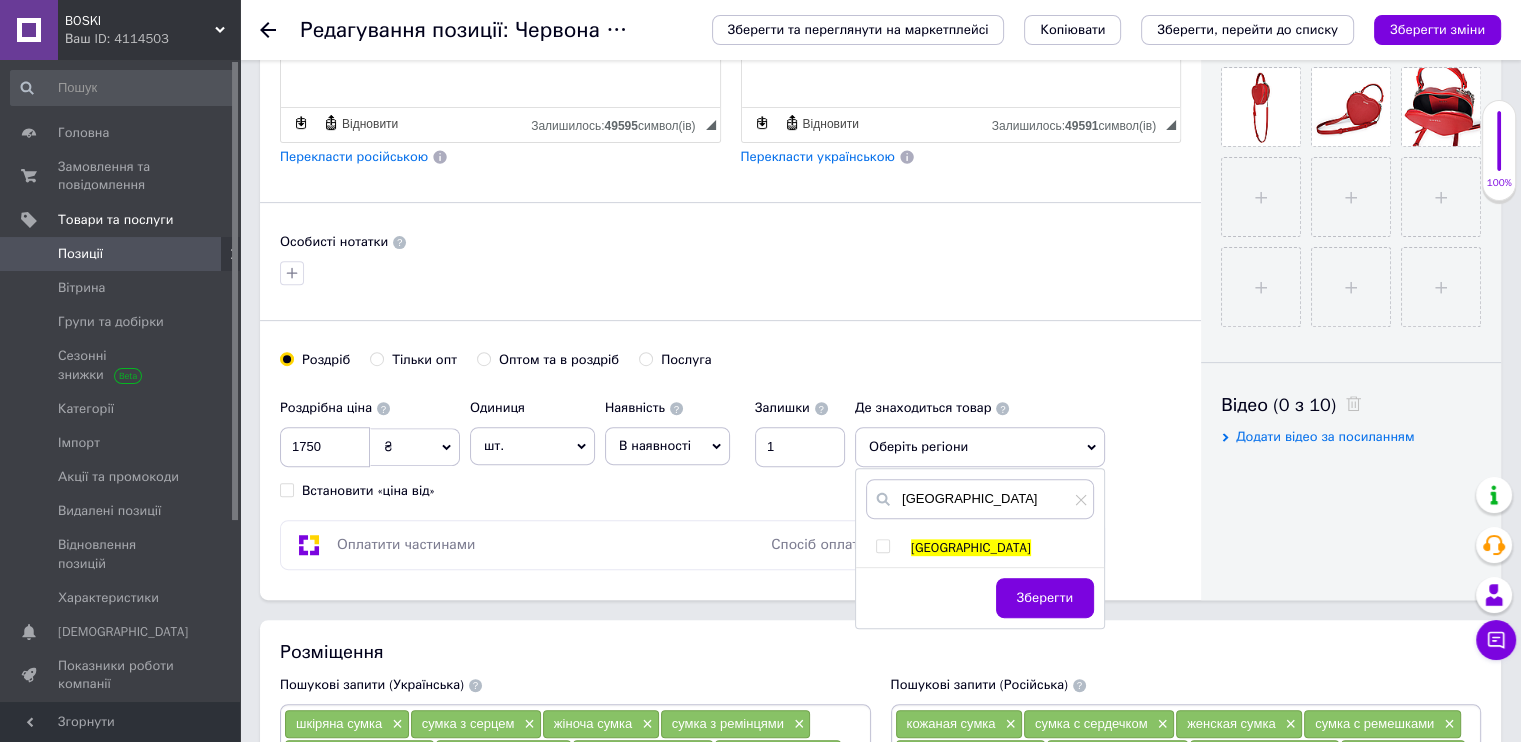 click at bounding box center [882, 546] 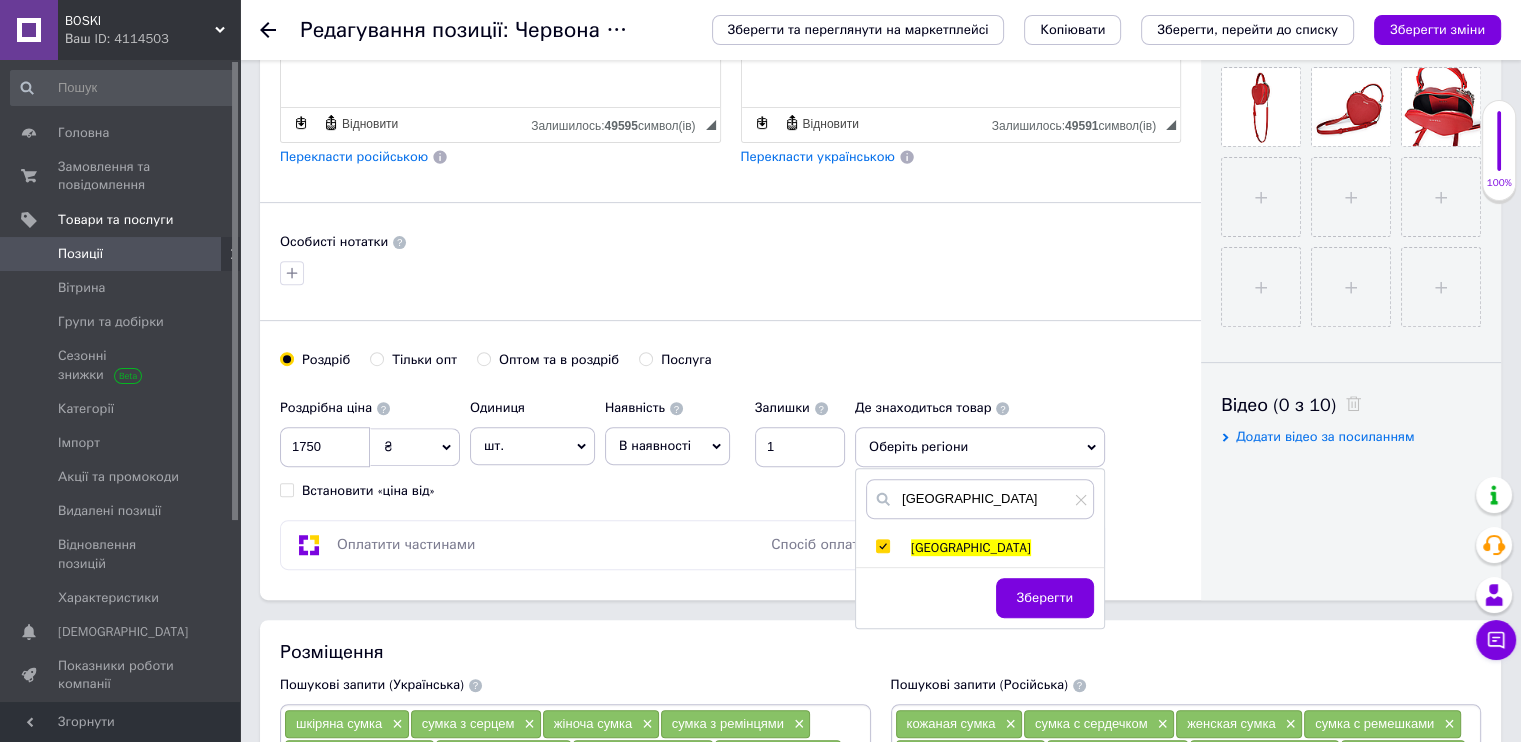 checkbox on "true" 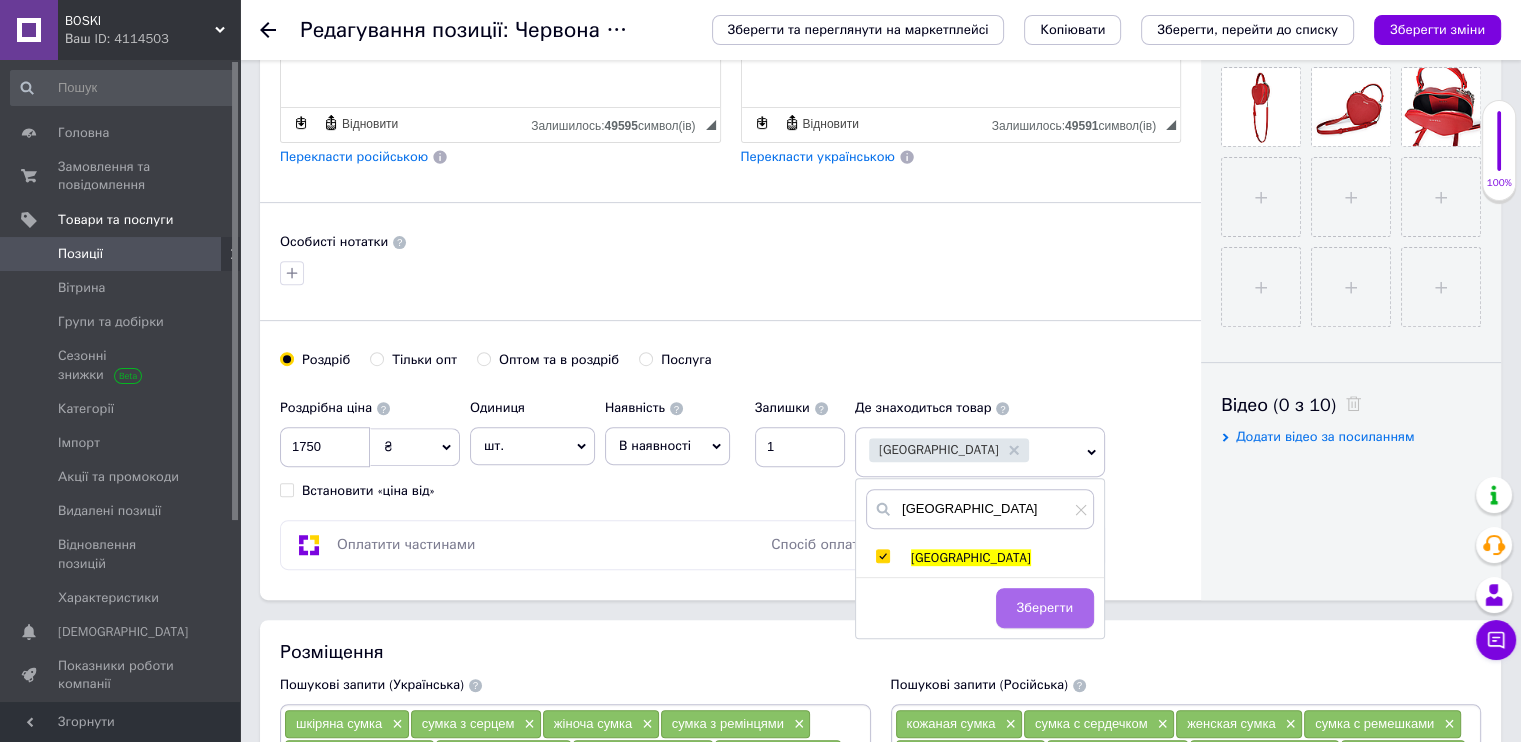 click on "Зберегти" at bounding box center (1045, 608) 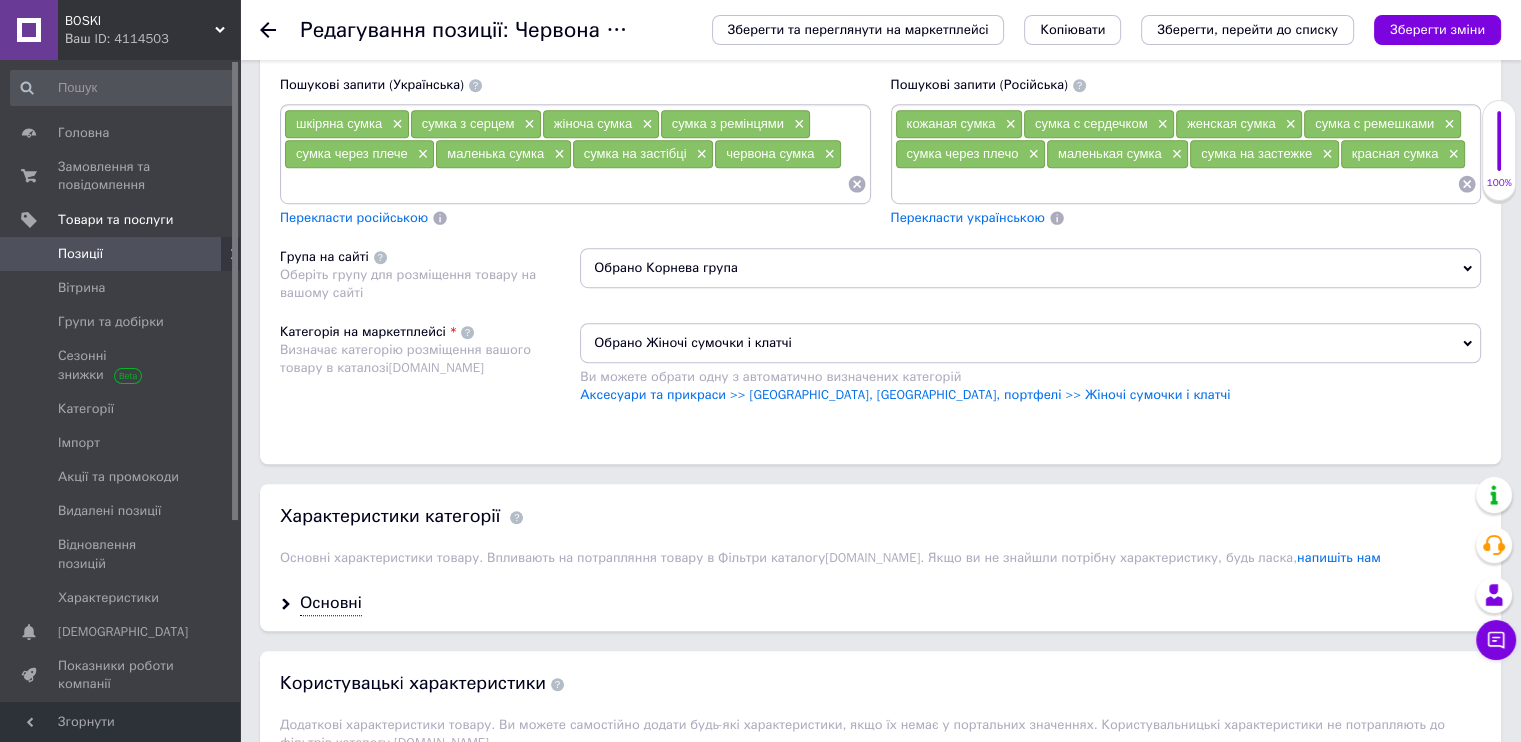 scroll, scrollTop: 1400, scrollLeft: 0, axis: vertical 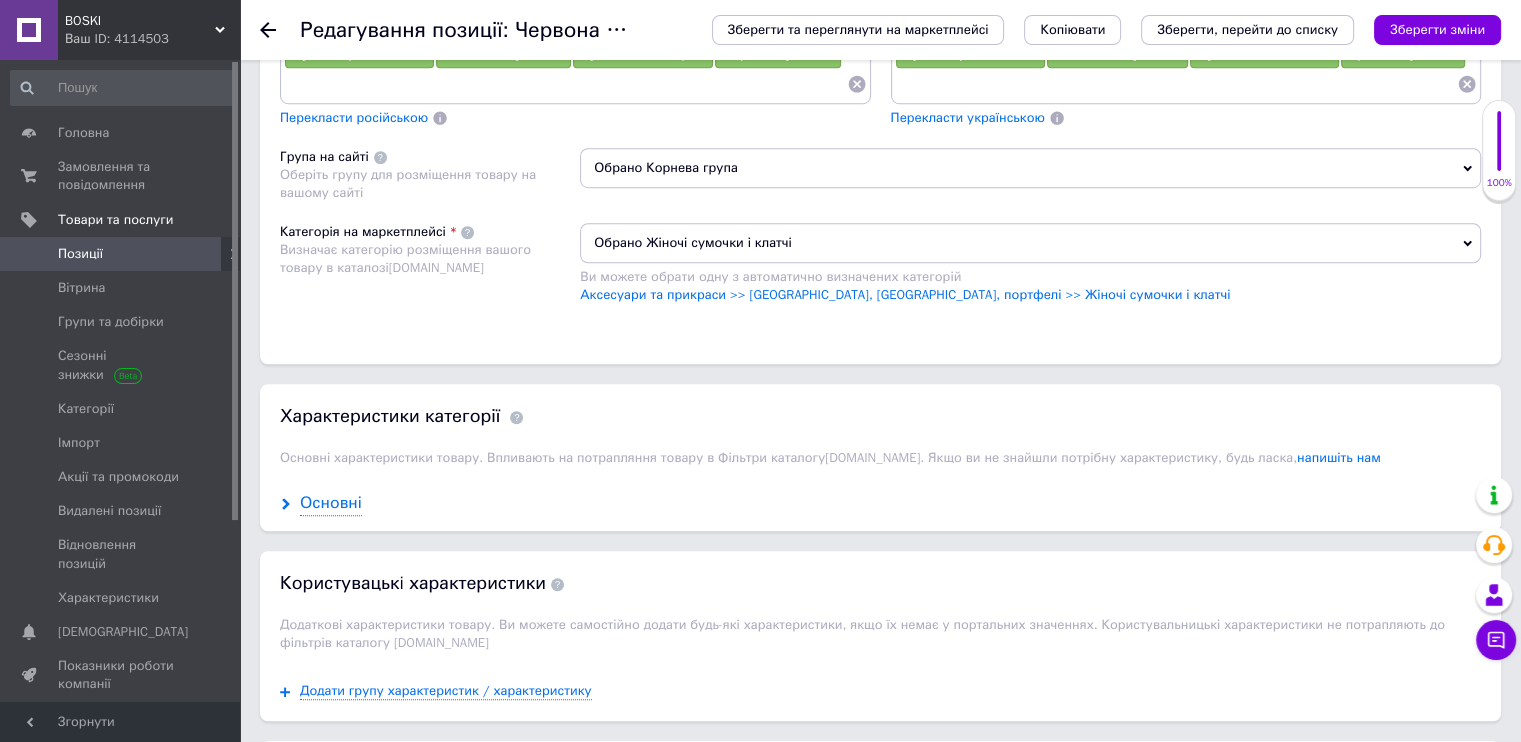 click 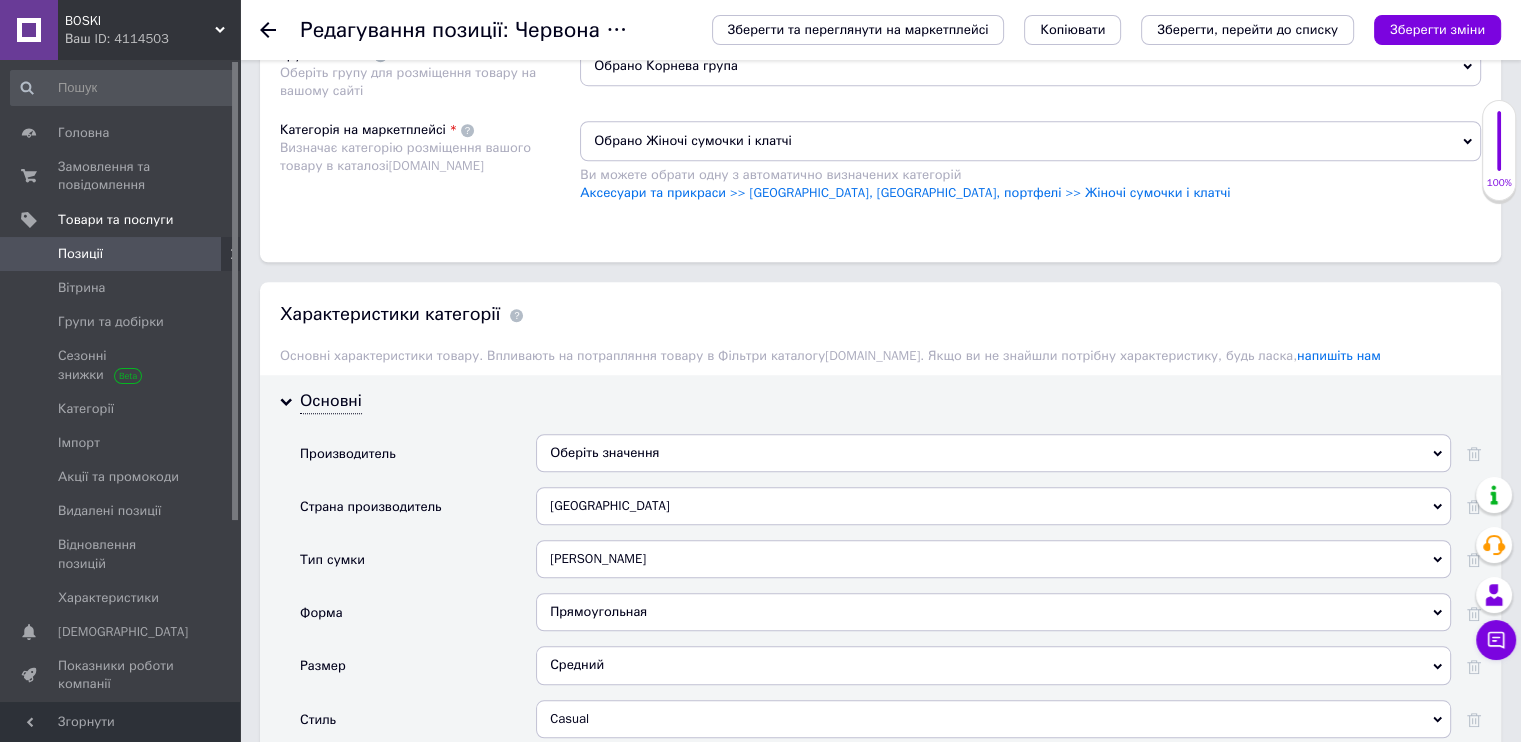 scroll, scrollTop: 1700, scrollLeft: 0, axis: vertical 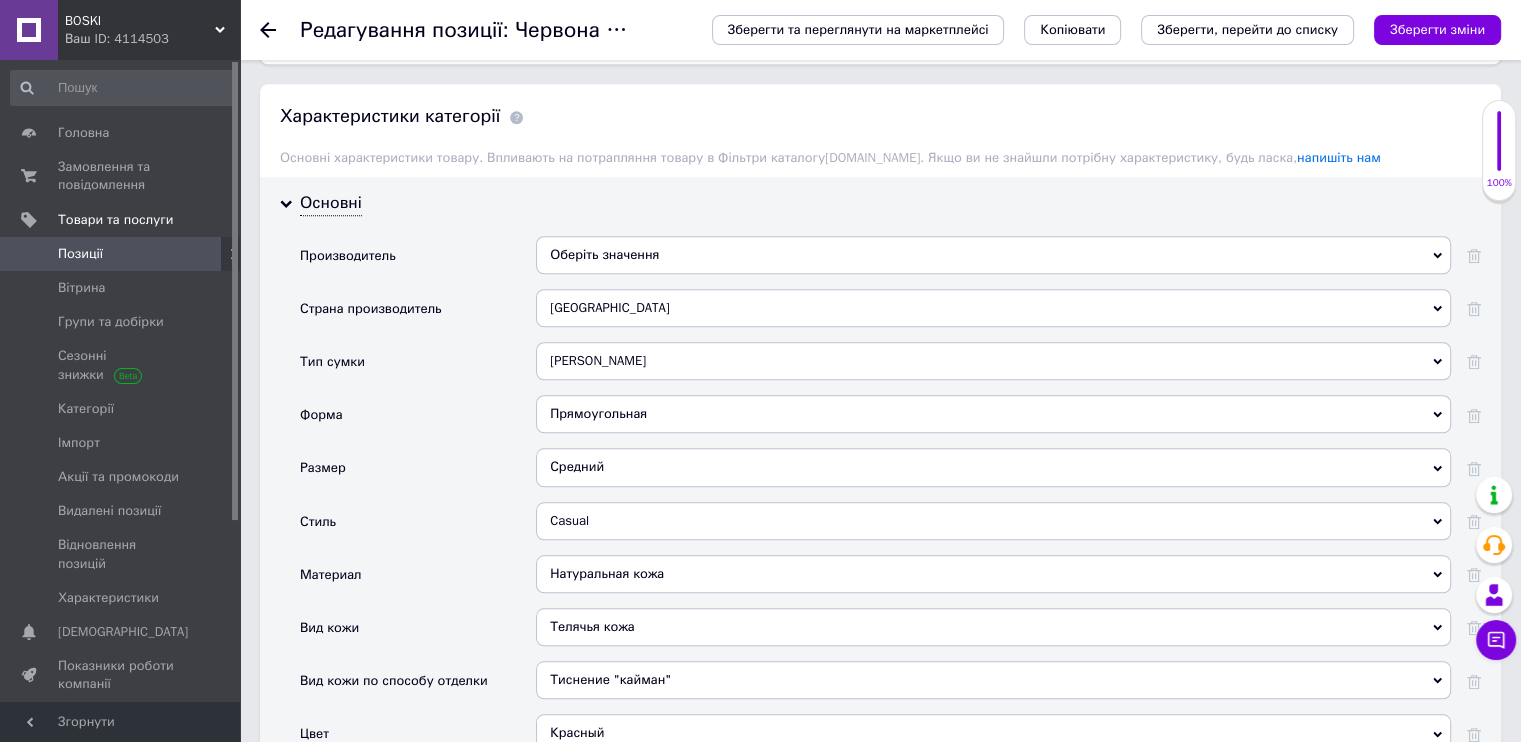 click on "[PERSON_NAME]" at bounding box center (993, 361) 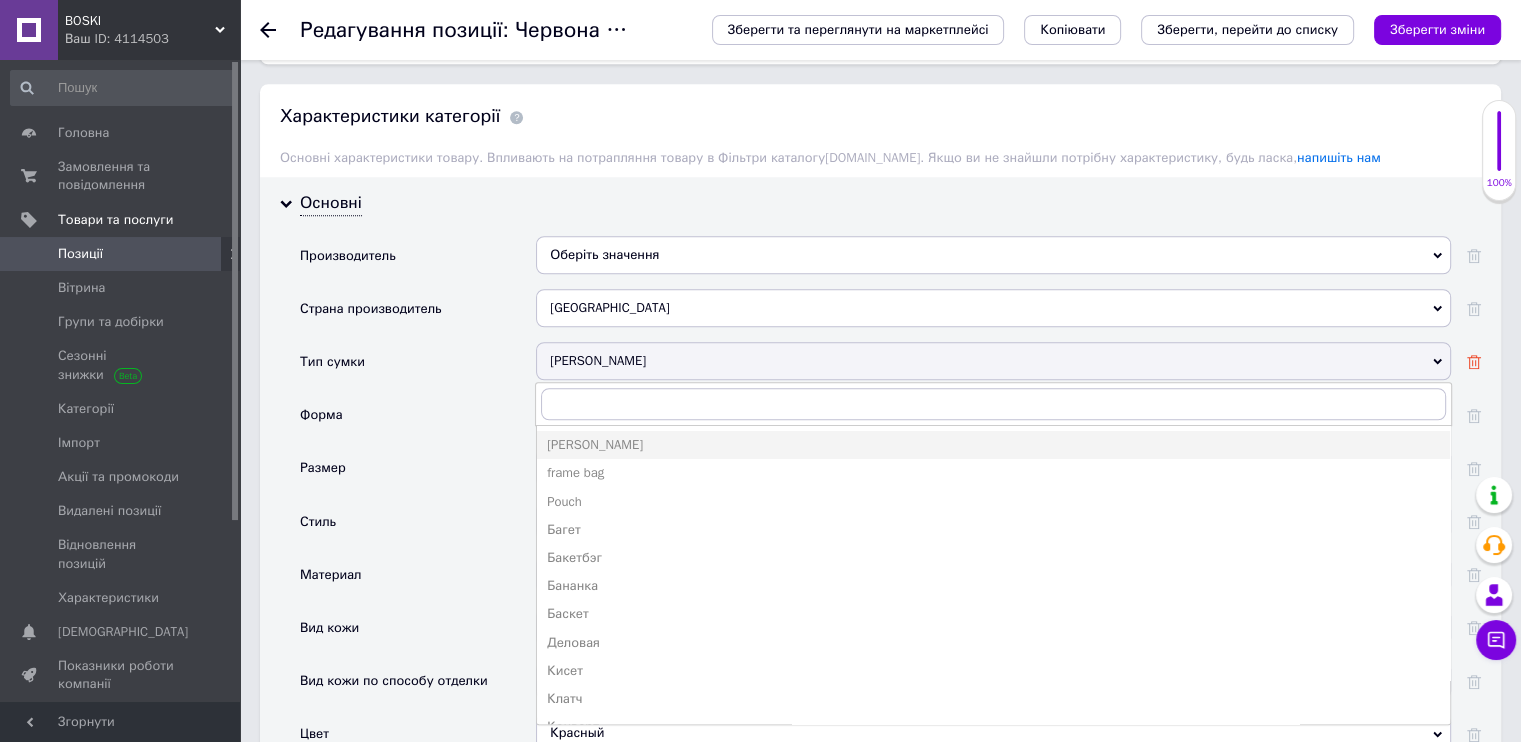 click 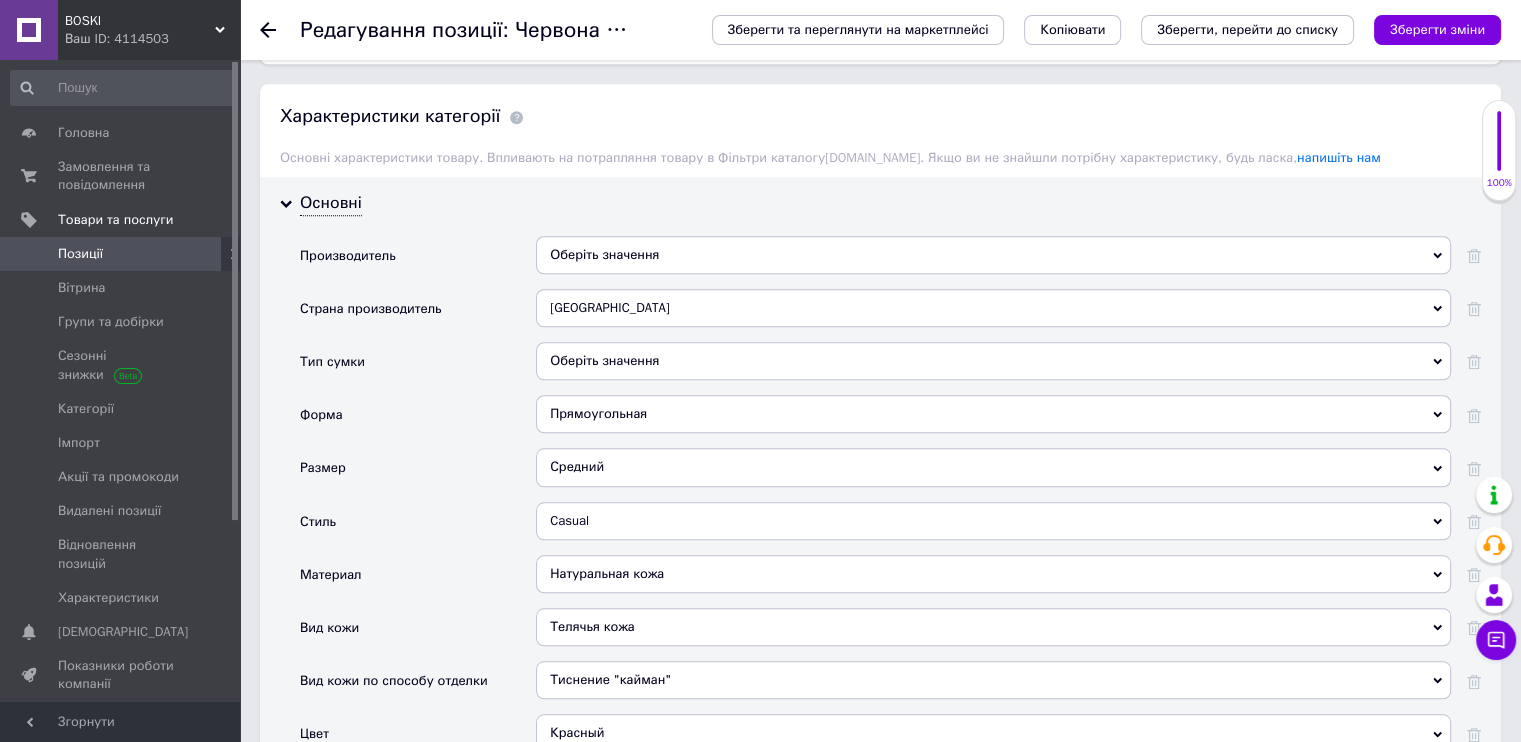 click on "Прямоугольная" at bounding box center [993, 414] 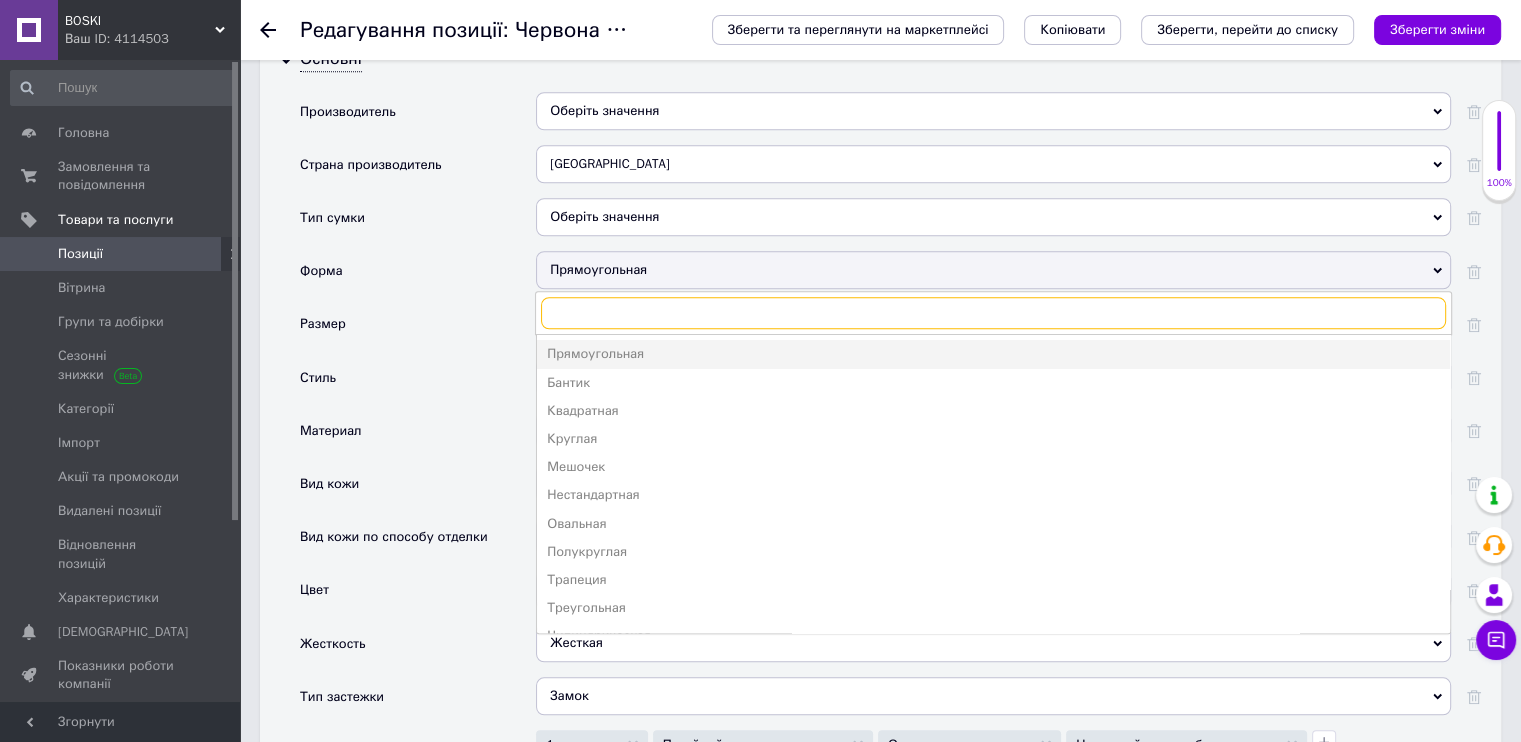 scroll, scrollTop: 1900, scrollLeft: 0, axis: vertical 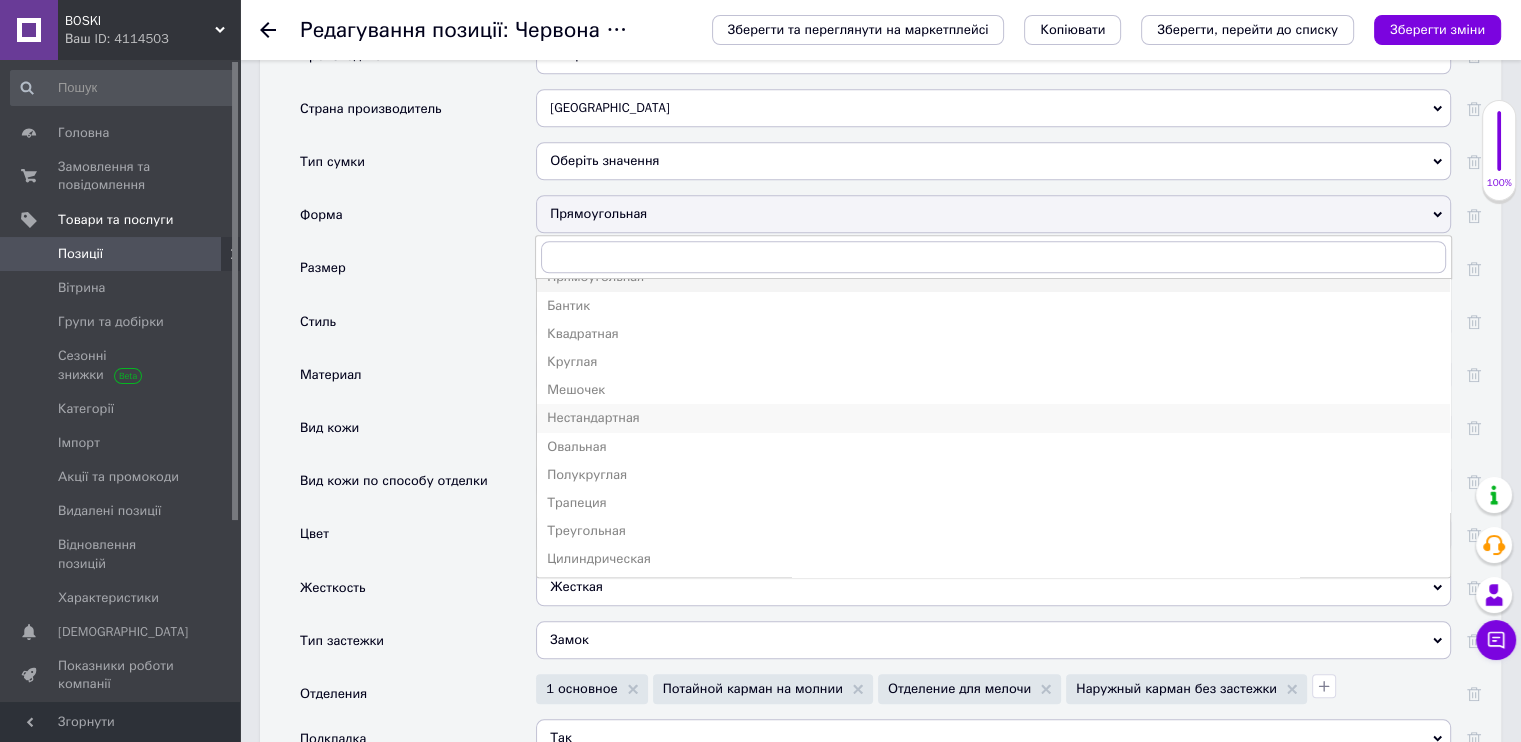 click on "Нестандартная" at bounding box center [993, 418] 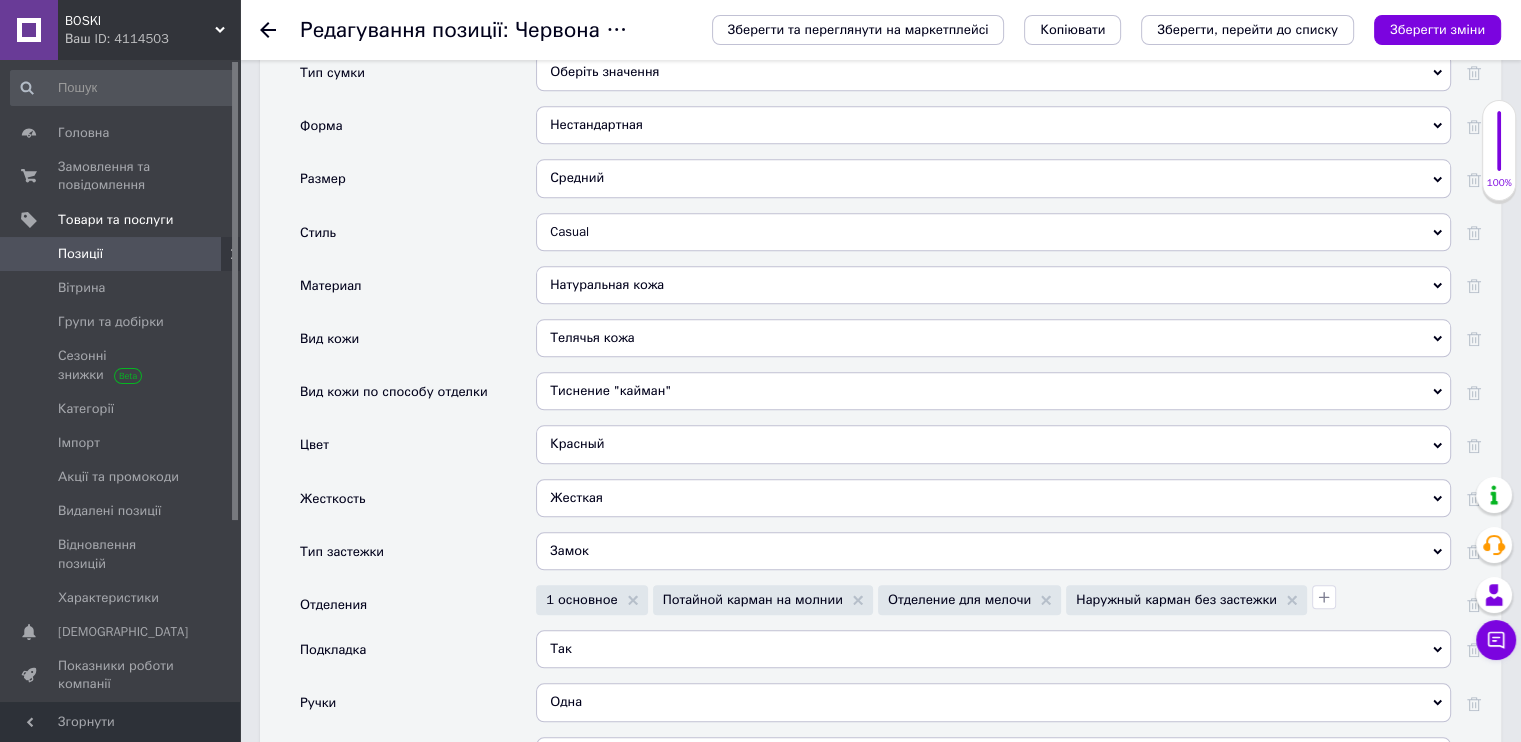scroll, scrollTop: 2000, scrollLeft: 0, axis: vertical 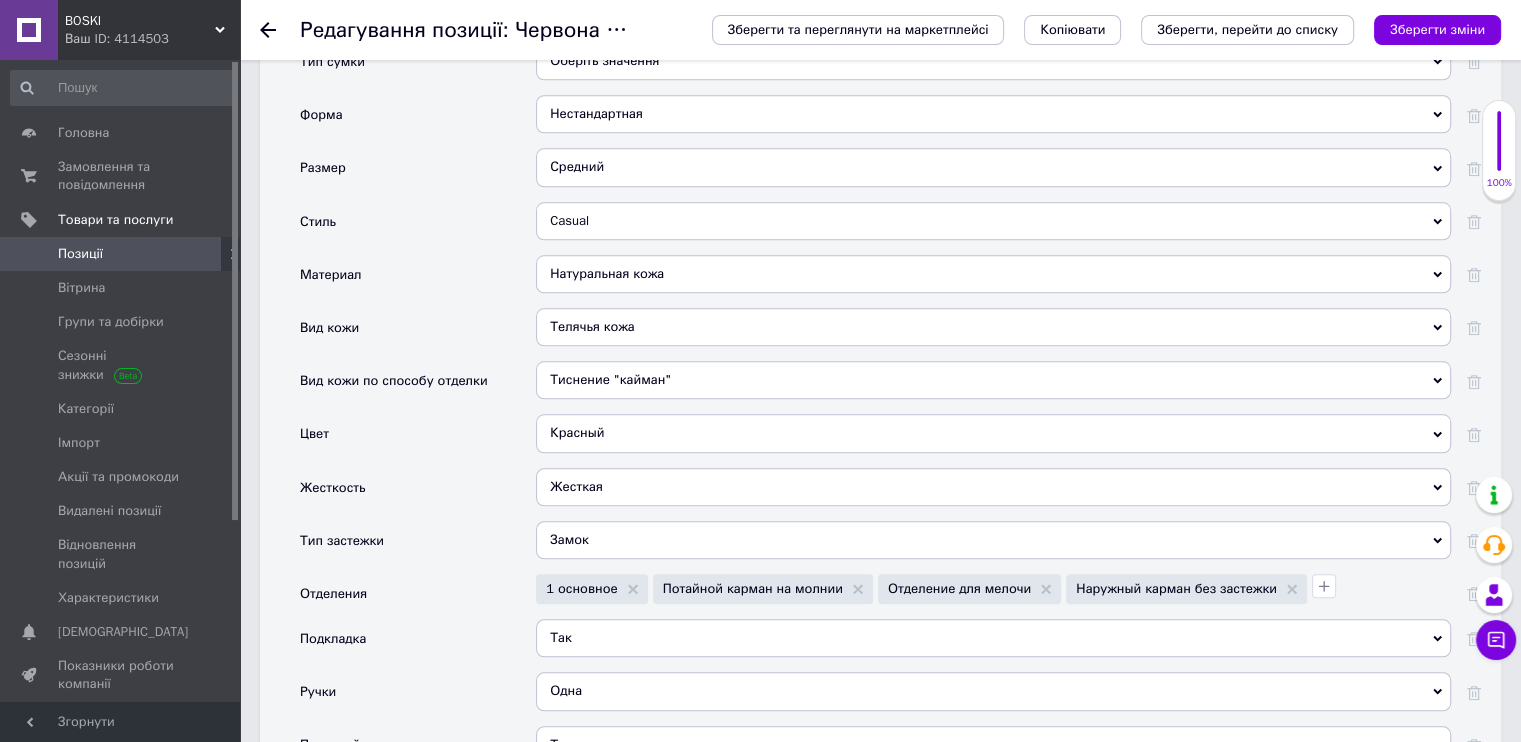 click on "Натуральная кожа" at bounding box center [993, 274] 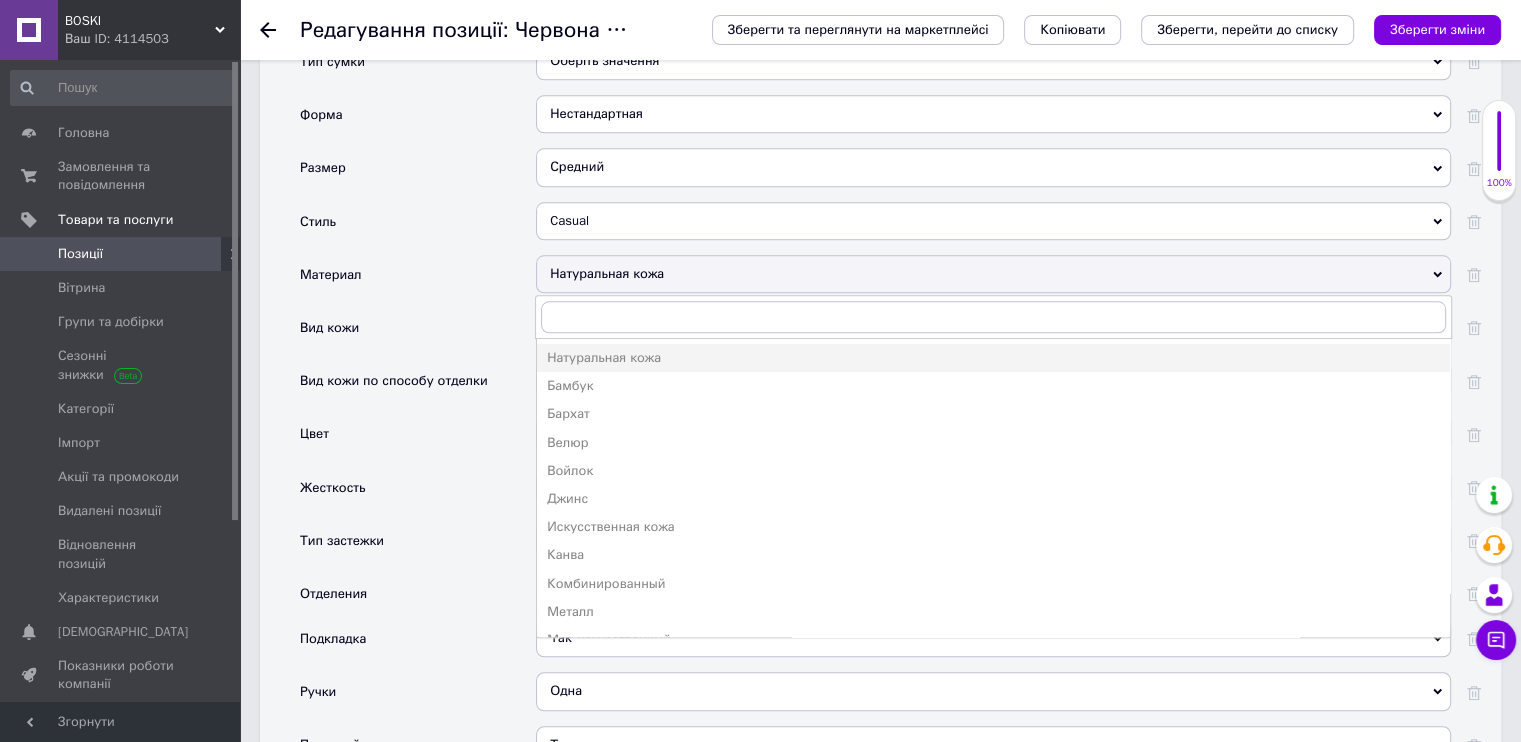 click on "Натуральная кожа" at bounding box center (993, 274) 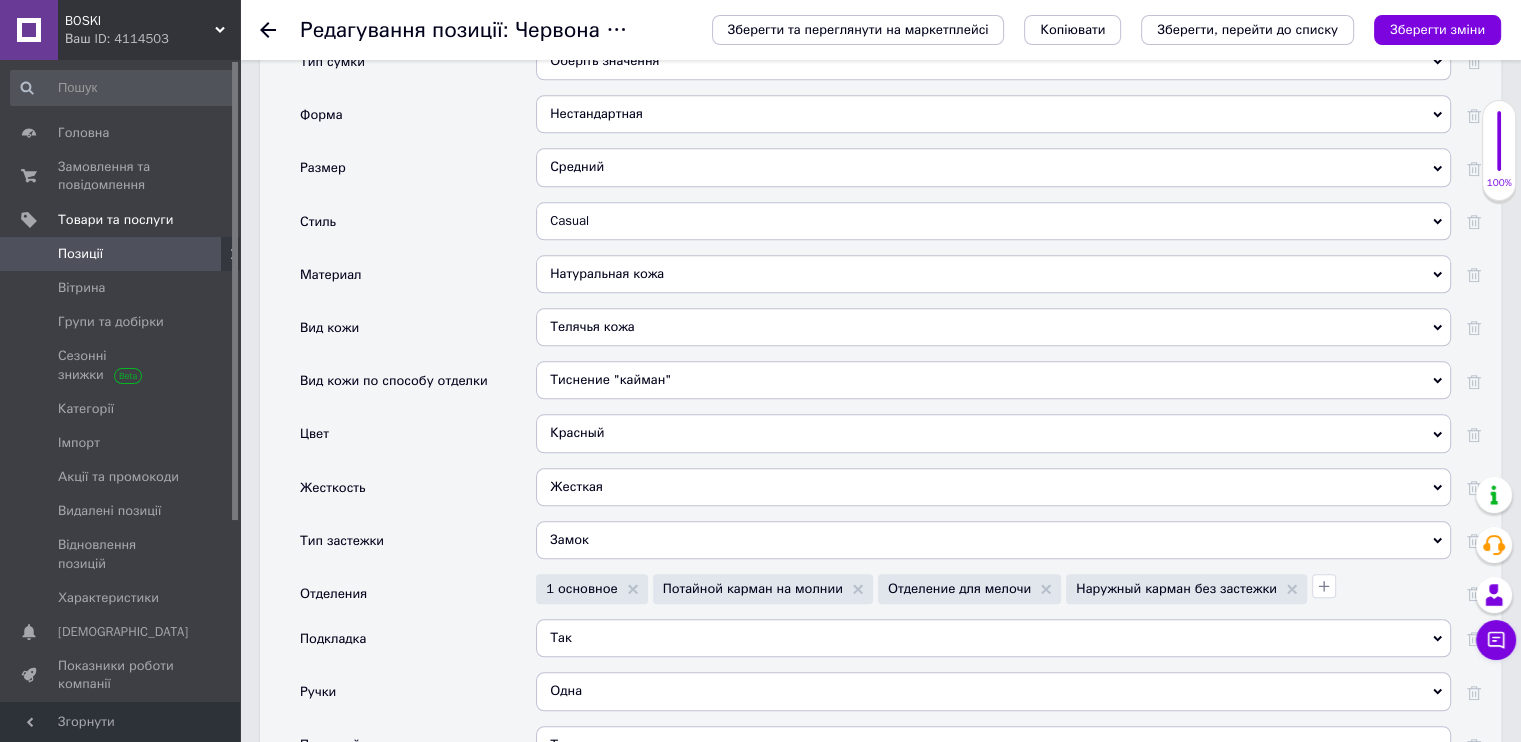 click on "Средний" at bounding box center [993, 167] 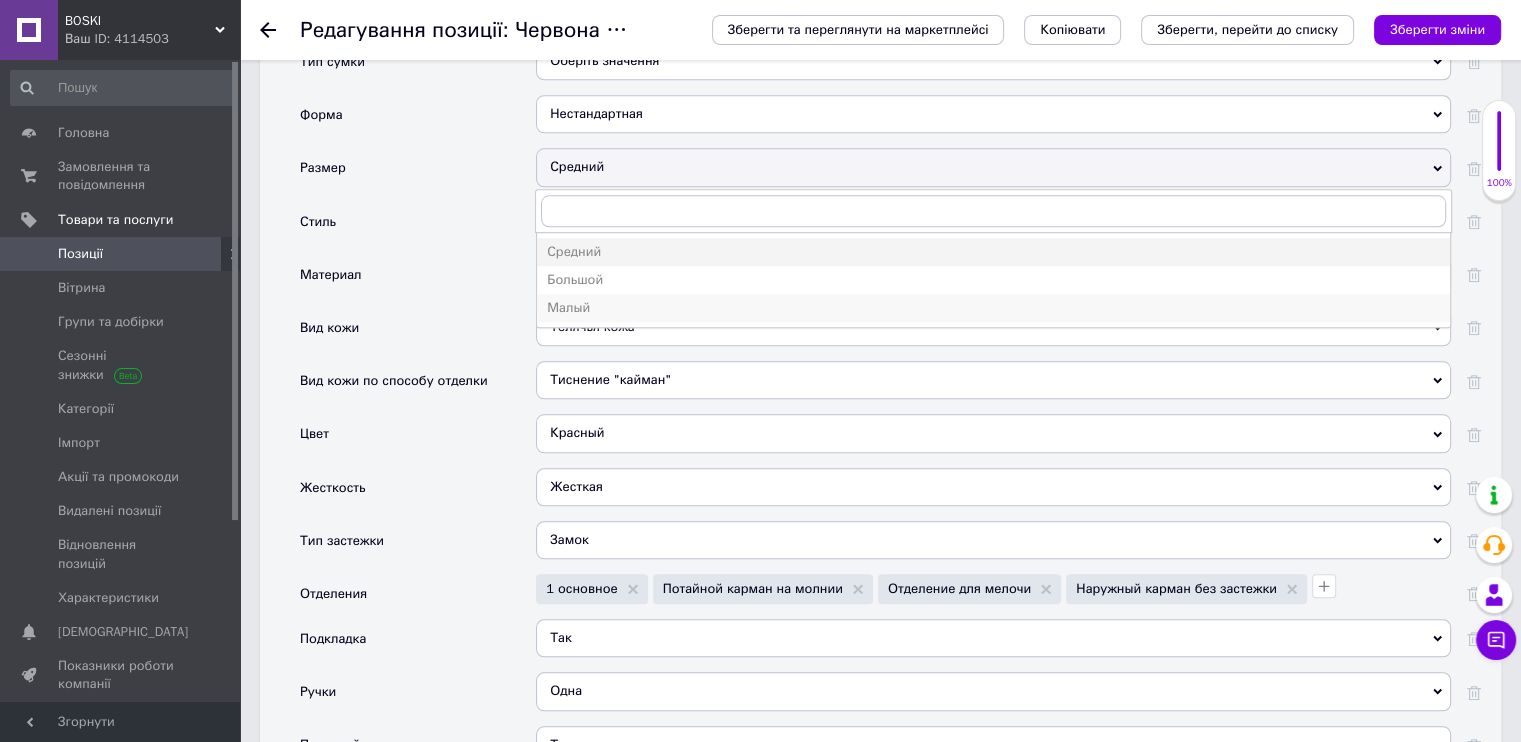 click on "Малый" at bounding box center (993, 308) 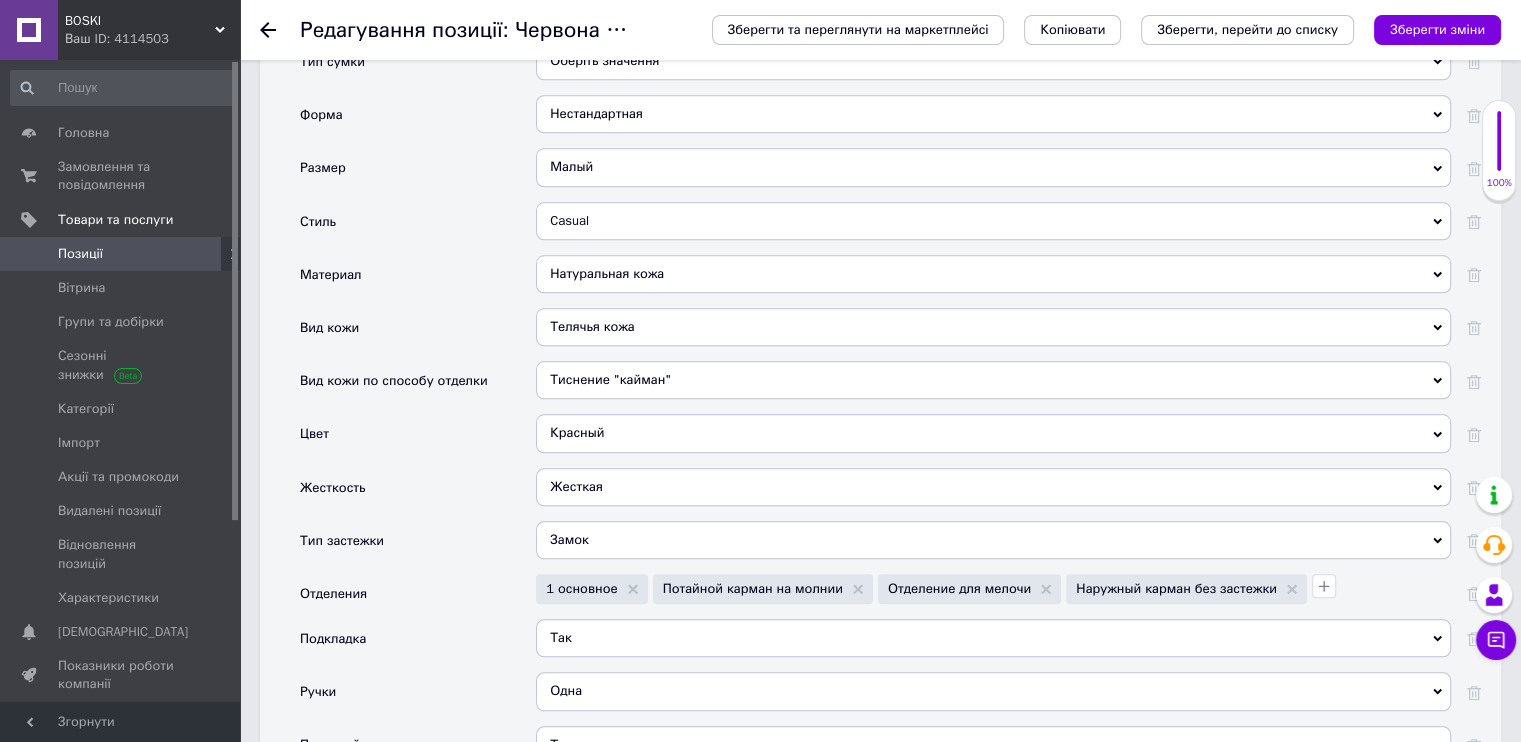 click on "Тиснение "кайман"" at bounding box center [993, 380] 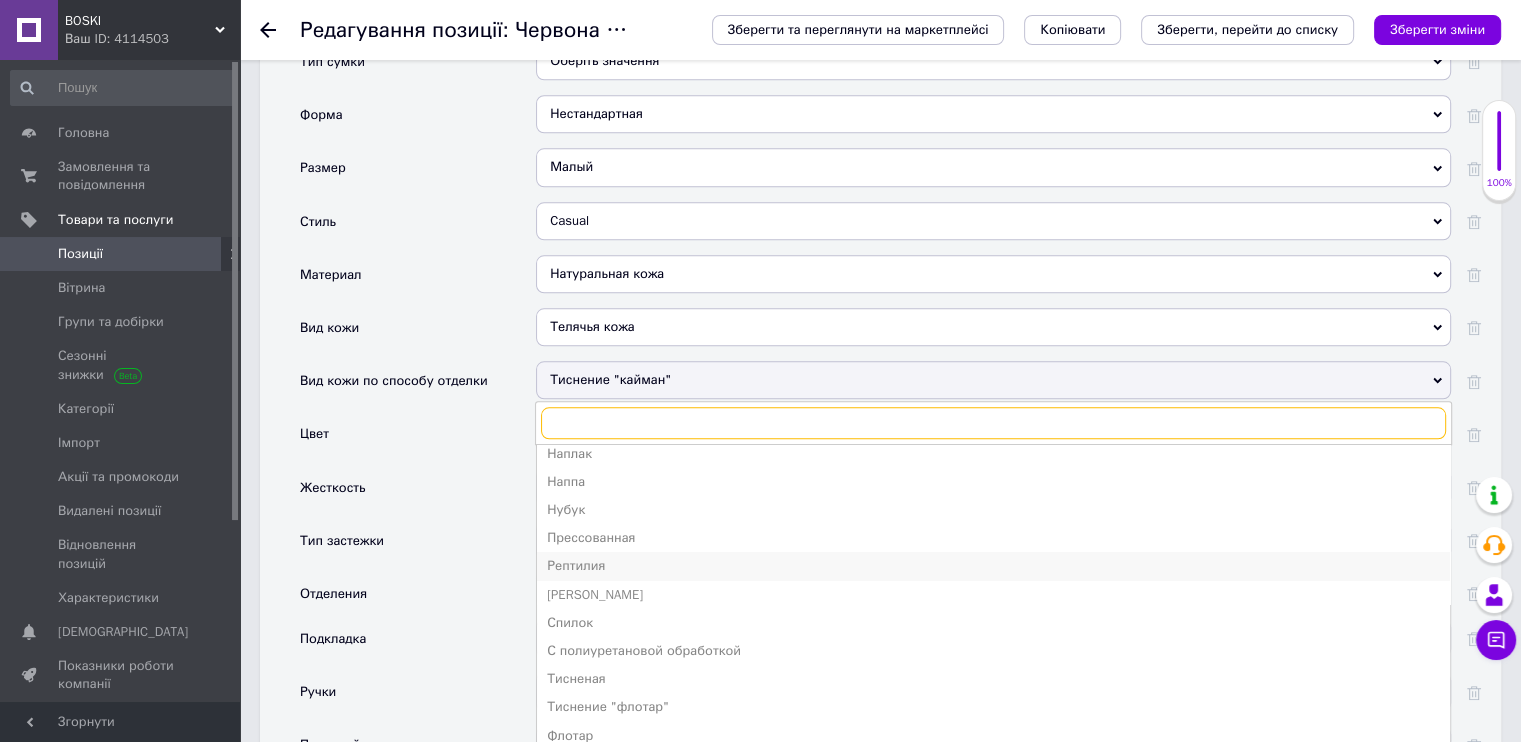 scroll, scrollTop: 388, scrollLeft: 0, axis: vertical 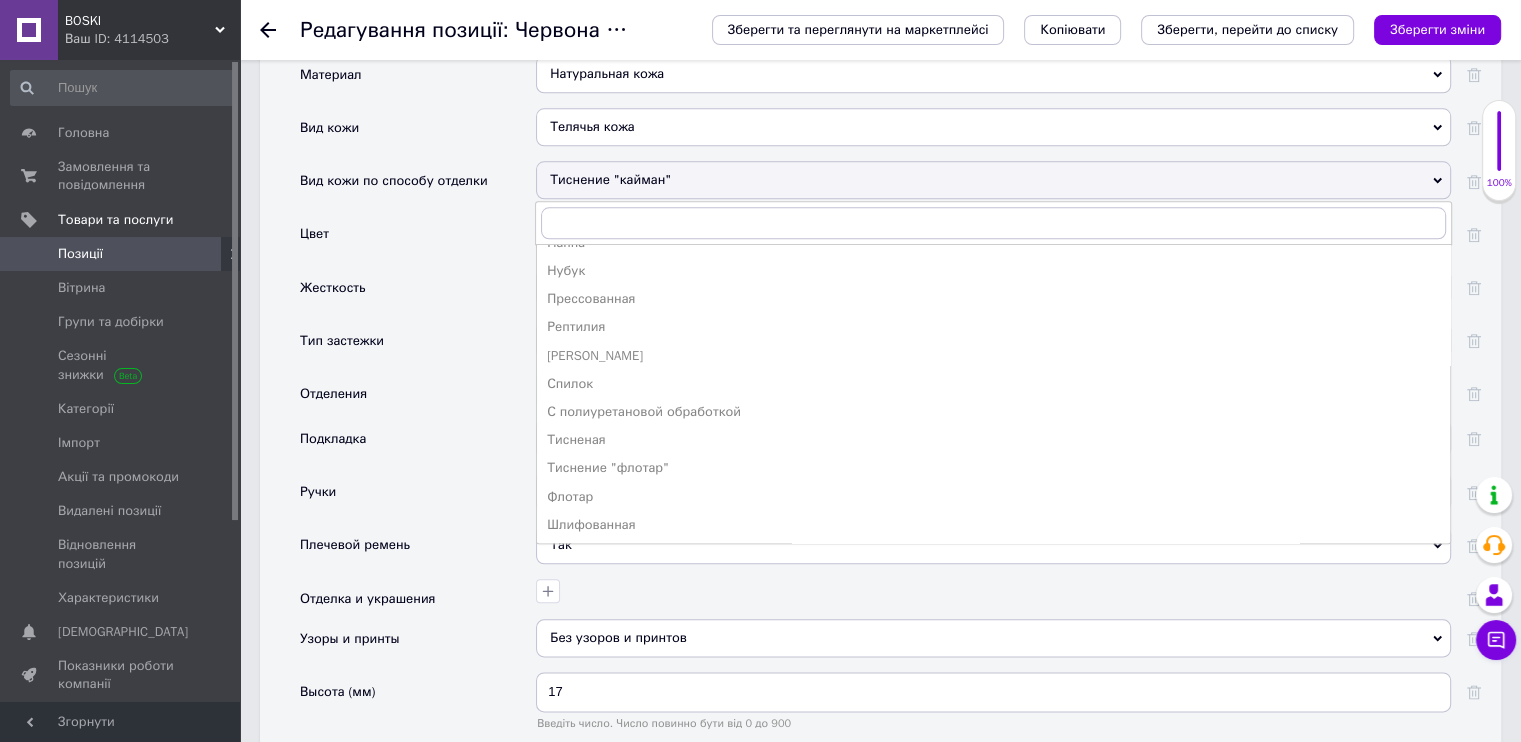 click on "Флотар" at bounding box center (993, 497) 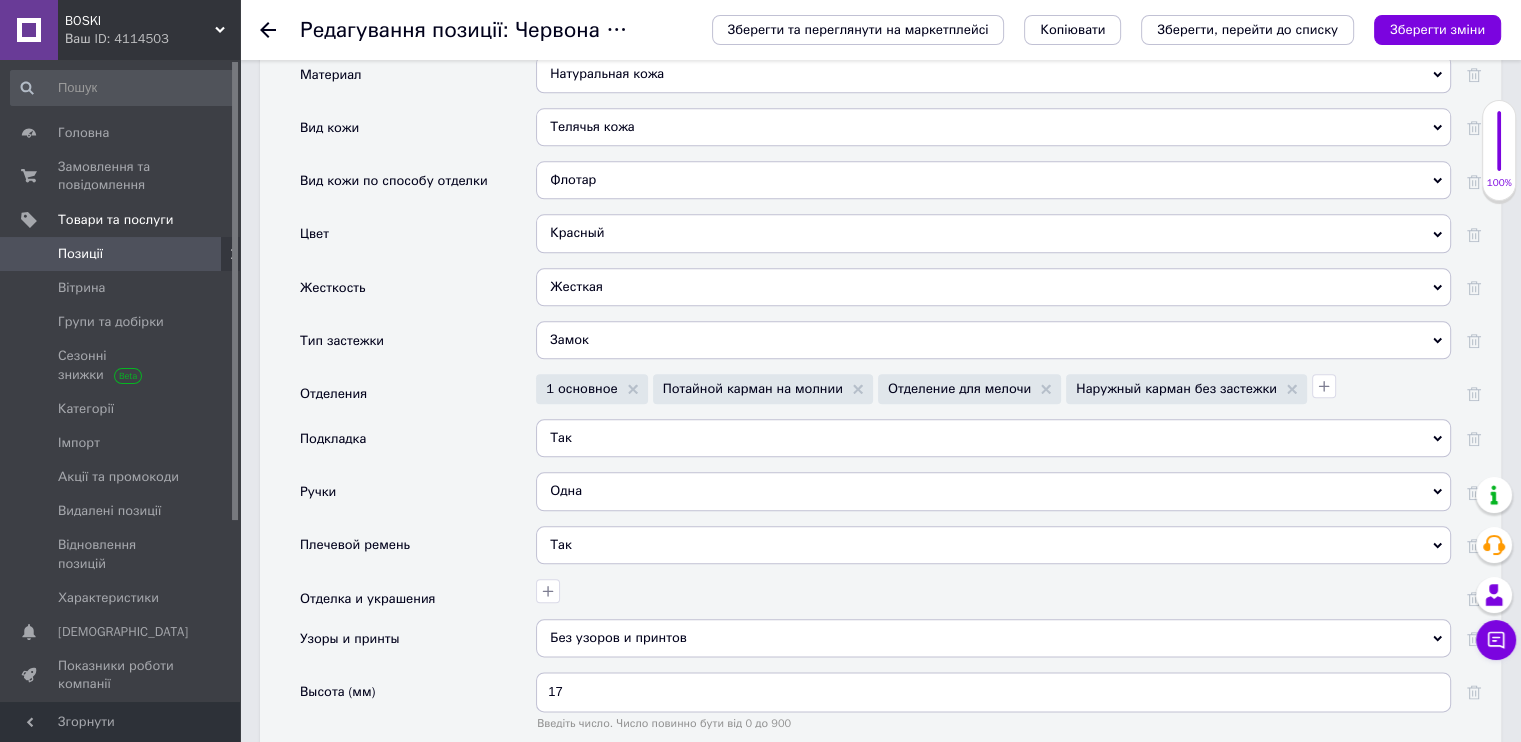 click on "Замок" at bounding box center [993, 340] 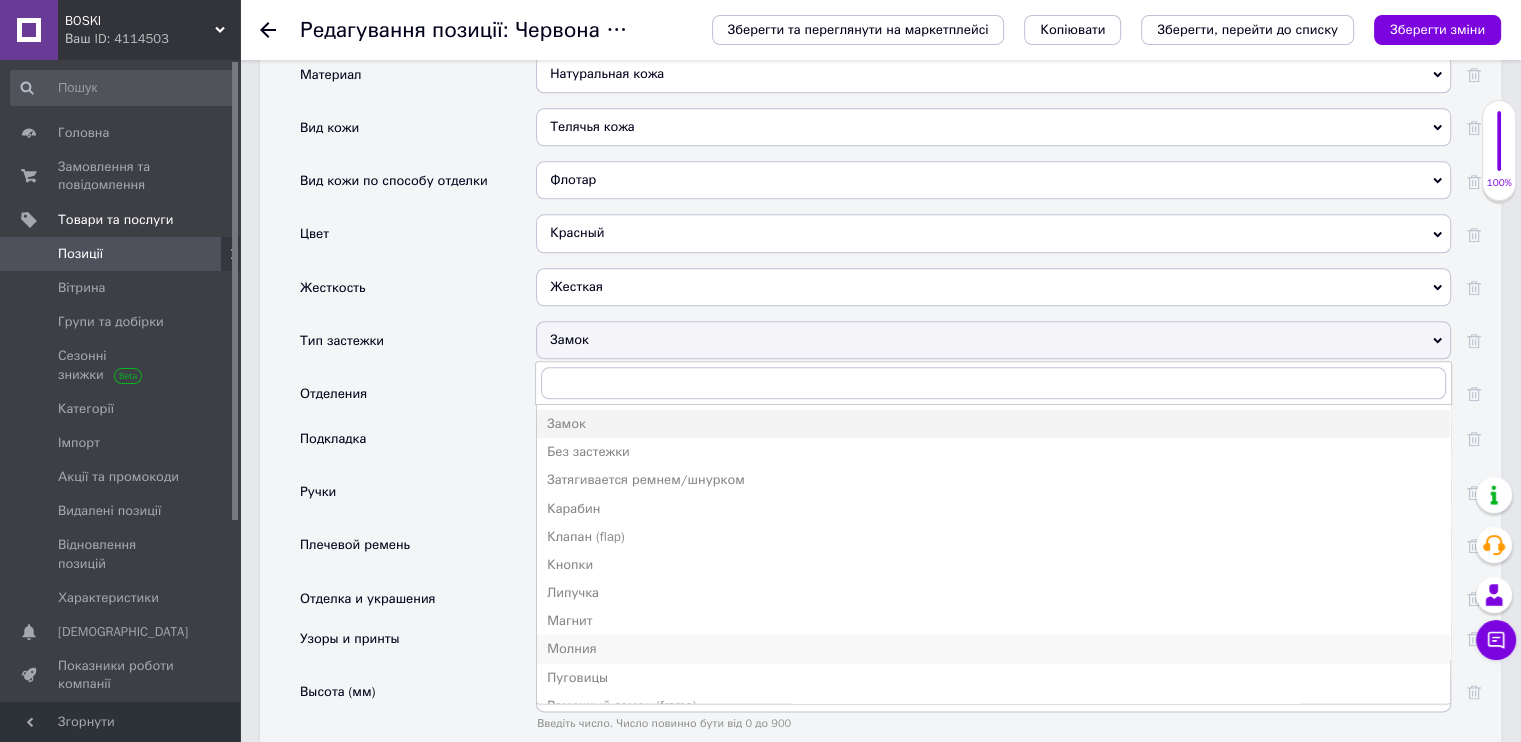 click on "Молния" at bounding box center (993, 649) 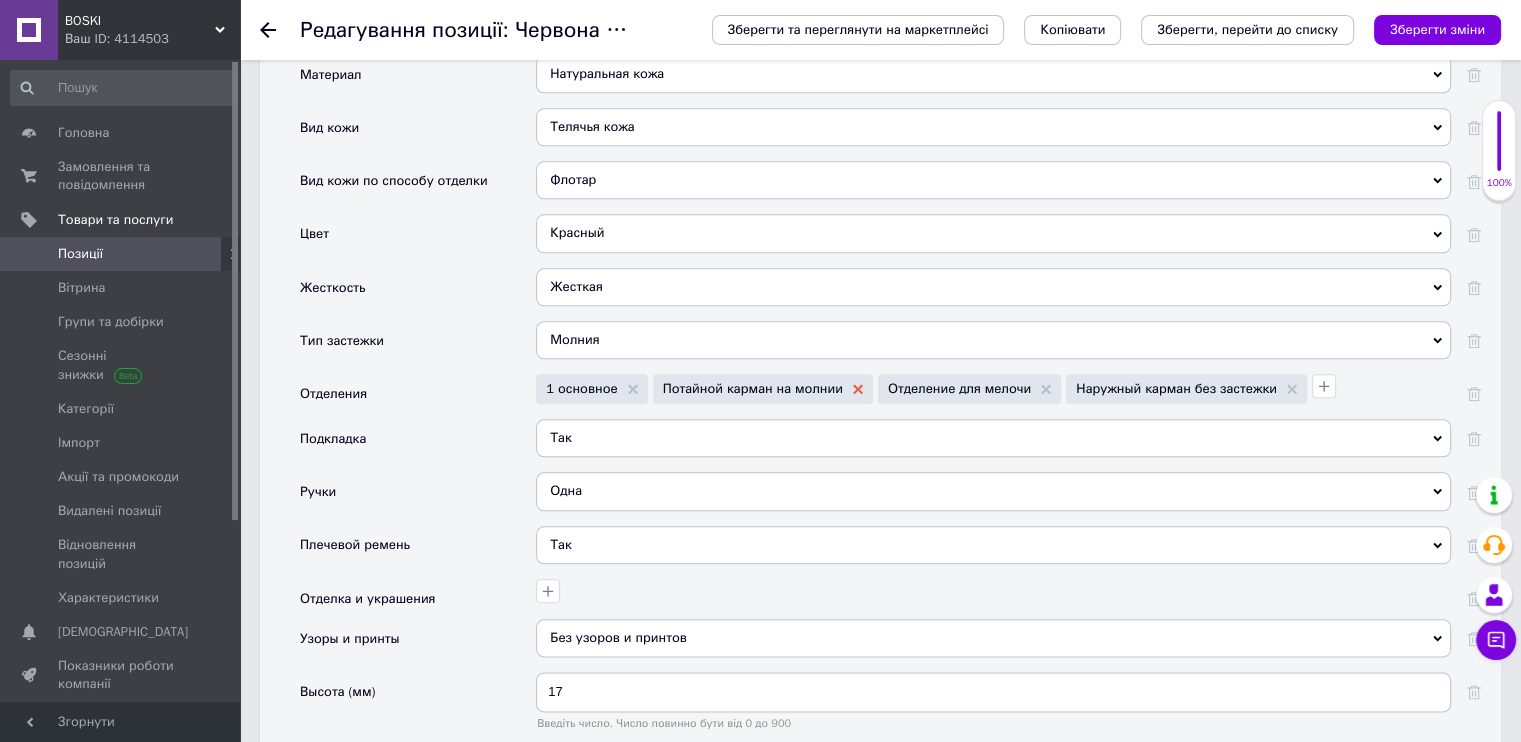 click 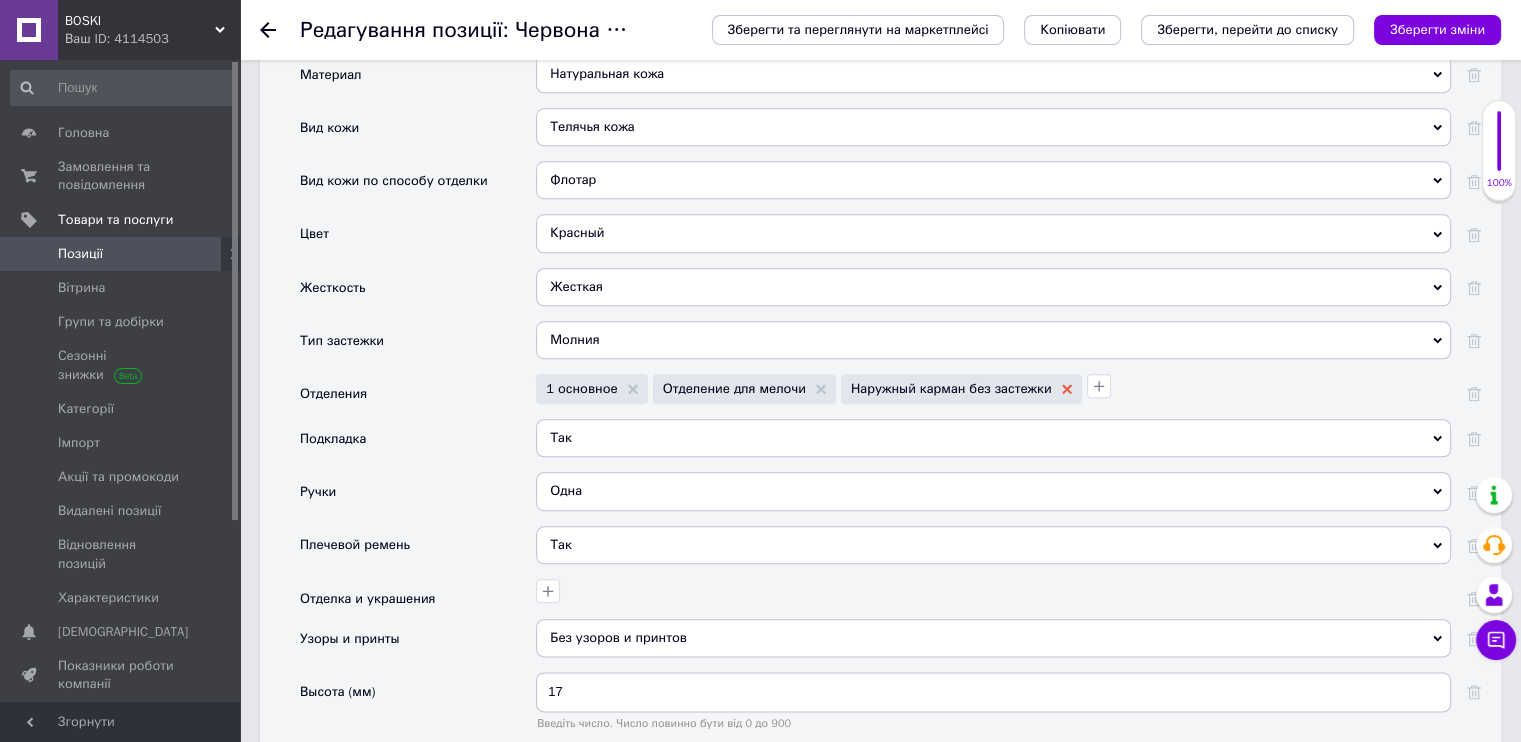 click 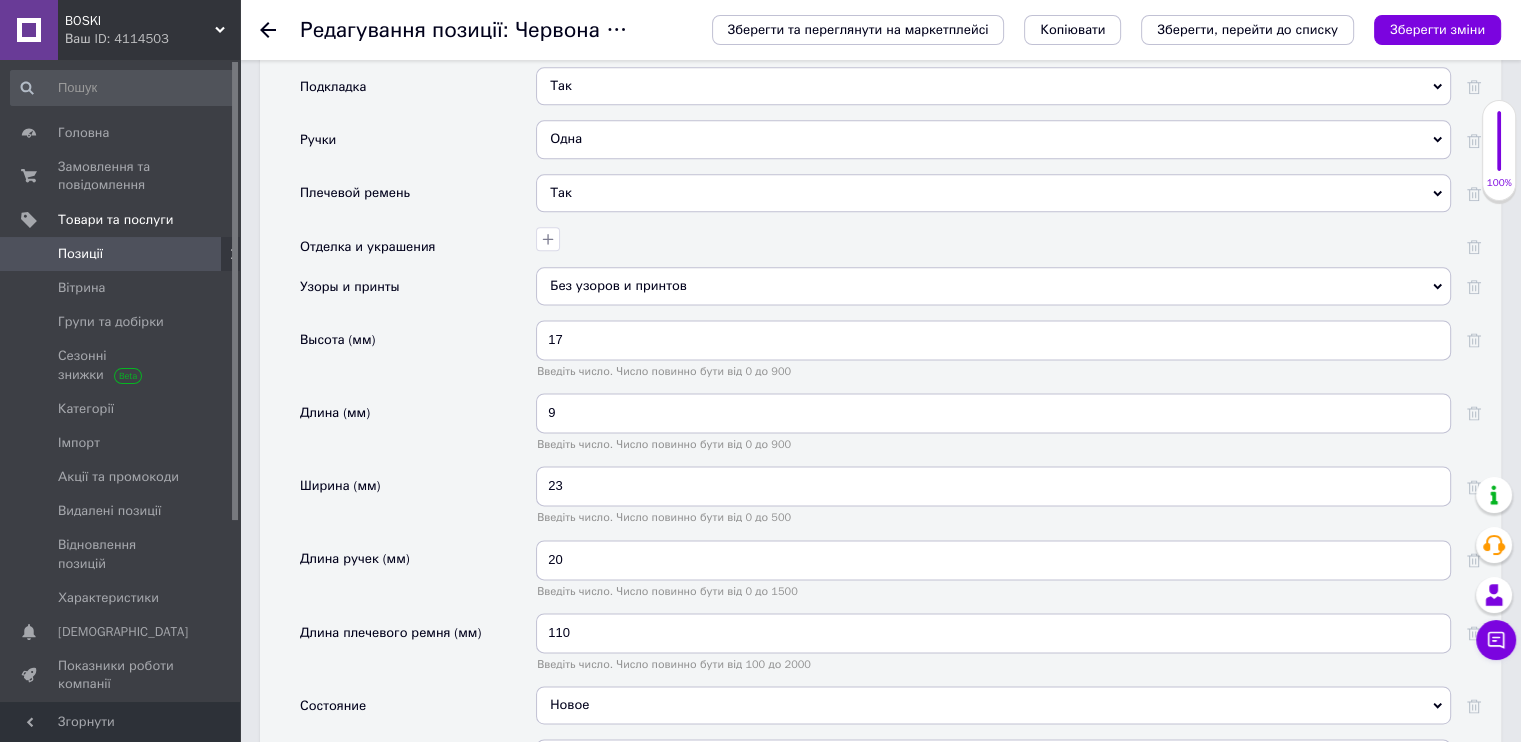 scroll, scrollTop: 2600, scrollLeft: 0, axis: vertical 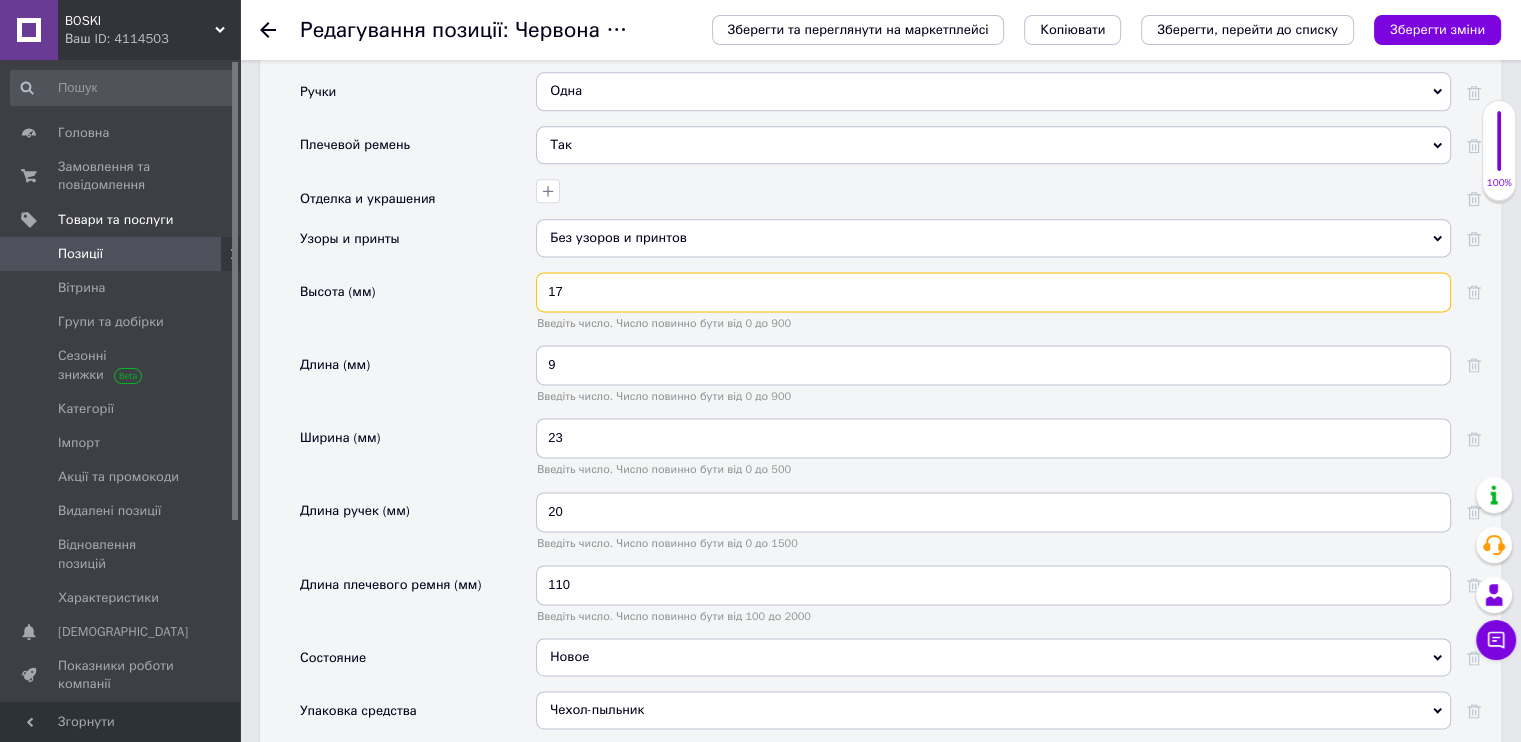 drag, startPoint x: 562, startPoint y: 274, endPoint x: 537, endPoint y: 268, distance: 25.70992 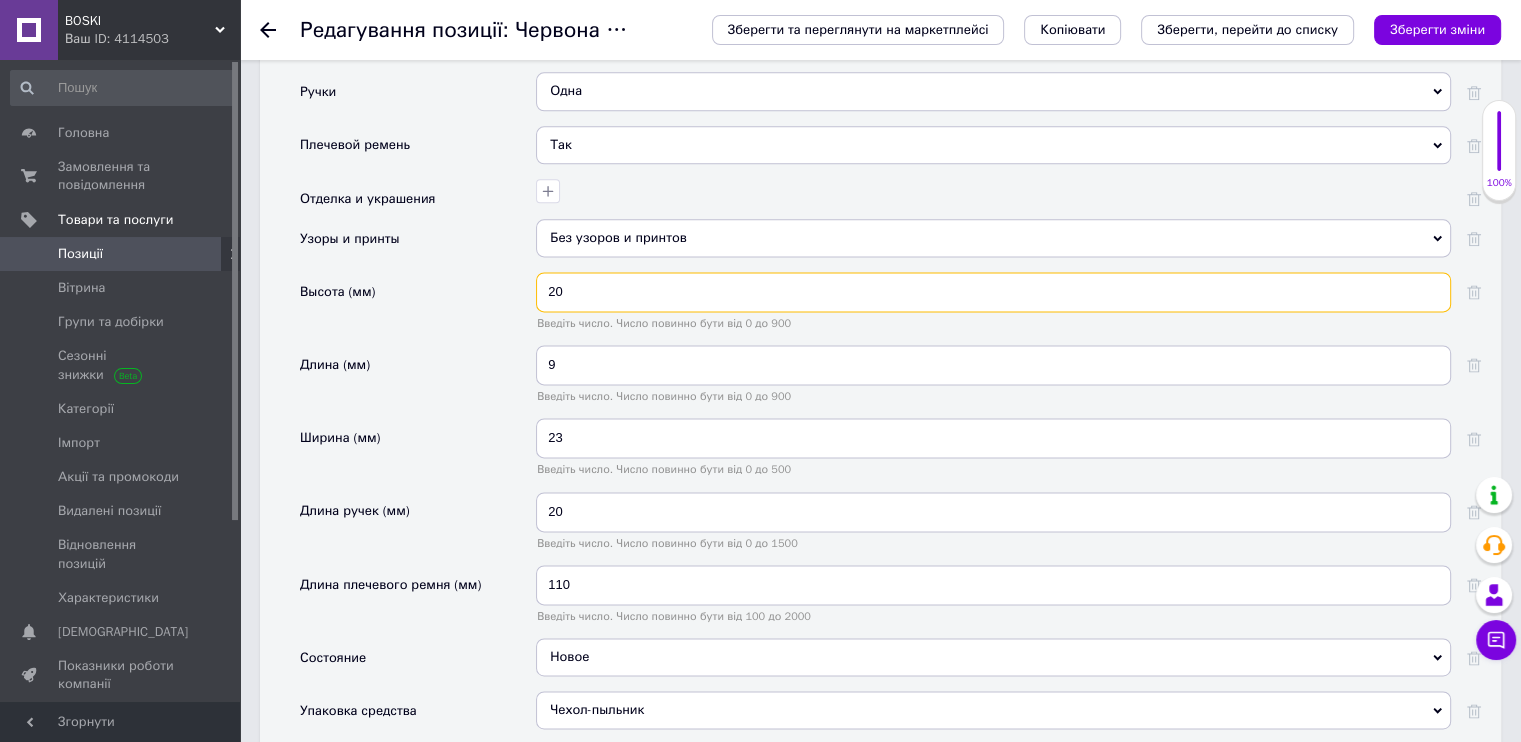 type on "20" 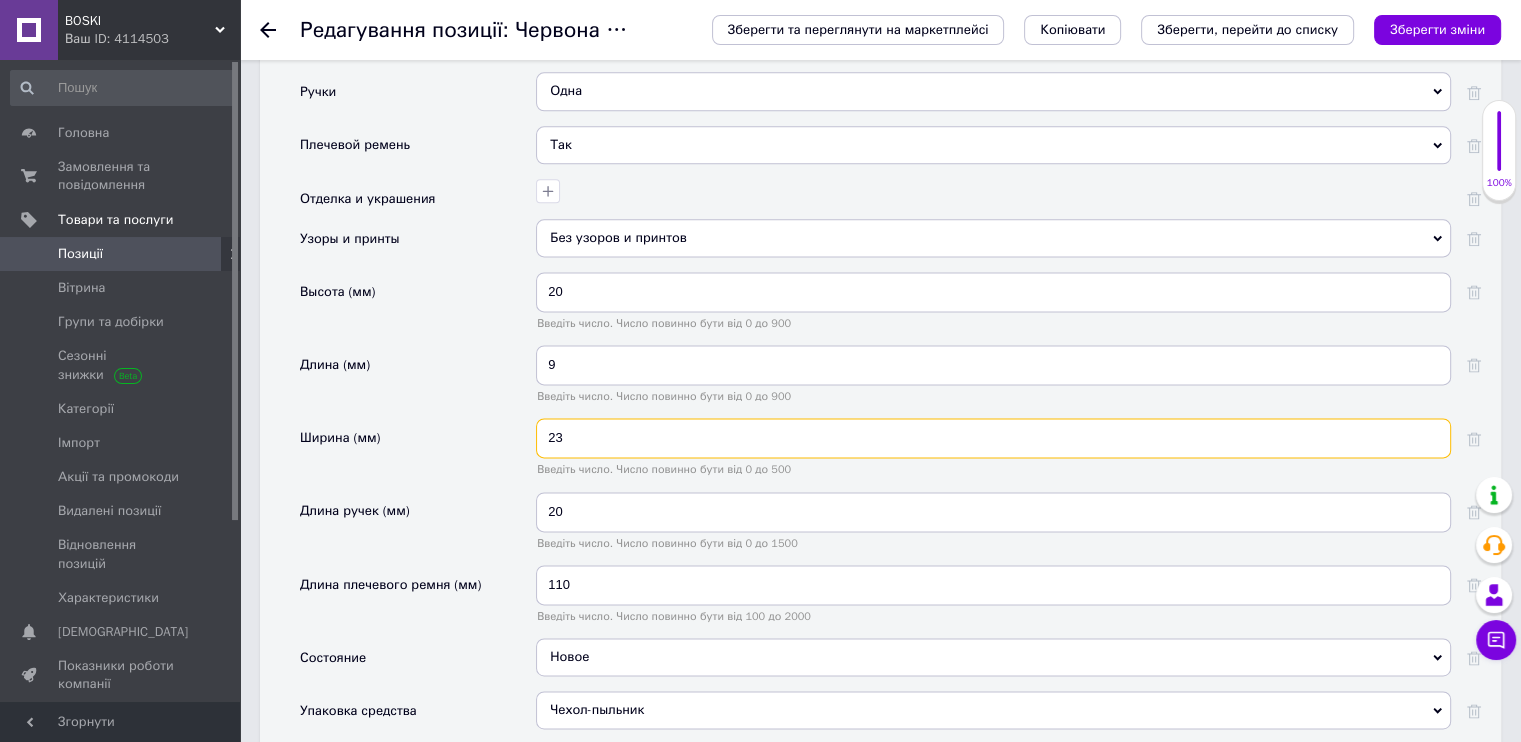 drag, startPoint x: 572, startPoint y: 413, endPoint x: 529, endPoint y: 409, distance: 43.185646 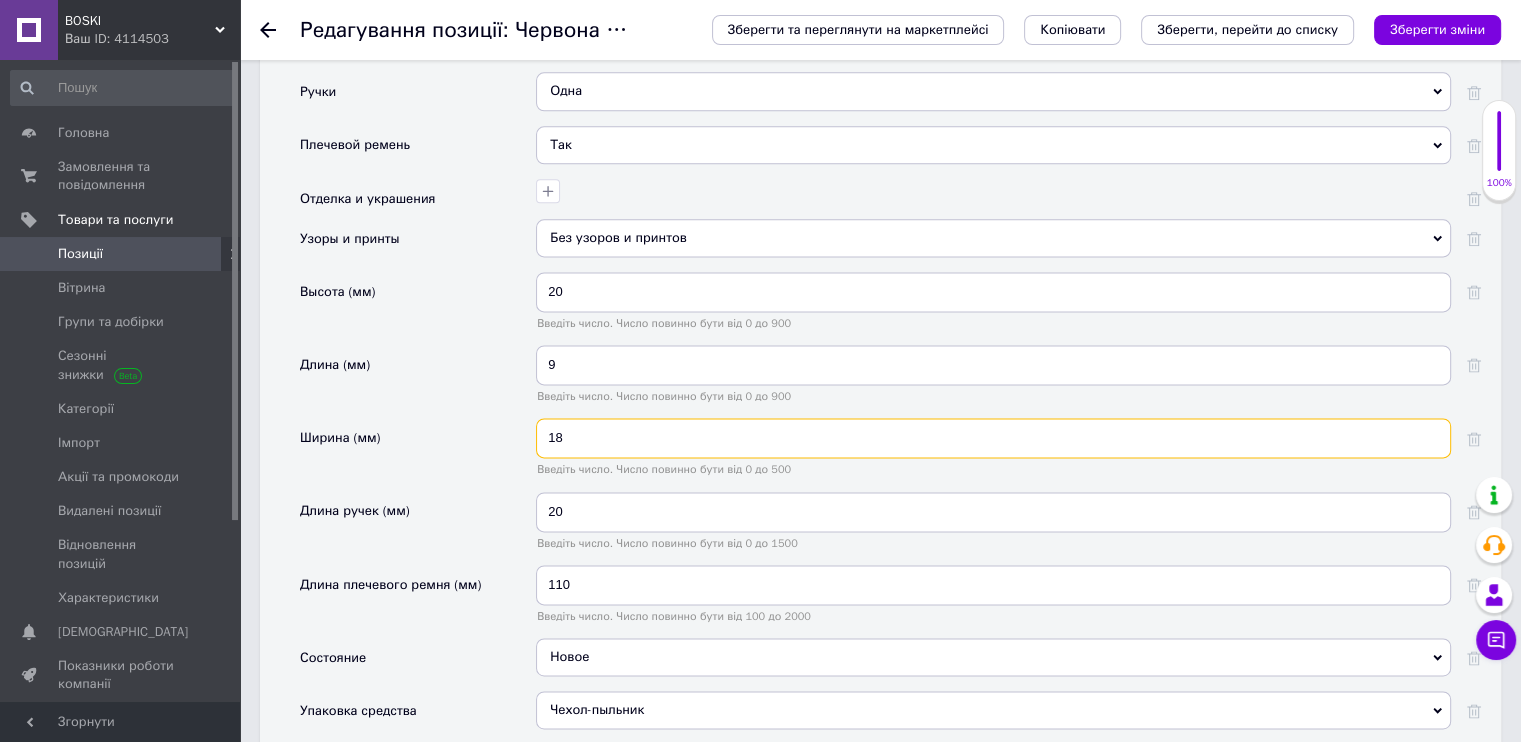 type on "18" 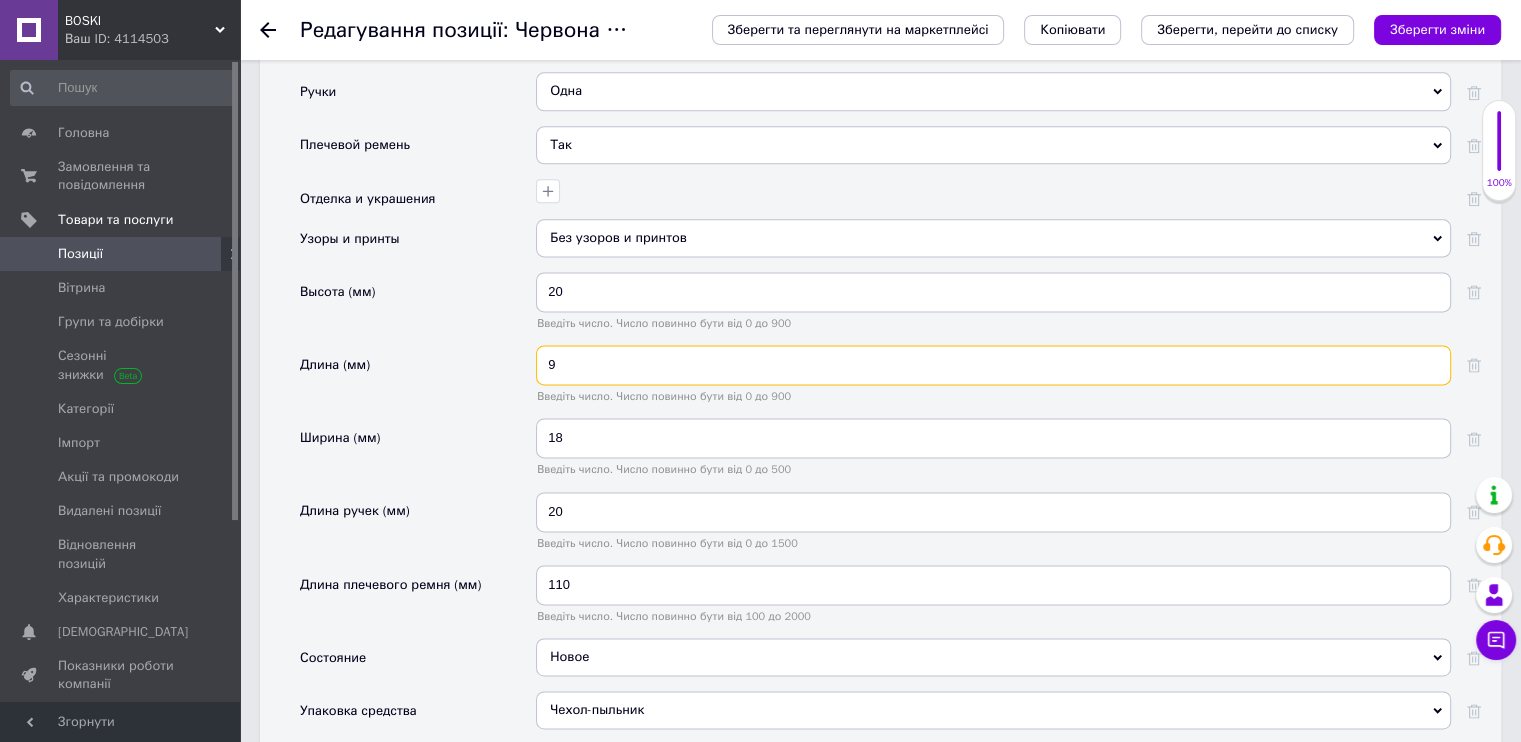 drag, startPoint x: 593, startPoint y: 339, endPoint x: 490, endPoint y: 323, distance: 104.23531 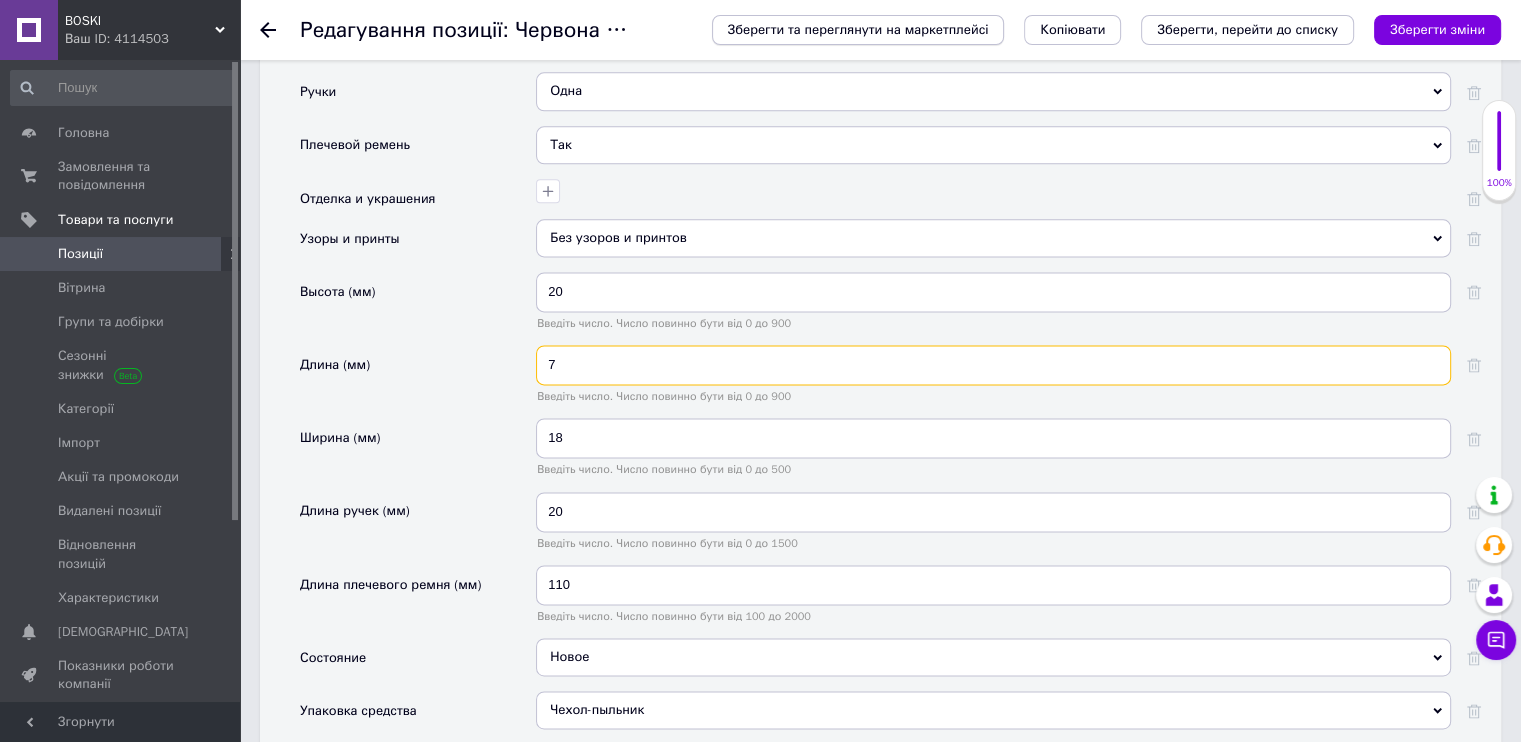 type on "7" 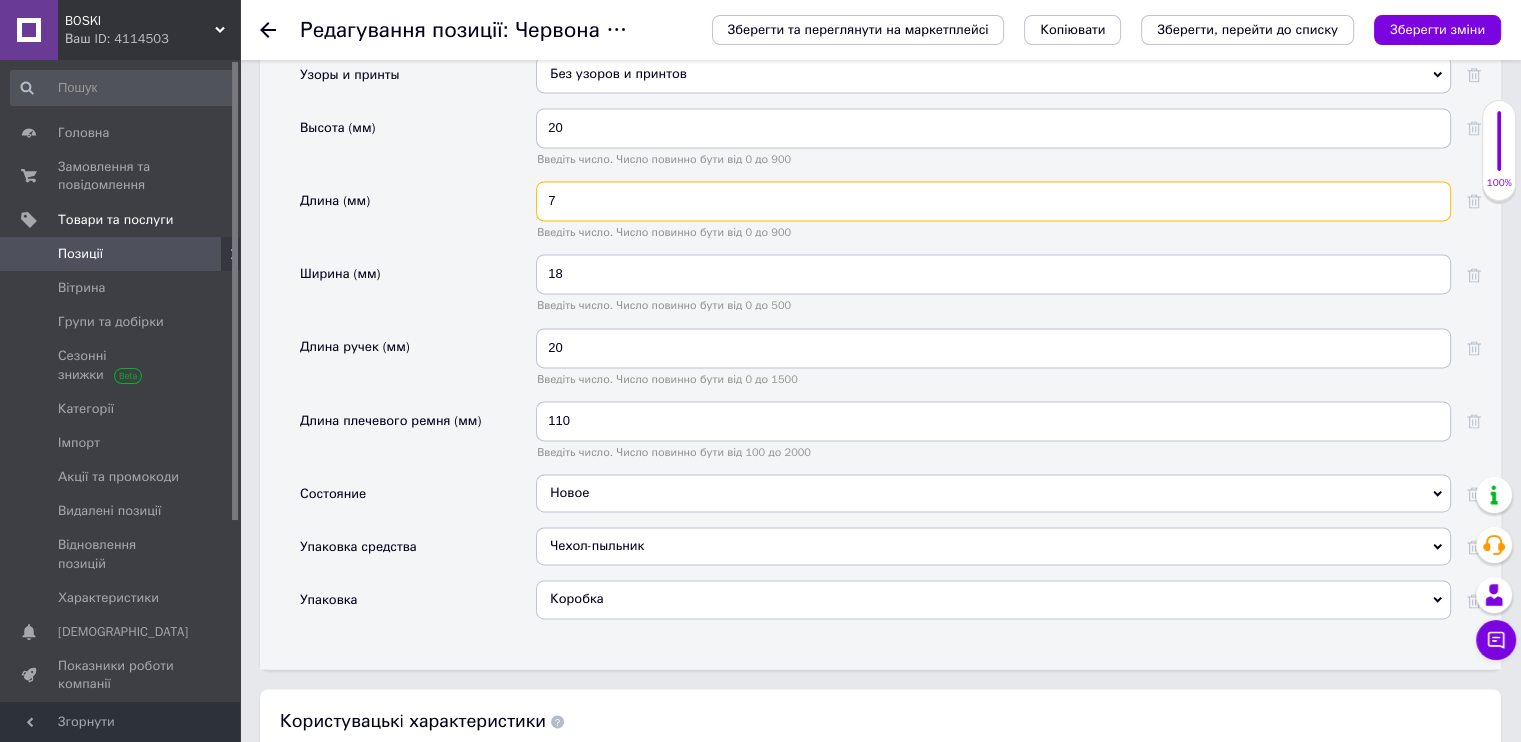 scroll, scrollTop: 2800, scrollLeft: 0, axis: vertical 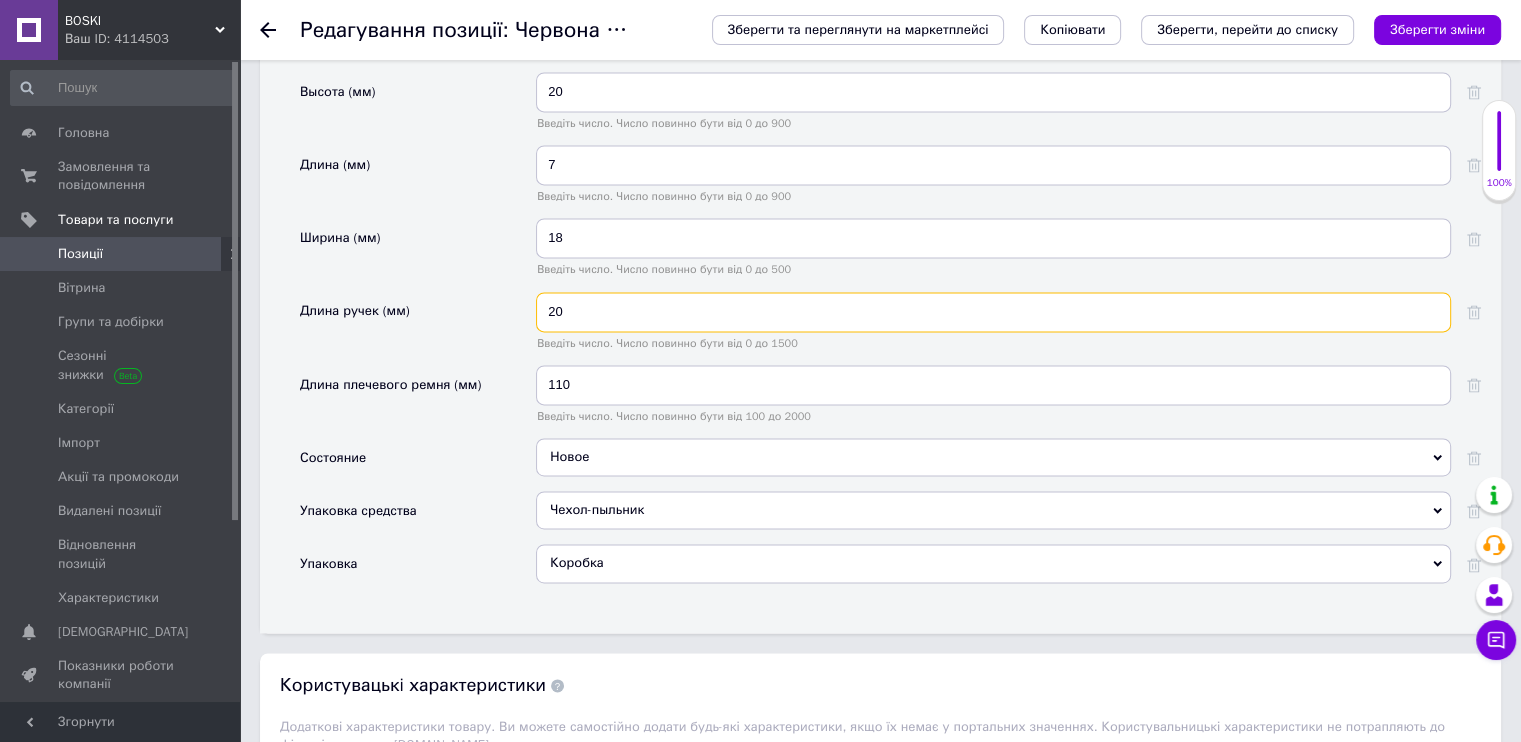 drag, startPoint x: 552, startPoint y: 291, endPoint x: 541, endPoint y: 291, distance: 11 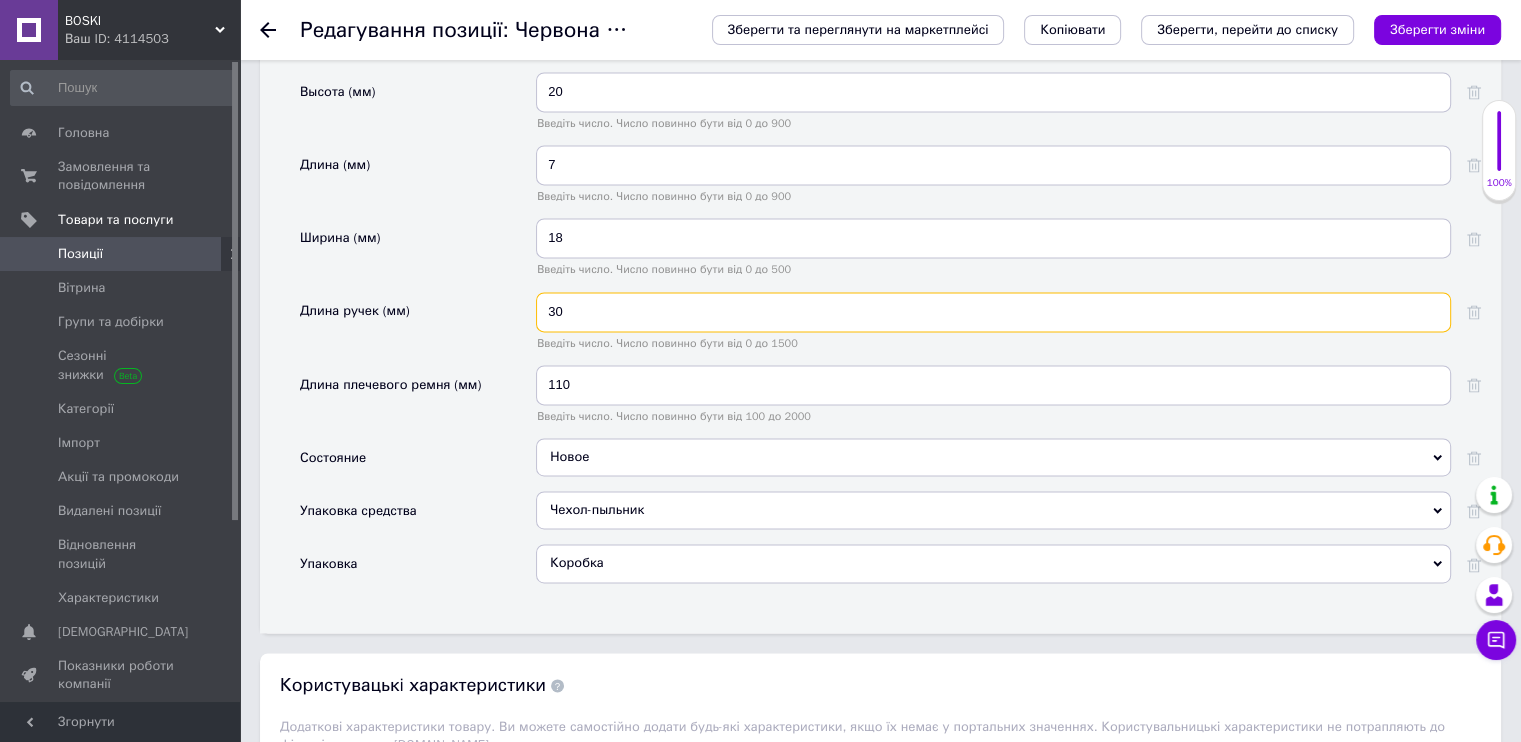 type on "30" 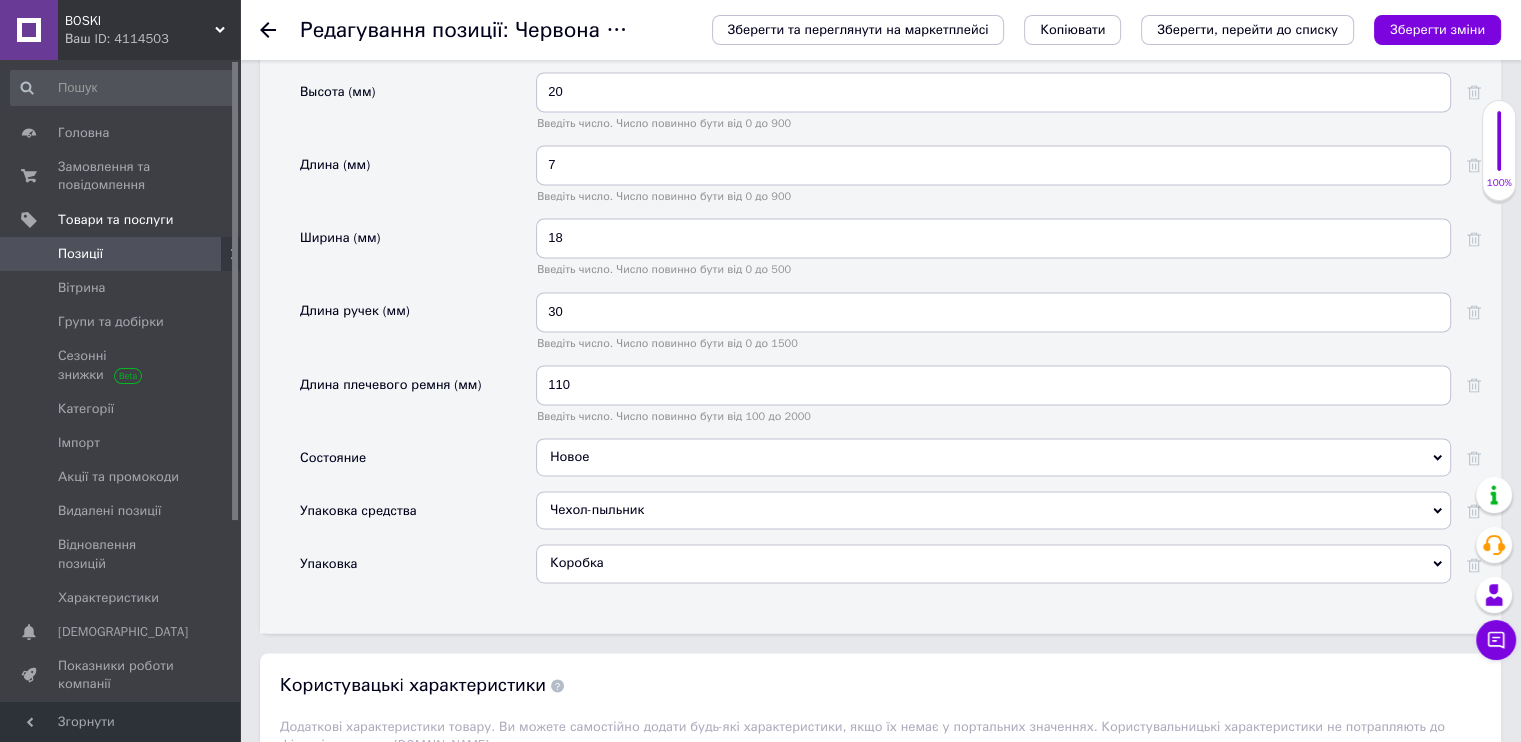 click on "Длина ручек (мм)" at bounding box center (418, 328) 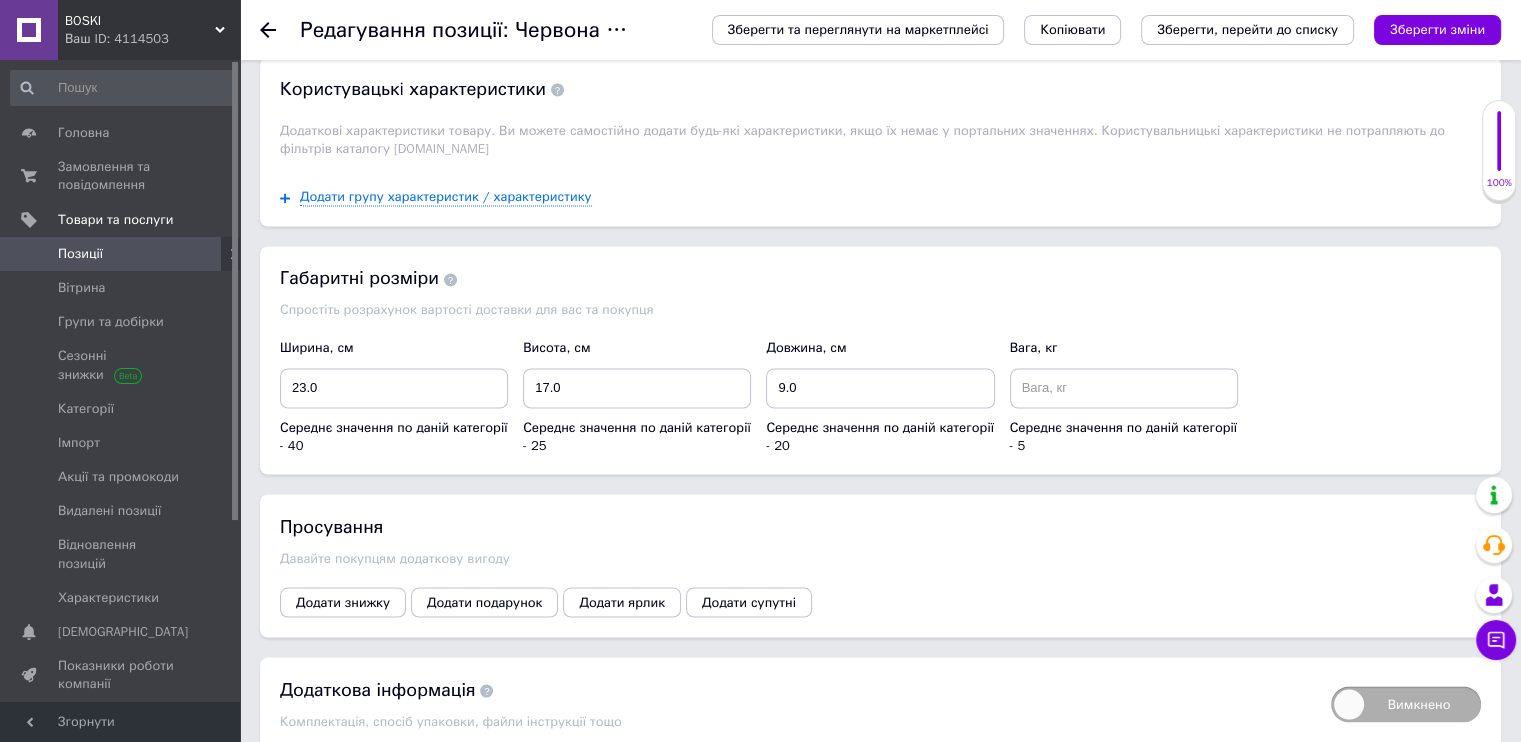 scroll, scrollTop: 3400, scrollLeft: 0, axis: vertical 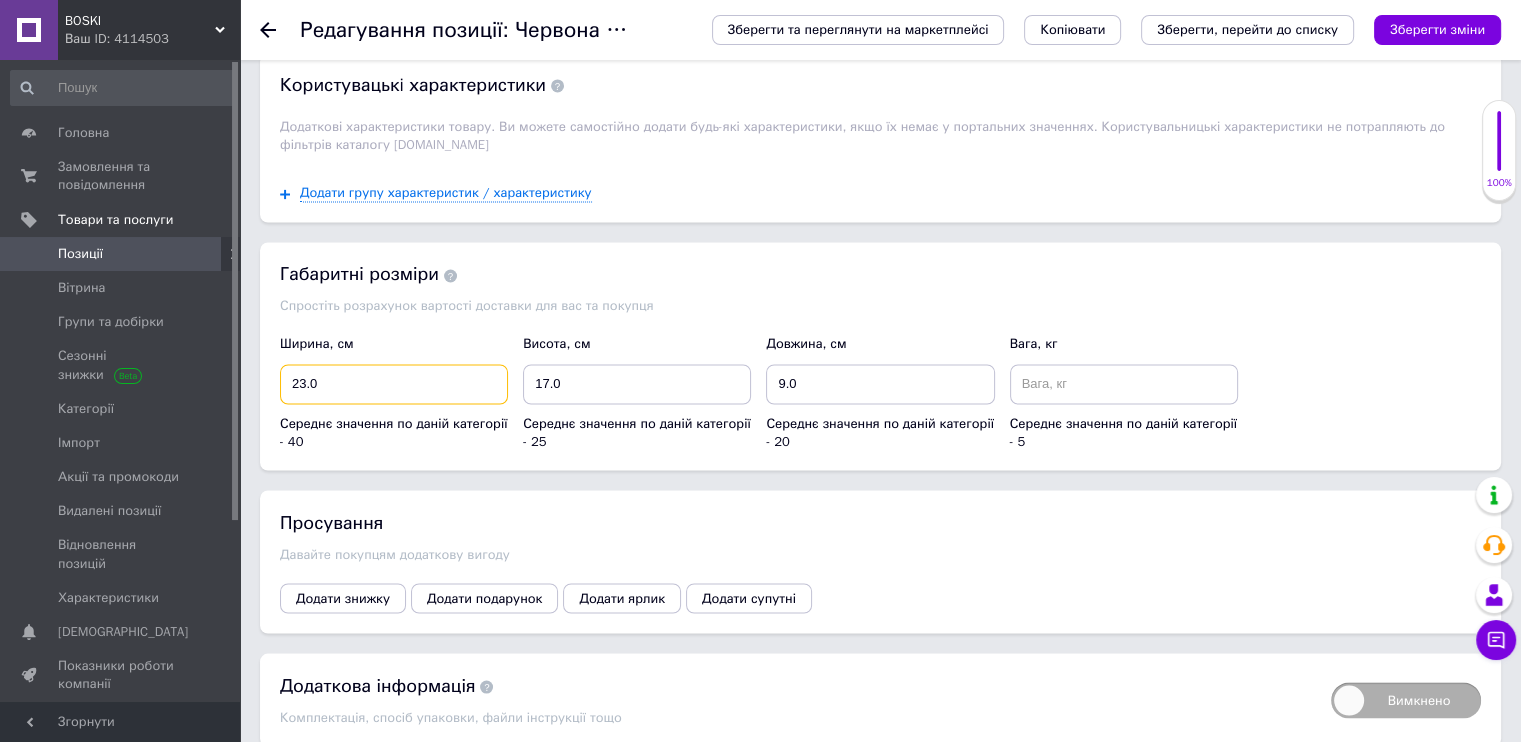 click on "23.0" at bounding box center (394, 384) 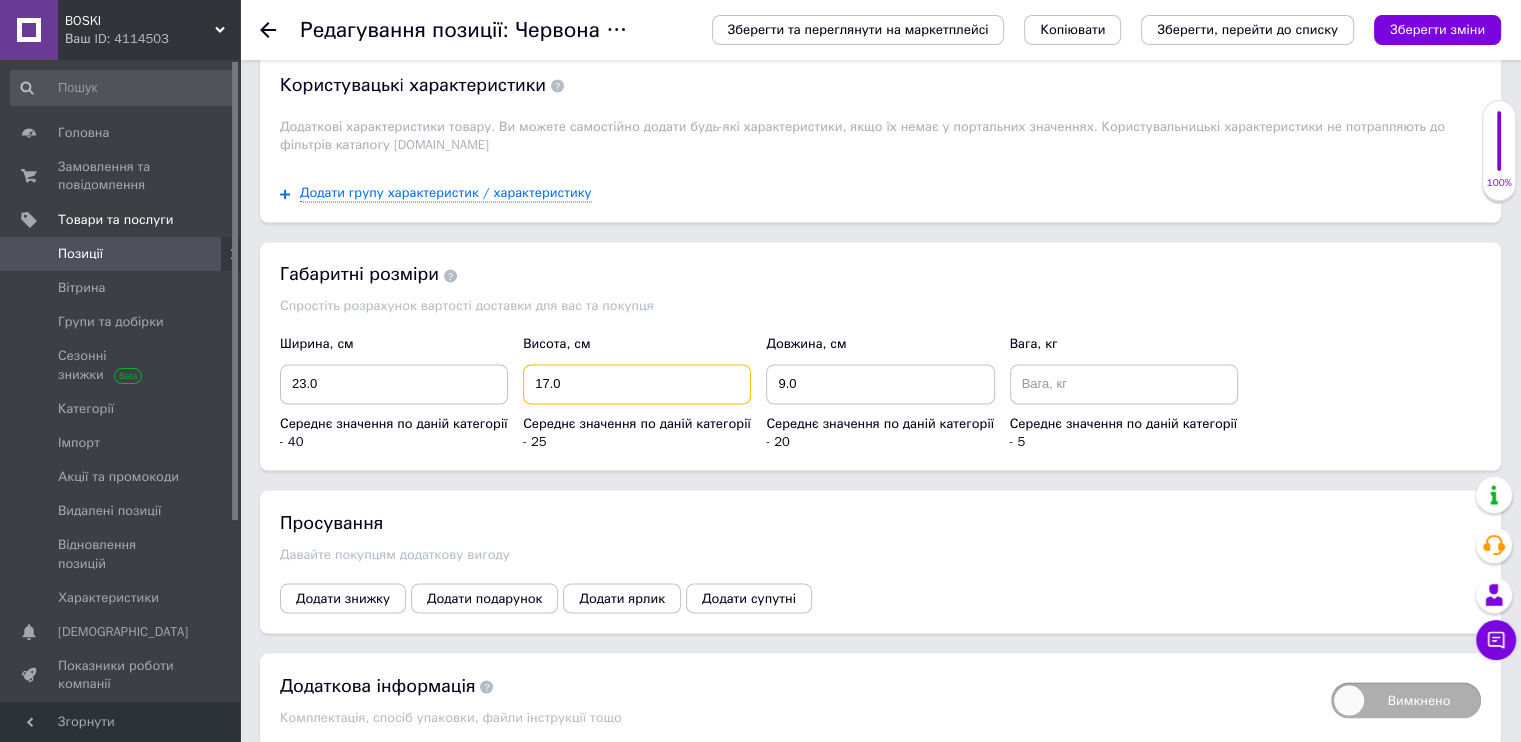 drag, startPoint x: 546, startPoint y: 363, endPoint x: 536, endPoint y: 359, distance: 10.770329 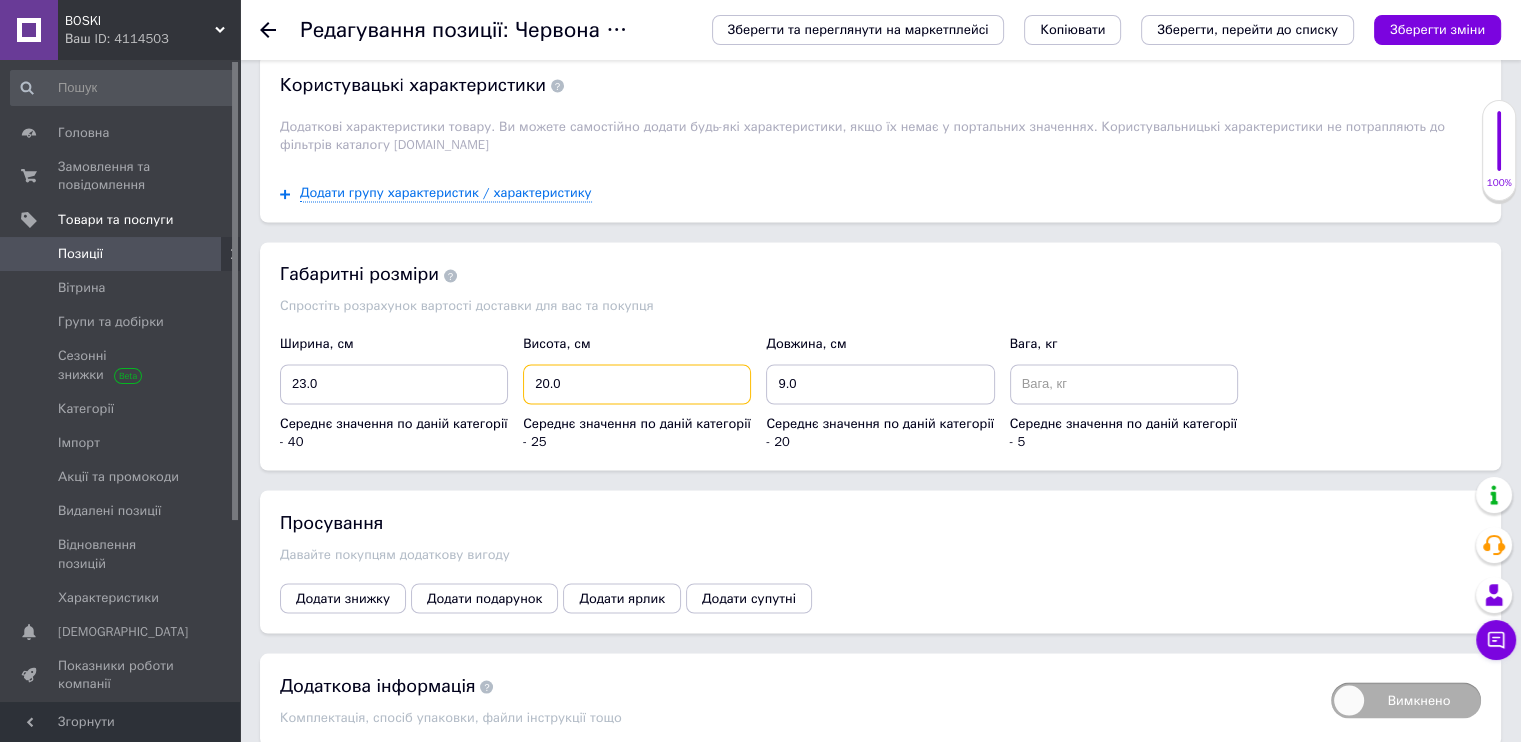 type on "20.0" 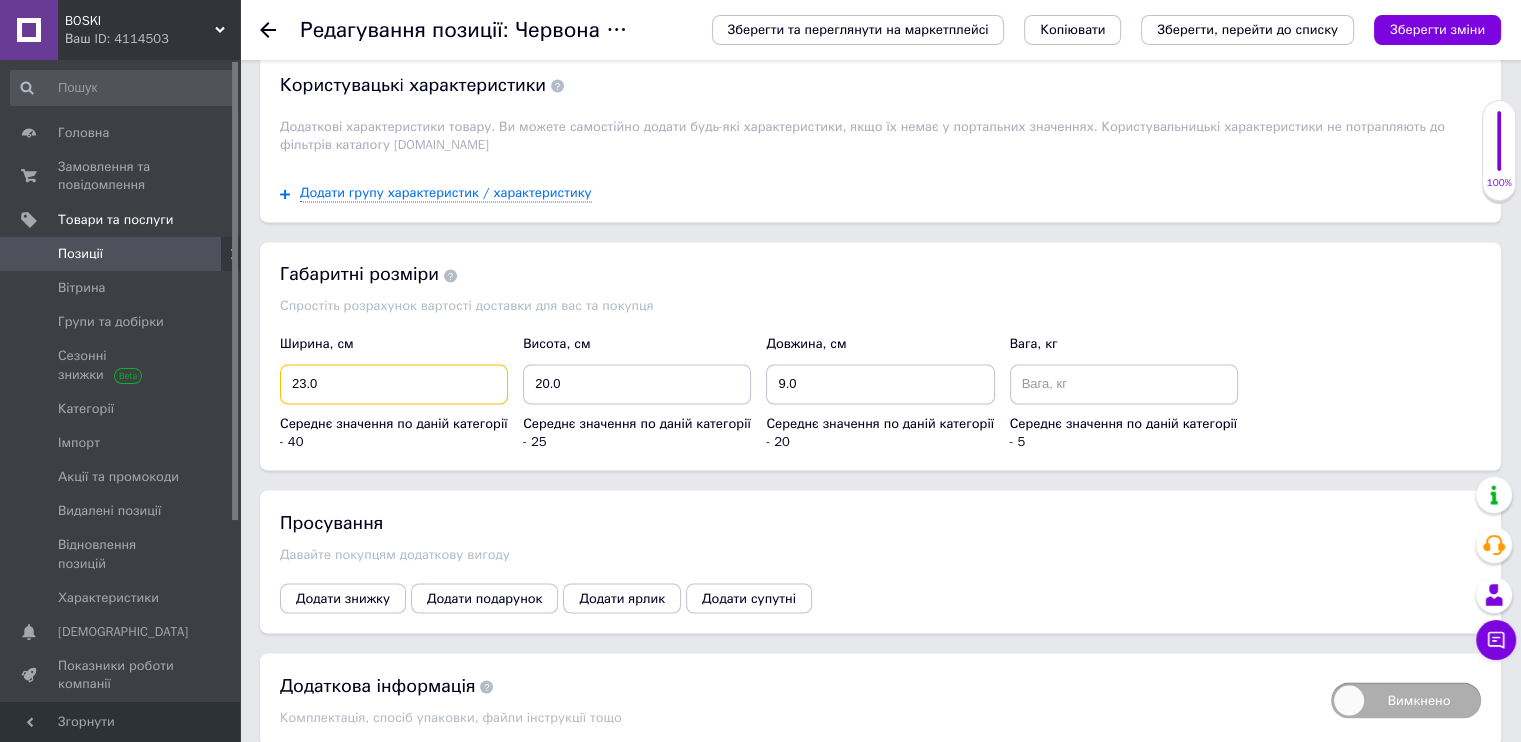 drag, startPoint x: 308, startPoint y: 367, endPoint x: 288, endPoint y: 367, distance: 20 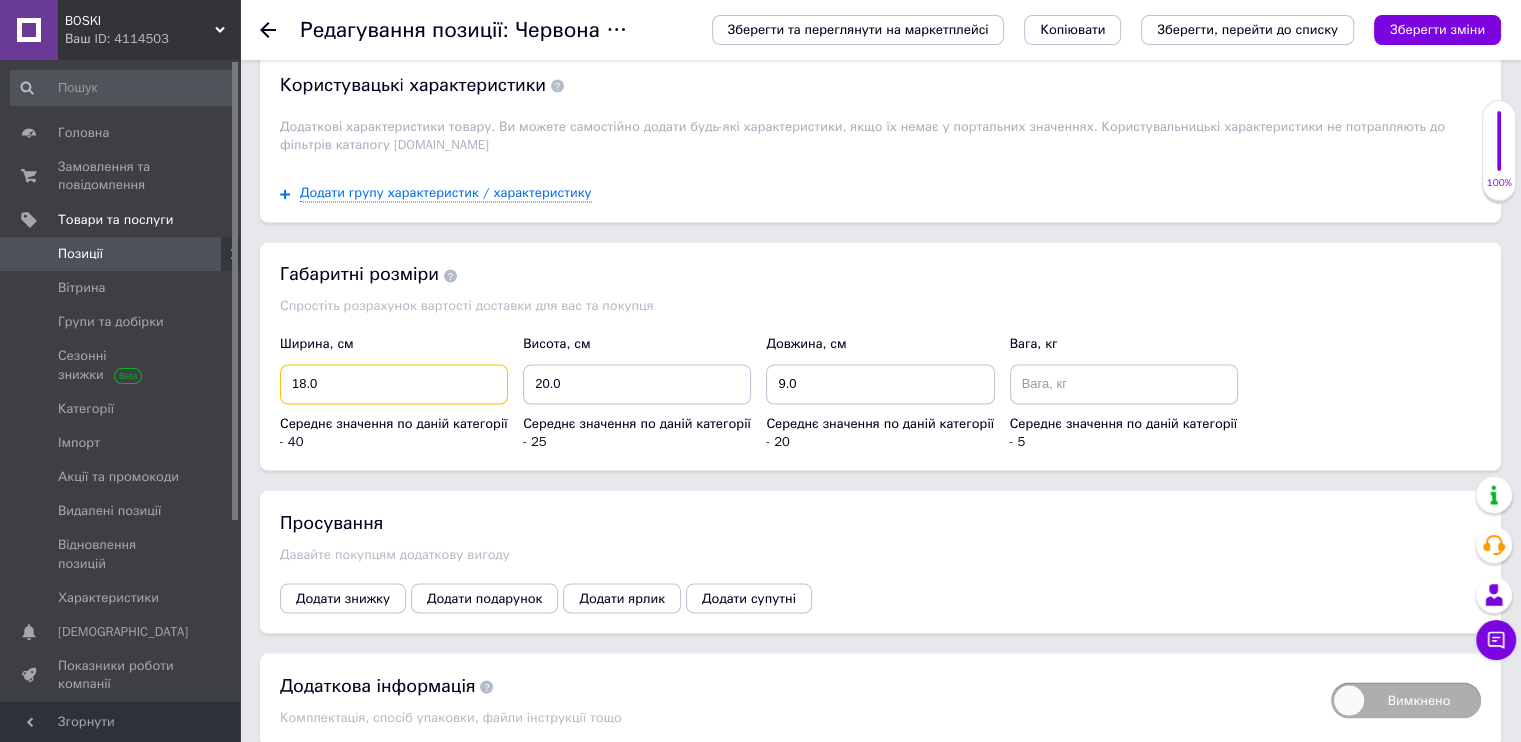 type on "18.0" 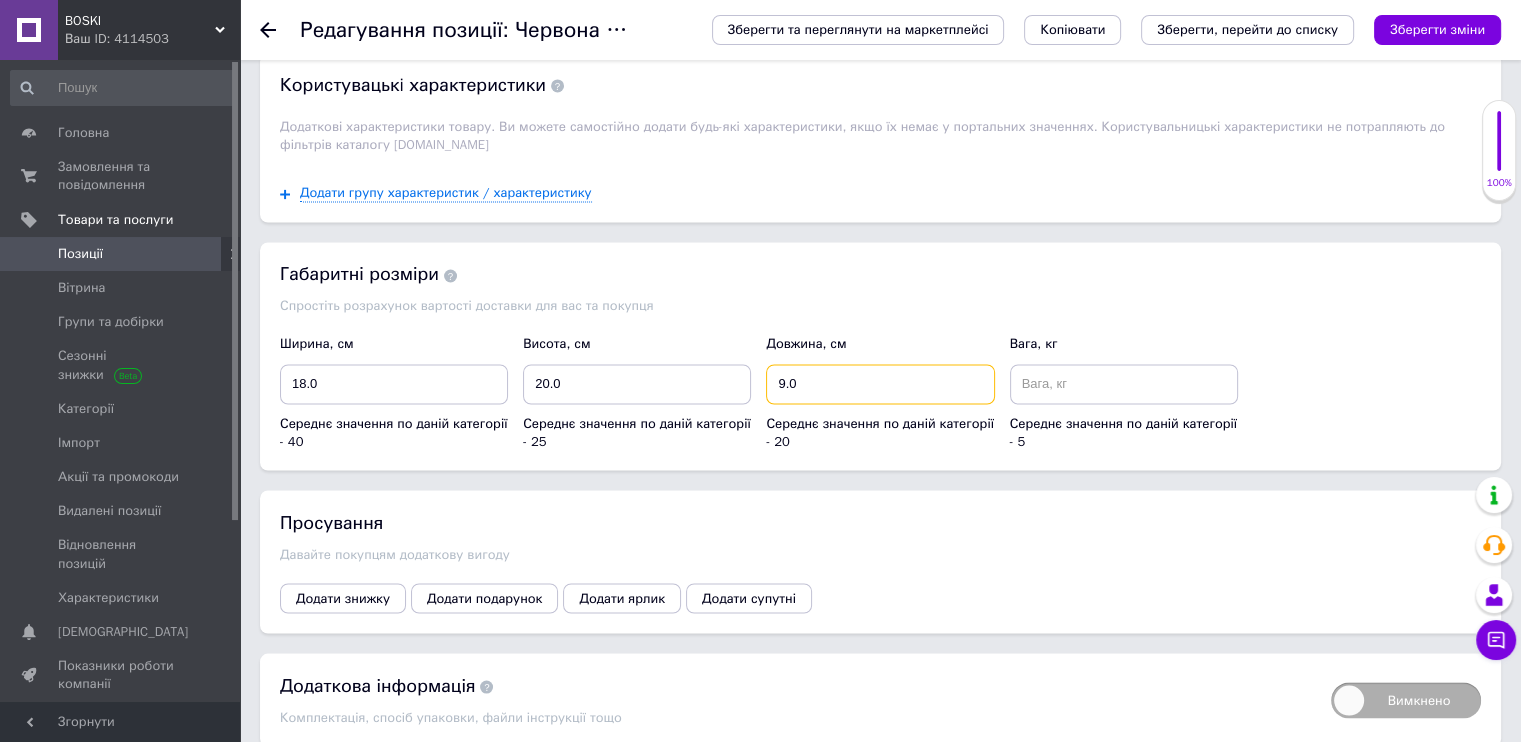 drag, startPoint x: 782, startPoint y: 367, endPoint x: 769, endPoint y: 367, distance: 13 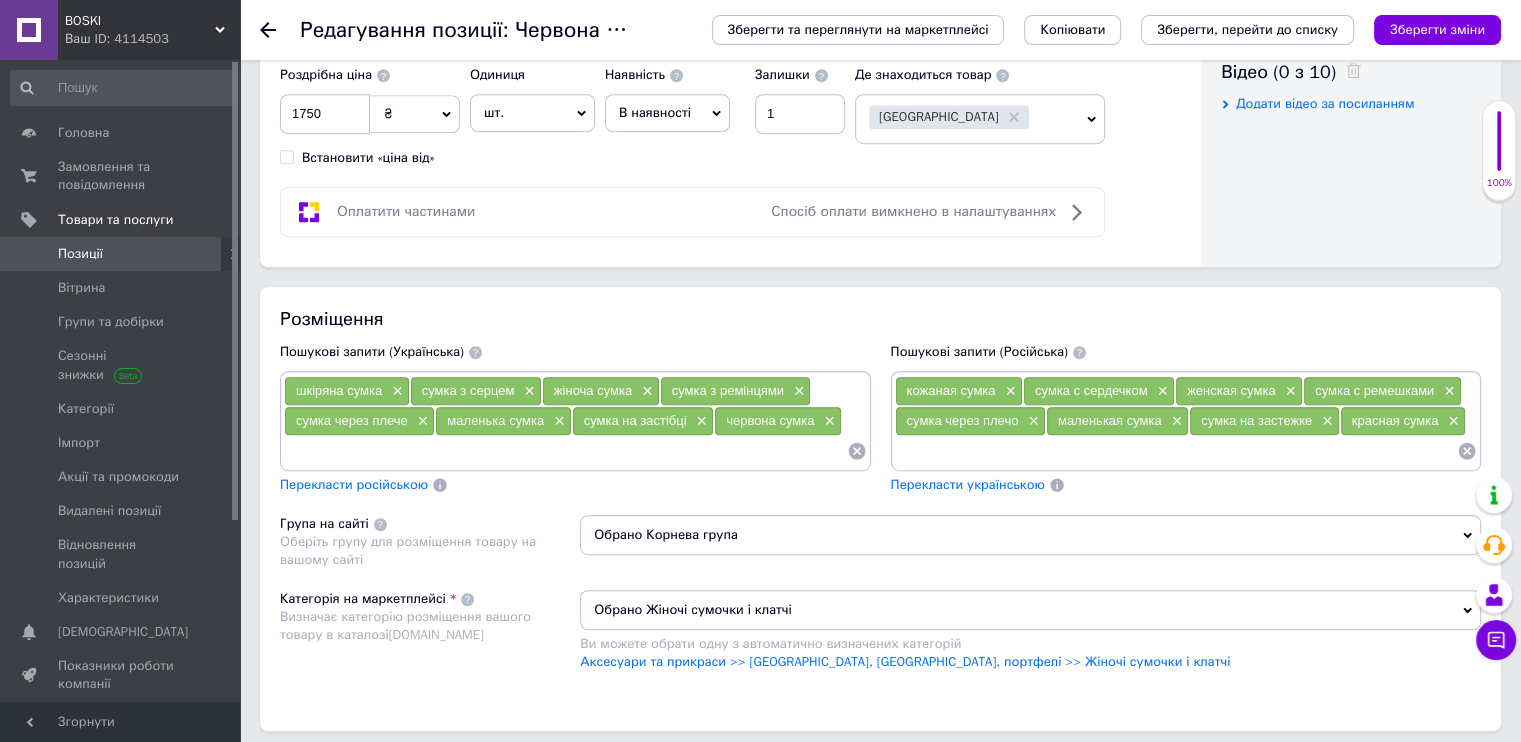 scroll, scrollTop: 1065, scrollLeft: 0, axis: vertical 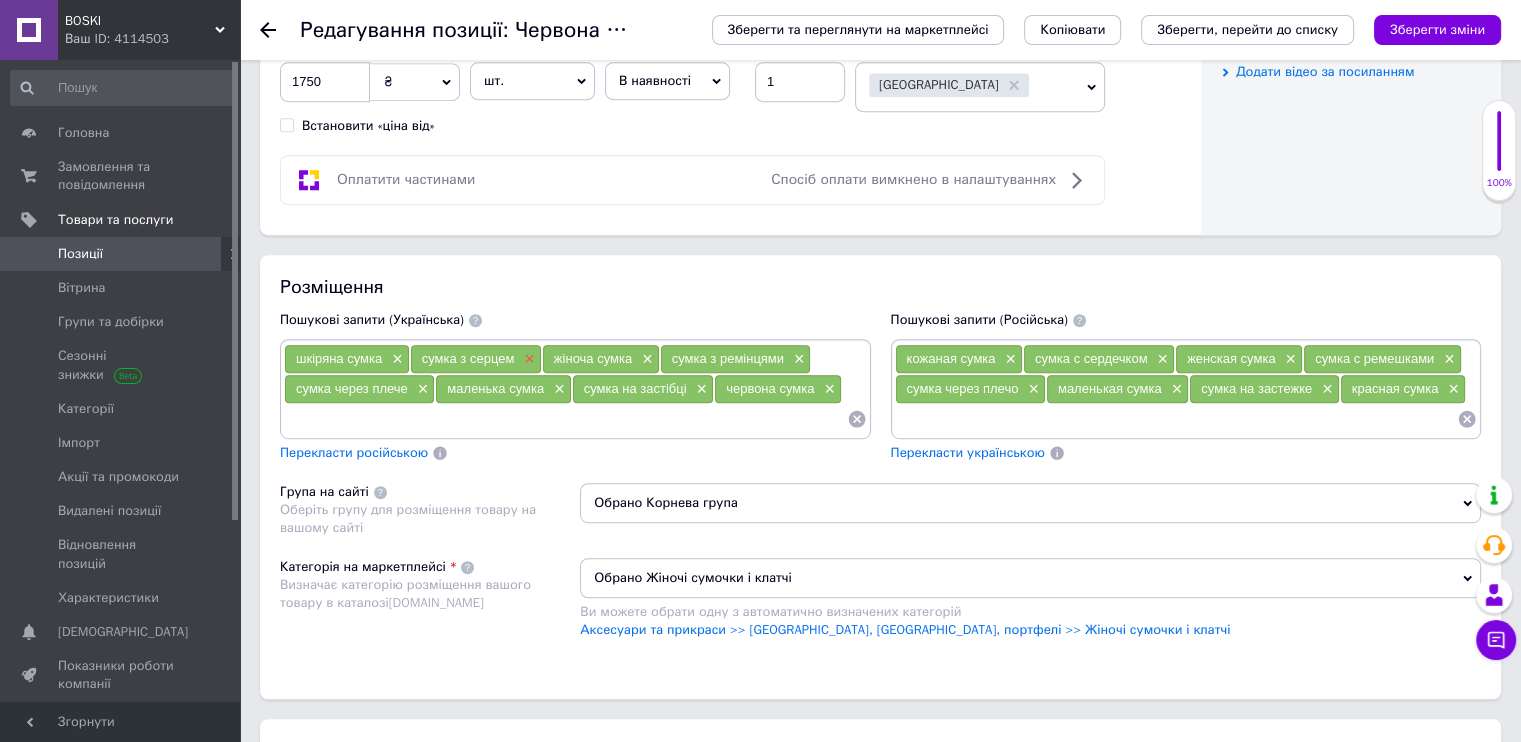 type on "7.0" 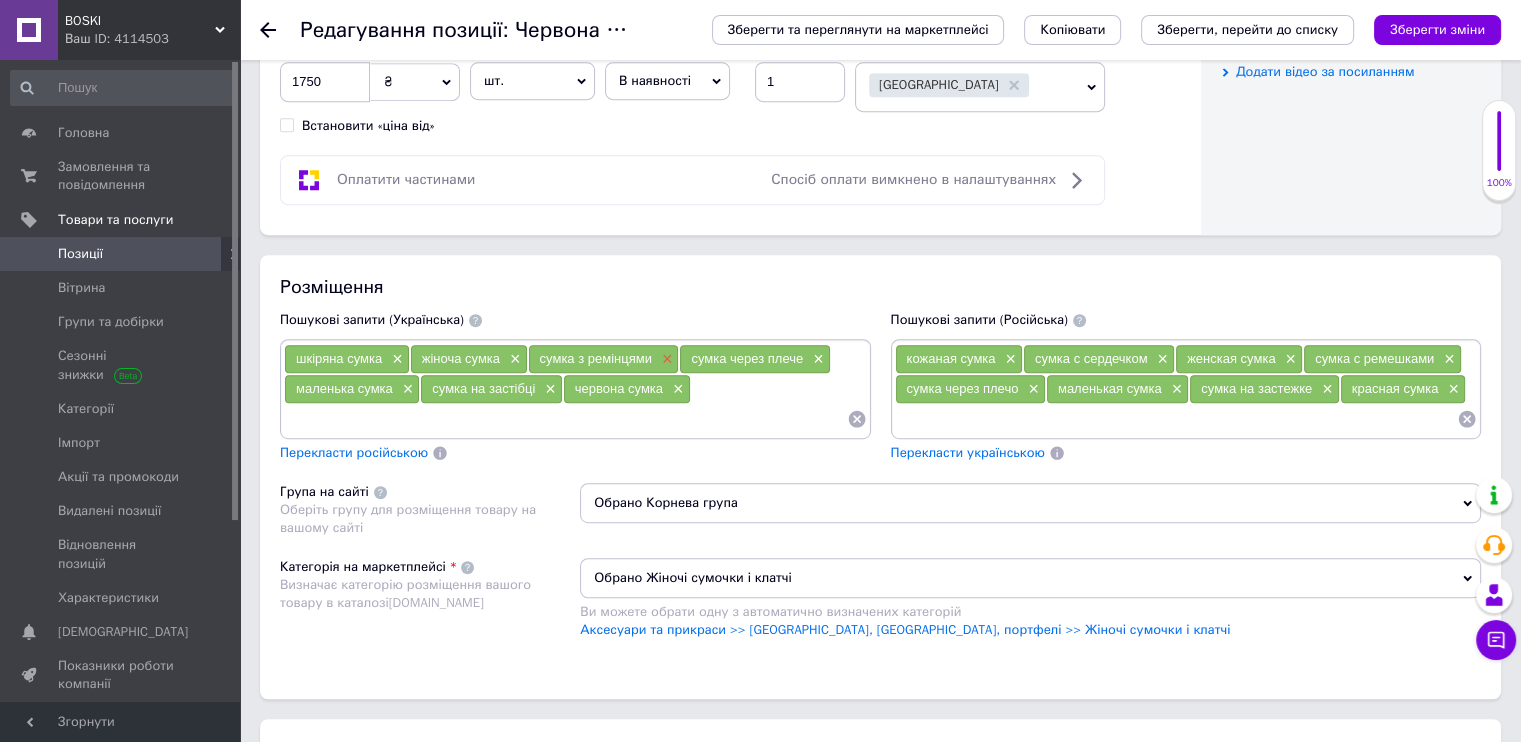 click on "×" at bounding box center (665, 359) 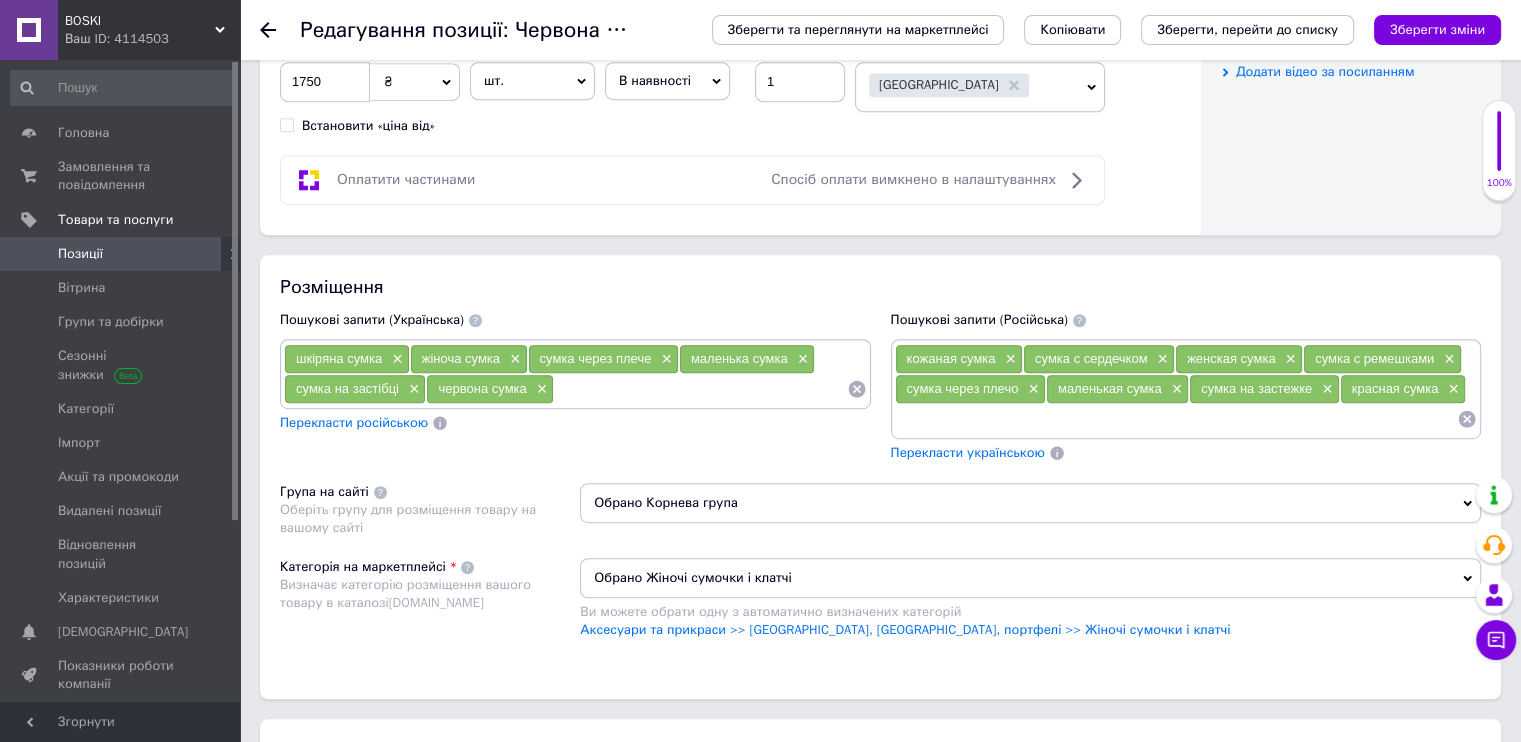 click at bounding box center [700, 389] 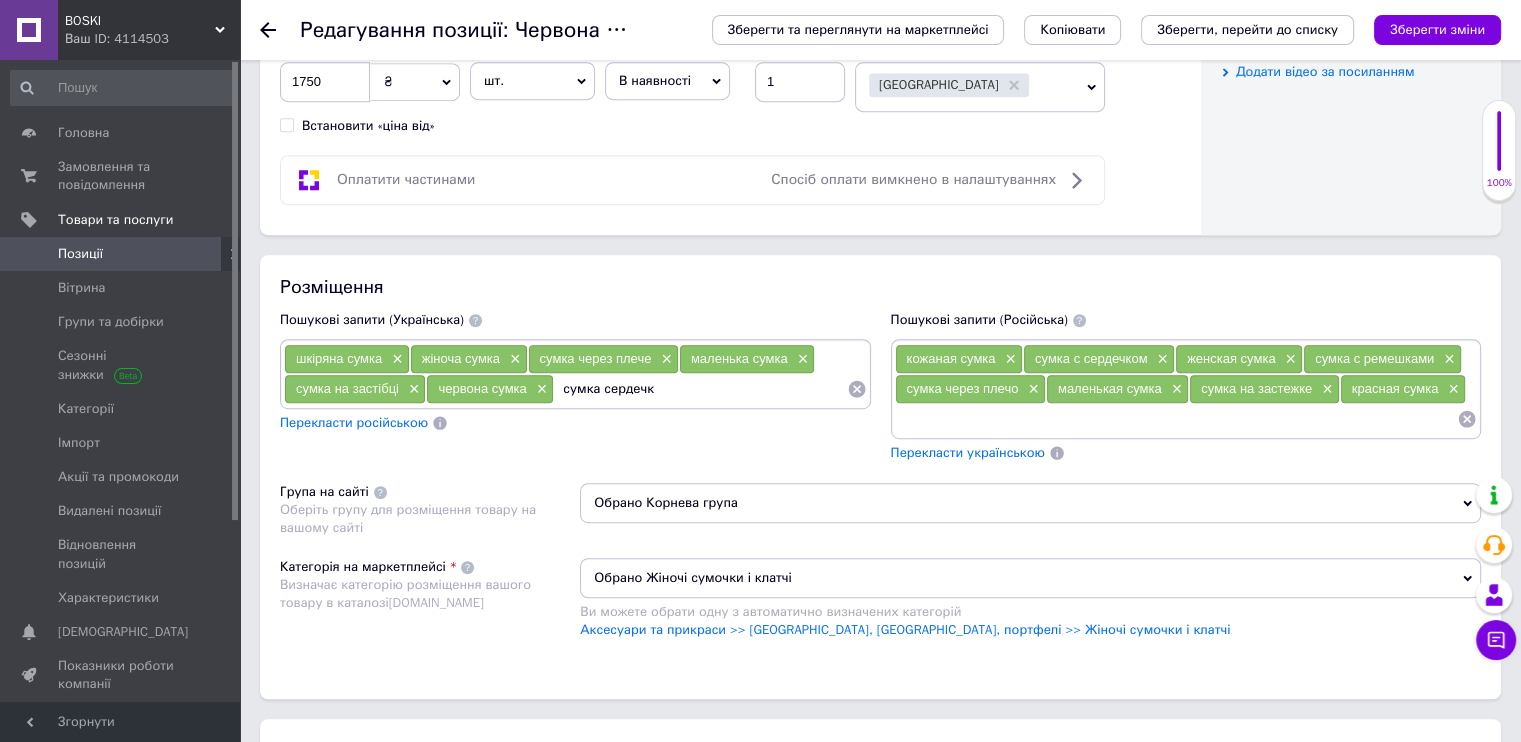type on "сумка сердечко" 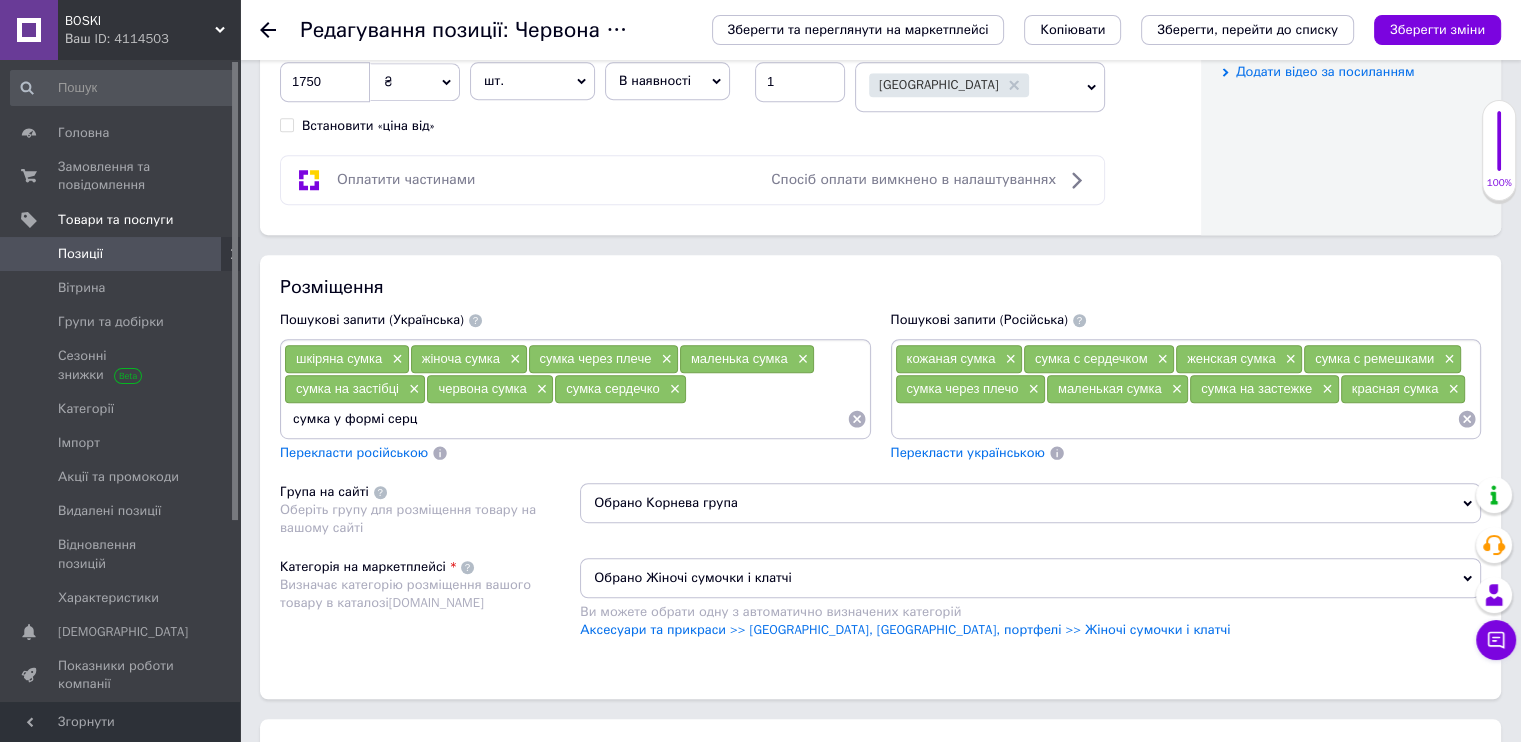 type on "сумка у формі серця" 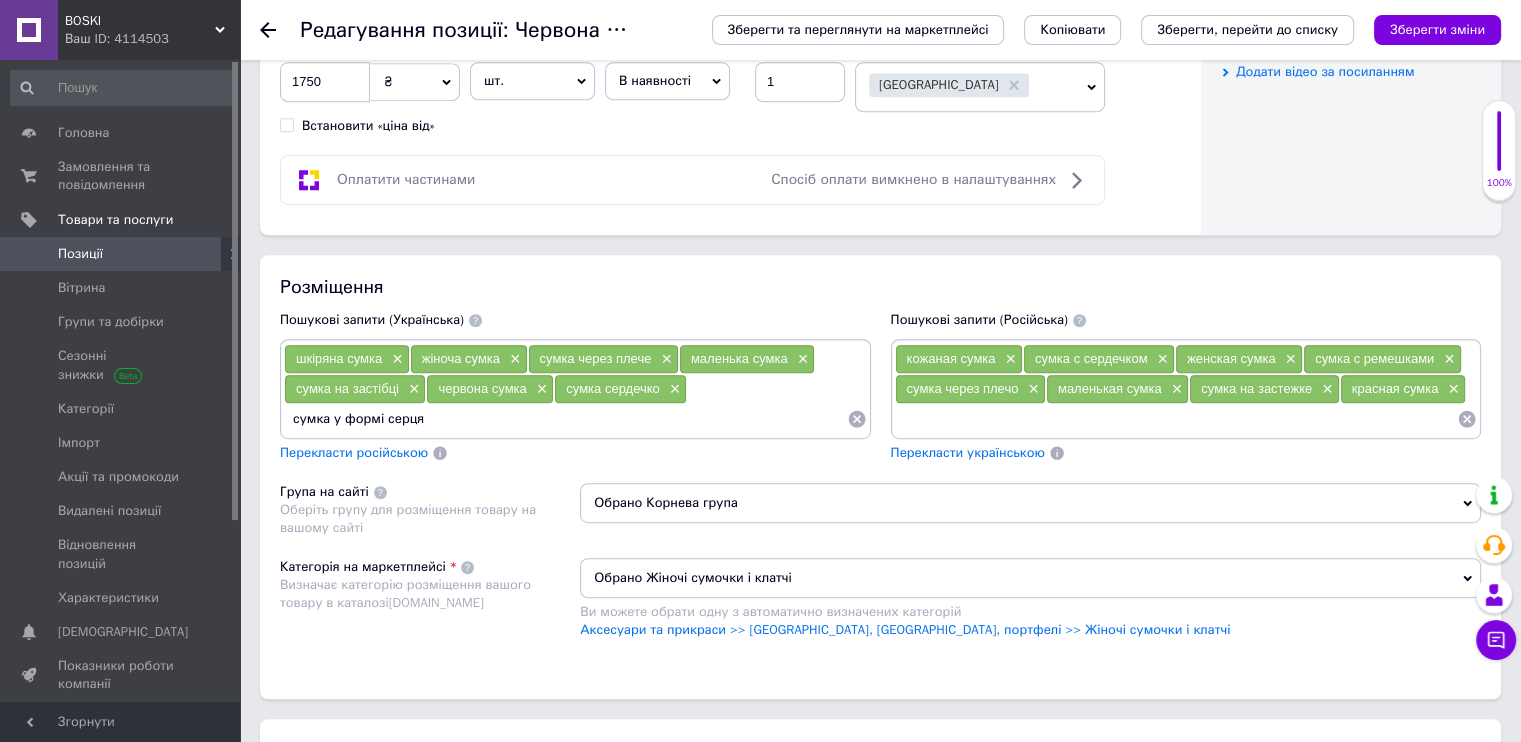 click on "сумка у формі серця" at bounding box center [565, 419] 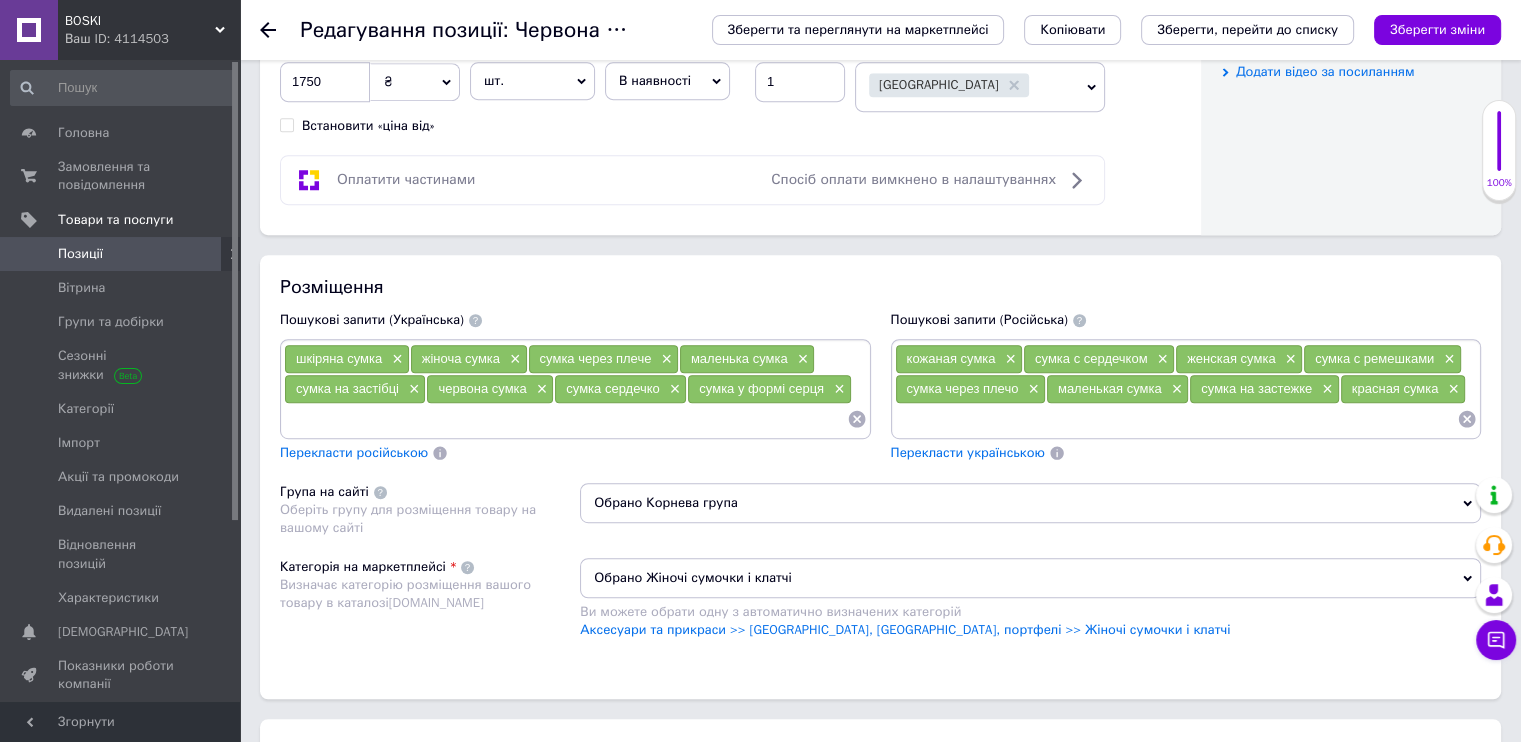 type 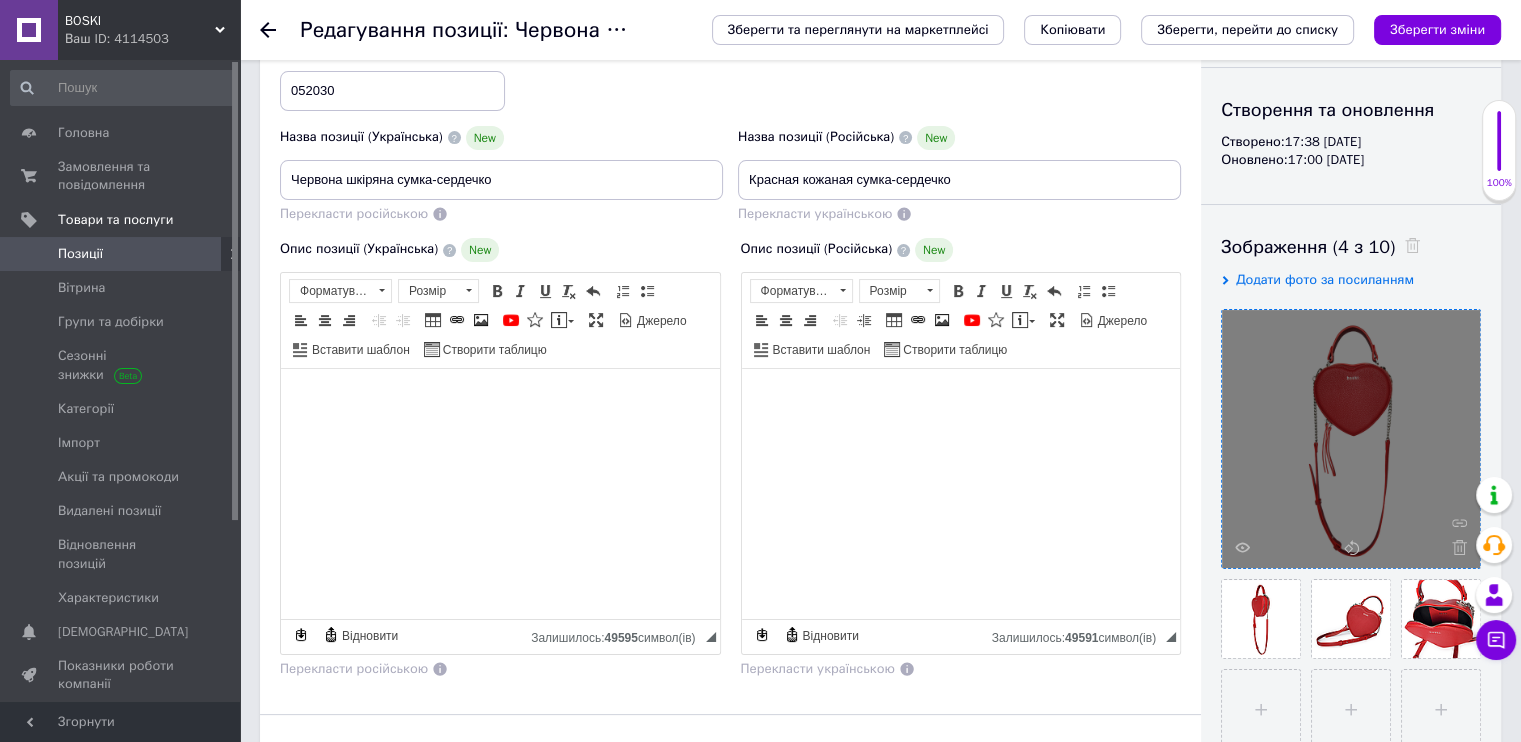 scroll, scrollTop: 65, scrollLeft: 0, axis: vertical 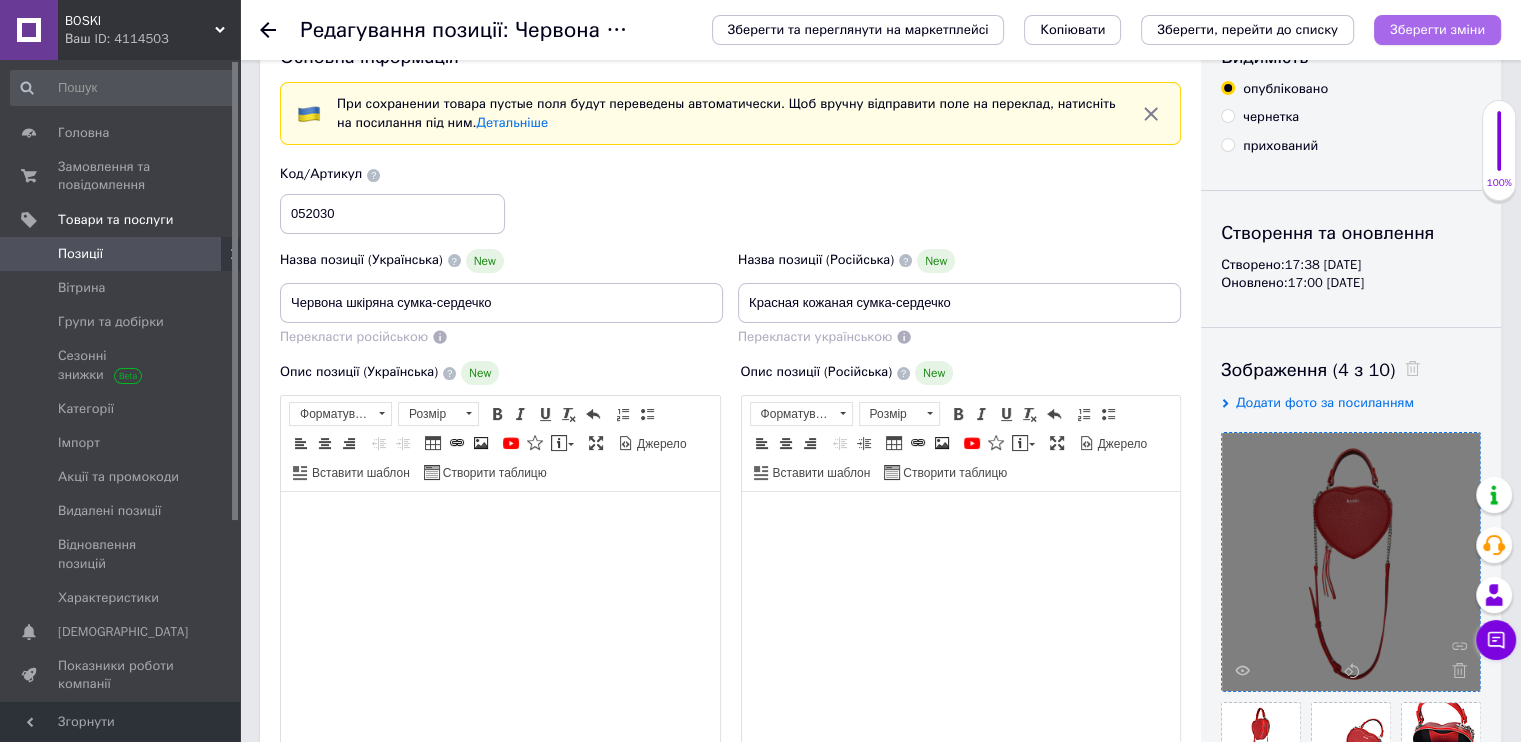 click on "Зберегти зміни" at bounding box center [1437, 29] 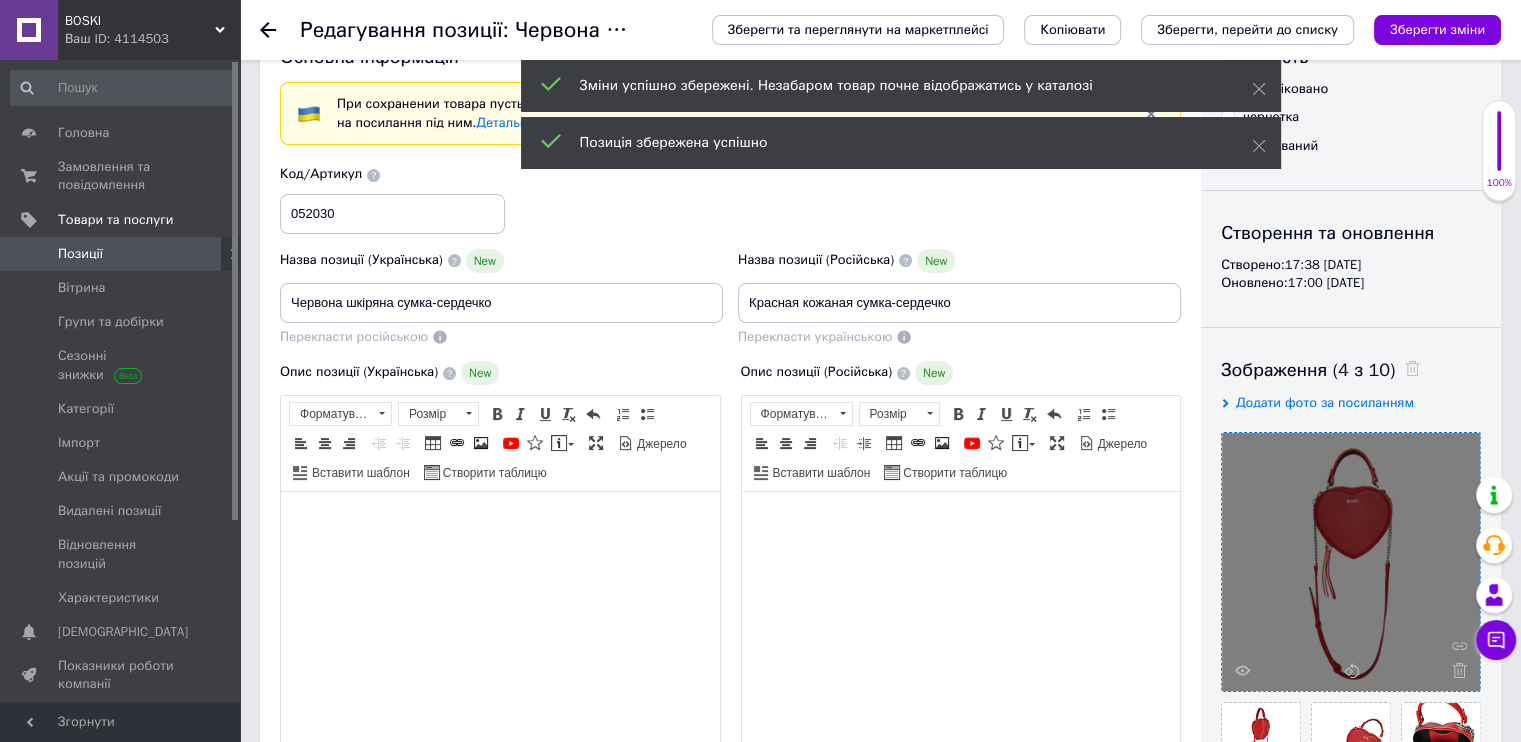 click on "Позиції" at bounding box center (121, 254) 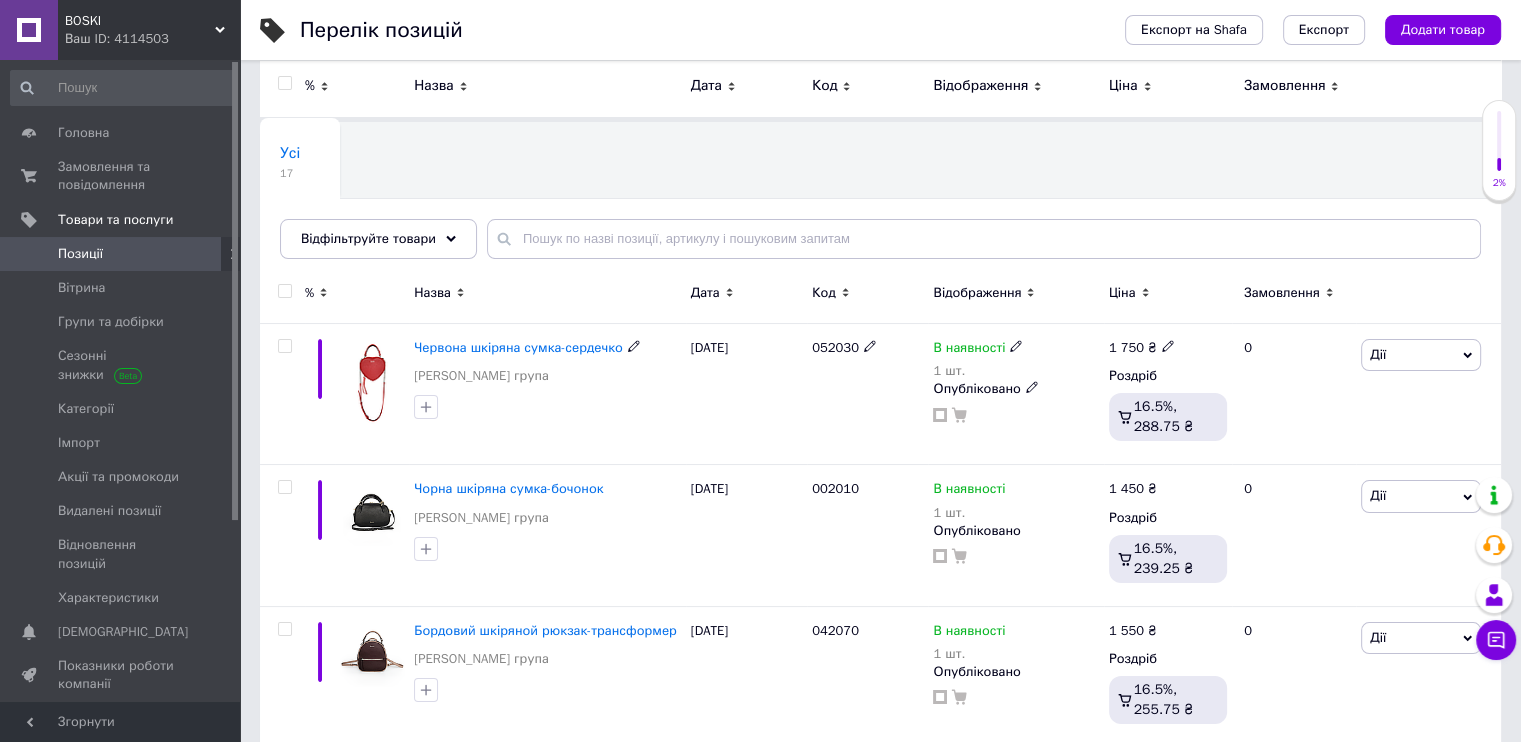scroll, scrollTop: 0, scrollLeft: 0, axis: both 